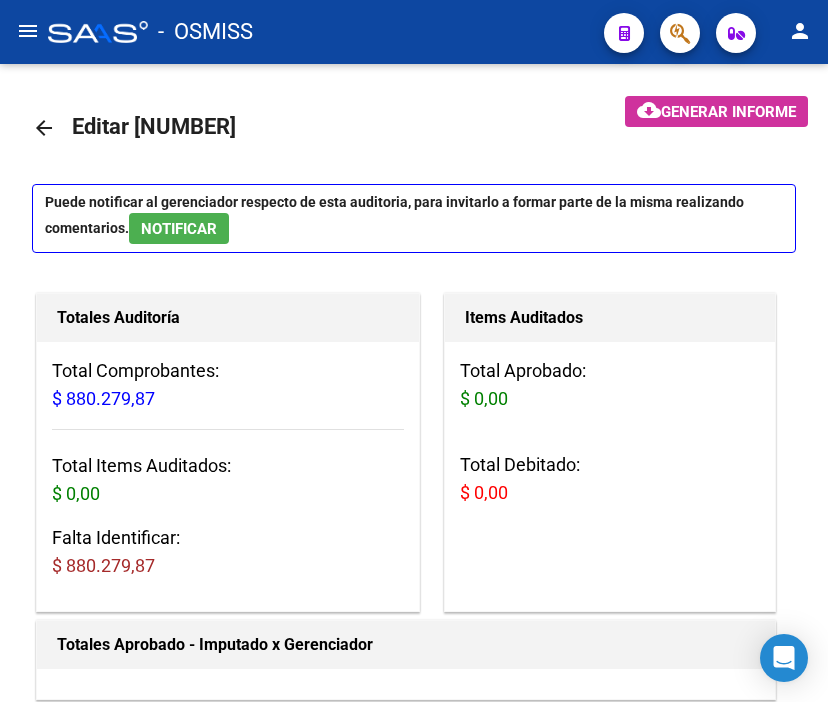 scroll, scrollTop: 0, scrollLeft: 0, axis: both 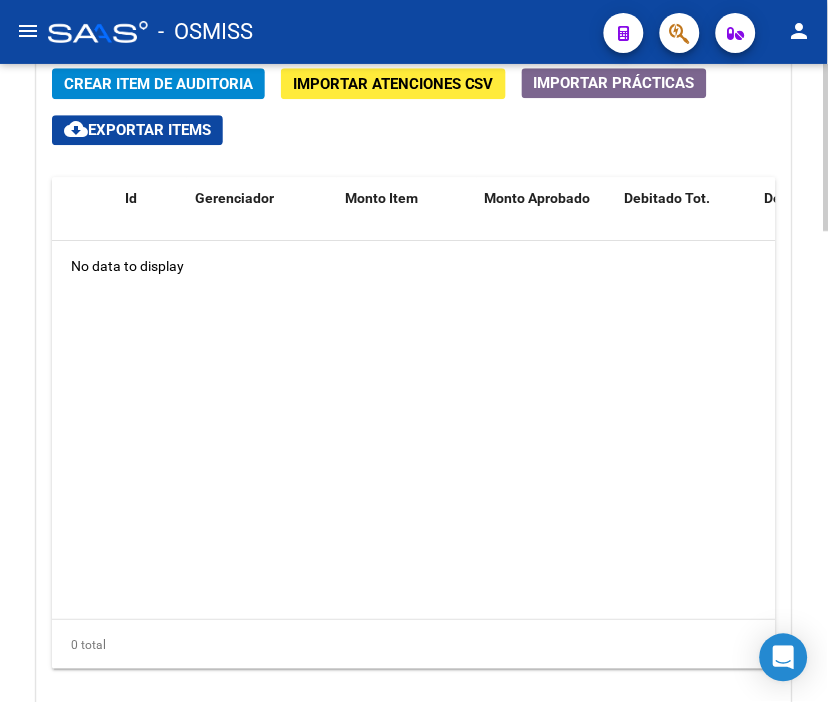 drag, startPoint x: 374, startPoint y: 15, endPoint x: 461, endPoint y: 283, distance: 281.76764 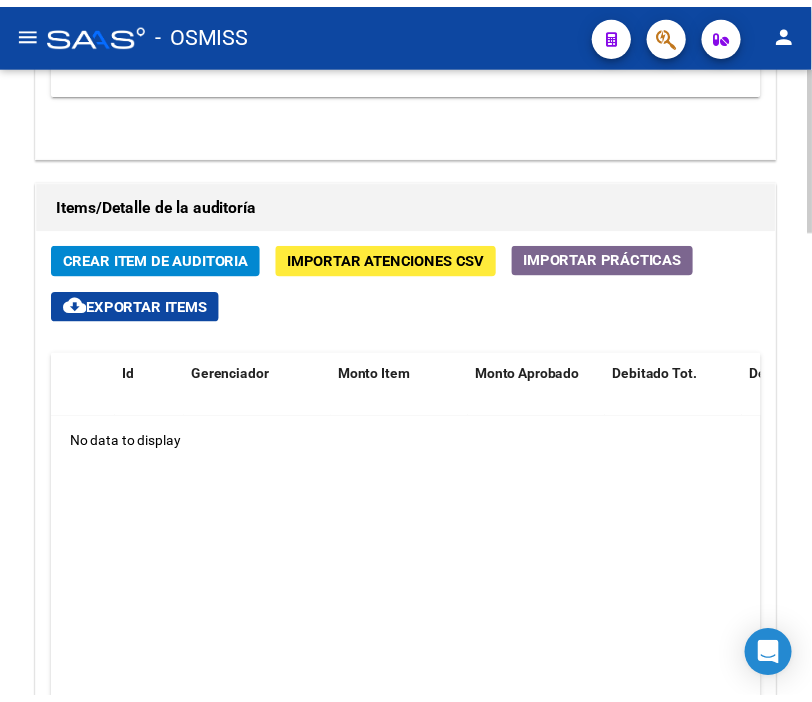 scroll, scrollTop: 1511, scrollLeft: 0, axis: vertical 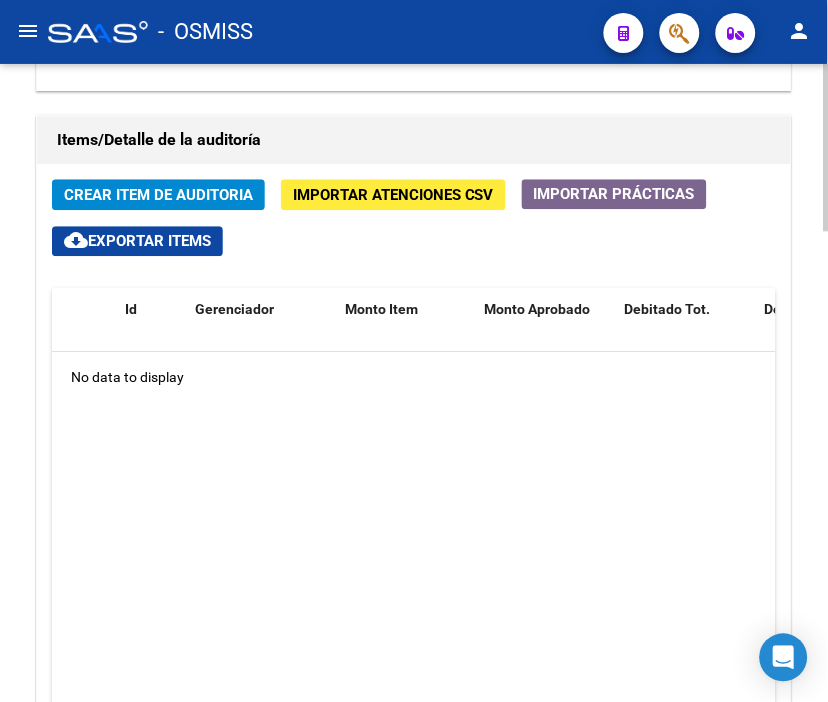 drag, startPoint x: 342, startPoint y: 104, endPoint x: 258, endPoint y: 121, distance: 85.70297 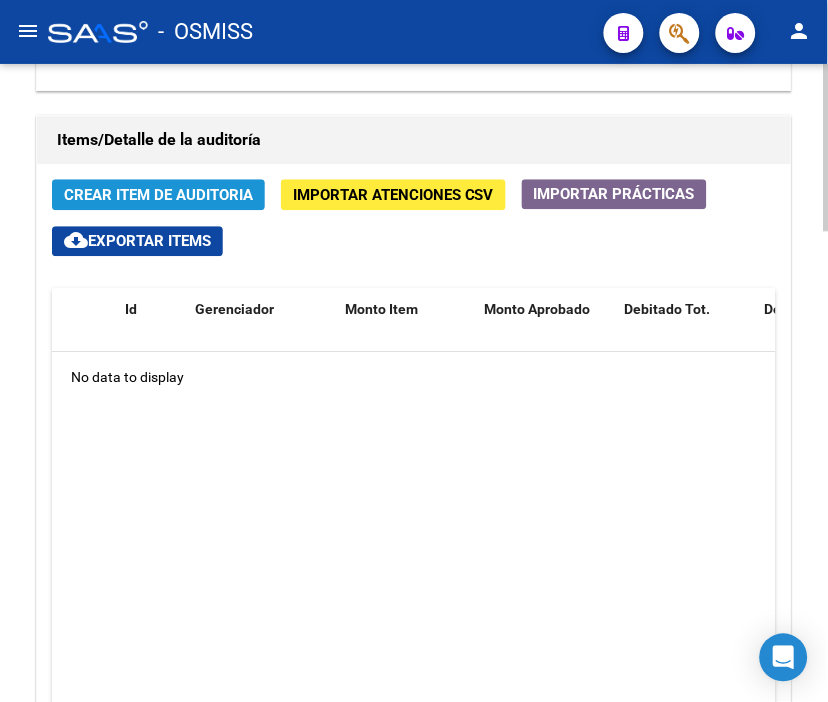 click on "Crear Item de Auditoria" 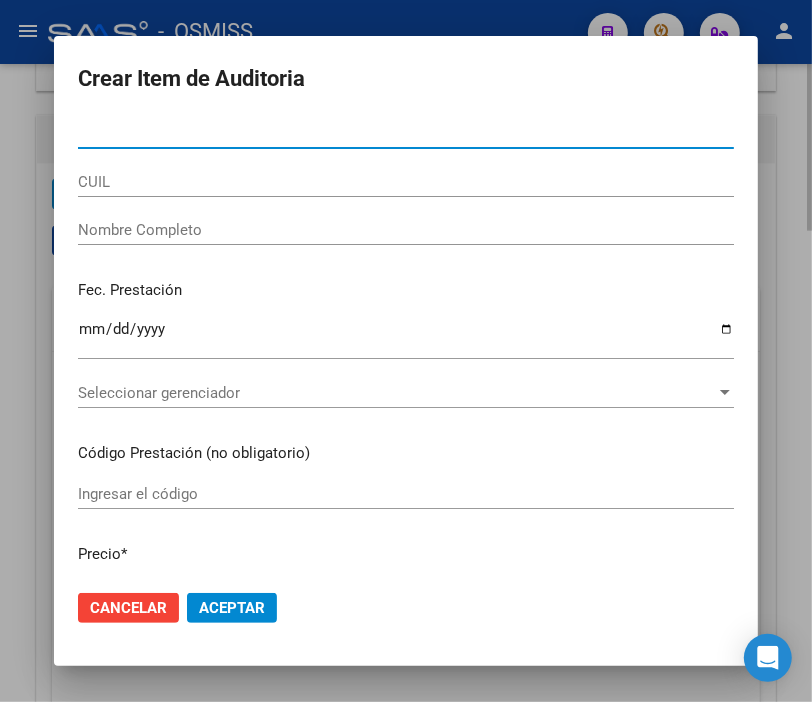 type on "[NUMBER]" 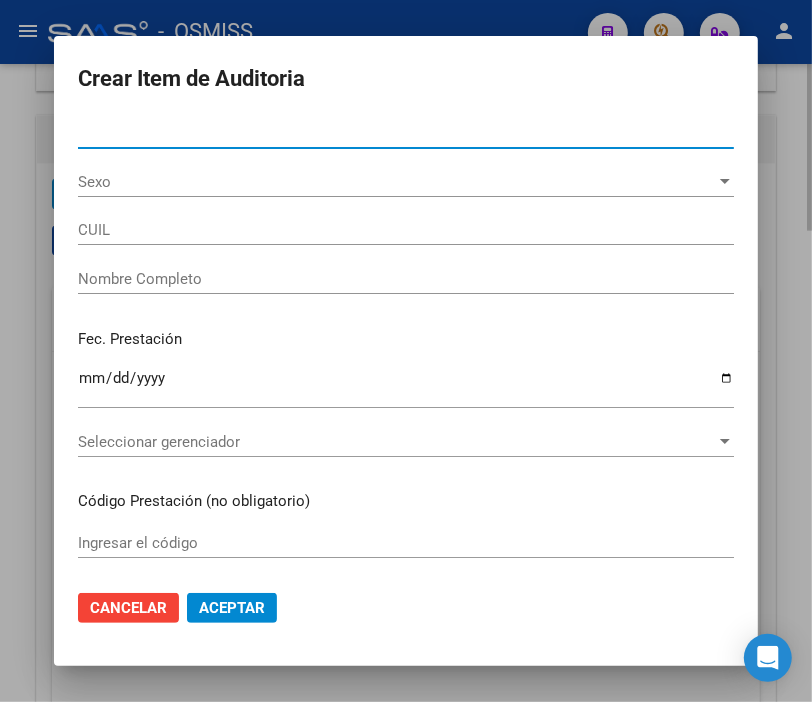 type on "[CUIL]" 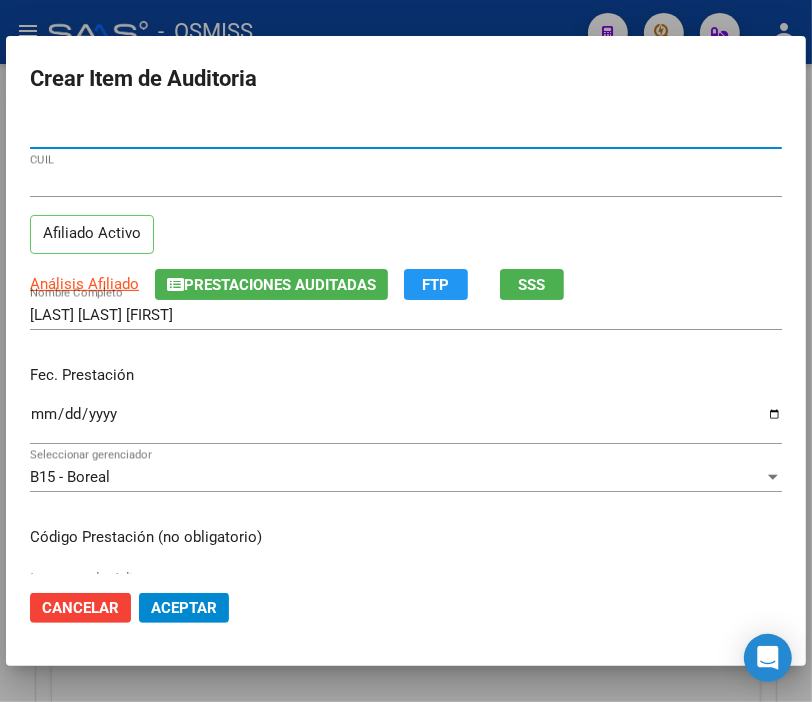 type on "[NUMBER]" 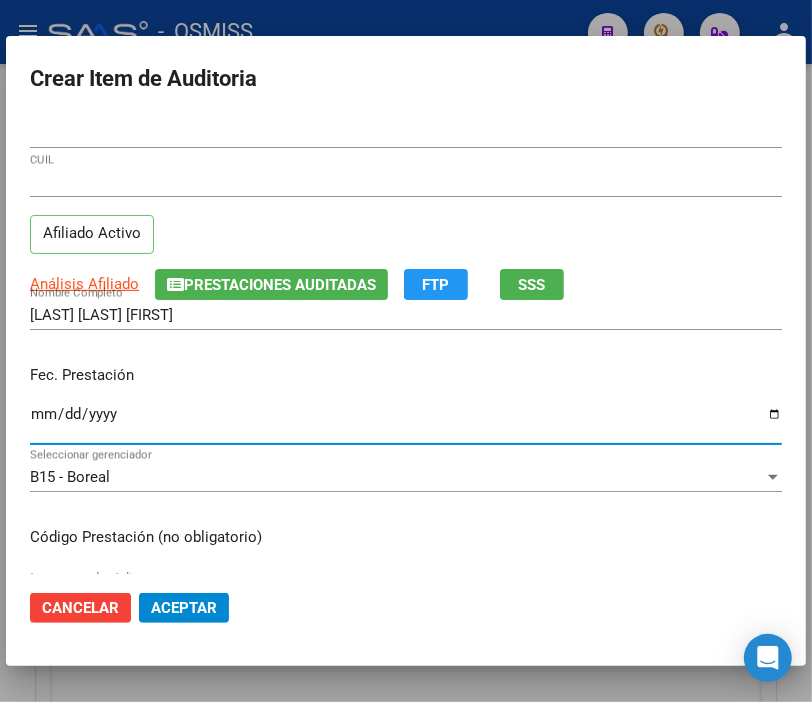 click on "Ingresar la fecha" at bounding box center [406, 422] 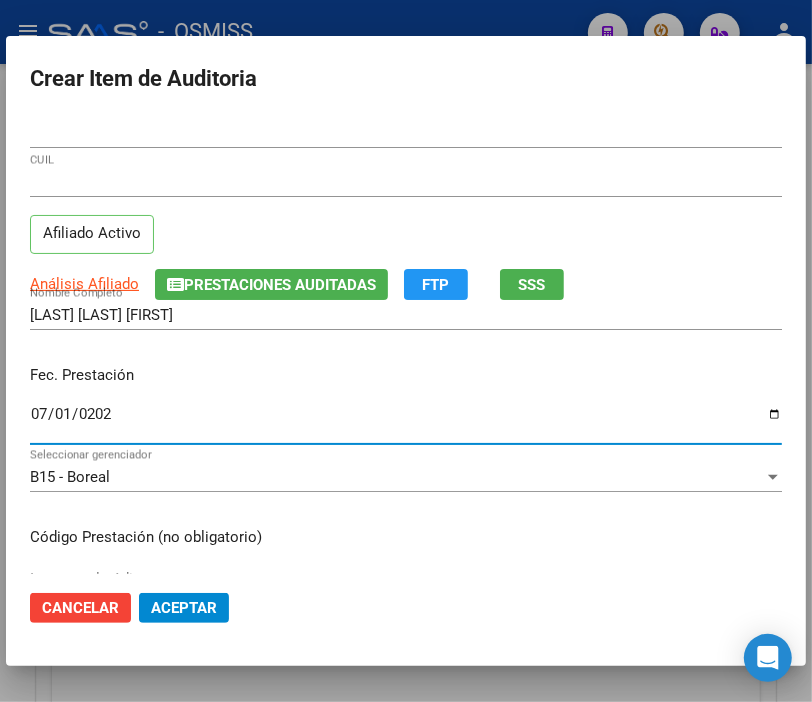 type on "2025-07-01" 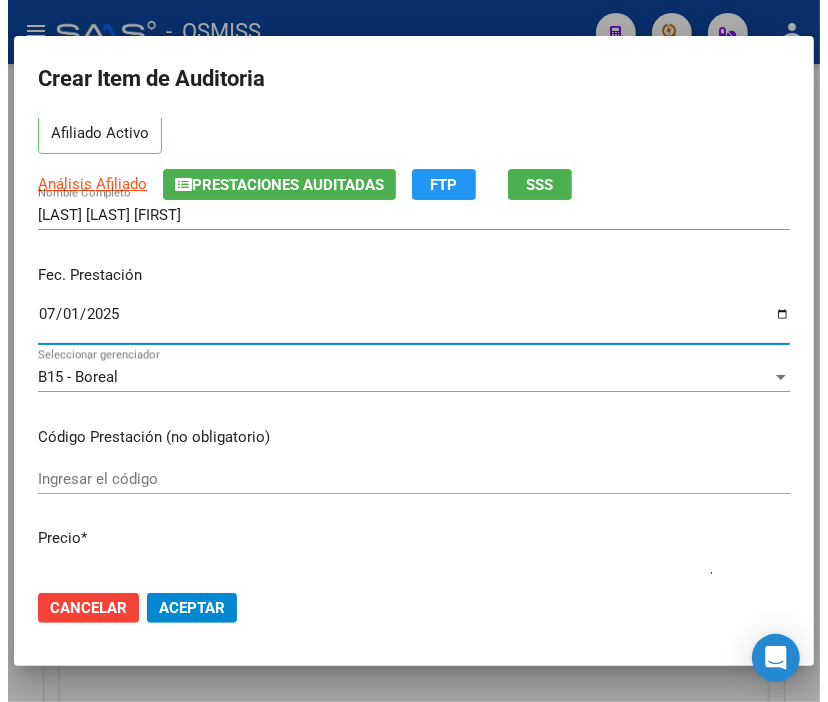 scroll, scrollTop: 222, scrollLeft: 0, axis: vertical 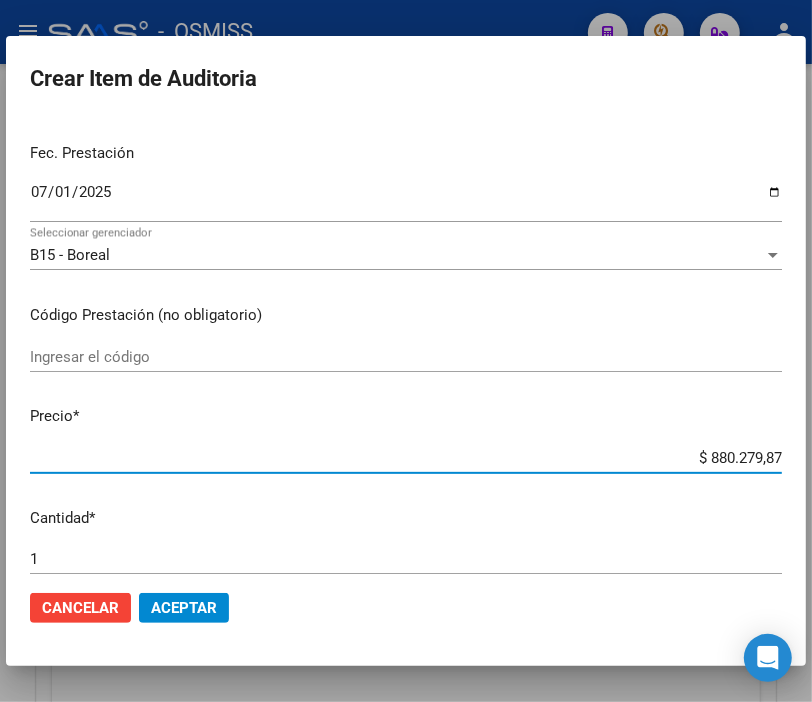 drag, startPoint x: 662, startPoint y: 460, endPoint x: 828, endPoint y: 461, distance: 166.003 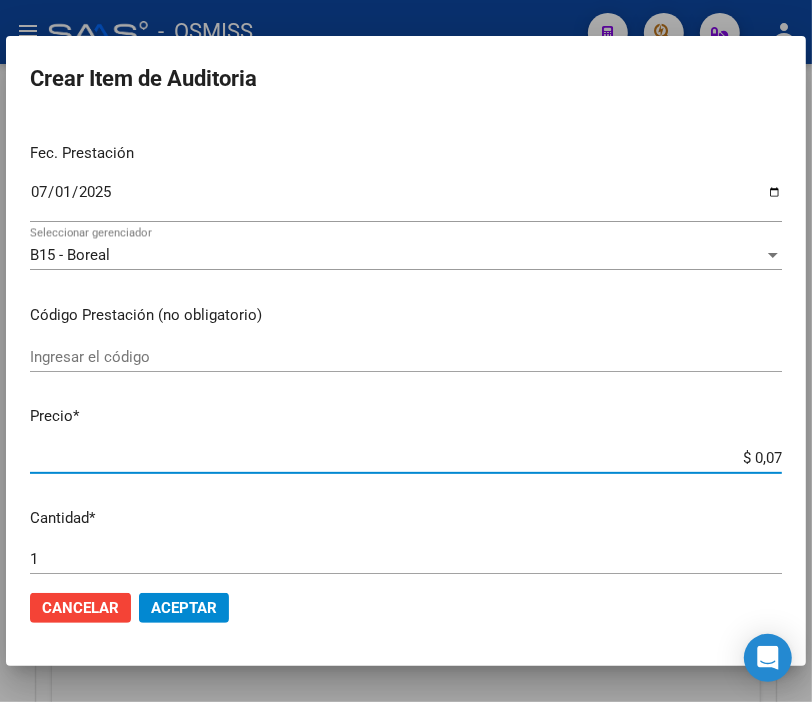 type on "$ 0,72" 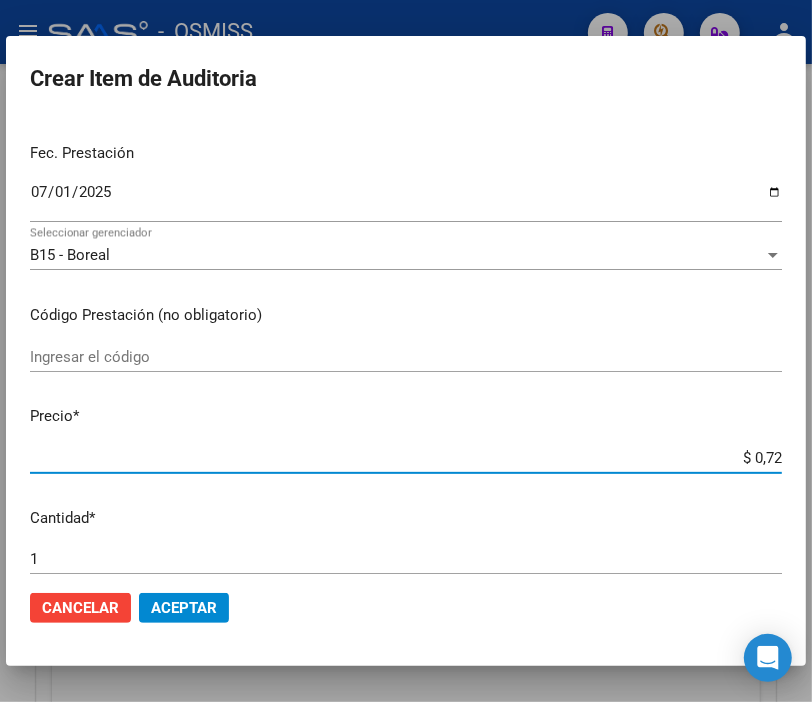 type on "$ 7,20" 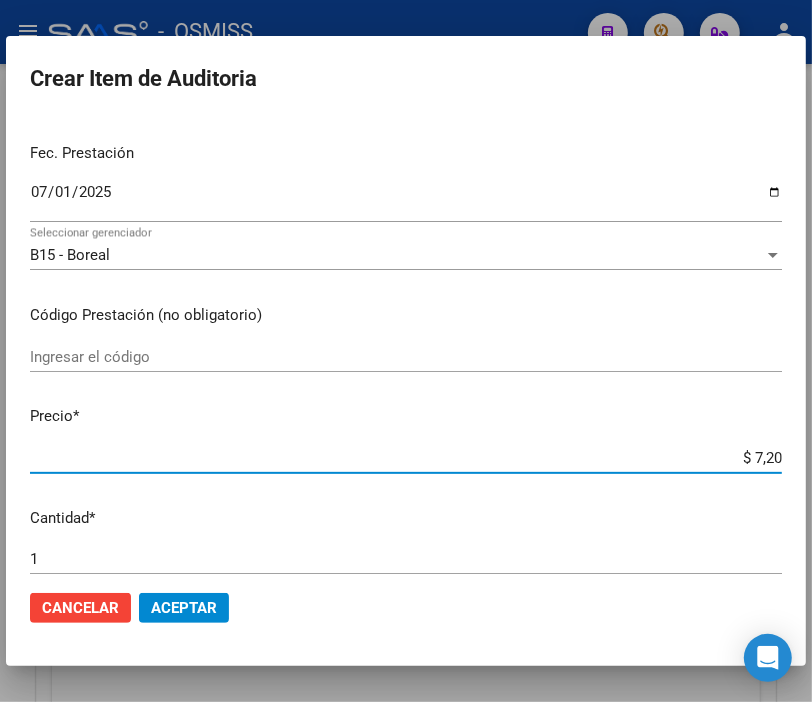 type on "$ 72,02" 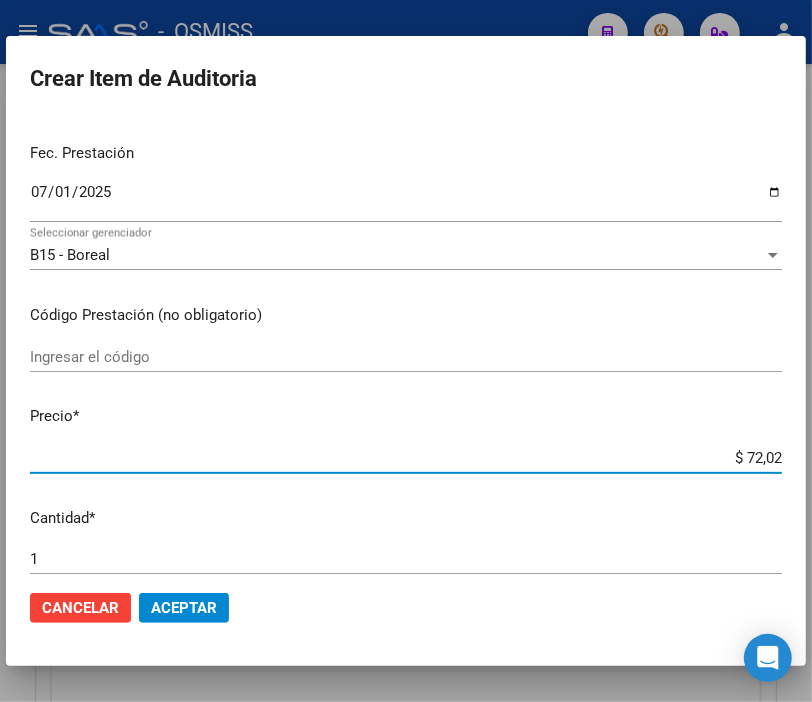type on "$ 720,27" 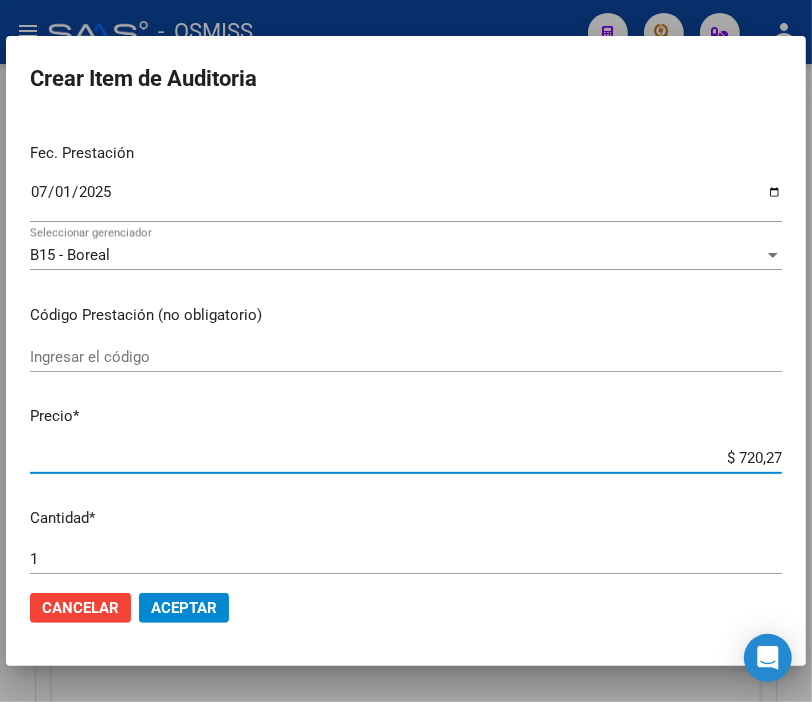 type on "$ 7.202,79" 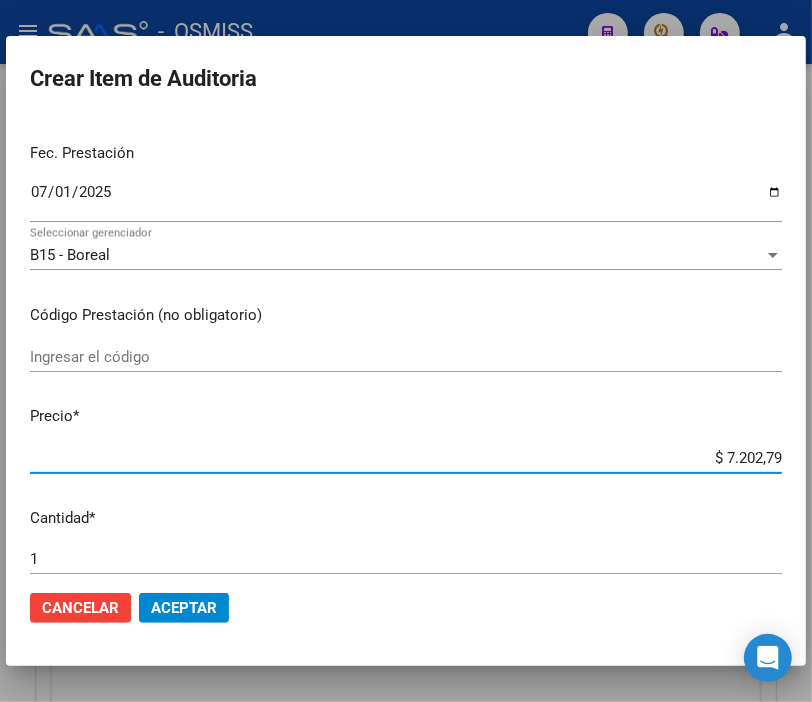 type on "$ 7.202,79" 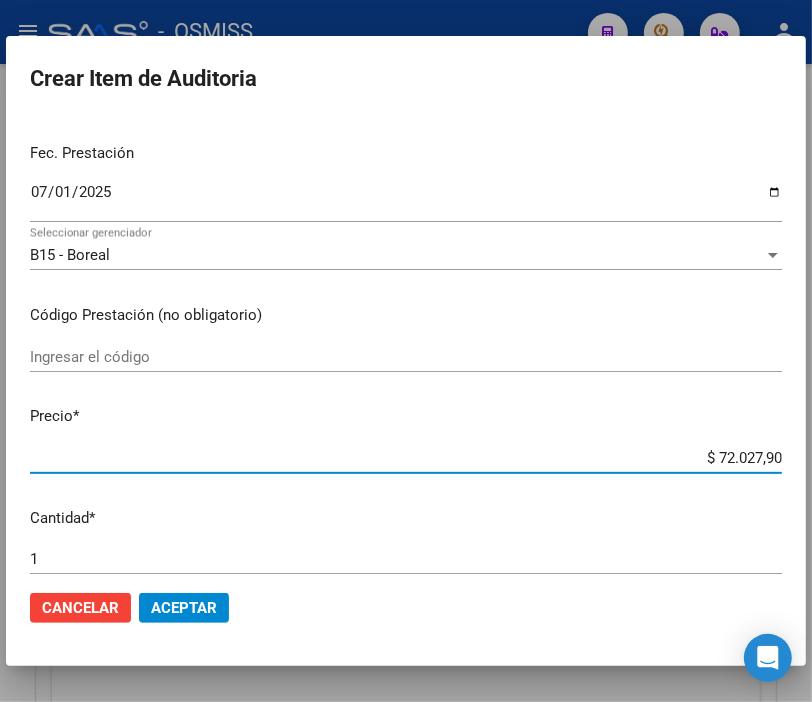 type on "$ 720.279,00" 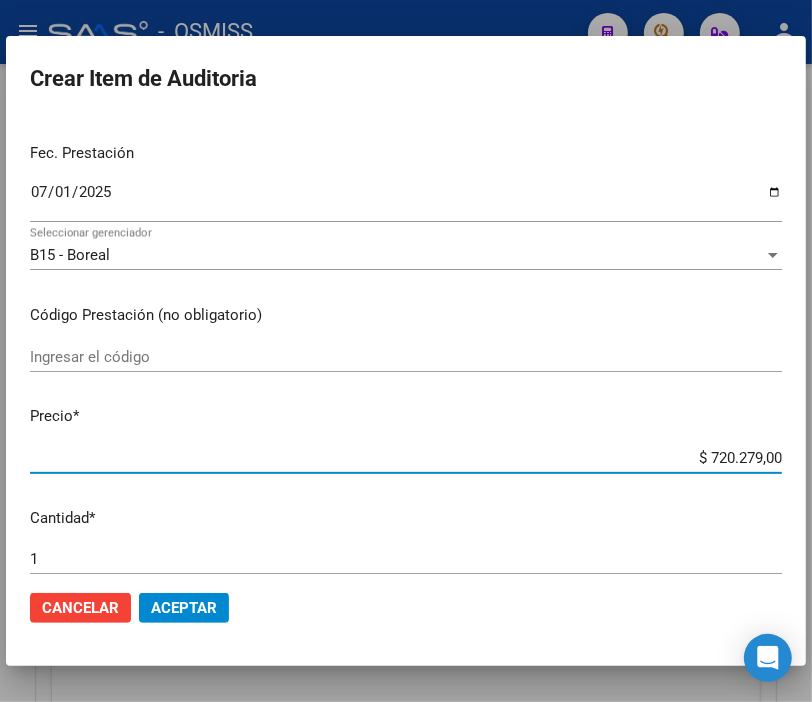 type on "$ 72.027,90" 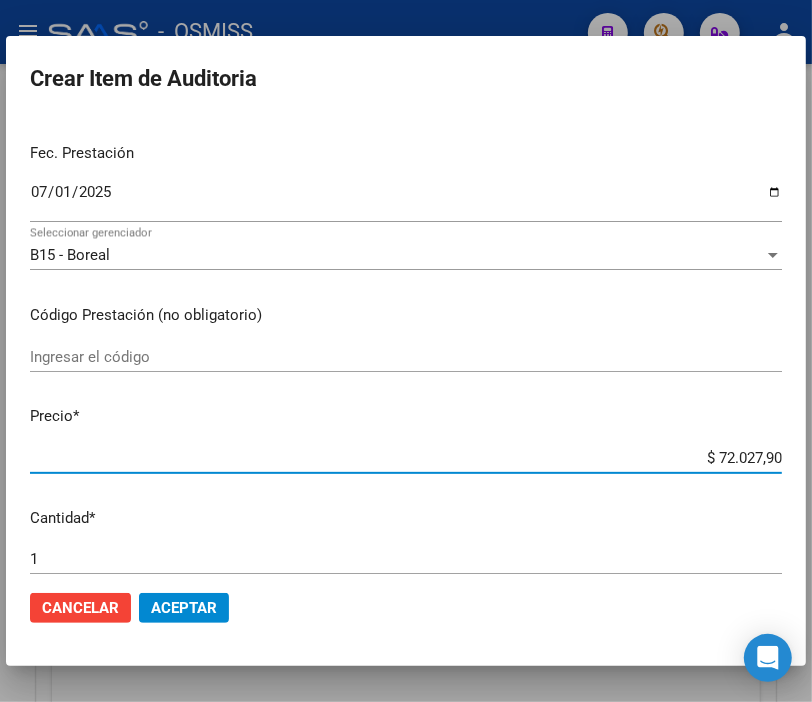 type on "$ 7.202,79" 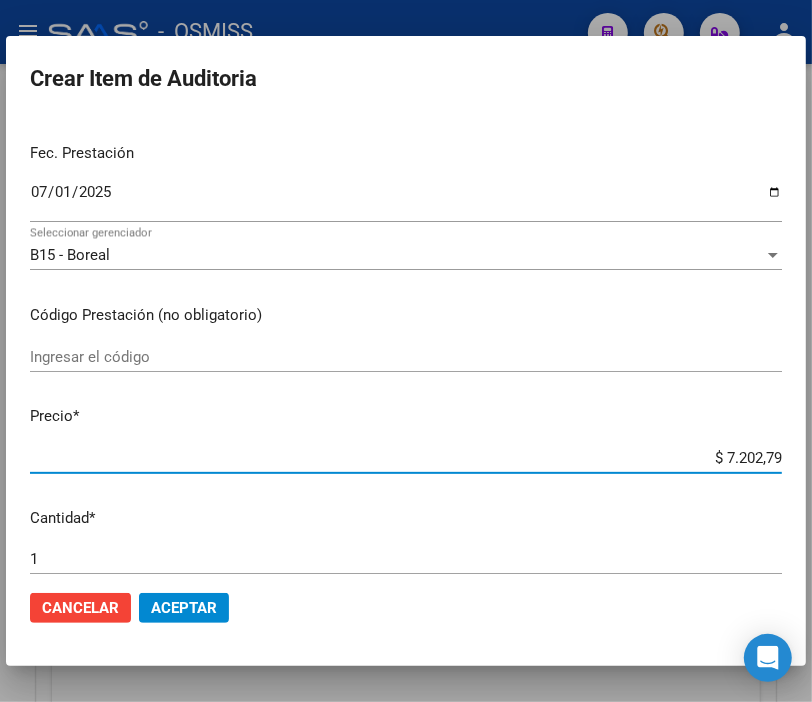 type on "$ 72.027,98" 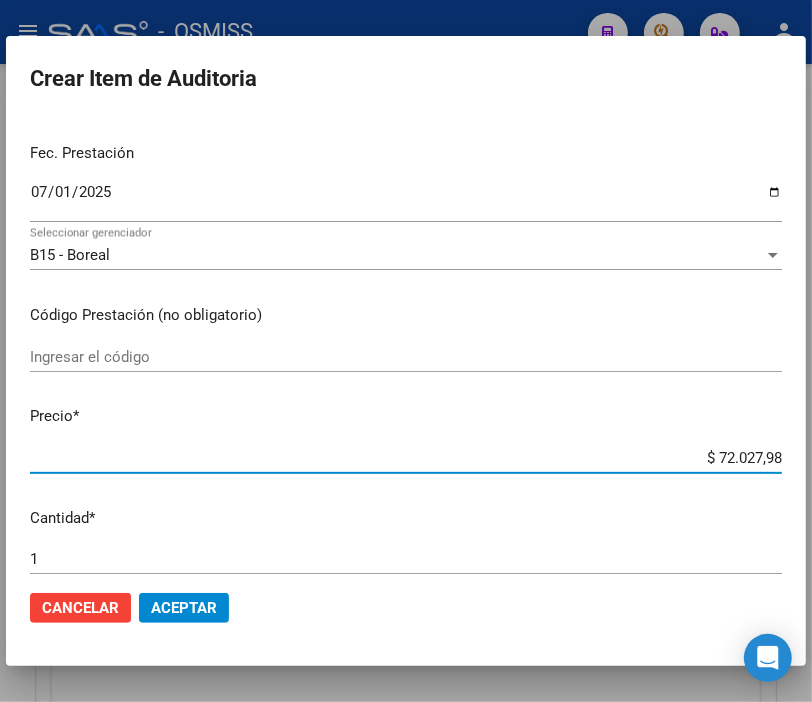type on "$ 720.279,87" 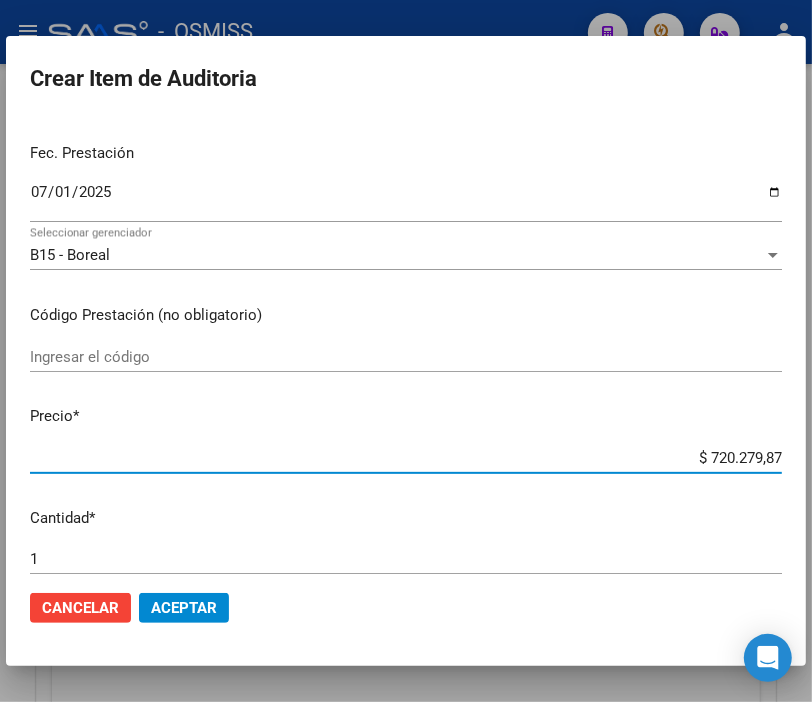click on "Aceptar" 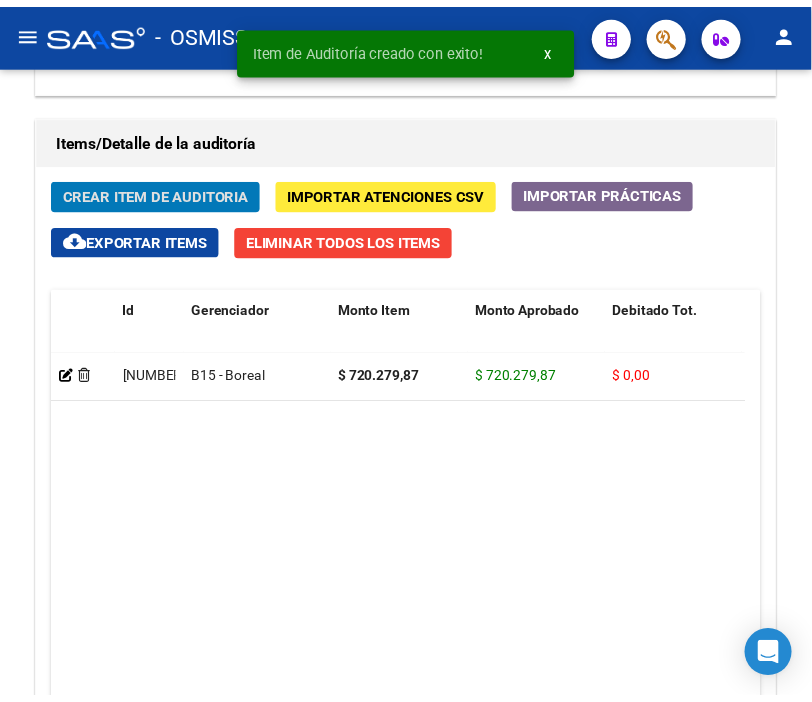 scroll, scrollTop: 1782, scrollLeft: 0, axis: vertical 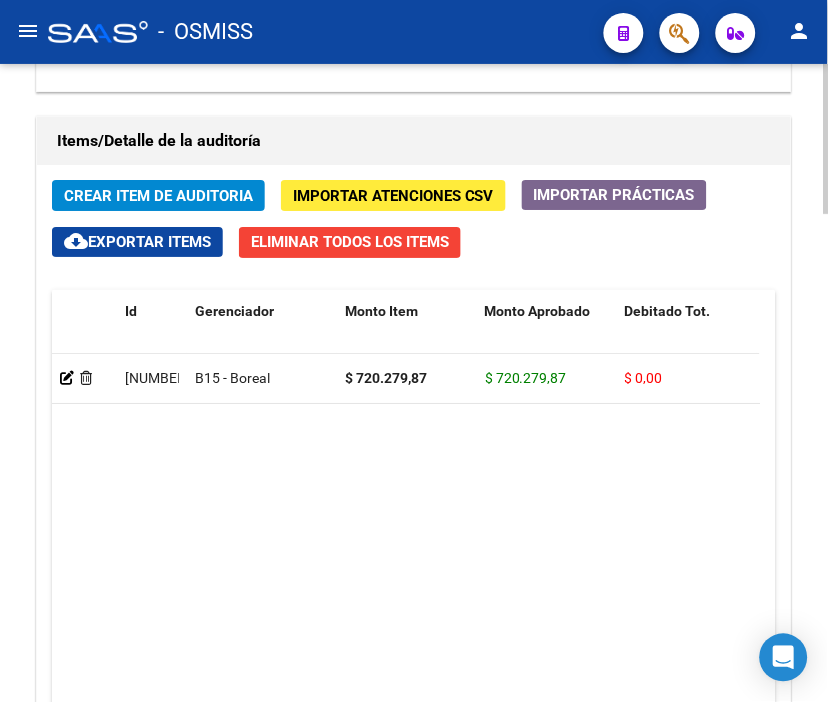 drag, startPoint x: 498, startPoint y: 441, endPoint x: 40, endPoint y: 281, distance: 485.14328 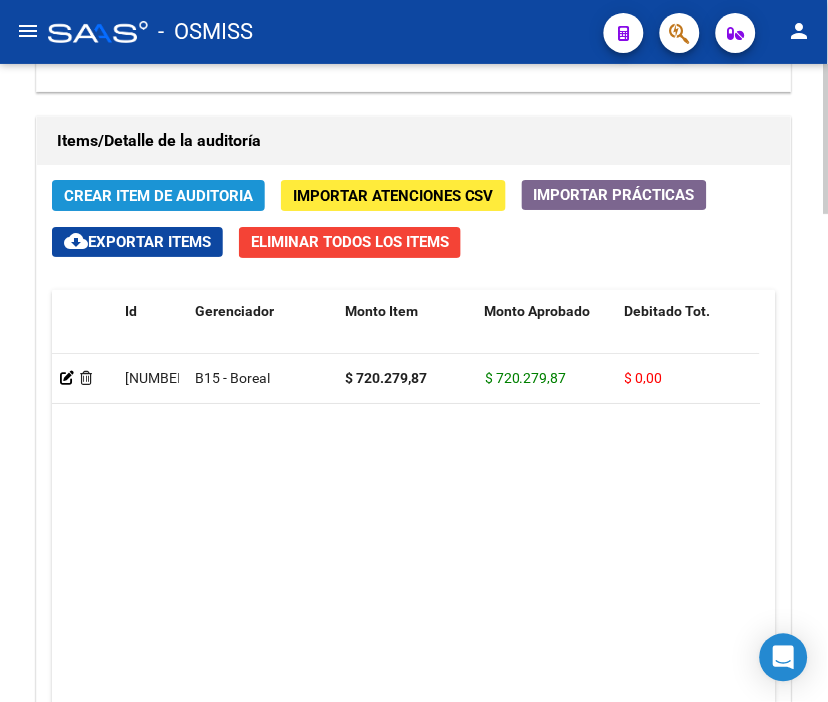 click on "Crear Item de Auditoria" 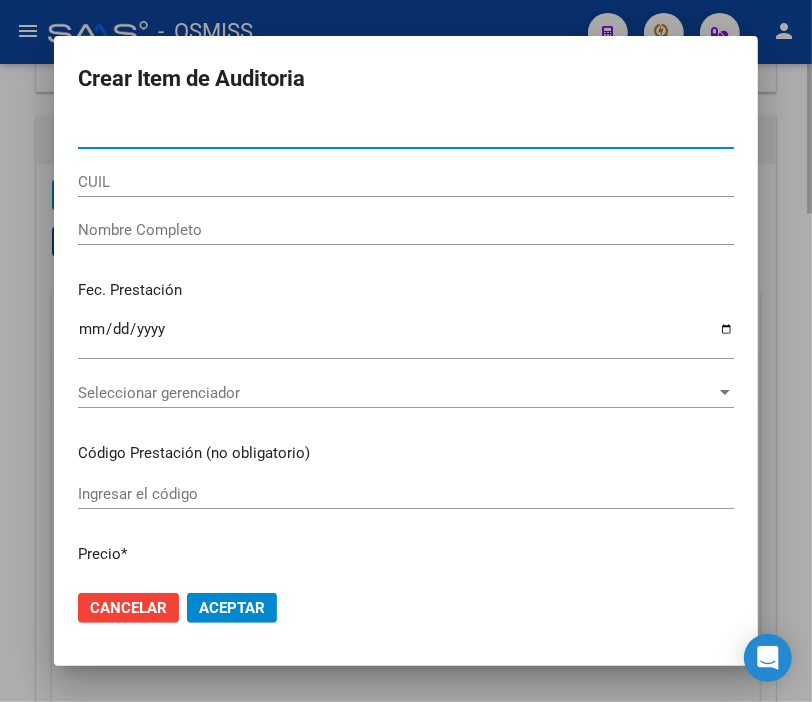 type on "[DOCUMENT]" 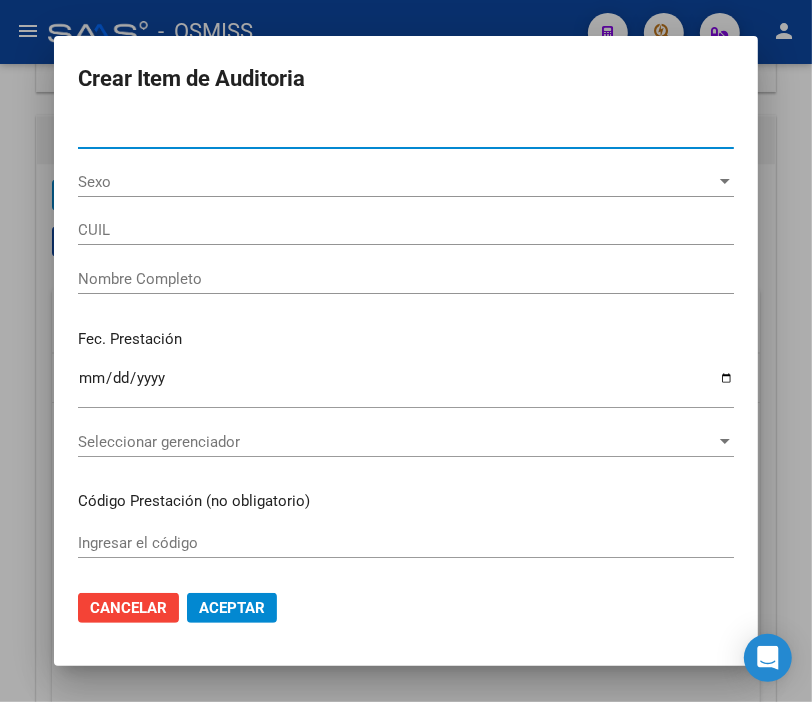 type on "[NUMBER]" 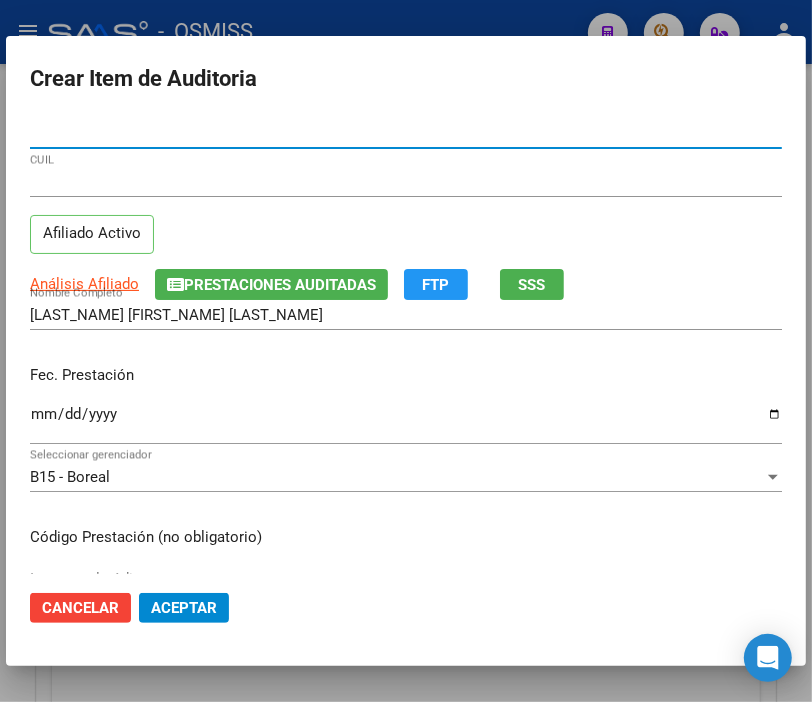 type on "[DOCUMENT]" 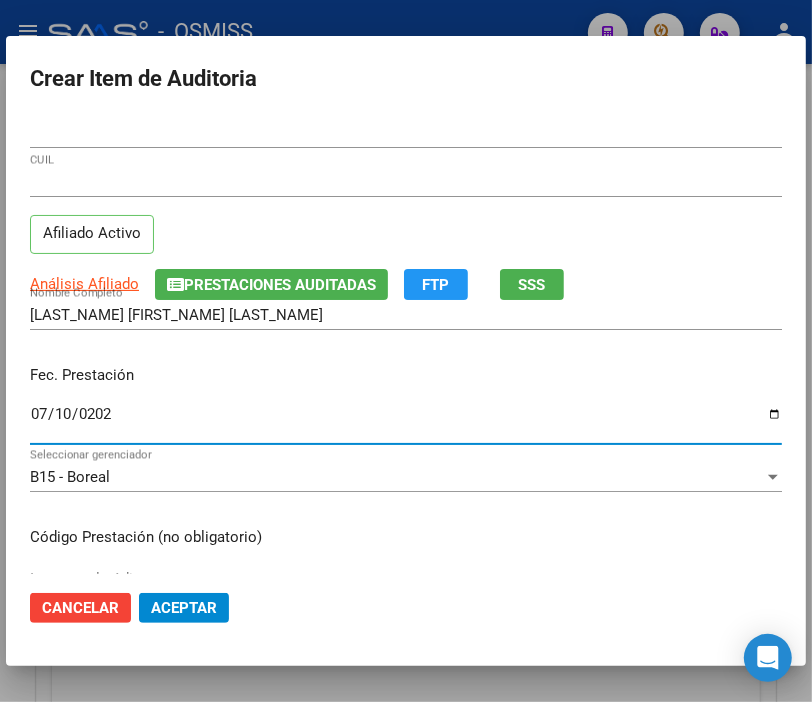 type on "2025-07-10" 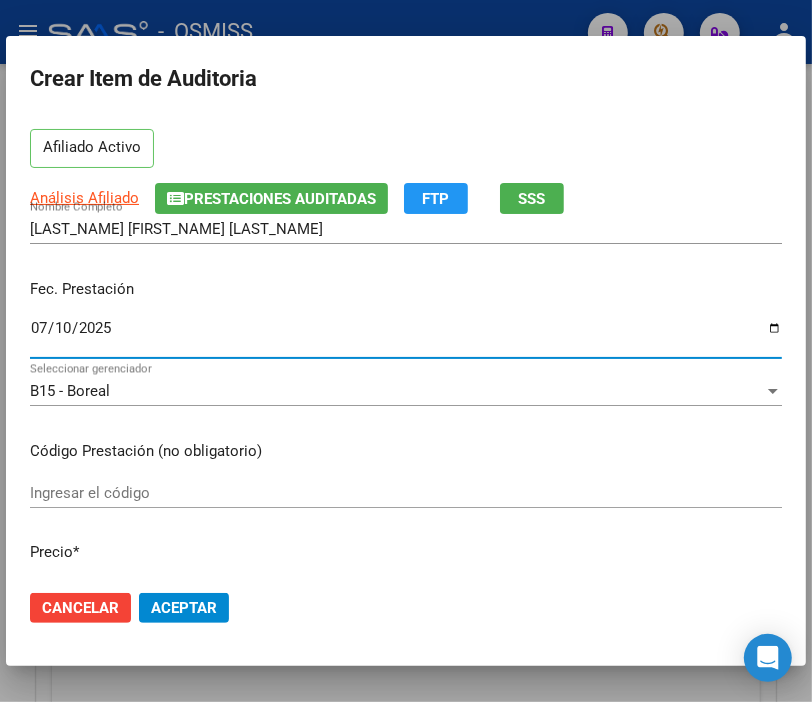 scroll, scrollTop: 222, scrollLeft: 0, axis: vertical 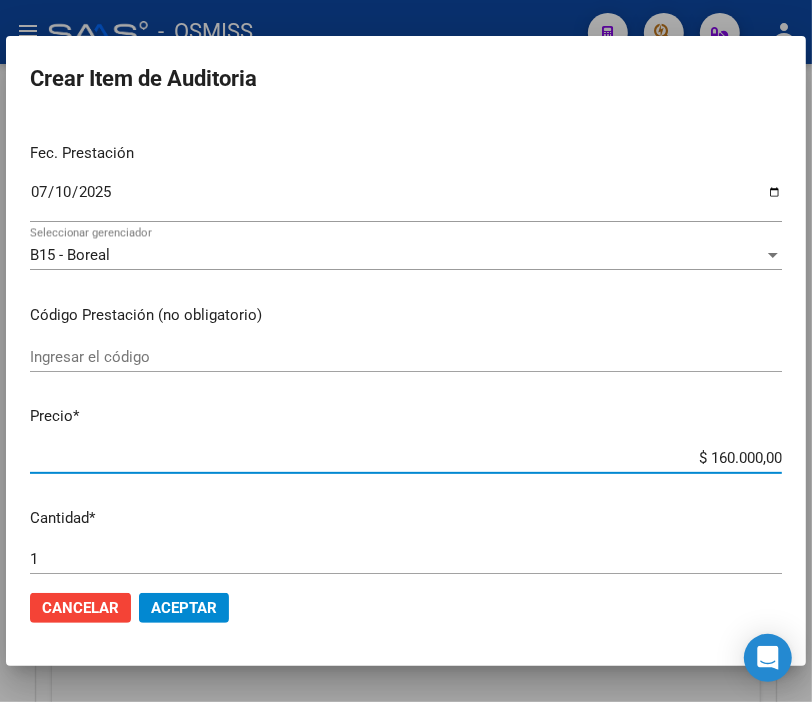 drag, startPoint x: 640, startPoint y: 450, endPoint x: 828, endPoint y: 468, distance: 188.85974 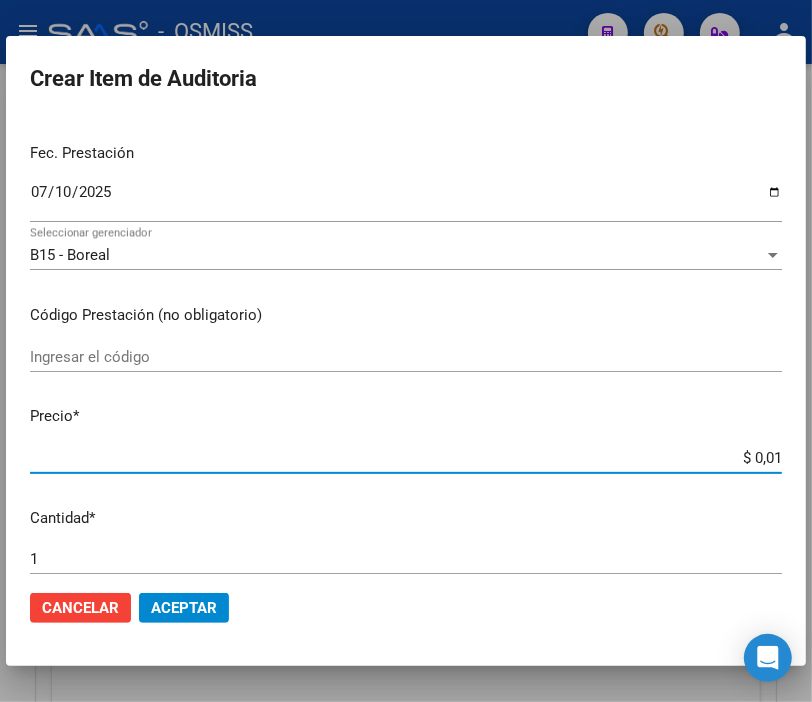 type on "$ 0,12" 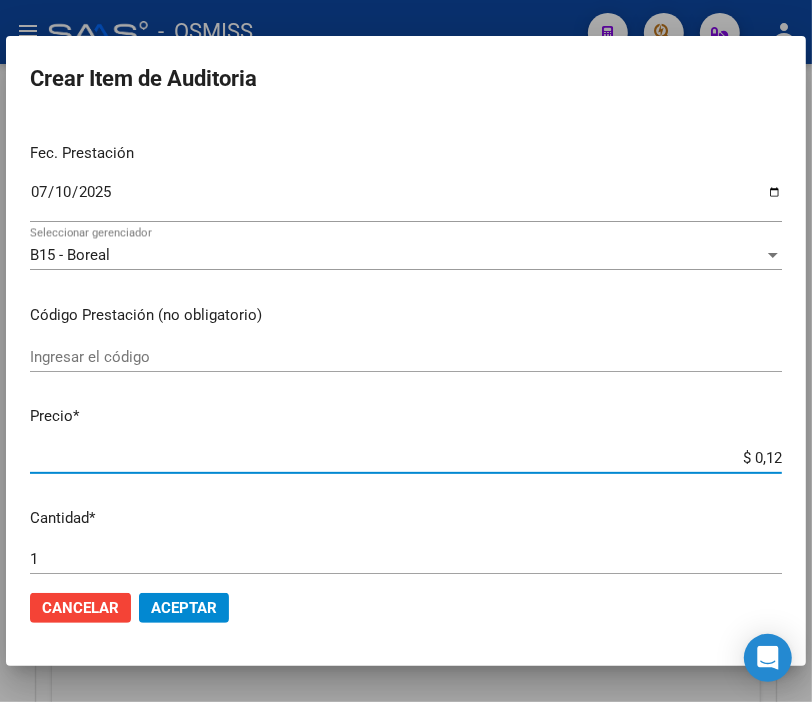 type on "$ 1,20" 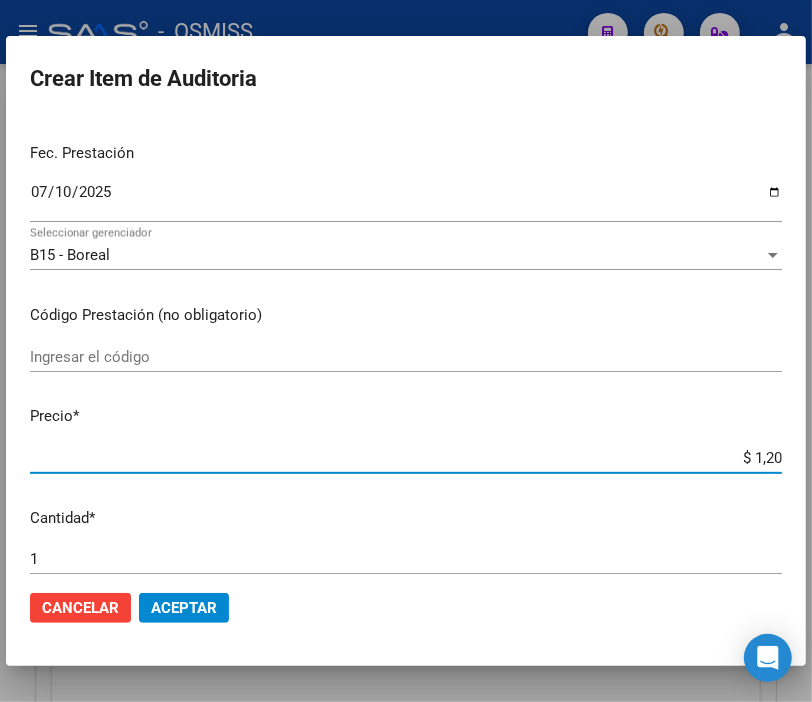 type on "$ 12,00" 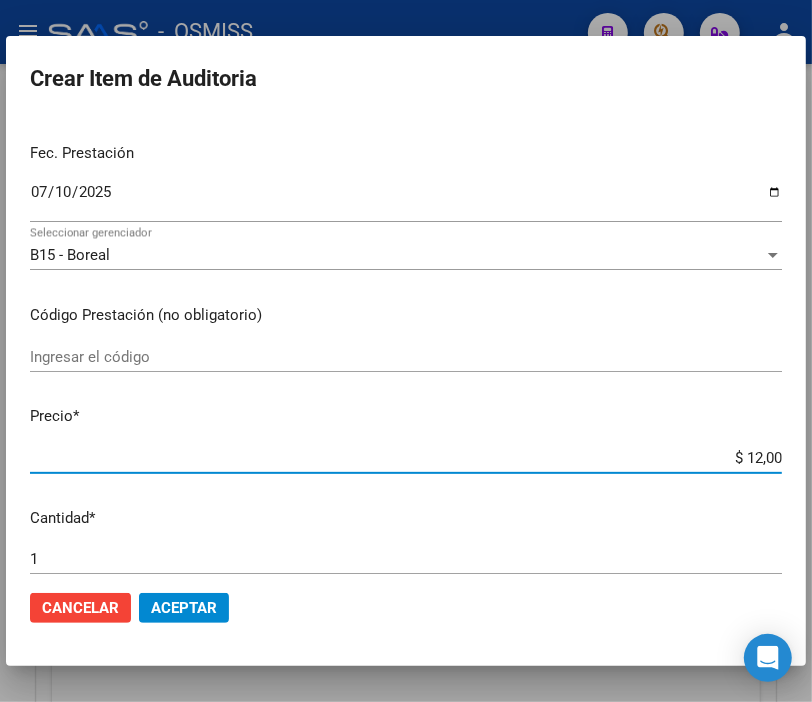 type on "$ 120,00" 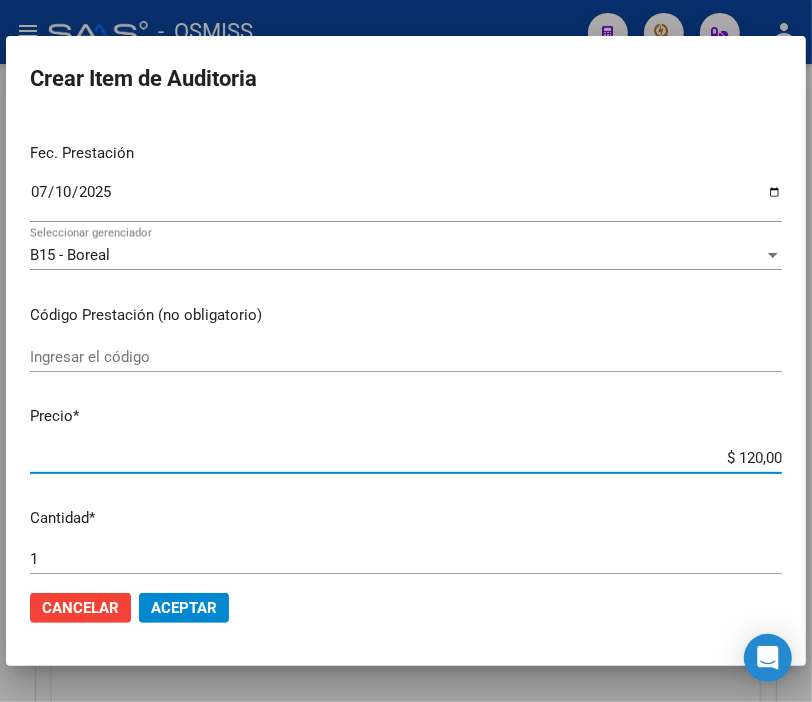 type on "$ 1.200,00" 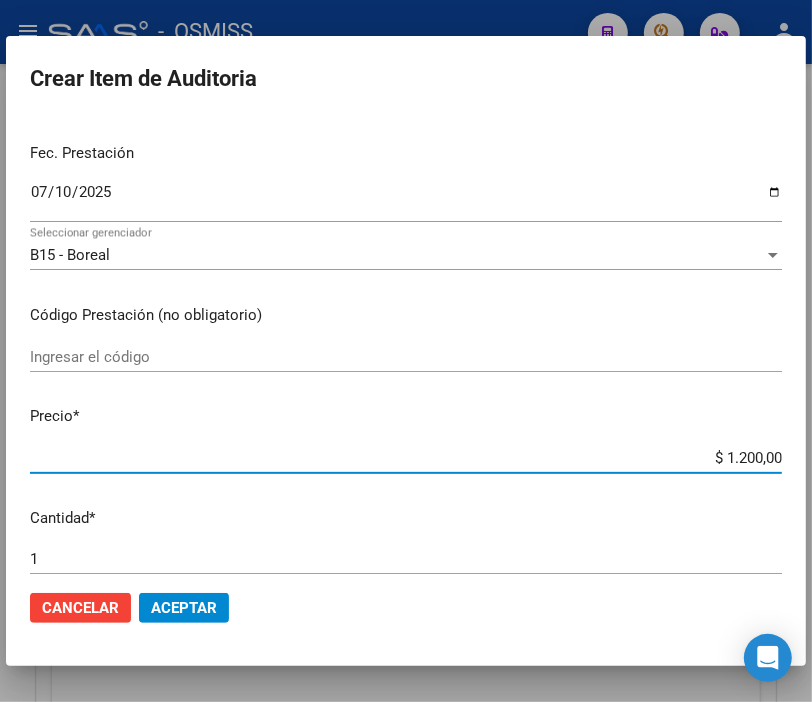 type on "$ 12.000,00" 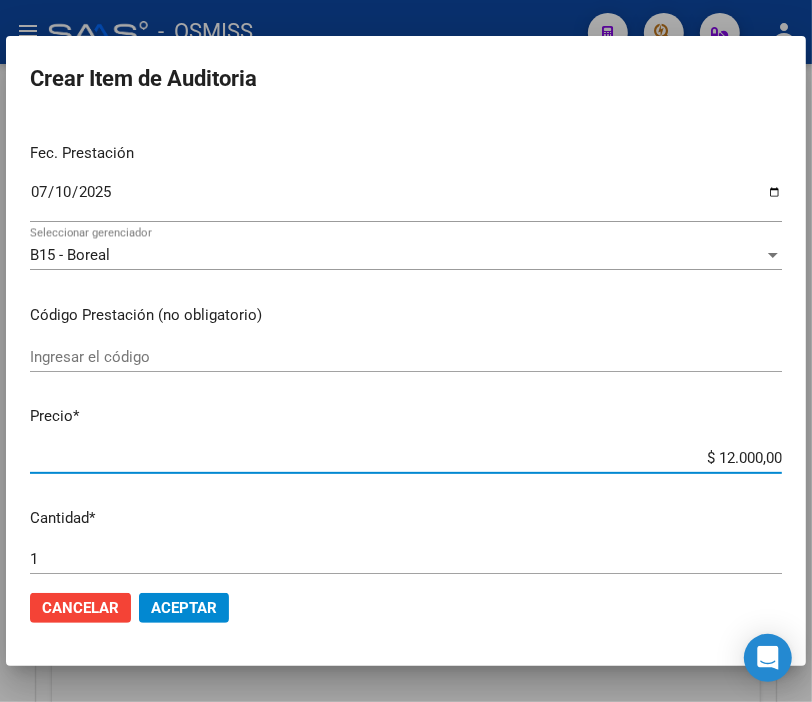 type on "$ [AMOUNT]" 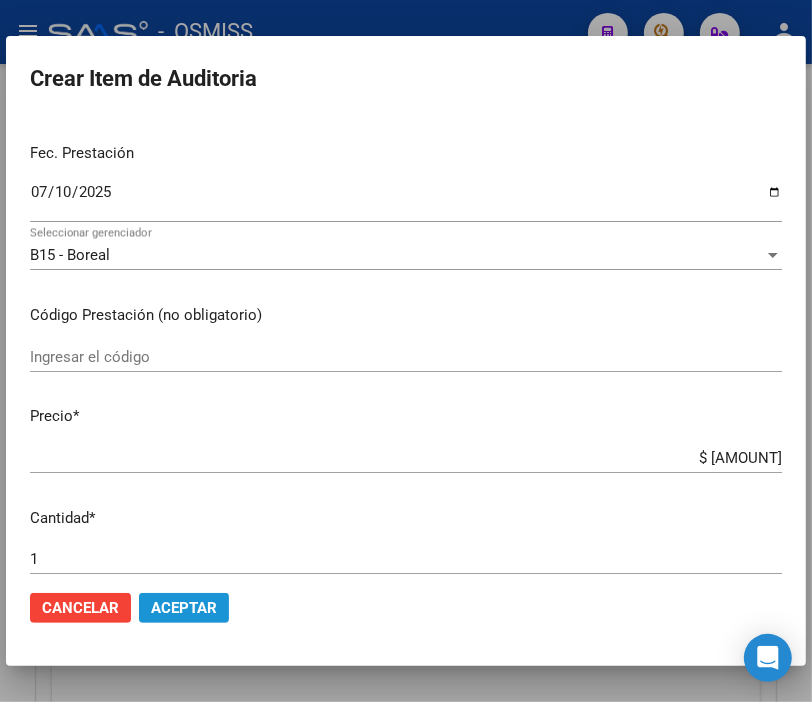 click on "Aceptar" 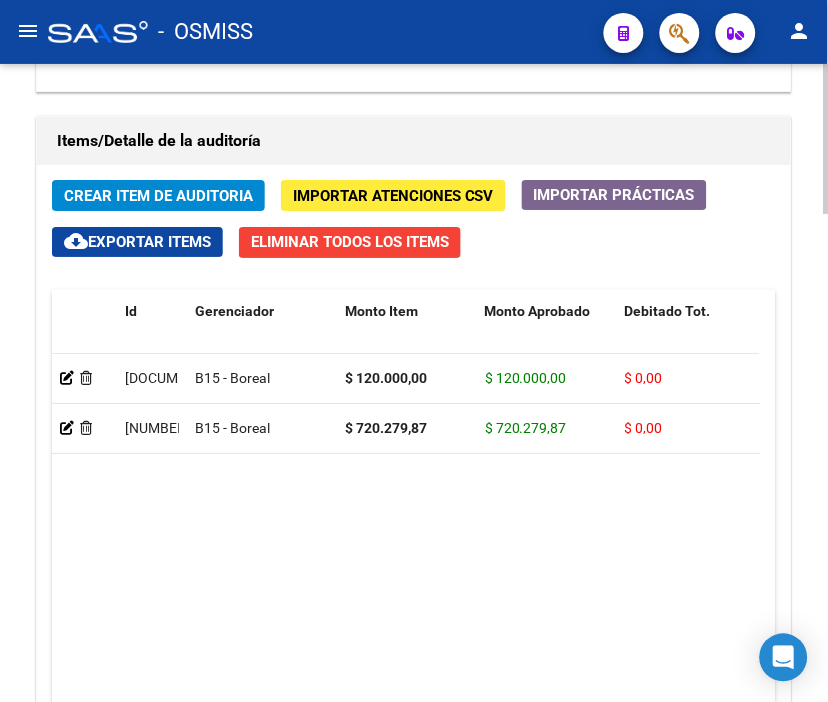 drag, startPoint x: 495, startPoint y: 107, endPoint x: 416, endPoint y: 122, distance: 80.411446 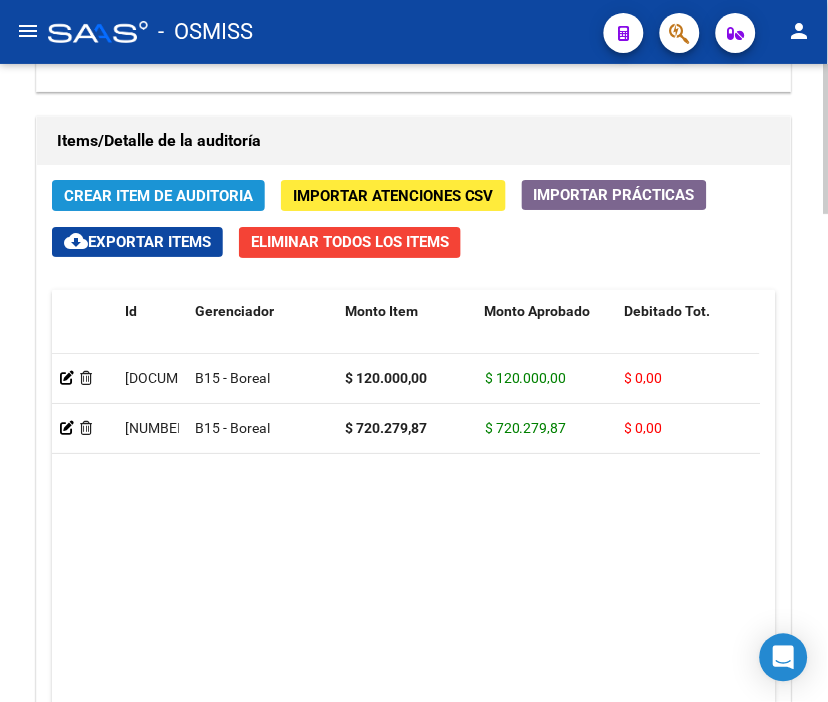 click on "Crear Item de Auditoria" 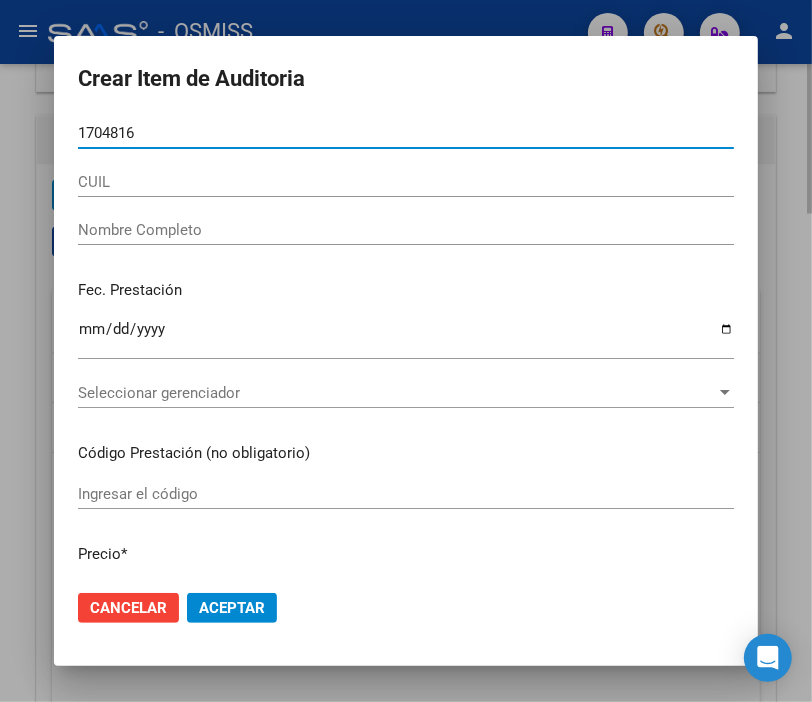 type on "[DOCUMENT_NUMBER]" 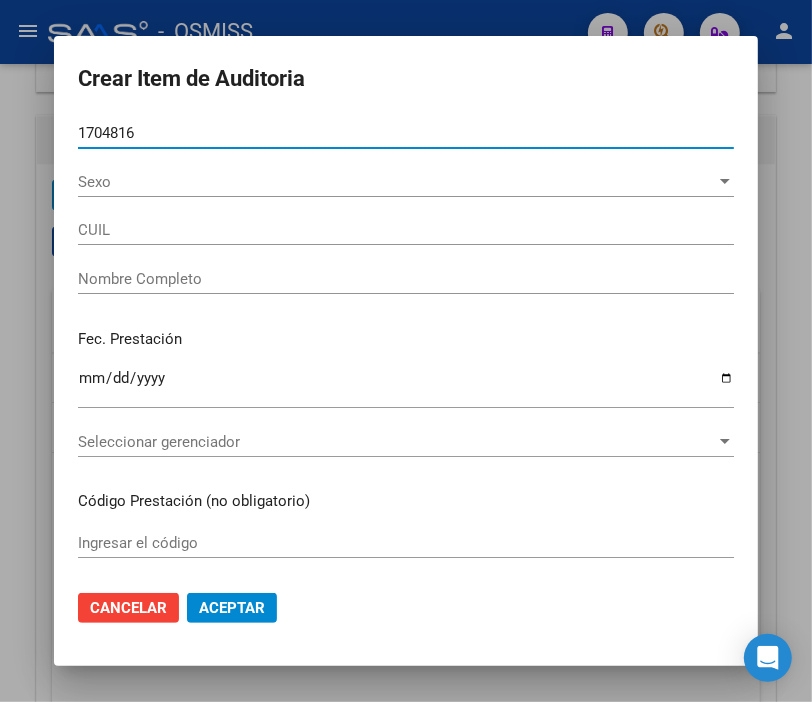type on "[CUIL]" 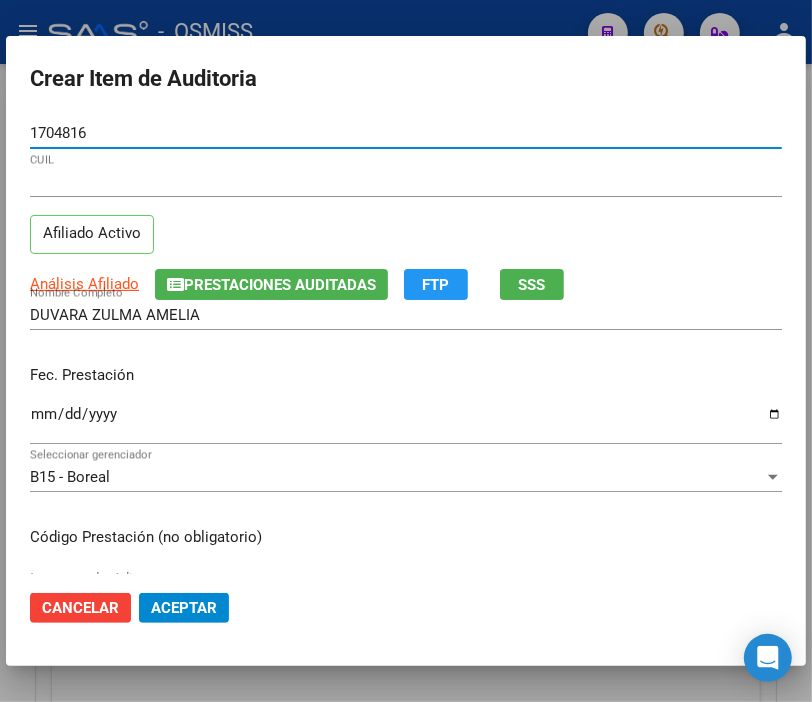 type on "[DOCUMENT_NUMBER]" 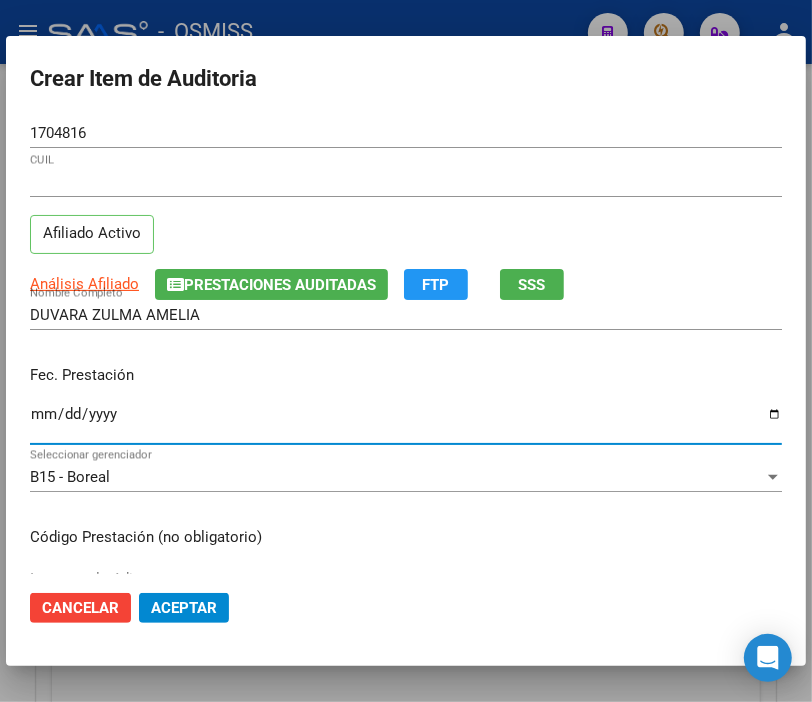 click on "Ingresar la fecha" at bounding box center [406, 422] 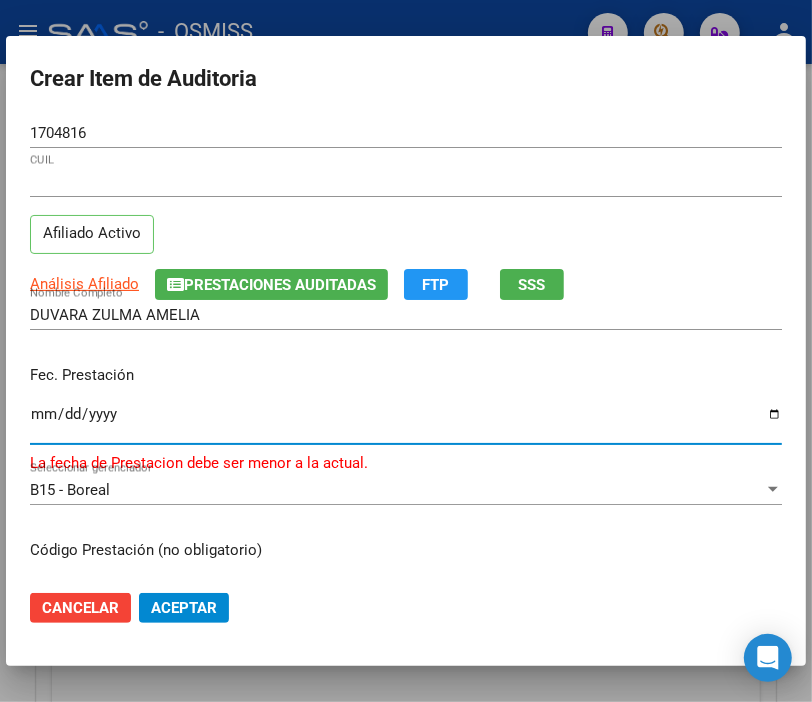 type on "2025-07-28" 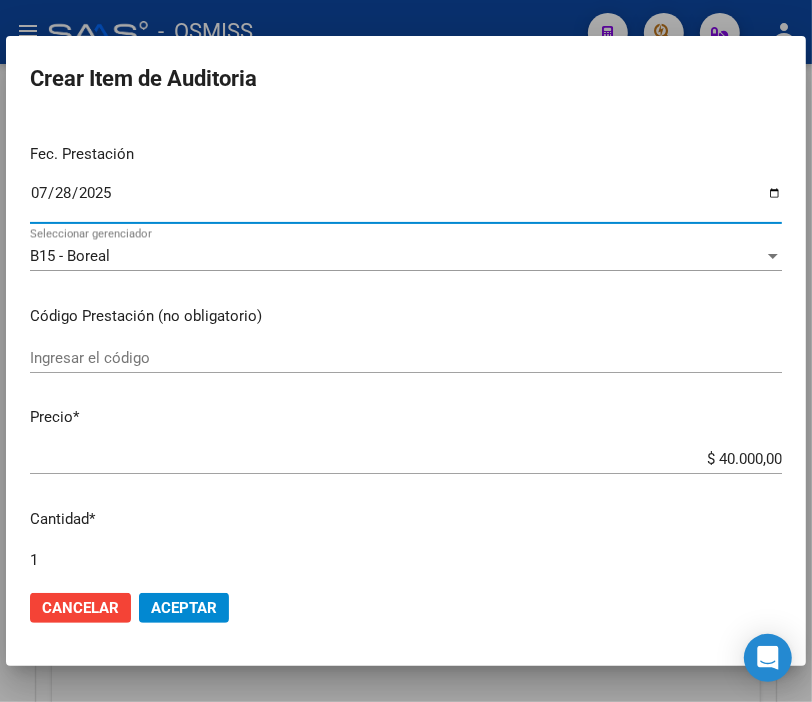 scroll, scrollTop: 222, scrollLeft: 0, axis: vertical 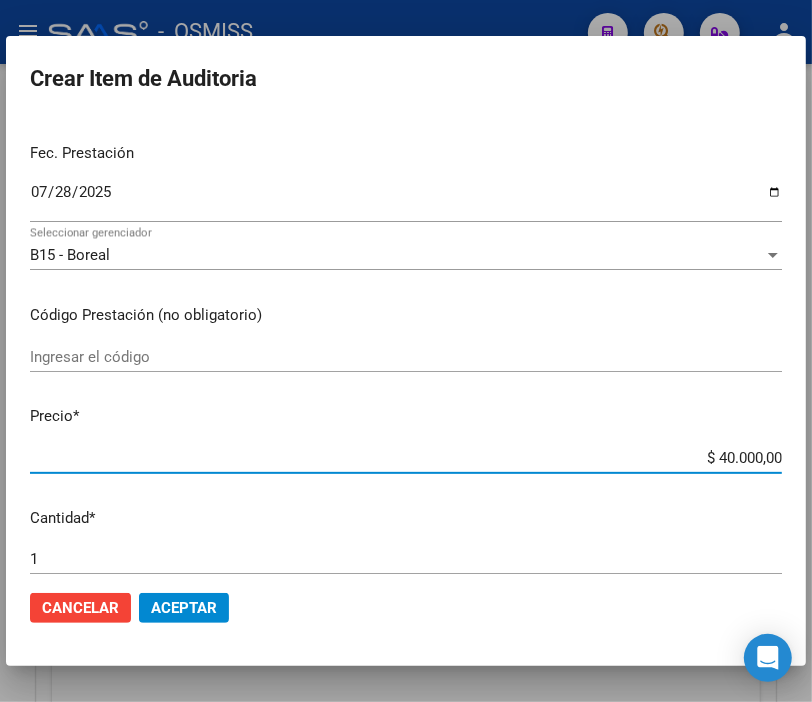 drag, startPoint x: 672, startPoint y: 456, endPoint x: 828, endPoint y: 456, distance: 156 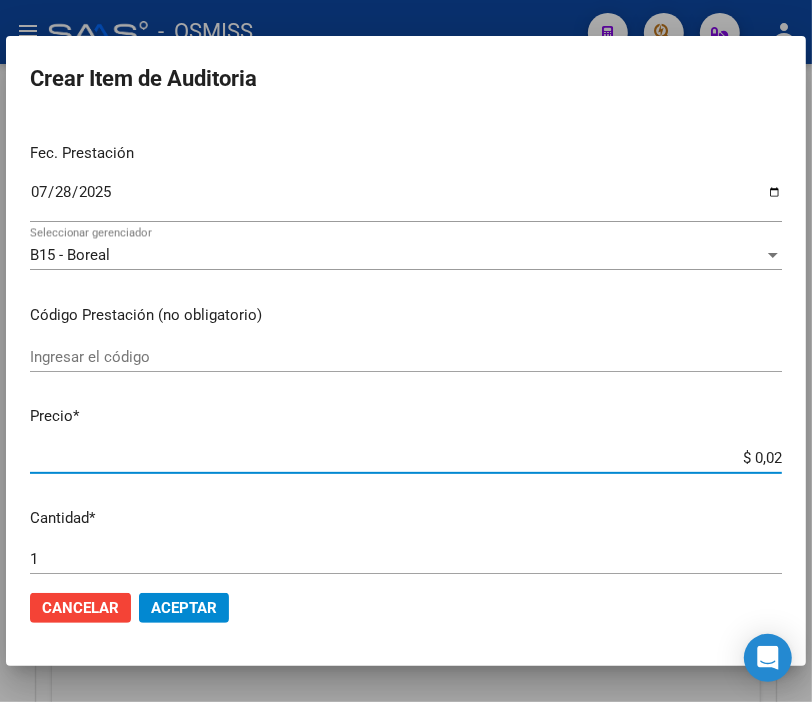 type on "$ 0,20" 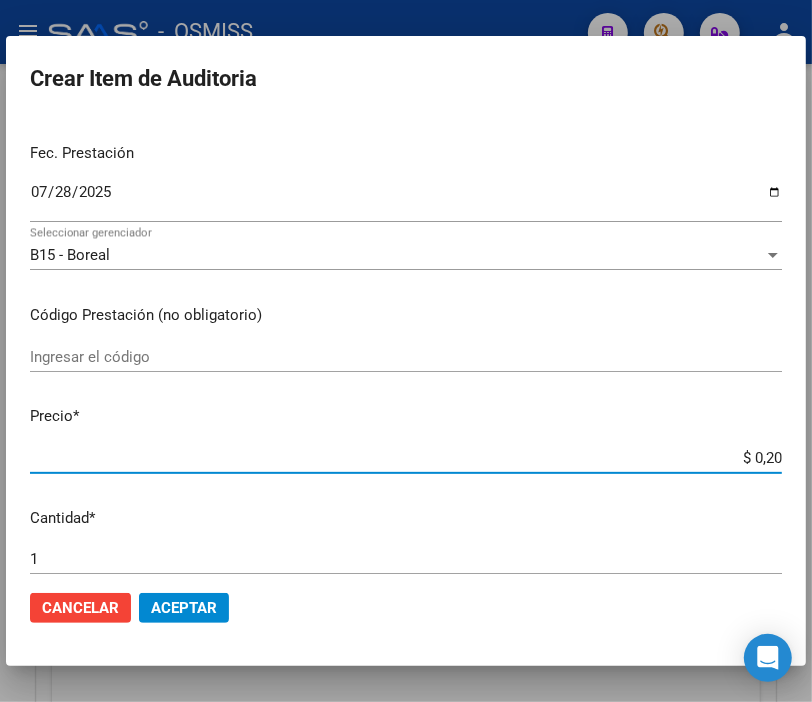 type on "$ 2,00" 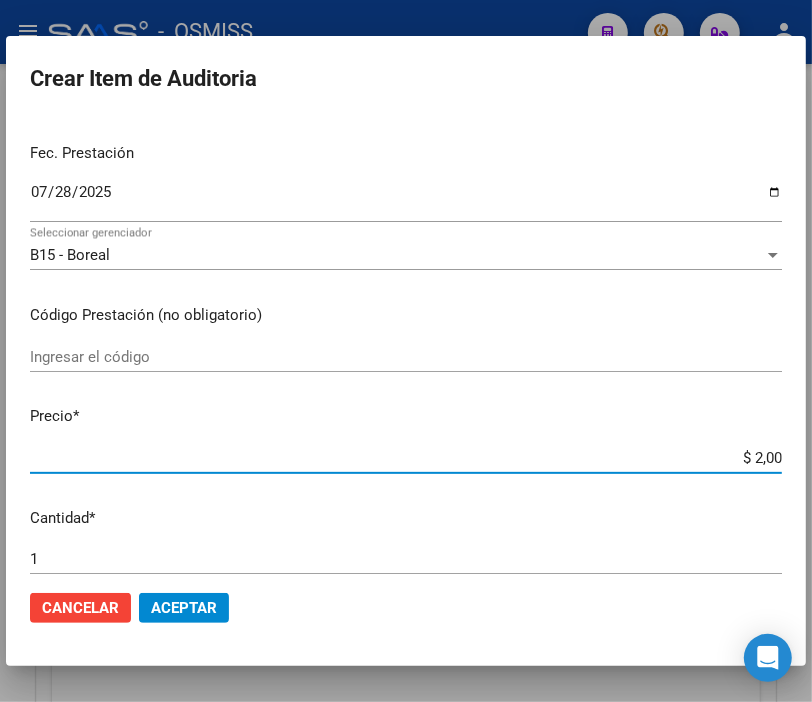 type on "$ 20,00" 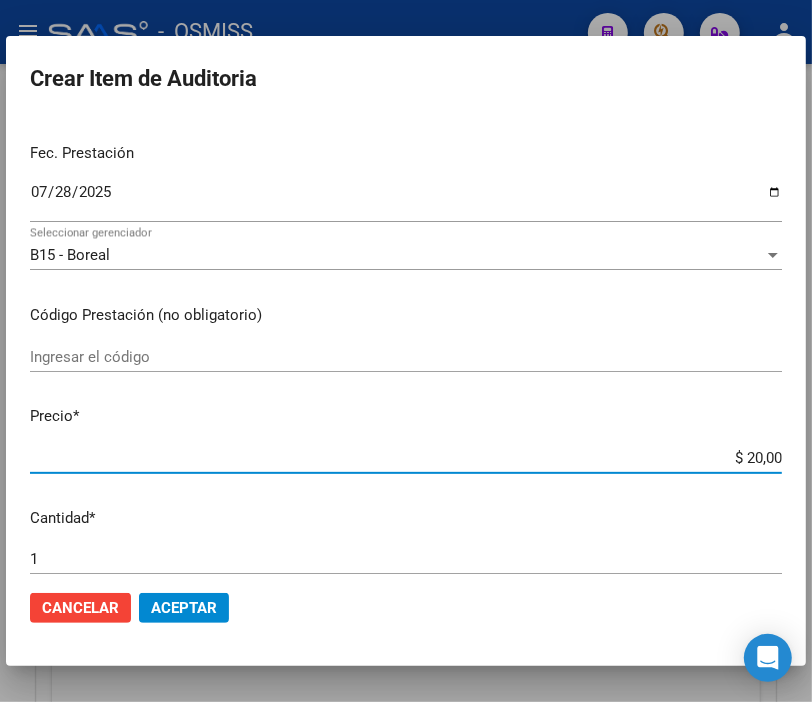 type on "$ 200,00" 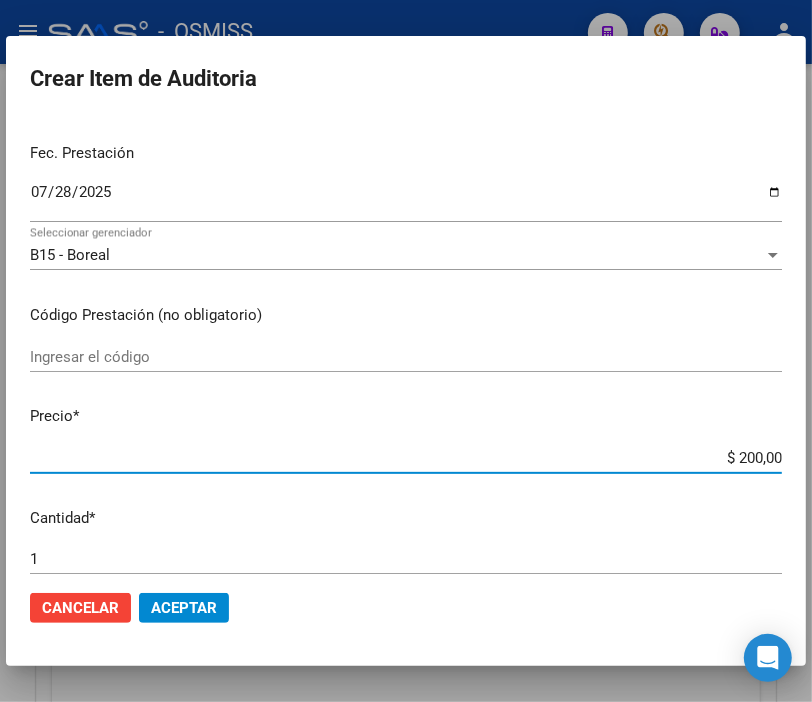 type on "$ 2.000,00" 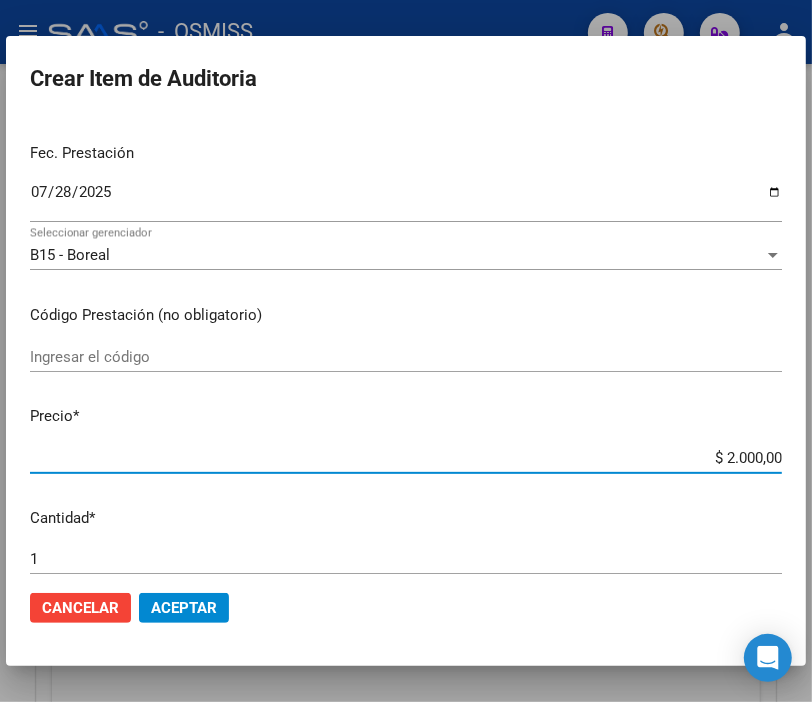 type on "$ 20.000,00" 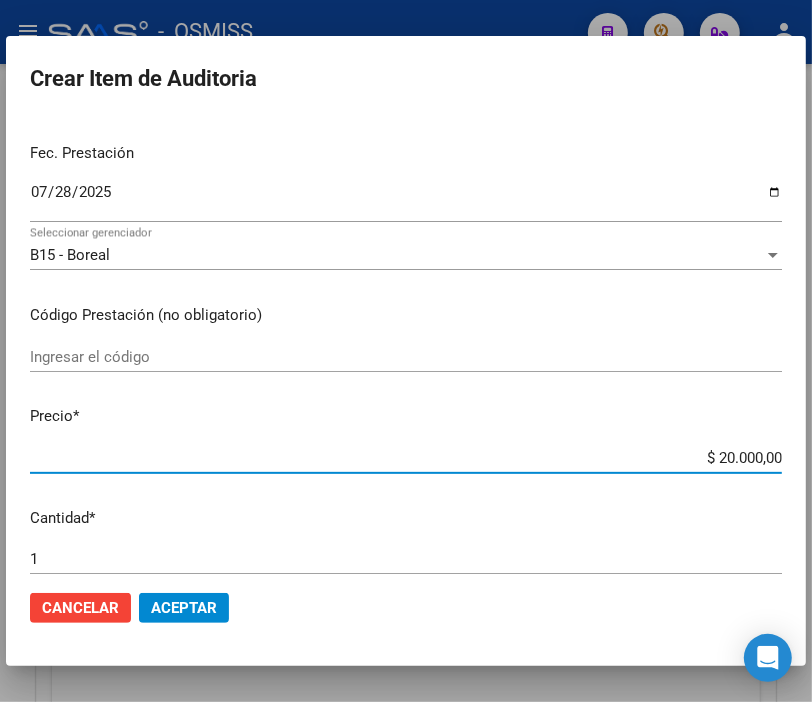 click on "Aceptar" 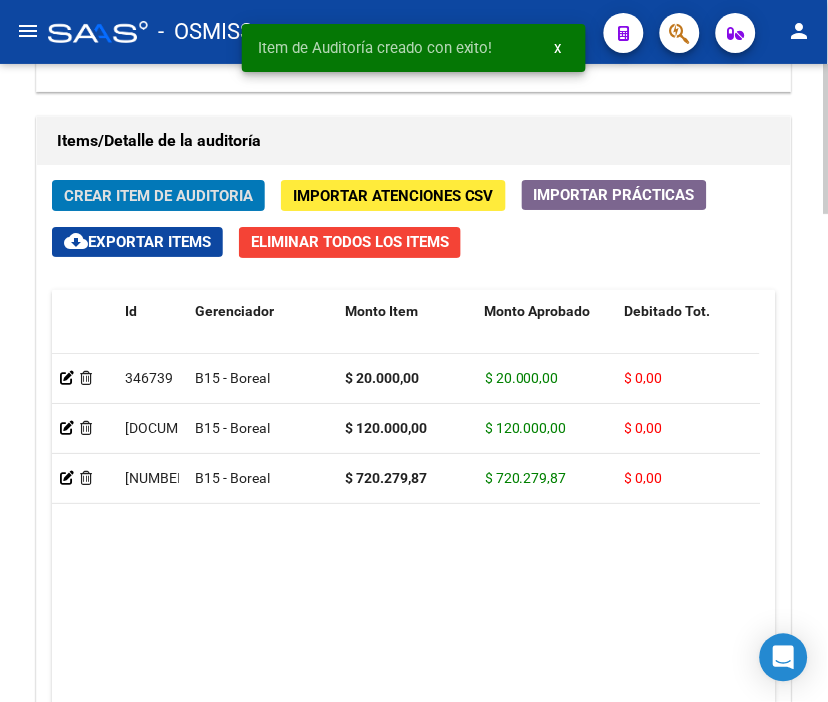 click on "Crear Item de Auditoria" 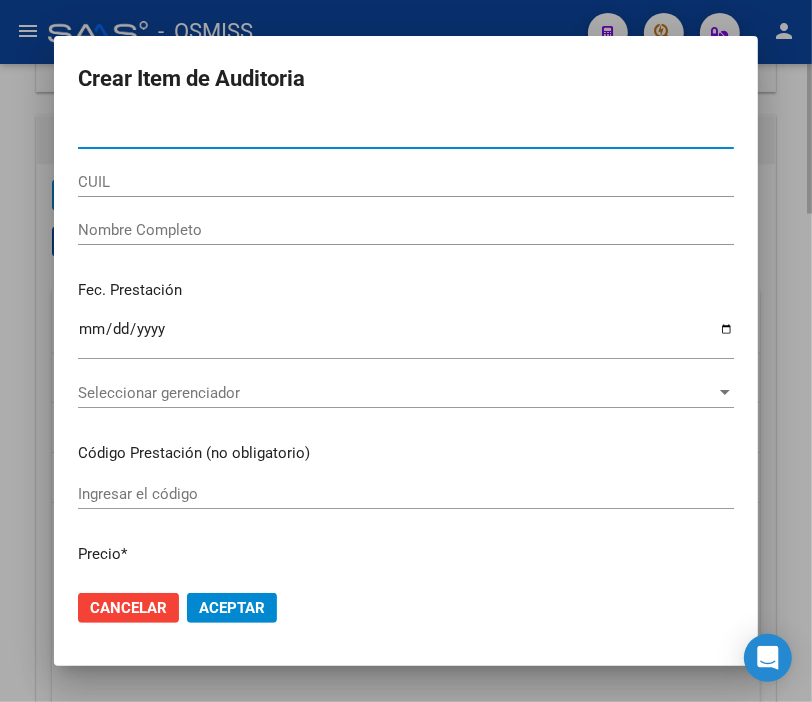 type on "[DOCUMENT_NUMBER]" 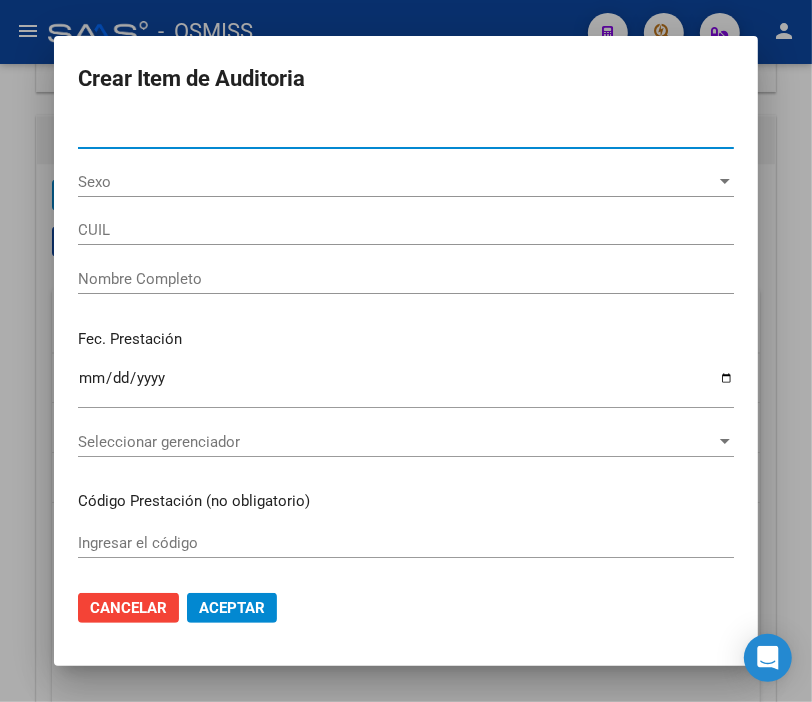 type on "[DOCUMENT]" 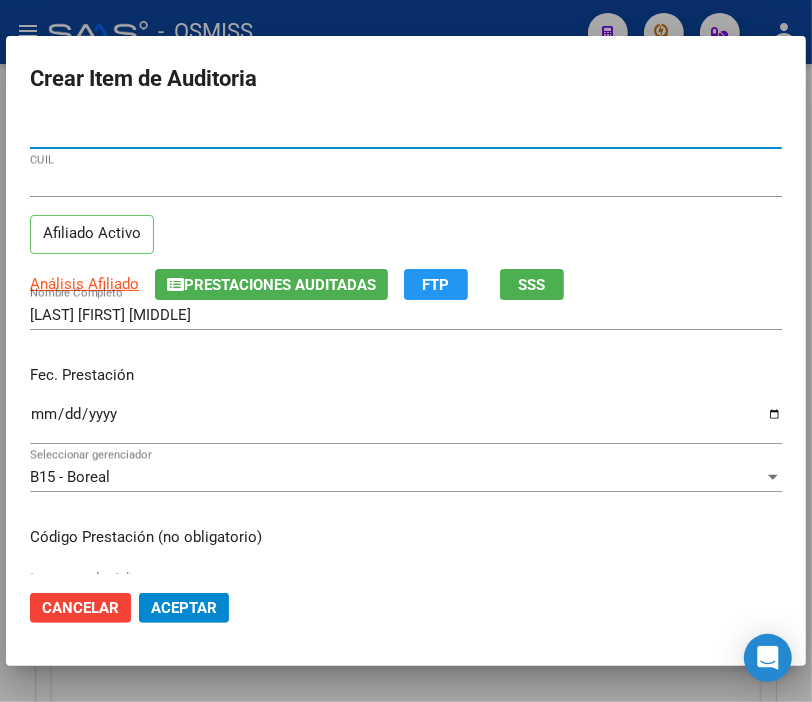 type on "[DOCUMENT_NUMBER]" 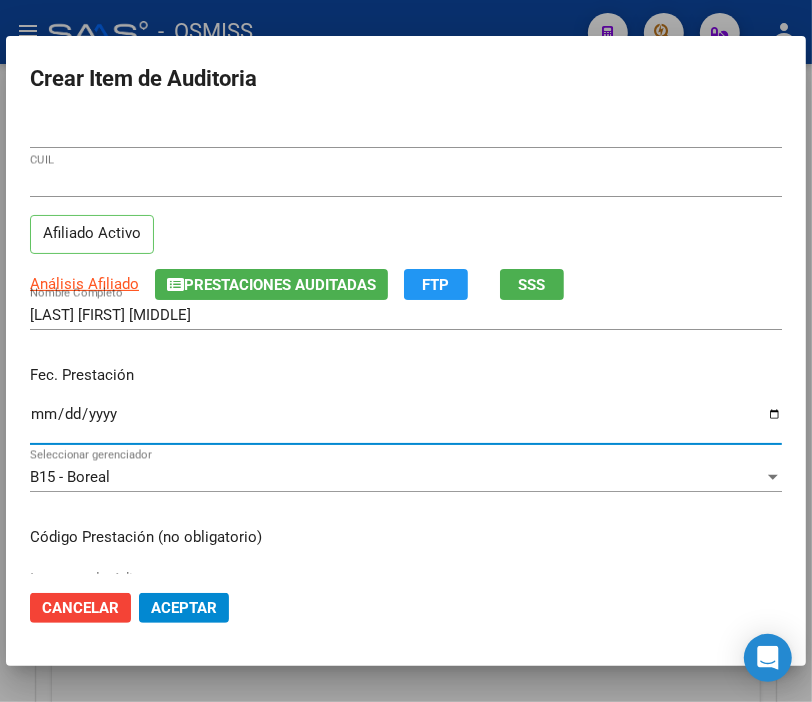 type on "2025-07-29" 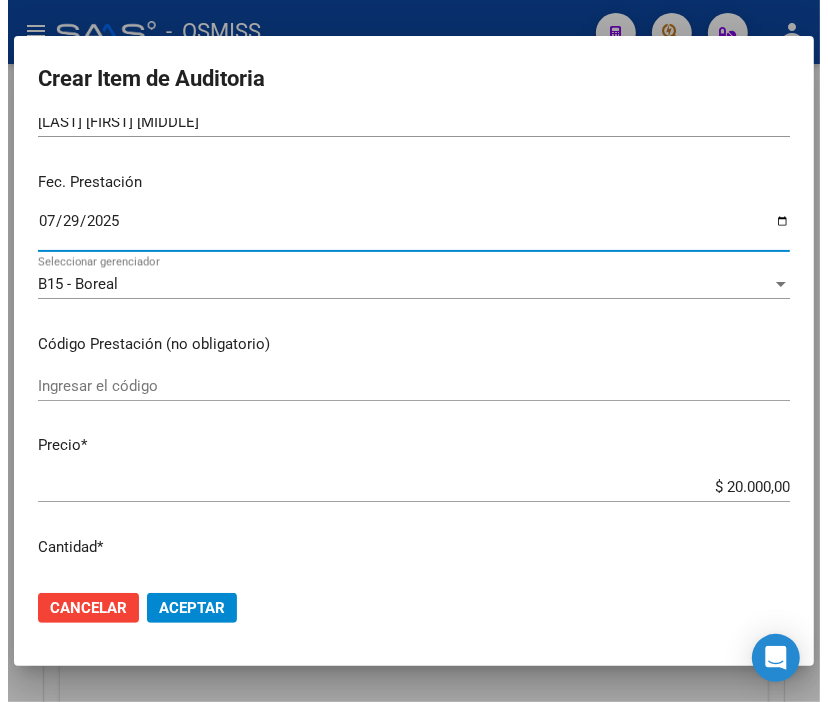 scroll, scrollTop: 222, scrollLeft: 0, axis: vertical 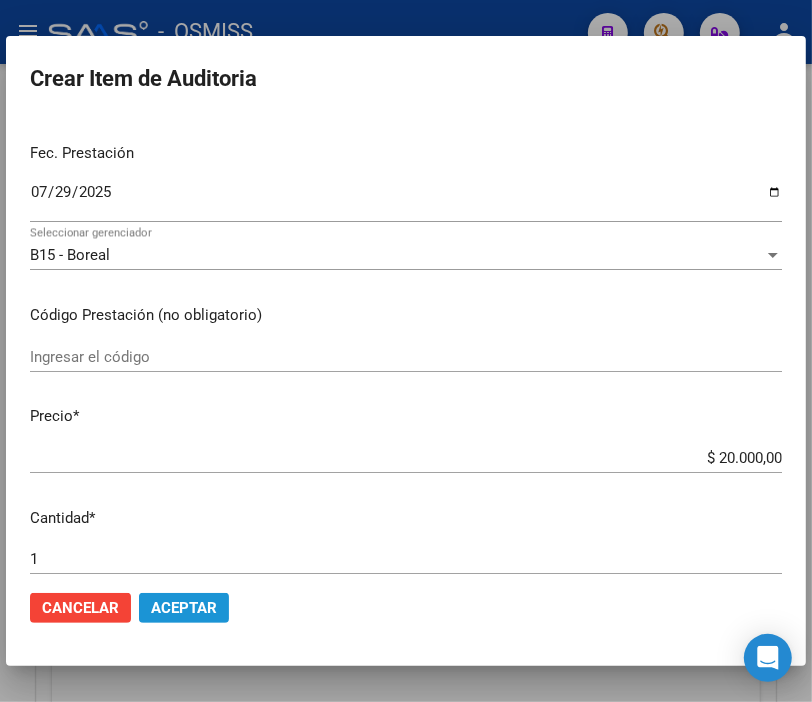 click on "Aceptar" 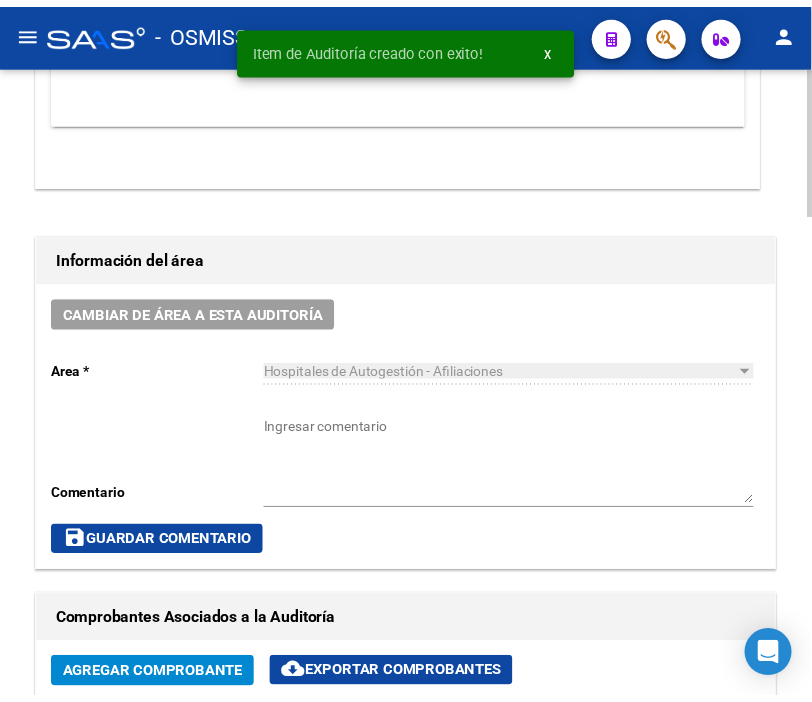 scroll, scrollTop: 782, scrollLeft: 0, axis: vertical 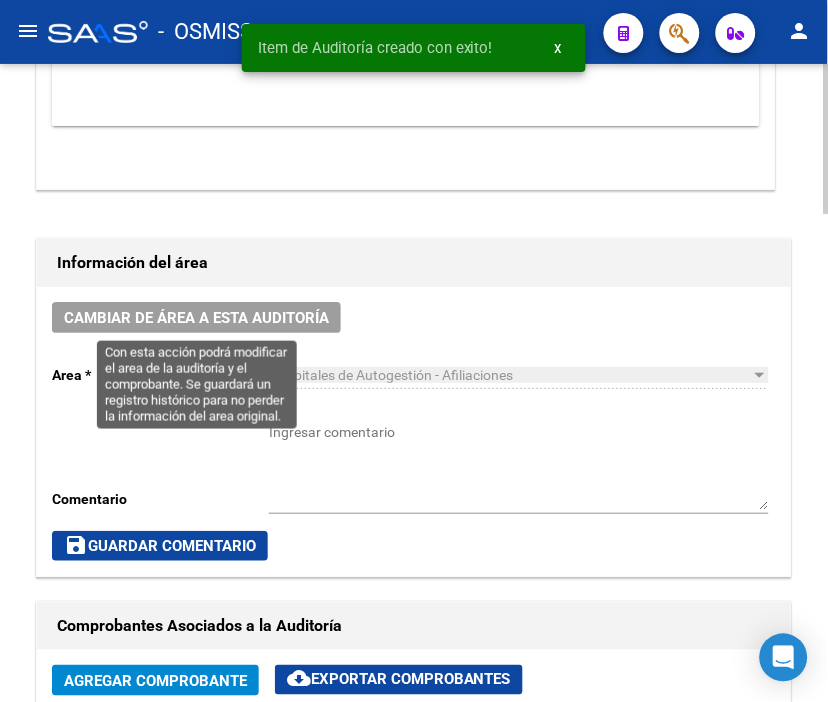 click on "Cambiar de área a esta auditoría" 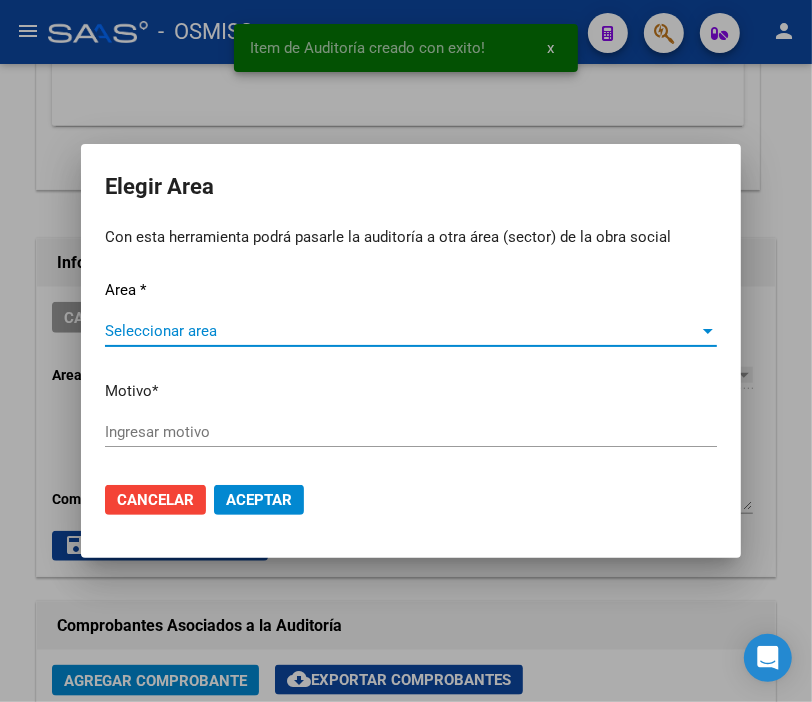 click on "Seleccionar area Seleccionar area" at bounding box center (411, 331) 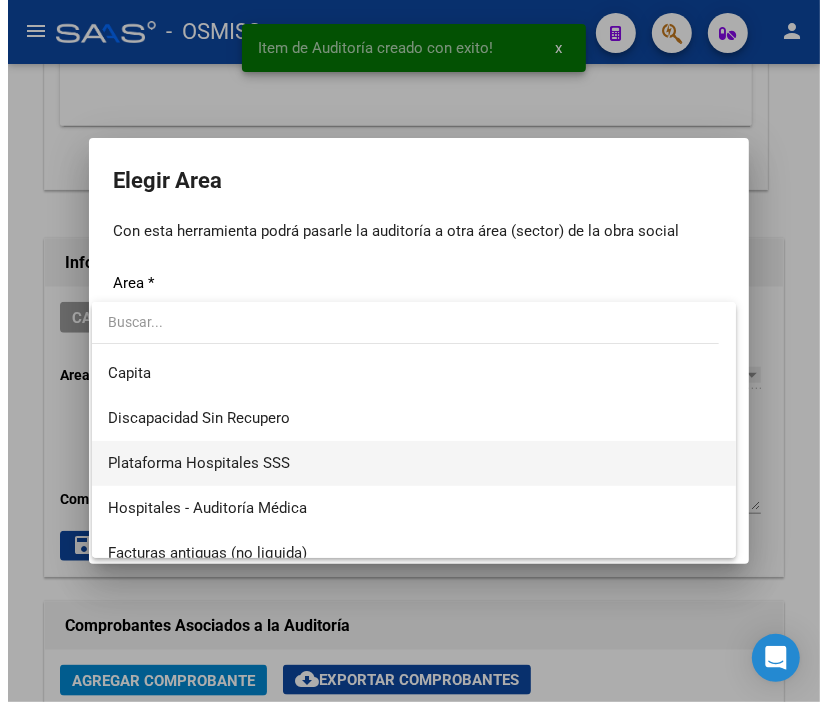 scroll, scrollTop: 222, scrollLeft: 0, axis: vertical 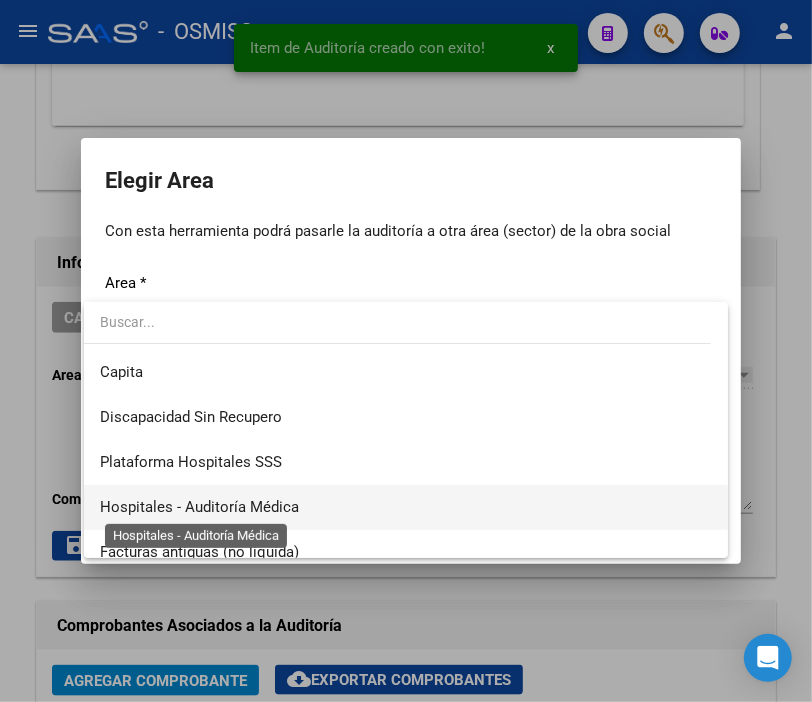 click on "Hospitales - Auditoría Médica" at bounding box center (199, 507) 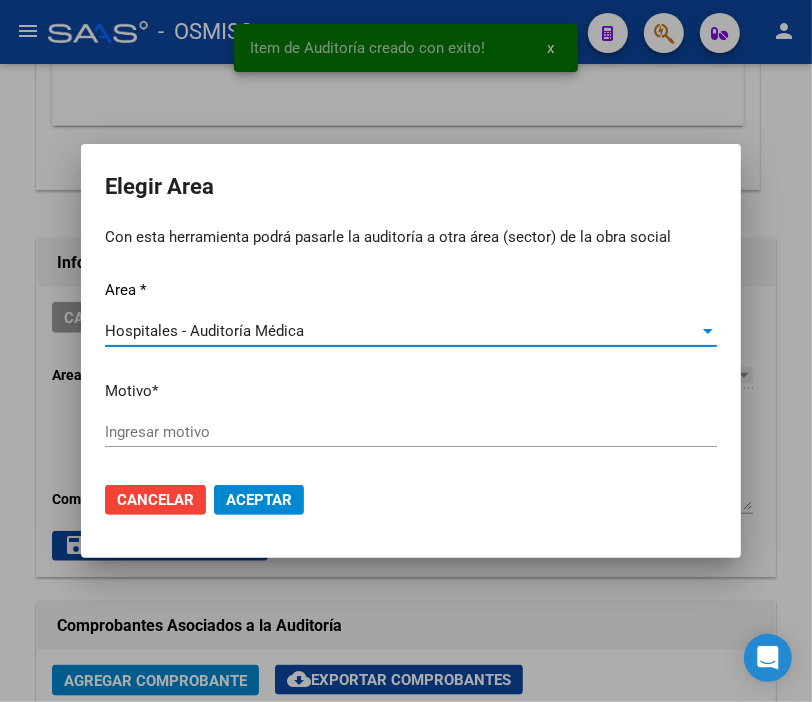 click on "Ingresar motivo" at bounding box center (411, 432) 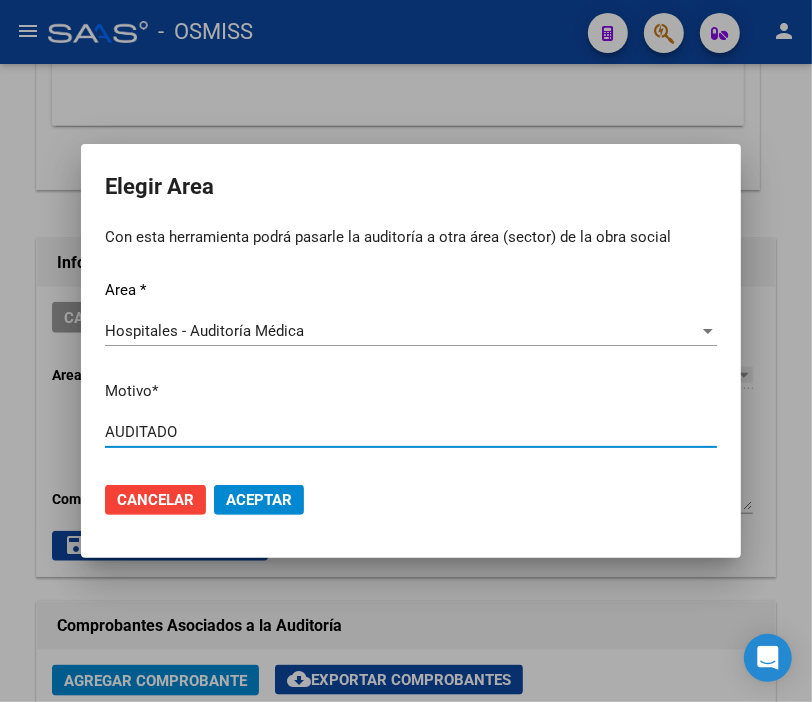 type on "AUDITADO" 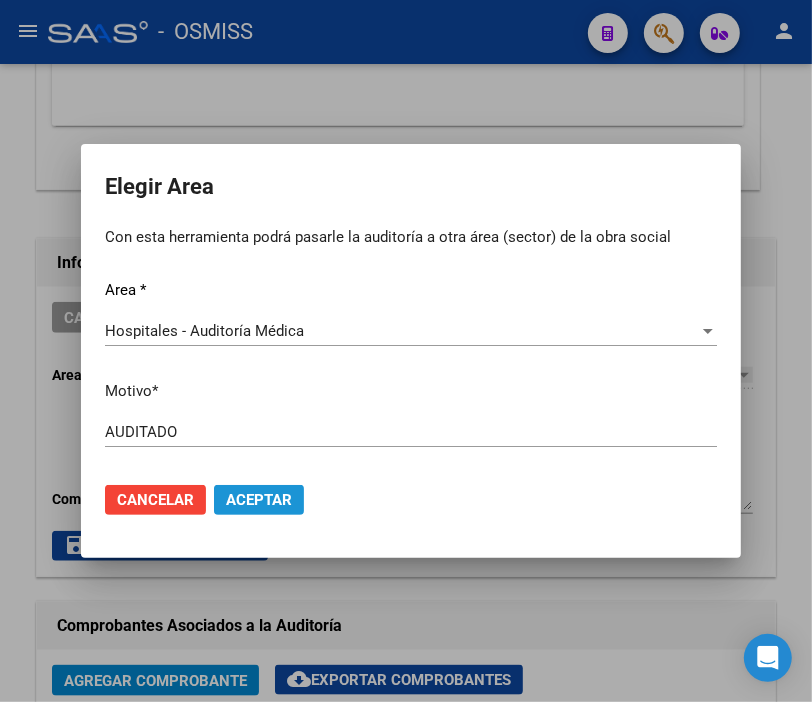 click on "Aceptar" at bounding box center [259, 500] 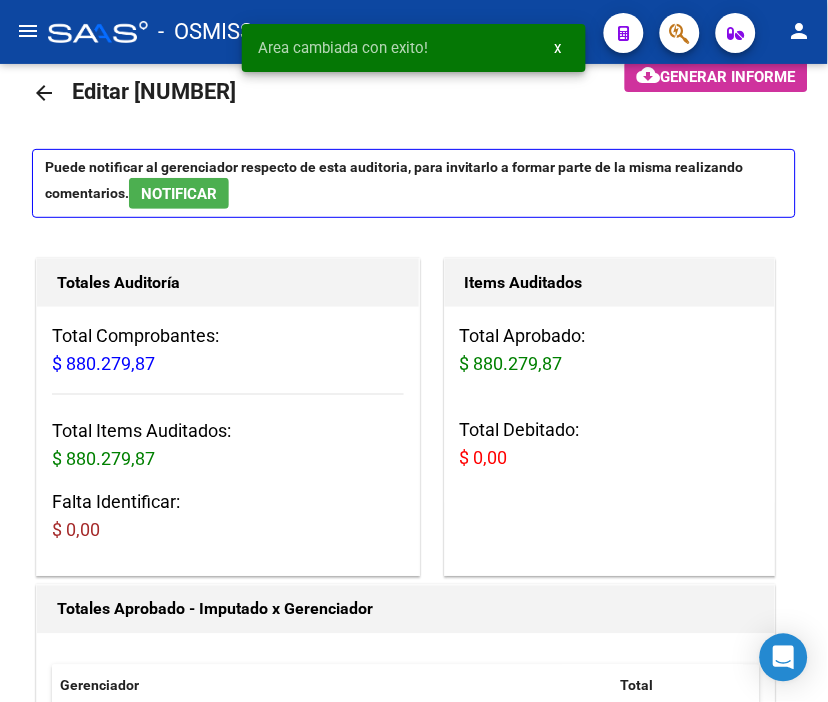 scroll, scrollTop: 0, scrollLeft: 0, axis: both 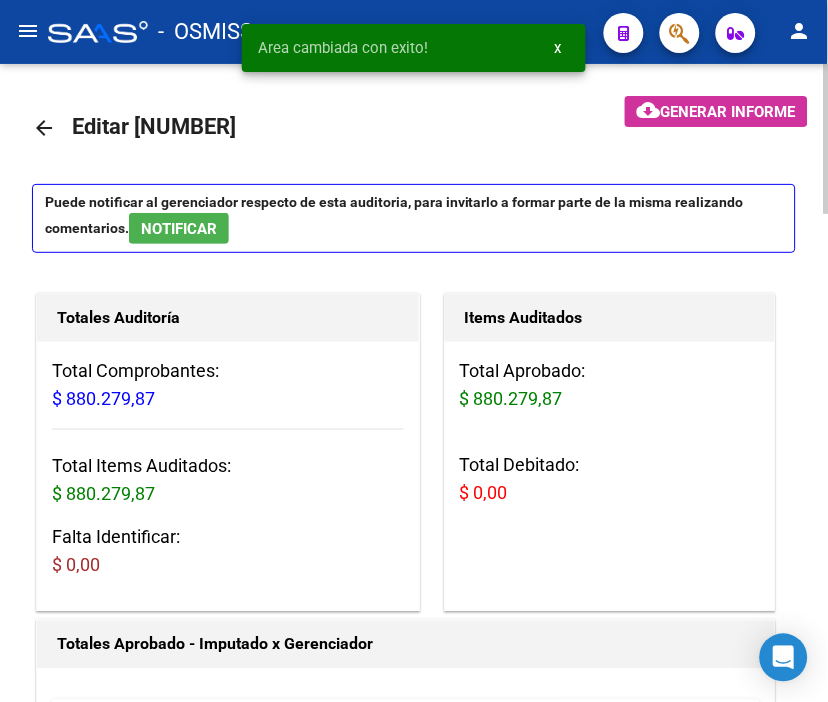 click on "arrow_back" 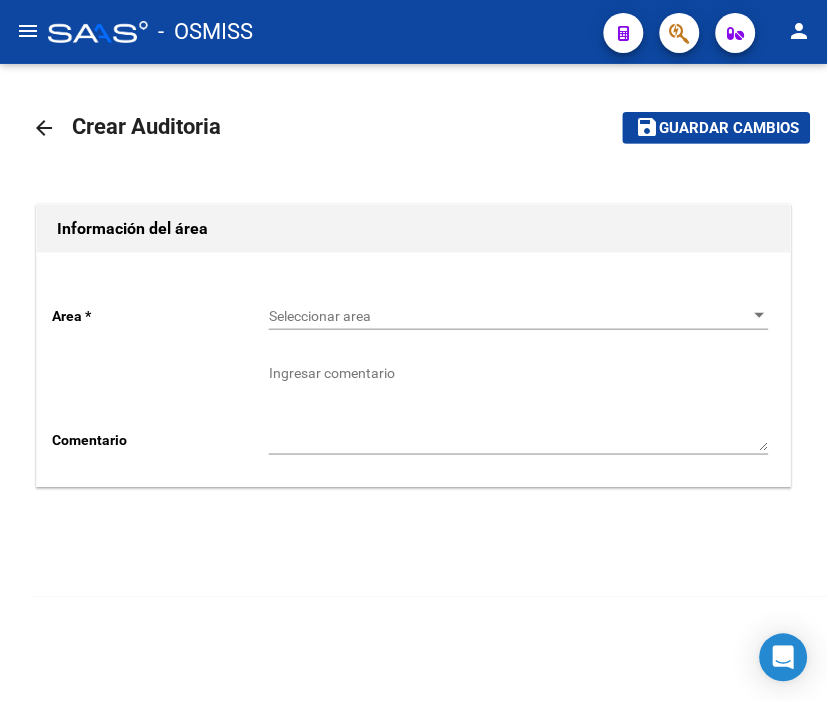 click on "Seleccionar area Seleccionar area" 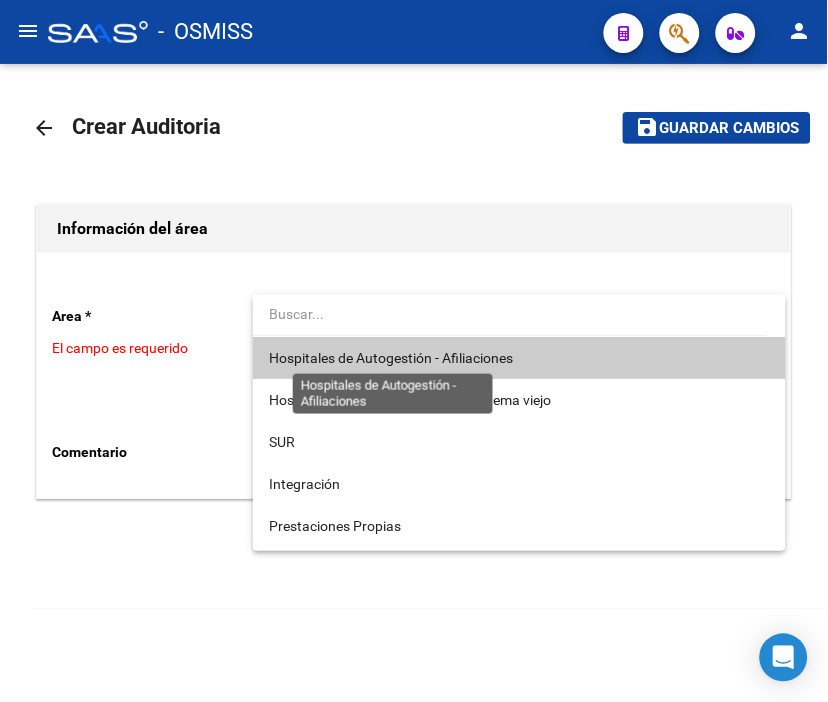 click on "Hospitales de Autogestión - Afiliaciones" at bounding box center [391, 358] 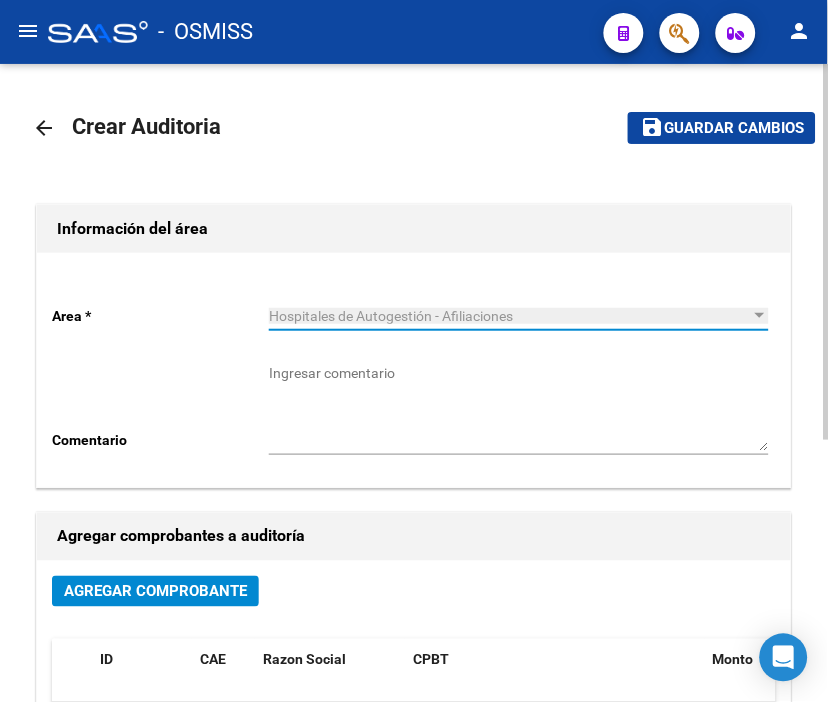 click on "Agregar Comprobante" 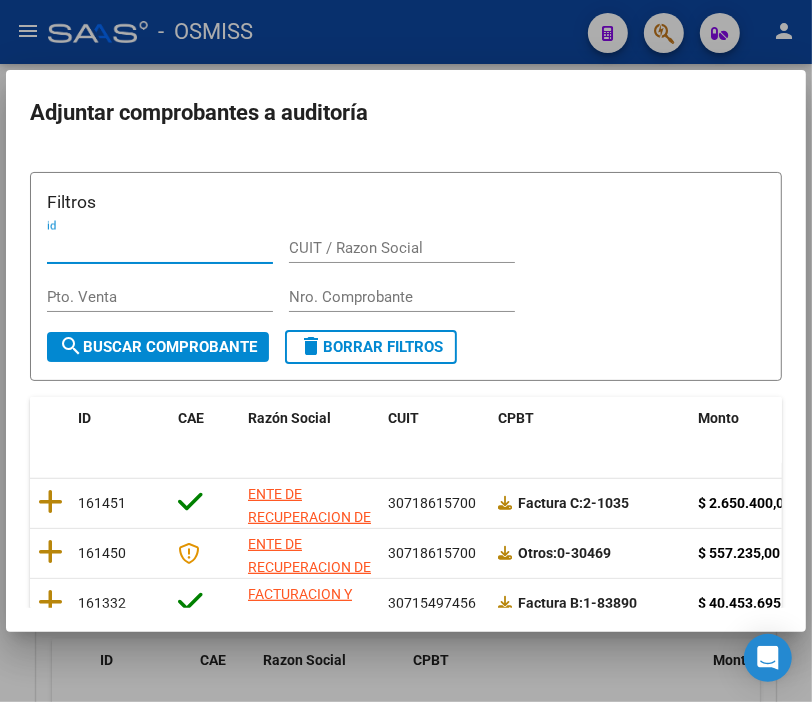click on "Nro. Comprobante" at bounding box center [402, 297] 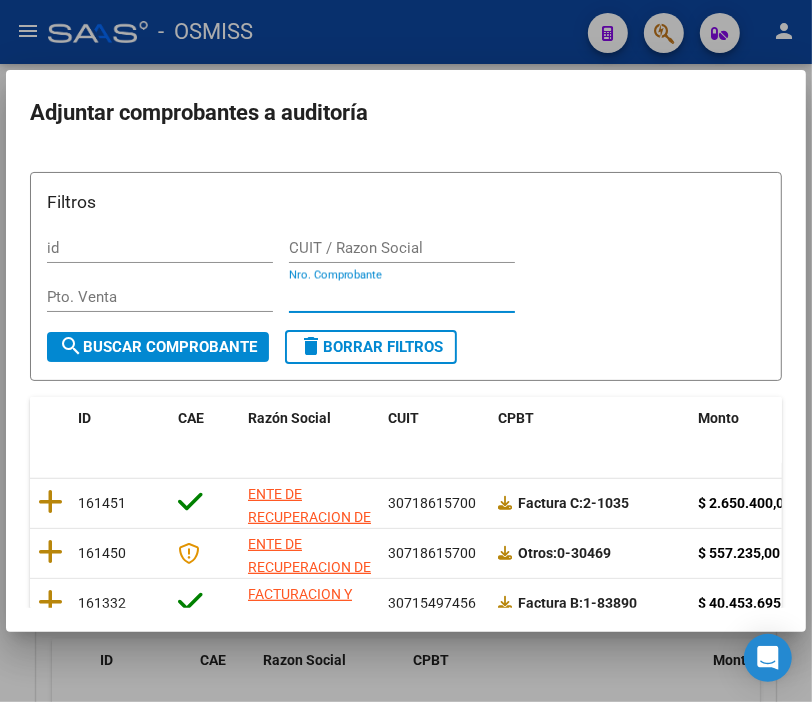 type on "[NUMBER]" 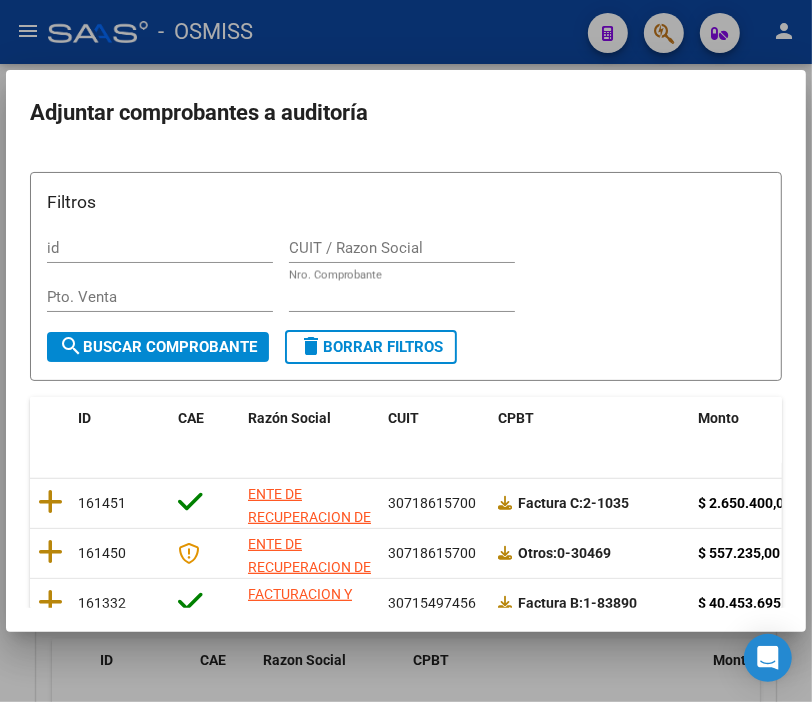 drag, startPoint x: 382, startPoint y: 283, endPoint x: 210, endPoint y: 306, distance: 173.53098 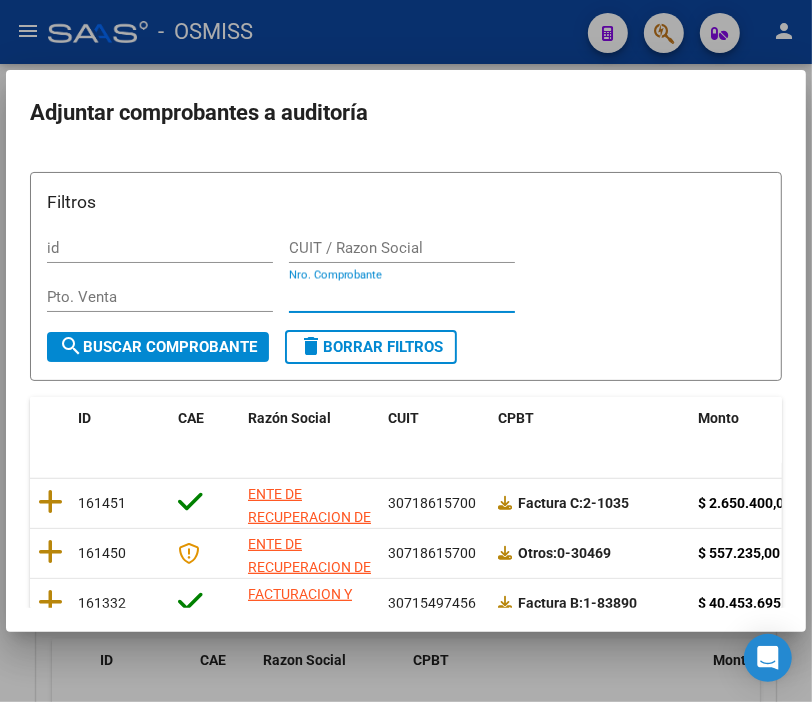 drag, startPoint x: 402, startPoint y: 301, endPoint x: 243, endPoint y: 308, distance: 159.154 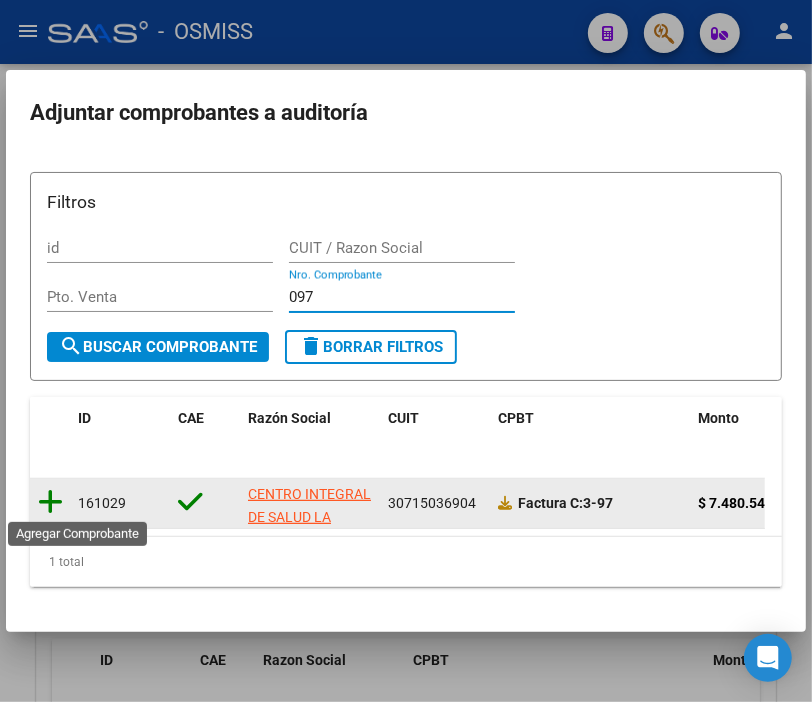 type on "097" 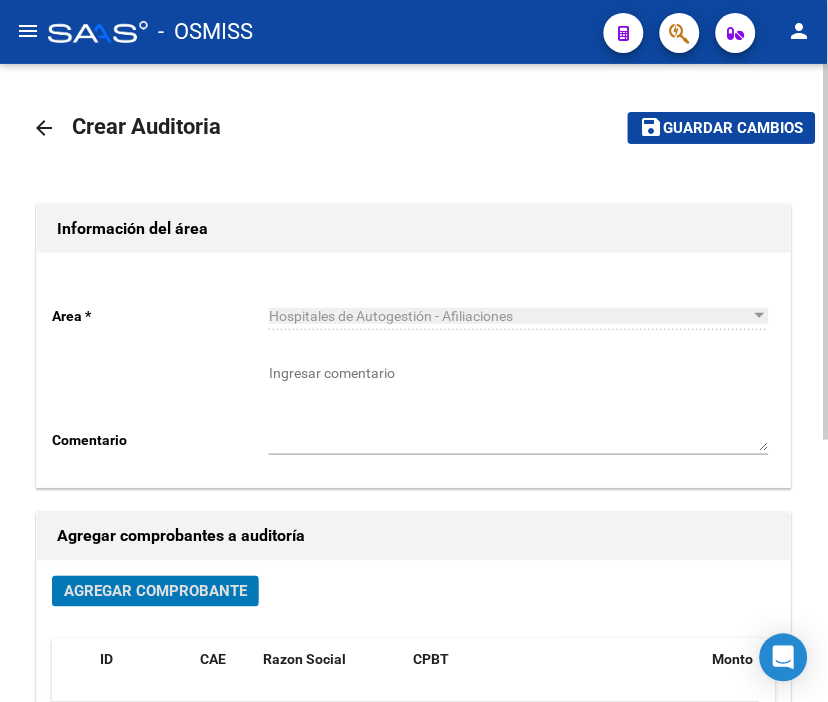 click on "Guardar cambios" 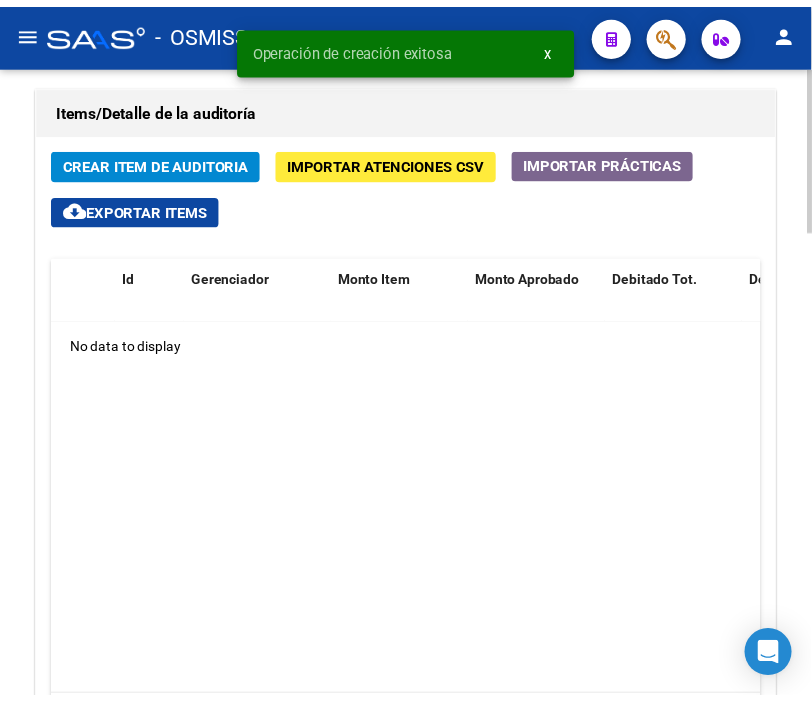scroll, scrollTop: 1555, scrollLeft: 0, axis: vertical 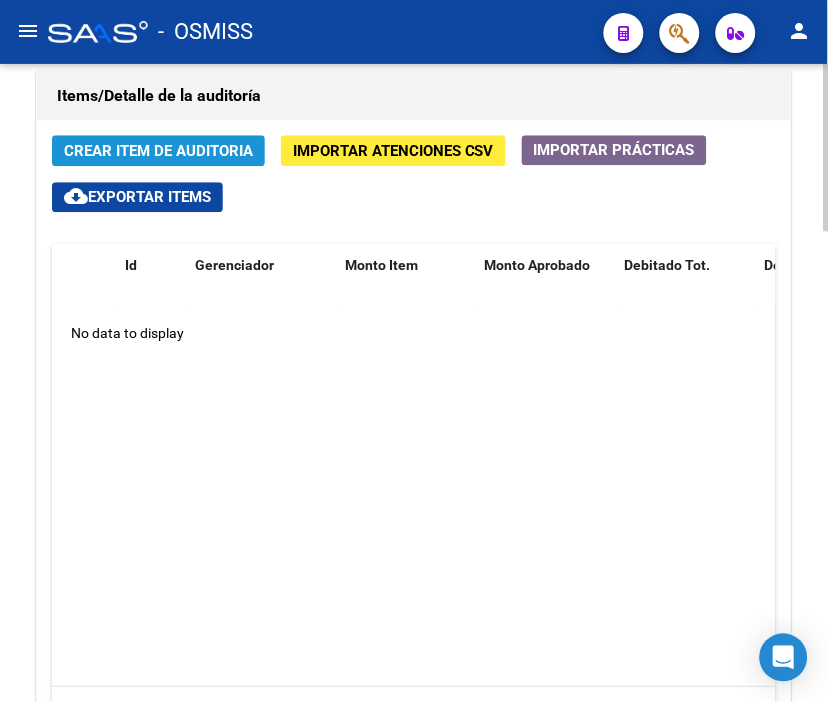 click on "Crear Item de Auditoria" 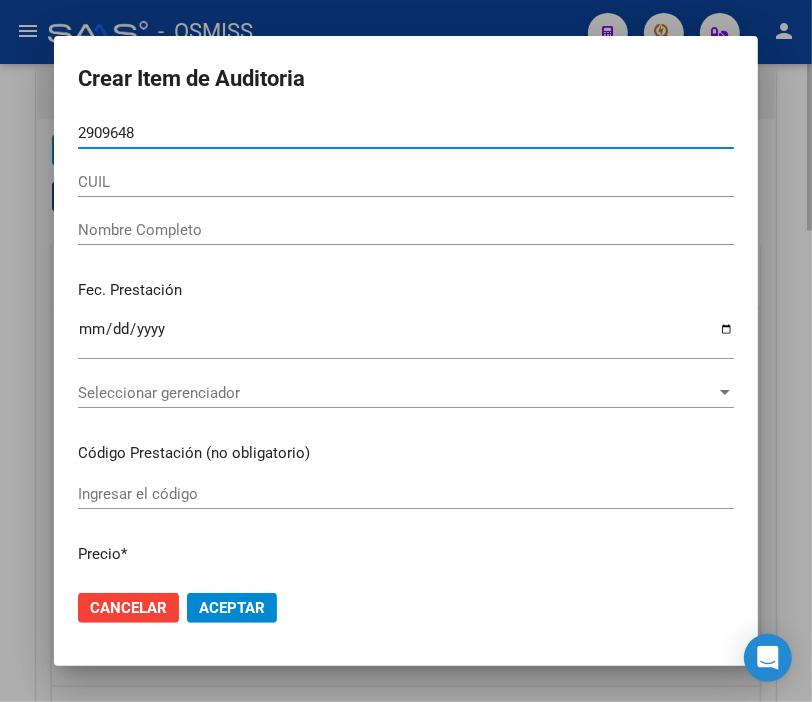 type on "[NUMBER]" 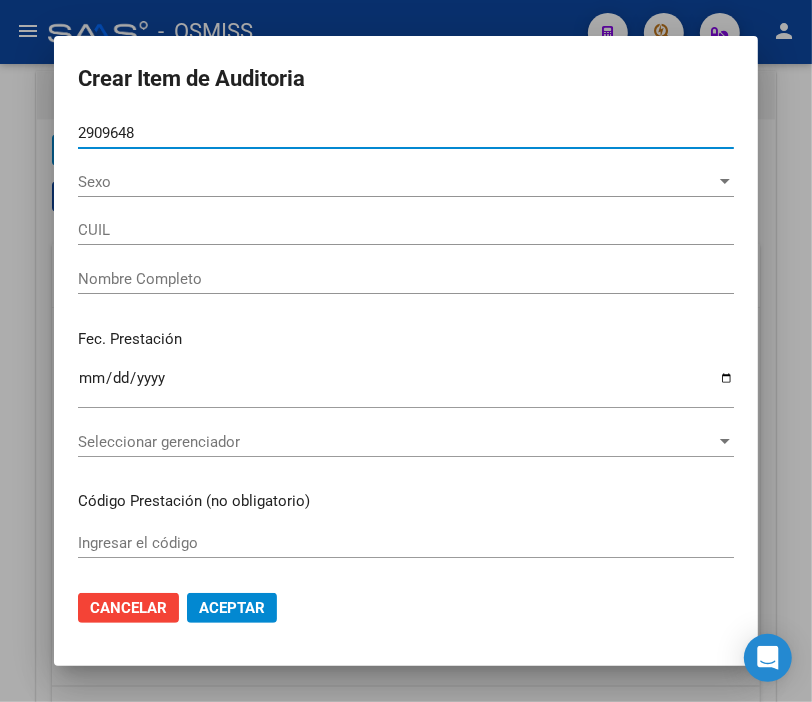 type on "[NUMBER]" 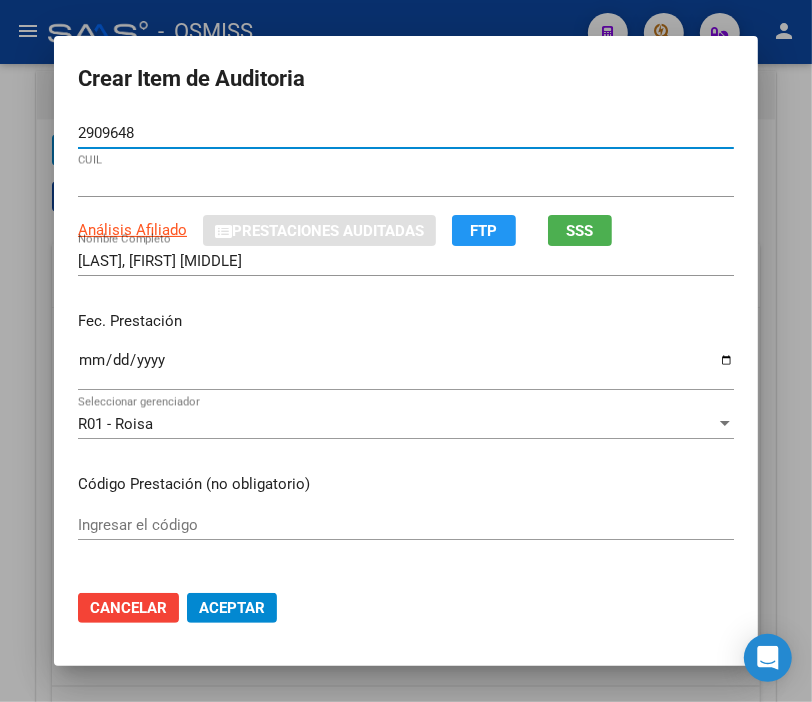 type on "[NUMBER]" 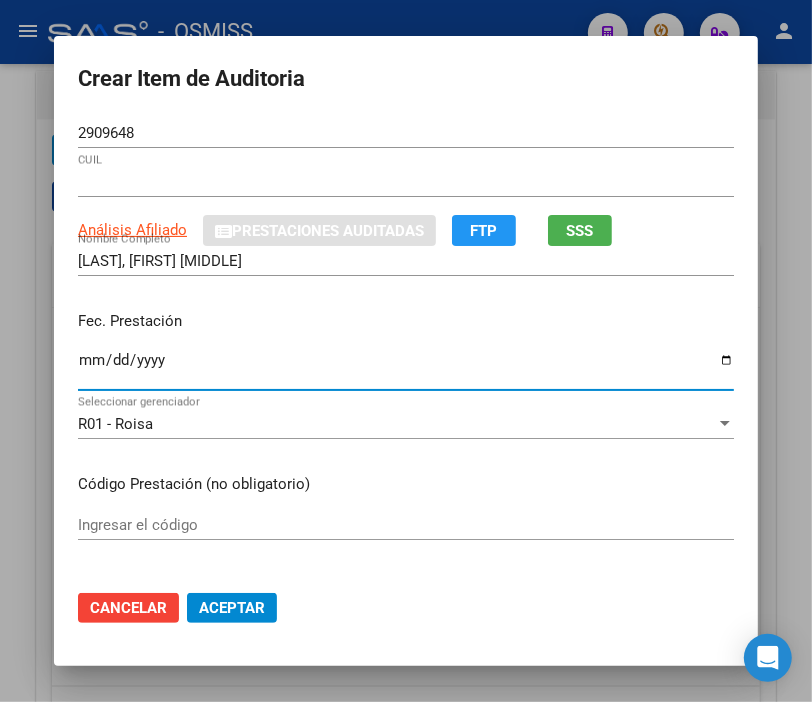 click on "Ingresar la fecha" at bounding box center (406, 368) 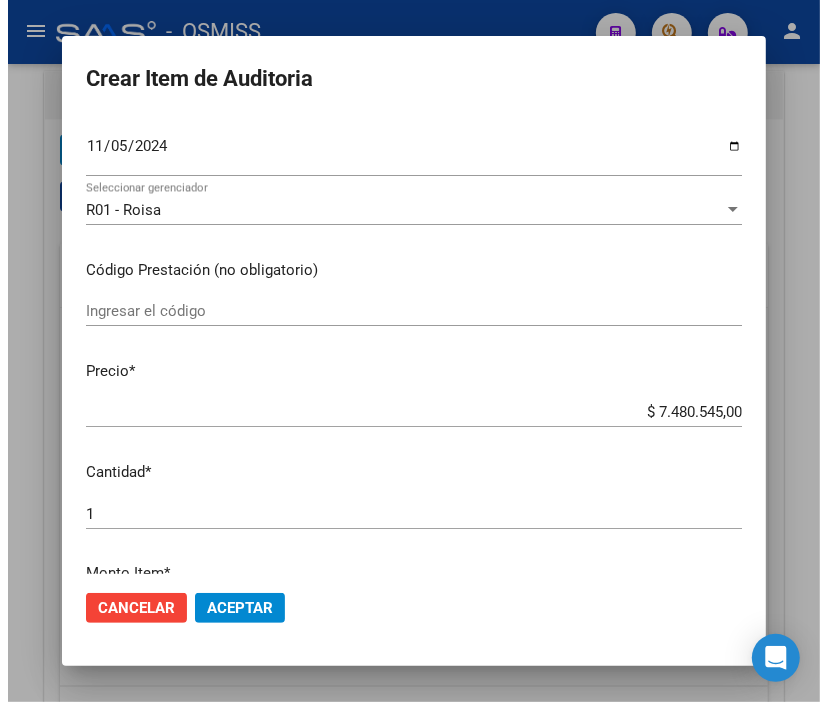 scroll, scrollTop: 222, scrollLeft: 0, axis: vertical 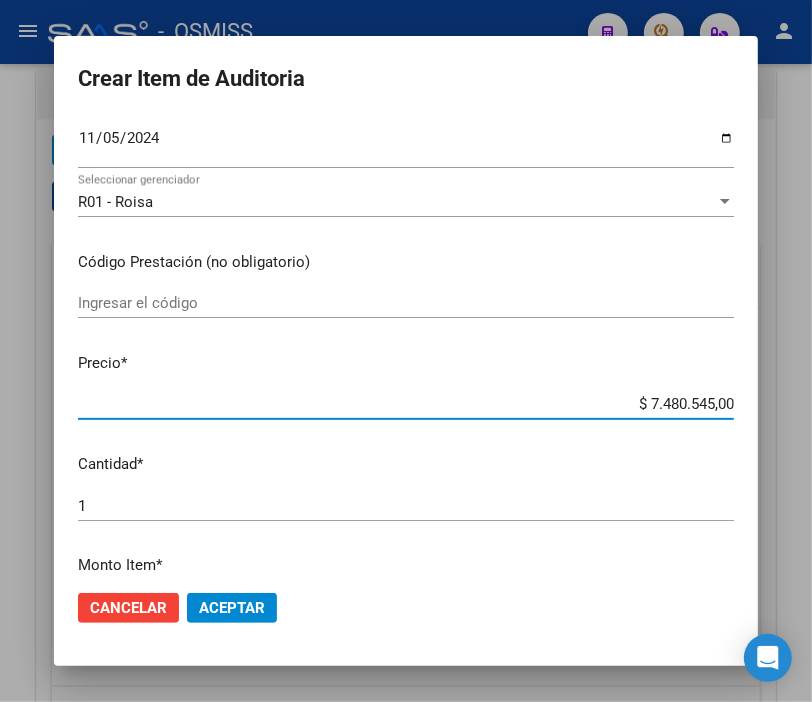 drag, startPoint x: 616, startPoint y: 397, endPoint x: 828, endPoint y: 397, distance: 212 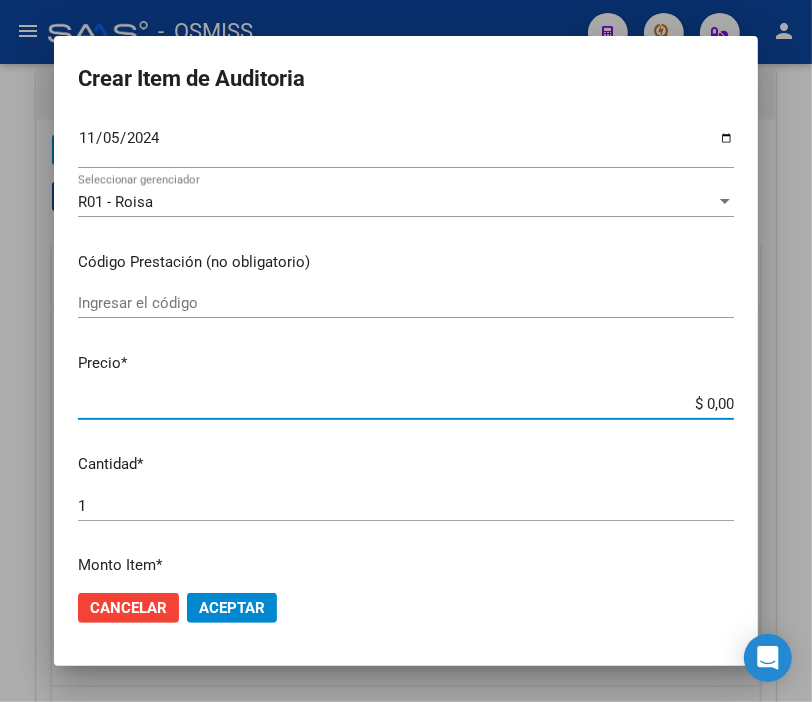 type on "$ 0,05" 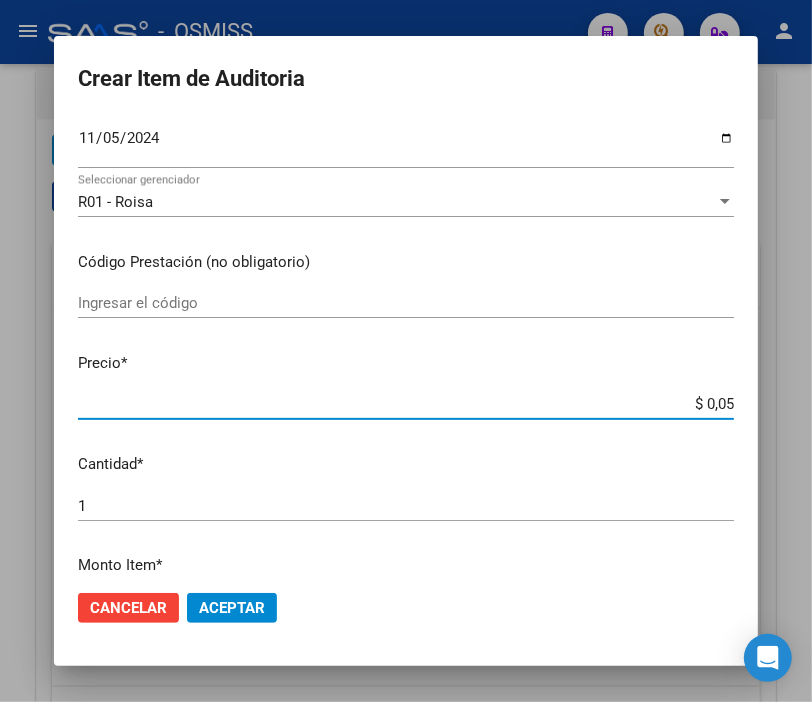 type on "$ 0,51" 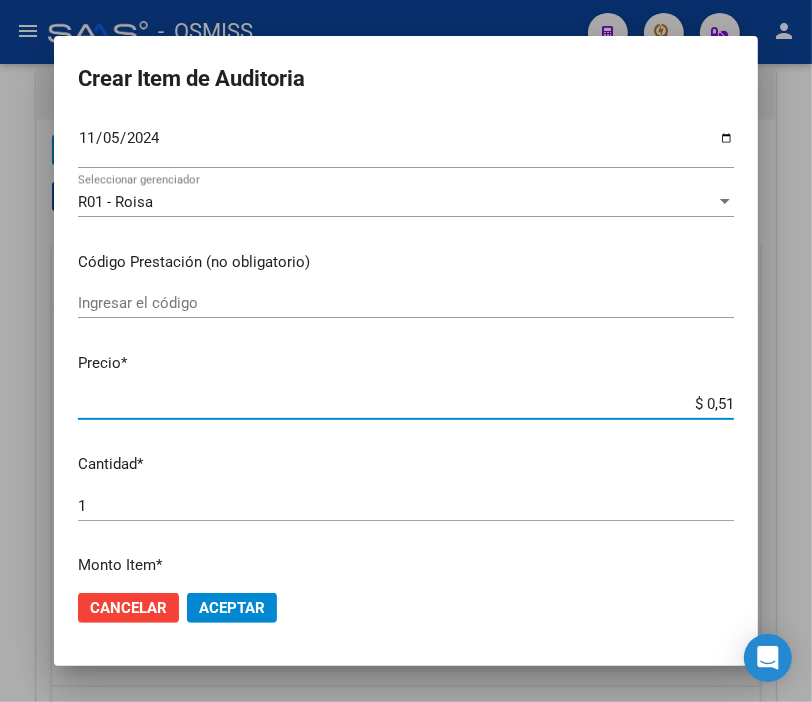 type on "$ 5,11" 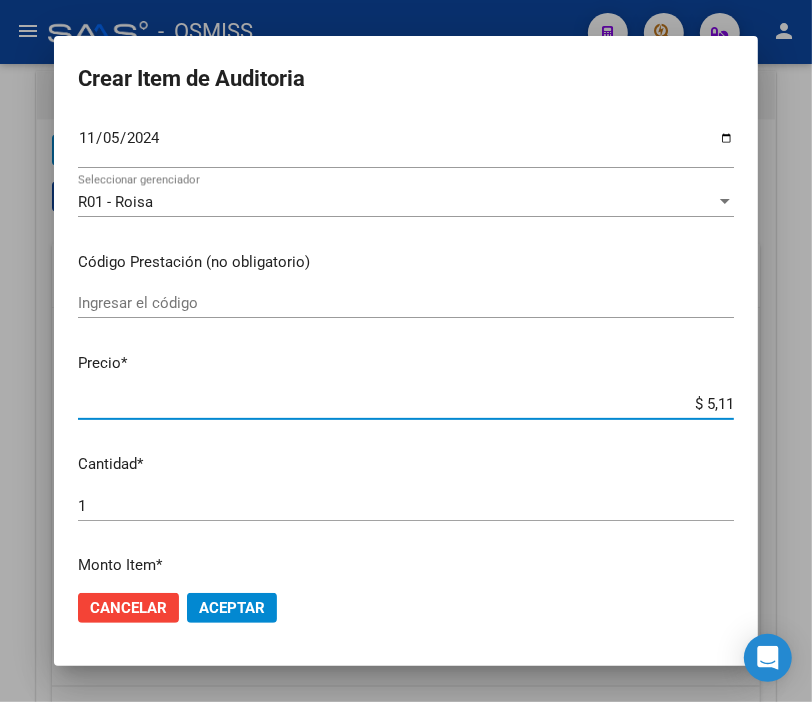 type on "$ 51,12" 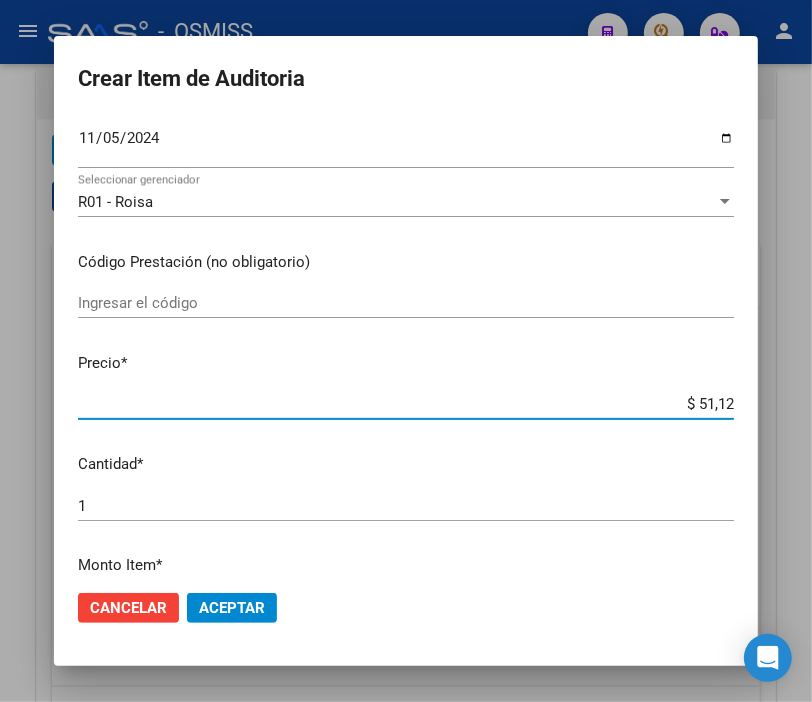 type on "$ 511,20" 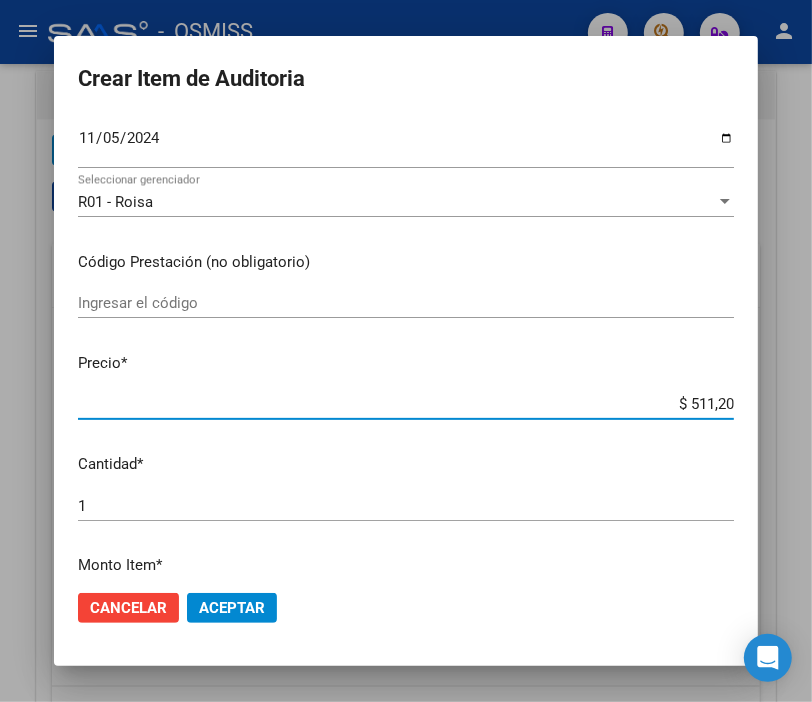 type on "$ 5.112,02" 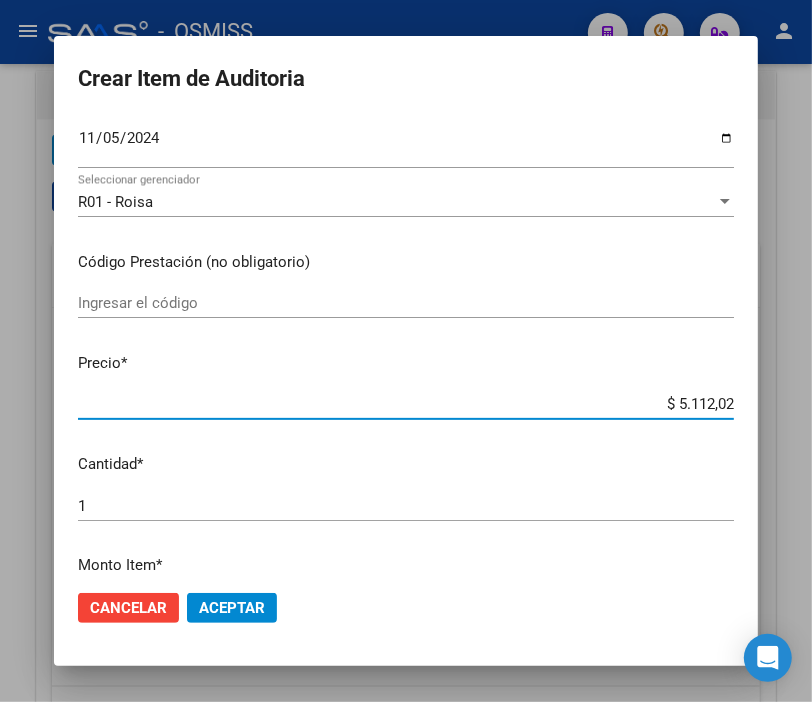 type on "$ 51.120,24" 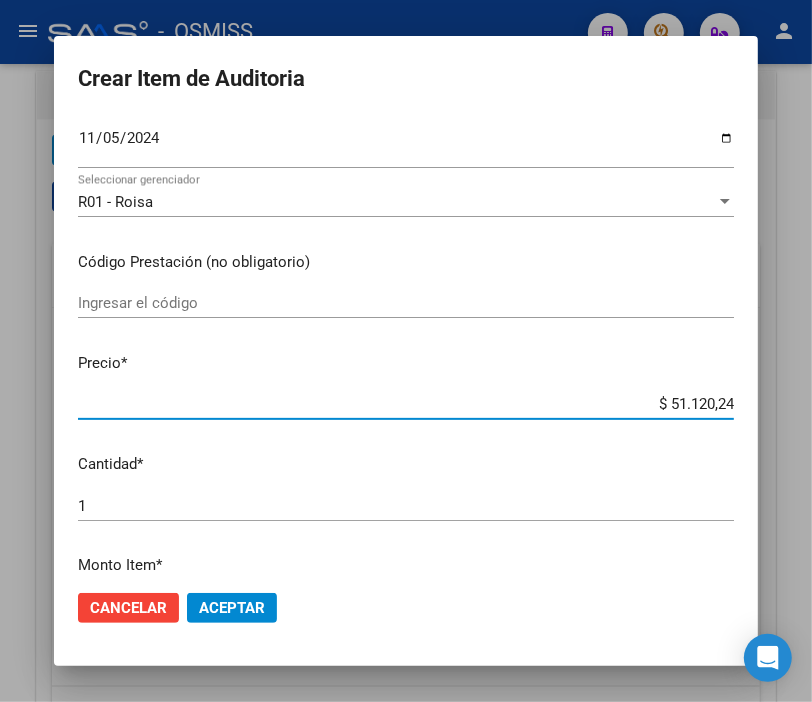 drag, startPoint x: 585, startPoint y: 416, endPoint x: 741, endPoint y: 411, distance: 156.08011 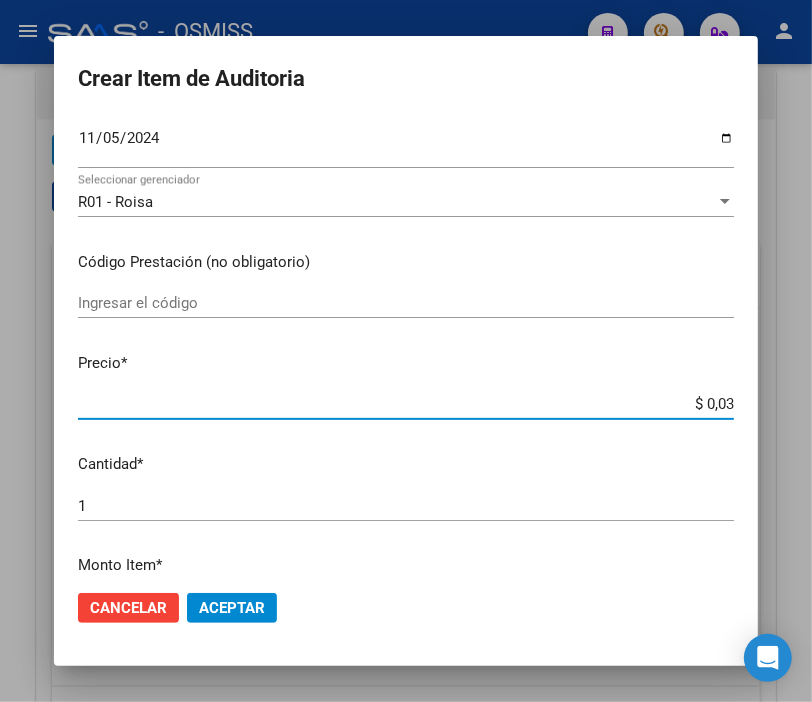 type on "$ 0,38" 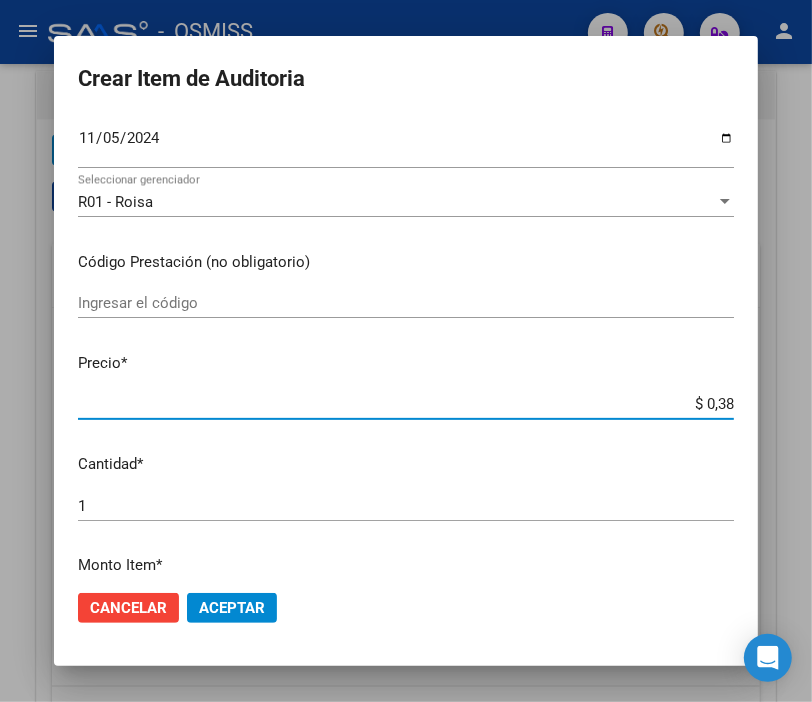 type on "$ 3,80" 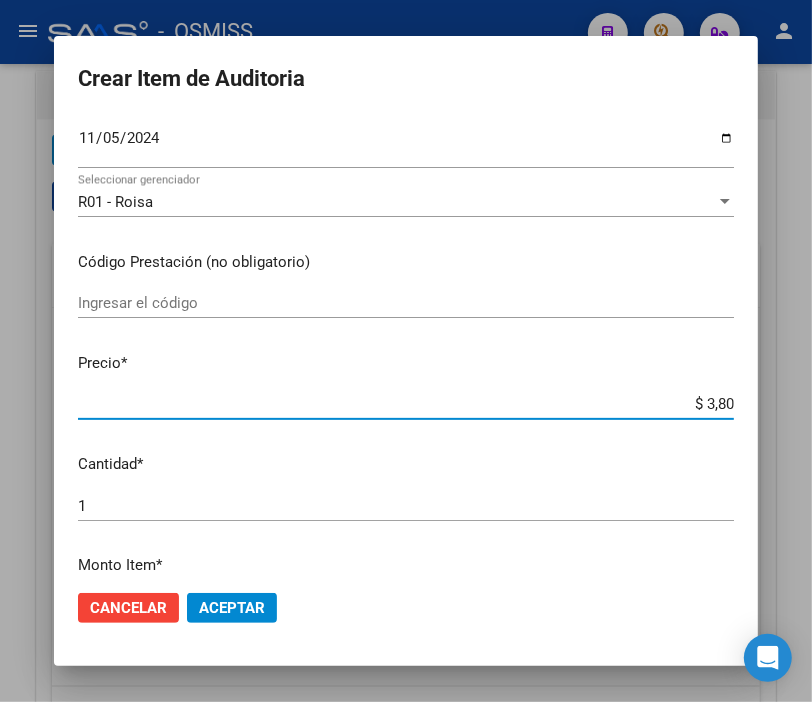 type on "$ 38,01" 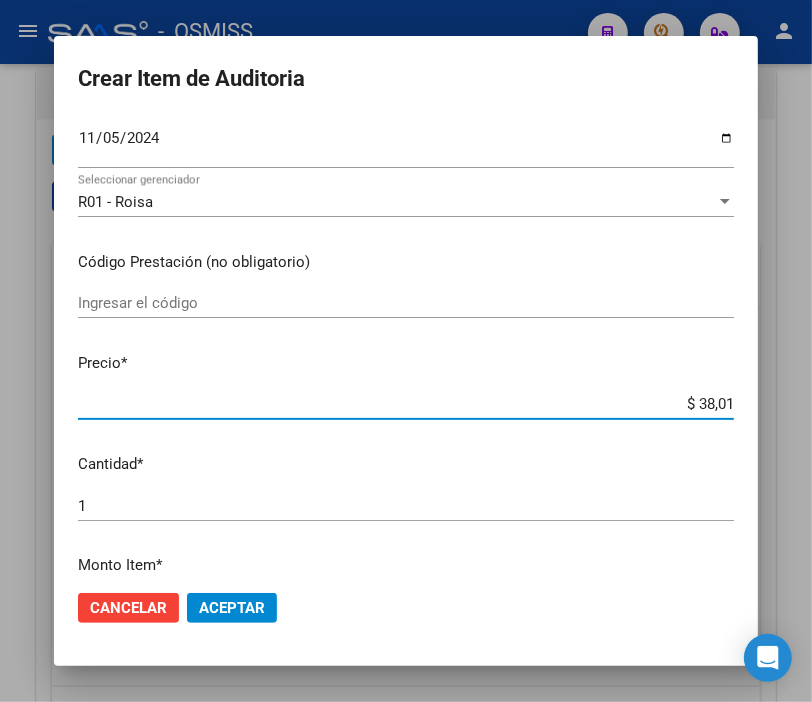 type on "$ 380,10" 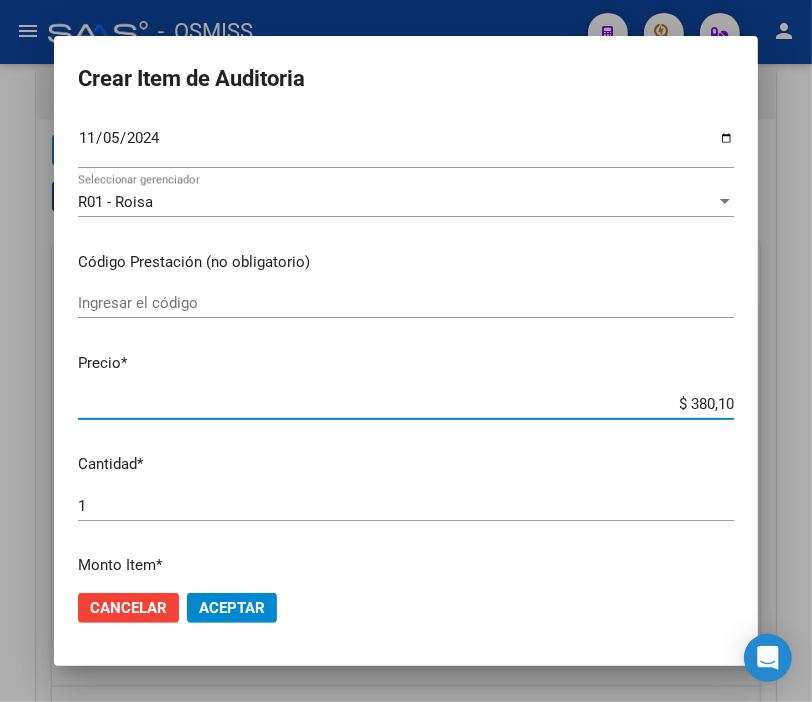 type on "$ 3.801,00" 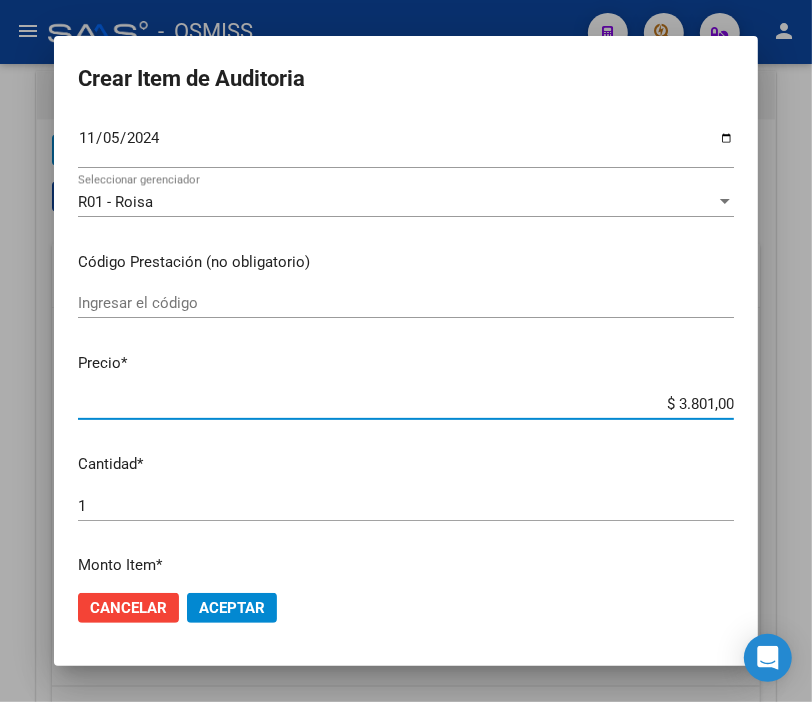 click on "Aceptar" 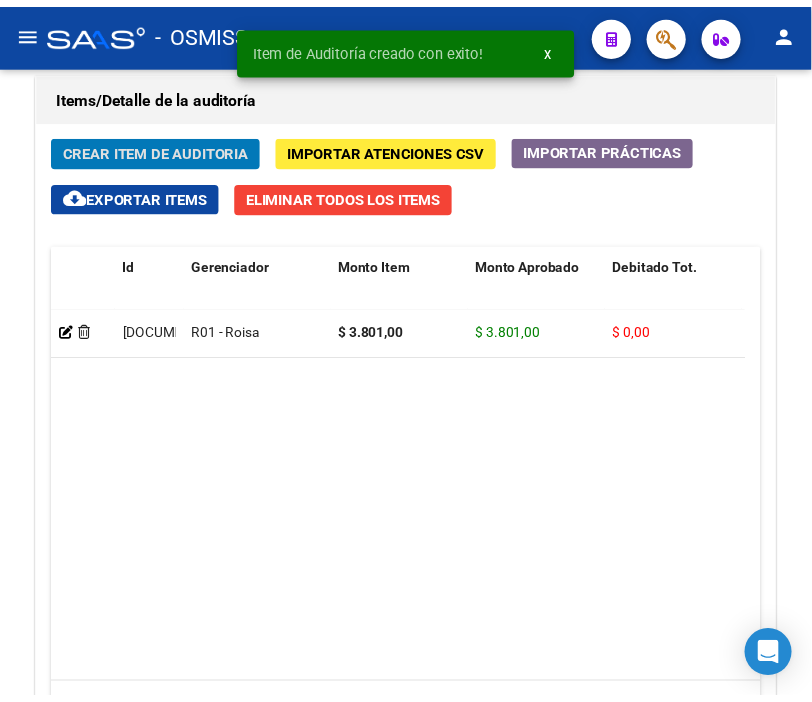 scroll, scrollTop: 1827, scrollLeft: 0, axis: vertical 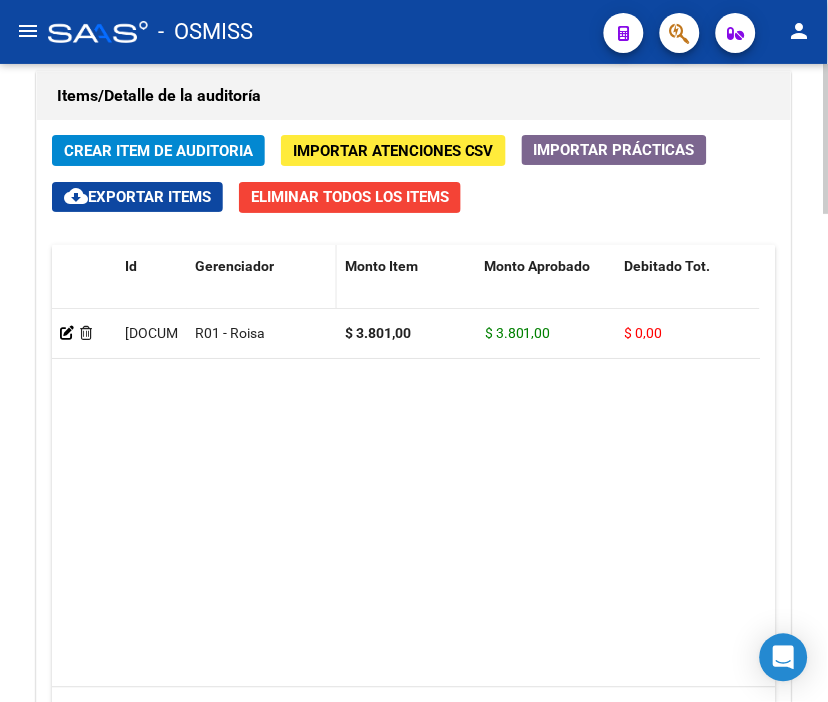 click on "[NUMBER]  R01 - Roisa $ 3.801,00 $ 3.801,00 $ 0,00 $ 0,00 $ 0,00         [AFFILIATE ID]  [NUMBER]   [FULL NAME]               [DATE]  Sabrina  Corton   [DATE]" 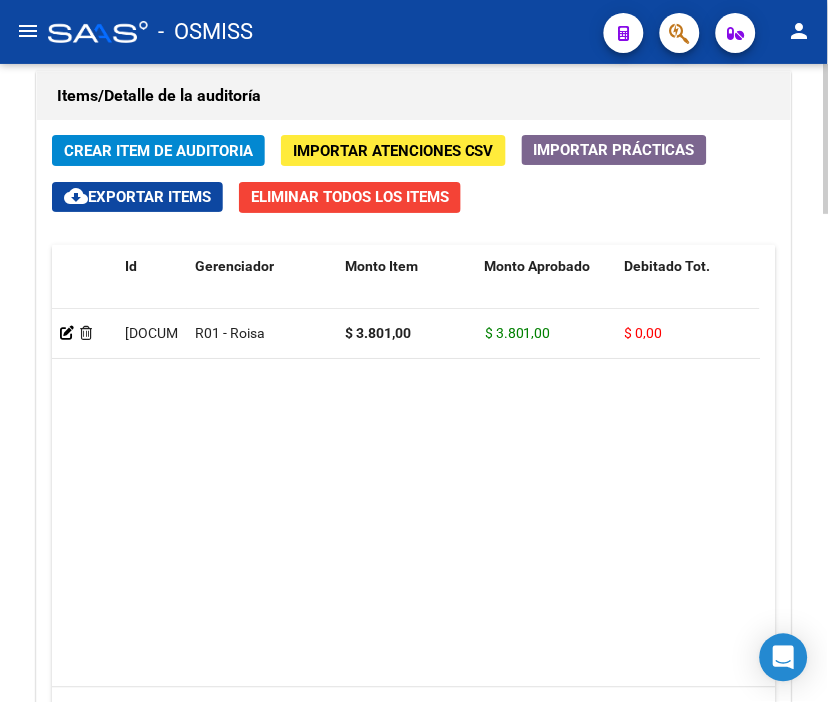 click on "Crear Item de Auditoria" 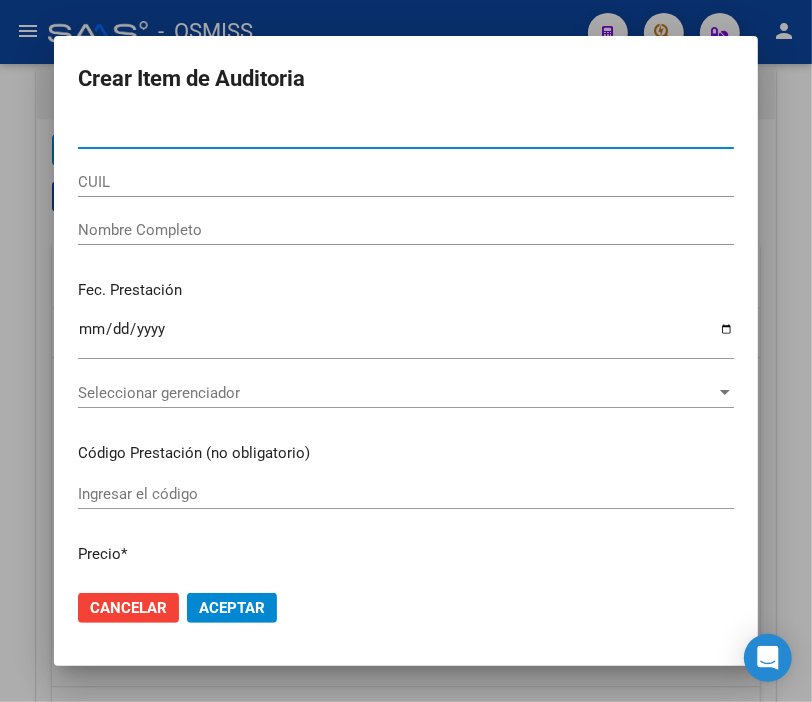 click on "Nro Documento" at bounding box center (406, 133) 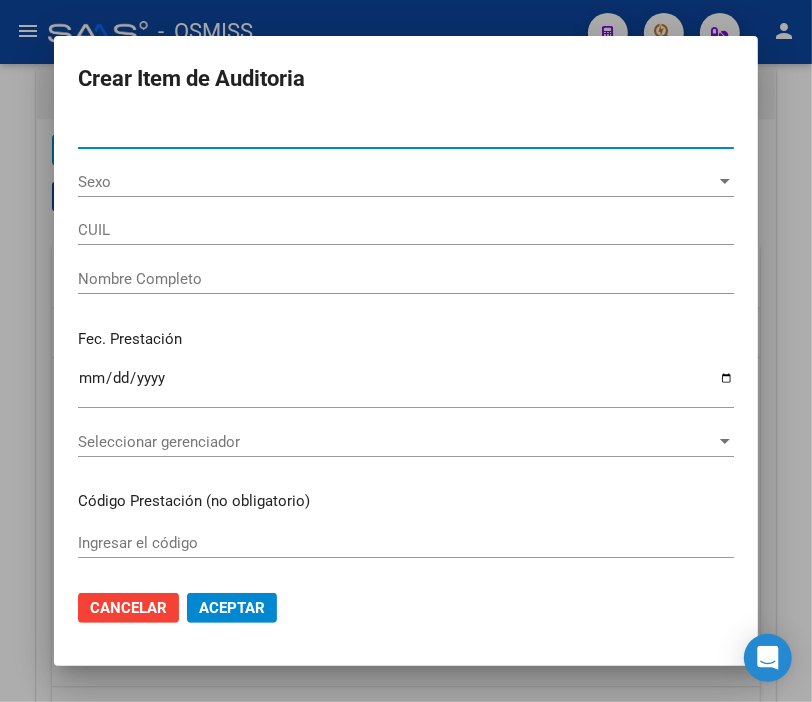 type on "[NUMBER]" 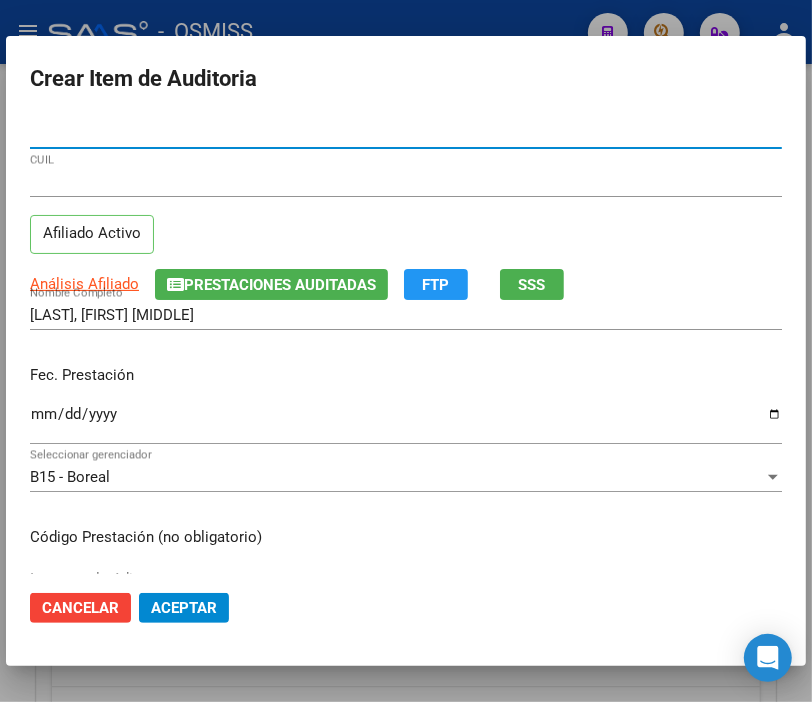 type on "[DOCUMENT_NUMBER]" 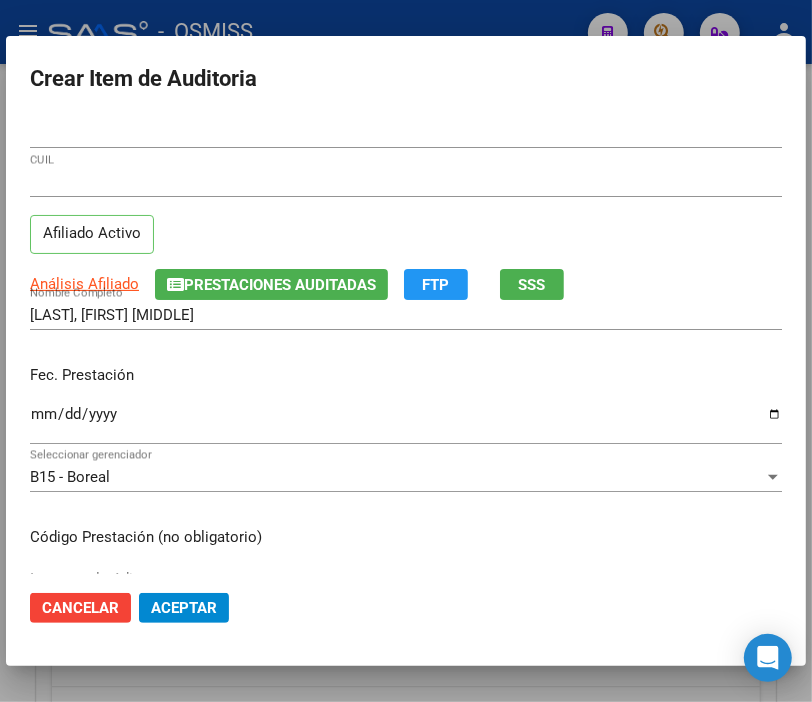 click on "Ingresar la fecha" at bounding box center (406, 422) 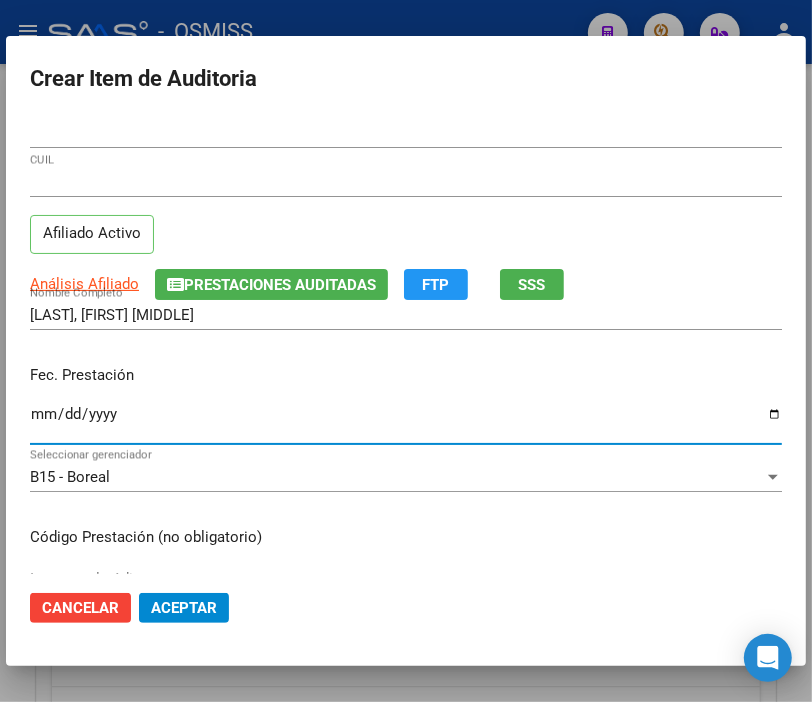 type on "[DATE]" 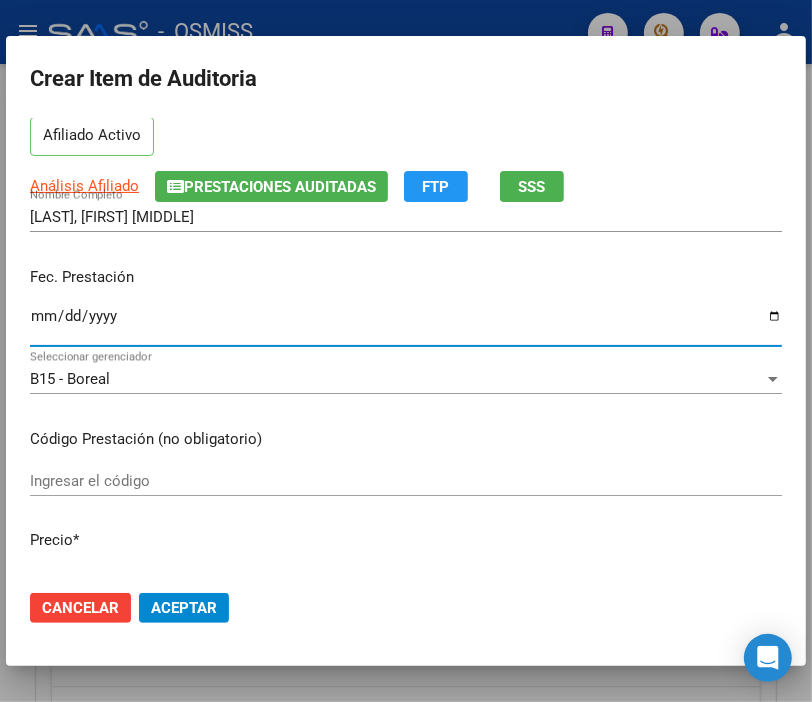 scroll, scrollTop: 333, scrollLeft: 0, axis: vertical 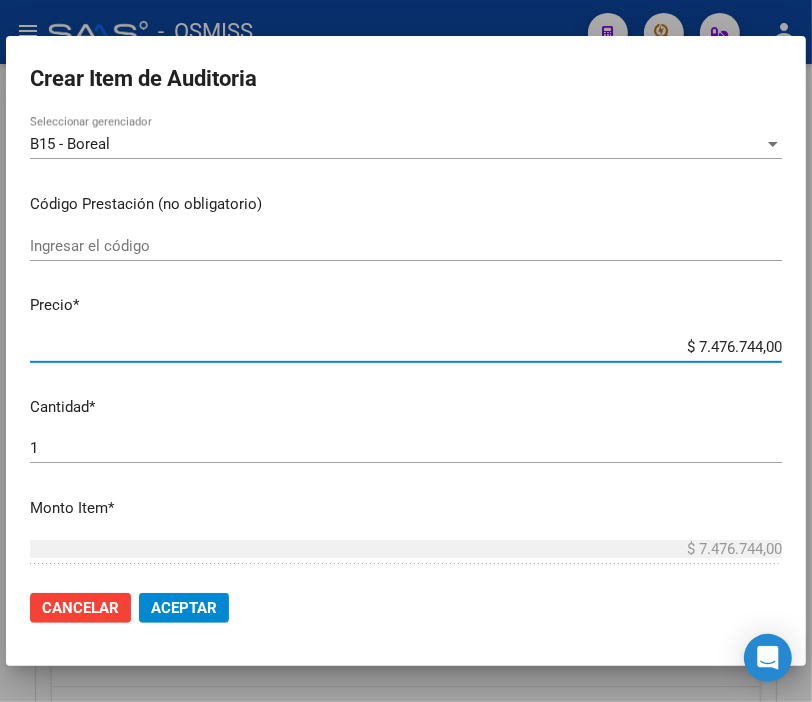 drag, startPoint x: 647, startPoint y: 347, endPoint x: 828, endPoint y: 363, distance: 181.70581 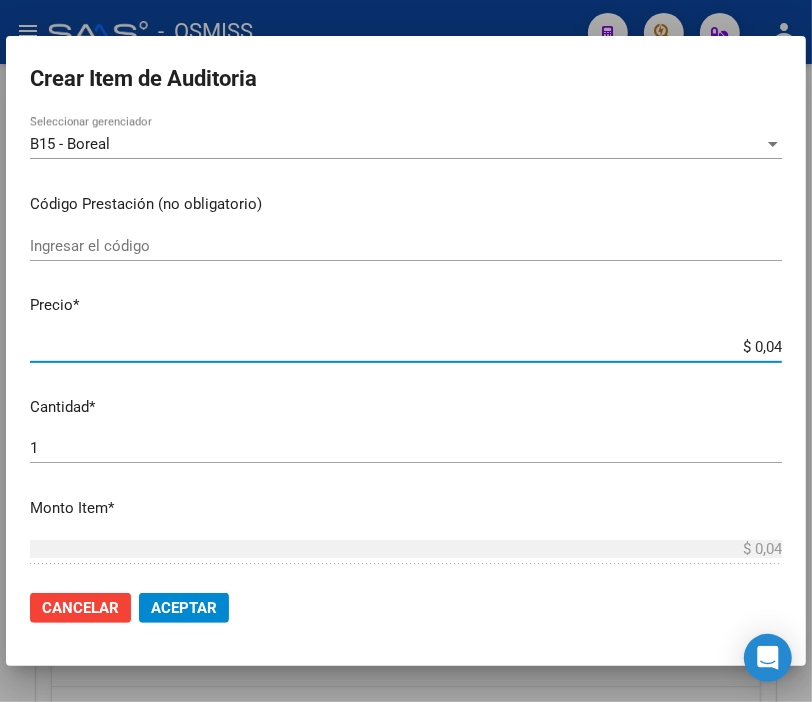 type on "$ 0,47" 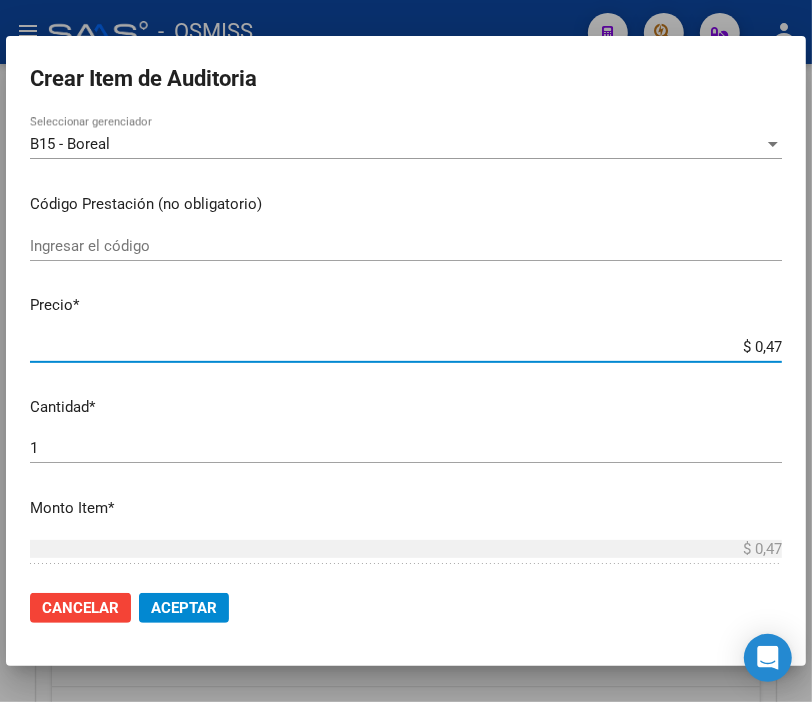 type on "$ 4,79" 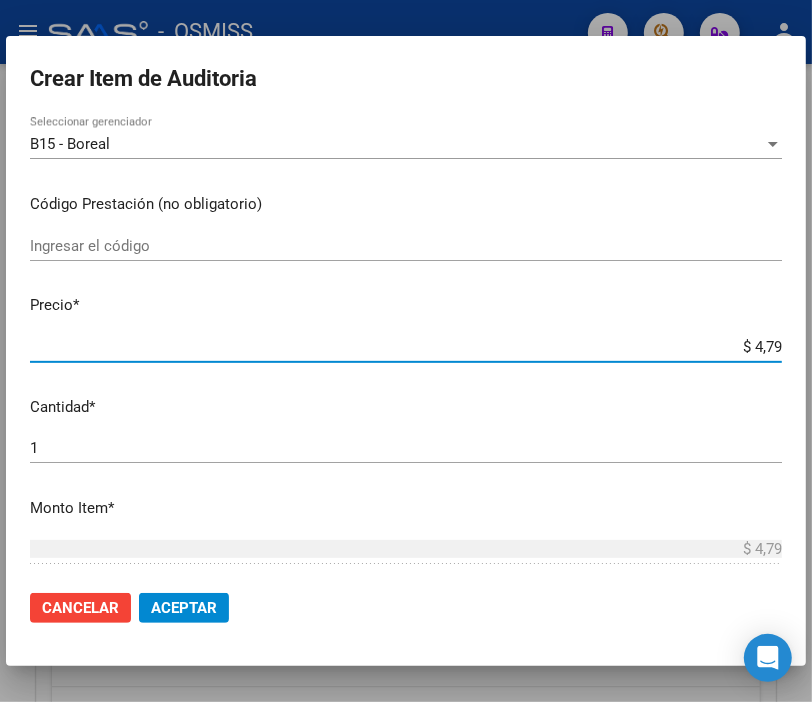 type on "$ 47,91" 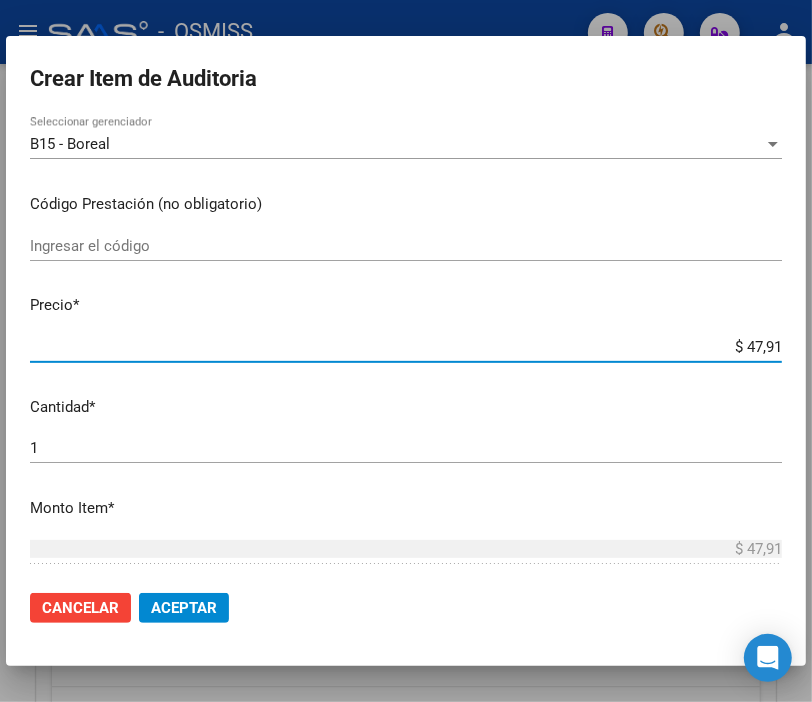 type on "$ 479,13" 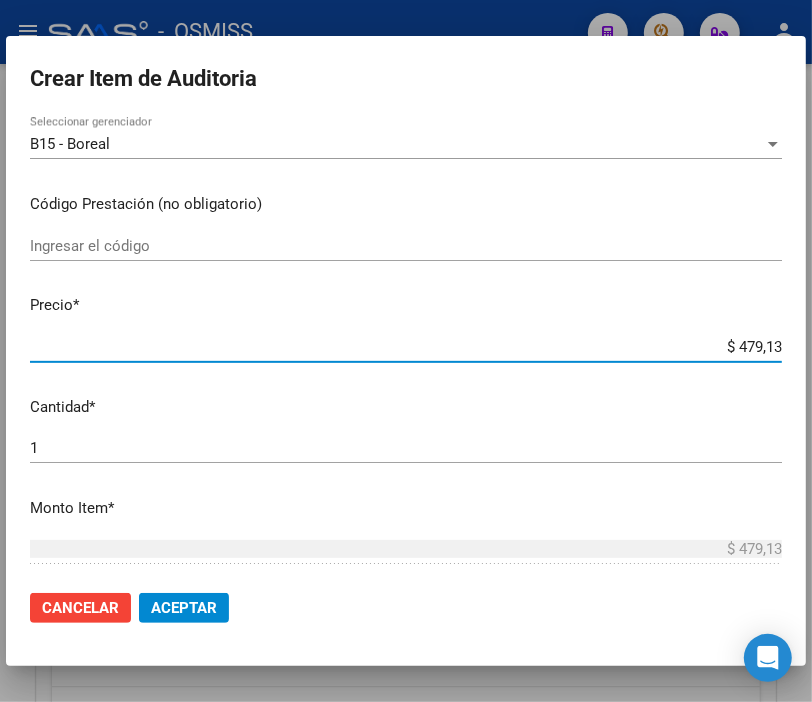 type on "$ 4.791,30" 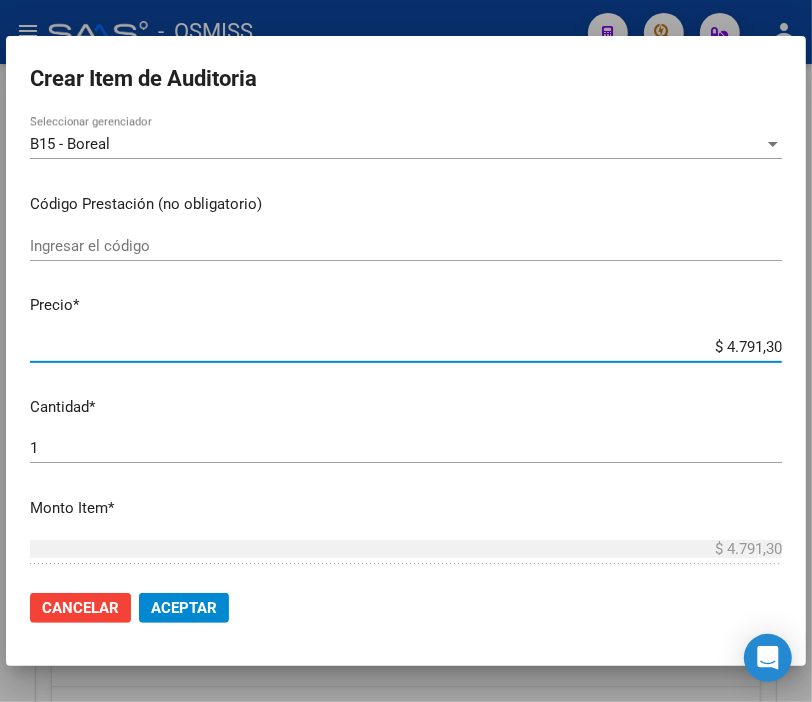 type on "$ 47.913,00" 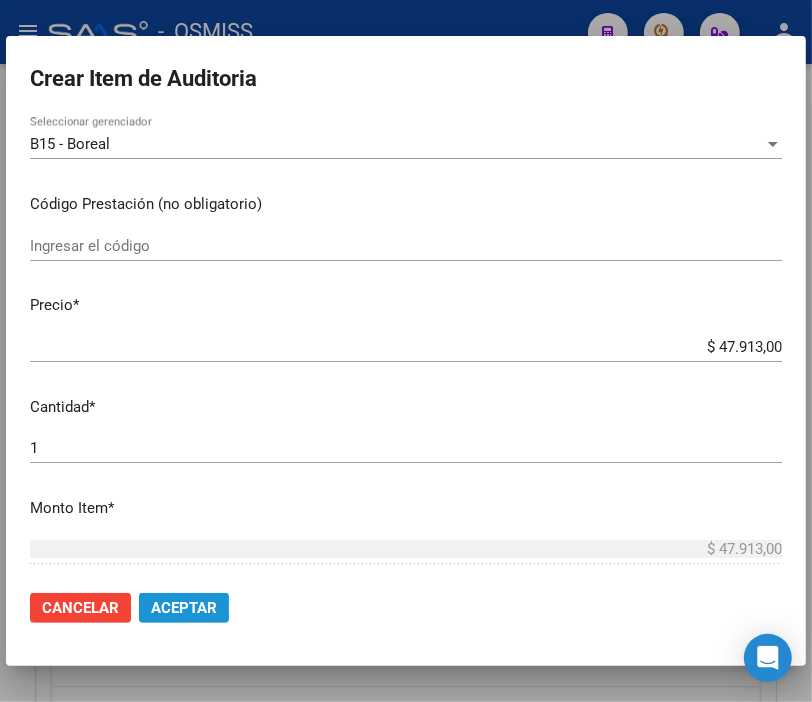click on "Aceptar" 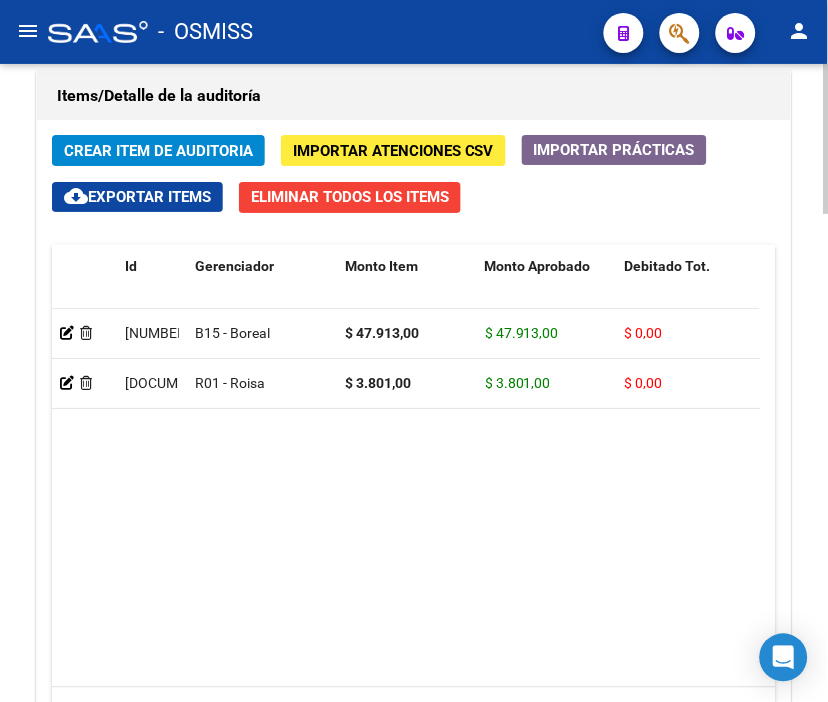 drag, startPoint x: 535, startPoint y: 505, endPoint x: 174, endPoint y: 320, distance: 405.6427 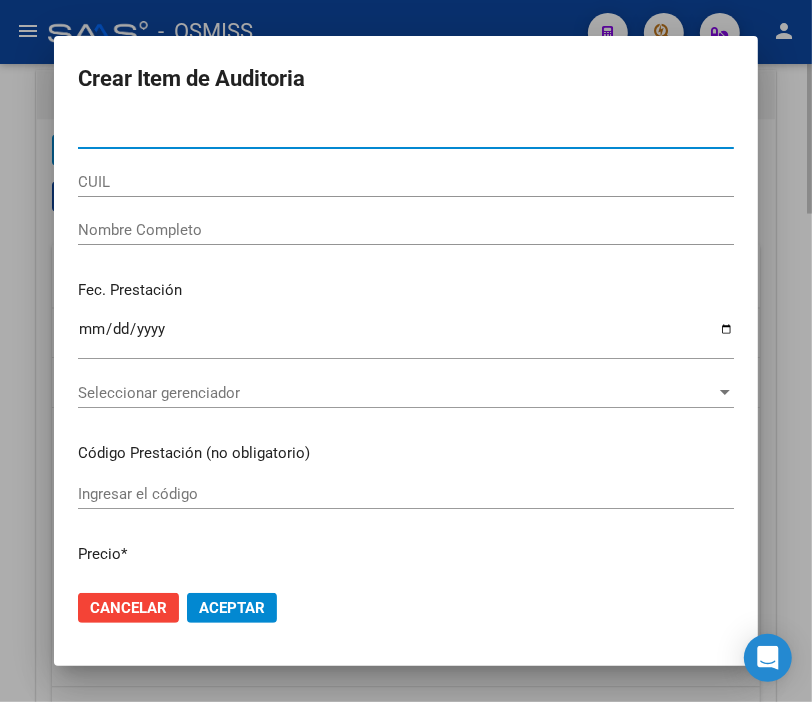 type on "[NUMBER]" 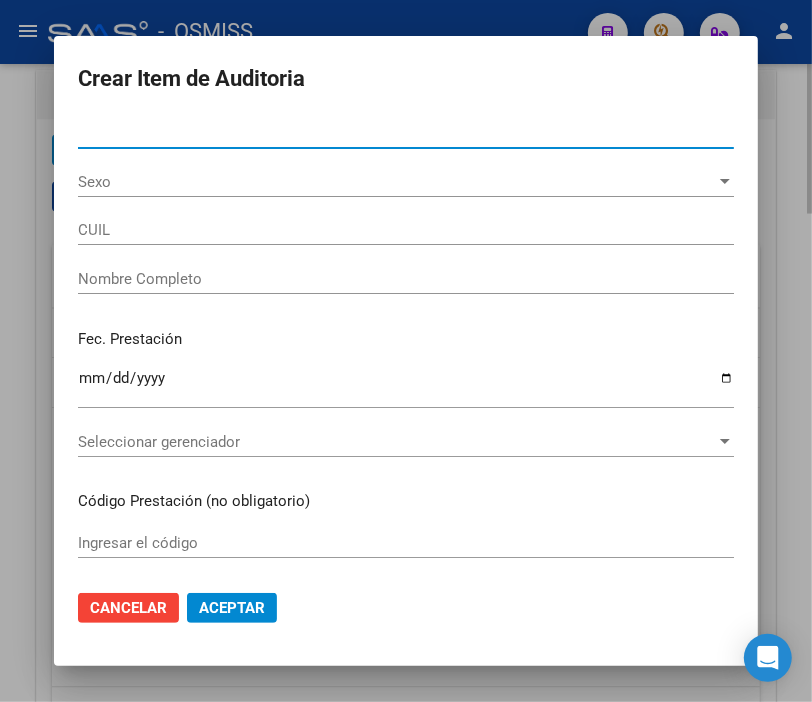 type on "[NUMBER]" 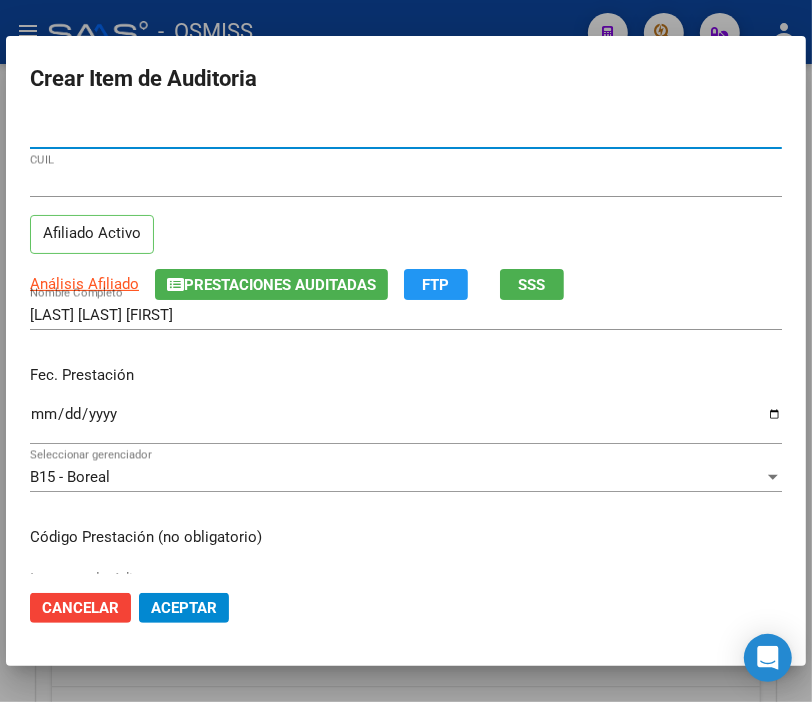 type on "[NUMBER]" 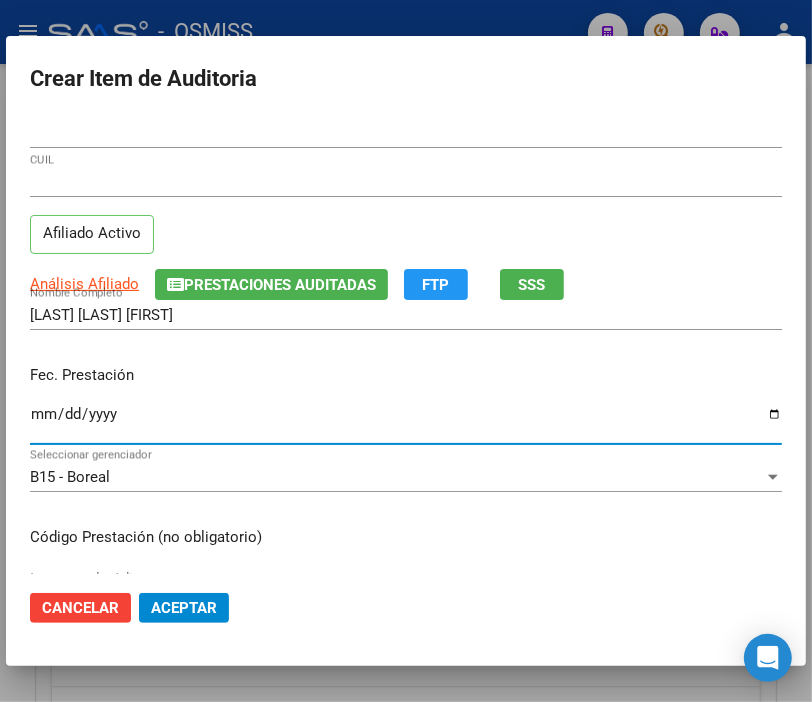 click on "Ingresar la fecha" at bounding box center [406, 422] 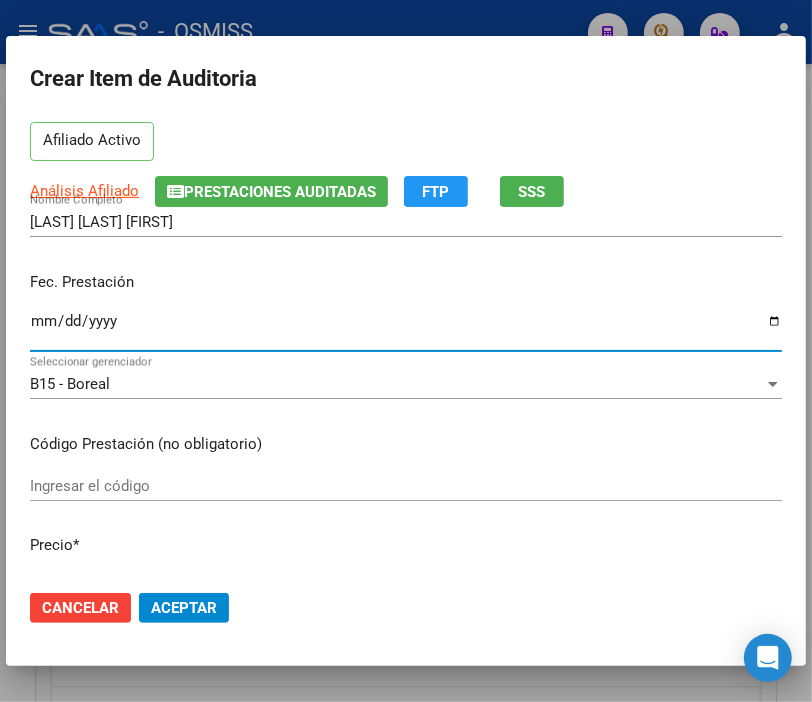 scroll, scrollTop: 333, scrollLeft: 0, axis: vertical 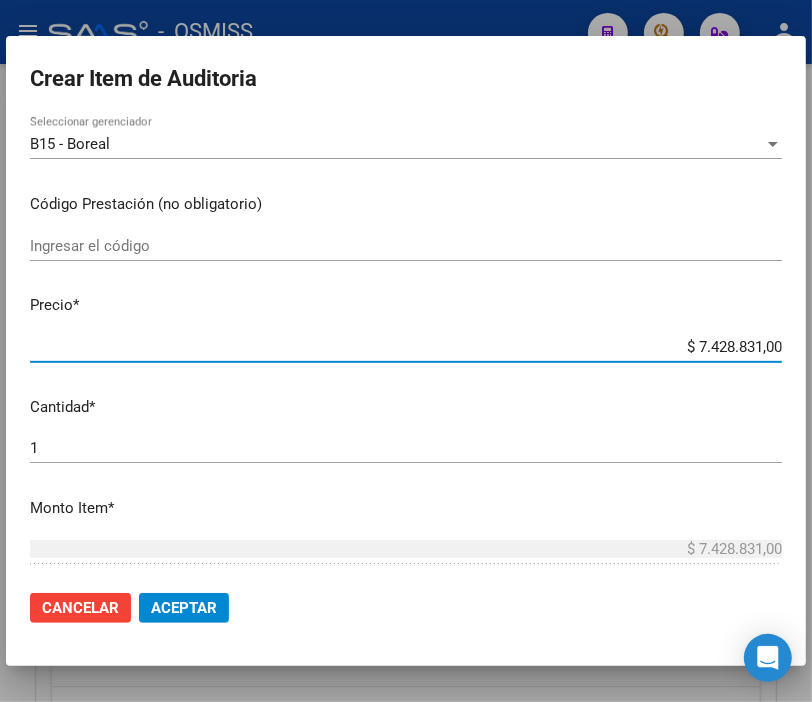 drag, startPoint x: 606, startPoint y: 343, endPoint x: 804, endPoint y: 356, distance: 198.42632 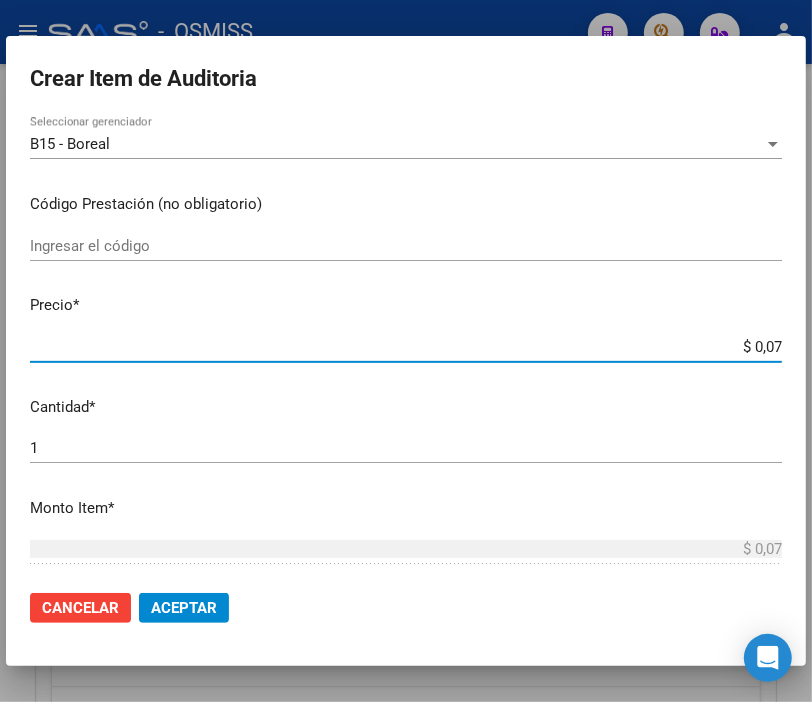 type on "$ 0,70" 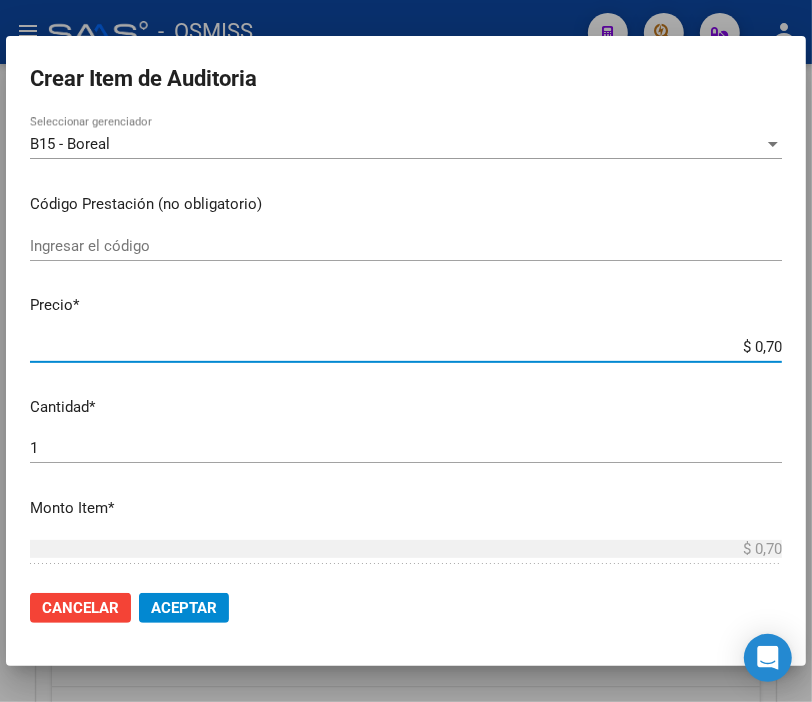type on "$ 7,04" 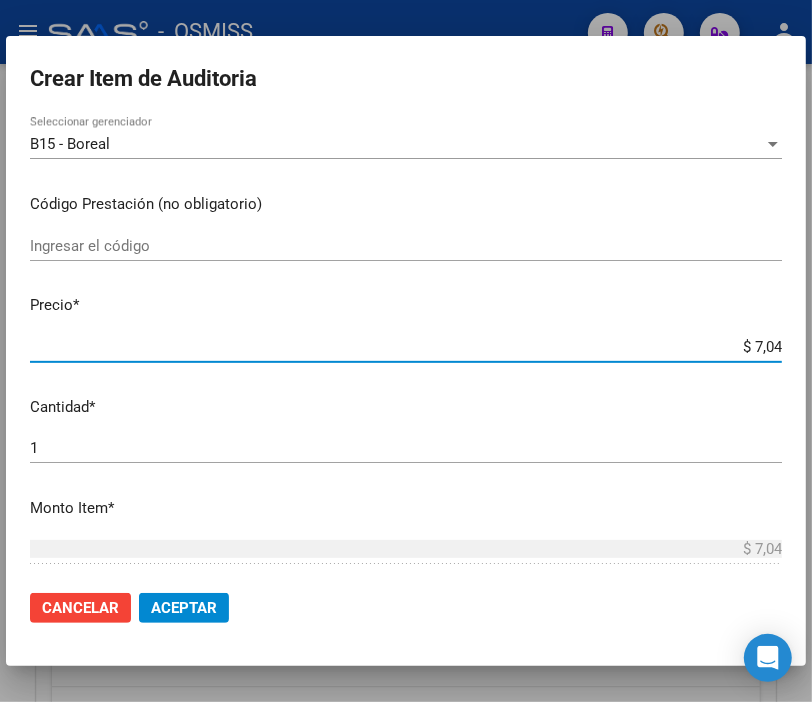 type on "$ 70,46" 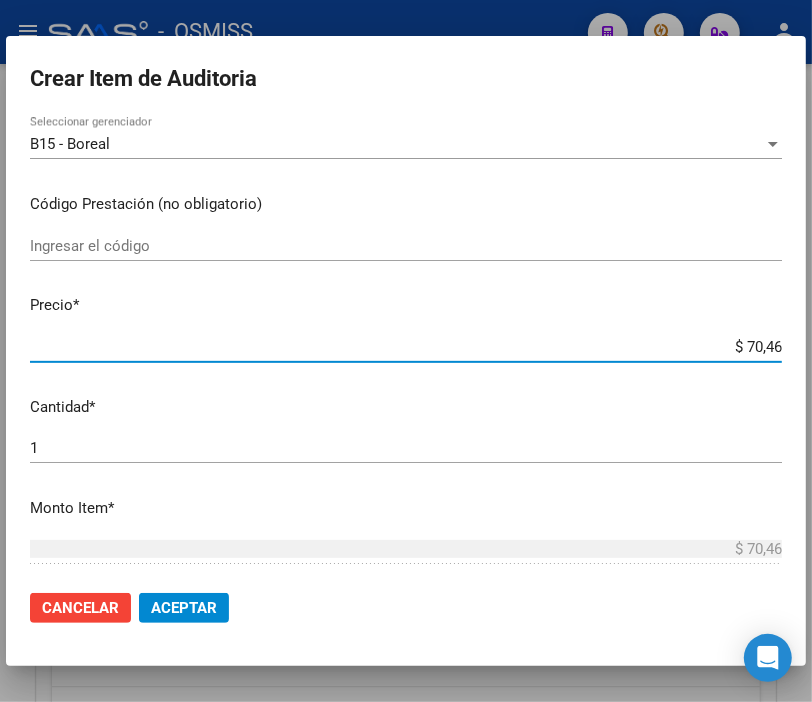 type on "$ 704,61" 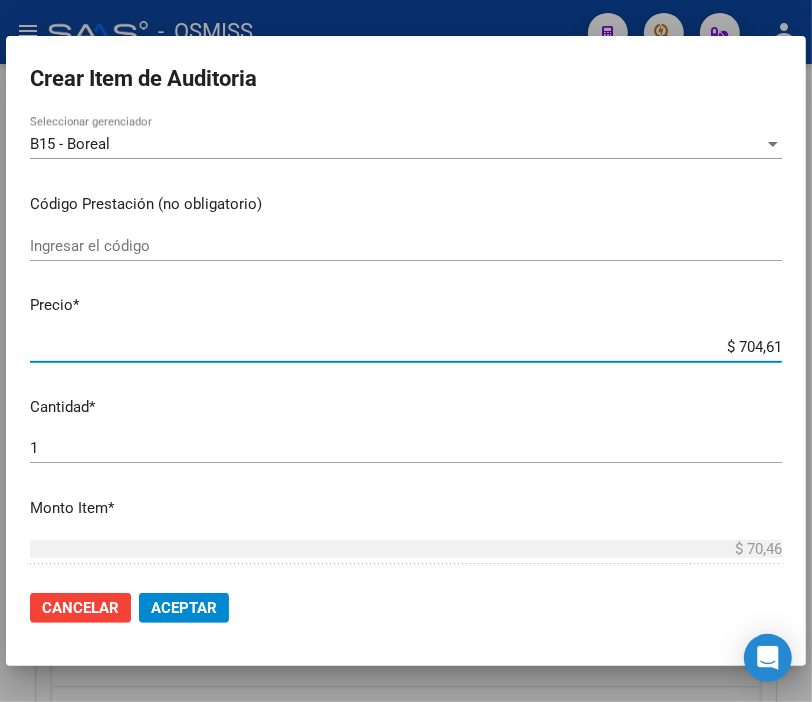 type on "$ 704,61" 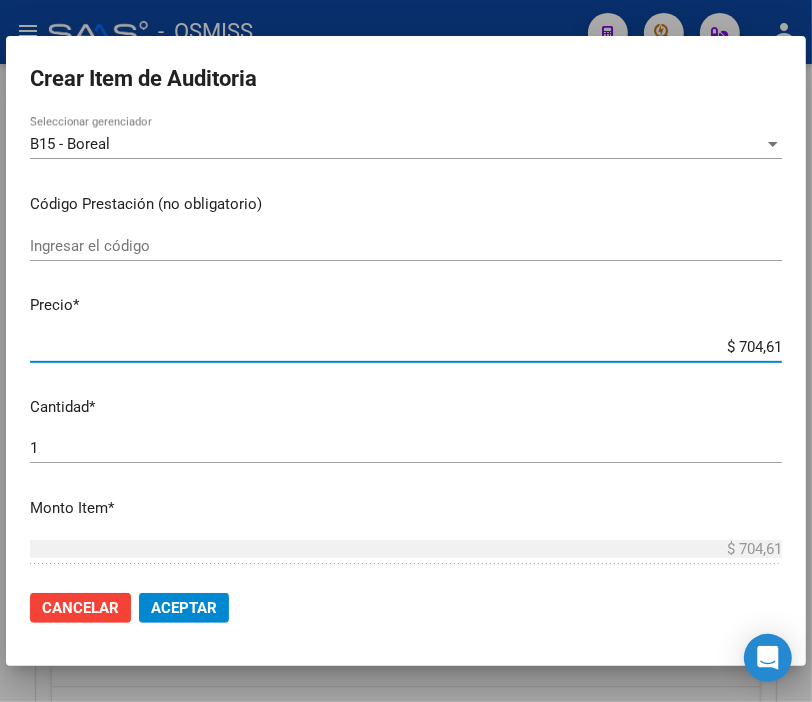 type on "$ 7.046,10" 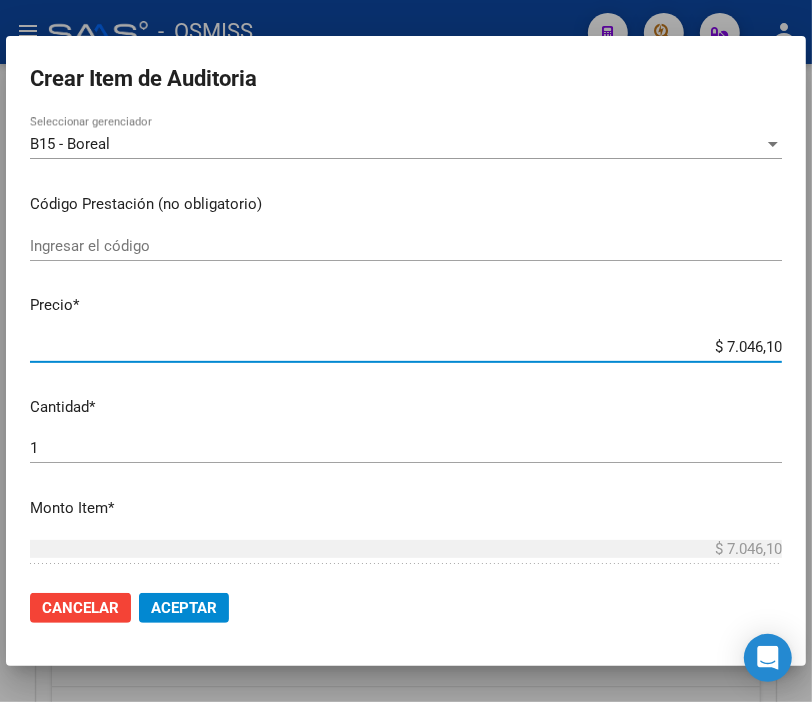 type on "$ [AMOUNT]" 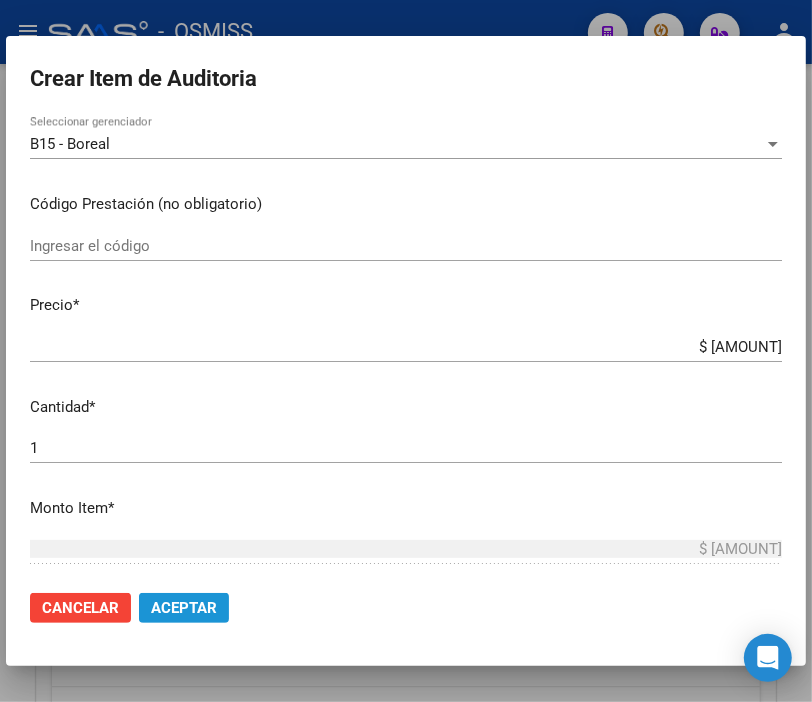 click on "Aceptar" 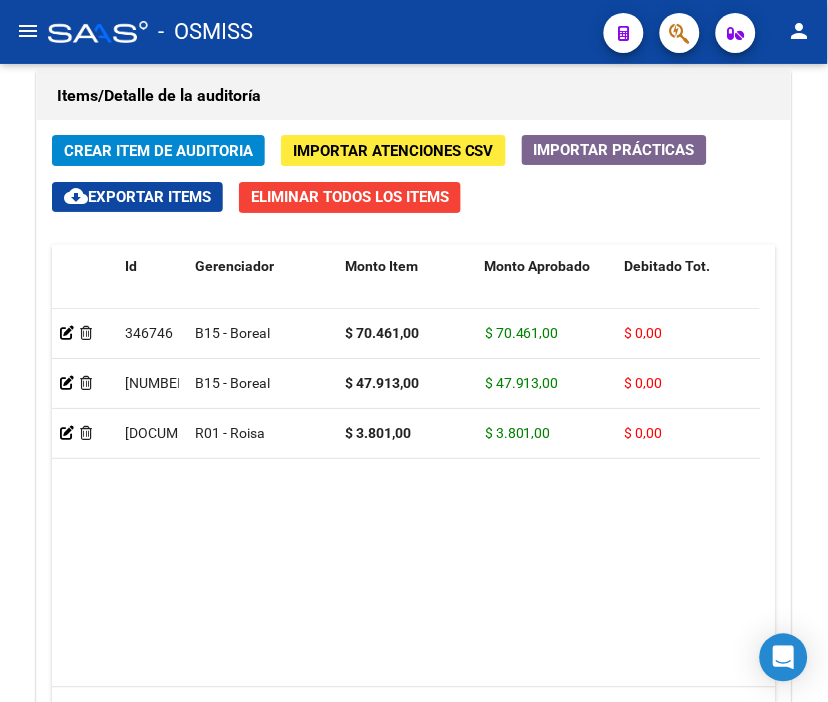 click on "-   OSMISS" 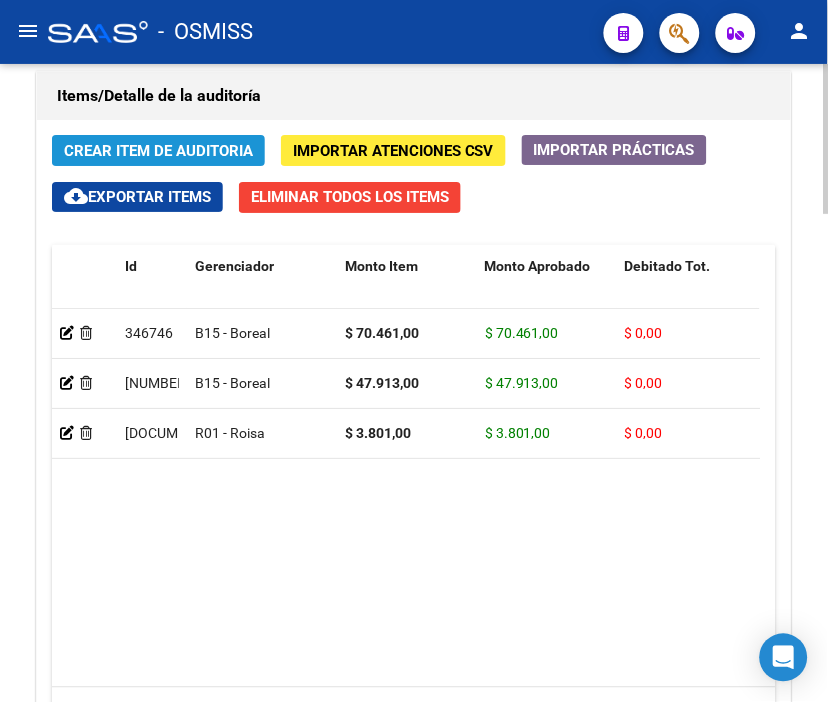 click on "Crear Item de Auditoria" 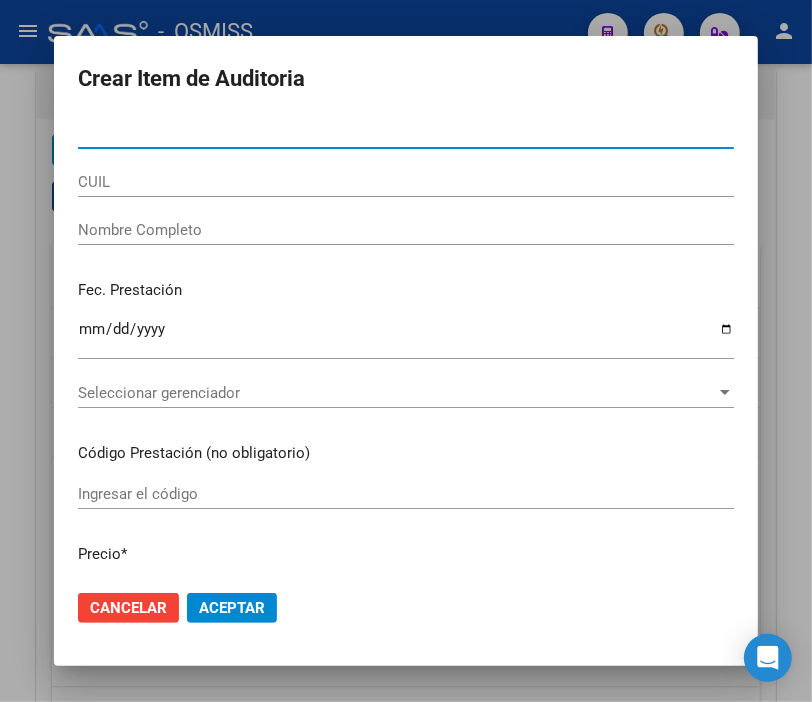 type on "[NUMBER]" 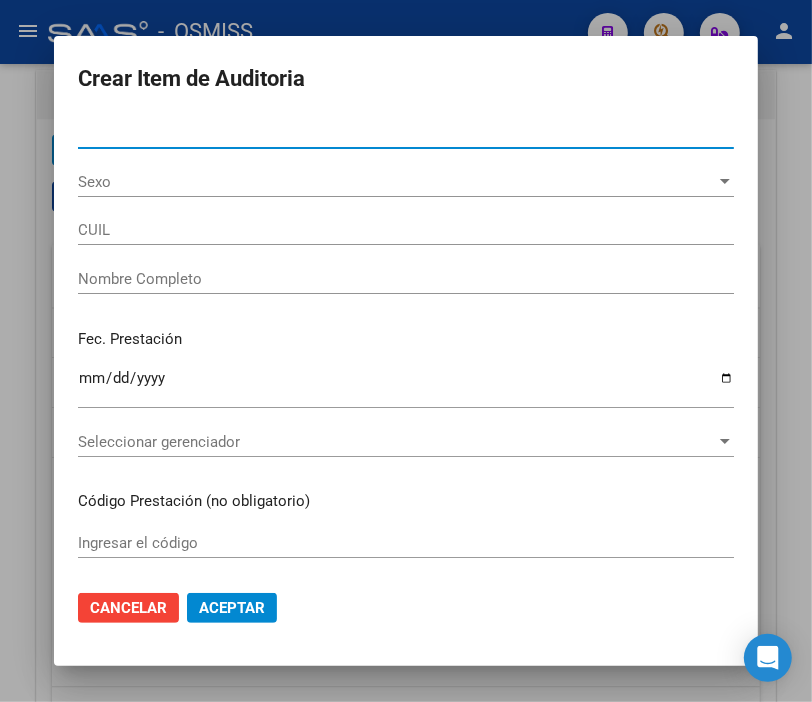 type on "[CUIL]" 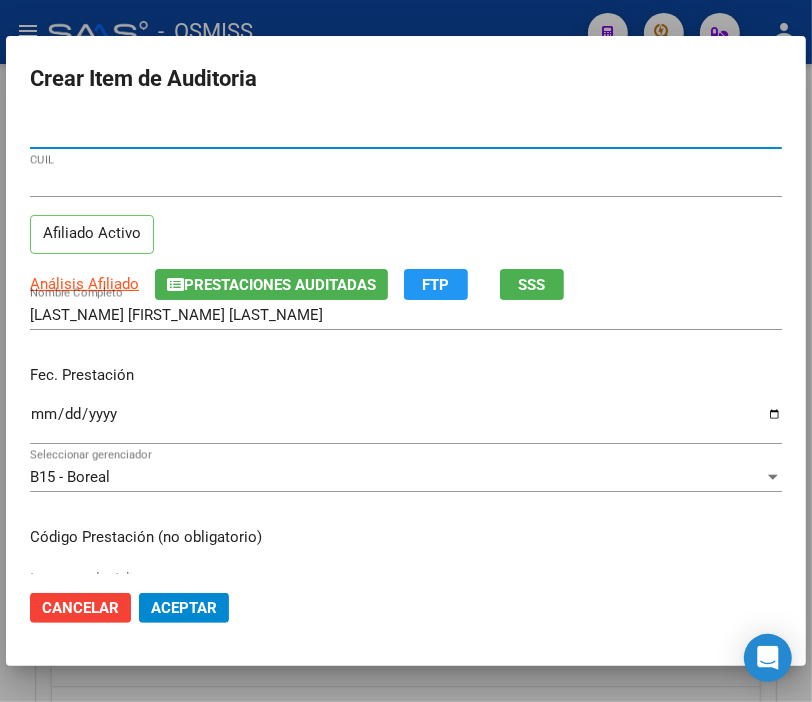 type on "[NUMBER]" 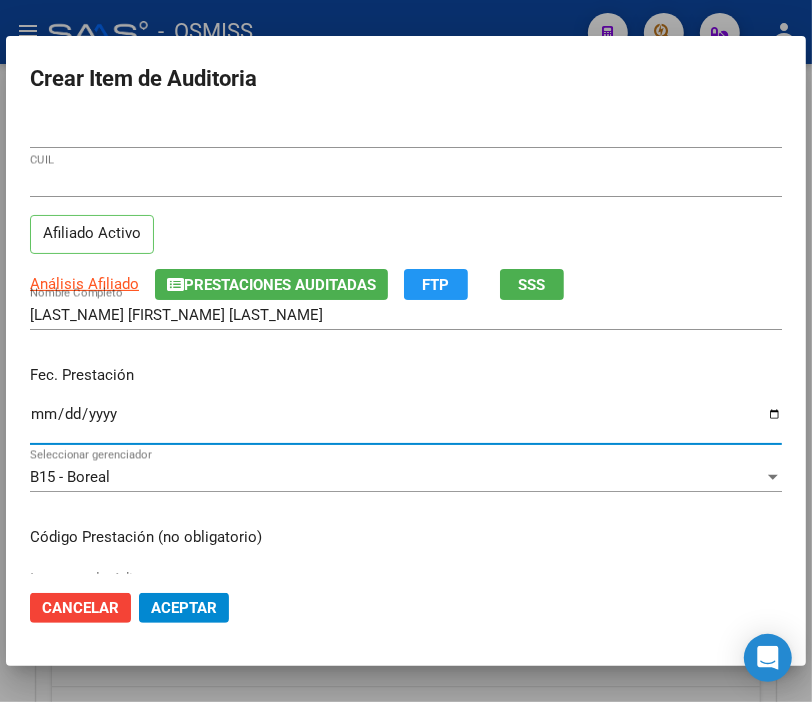 type on "[DATE]" 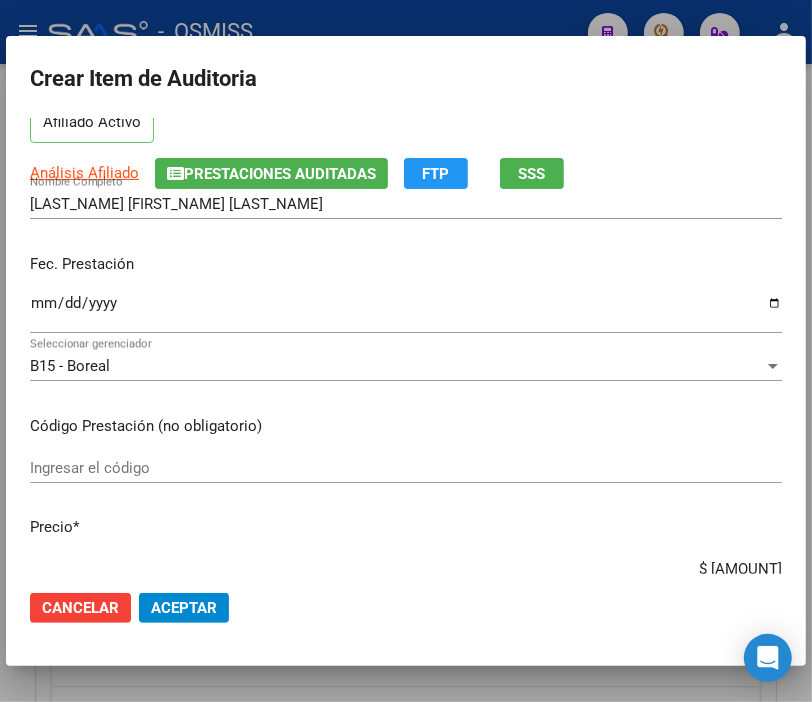 scroll, scrollTop: 222, scrollLeft: 0, axis: vertical 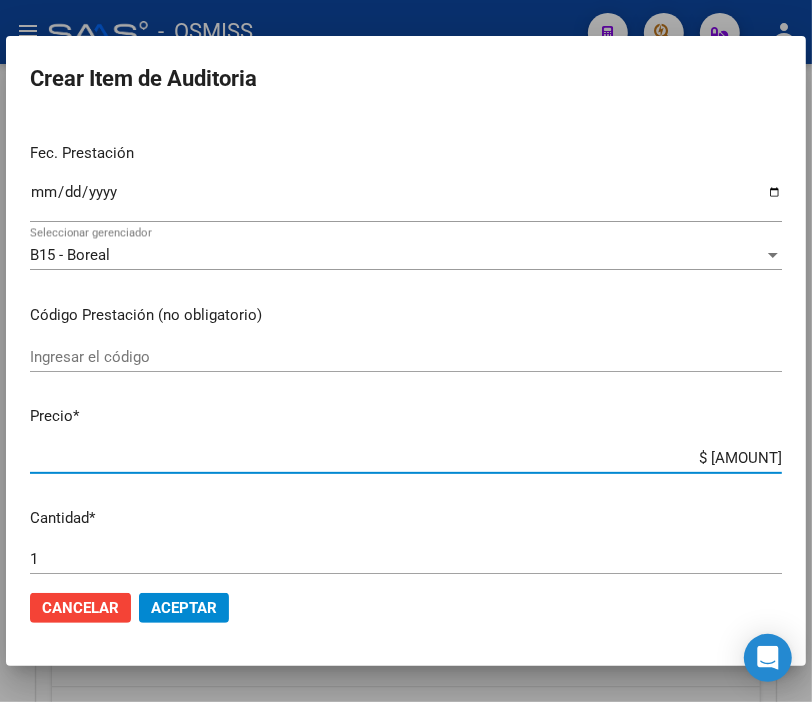 drag, startPoint x: 643, startPoint y: 466, endPoint x: 828, endPoint y: 493, distance: 186.95988 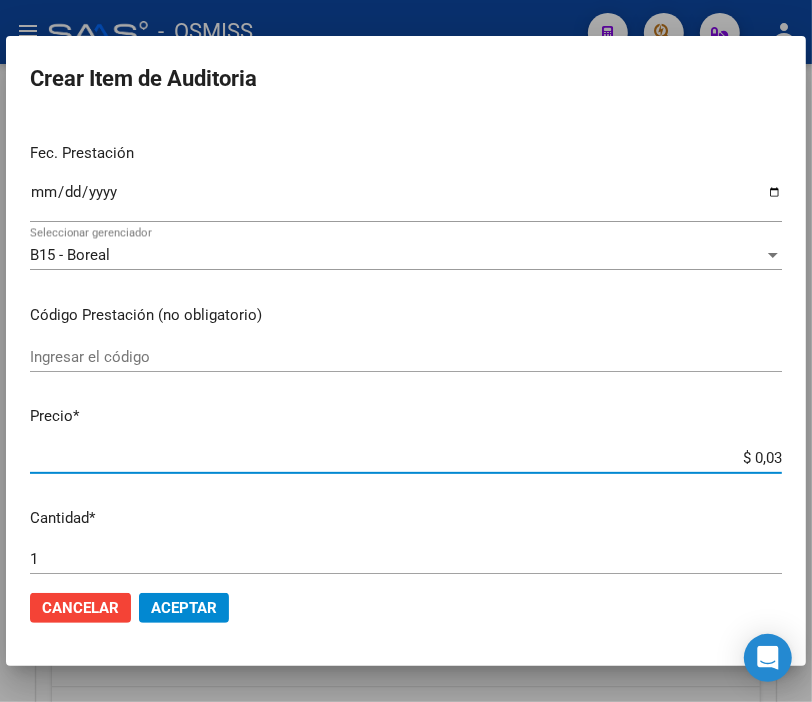 type on "$ 0,38" 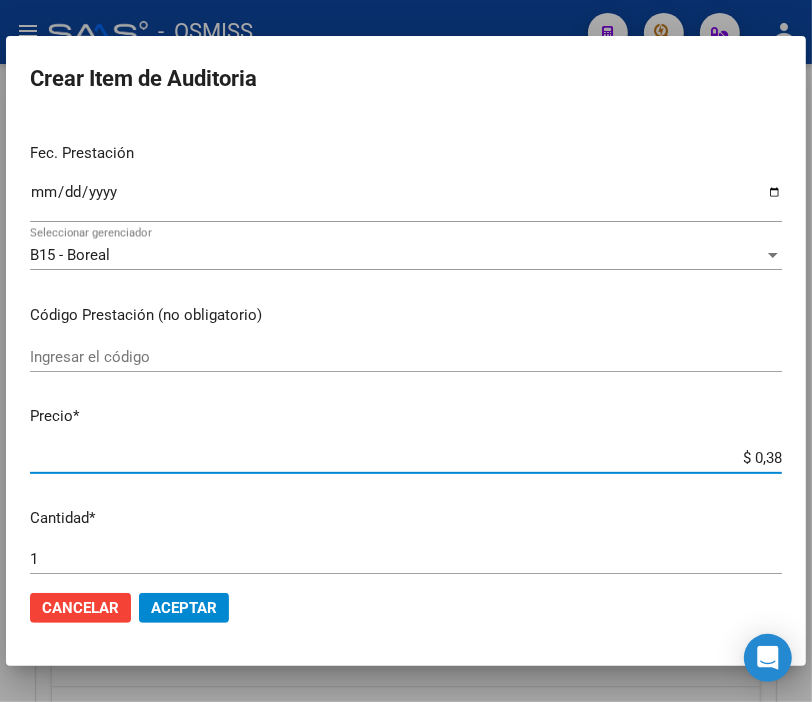 type on "$ 3,80" 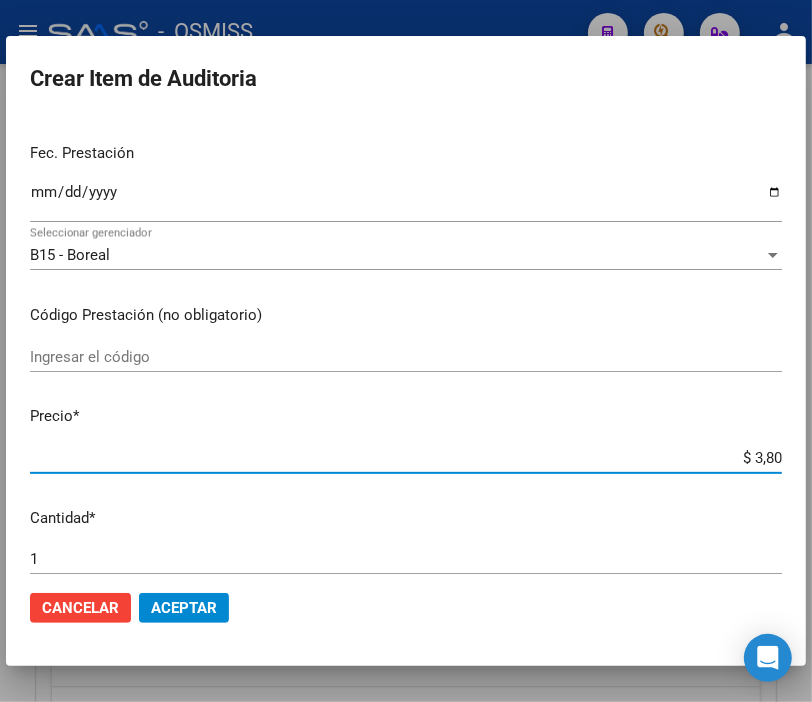 type on "$ 38,01" 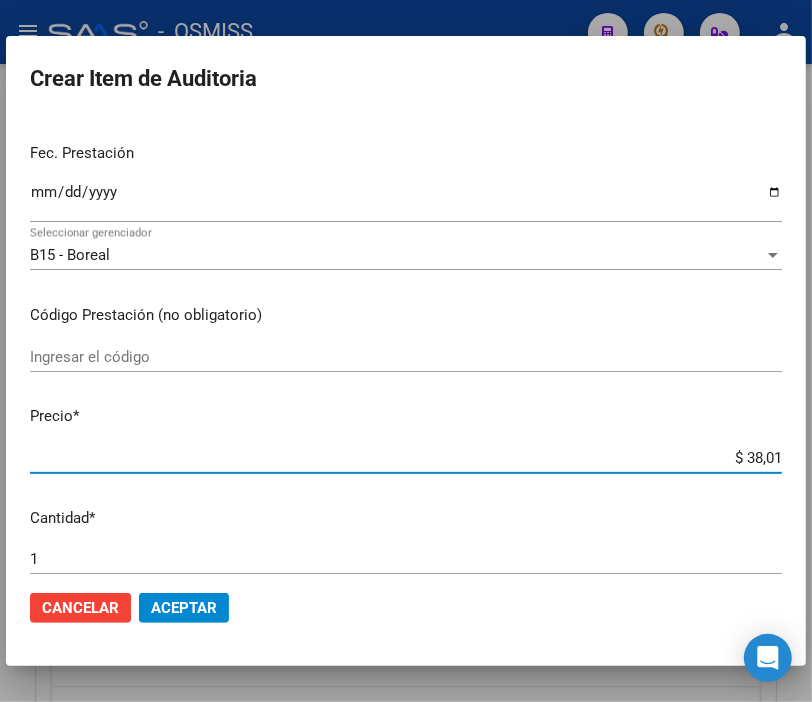 type on "$ 380,10" 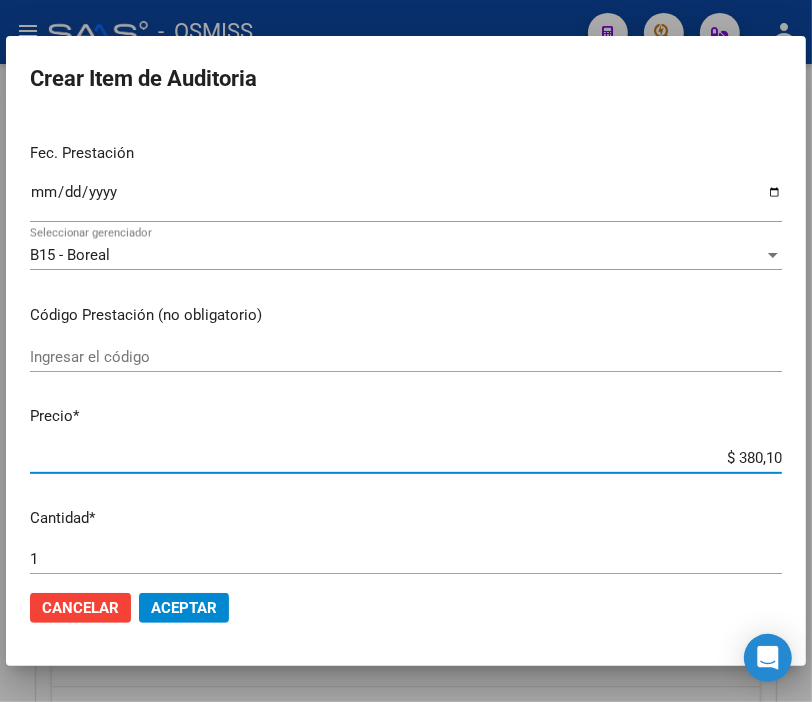 type on "$ 3.801,00" 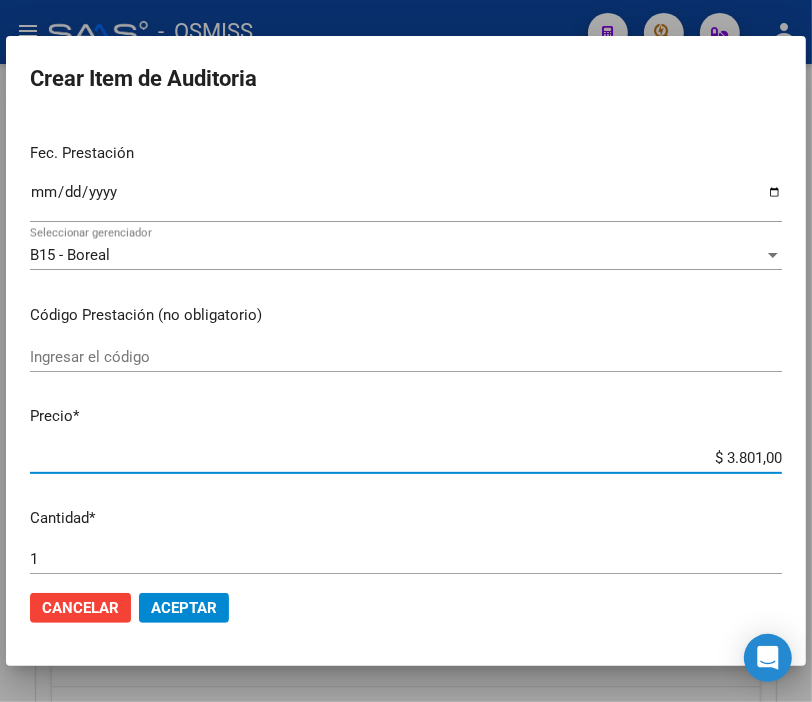 click on "Aceptar" 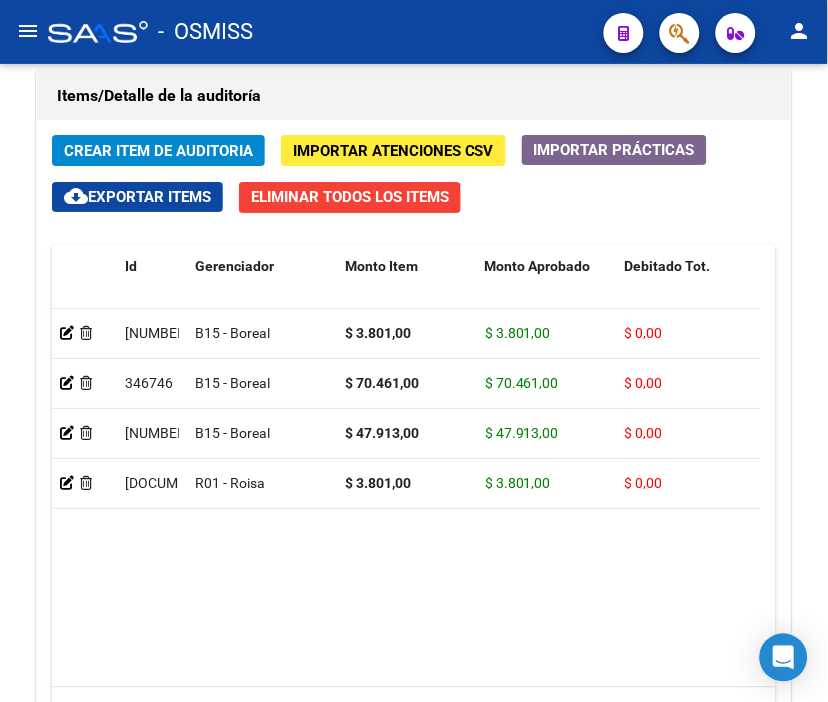 click on "-   OSMISS" 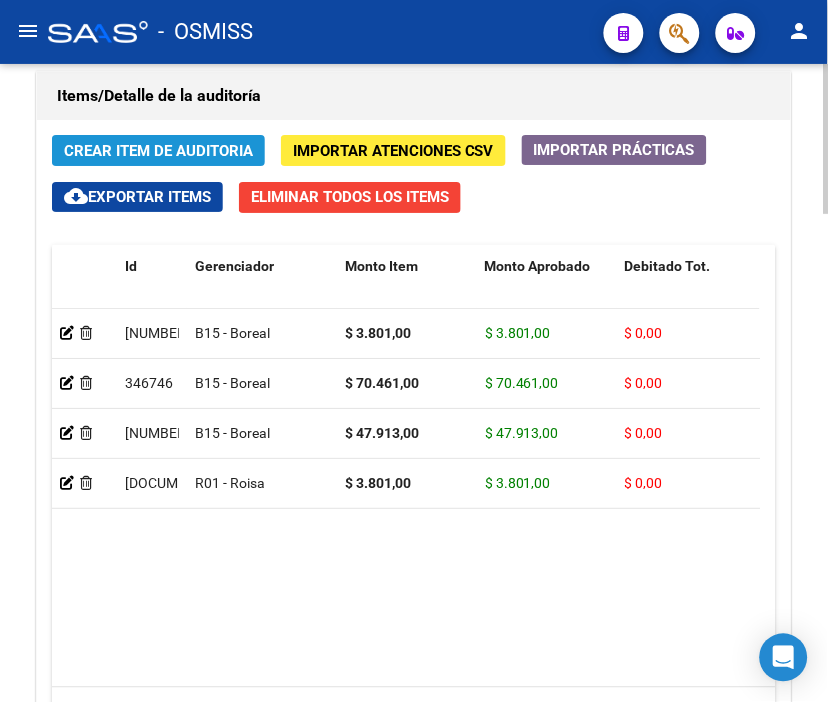 click on "Crear Item de Auditoria" 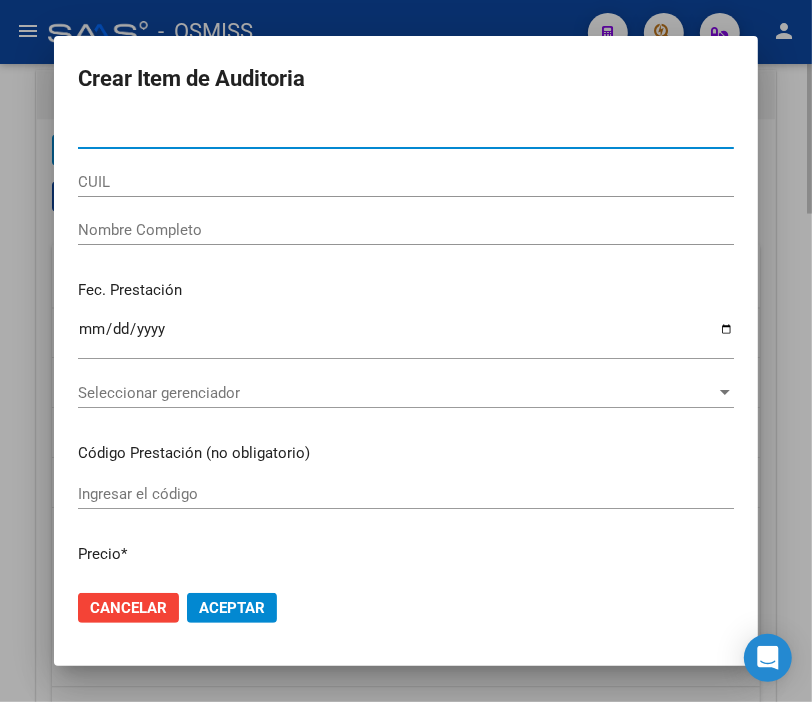 type on "27566583" 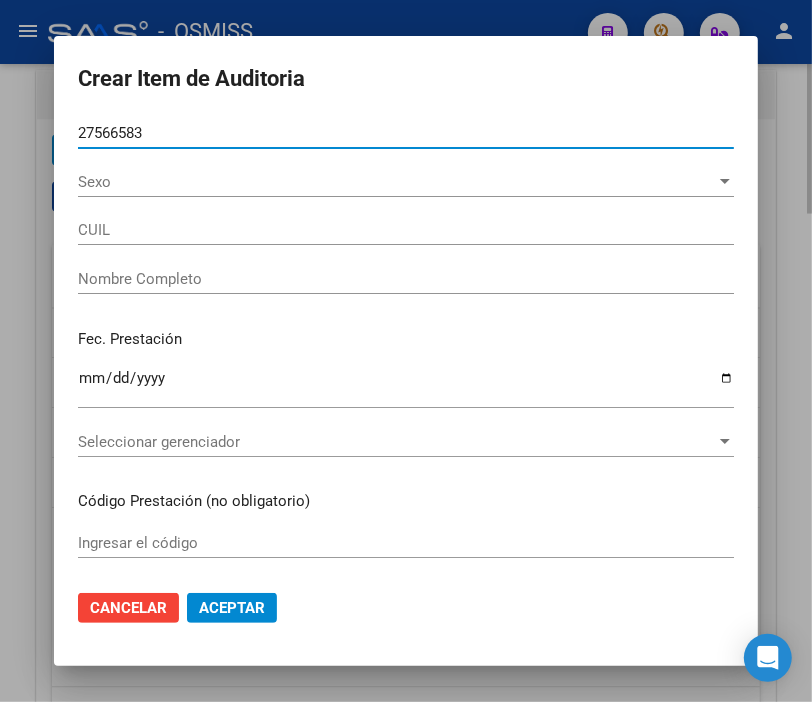 type on "[DOCUMENT_NUMBER]" 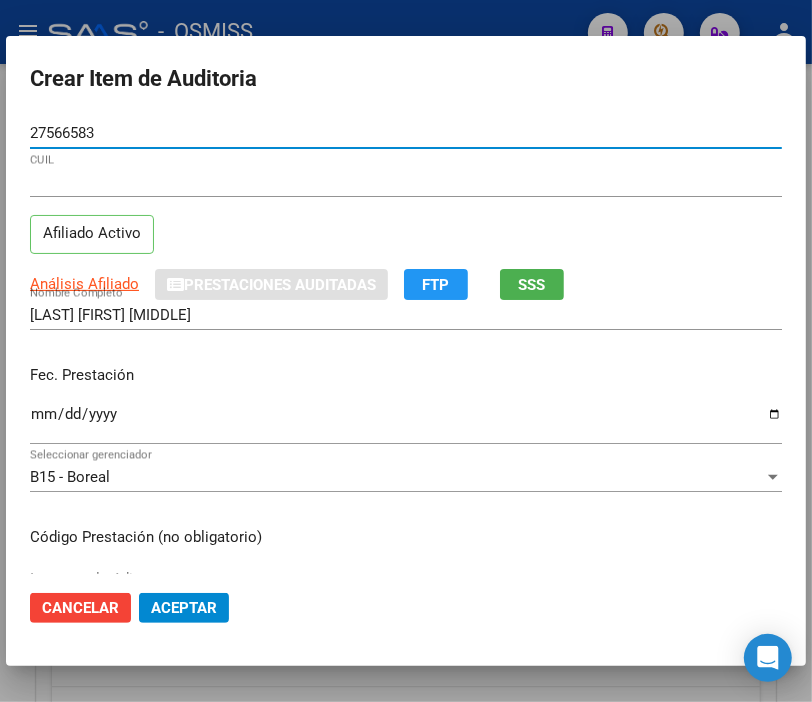 type on "27566583" 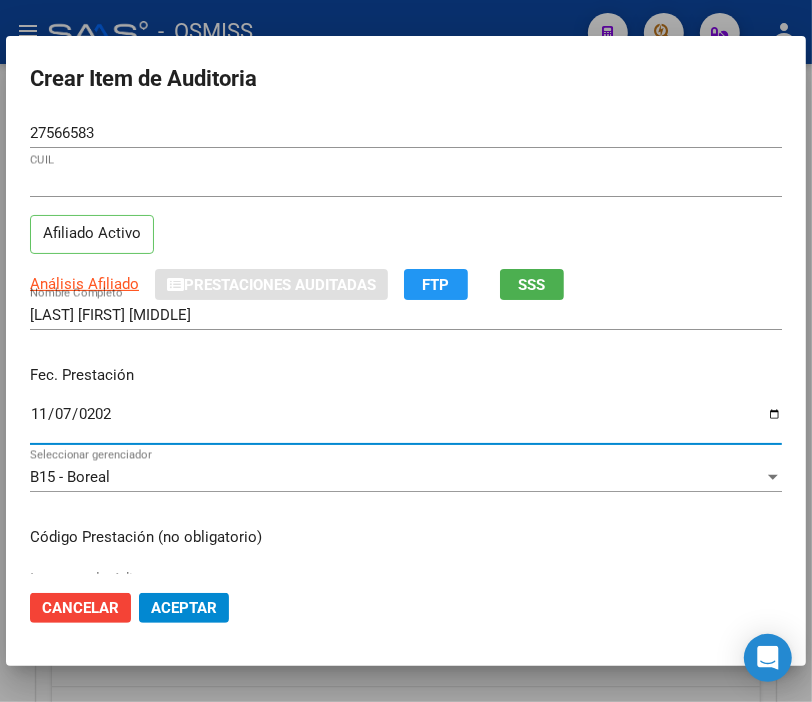 type on "2024-11-07" 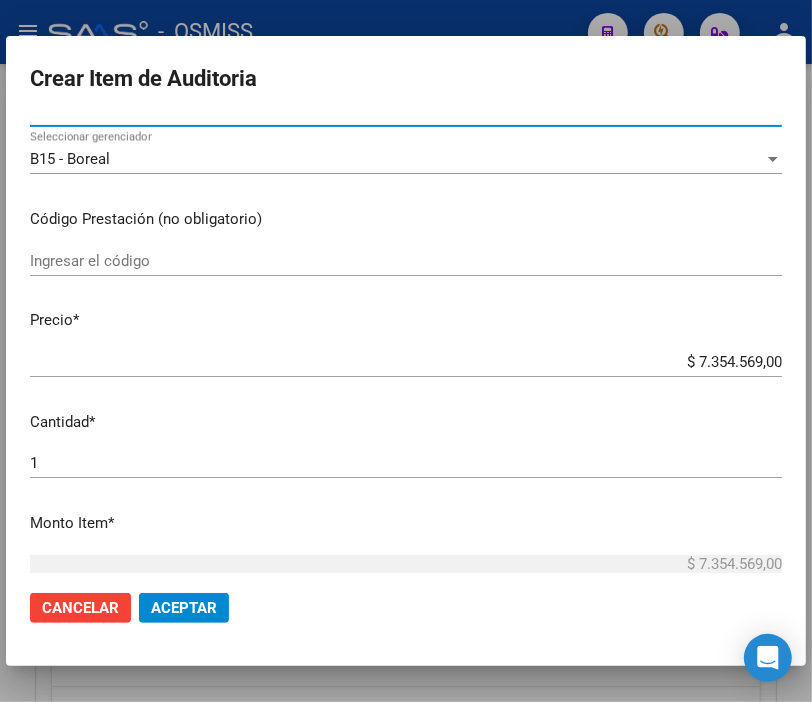 scroll, scrollTop: 333, scrollLeft: 0, axis: vertical 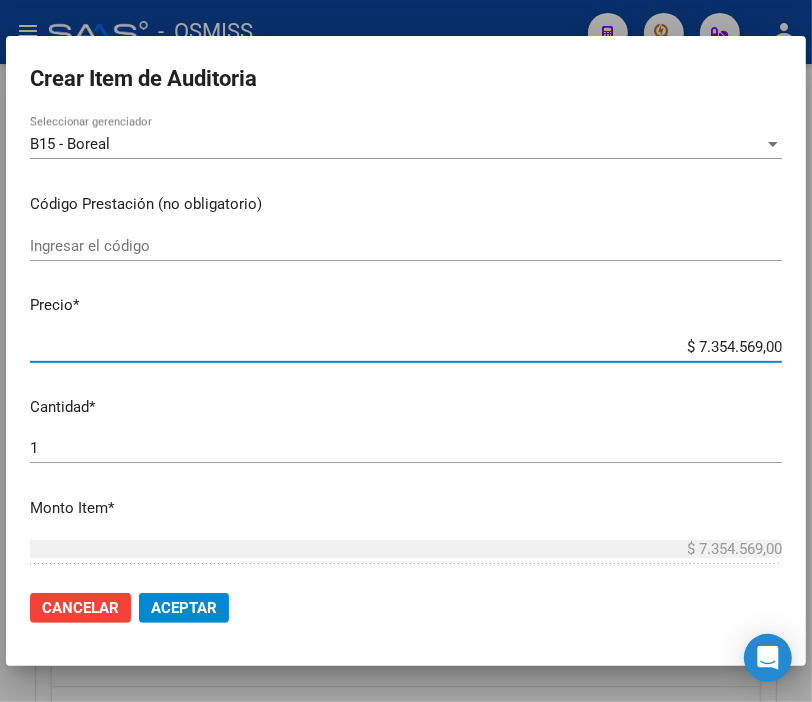 drag, startPoint x: 648, startPoint y: 341, endPoint x: 828, endPoint y: 368, distance: 182.01373 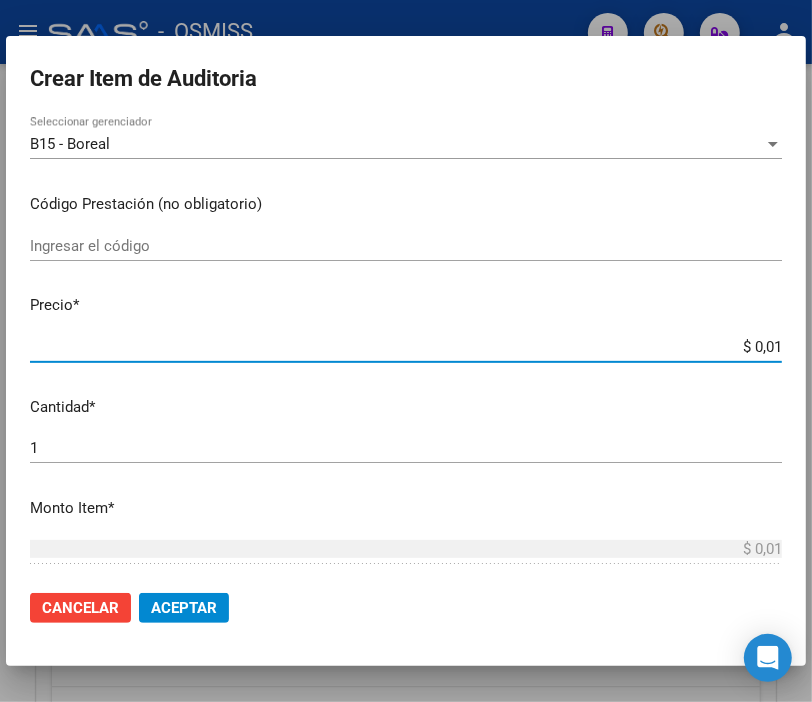 type on "$ 0,11" 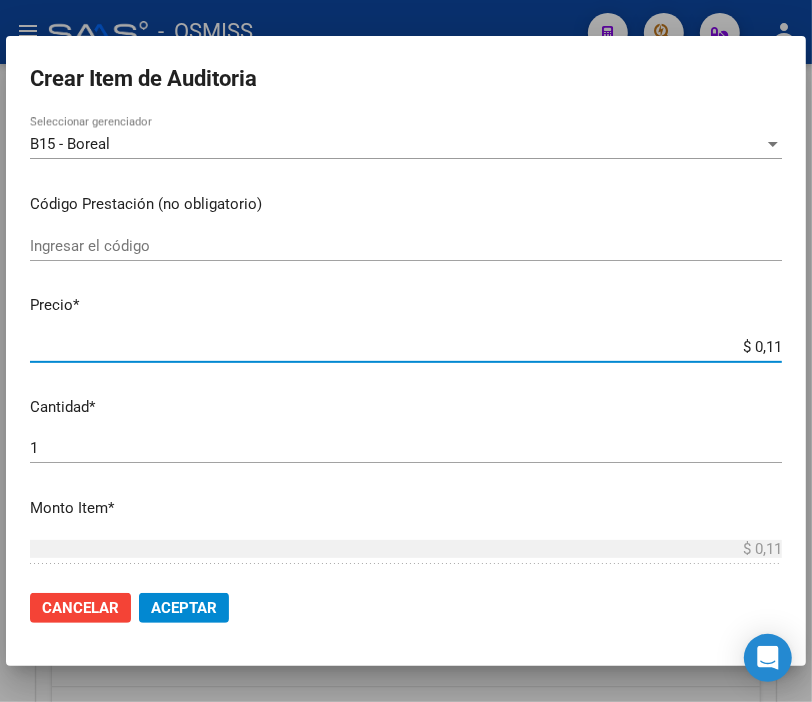 type on "$ 1,19" 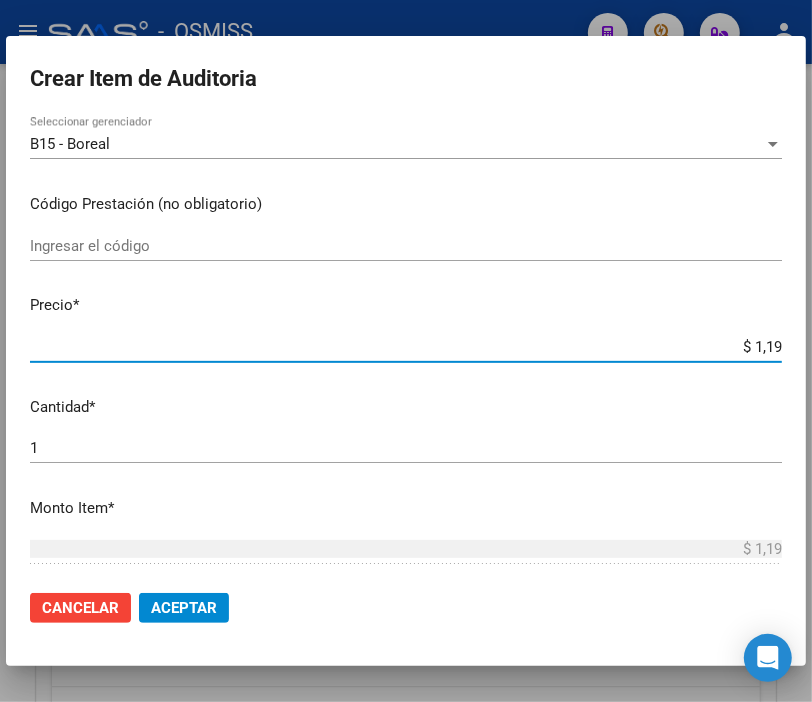 type on "$ 11,99" 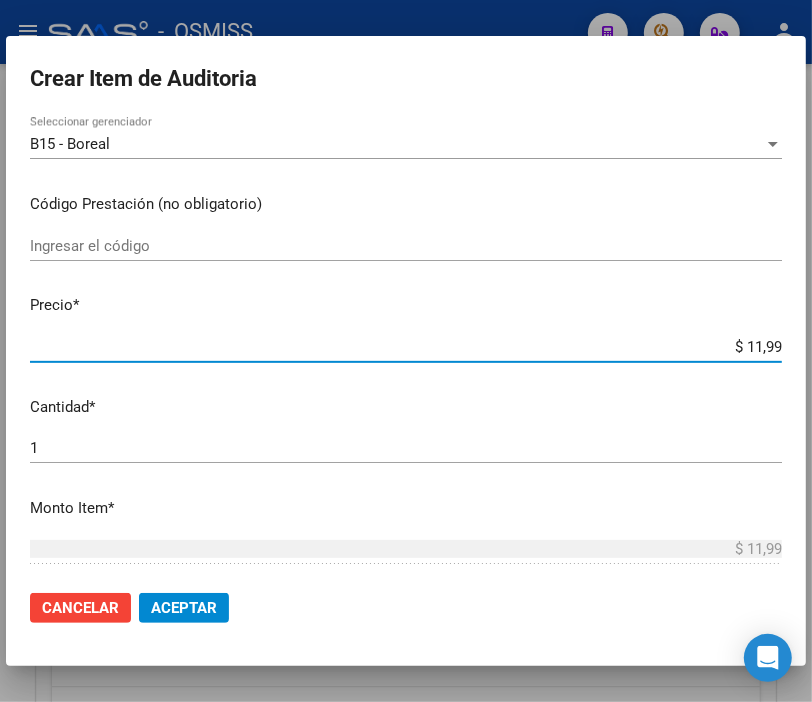 type on "$ 119,94" 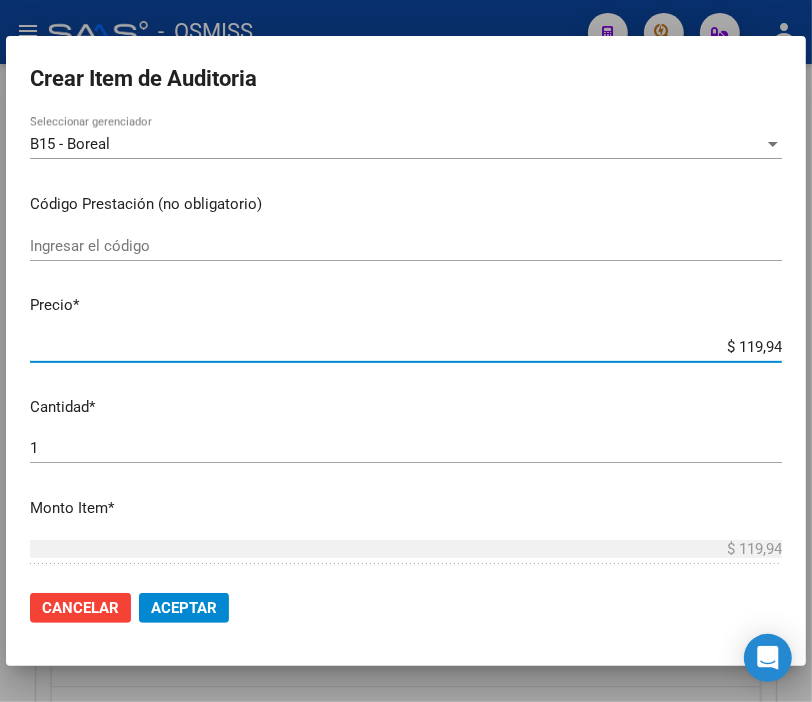 type on "$ 1.199,40" 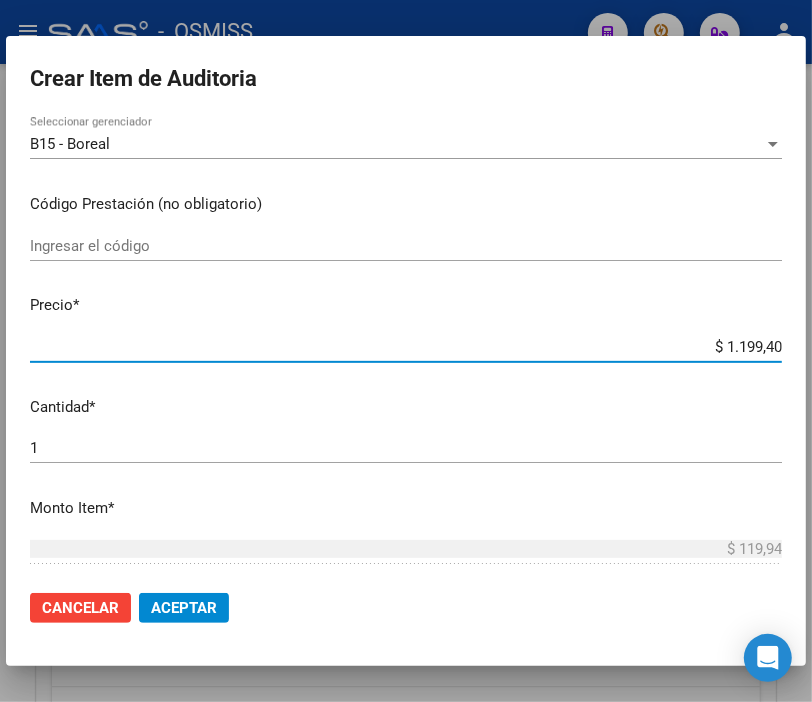 type on "$ 1.199,40" 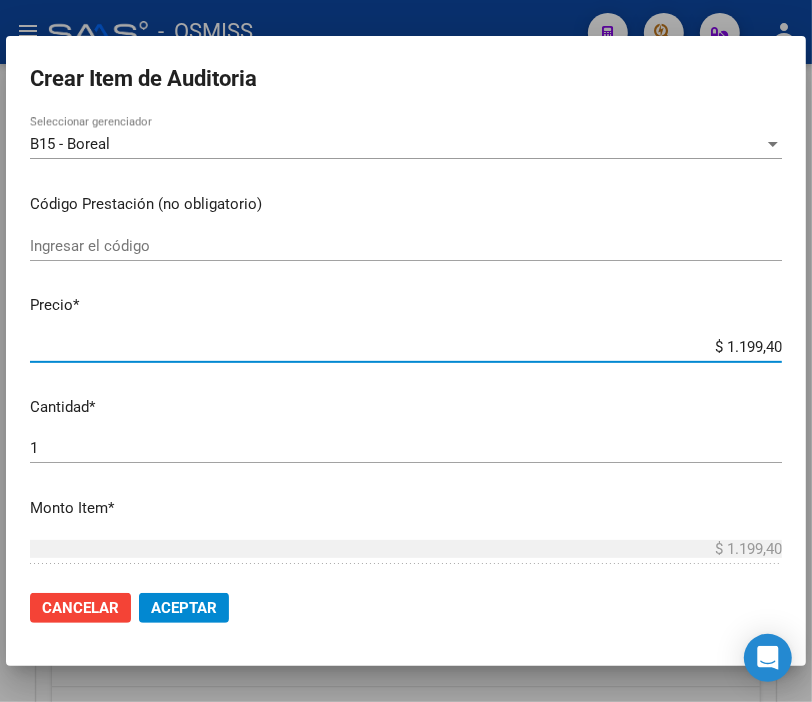 type on "$ 11.994,00" 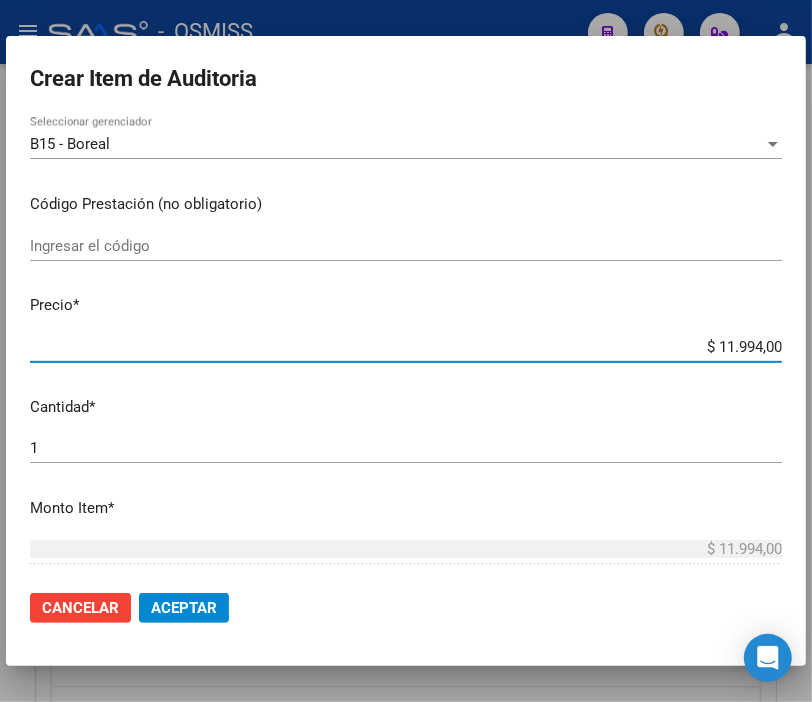 click on "Aceptar" 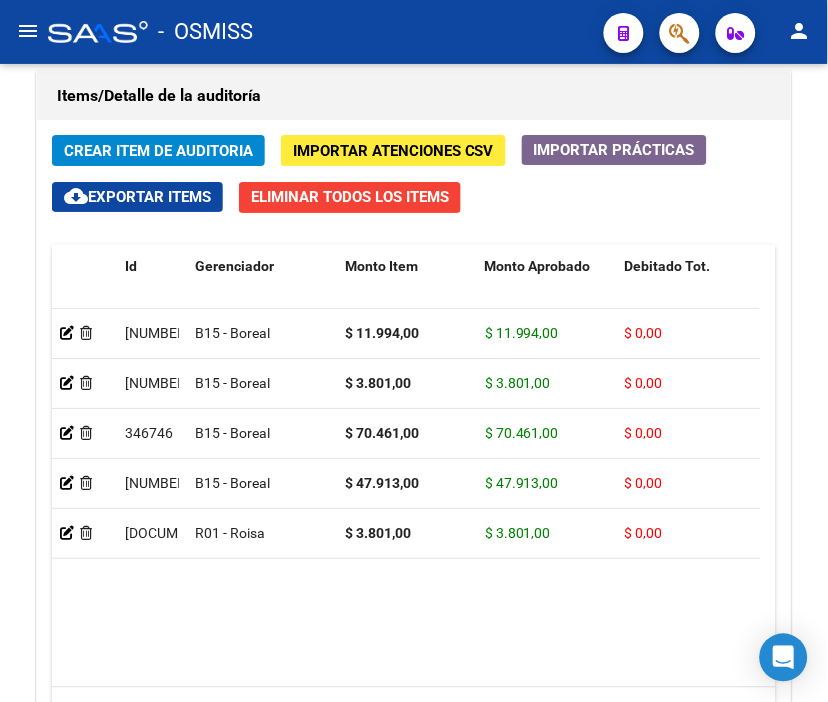 click on "menu -   OSMISS  person" 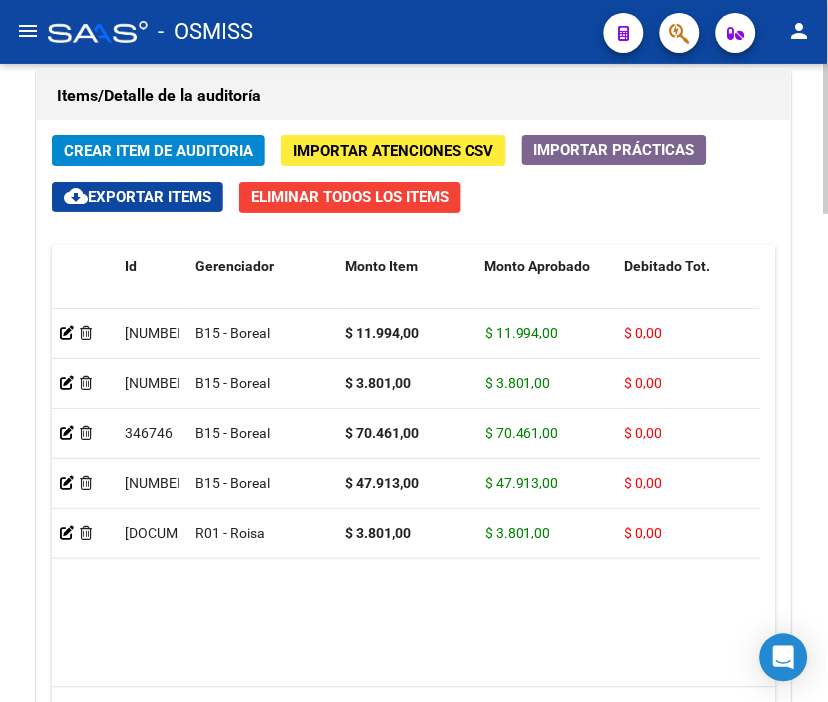 click on "Crear Item de Auditoria" 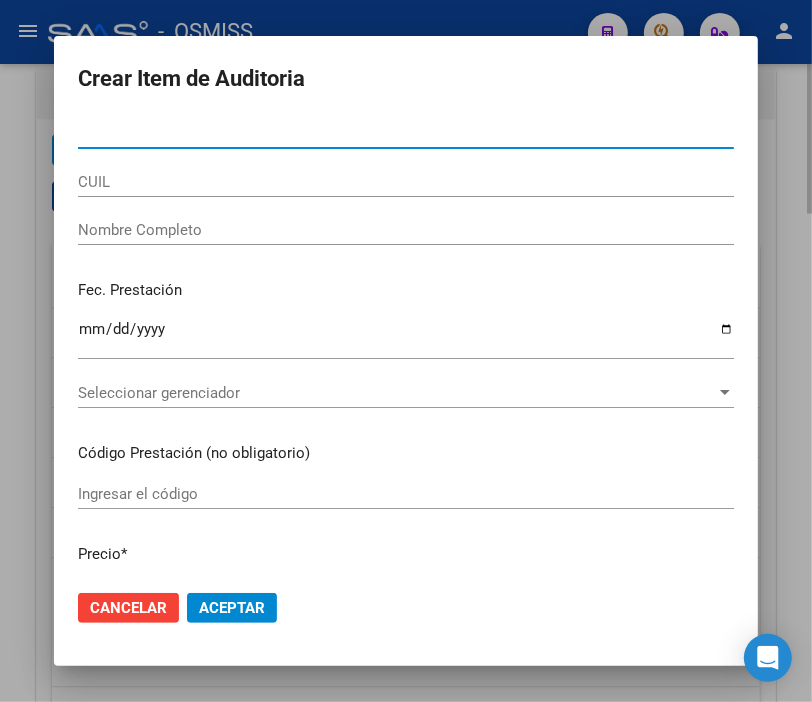 type on "[DOCUMENT_NUMBER]" 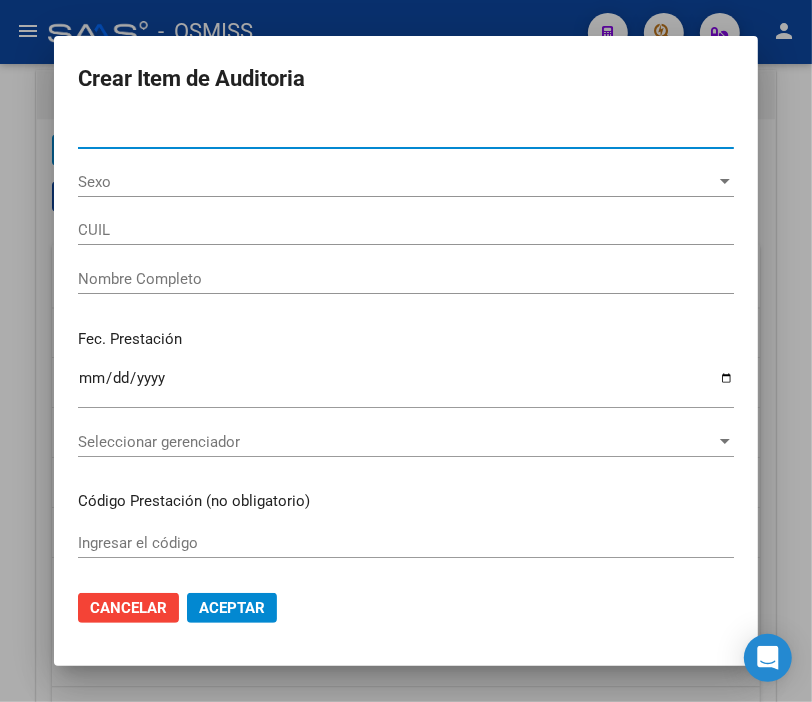 type on "[DOCUMENT_NUMBER]" 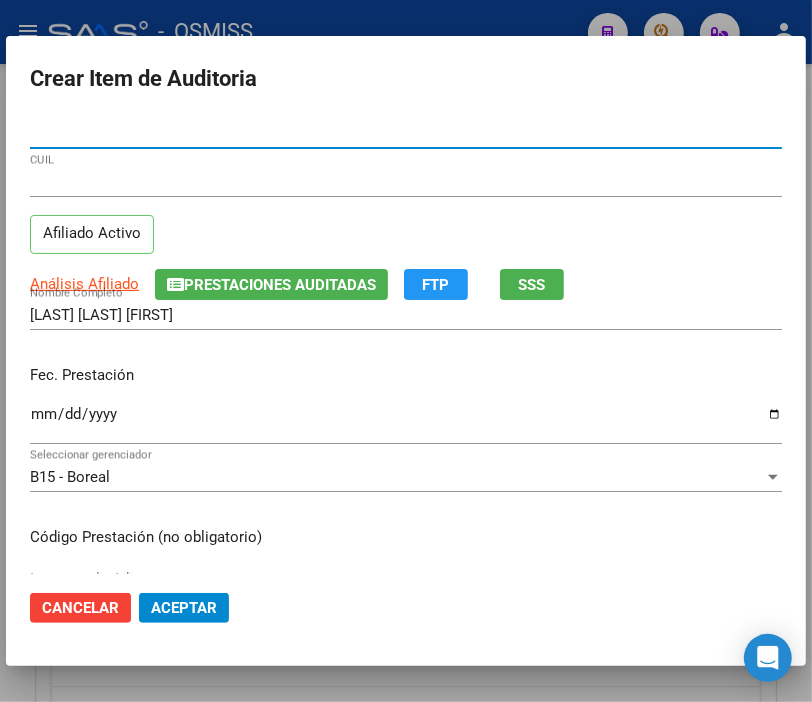 type on "[DOCUMENT_NUMBER]" 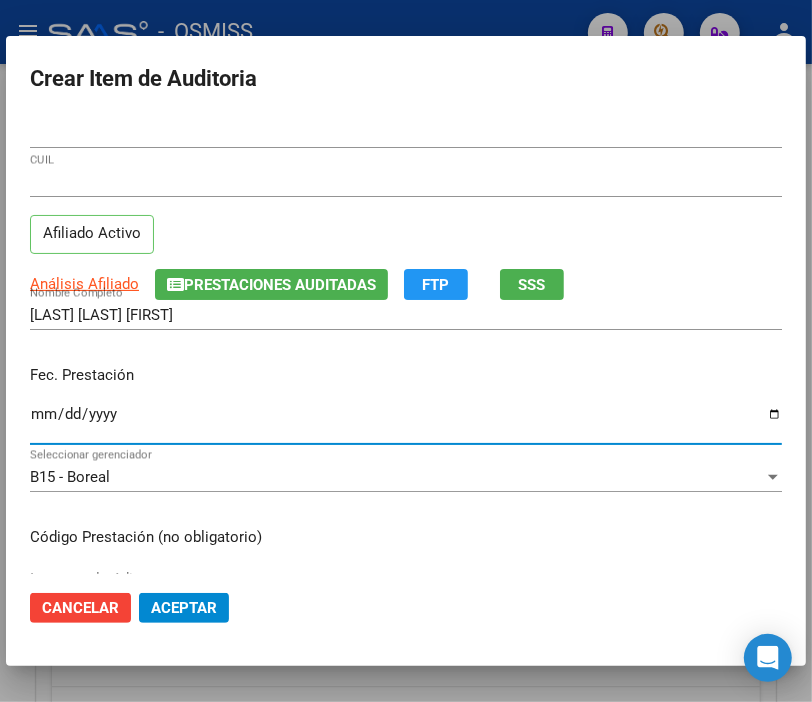 click on "Ingresar la fecha" at bounding box center [406, 422] 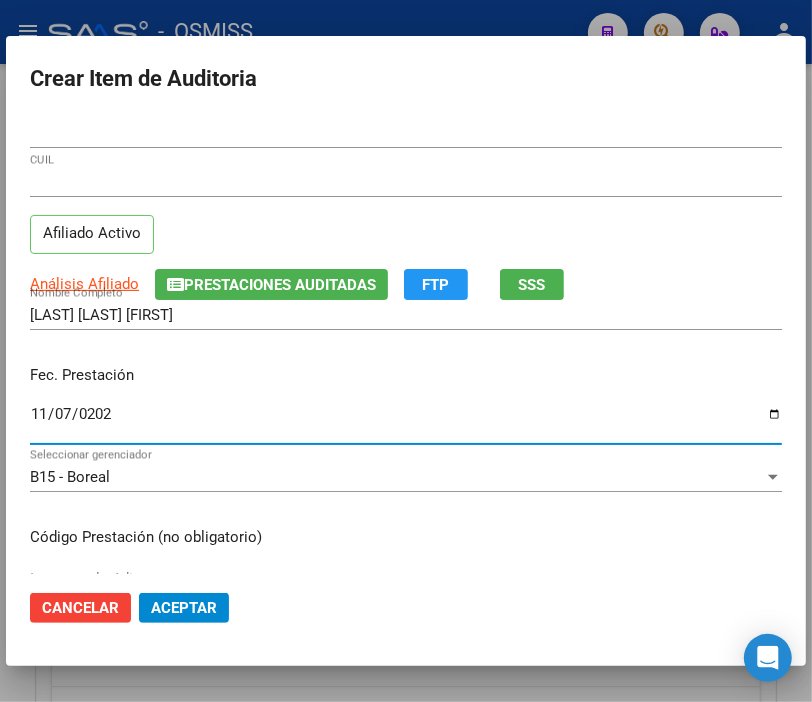 type on "2024-11-07" 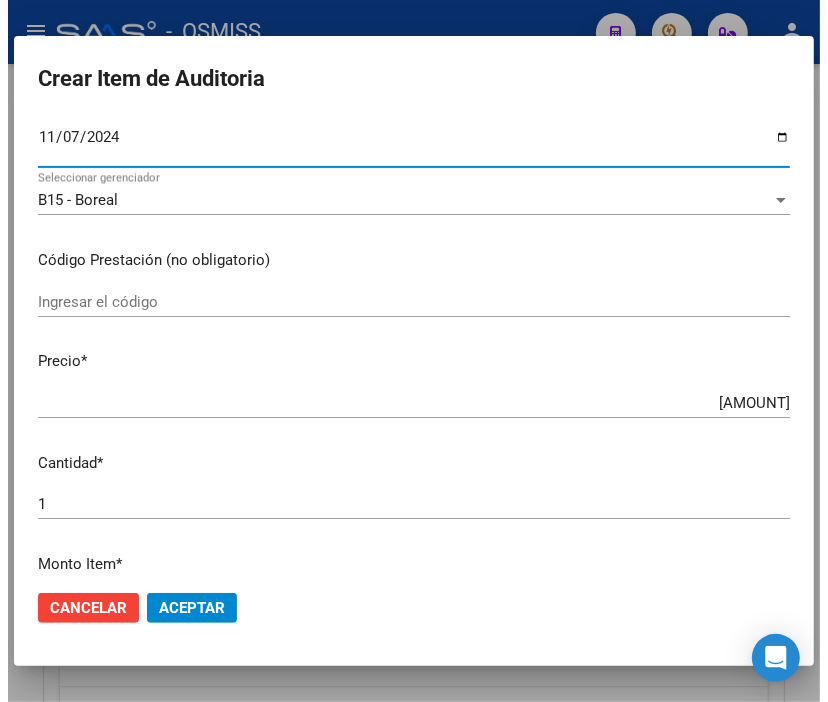 scroll, scrollTop: 333, scrollLeft: 0, axis: vertical 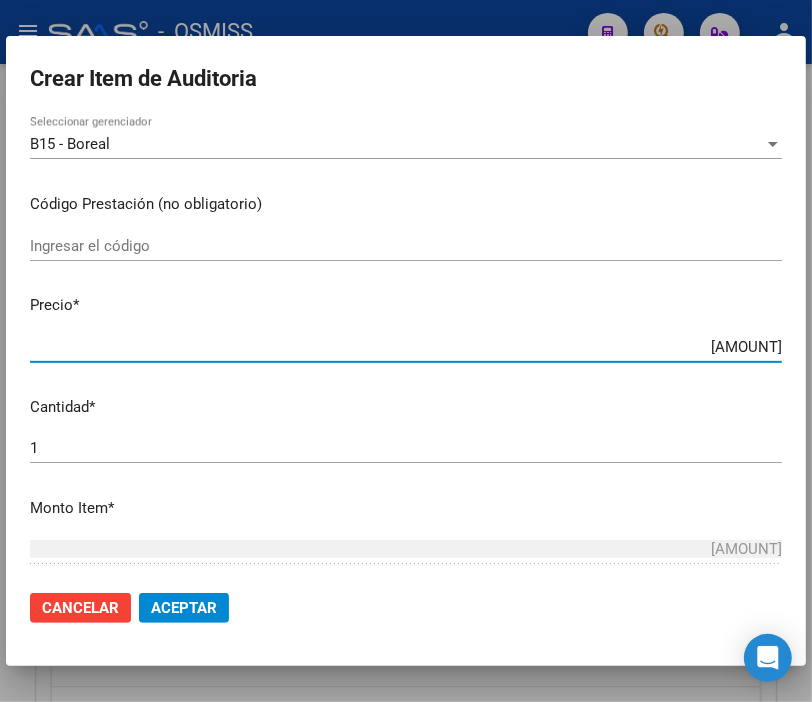 drag, startPoint x: 641, startPoint y: 346, endPoint x: 828, endPoint y: 353, distance: 187.13097 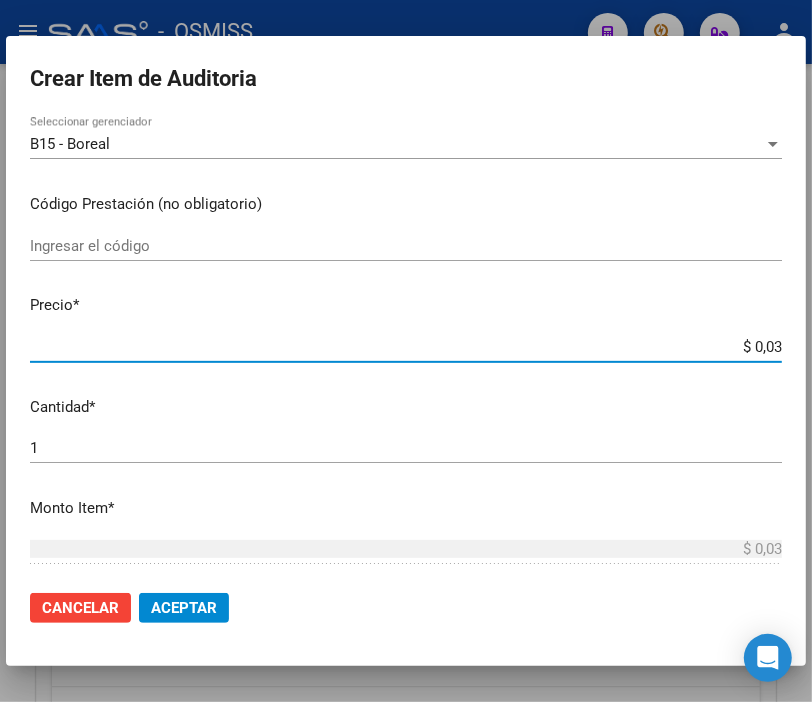 type on "$ 0,38" 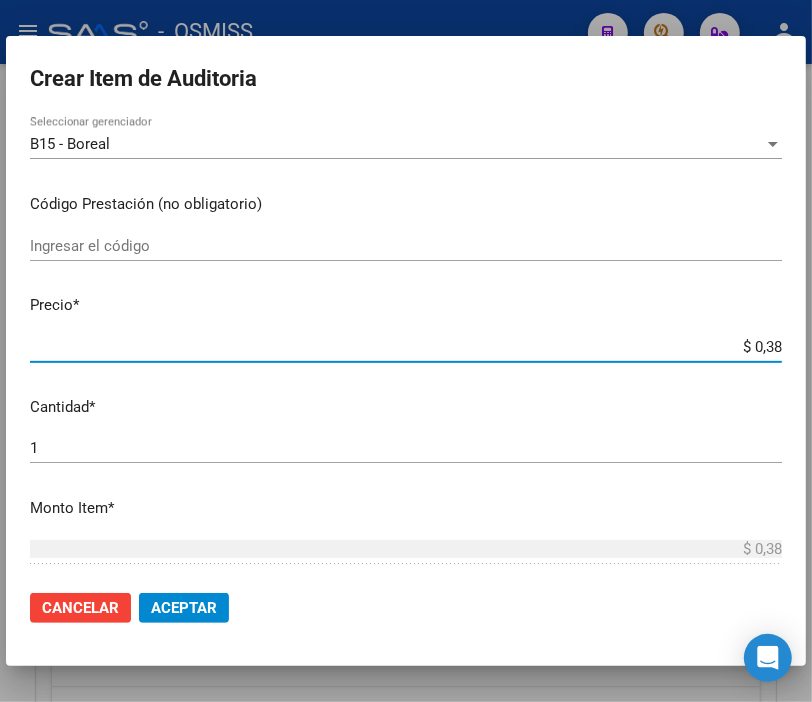 type on "$ 3,80" 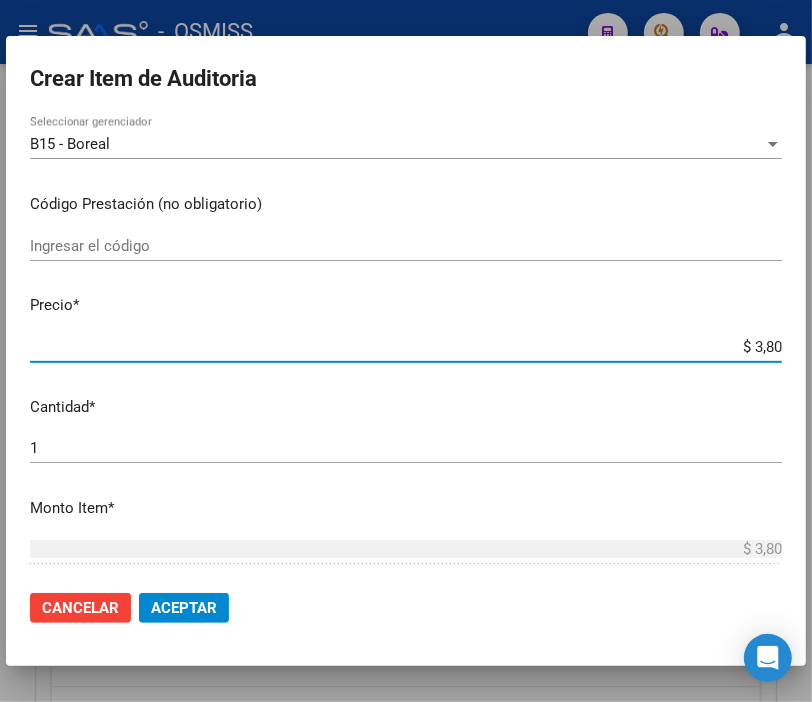 type on "$ 38,01" 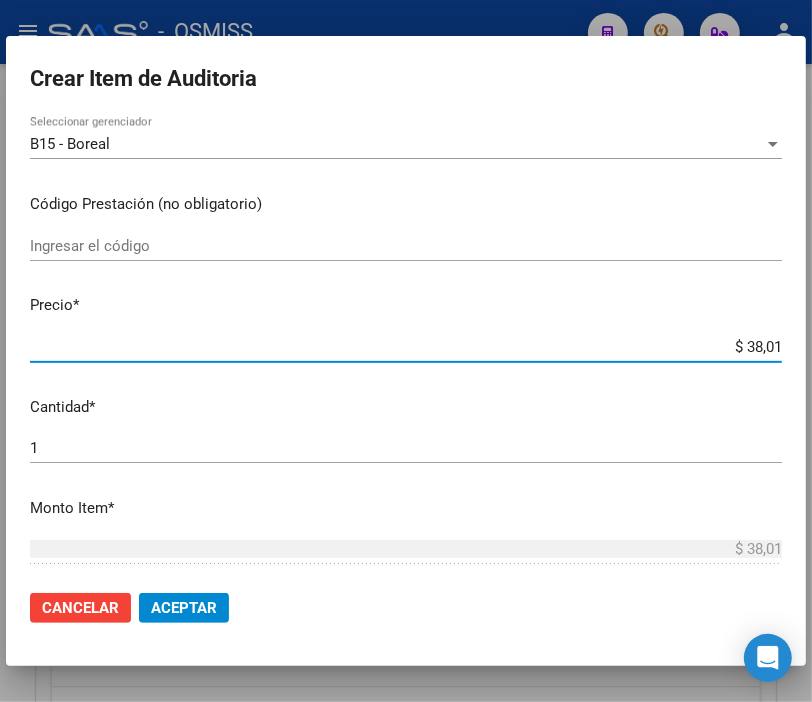type on "$ 380,10" 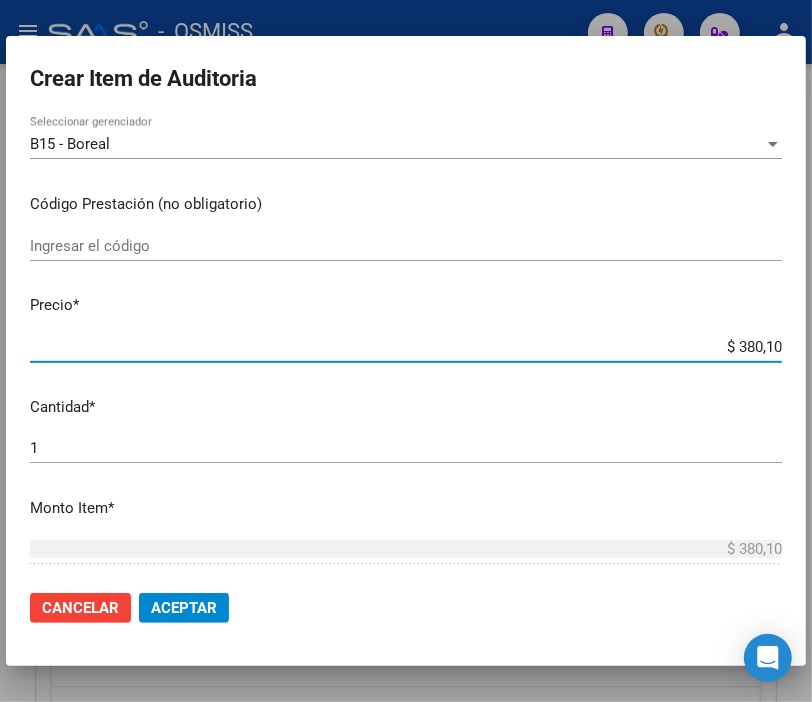 type on "$ 3.801,00" 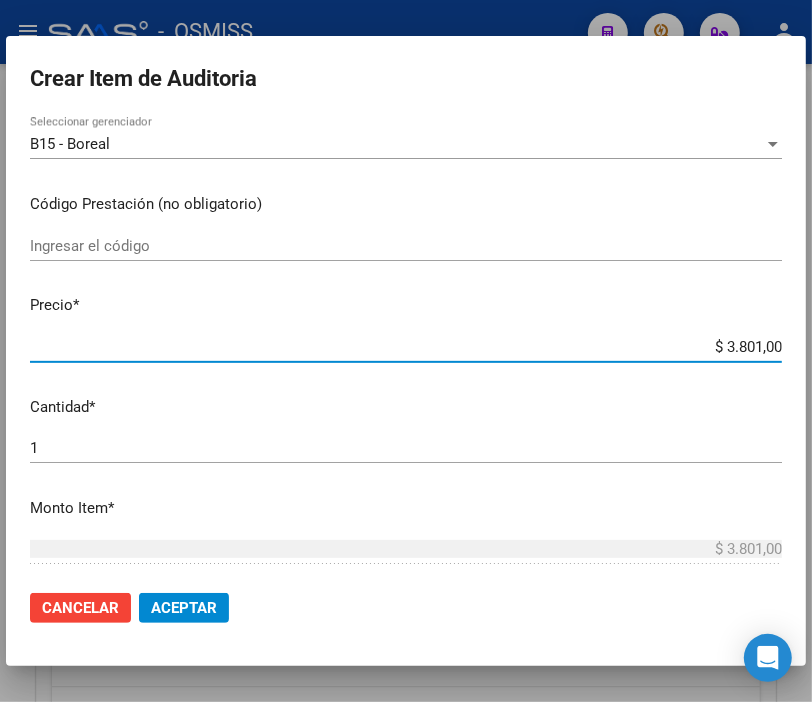 click on "Aceptar" 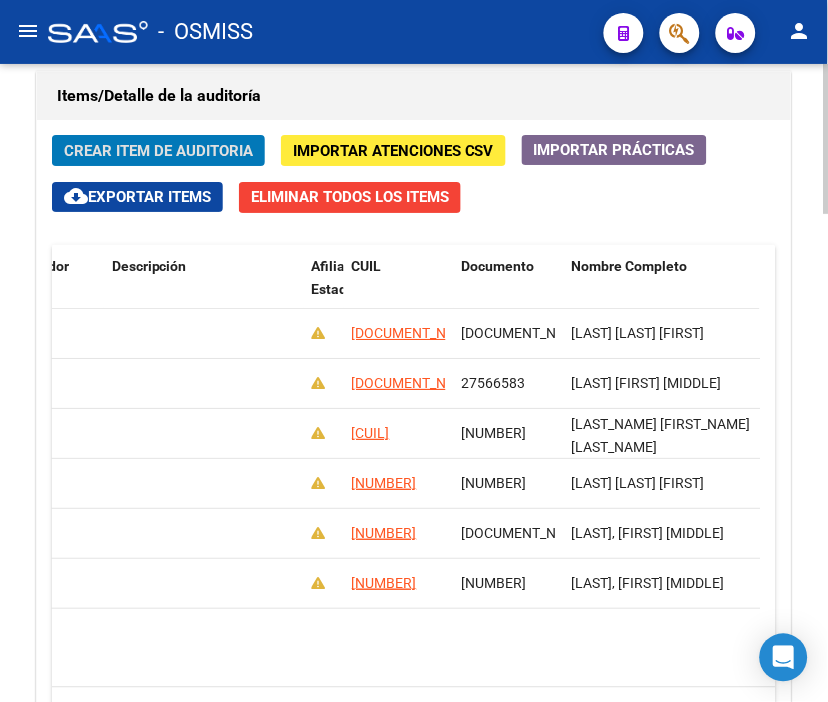 scroll, scrollTop: 0, scrollLeft: 1257, axis: horizontal 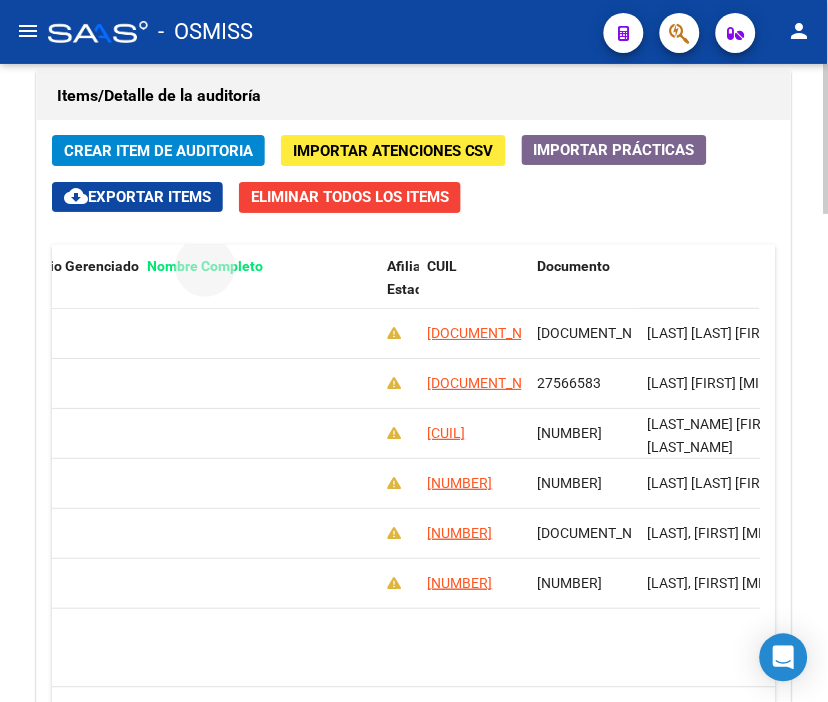 drag, startPoint x: 717, startPoint y: 265, endPoint x: 185, endPoint y: 262, distance: 532.0085 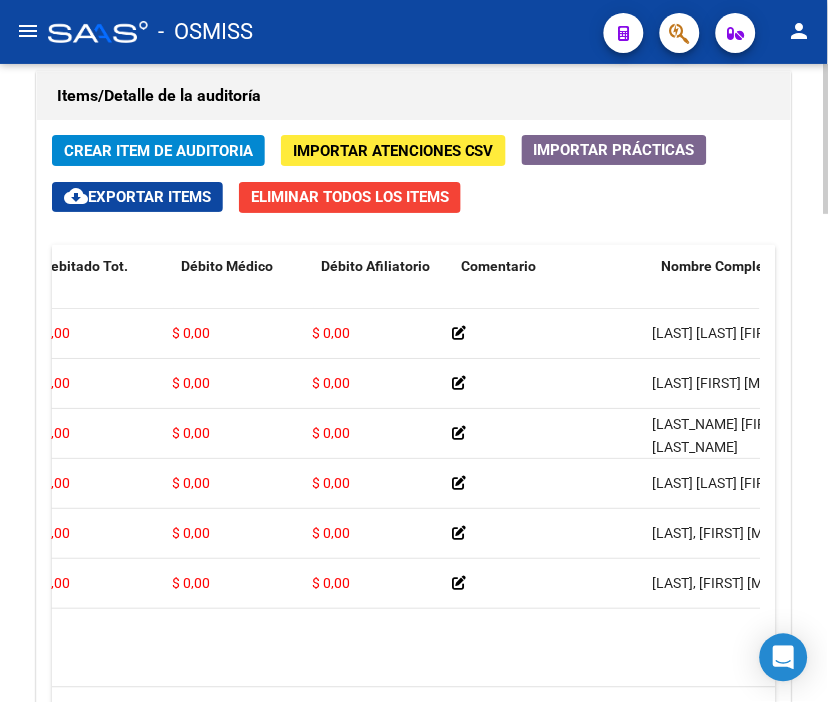 scroll, scrollTop: 0, scrollLeft: 583, axis: horizontal 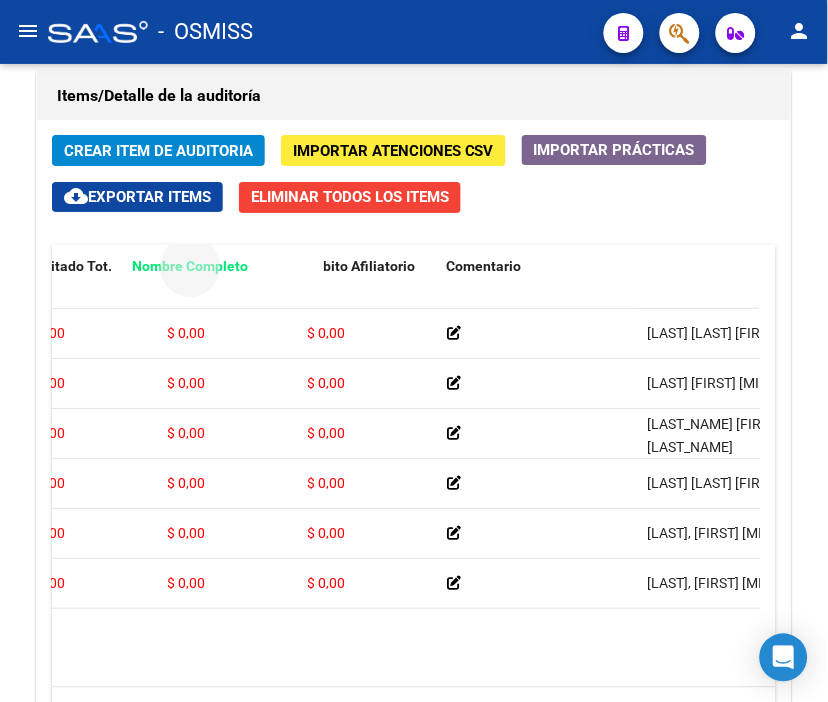 drag, startPoint x: 700, startPoint y: 264, endPoint x: 168, endPoint y: 276, distance: 532.1353 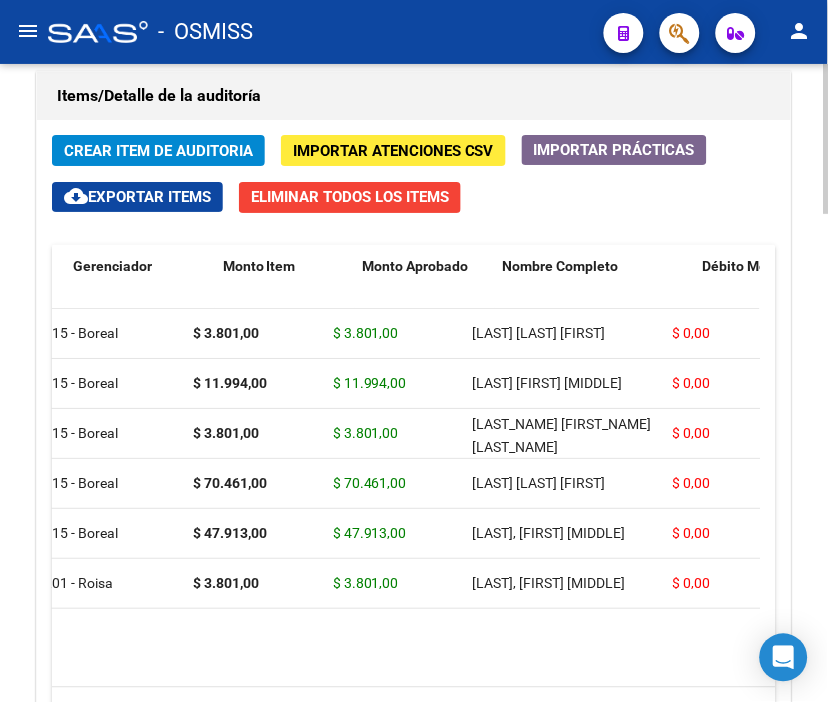 scroll, scrollTop: 0, scrollLeft: 35, axis: horizontal 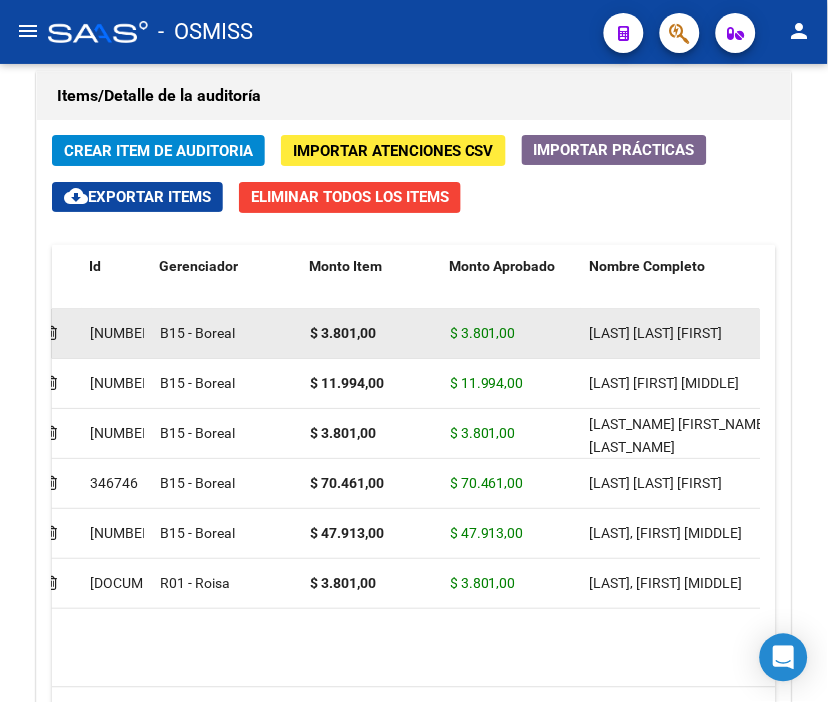 drag, startPoint x: 640, startPoint y: 263, endPoint x: 170, endPoint y: 311, distance: 472.4447 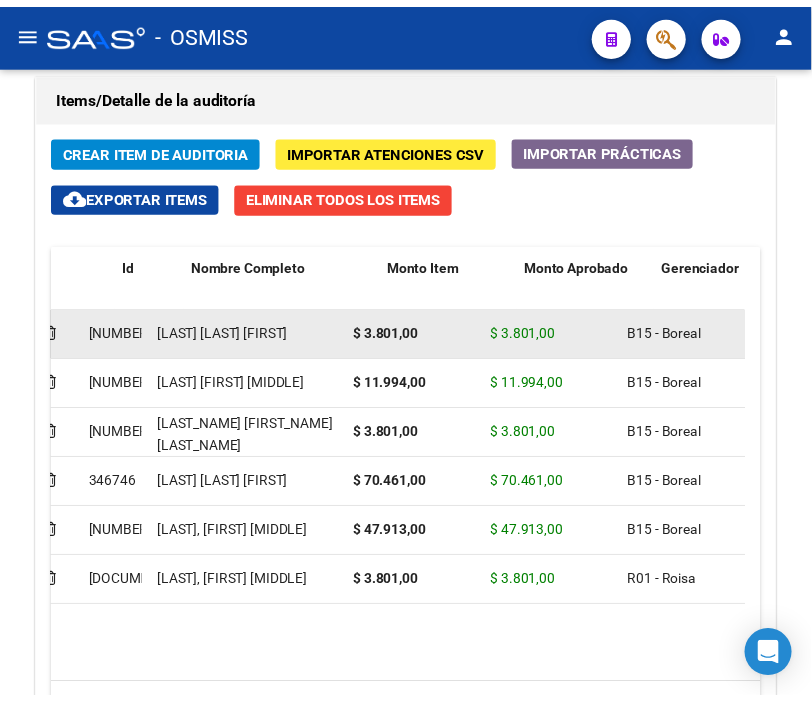 scroll, scrollTop: 0, scrollLeft: 0, axis: both 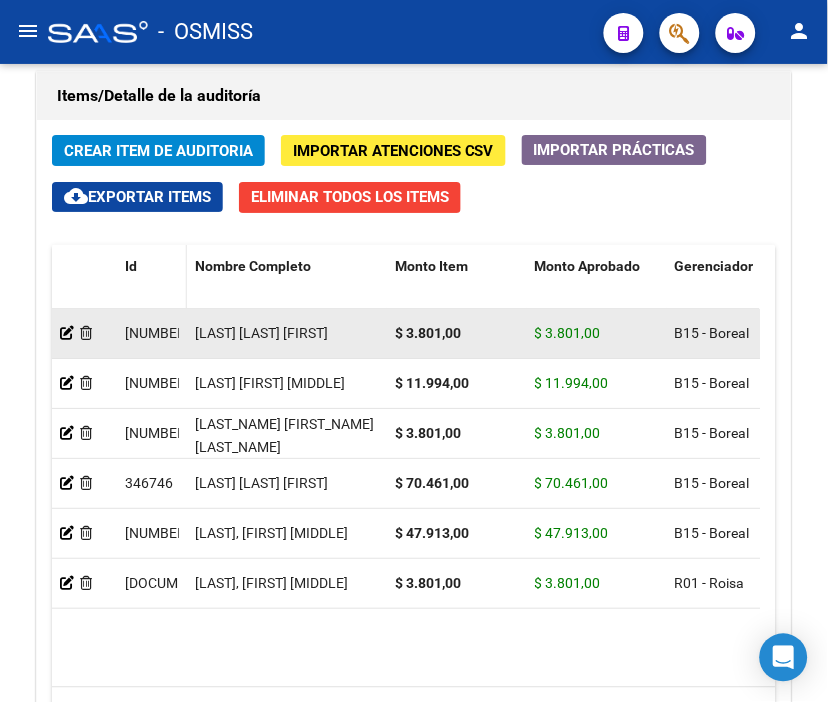 drag, startPoint x: 281, startPoint y: 267, endPoint x: 167, endPoint y: 267, distance: 114 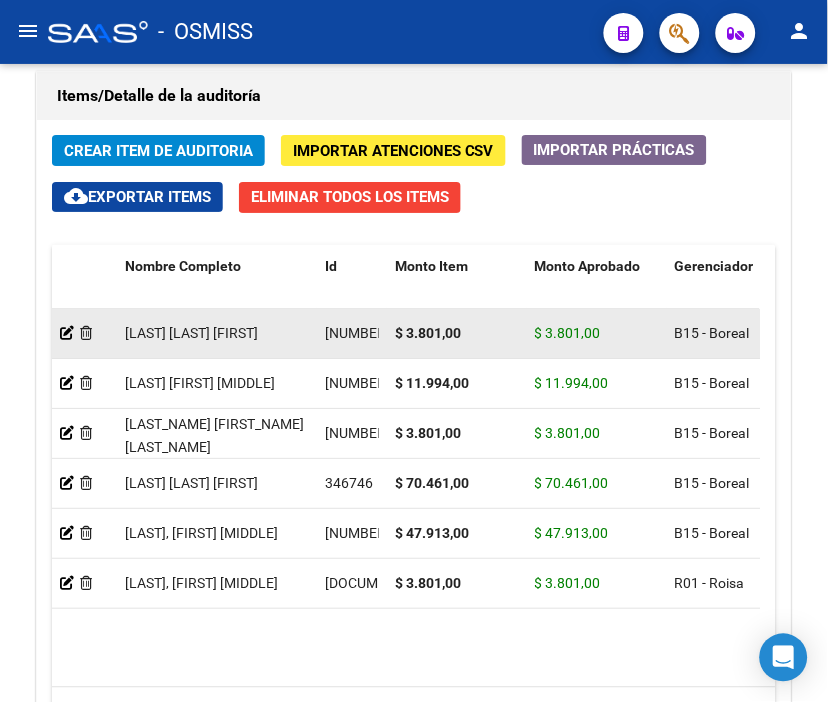 click on "Crear Item de Auditoria Importar Atenciones CSV  Importar Prácticas
cloud_download  Exportar Items   Eliminar Todos los Items  Nombre Completo Id Monto Item Monto Aprobado Gerenciador Débito Médico Débito Afiliatorio Comentario Debitado Tot. Descripción Afiliado Estado CUIL Documento Comentario Gerenciador Fec. Prestación Atencion Tipo Nomenclador Código Nomenclador Nombre Usuario Creado Area Creado Area Modificado     [LAST] [LAST] [LAST]                 [NUMBER]  $ 3.801,00 $ 3.801,00 B15 - Boreal $ 0,00 $ 0,00     $ 0,00 [NUMBER]  [NUMBER]       [DATE]  Sabrina  Corton   [DATE]      [LAST] [LAST] [LAST]        [NUMBER]  $ 11.994,00 $ 11.994,00 B15 - Boreal $ 0,00 $ 0,00     $ 0,00 [NUMBER]  [NUMBER]       [DATE]  Sabrina  Corton   [DATE]      [LAST] [LAST] [LAST]         [NUMBER]  $ 3.801,00 $ 3.801,00 B15 - Boreal $ 0,00 $ 0,00     $ 0,00 [NUMBER]  [NUMBER]       [DATE]  Sabrina  Corton   [DATE]      [LAST] [LAST] [LAST]" 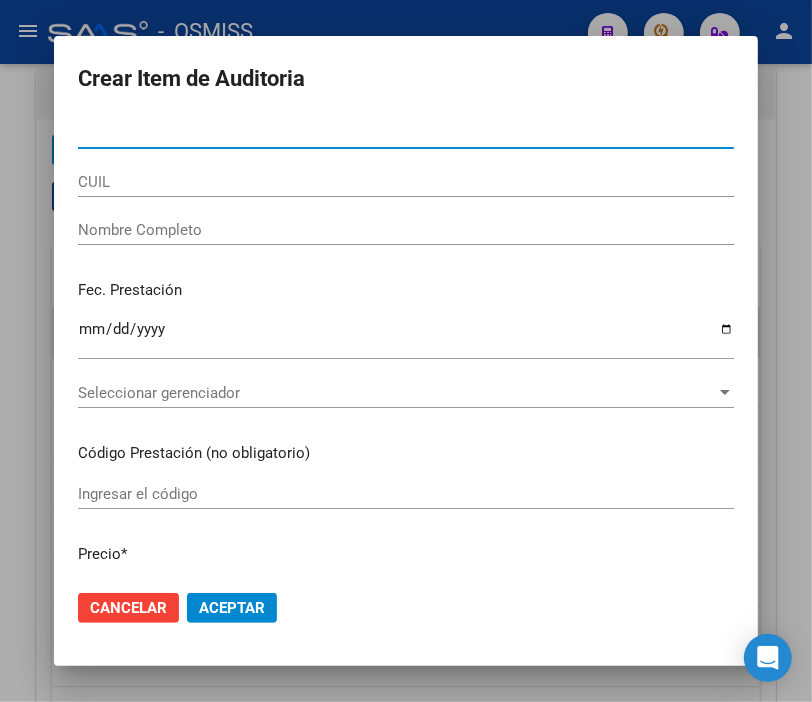 type on "[DOCUMENT_NUMBER]" 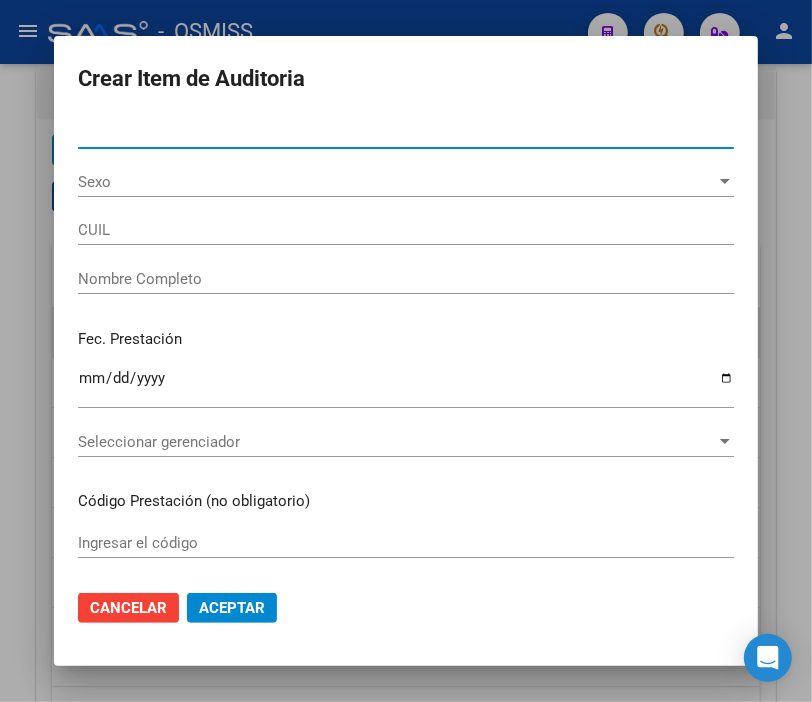 type 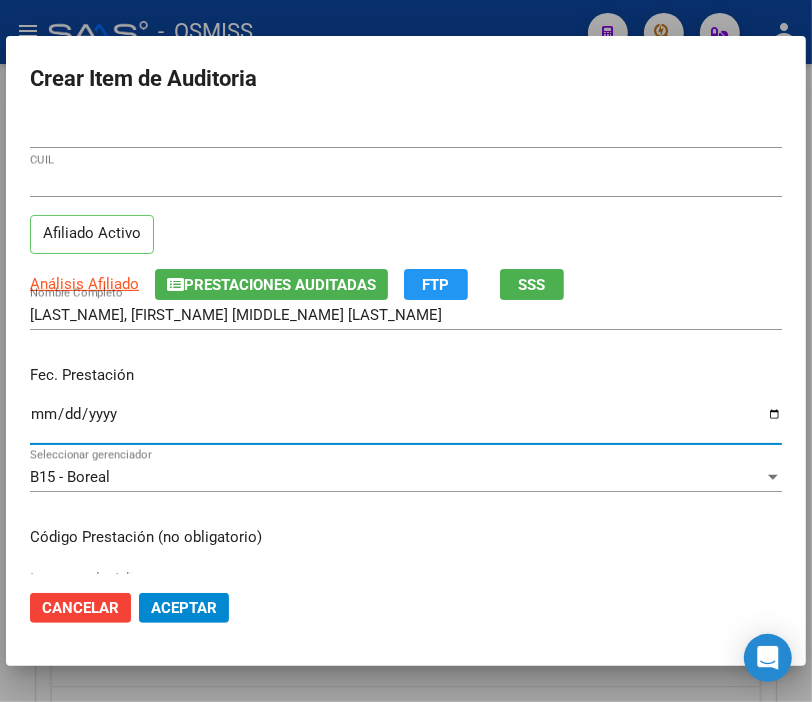 click on "Ingresar la fecha" at bounding box center [406, 422] 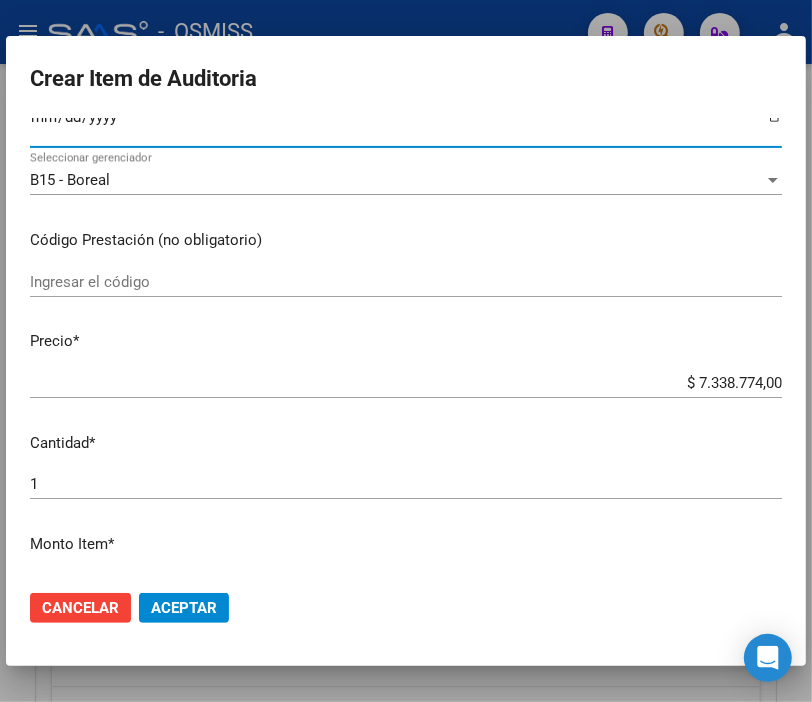 scroll, scrollTop: 333, scrollLeft: 0, axis: vertical 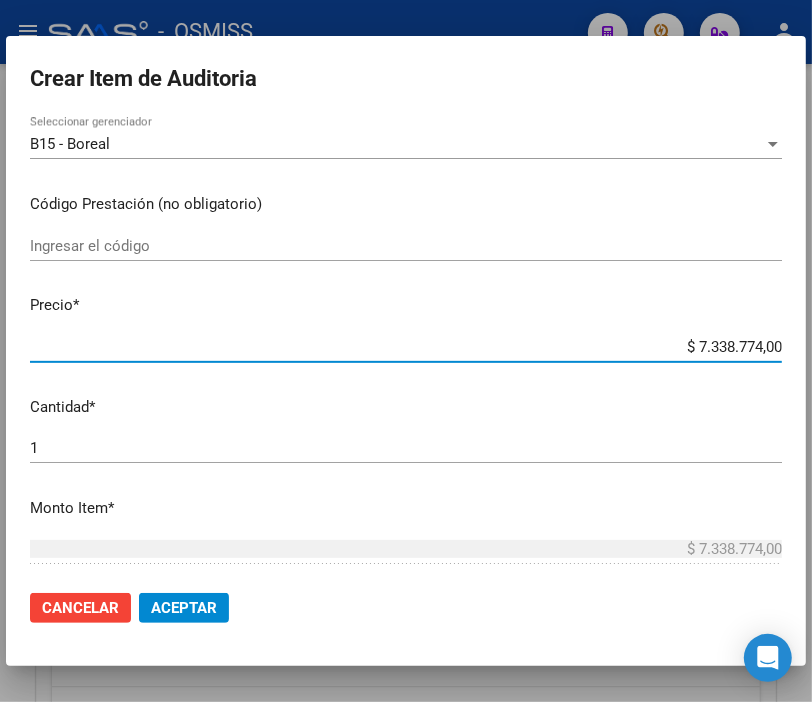 drag, startPoint x: 653, startPoint y: 350, endPoint x: 828, endPoint y: 350, distance: 175 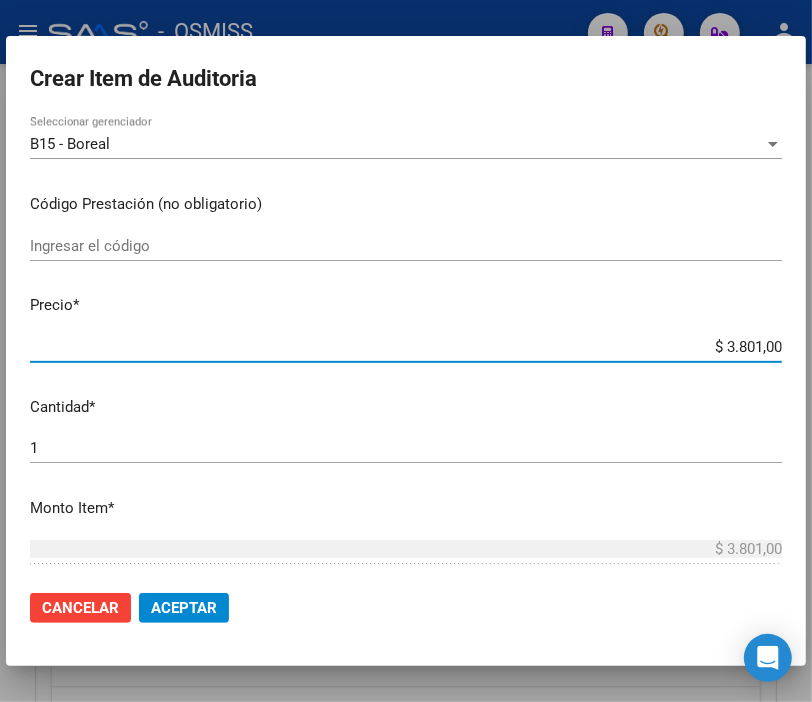 click on "Aceptar" 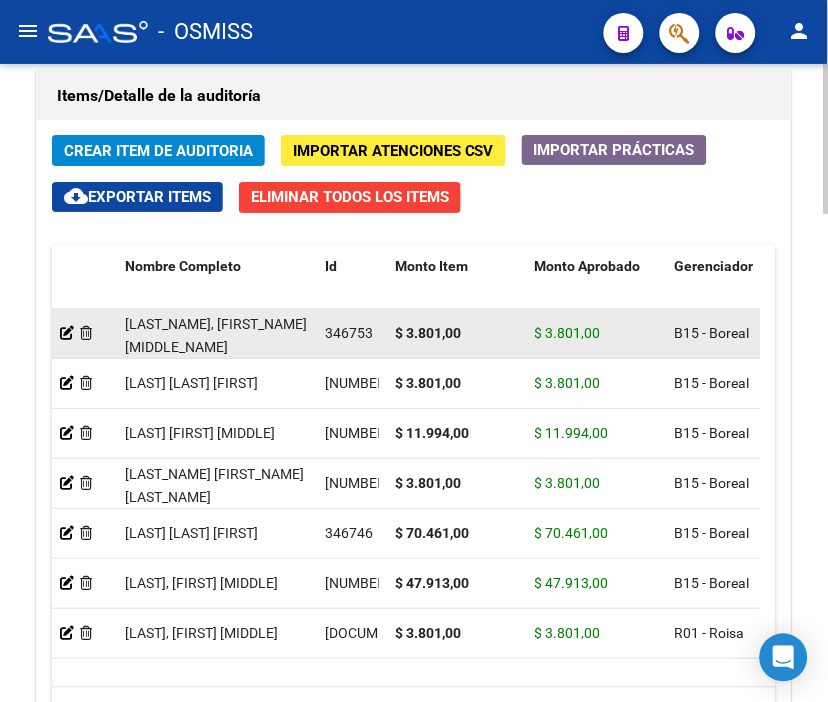 click on "Items/Detalle de la auditoría" 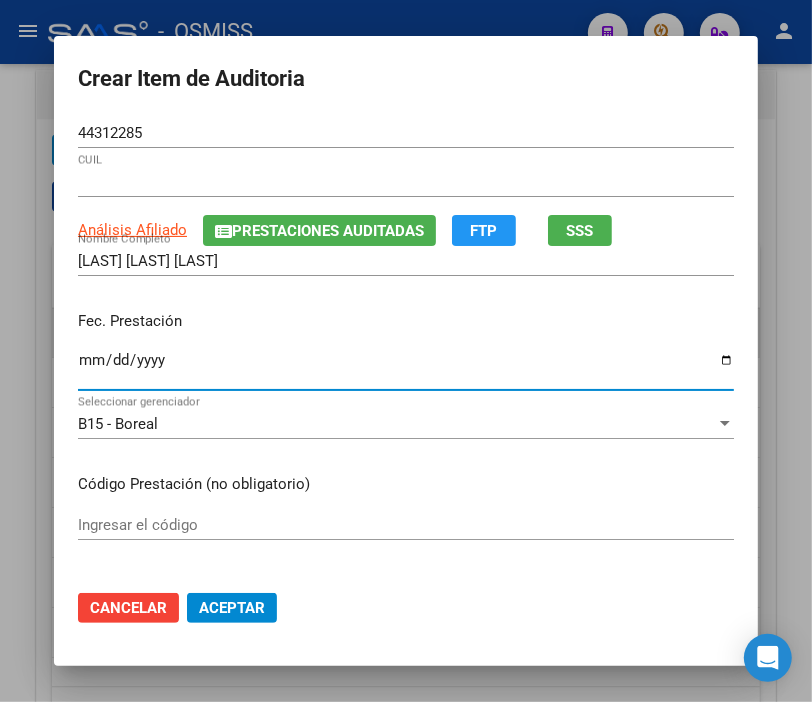 click on "Ingresar la fecha" at bounding box center [406, 368] 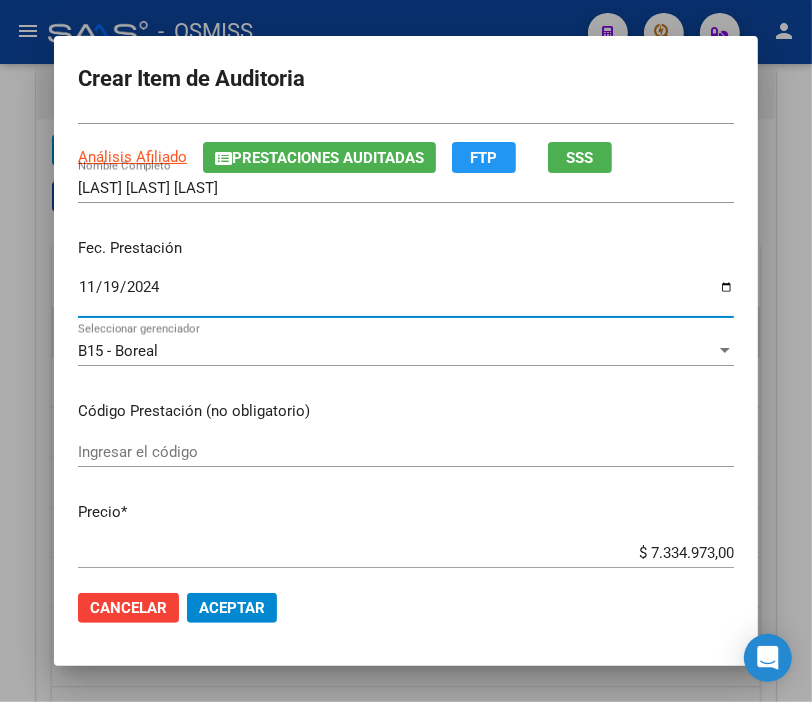 scroll, scrollTop: 111, scrollLeft: 0, axis: vertical 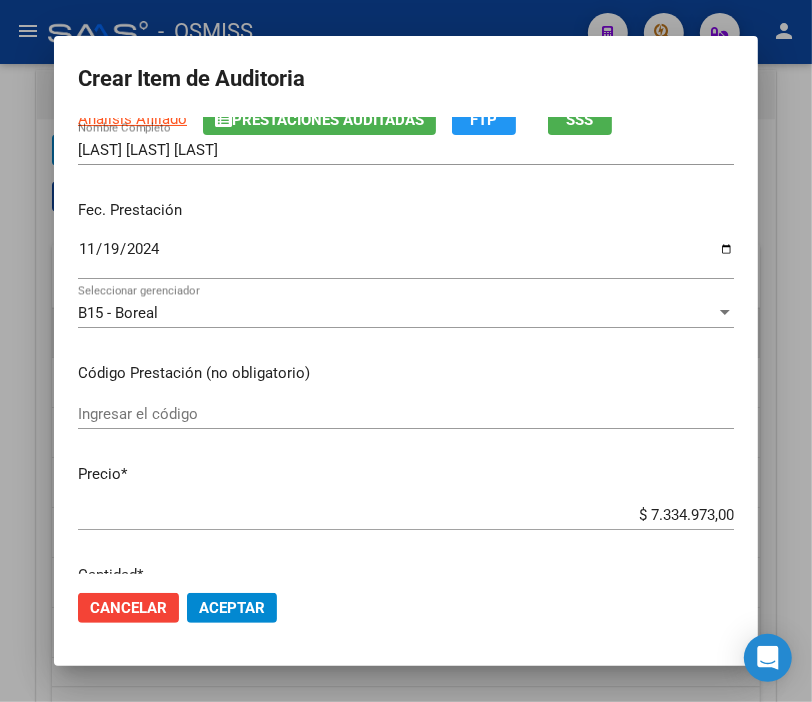 click on "$ 7.334.973,00 Ingresar el precio" at bounding box center [406, 515] 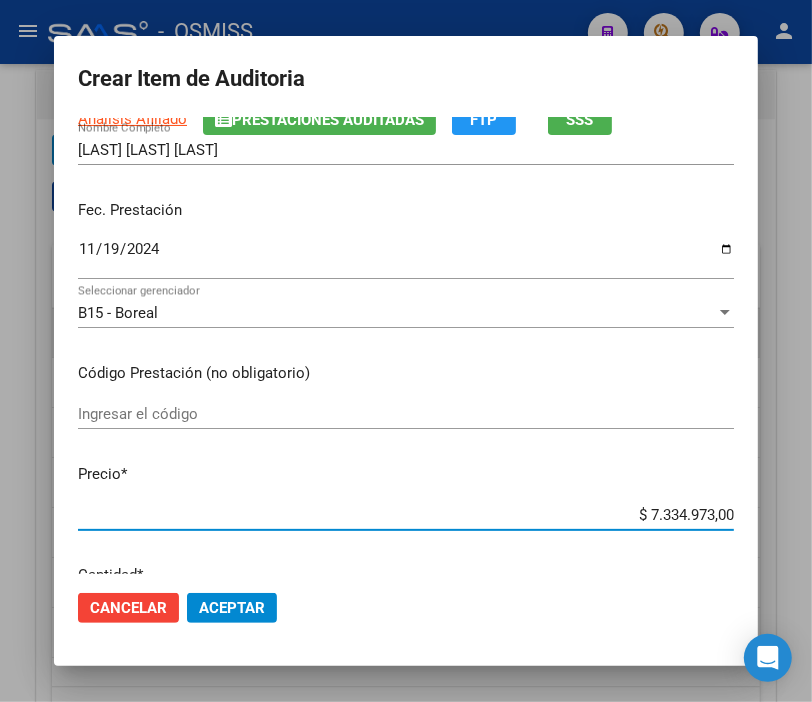 drag, startPoint x: 602, startPoint y: 508, endPoint x: 828, endPoint y: 527, distance: 226.79727 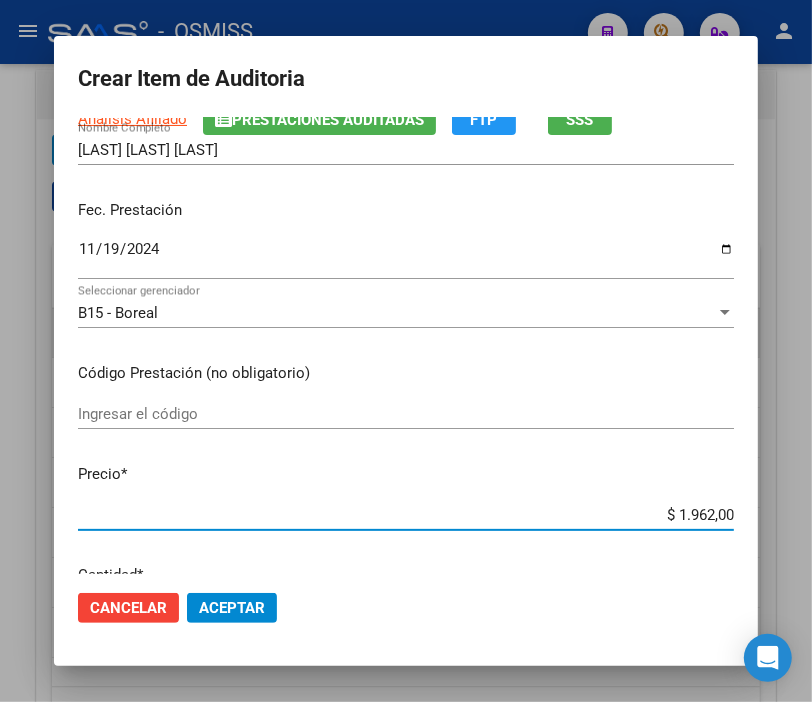 click on "Aceptar" 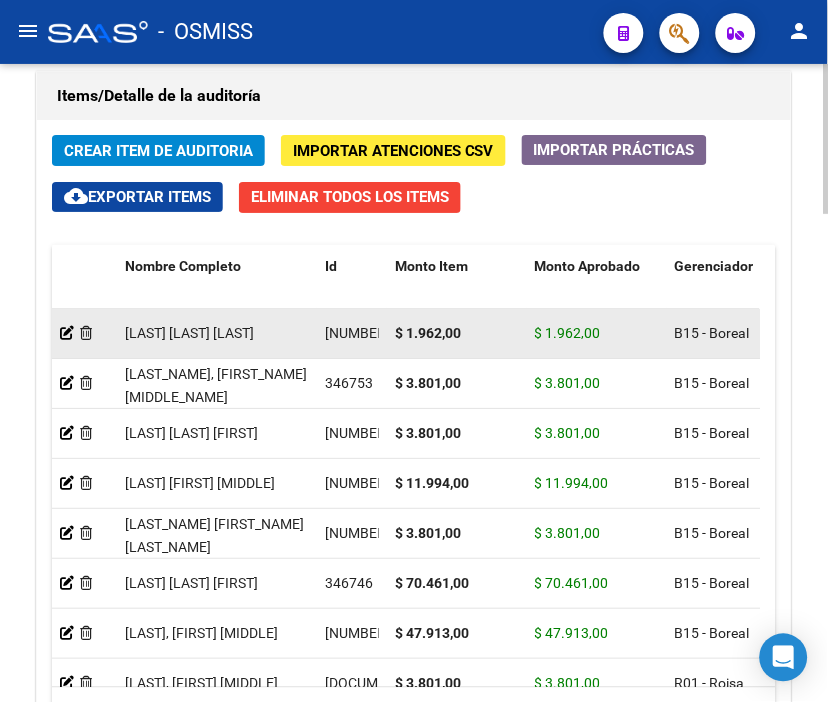 click on "Crear Item de Auditoria Importar Atenciones CSV Importar Prácticas cloud_download Exportar Items Eliminar Todos los Items Nombre Completo Id Monto Item Monto Aprobado Gerenciador Débito Médico Débito Afiliatorio Comentario Debitado Tot. Descripción Afiliado Estado CUIL Documento Comentario Gerenciador Fec. Prestación Atencion Tipo Nomenclador Código Nomenclador Nombre Usuario Creado Area Creado Area Modificado [NAME] [LAST NAME] MICAELA [NUMBER] $ [AMOUNT] $ [AMOUNT] B15 - Boreal $ [AMOUNT] $ [AMOUNT] $ [AMOUNT] [NUMBER] [NUMBER] [DATE] Sabrina Corton [DATE] GOMEZ, MARIA EUGENIA ROSA [NUMBER] $ [AMOUNT] $ [AMOUNT] B15 - Boreal $ [AMOUNT] $ [AMOUNT] $ [AMOUNT] [NUMBER] [NUMBER] [DATE] Sabrina Corton [DATE] ROJAS IVANA NATALI [NUMBER] $ [AMOUNT] $ [AMOUNT] B15 - Boreal $ [AMOUNT] $ [AMOUNT] $ [AMOUNT] [NUMBER] [NUMBER] [DATE] Sabrina Corton [DATE] VILLALBA TERESITA MARIANELA" 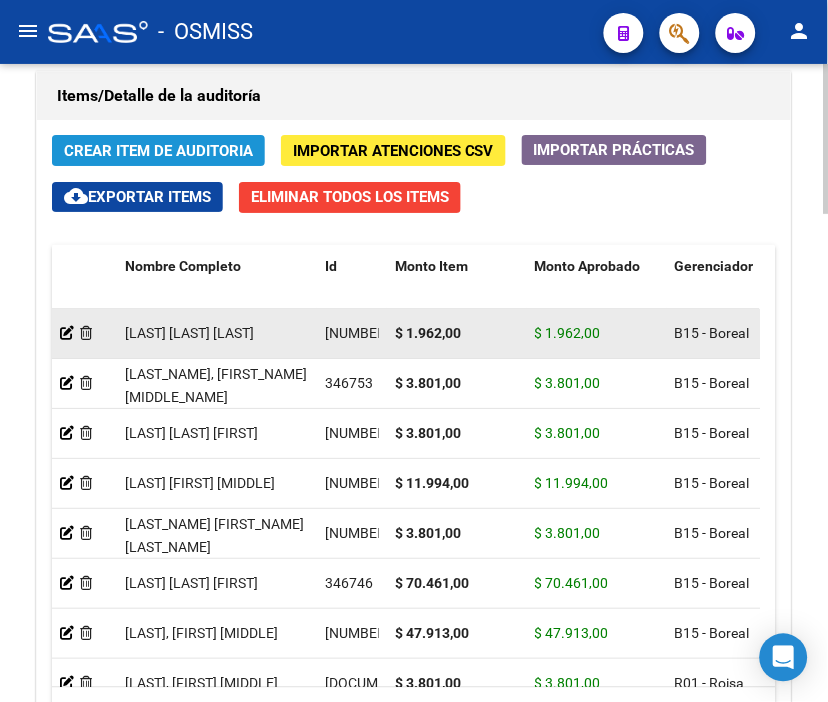 click on "Crear Item de Auditoria" 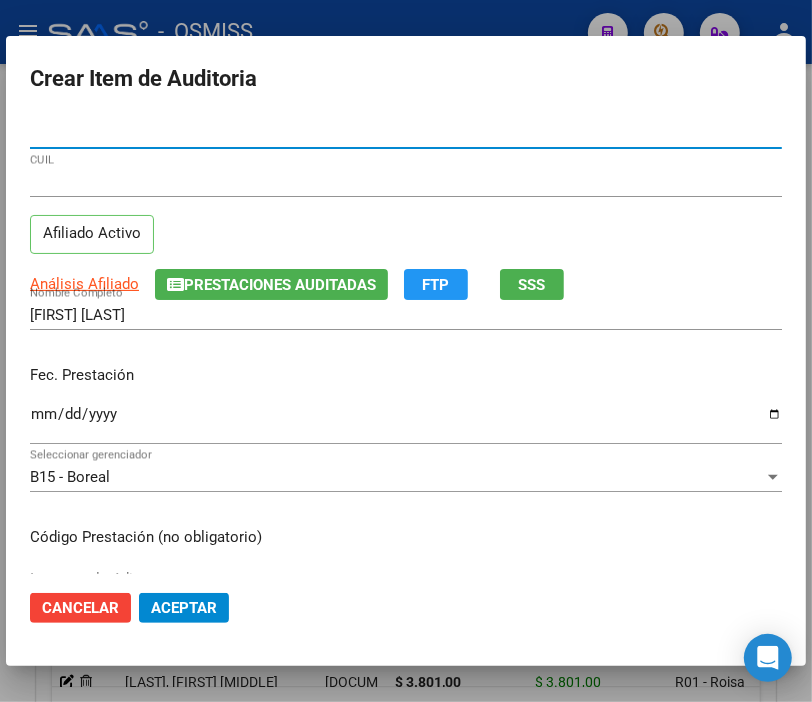 click on "Ingresar la fecha" at bounding box center (406, 422) 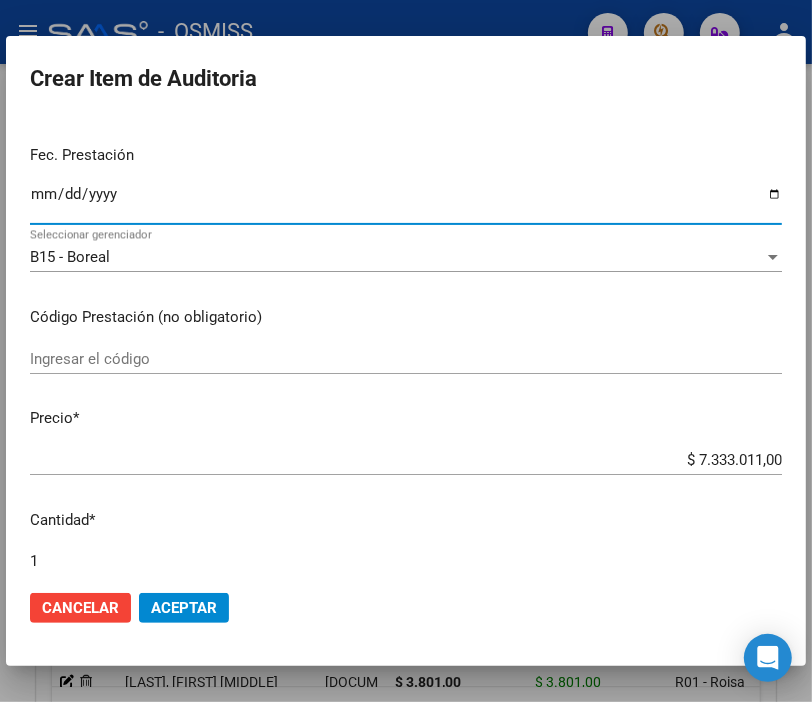 scroll, scrollTop: 222, scrollLeft: 0, axis: vertical 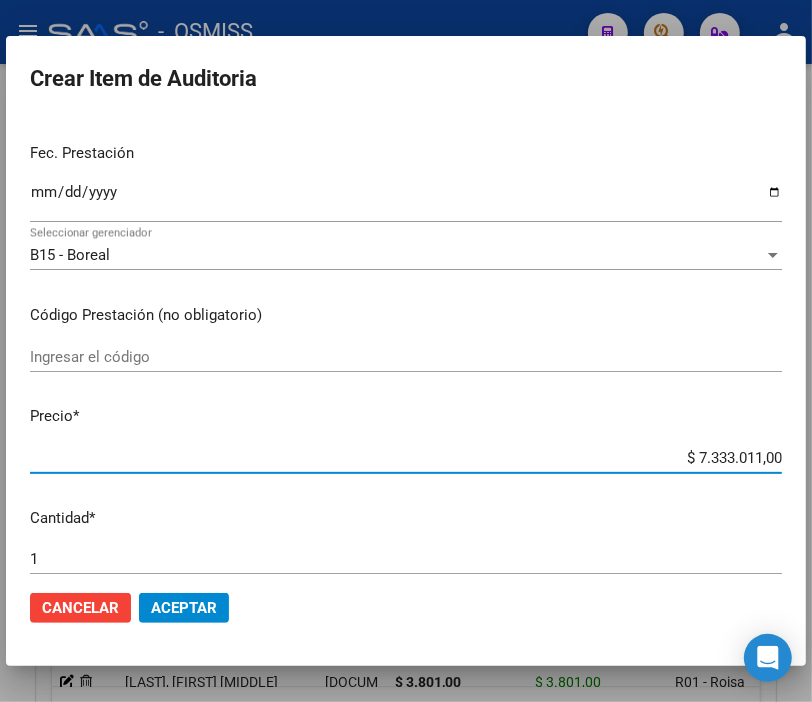drag, startPoint x: 653, startPoint y: 463, endPoint x: 828, endPoint y: 468, distance: 175.07141 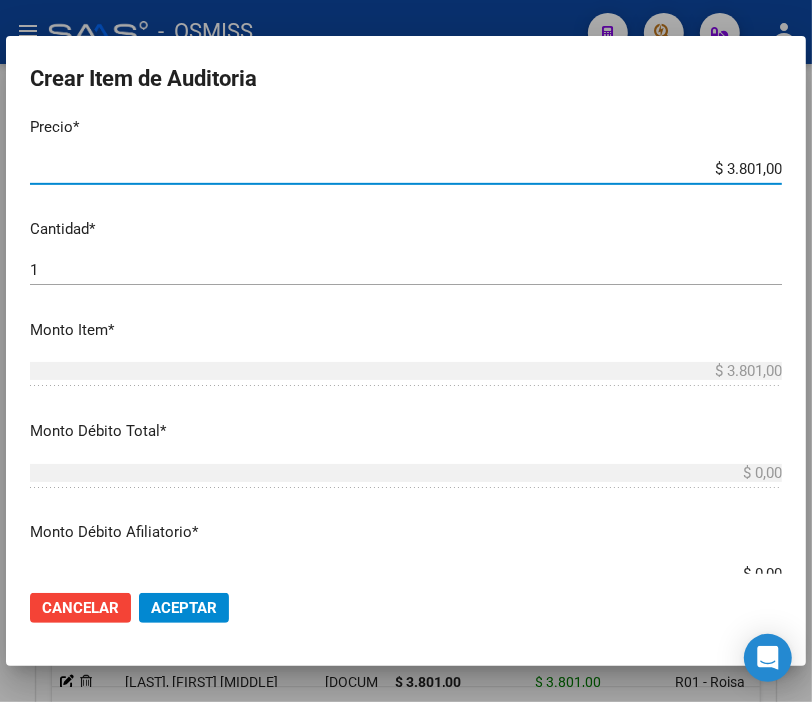 scroll, scrollTop: 555, scrollLeft: 0, axis: vertical 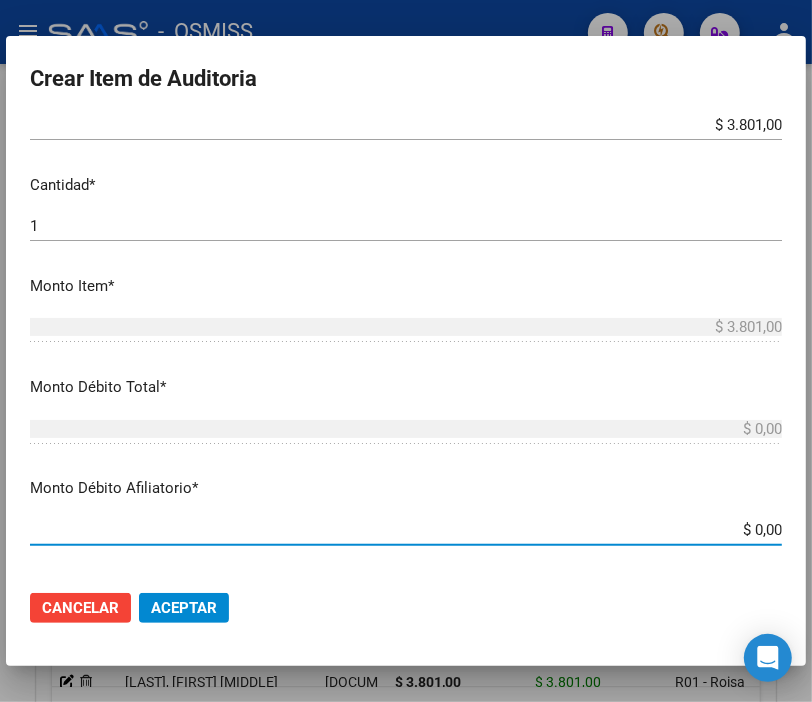 drag, startPoint x: 682, startPoint y: 536, endPoint x: 828, endPoint y: 533, distance: 146.03082 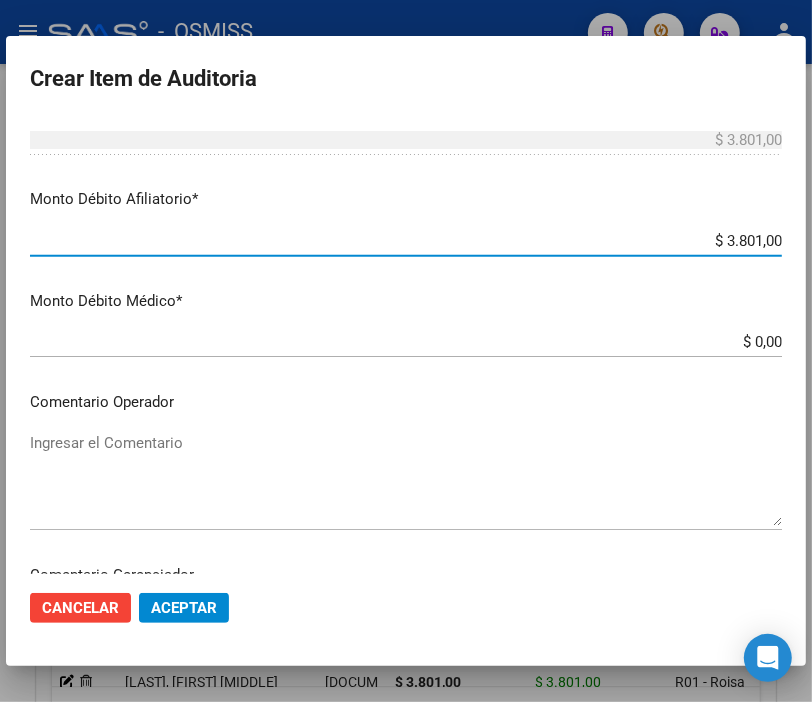 scroll, scrollTop: 888, scrollLeft: 0, axis: vertical 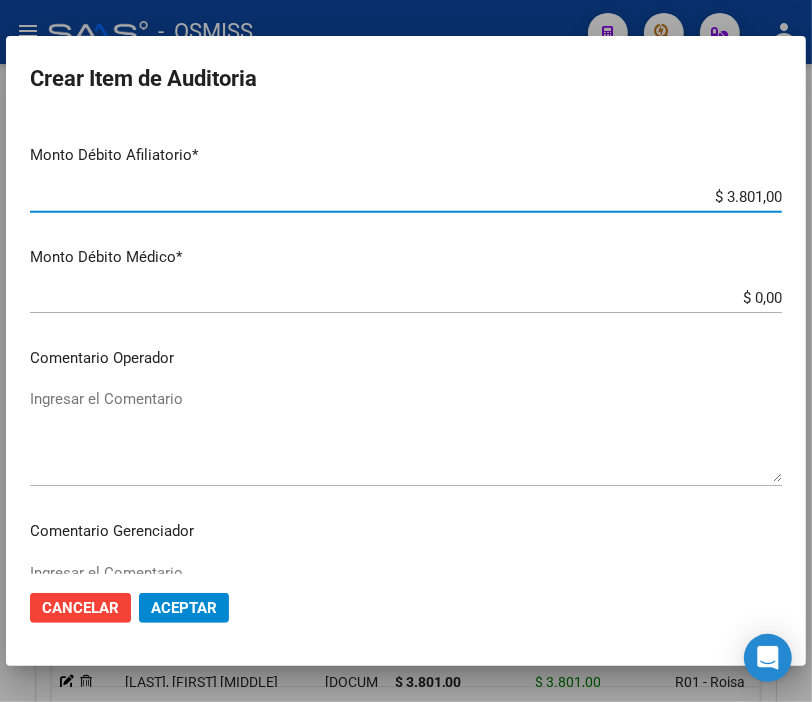 click on "Ingresar el Comentario" at bounding box center (406, 435) 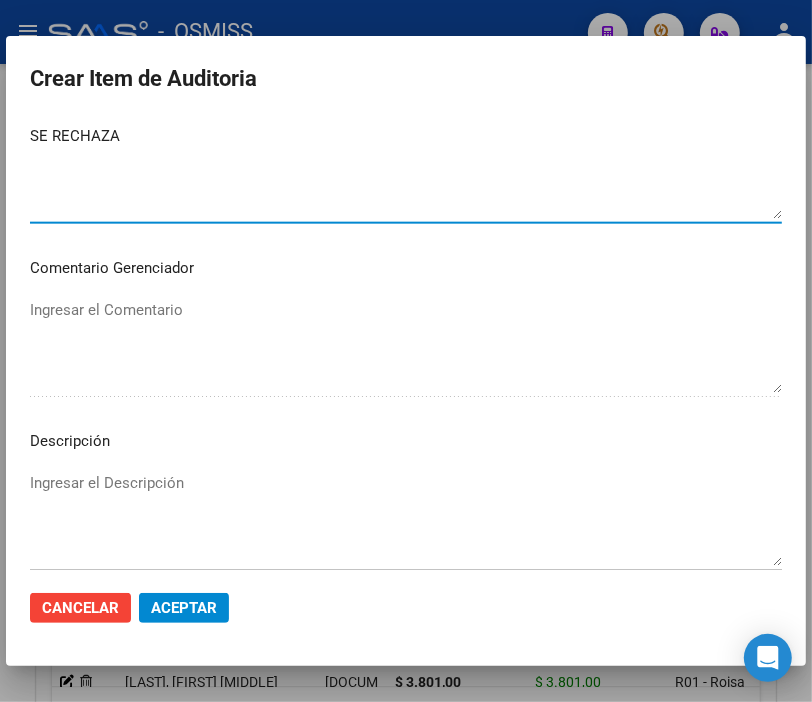 scroll, scrollTop: 1222, scrollLeft: 0, axis: vertical 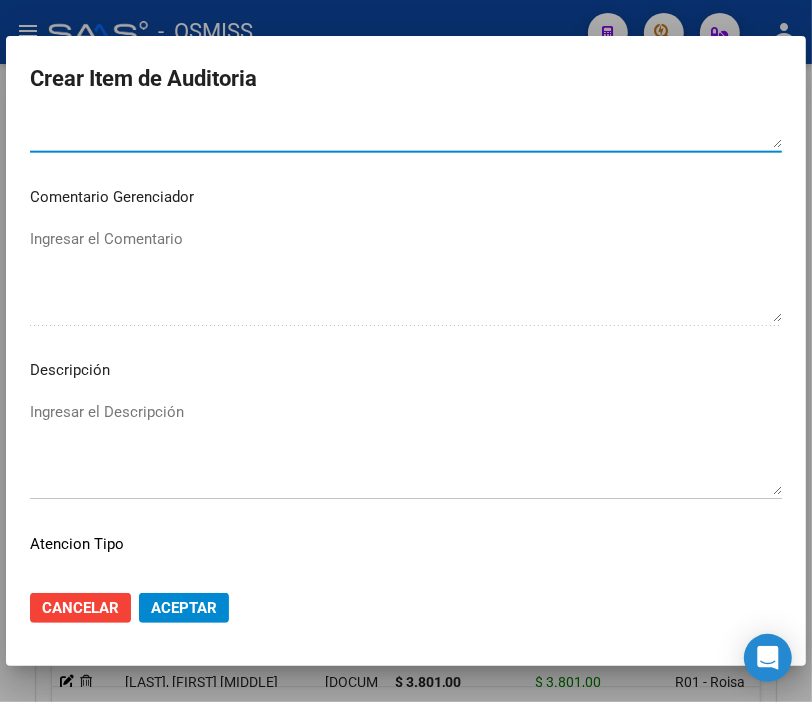click on "Ingresar el Descripción" at bounding box center [406, 448] 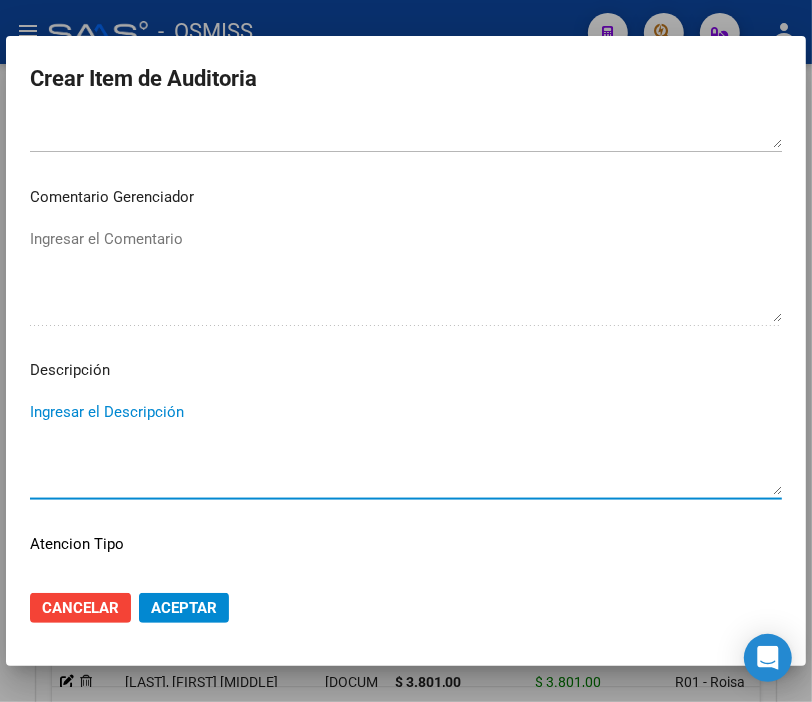 click on "Ingresar el Descripción" at bounding box center [406, 448] 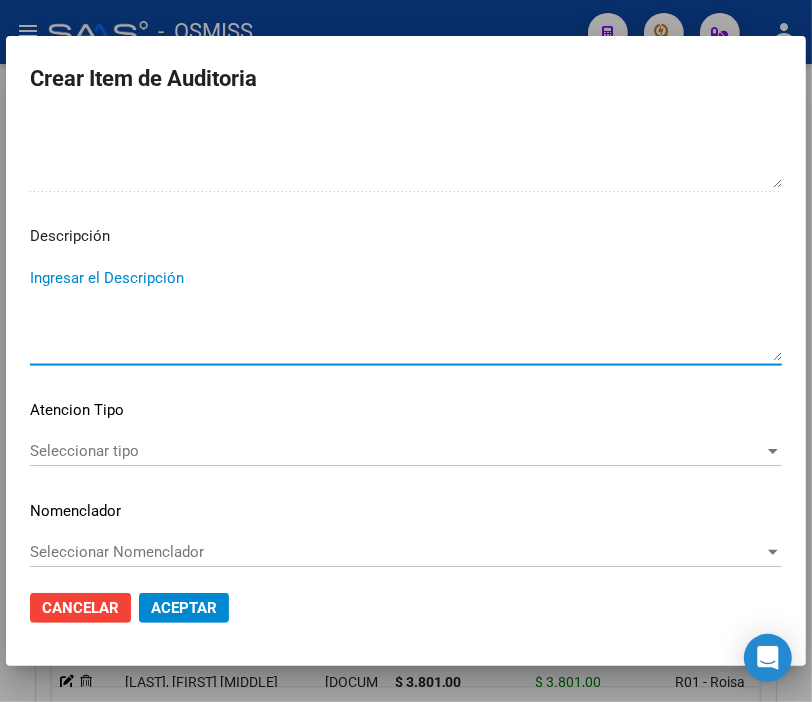 scroll, scrollTop: 1366, scrollLeft: 0, axis: vertical 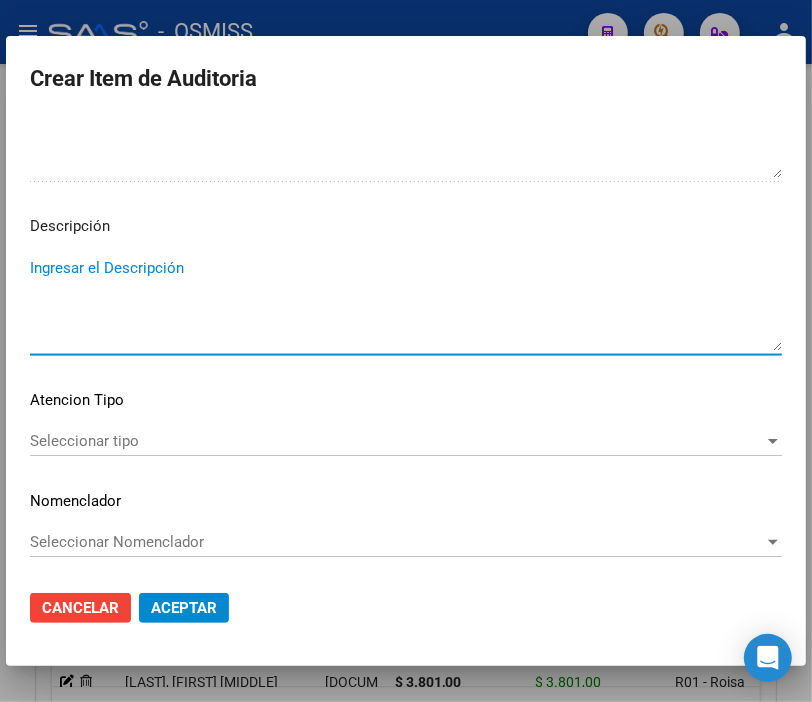 click on "Ingresar el Descripción" at bounding box center [406, 304] 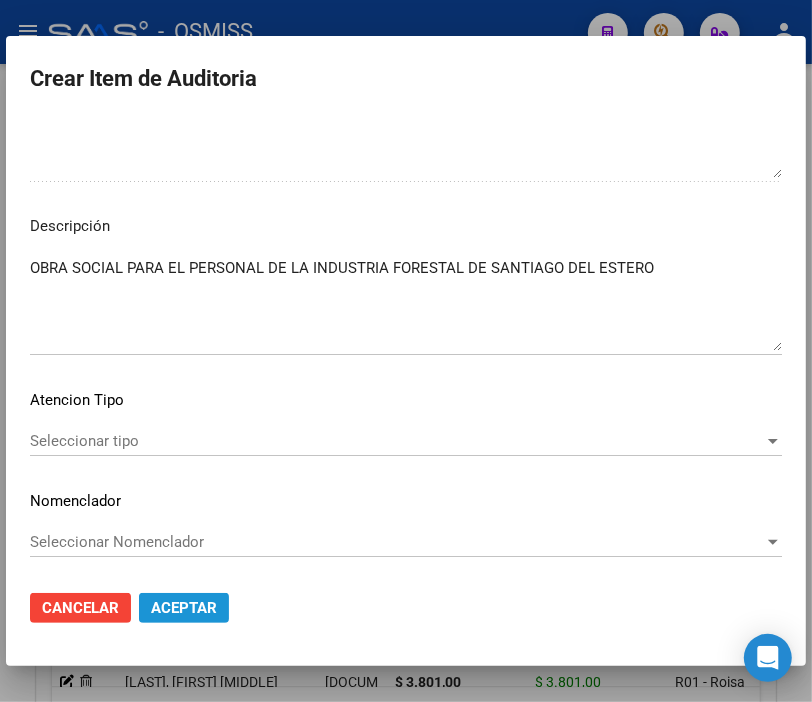 click on "Aceptar" 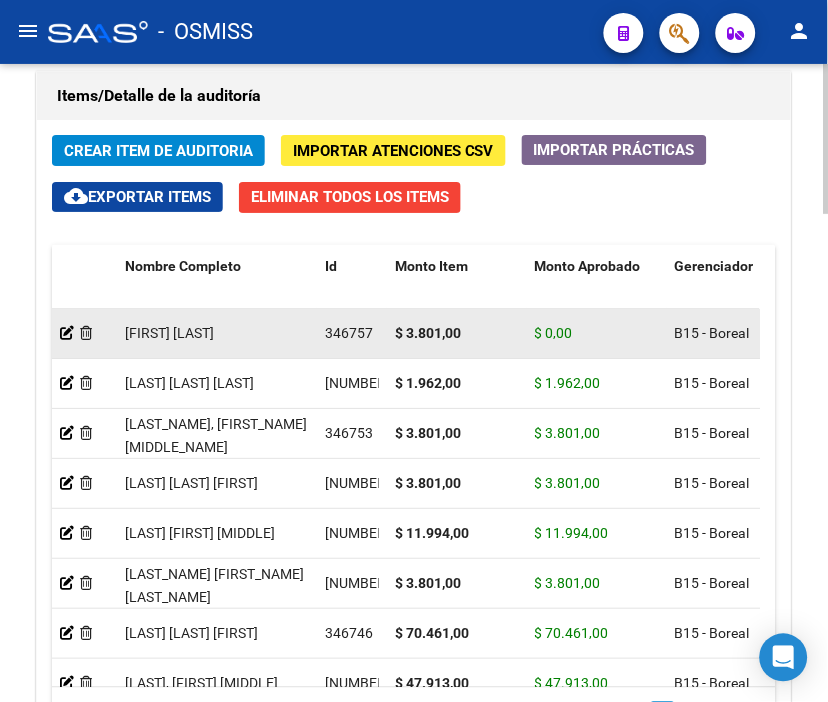 click on "Items/Detalle de la auditoría Crear Item de Auditoria Importar Atenciones CSV  Importar Prácticas
cloud_download  Exportar Items   Eliminar Todos los Items  Nombre Completo Id Monto Item Monto Aprobado Gerenciador Débito Médico Débito Afiliatorio Comentario Debitado Tot. Descripción Afiliado Estado CUIL Documento Comentario Gerenciador Fec. Prestación Atencion Tipo Nomenclador Código Nomenclador Nombre Usuario Creado Area Creado Area Modificado     [LAST], [FIRST] [MIDDLE]                [NUMBER]  $ [AMOUNT] $ [AMOUNT] B15 - Boreal $ [AMOUNT] $ [AMOUNT]      SE RECHAZA  $ [AMOUNT]  OBRA SOCIAL PARA EL PERSONAL DE LA INDUSTRIA FORESTAL DE SANTIAGO DEL ESTERO   [DOCUMENT]  [DOCUMENT]       [DATE]  Sabrina  Corton   [DATE]      [LAST], [FIRST] [MIDDLE]               [NUMBER]  $ [AMOUNT] $ [AMOUNT] B15 - Boreal $ [AMOUNT] $ [AMOUNT]  $ [AMOUNT] [DOCUMENT]  [DOCUMENT]       [DATE]  Sabrina  Corton   [DATE]      [LAST], [FIRST] [MIDDLE]          [NUMBER]  $ [AMOUNT] $ [AMOUNT] B15 - Boreal $ [AMOUNT]" 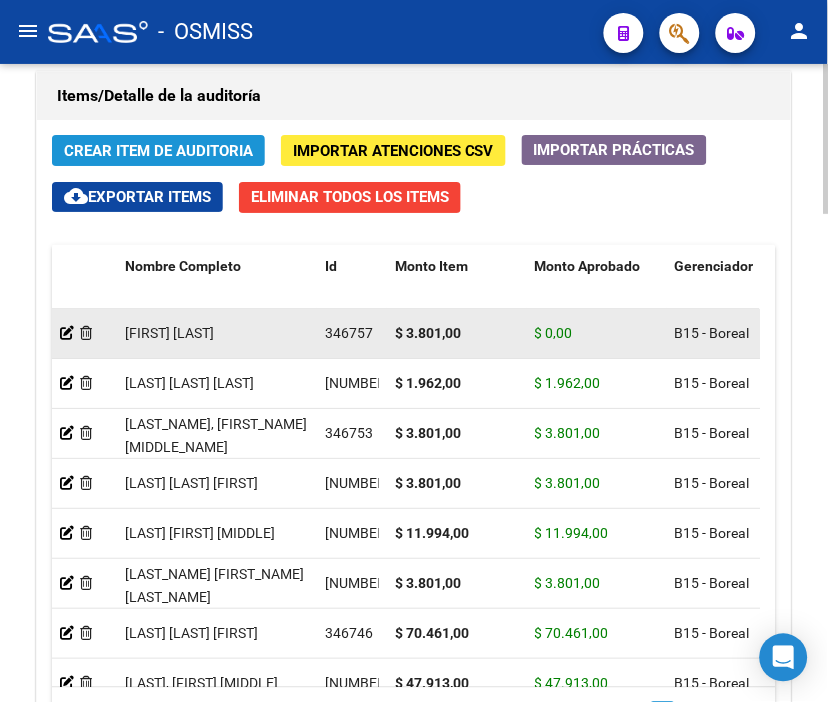 click on "Crear Item de Auditoria" 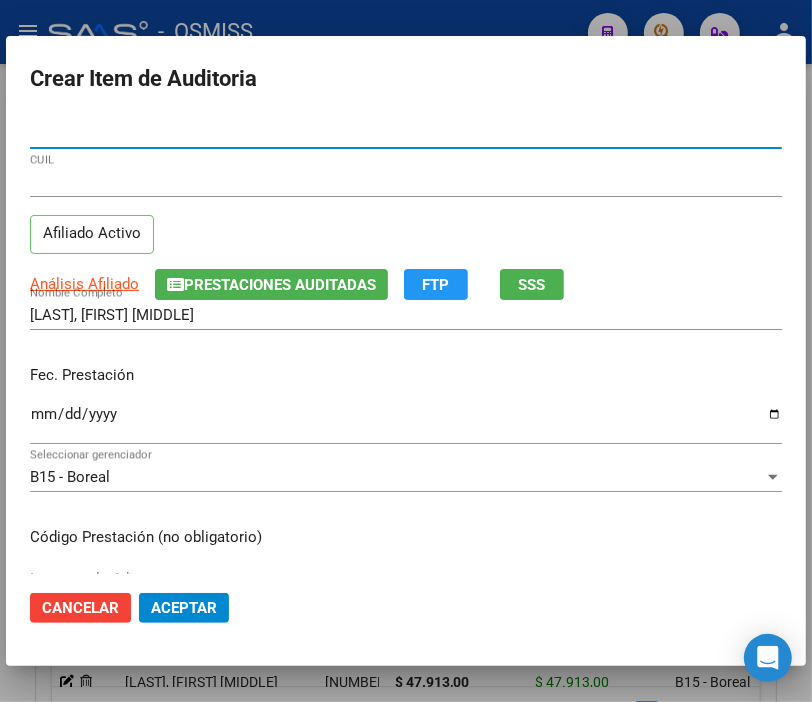 click on "Ingresar la fecha" at bounding box center (406, 422) 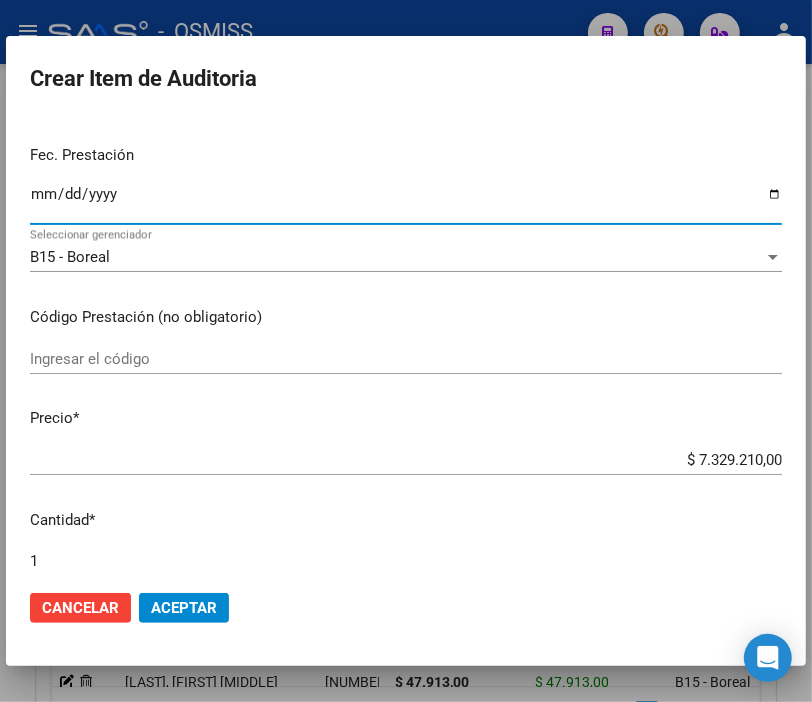 scroll, scrollTop: 222, scrollLeft: 0, axis: vertical 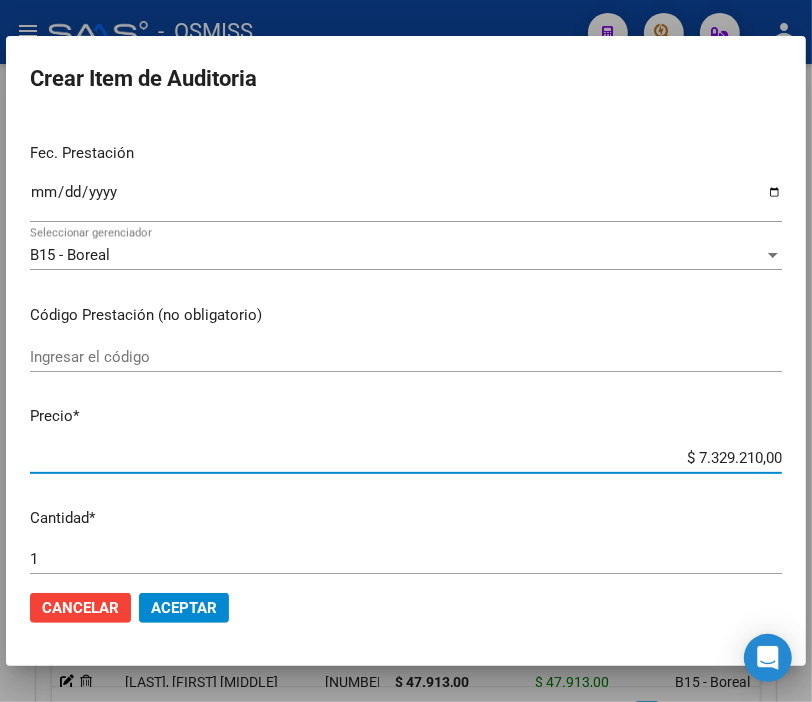 drag, startPoint x: 651, startPoint y: 462, endPoint x: 828, endPoint y: 462, distance: 177 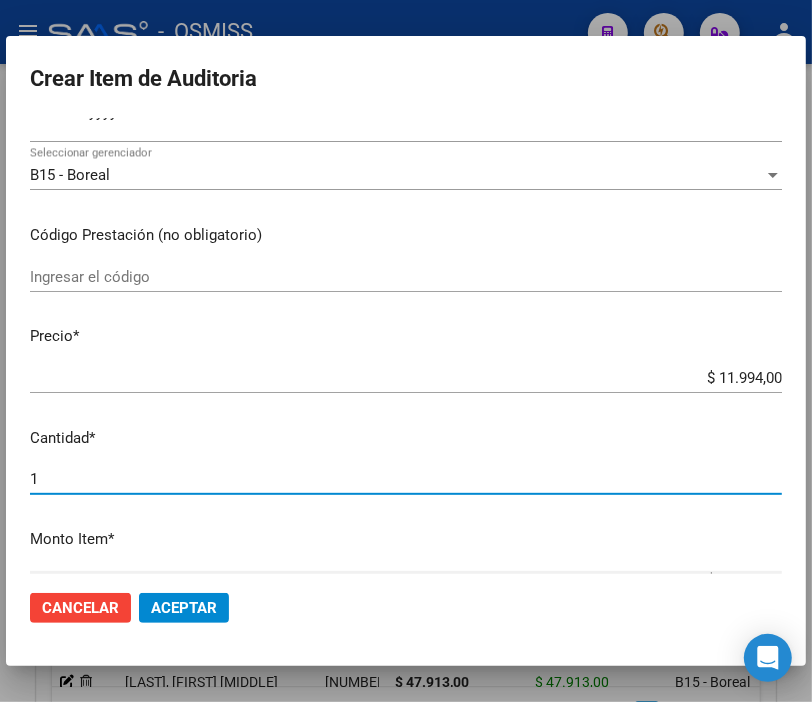 drag, startPoint x: 70, startPoint y: 561, endPoint x: -39, endPoint y: 561, distance: 109 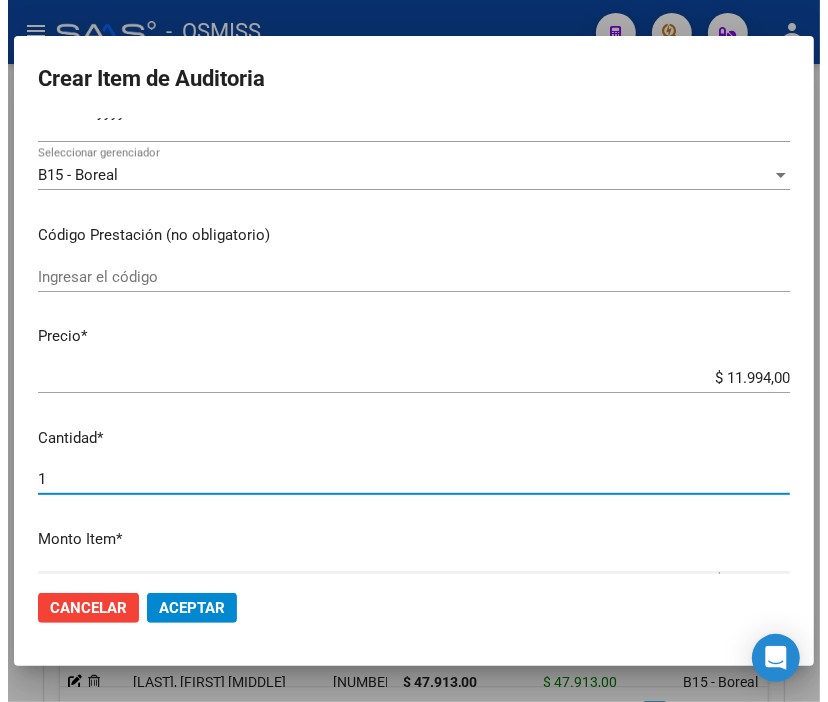 scroll, scrollTop: 312, scrollLeft: 0, axis: vertical 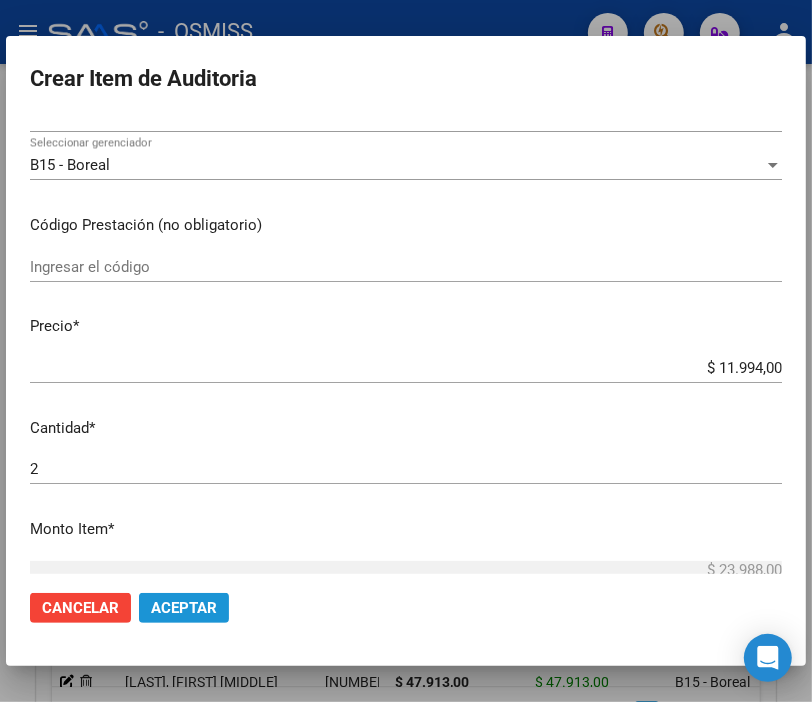 click on "Aceptar" 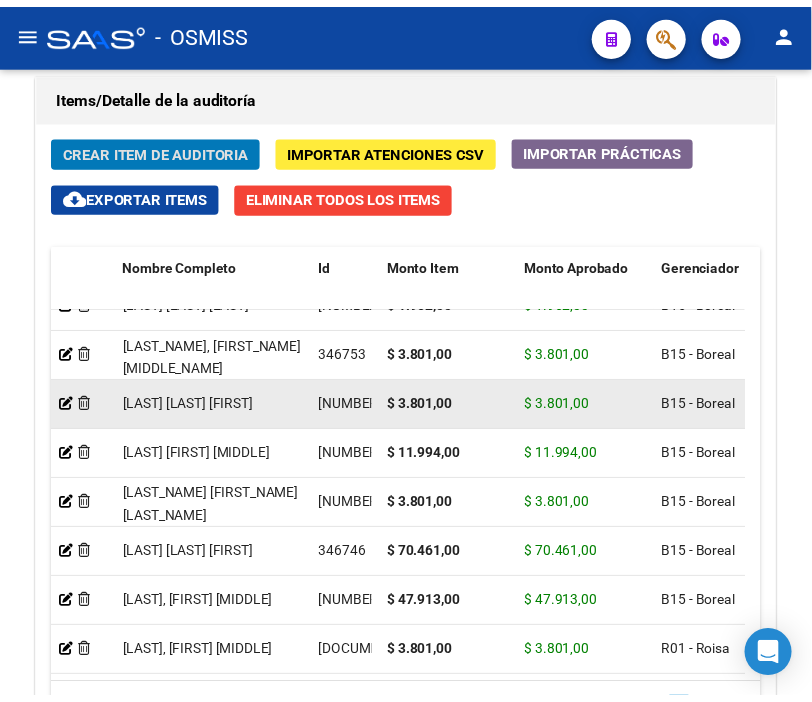 scroll, scrollTop: 145, scrollLeft: 0, axis: vertical 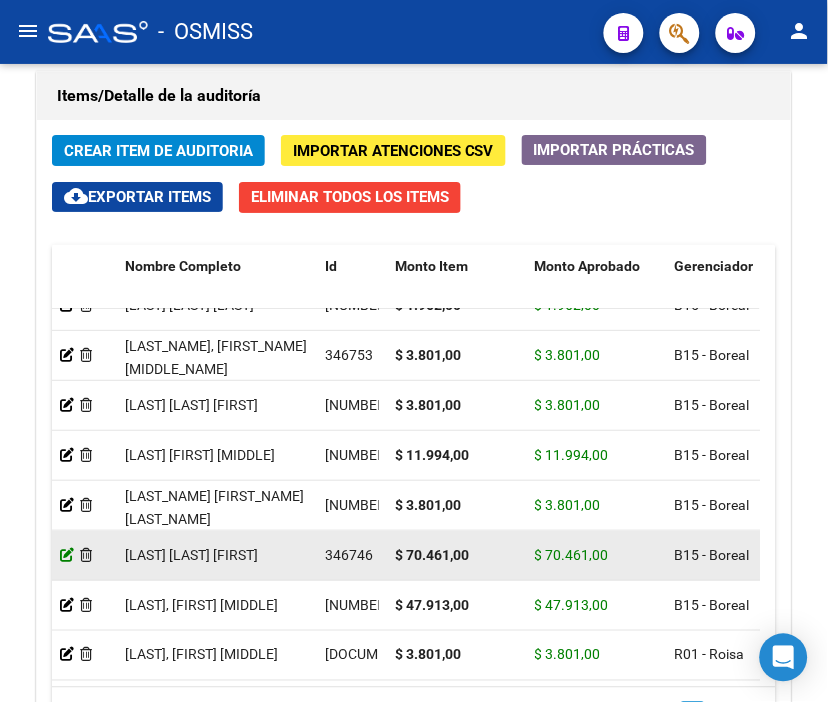 click 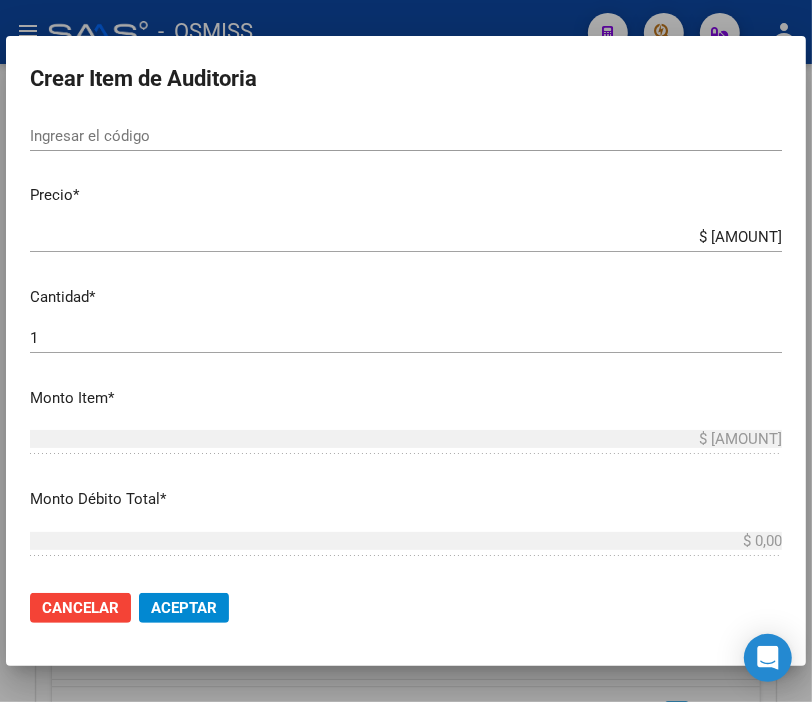 scroll, scrollTop: 444, scrollLeft: 0, axis: vertical 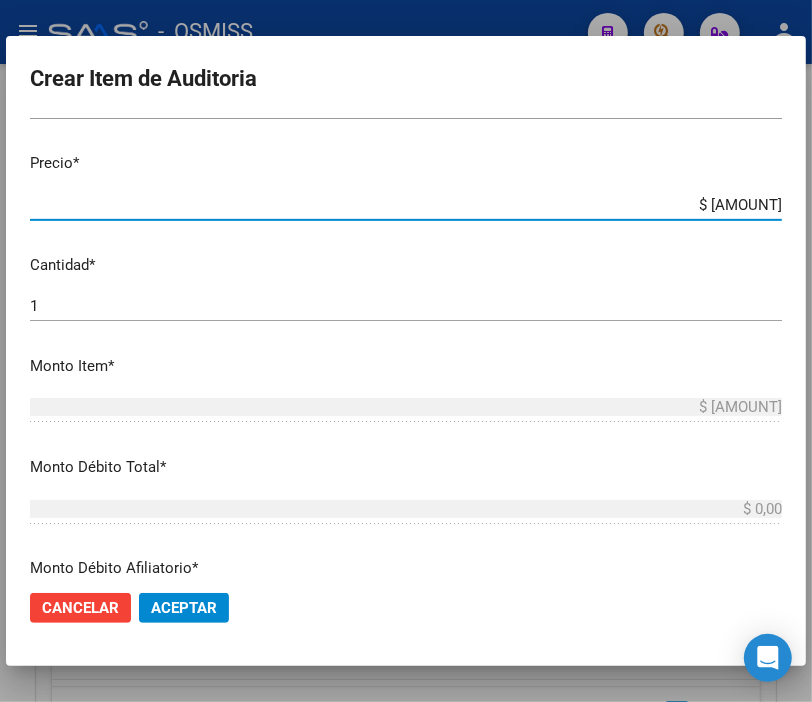 drag, startPoint x: 676, startPoint y: 205, endPoint x: 828, endPoint y: 205, distance: 152 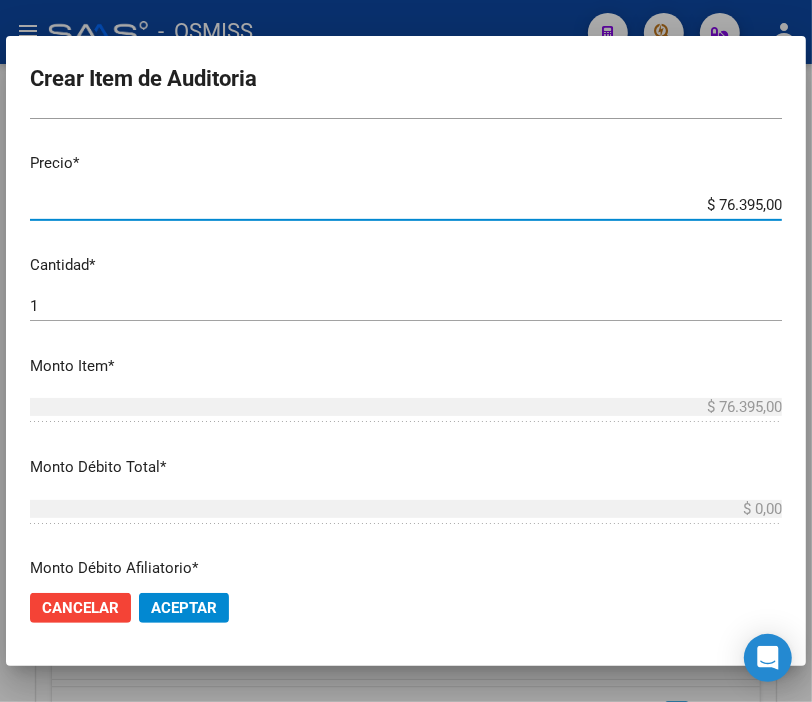 click on "Aceptar" 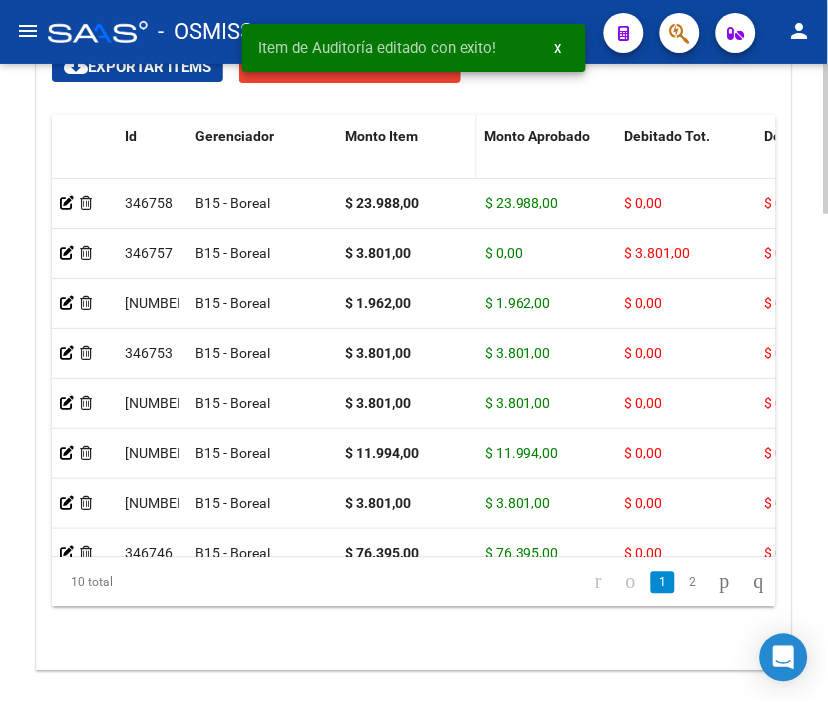 scroll, scrollTop: 1846, scrollLeft: 0, axis: vertical 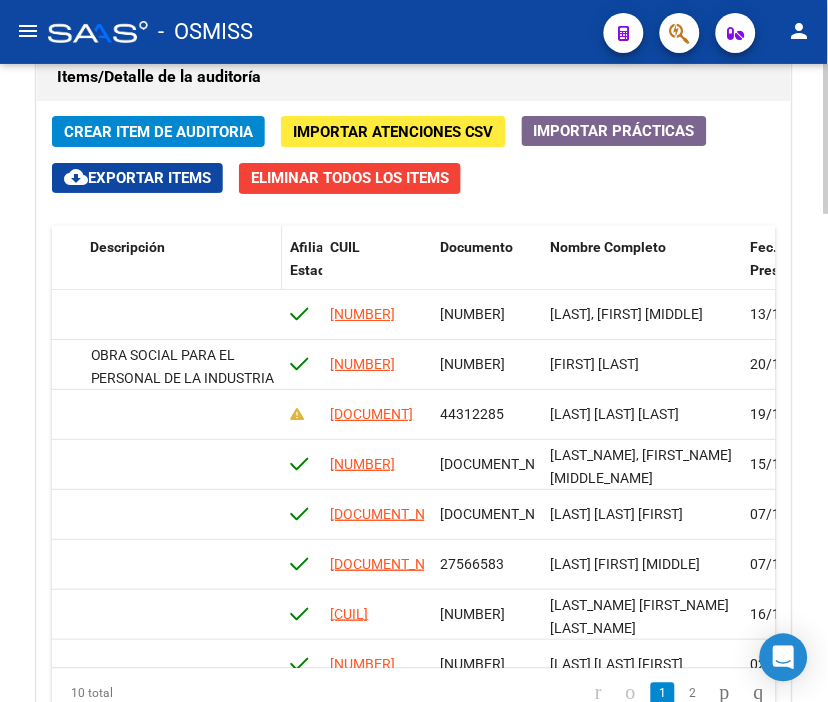 drag, startPoint x: 615, startPoint y: 247, endPoint x: 158, endPoint y: 246, distance: 457.0011 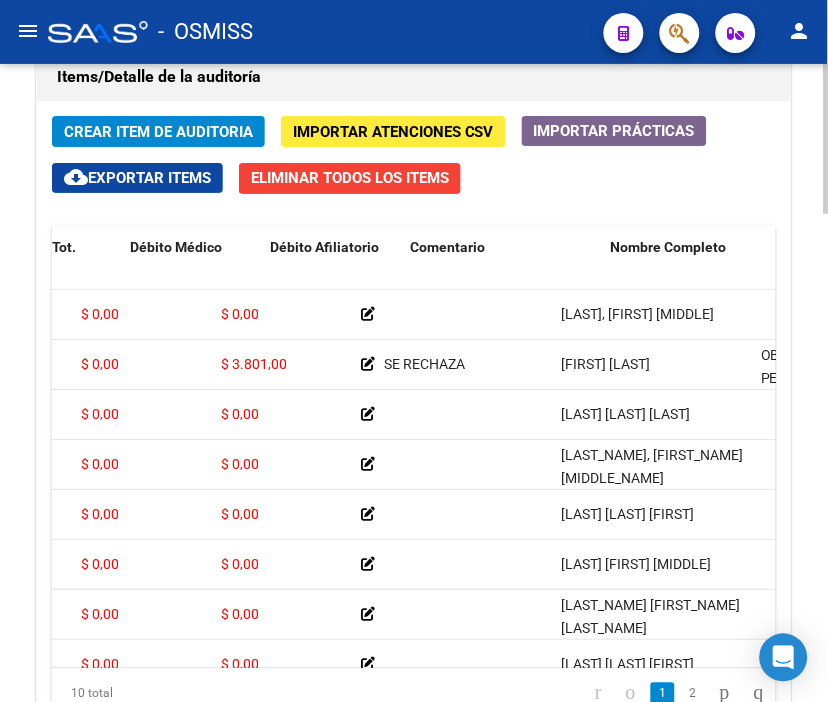 scroll, scrollTop: 0, scrollLeft: 634, axis: horizontal 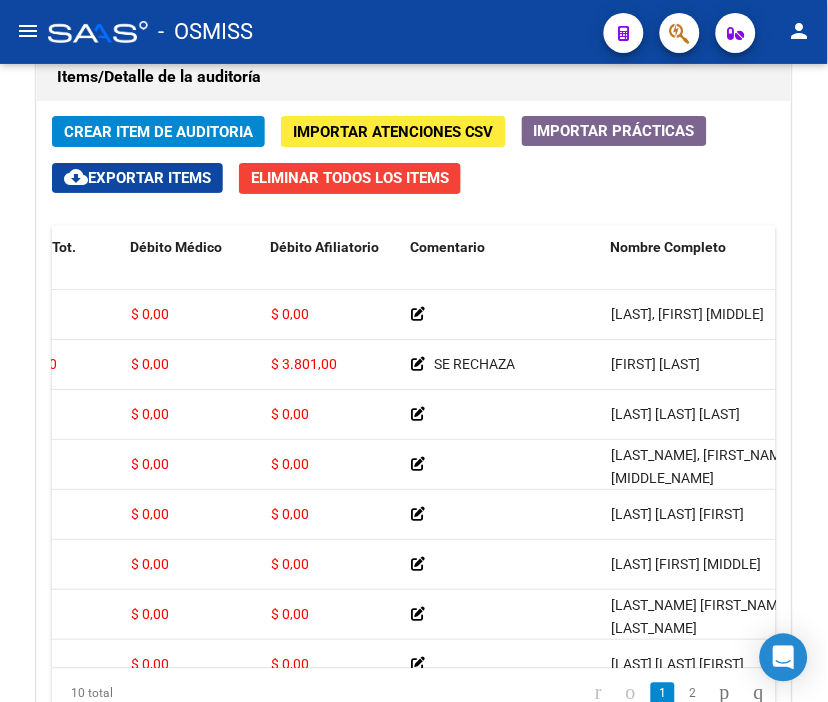 drag, startPoint x: 677, startPoint y: 247, endPoint x: 167, endPoint y: 251, distance: 510.0157 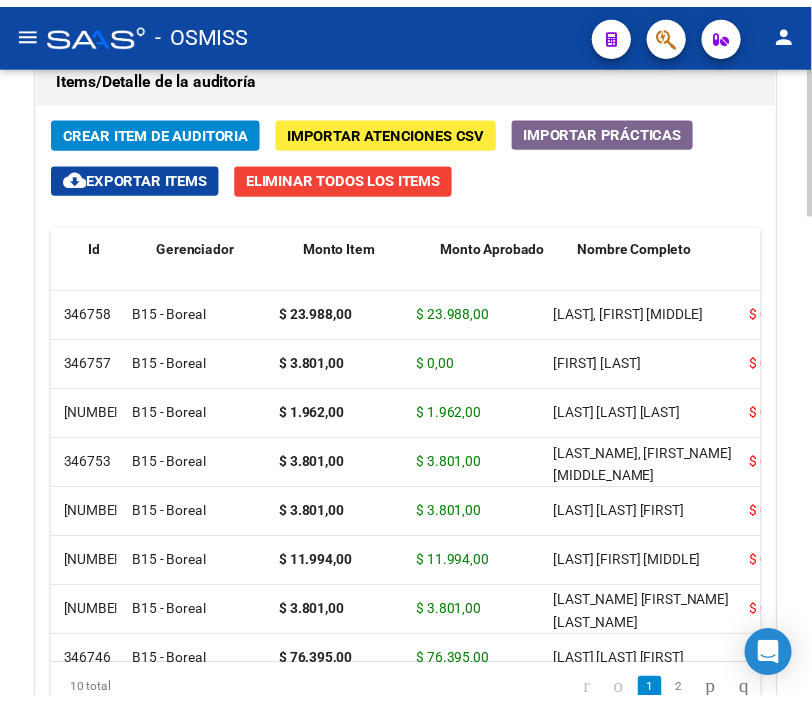 scroll, scrollTop: 0, scrollLeft: 0, axis: both 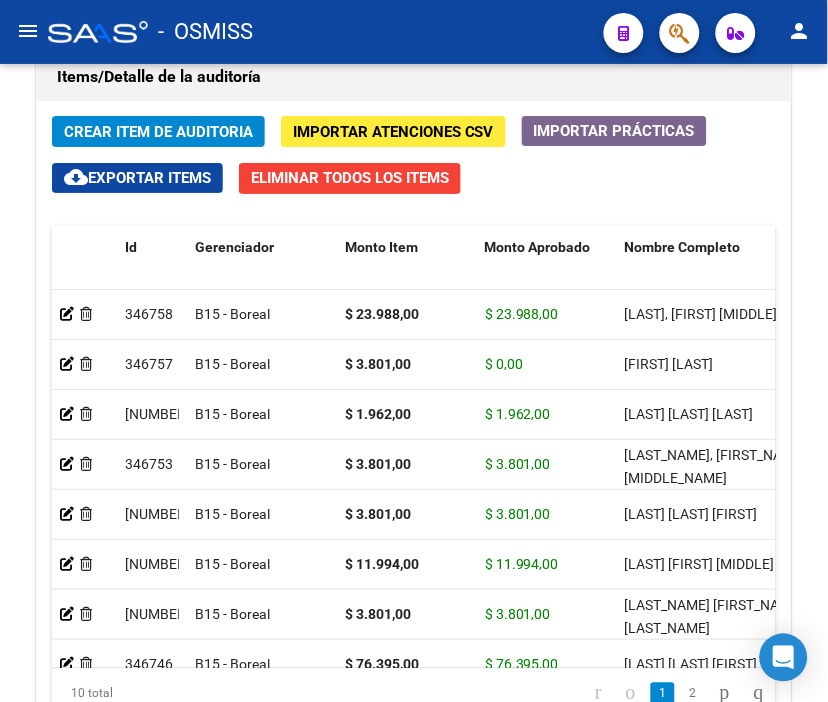 drag, startPoint x: 687, startPoint y: 245, endPoint x: 170, endPoint y: 252, distance: 517.04736 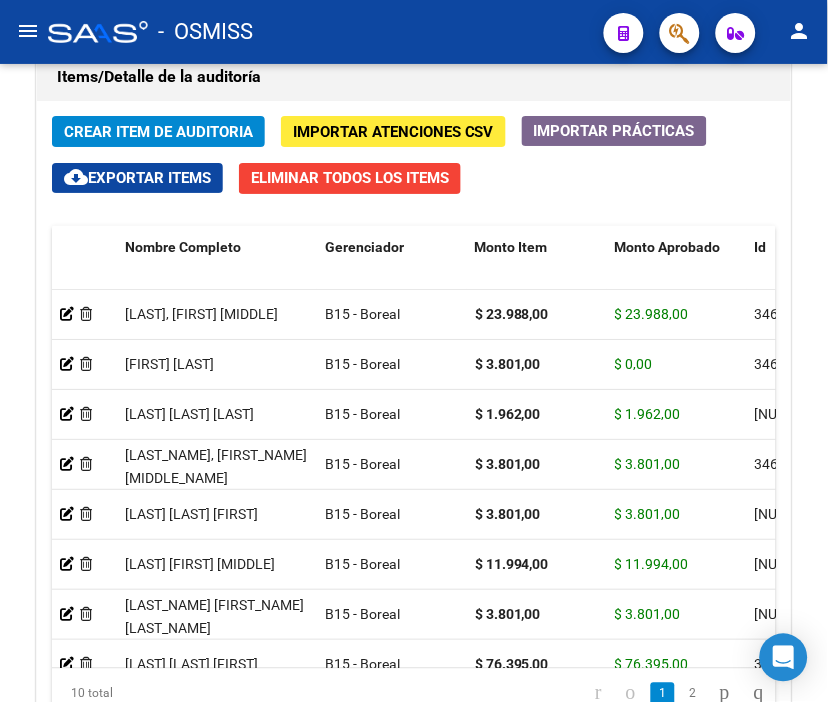 click on "-   OSMISS" 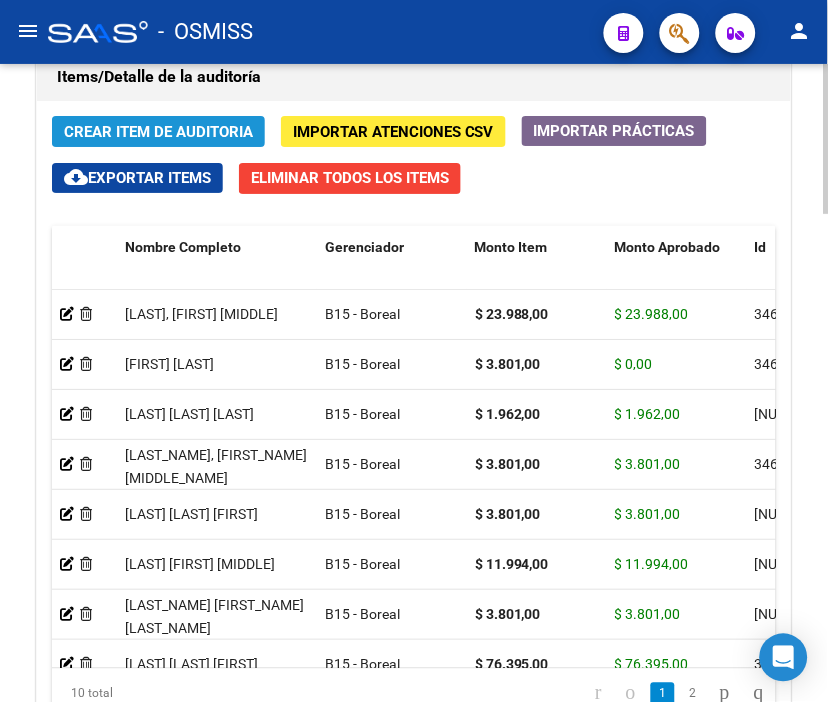 click on "Crear Item de Auditoria" 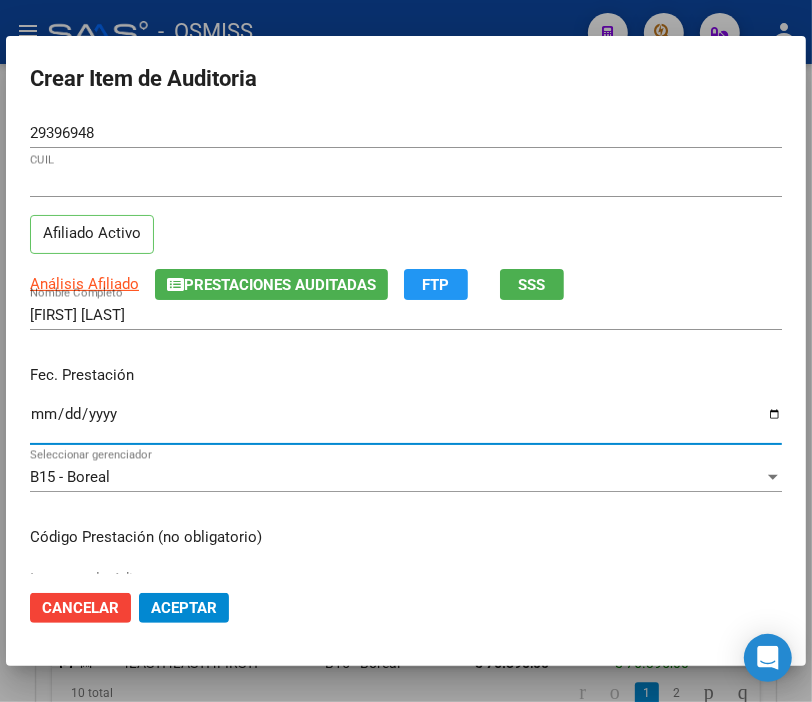 click on "Ingresar la fecha" at bounding box center (406, 422) 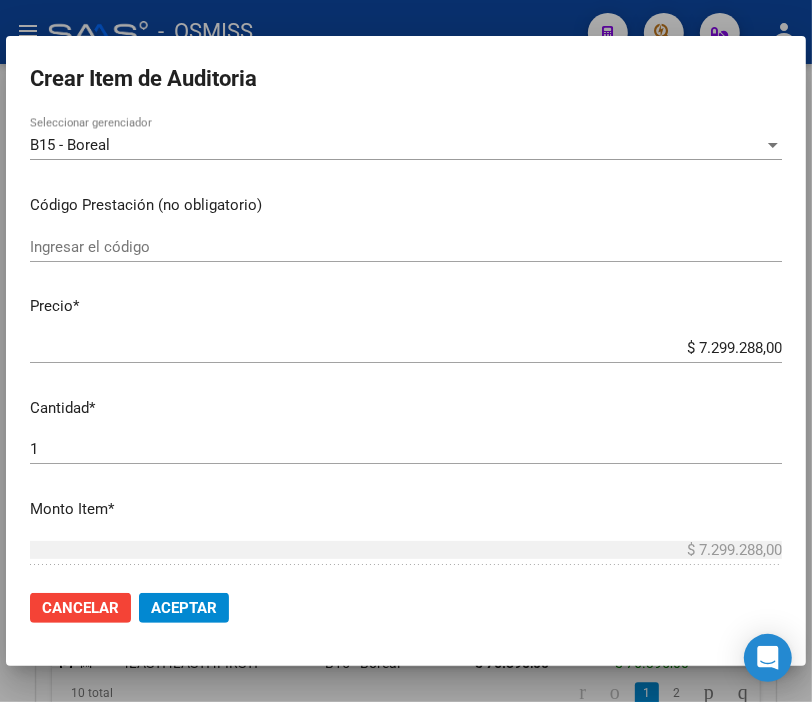 scroll, scrollTop: 333, scrollLeft: 0, axis: vertical 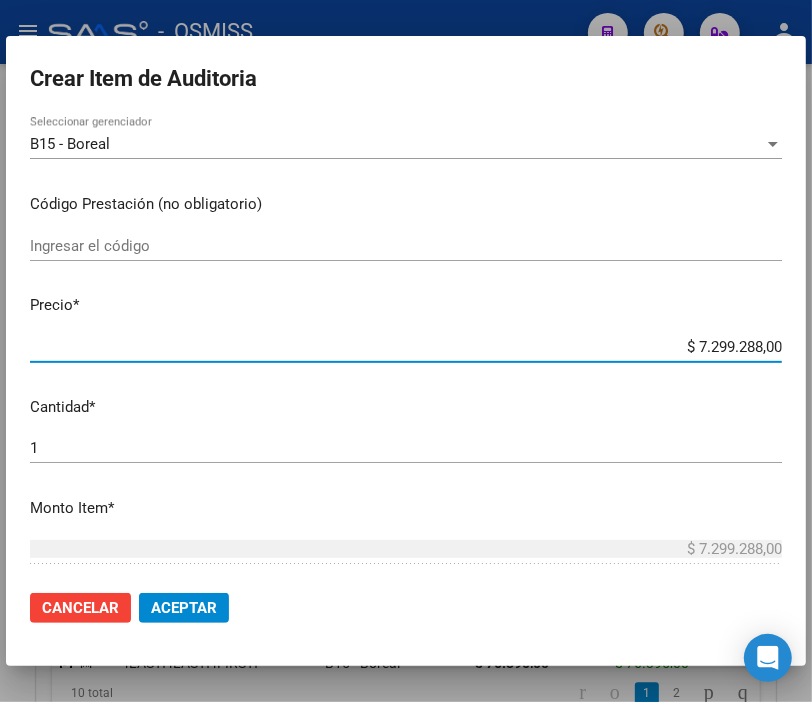 drag, startPoint x: 661, startPoint y: 338, endPoint x: 828, endPoint y: 353, distance: 167.6723 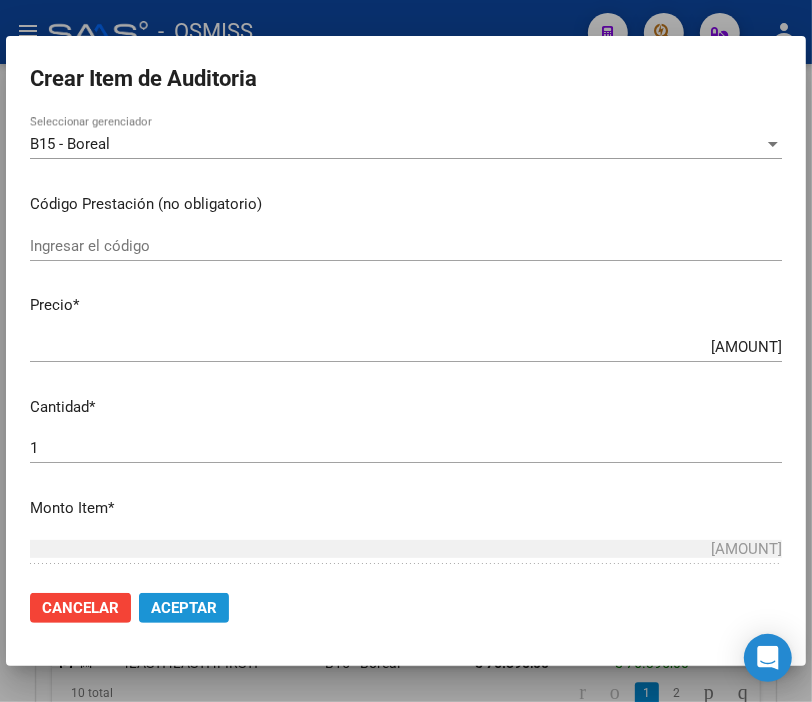 click on "Aceptar" 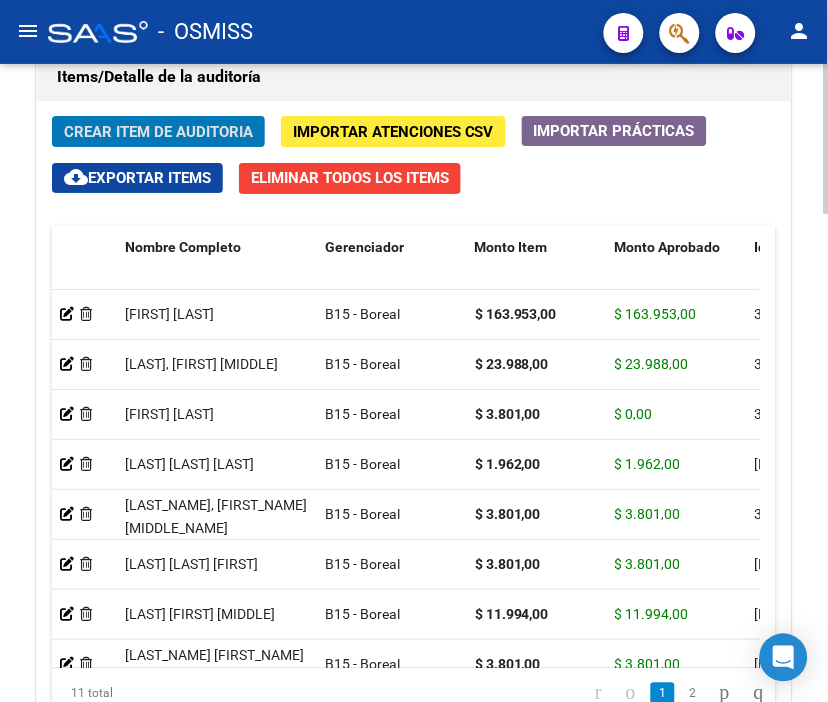 drag, startPoint x: 505, startPoint y: 41, endPoint x: 191, endPoint y: 78, distance: 316.17242 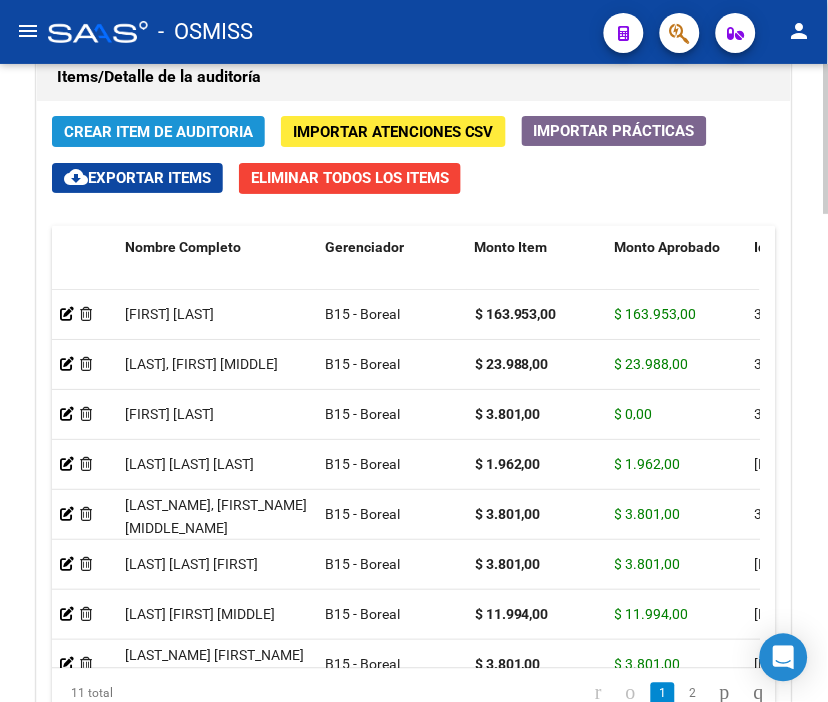 click on "Crear Item de Auditoria" 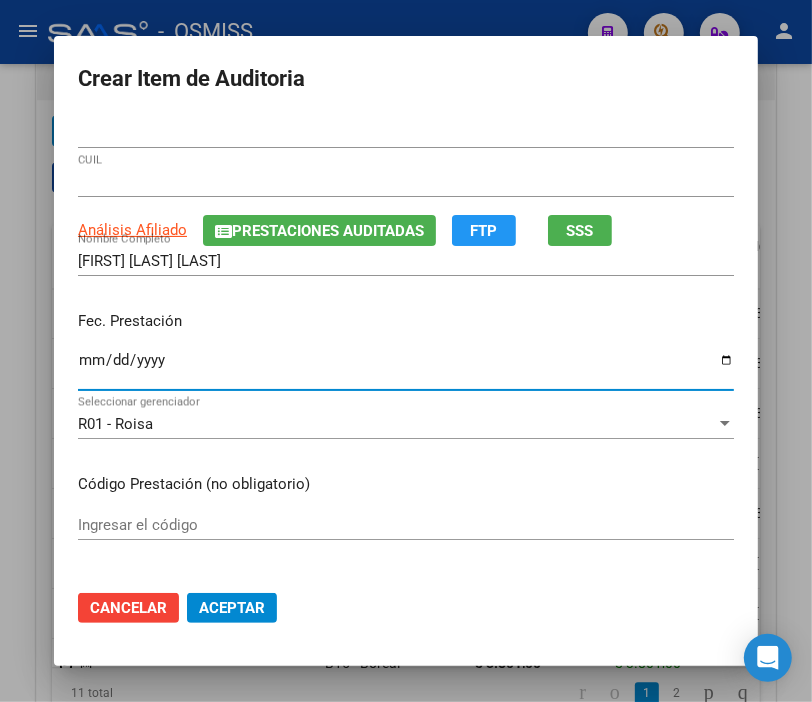 click on "Ingresar la fecha" at bounding box center (406, 368) 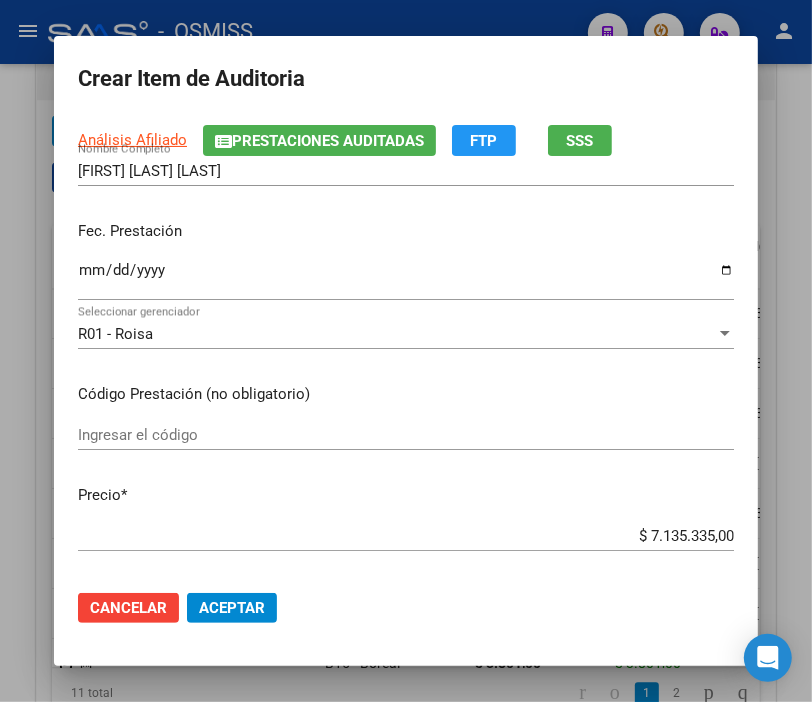 scroll, scrollTop: 222, scrollLeft: 0, axis: vertical 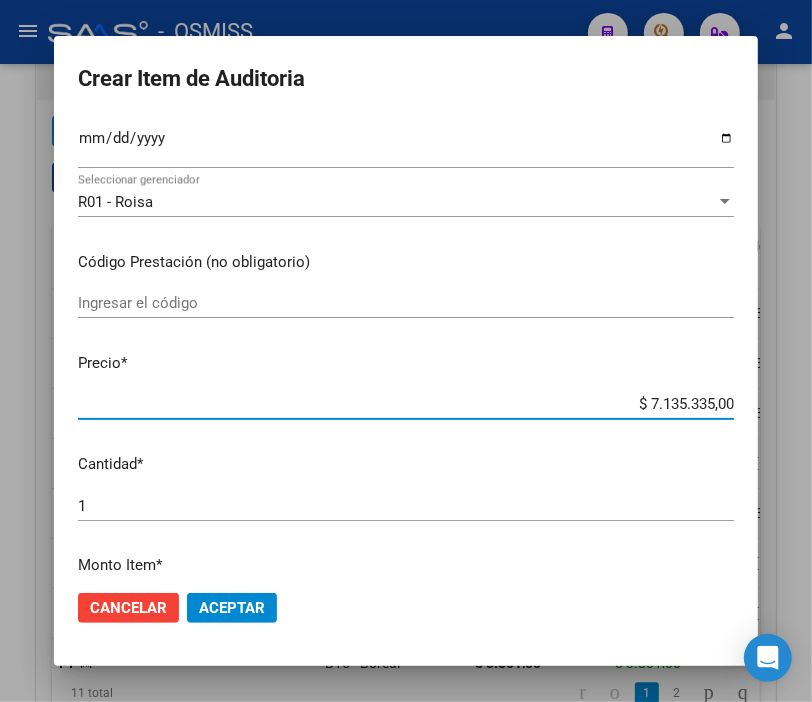 drag, startPoint x: 612, startPoint y: 405, endPoint x: 828, endPoint y: 401, distance: 216.03703 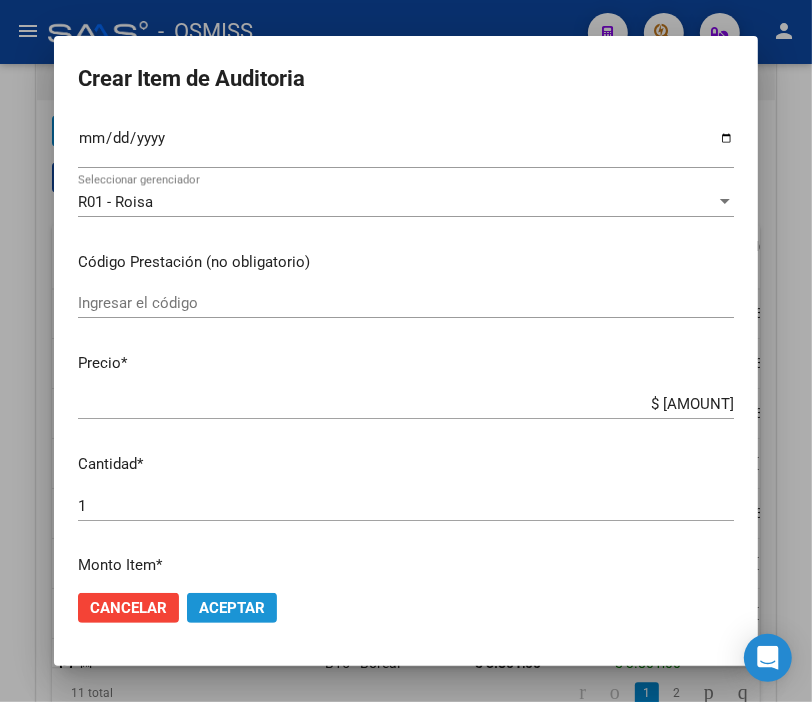 click on "Aceptar" 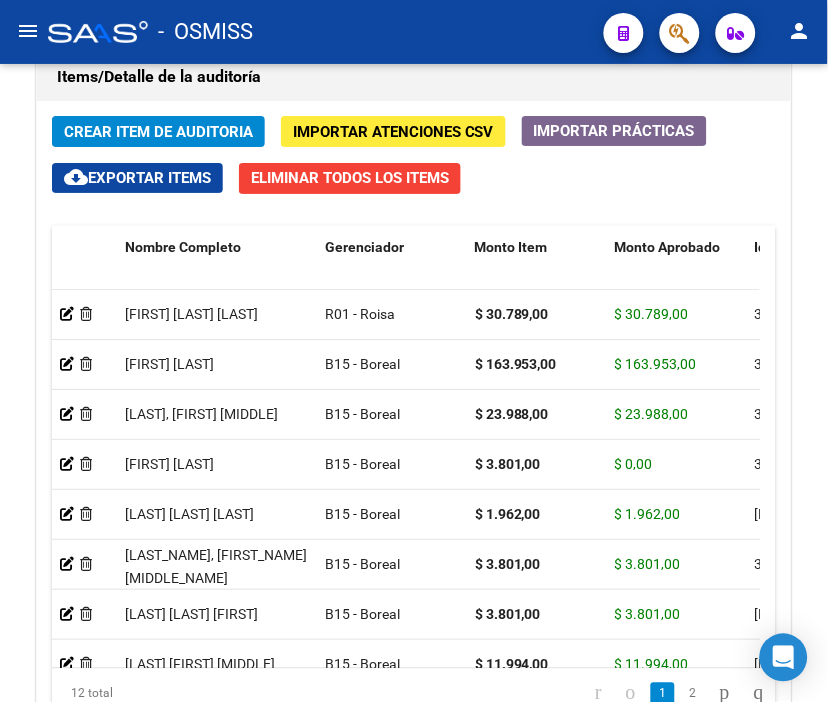 drag, startPoint x: 485, startPoint y: 31, endPoint x: 313, endPoint y: 58, distance: 174.1063 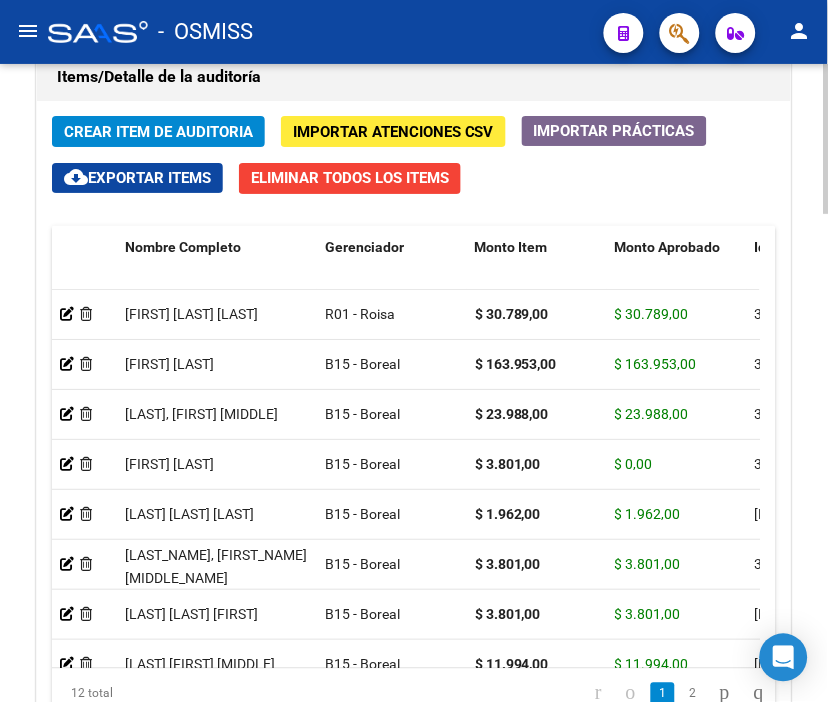 click on "Crear Item de Auditoria" 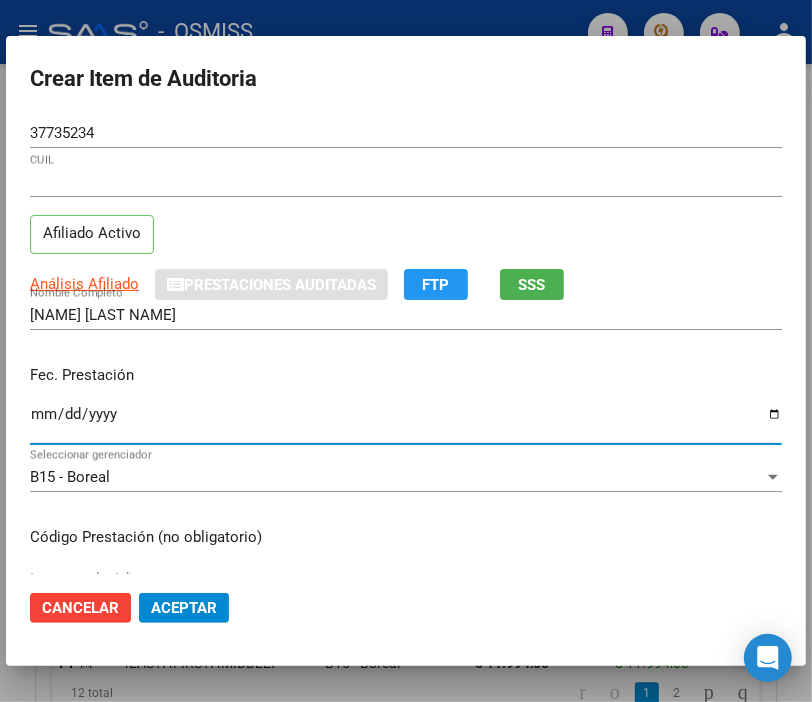 click on "Ingresar la fecha" at bounding box center [406, 422] 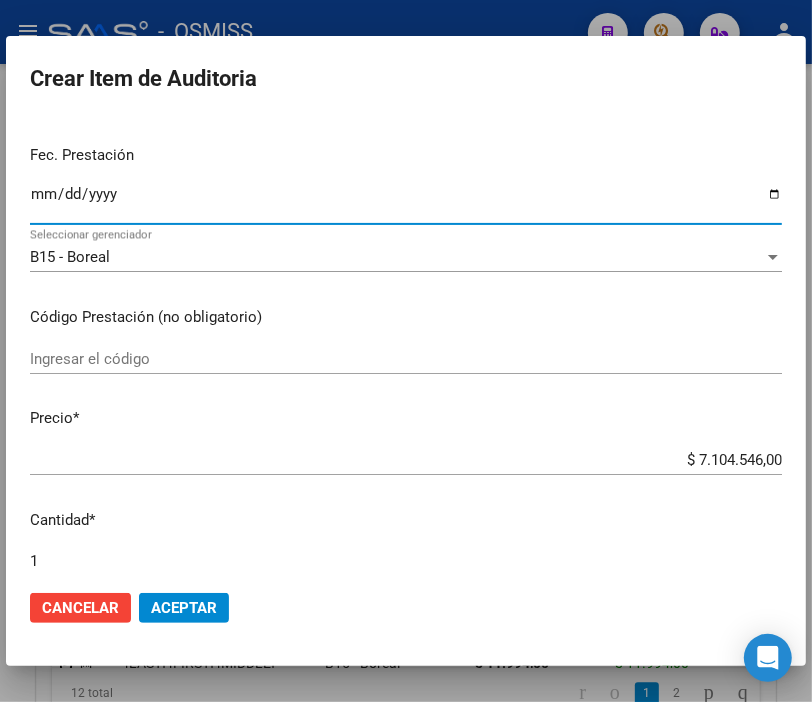 scroll, scrollTop: 222, scrollLeft: 0, axis: vertical 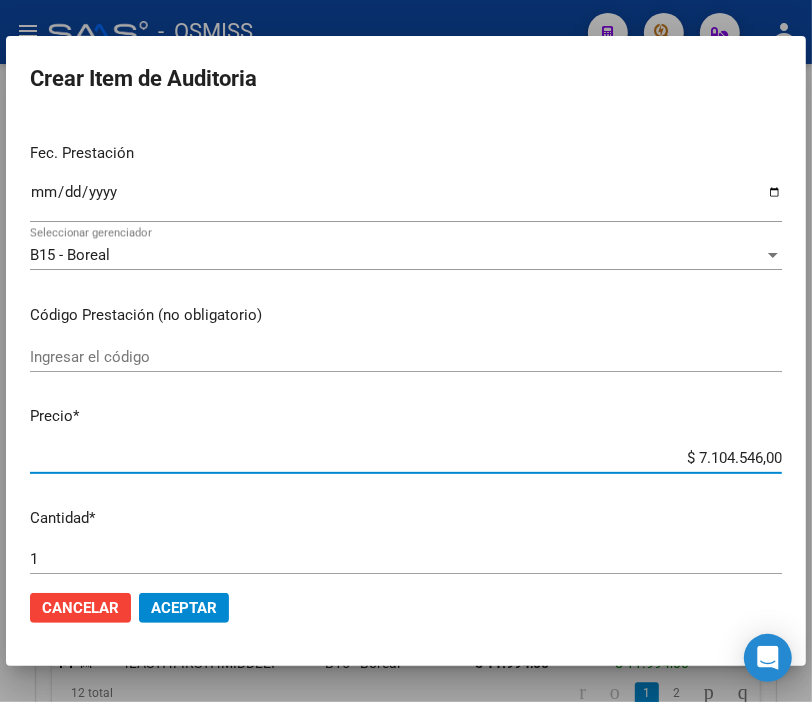 drag, startPoint x: 644, startPoint y: 450, endPoint x: 828, endPoint y: 488, distance: 187.88295 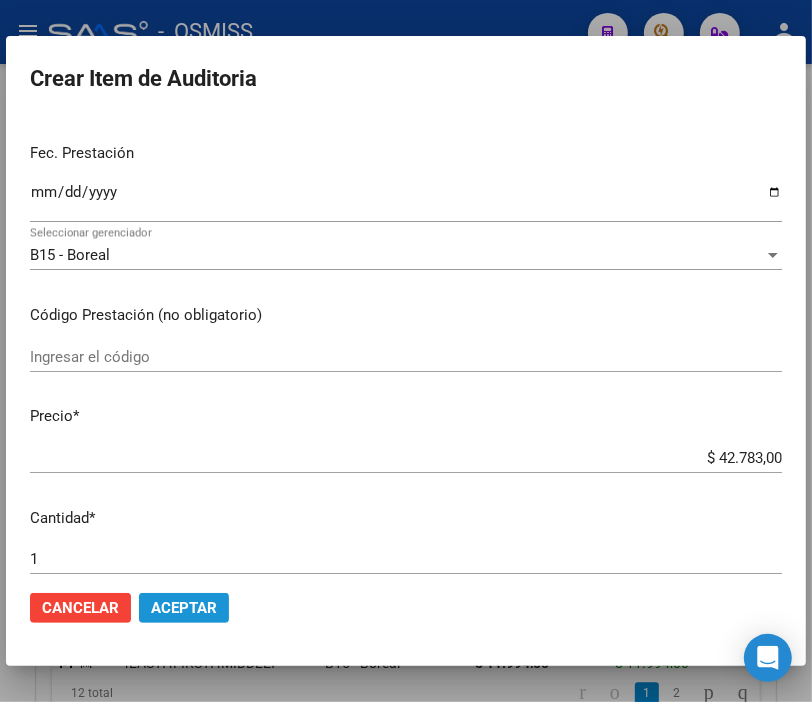 click on "Aceptar" 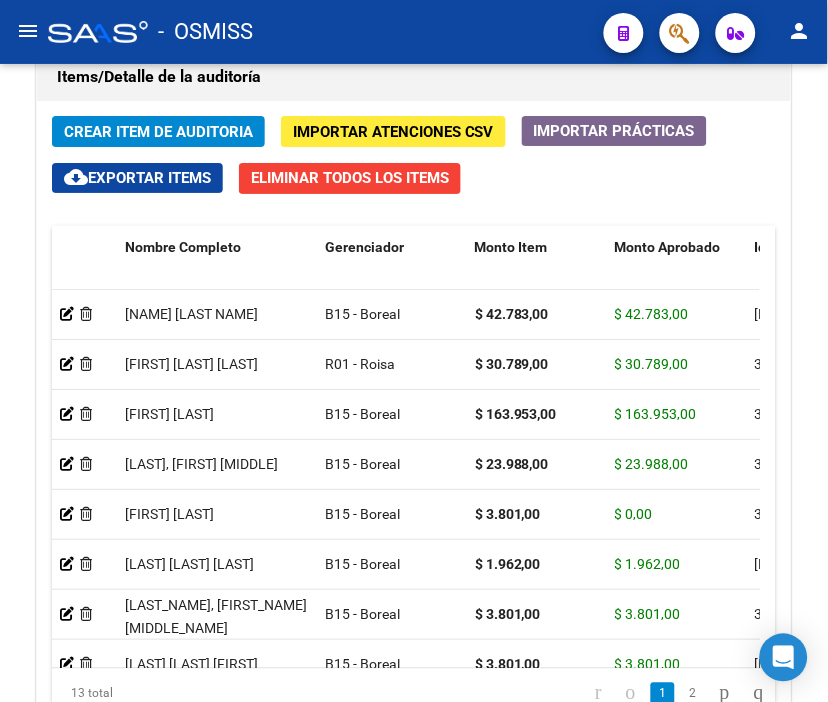 click on "-   OSMISS" 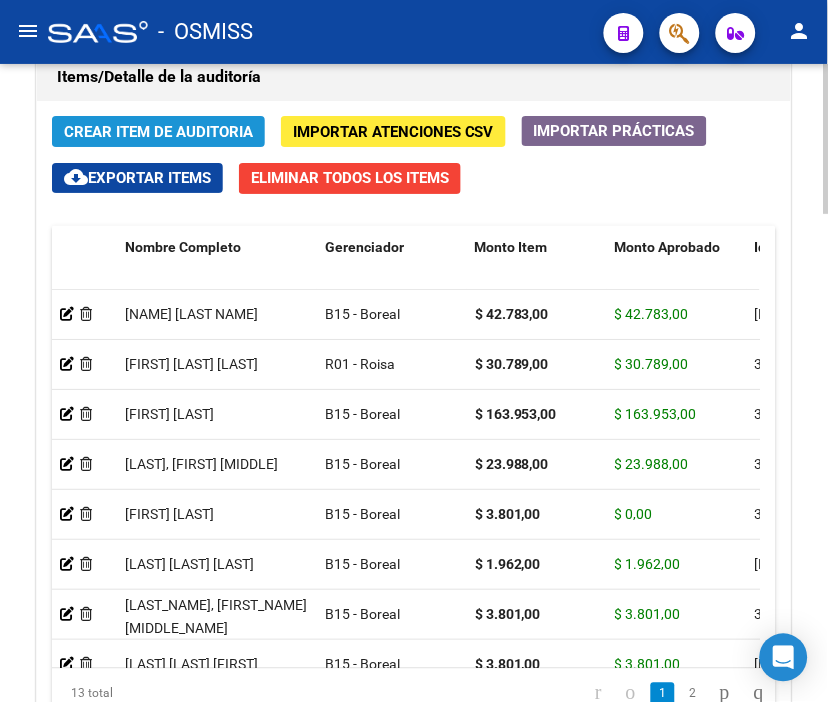 click on "Crear Item de Auditoria" 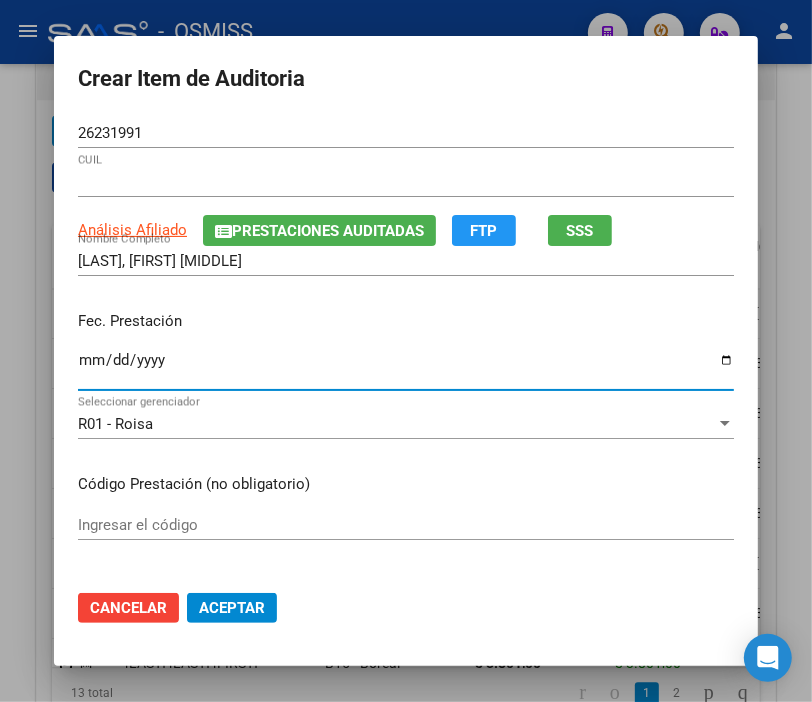click on "Ingresar la fecha" at bounding box center (406, 368) 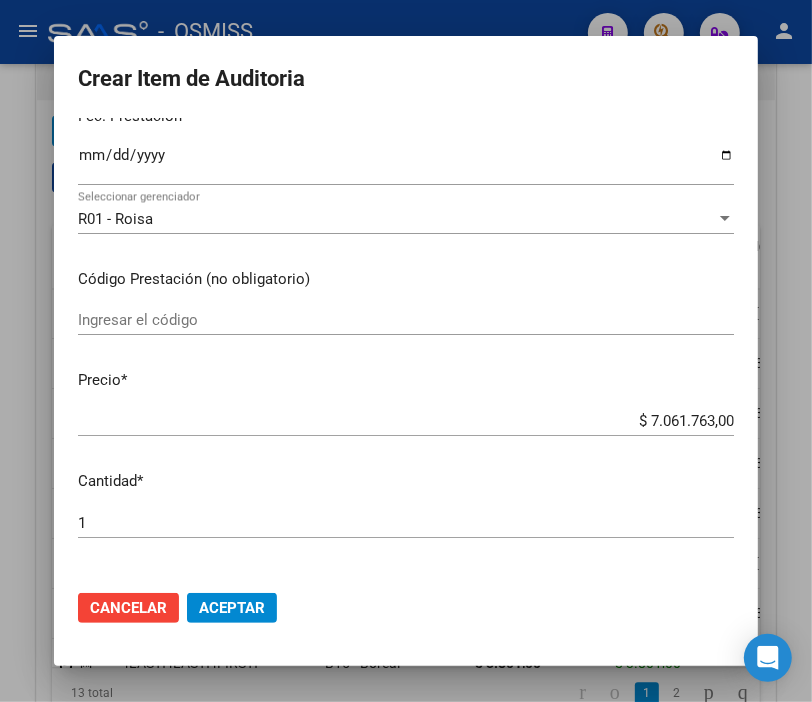 scroll, scrollTop: 222, scrollLeft: 0, axis: vertical 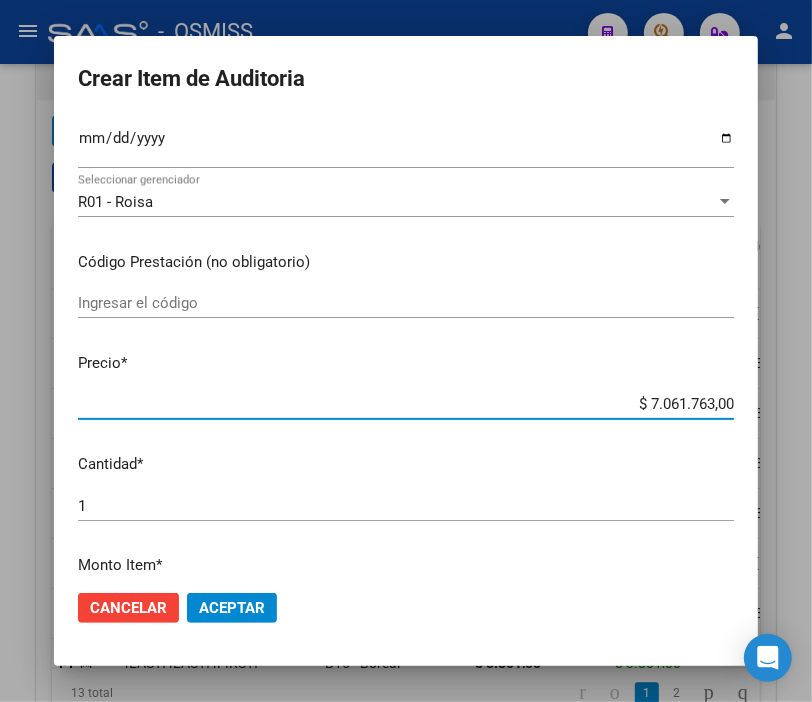 drag, startPoint x: 585, startPoint y: 402, endPoint x: 828, endPoint y: 414, distance: 243.29611 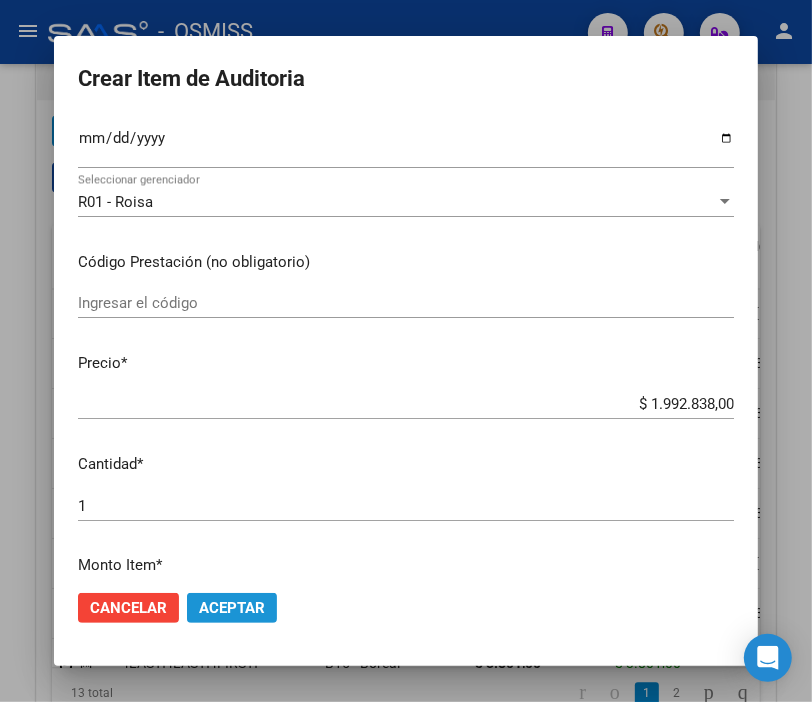 click on "Aceptar" 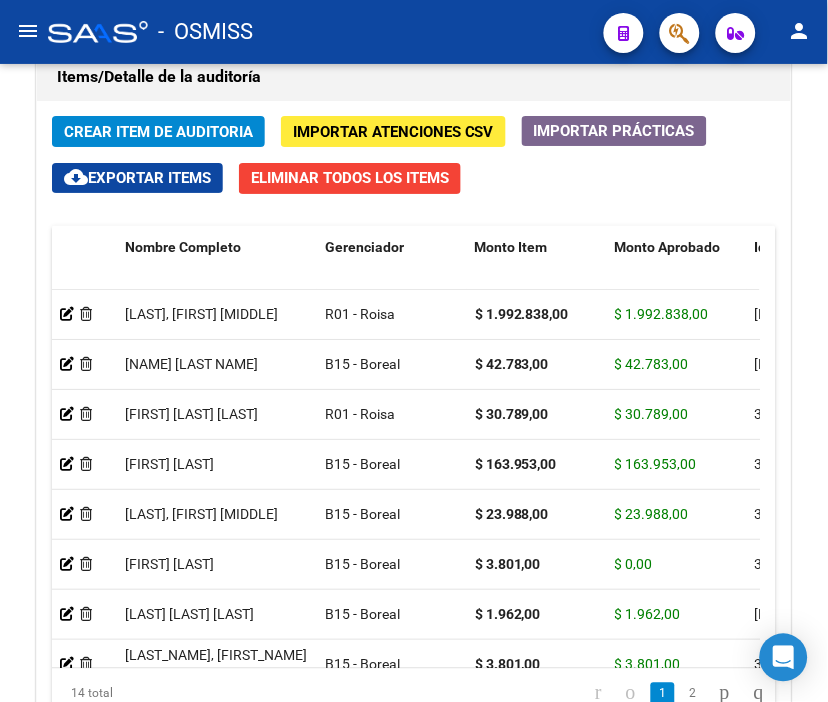 click on "-   OSMISS" 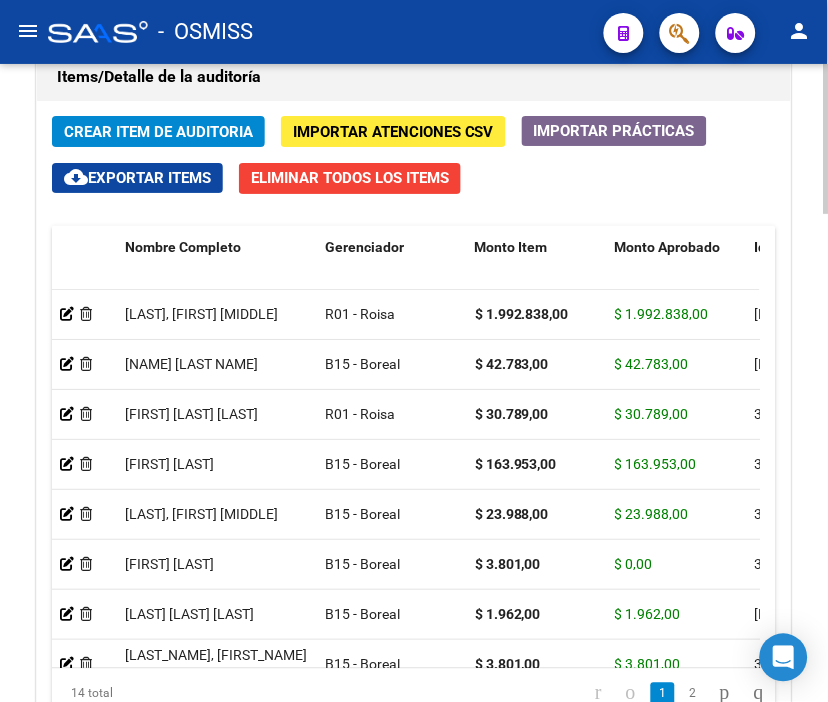 click on "Crear Item de Auditoria" 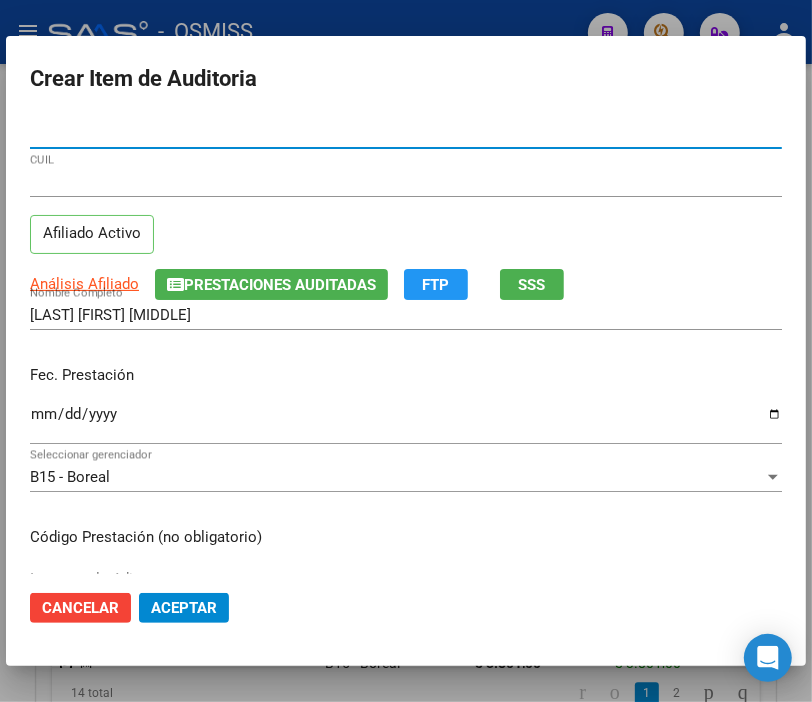 click on "Ingresar la fecha" at bounding box center [406, 422] 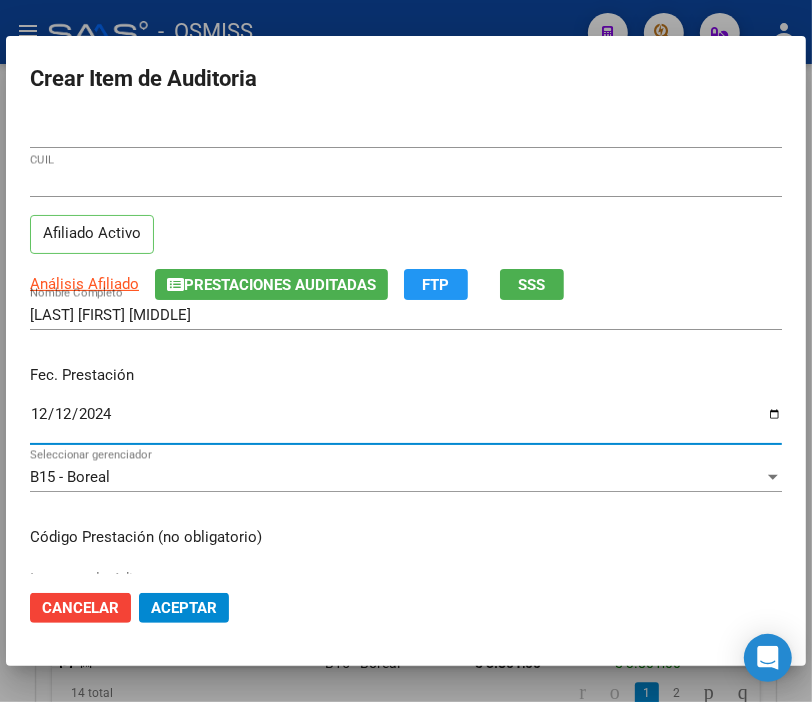 scroll, scrollTop: 222, scrollLeft: 0, axis: vertical 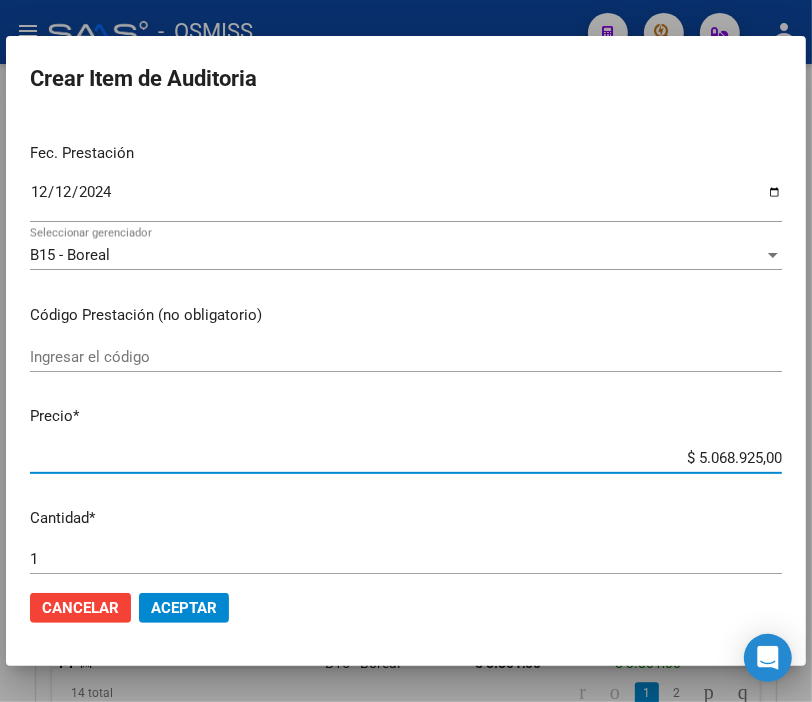 drag, startPoint x: 627, startPoint y: 450, endPoint x: 828, endPoint y: 488, distance: 204.5605 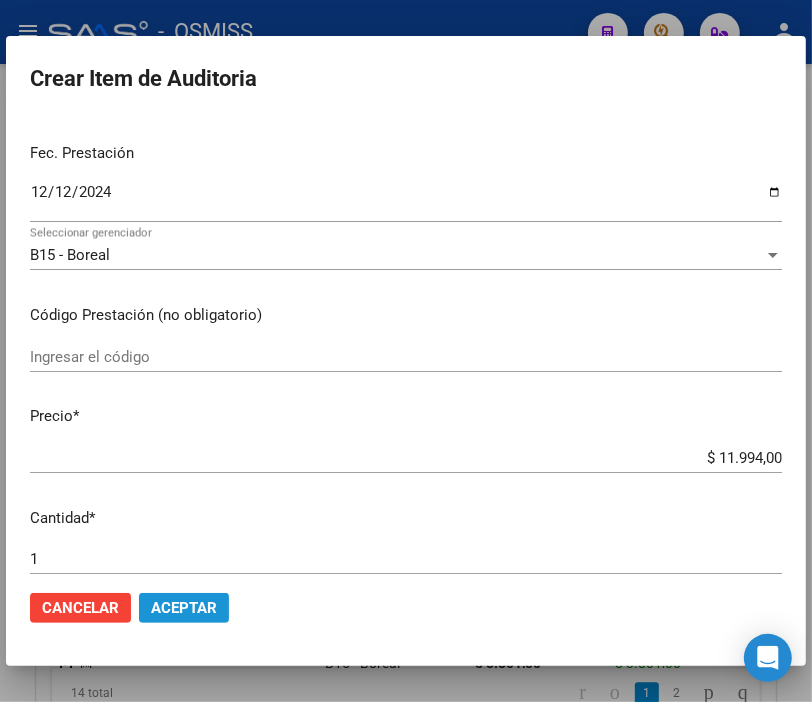 click on "Aceptar" 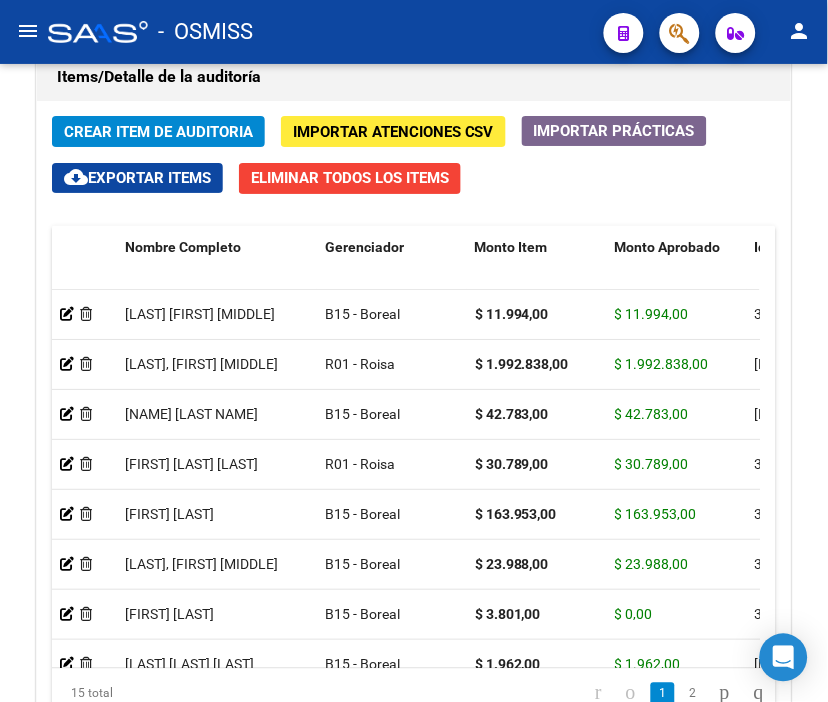 click on "-   OSMISS" 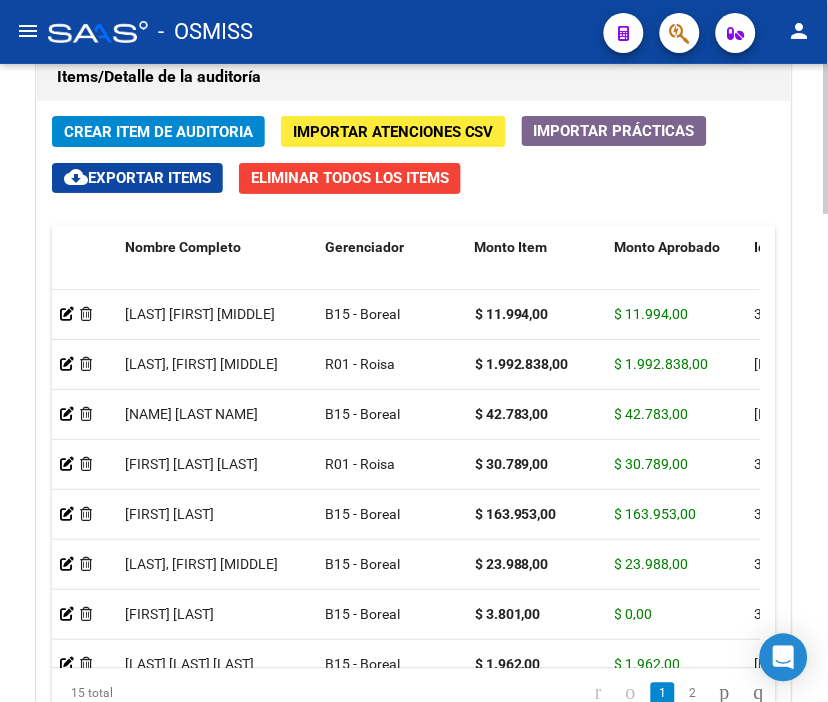 click on "Crear Item de Auditoria" 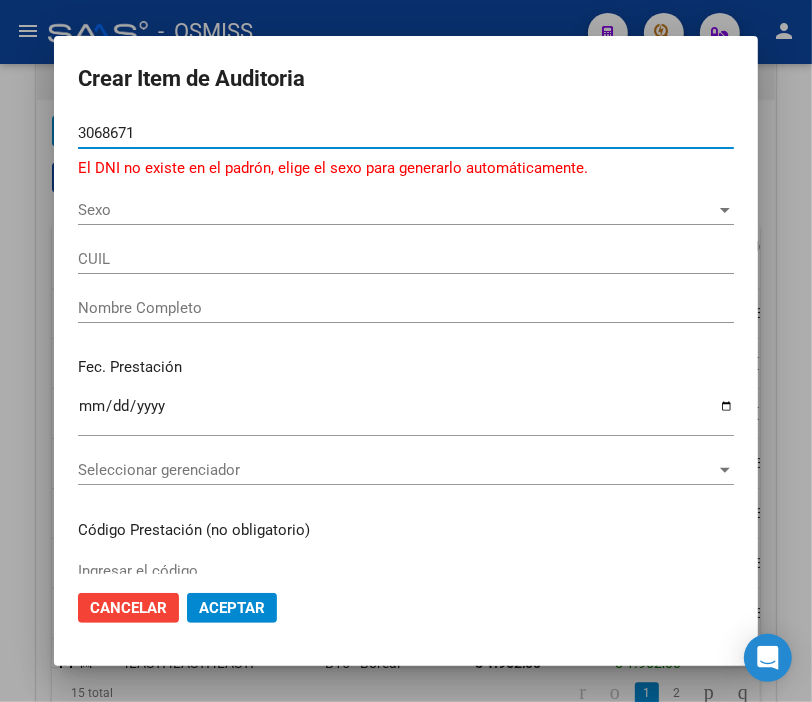 click on "3068671" at bounding box center [406, 133] 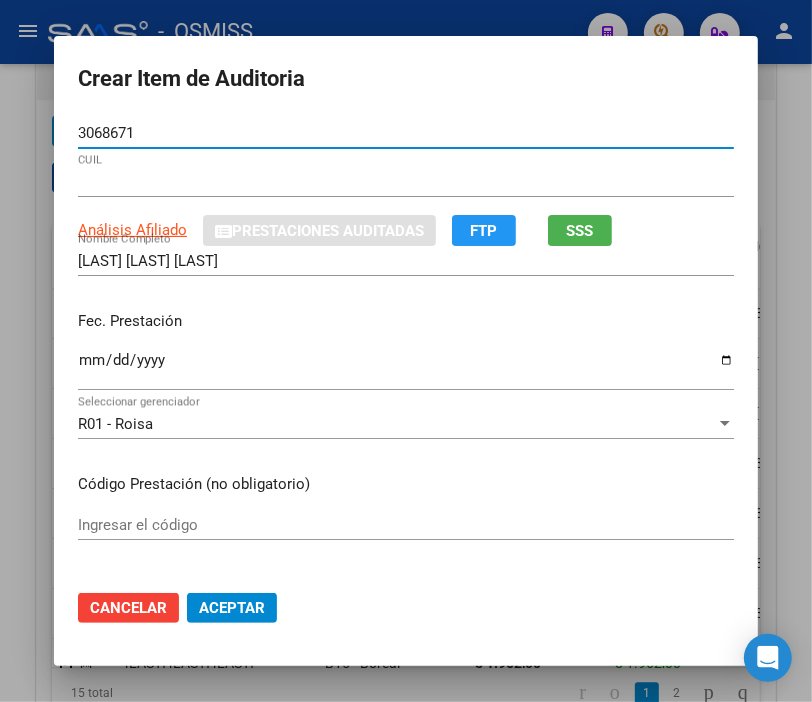 click on "Ingresar la fecha" at bounding box center [406, 368] 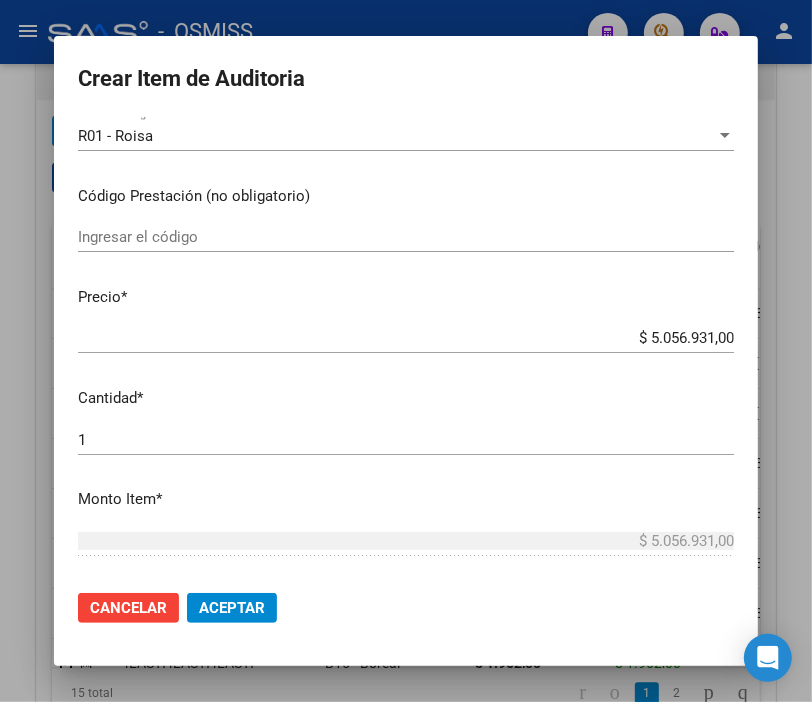 scroll, scrollTop: 333, scrollLeft: 0, axis: vertical 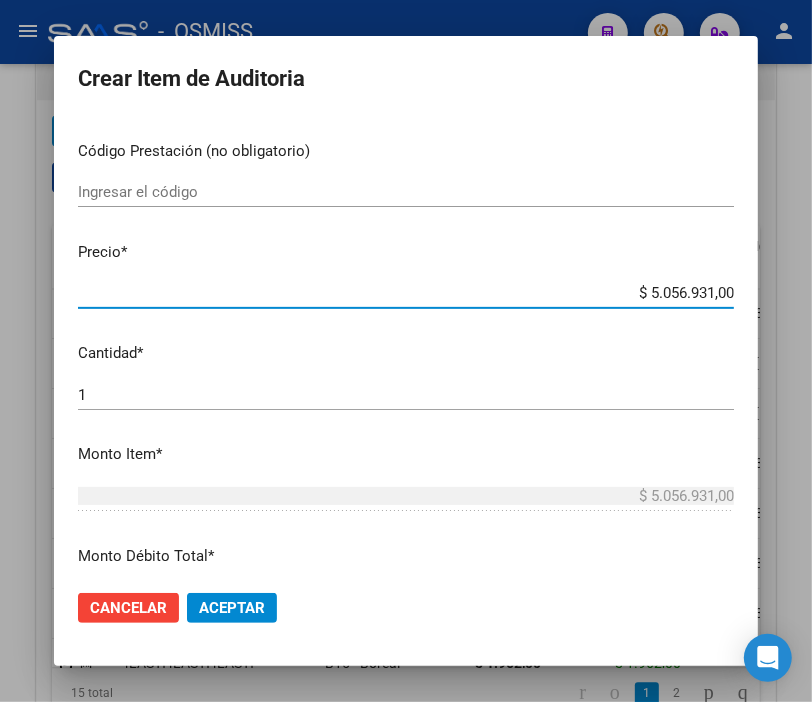 drag, startPoint x: 604, startPoint y: 285, endPoint x: 828, endPoint y: 295, distance: 224.2231 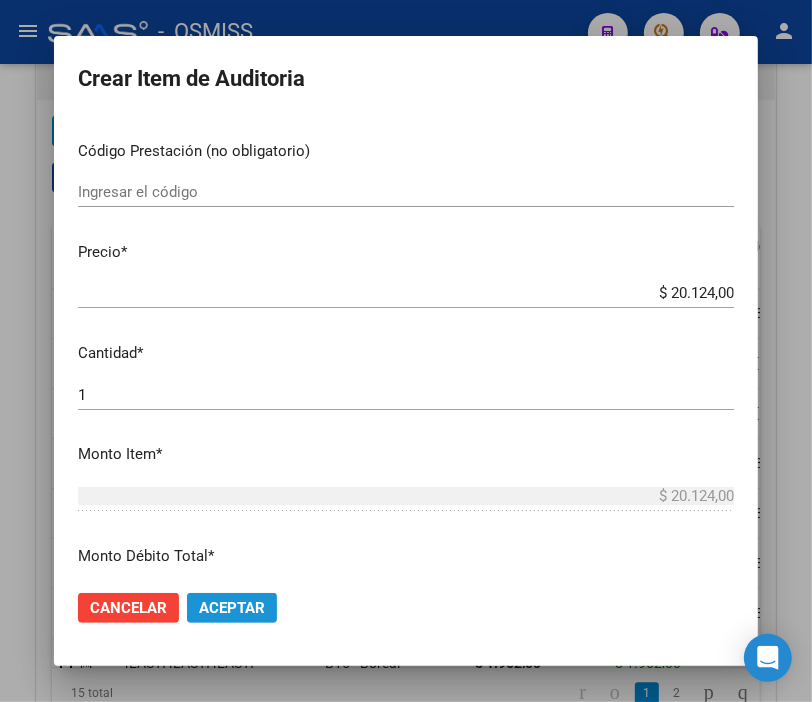 click on "Aceptar" 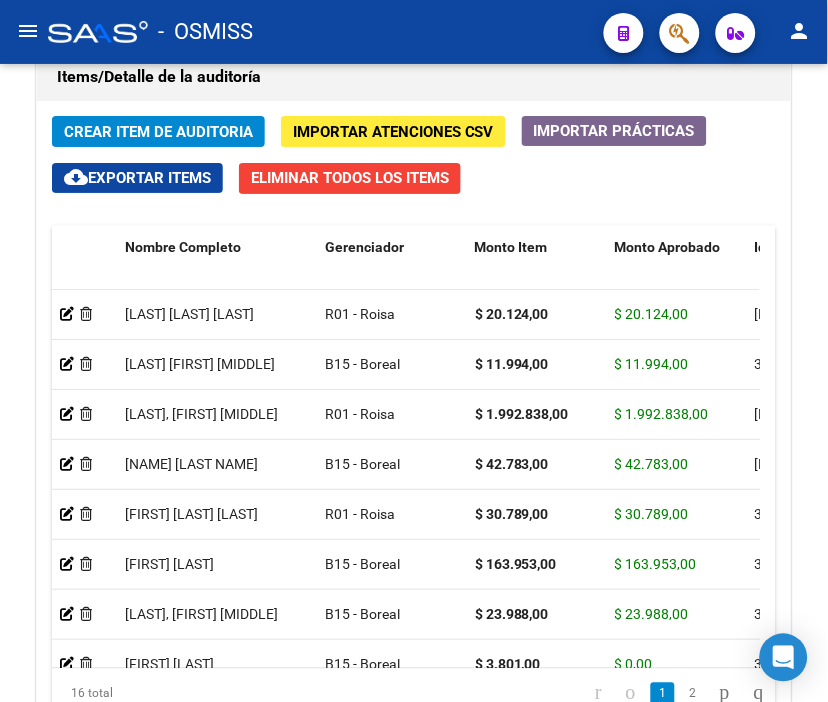 click on "-   OSMISS" 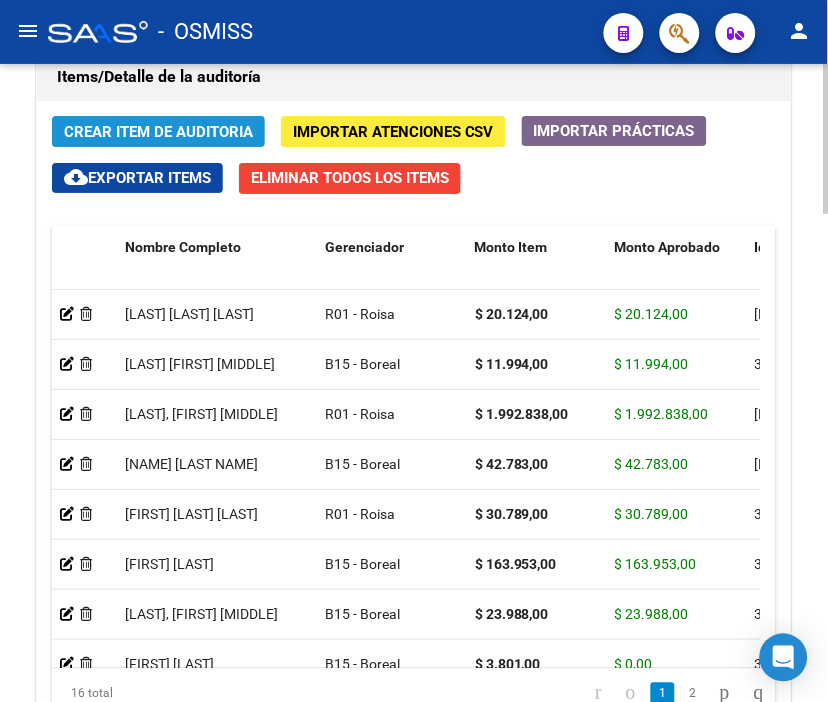 click on "Crear Item de Auditoria" 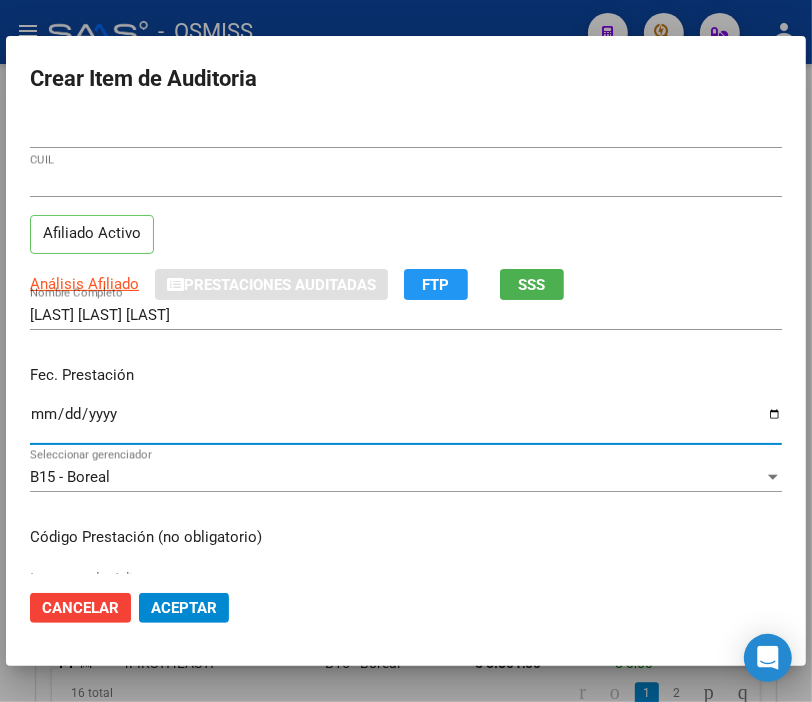click on "Ingresar la fecha" at bounding box center [406, 422] 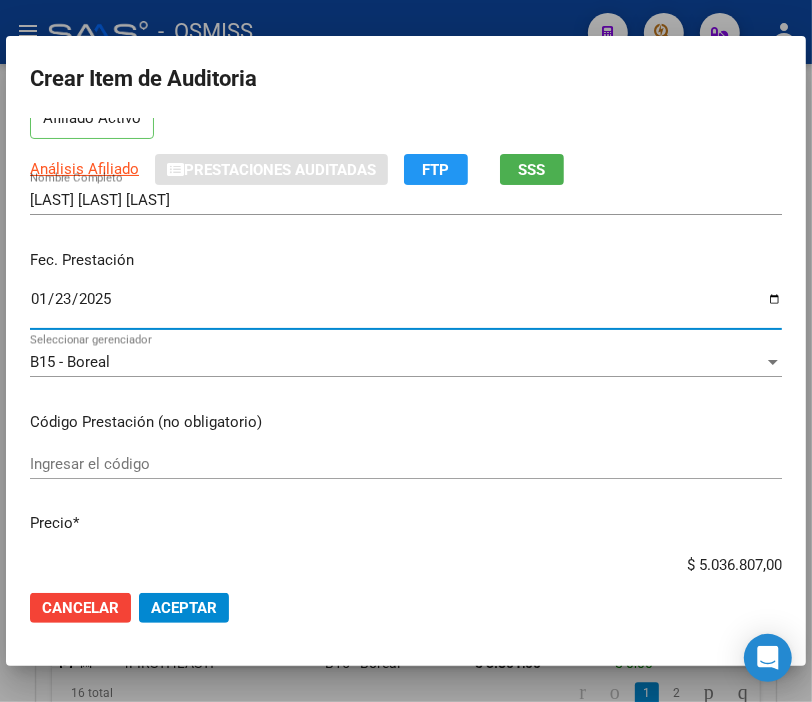 scroll, scrollTop: 222, scrollLeft: 0, axis: vertical 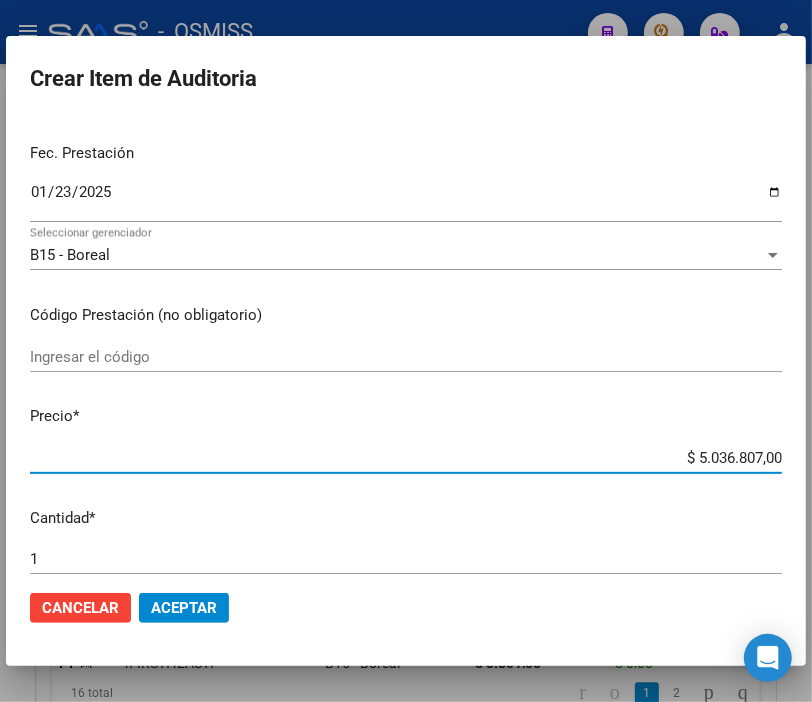 drag, startPoint x: 657, startPoint y: 466, endPoint x: 828, endPoint y: 463, distance: 171.0263 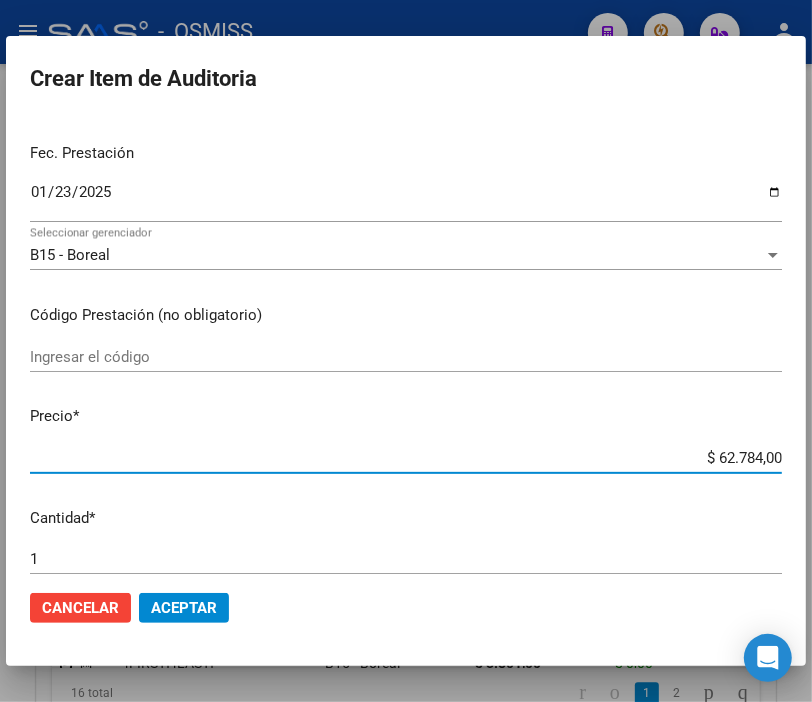 click on "Aceptar" 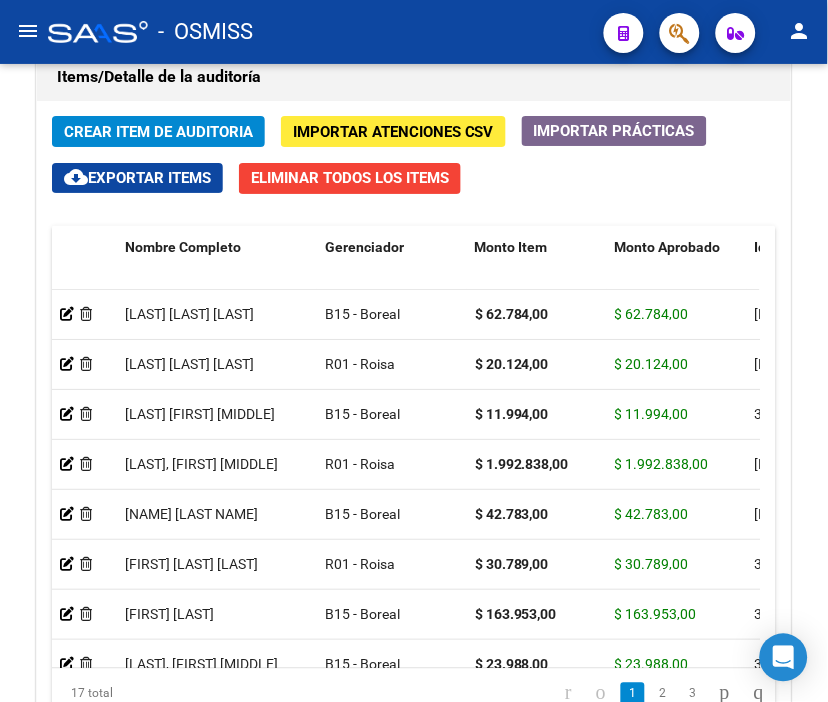 click on "menu -   OSMISS  person" 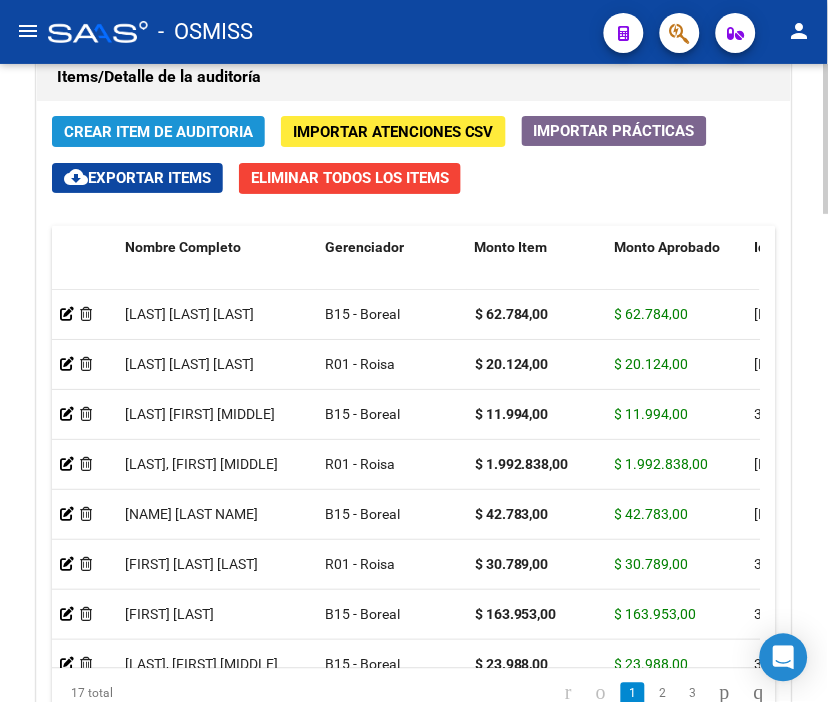 click on "Crear Item de Auditoria" 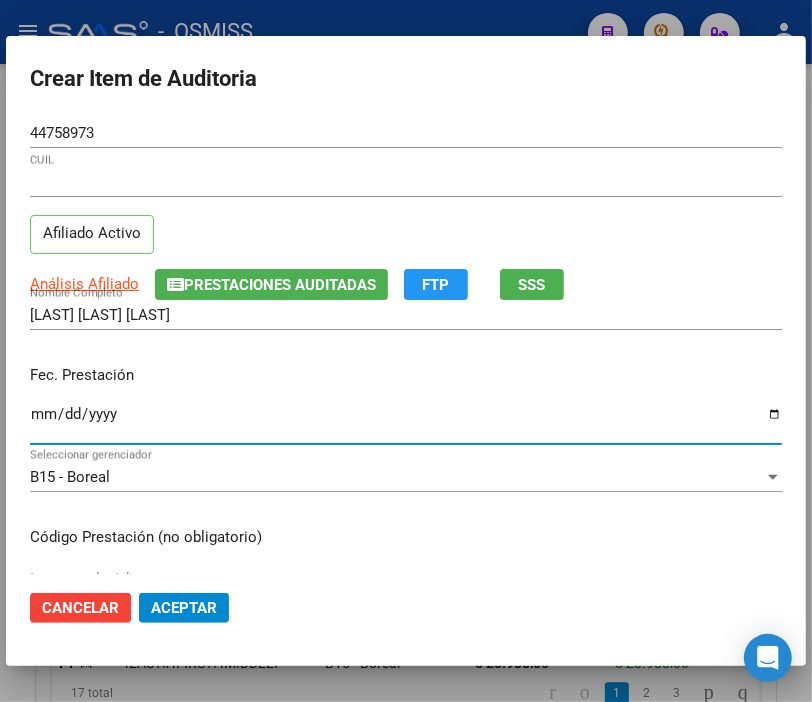 click on "Ingresar la fecha" at bounding box center (406, 422) 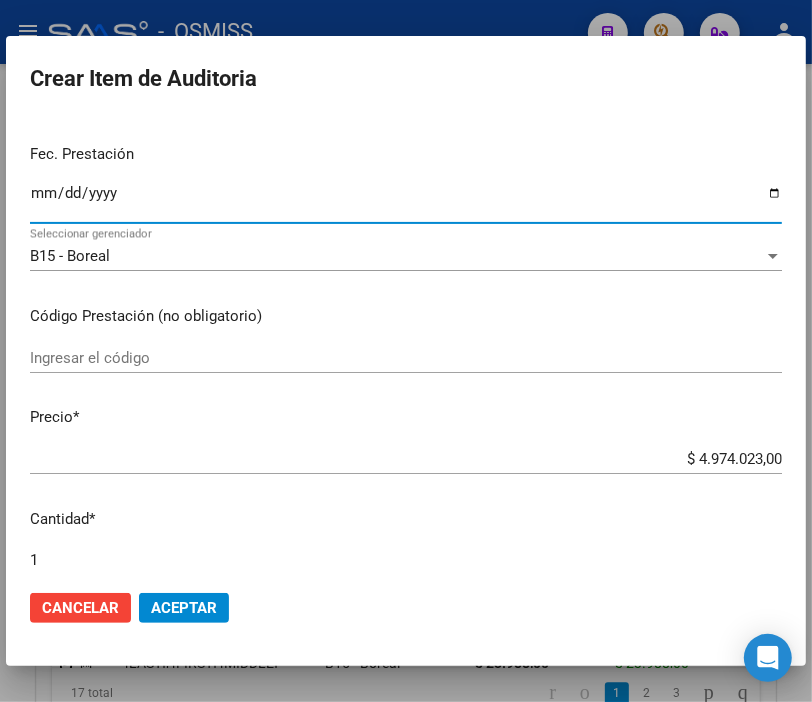 scroll, scrollTop: 222, scrollLeft: 0, axis: vertical 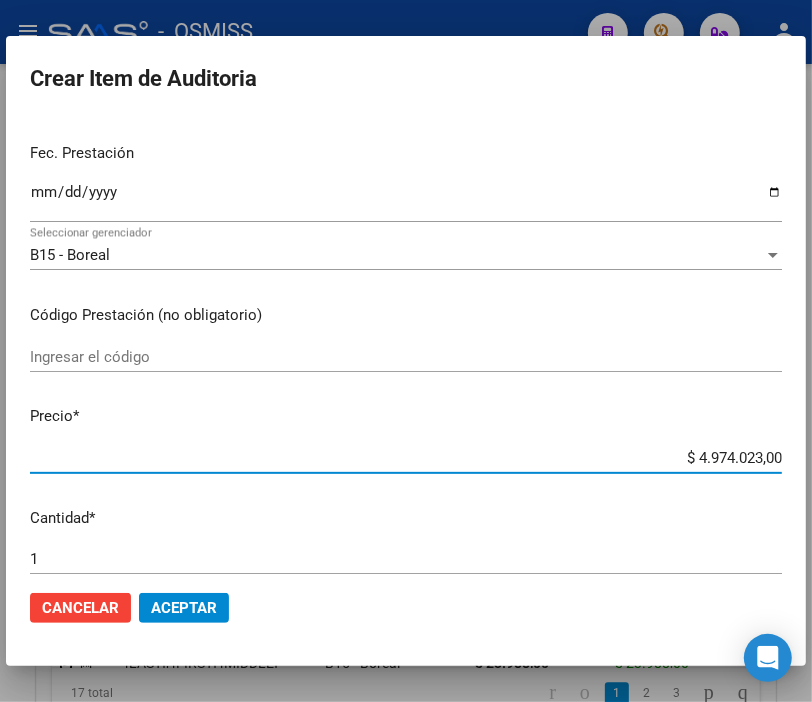 drag, startPoint x: 635, startPoint y: 457, endPoint x: 828, endPoint y: 464, distance: 193.1269 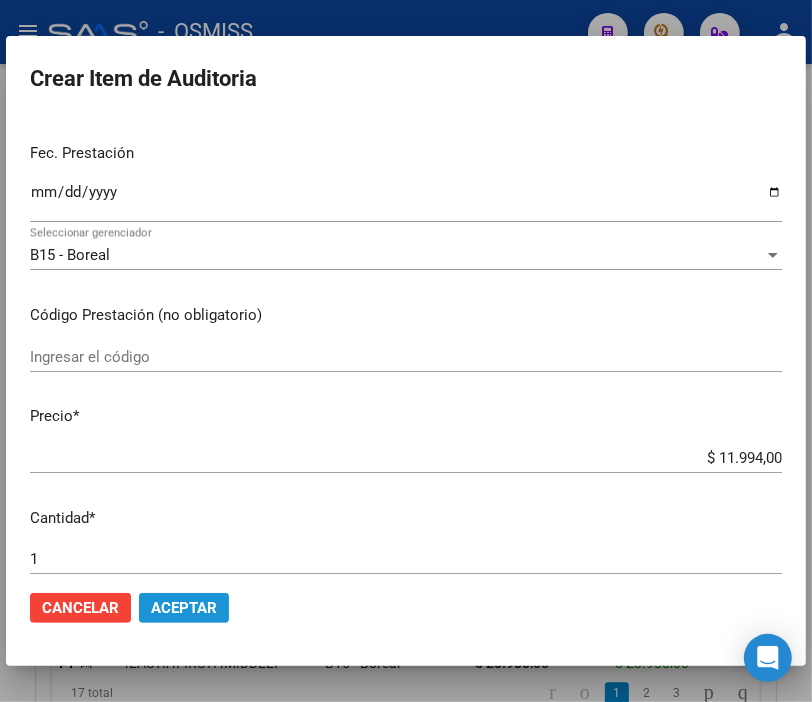 click on "Aceptar" 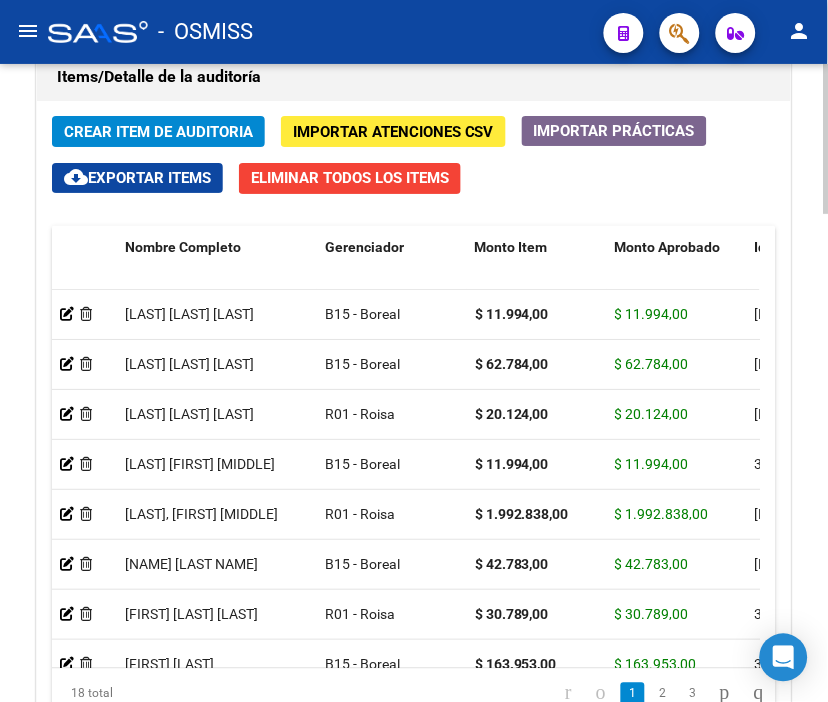 drag, startPoint x: 501, startPoint y: 85, endPoint x: 265, endPoint y: 115, distance: 237.89914 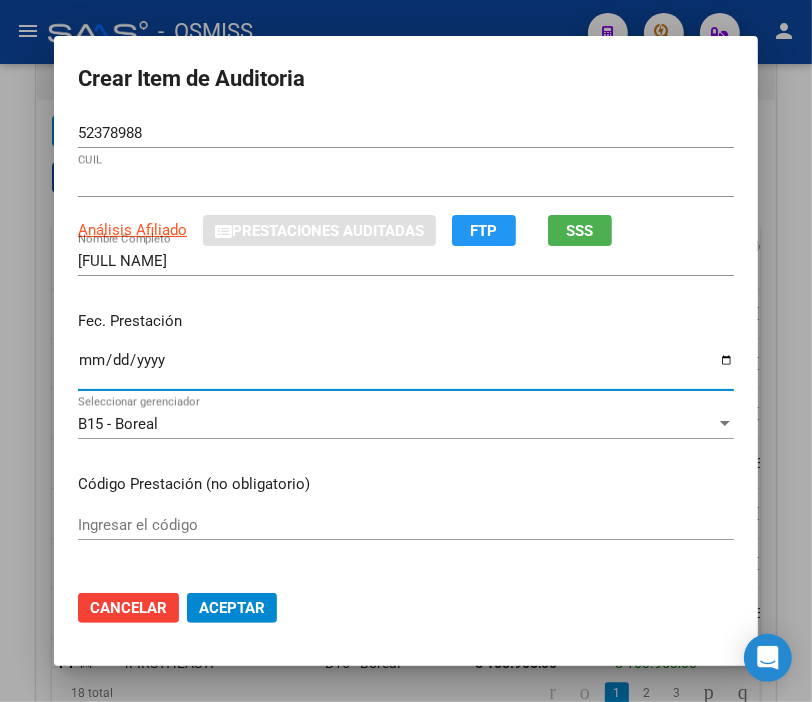 click on "Ingresar la fecha" at bounding box center (406, 368) 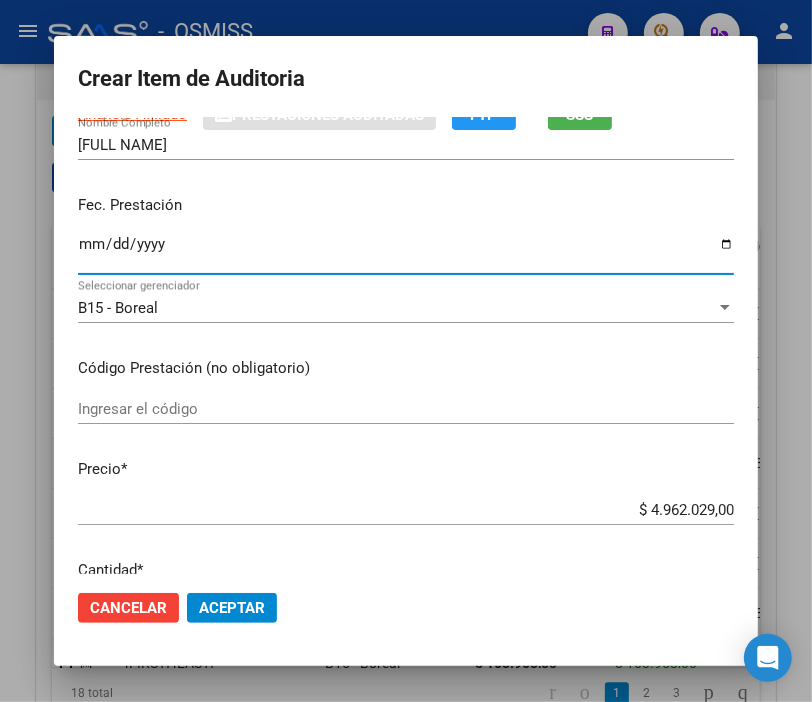 scroll, scrollTop: 222, scrollLeft: 0, axis: vertical 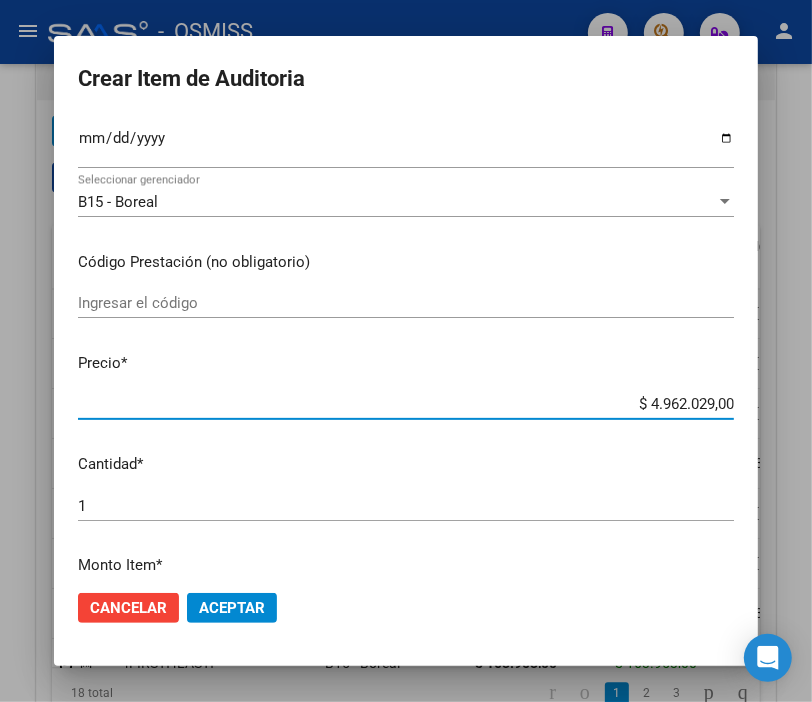 drag, startPoint x: 597, startPoint y: 402, endPoint x: 828, endPoint y: 408, distance: 231.07791 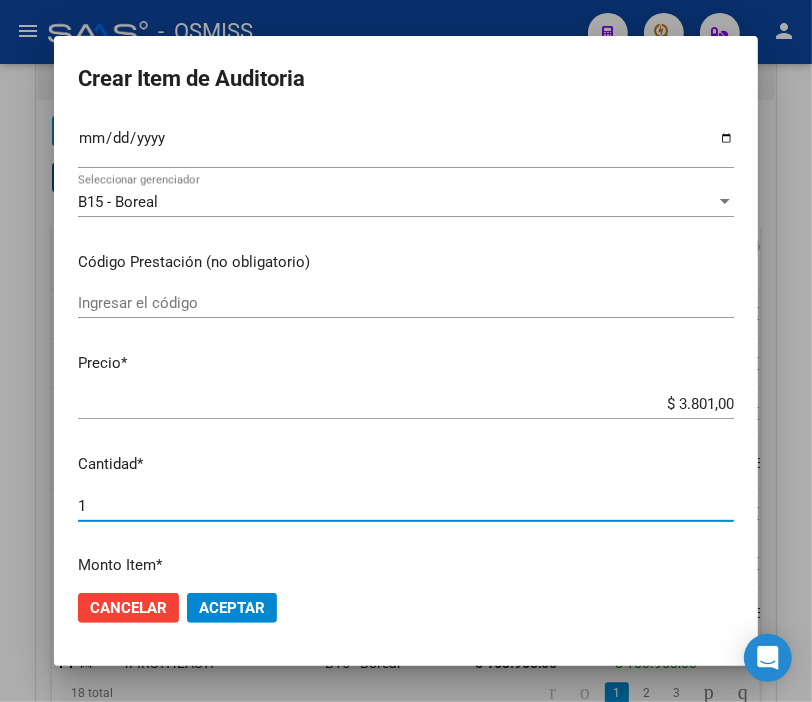 drag, startPoint x: 83, startPoint y: 496, endPoint x: 47, endPoint y: 494, distance: 36.05551 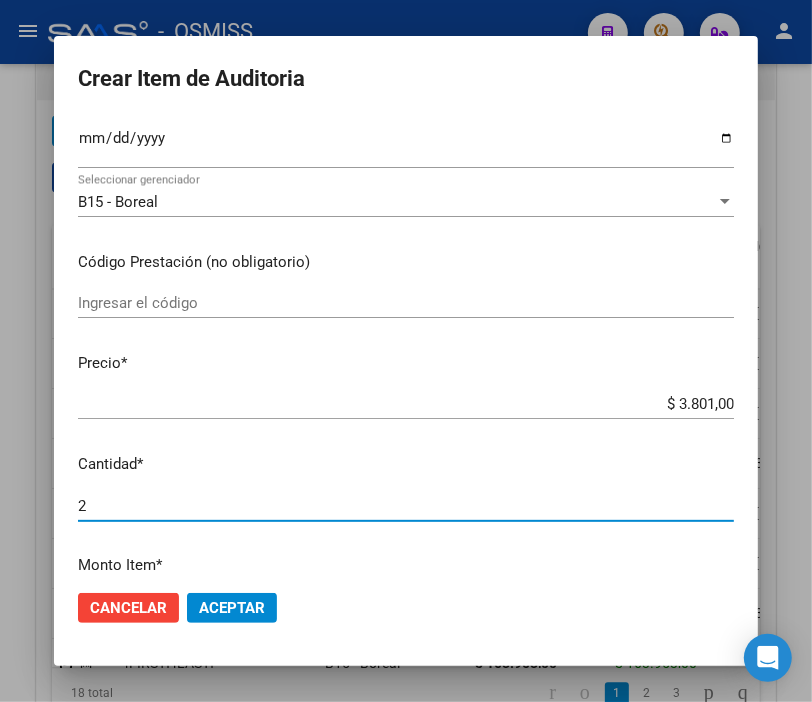 click on "Cancelar Aceptar" 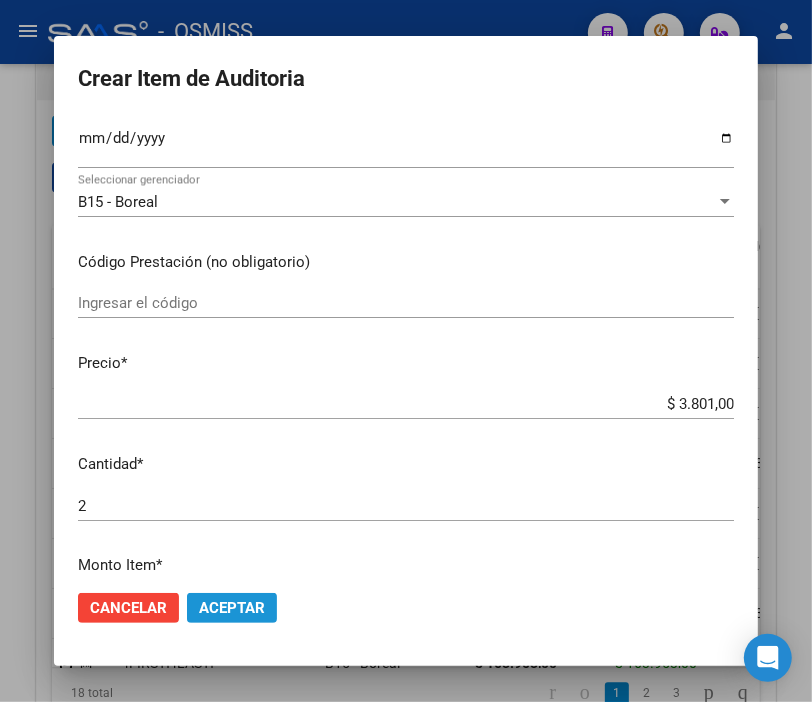 click on "Aceptar" 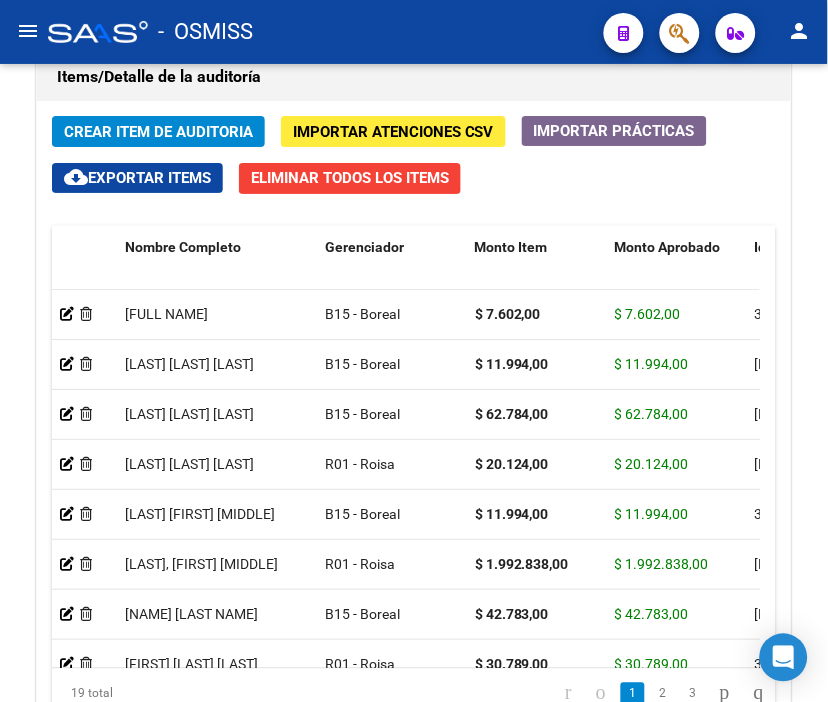 click on "-   OSMISS" 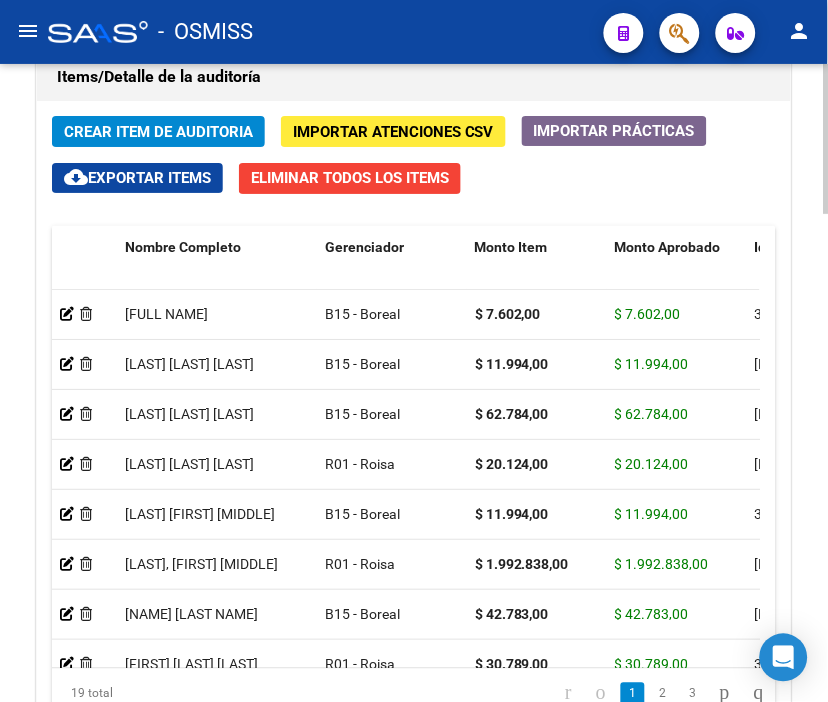 click on "Crear Item de Auditoria" 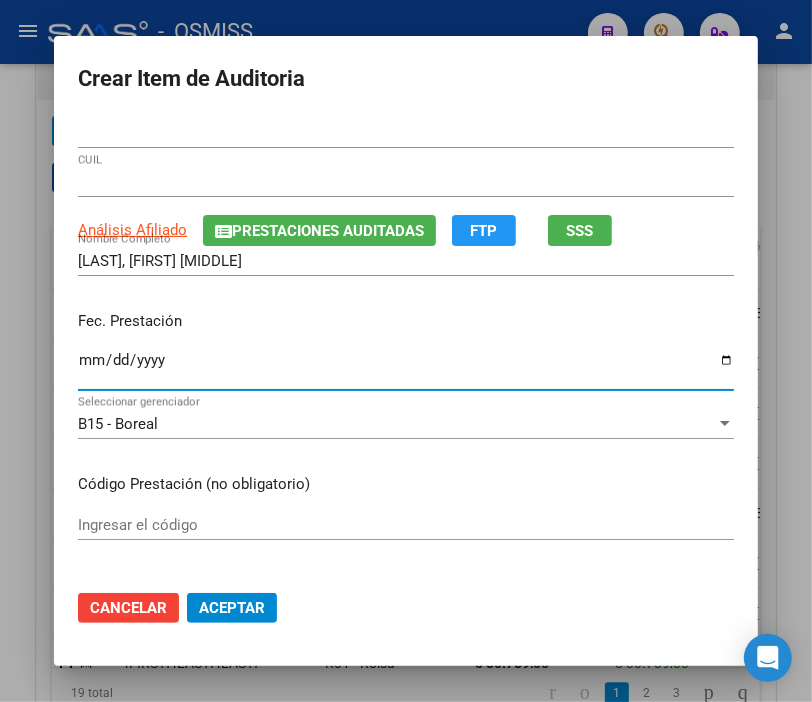 click on "Ingresar la fecha" at bounding box center (406, 368) 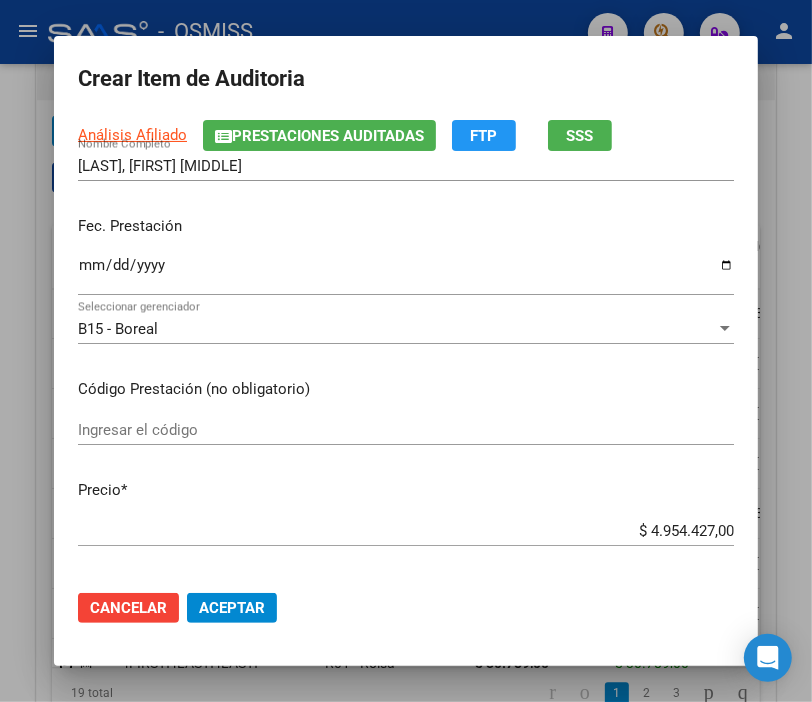scroll, scrollTop: 222, scrollLeft: 0, axis: vertical 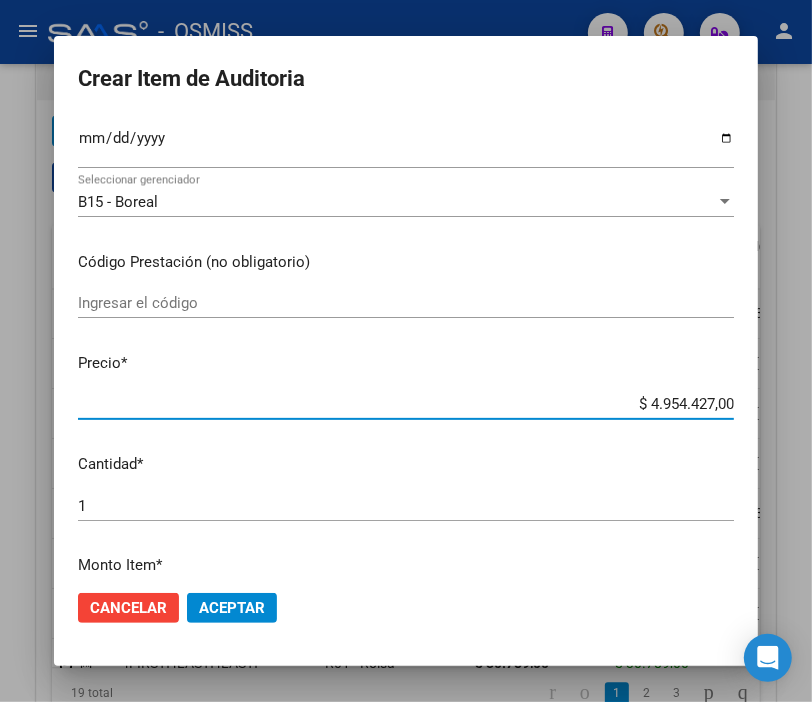 drag, startPoint x: 611, startPoint y: 395, endPoint x: 646, endPoint y: 378, distance: 38.910152 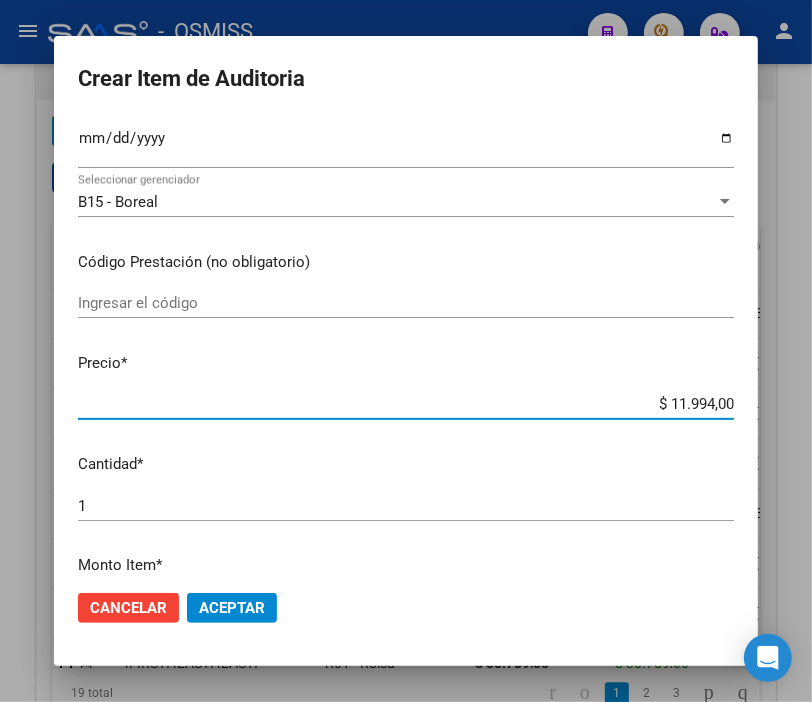 click on "Aceptar" 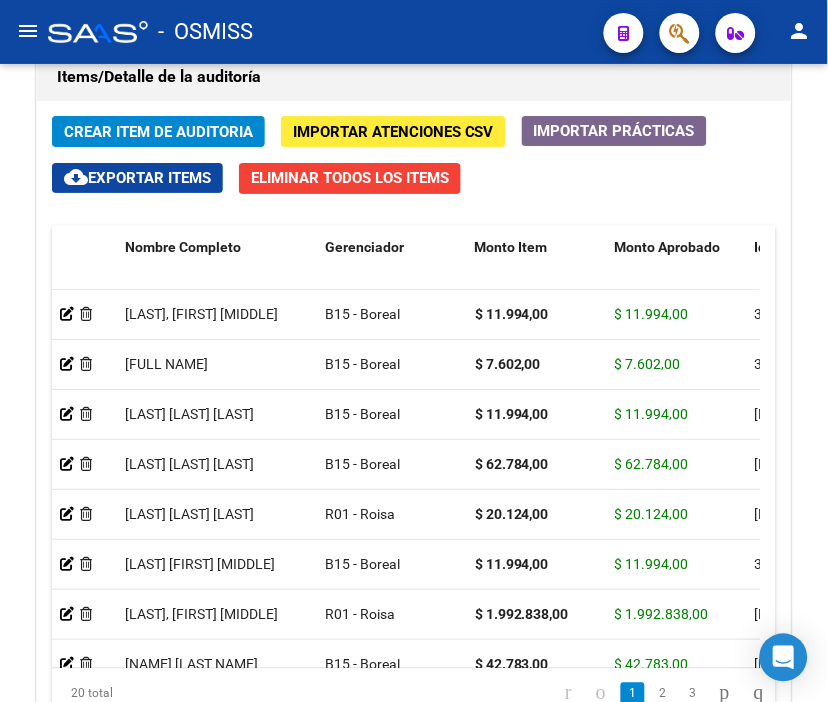 drag, startPoint x: 463, startPoint y: 32, endPoint x: 391, endPoint y: 40, distance: 72.443085 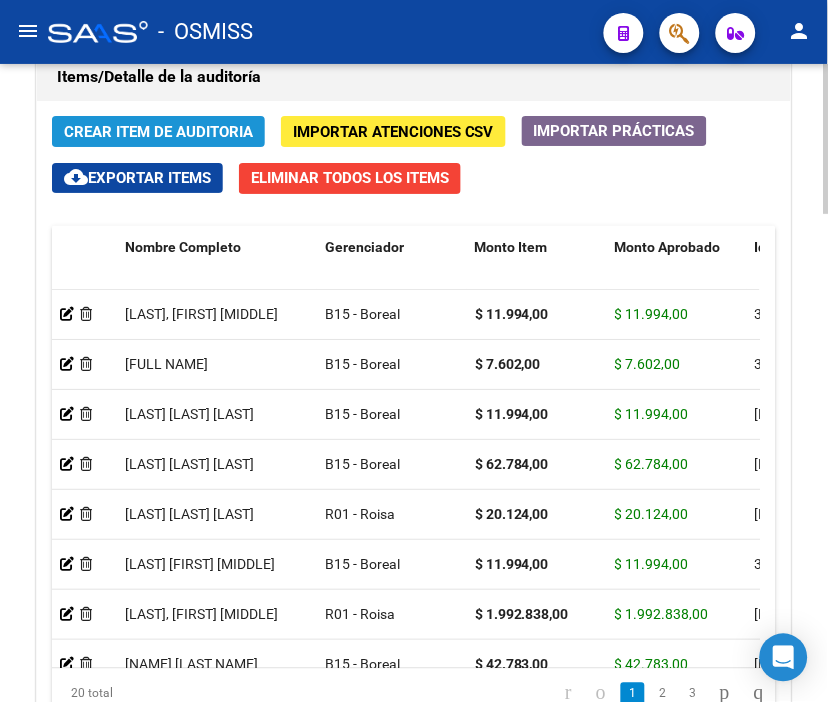 click on "Crear Item de Auditoria" 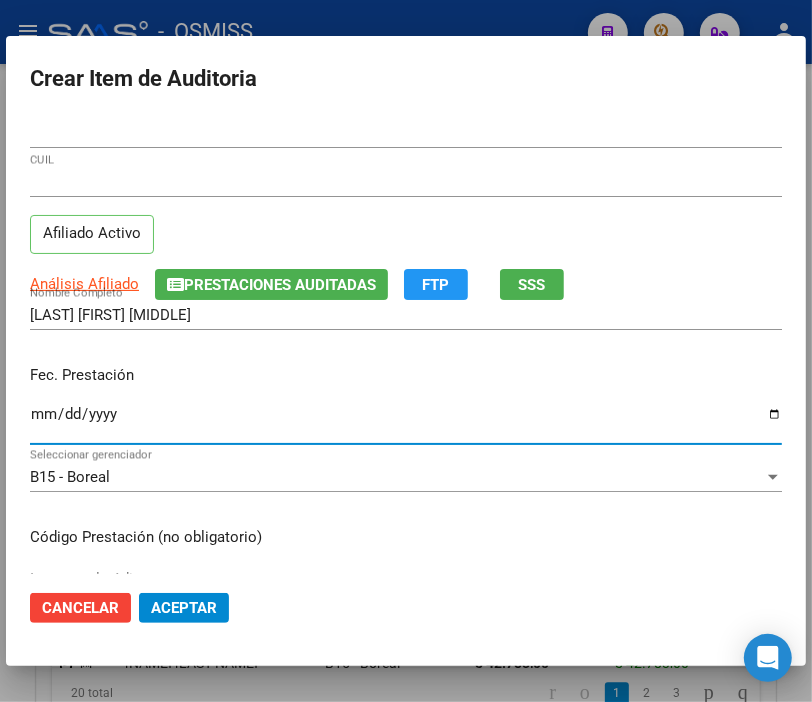 click on "Ingresar la fecha" at bounding box center [406, 422] 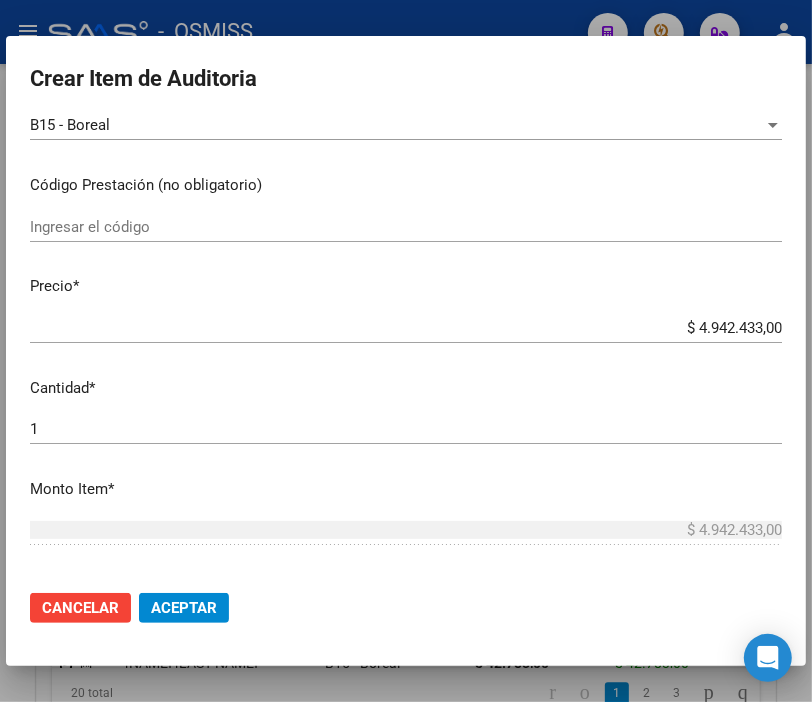 scroll, scrollTop: 444, scrollLeft: 0, axis: vertical 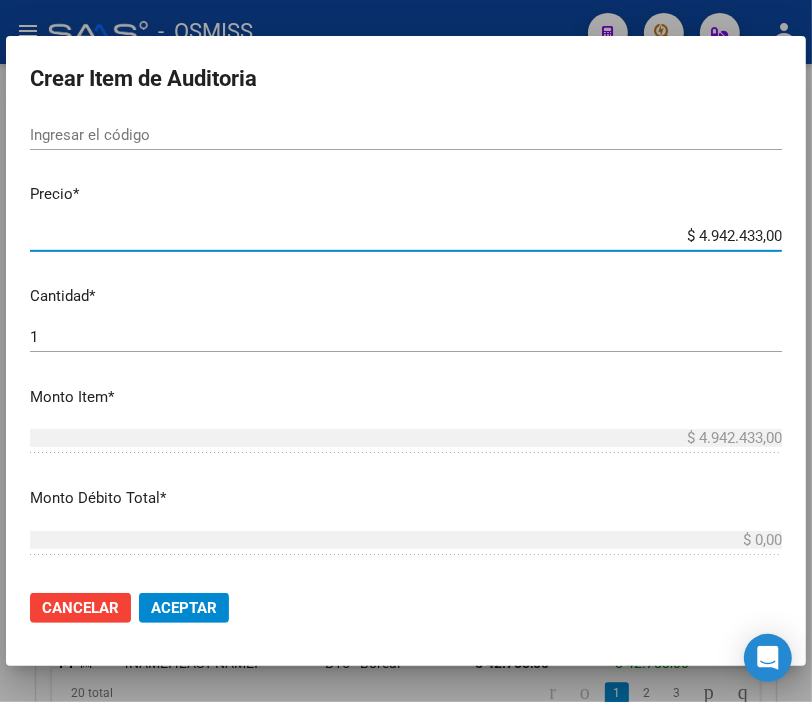 drag, startPoint x: 631, startPoint y: 231, endPoint x: 828, endPoint y: 254, distance: 198.33809 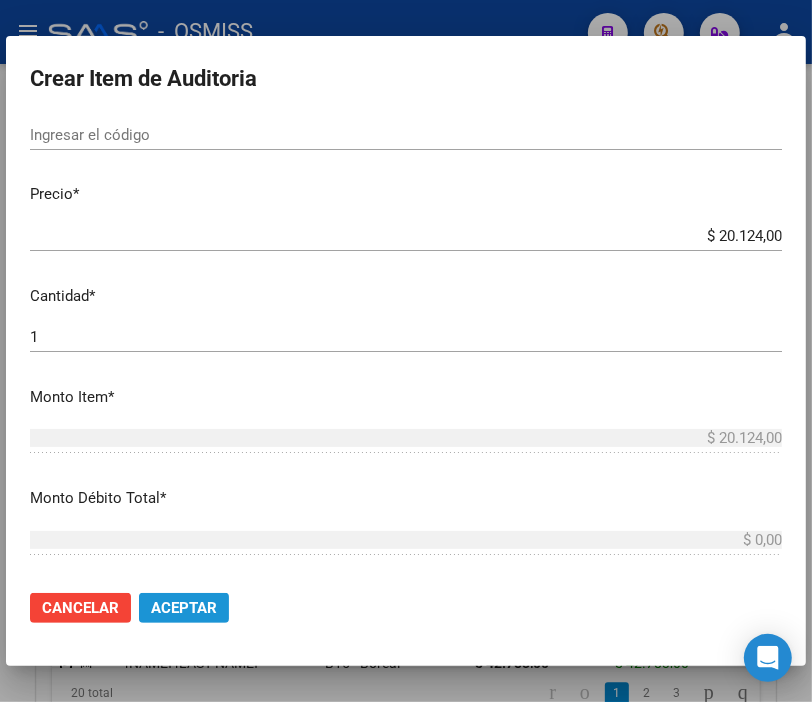 click on "Aceptar" 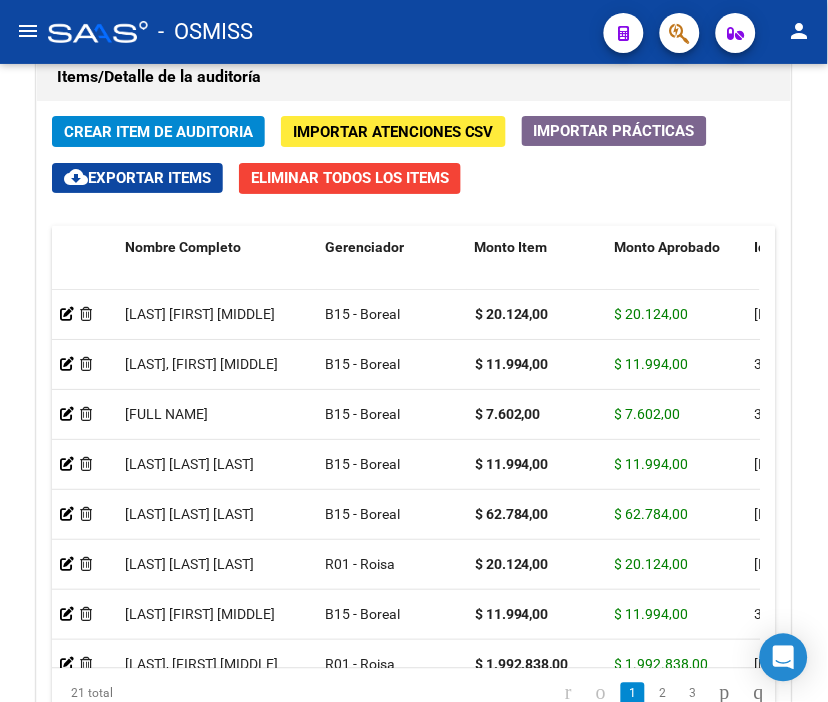 drag, startPoint x: 467, startPoint y: 45, endPoint x: 440, endPoint y: 47, distance: 27.073973 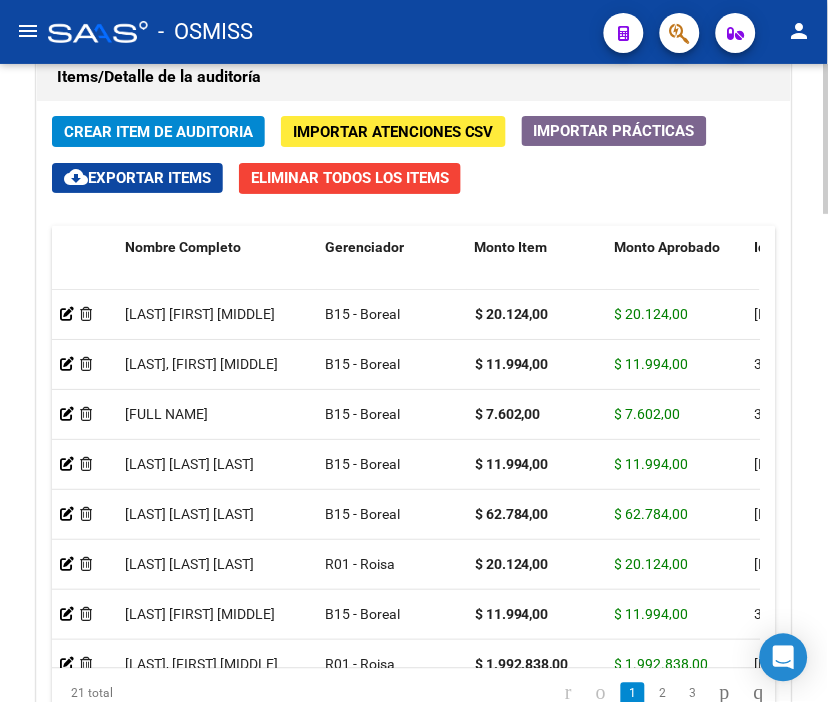 click on "Crear Item de Auditoria" 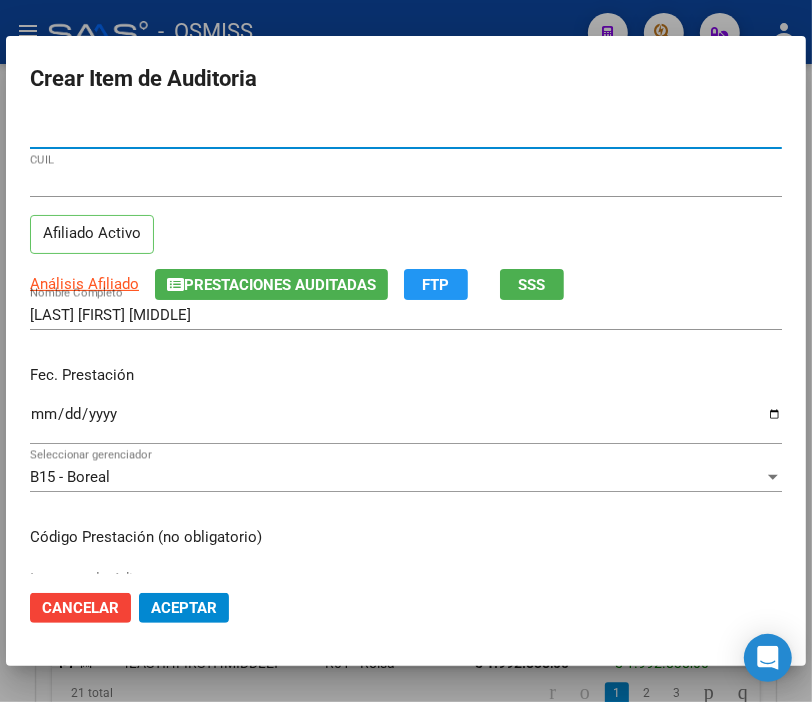 click on "Ingresar la fecha" at bounding box center [406, 422] 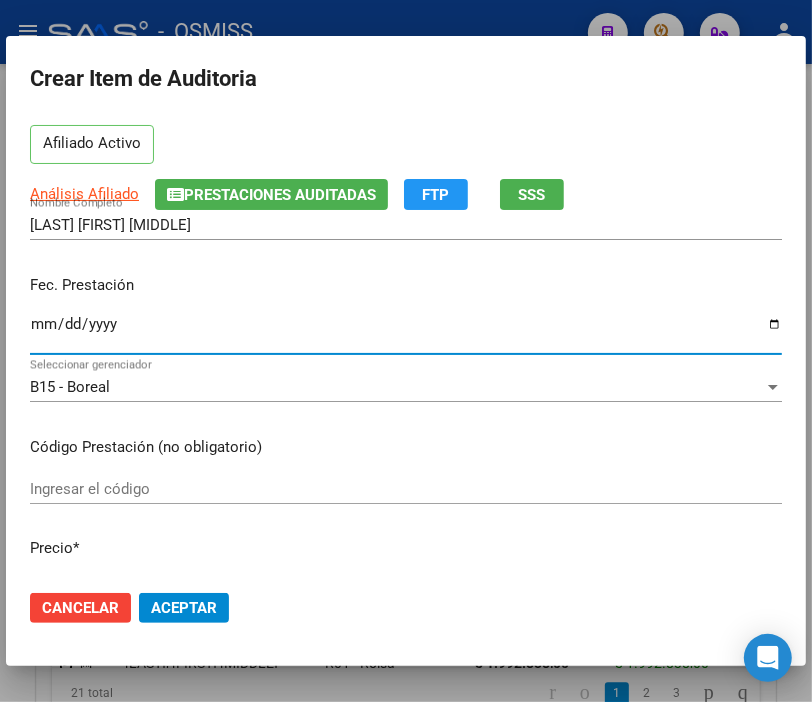 scroll, scrollTop: 222, scrollLeft: 0, axis: vertical 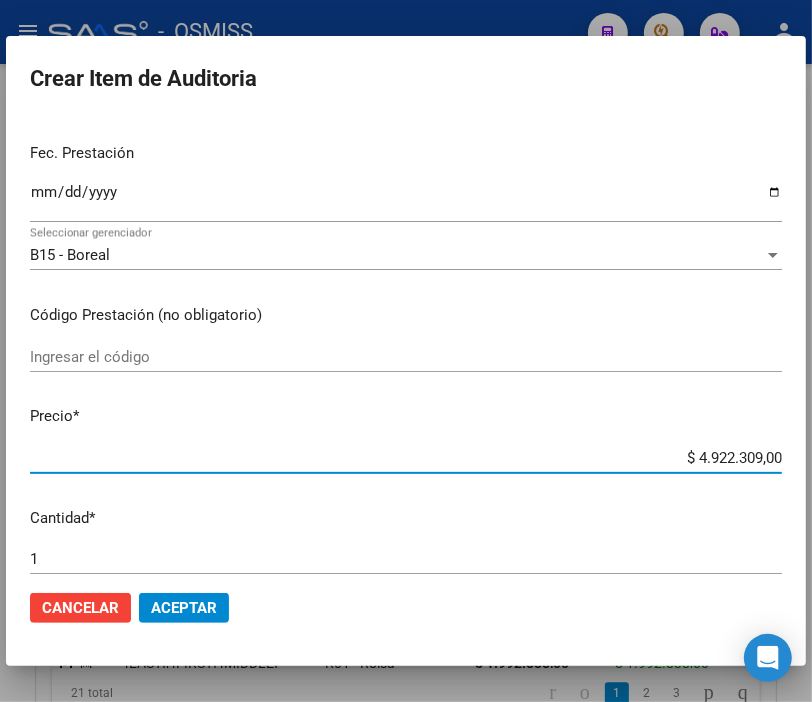 drag, startPoint x: 642, startPoint y: 450, endPoint x: 828, endPoint y: 455, distance: 186.0672 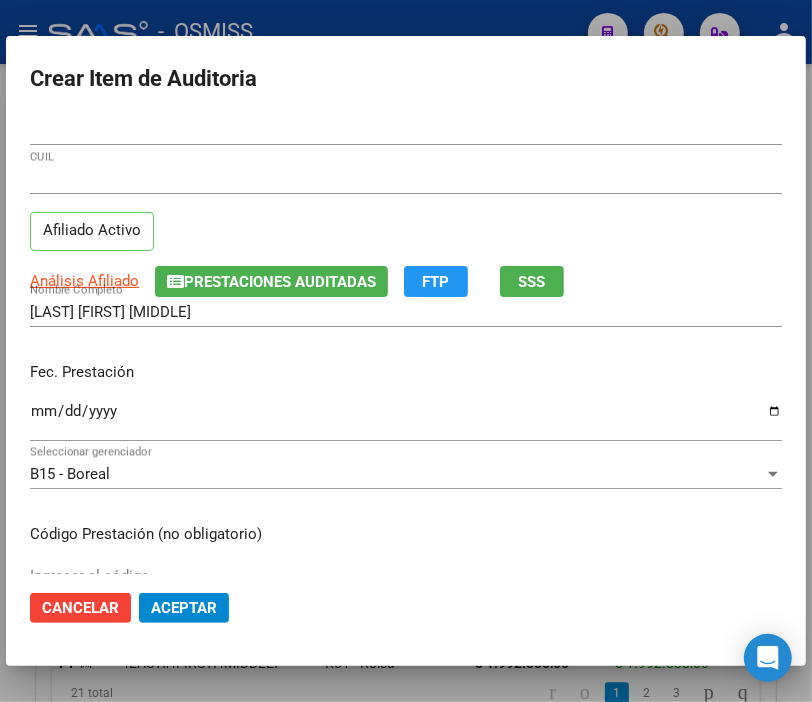 scroll, scrollTop: 0, scrollLeft: 0, axis: both 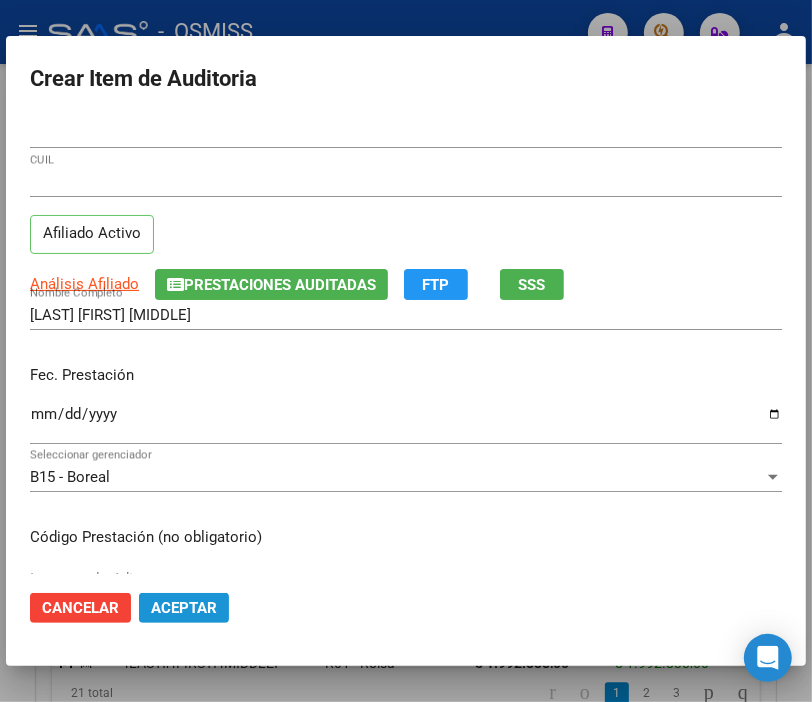 click on "Aceptar" 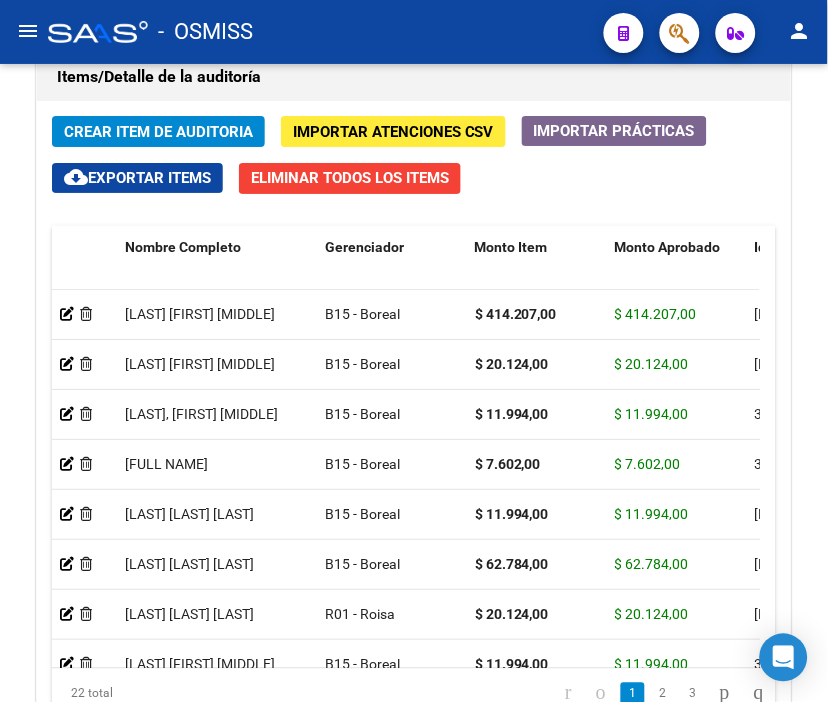 click on "-   OSMISS" 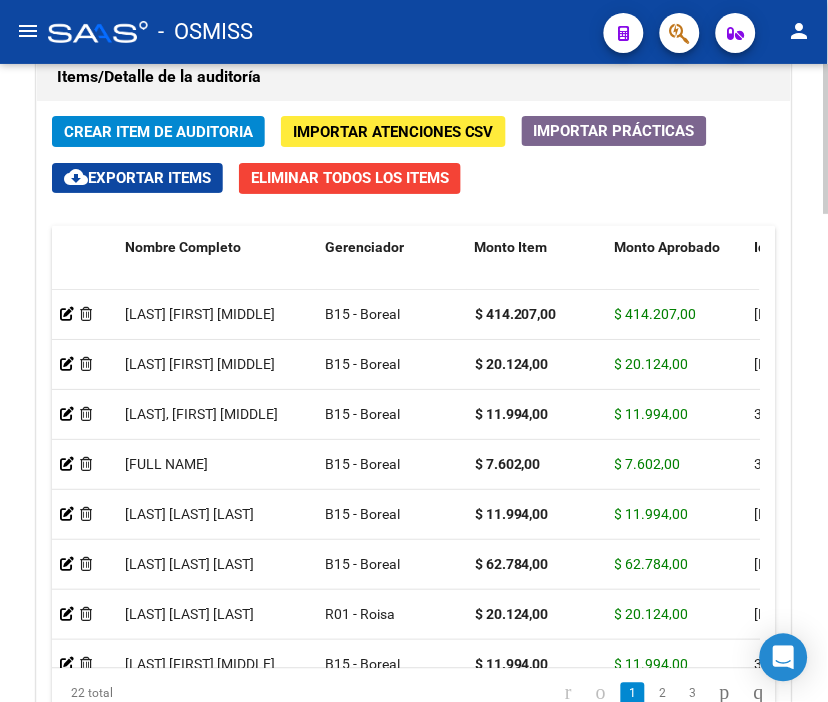 click on "Crear Item de Auditoria" 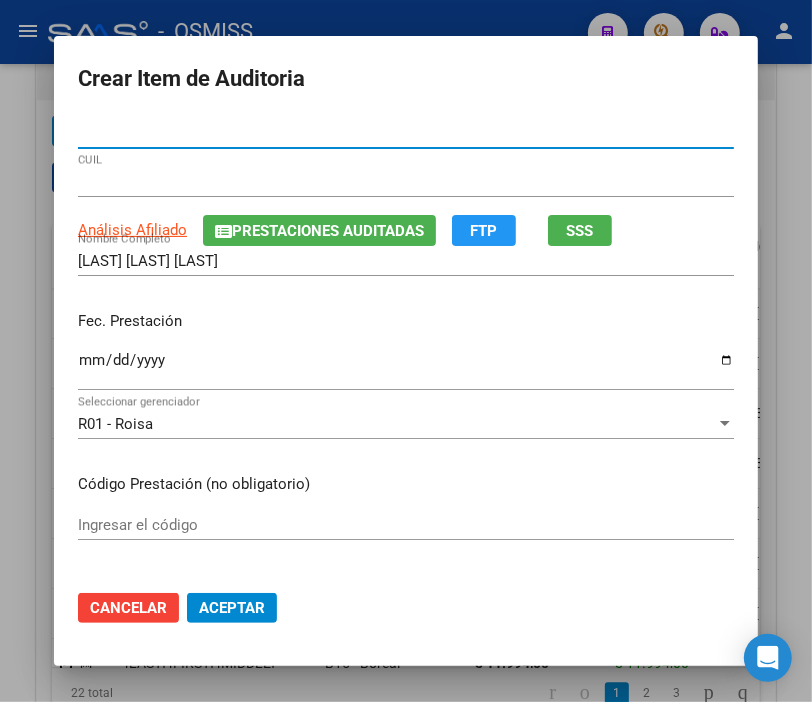 click on "Ingresar la fecha" at bounding box center (406, 368) 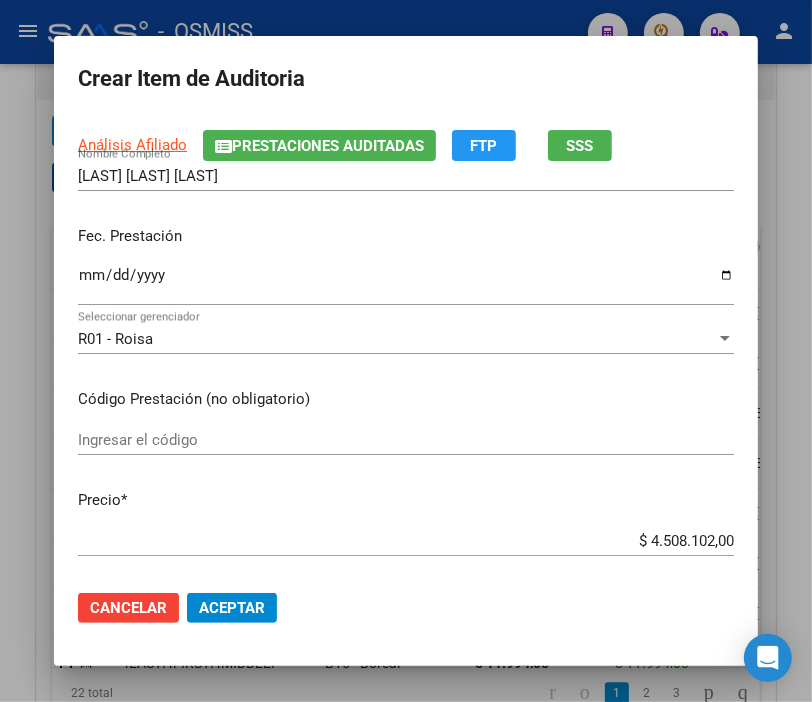 scroll, scrollTop: 333, scrollLeft: 0, axis: vertical 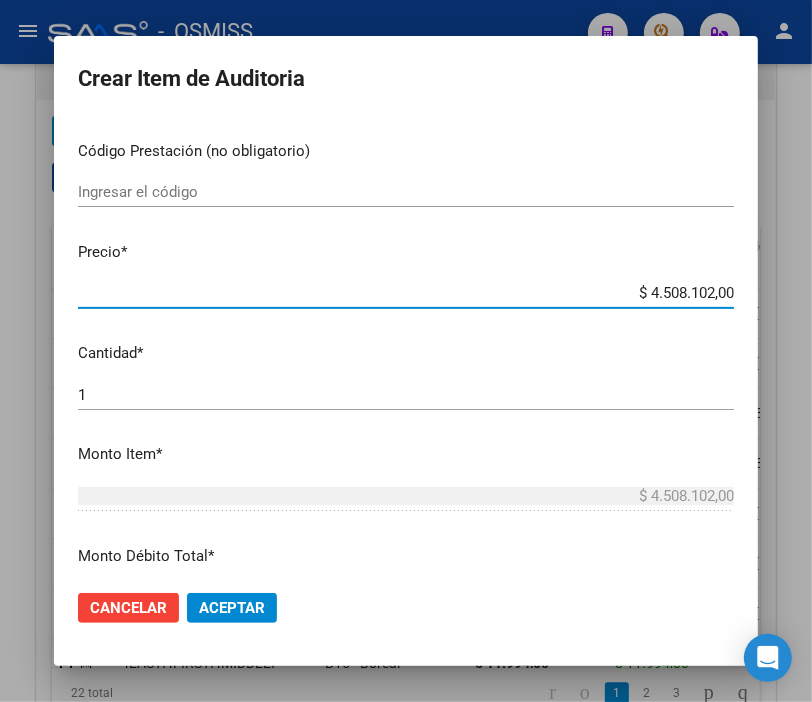 drag, startPoint x: 627, startPoint y: 290, endPoint x: 828, endPoint y: 290, distance: 201 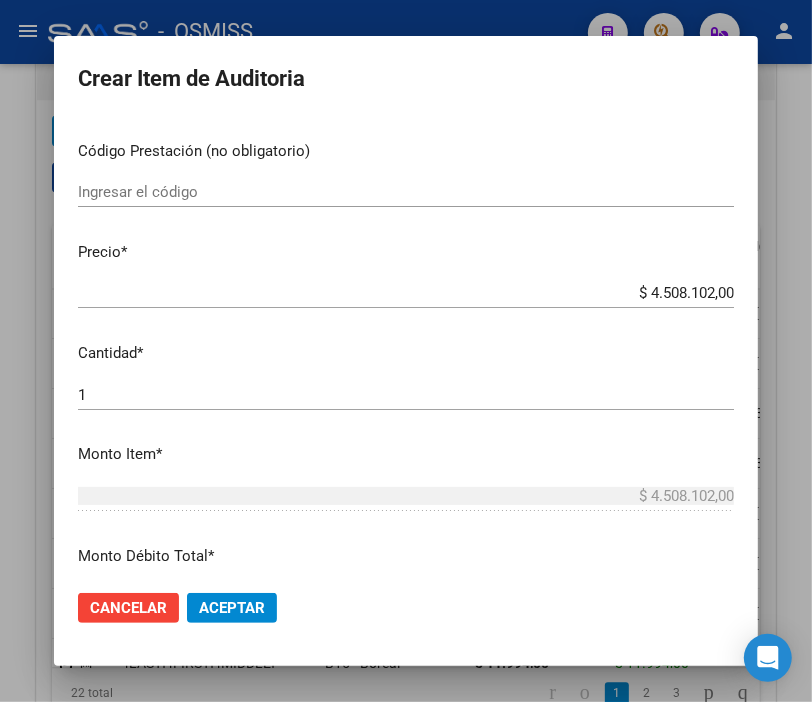 click on "Código Prestación (no obligatorio)" at bounding box center (406, 151) 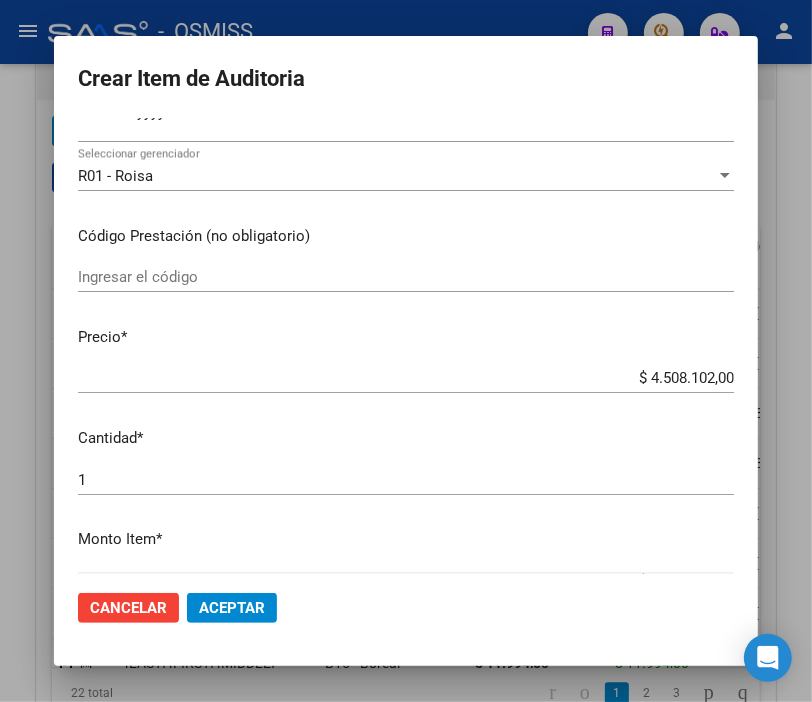 scroll, scrollTop: 333, scrollLeft: 0, axis: vertical 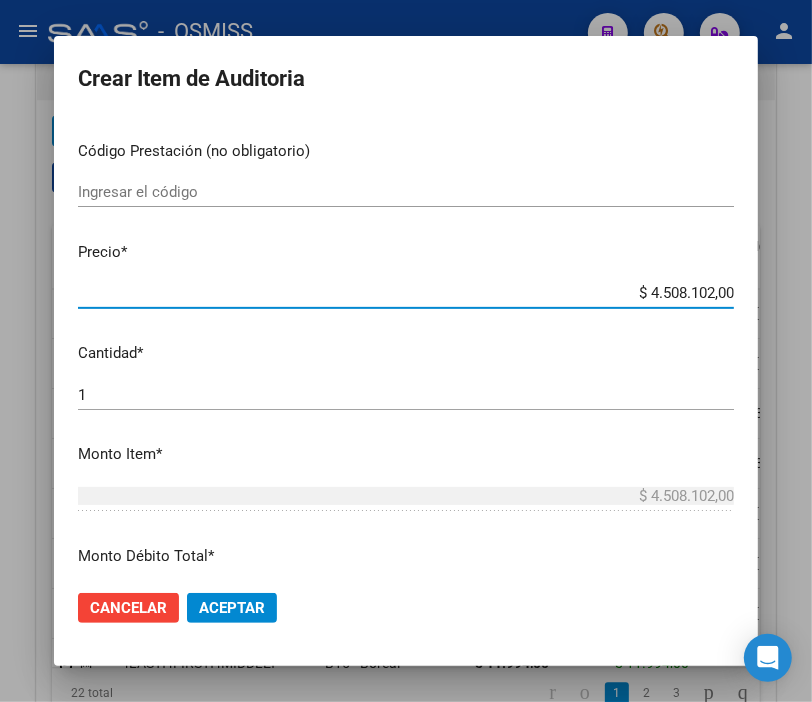 drag, startPoint x: 595, startPoint y: 287, endPoint x: 828, endPoint y: 303, distance: 233.5487 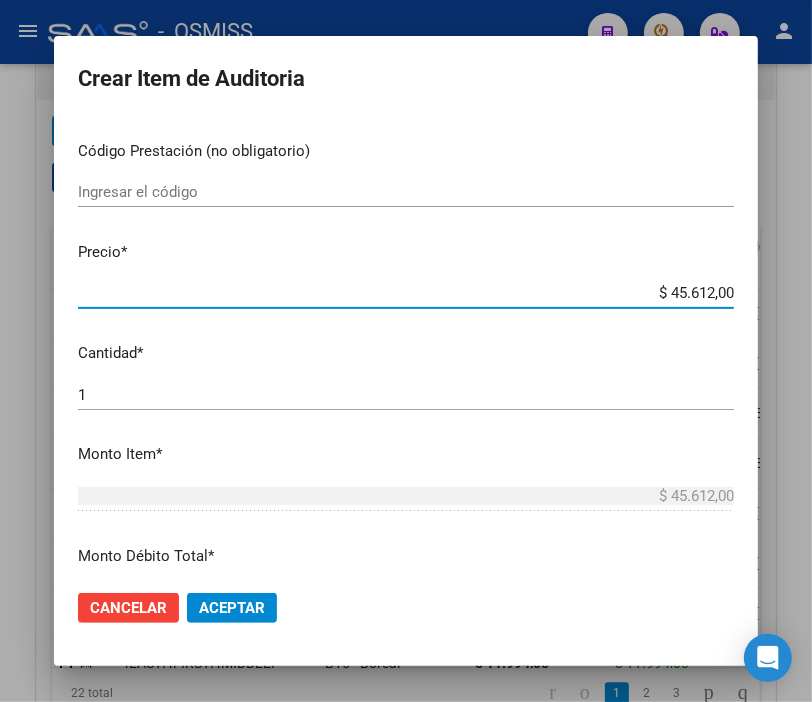 click on "Aceptar" 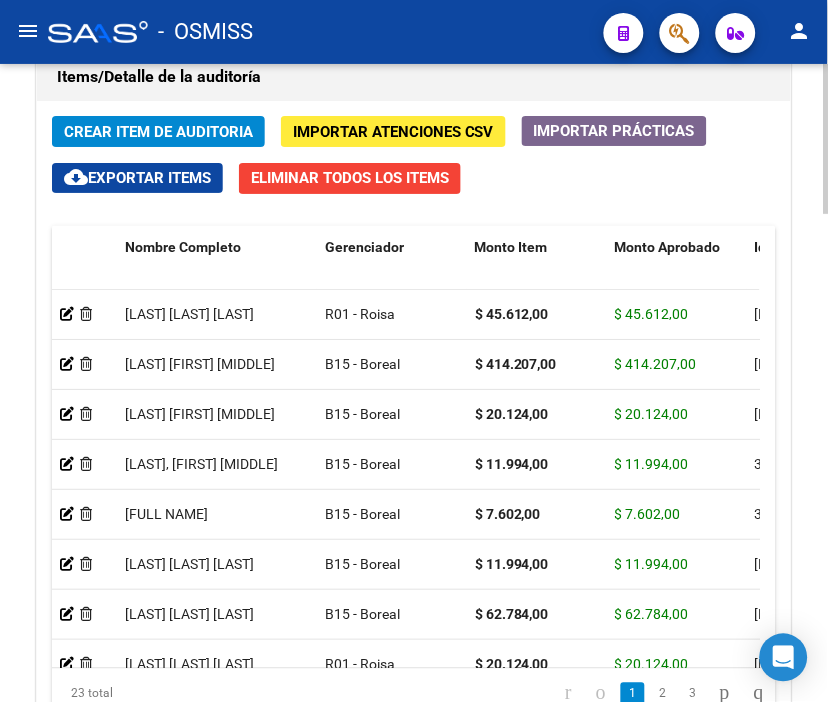drag, startPoint x: 481, startPoint y: 47, endPoint x: 273, endPoint y: 105, distance: 215.93518 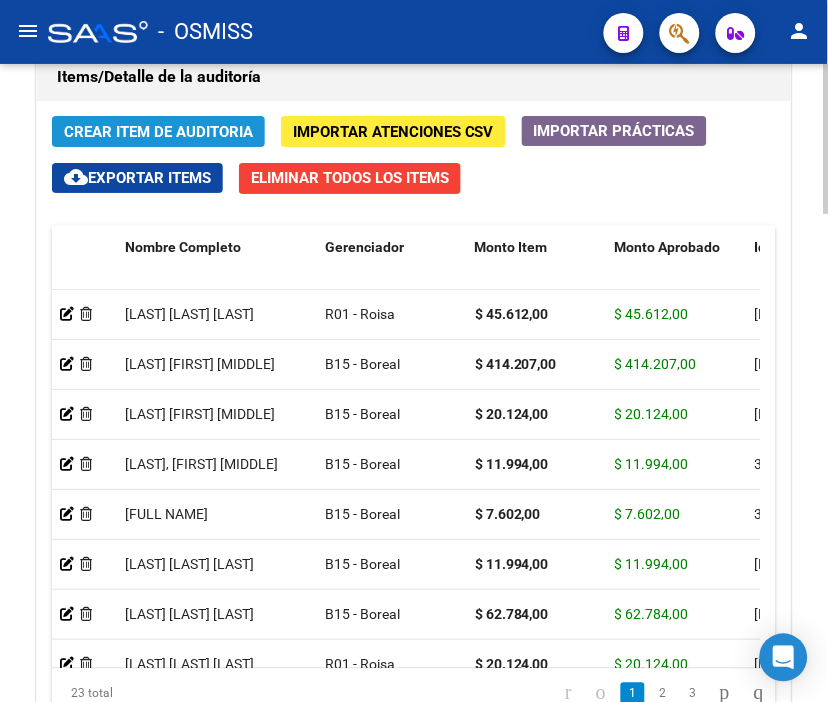 click on "Crear Item de Auditoria" 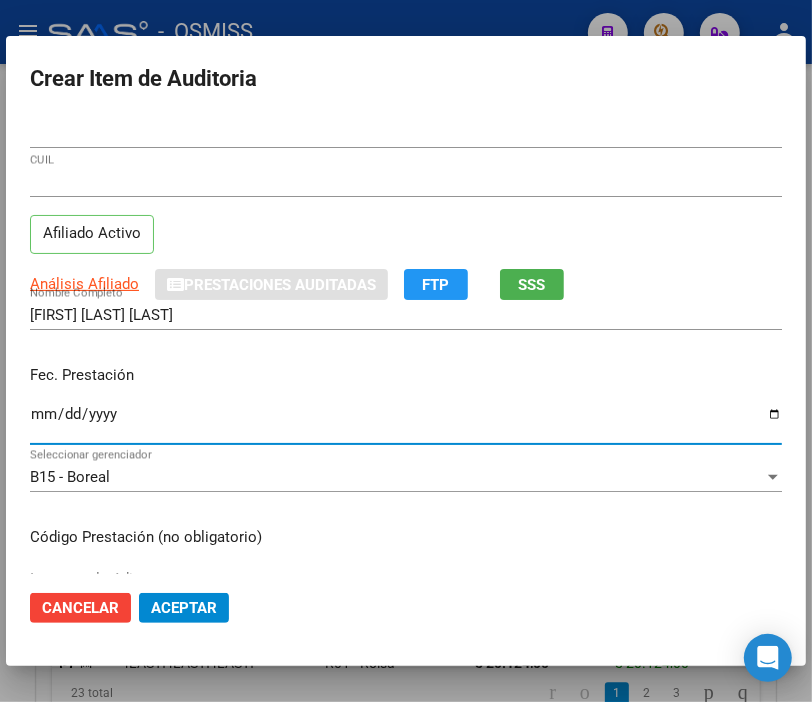 click on "Ingresar la fecha" at bounding box center (406, 422) 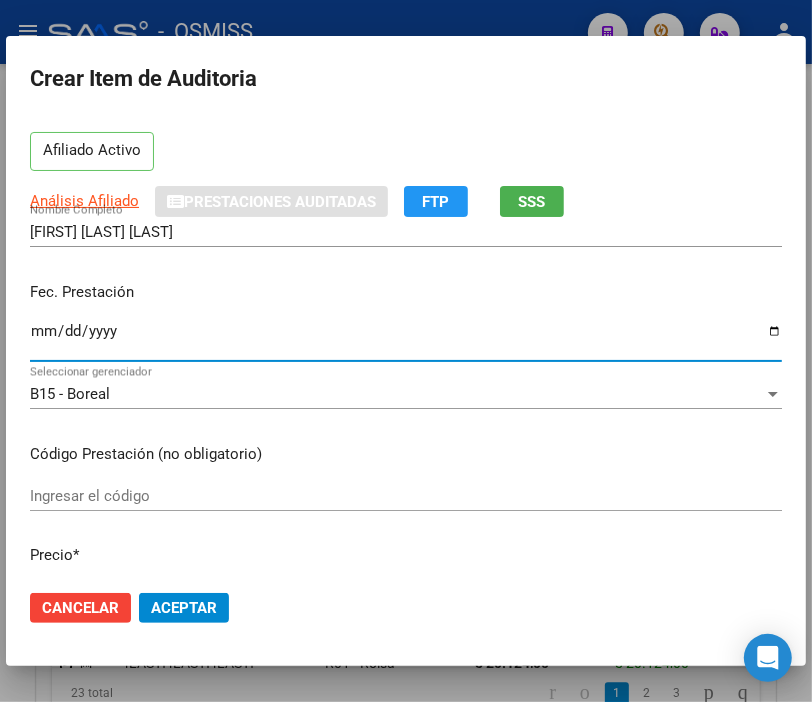 scroll, scrollTop: 222, scrollLeft: 0, axis: vertical 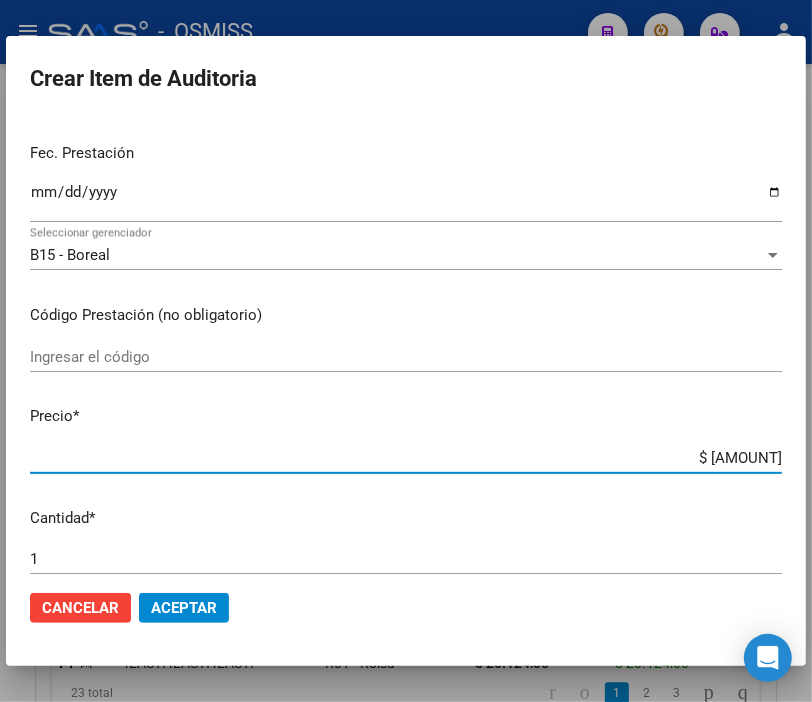 drag, startPoint x: 645, startPoint y: 460, endPoint x: 828, endPoint y: 483, distance: 184.4397 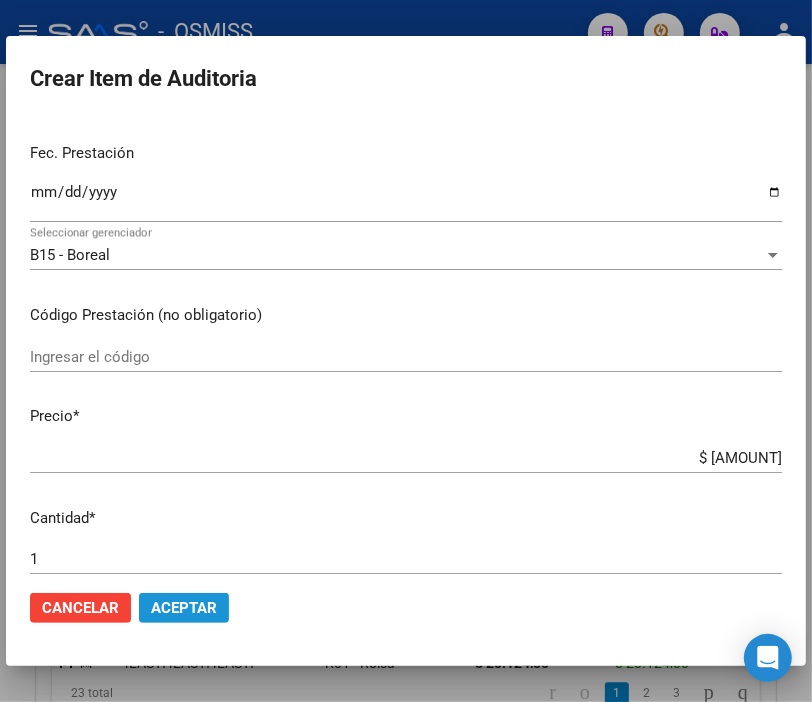 click on "Aceptar" 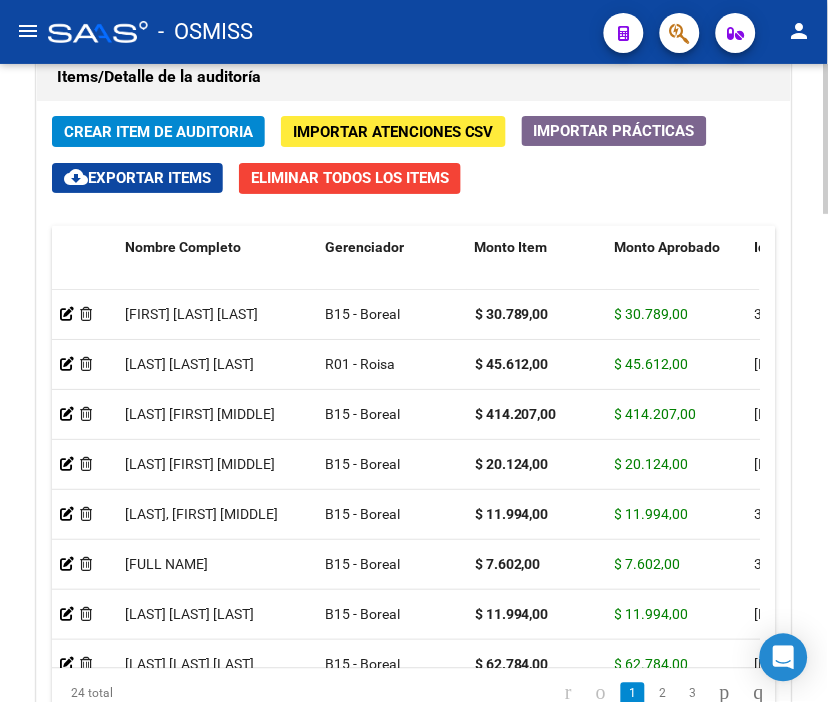click on "Items/Detalle de la auditoría" 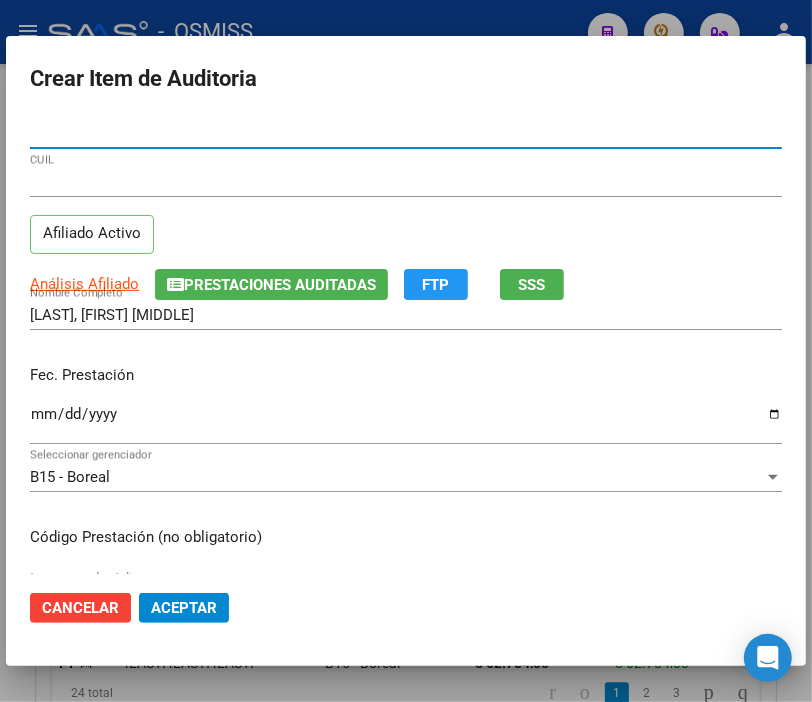 click on "Ingresar la fecha" at bounding box center [406, 422] 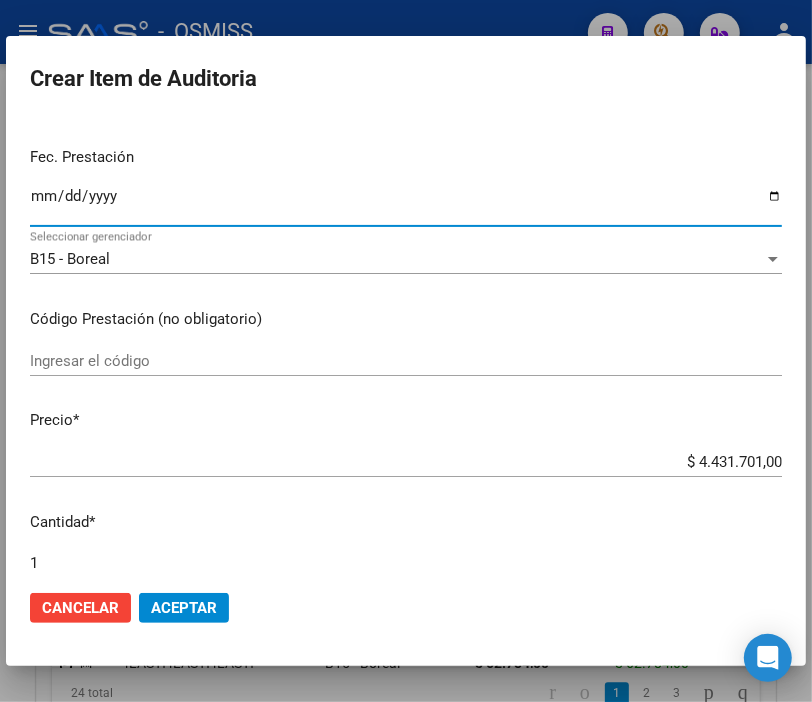 scroll, scrollTop: 222, scrollLeft: 0, axis: vertical 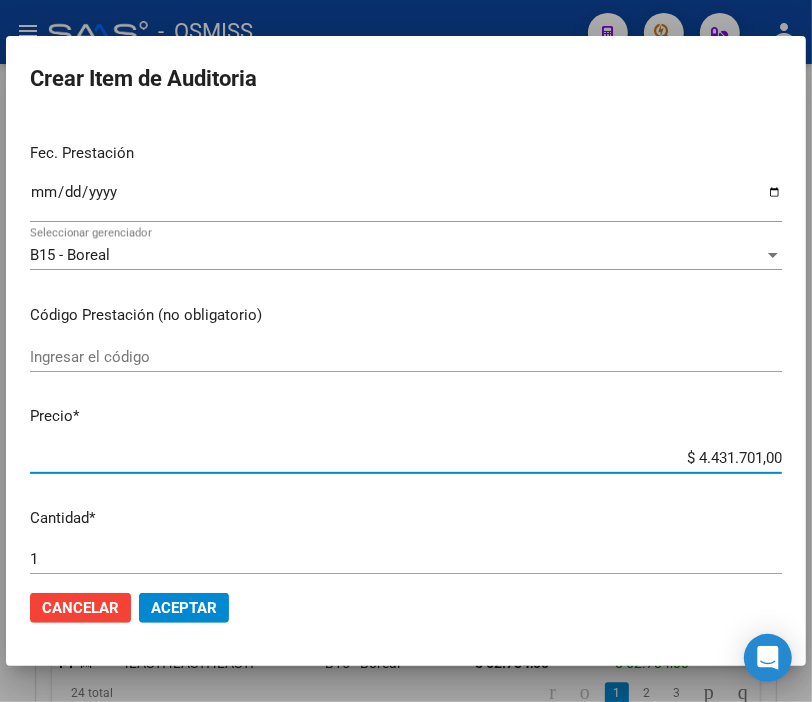 click on "$ 4.431.701,00" at bounding box center [406, 458] 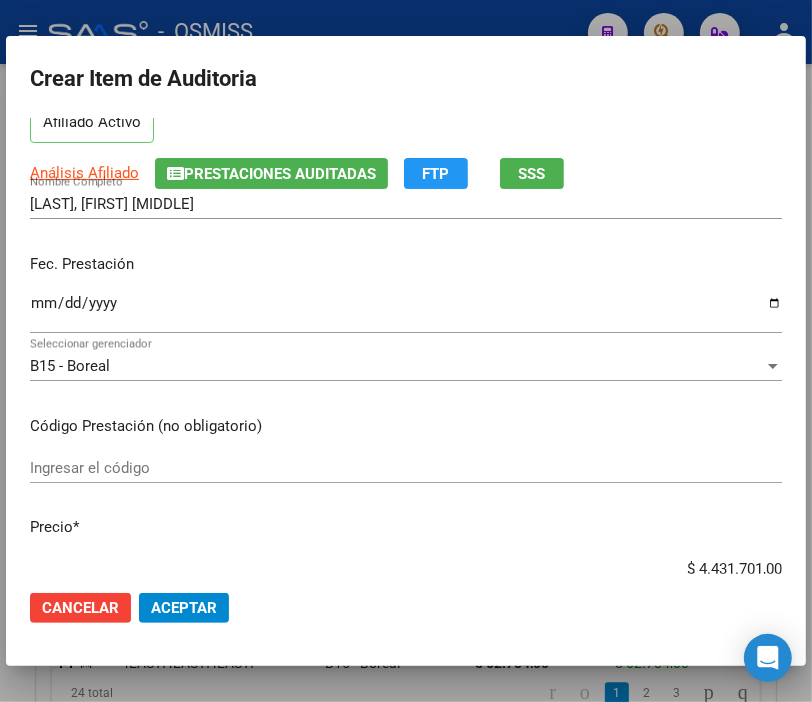 scroll, scrollTop: 222, scrollLeft: 0, axis: vertical 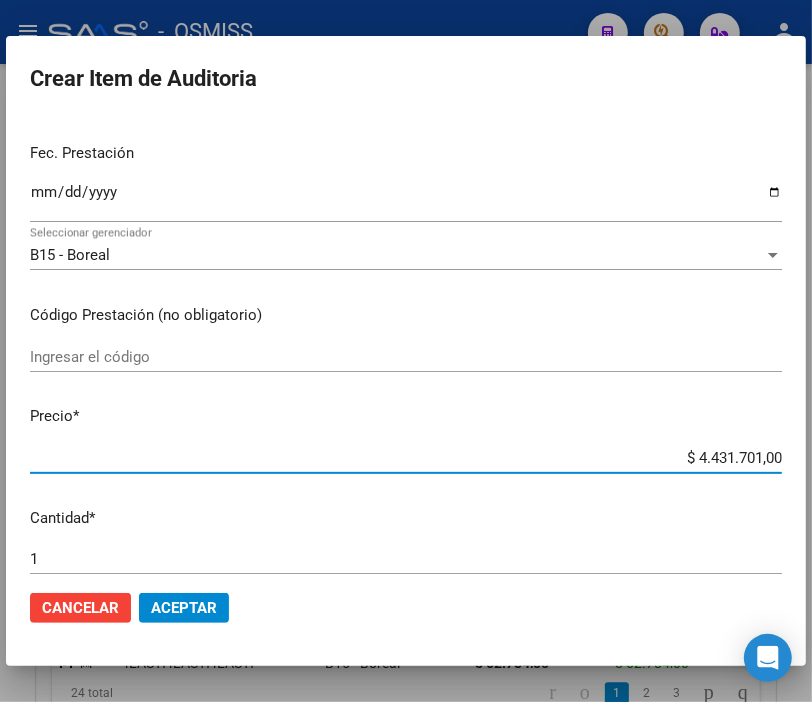 click on "$ 4.431.701,00" at bounding box center (406, 458) 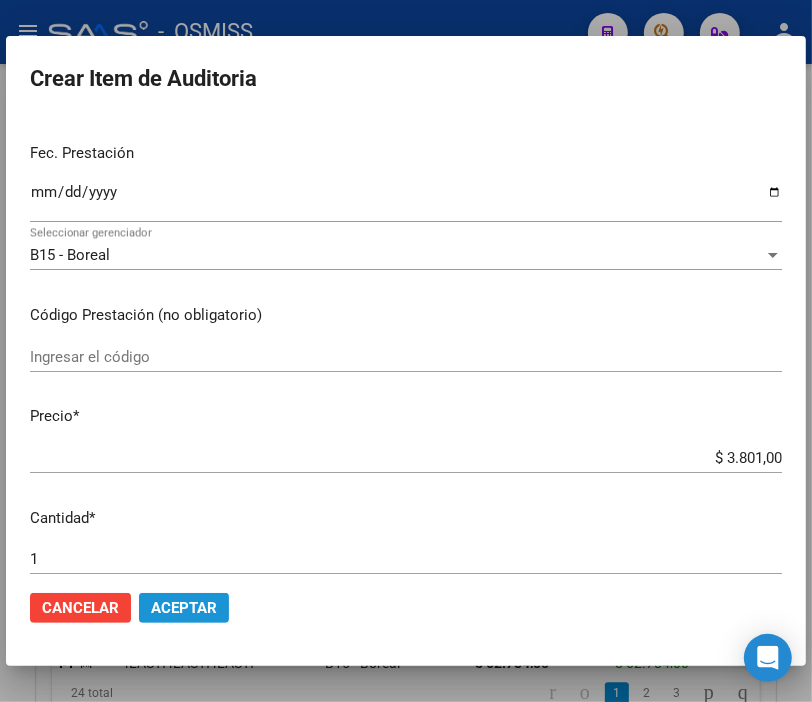 click on "Aceptar" 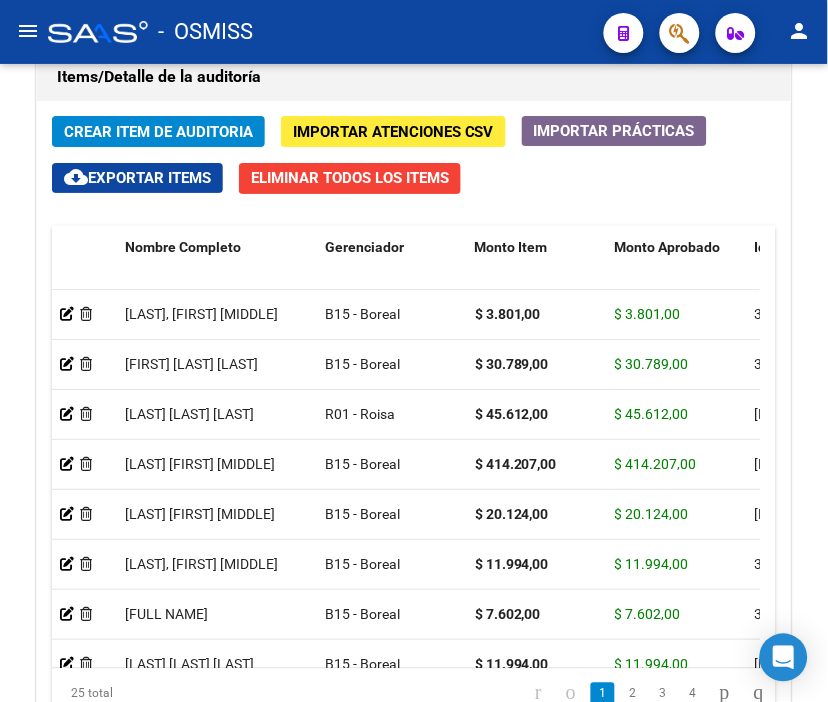 click on "-   OSMISS" 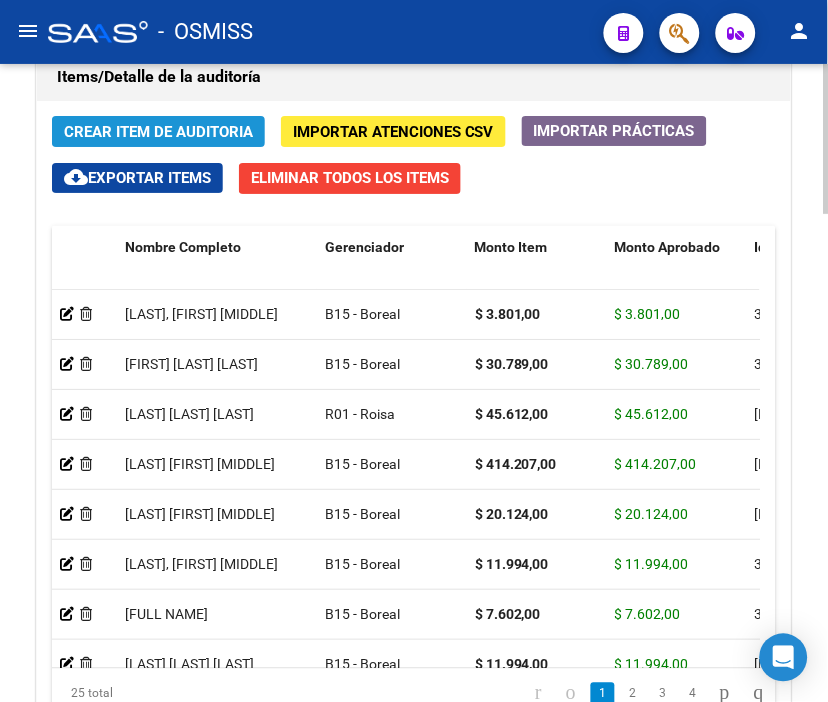 click on "Crear Item de Auditoria" 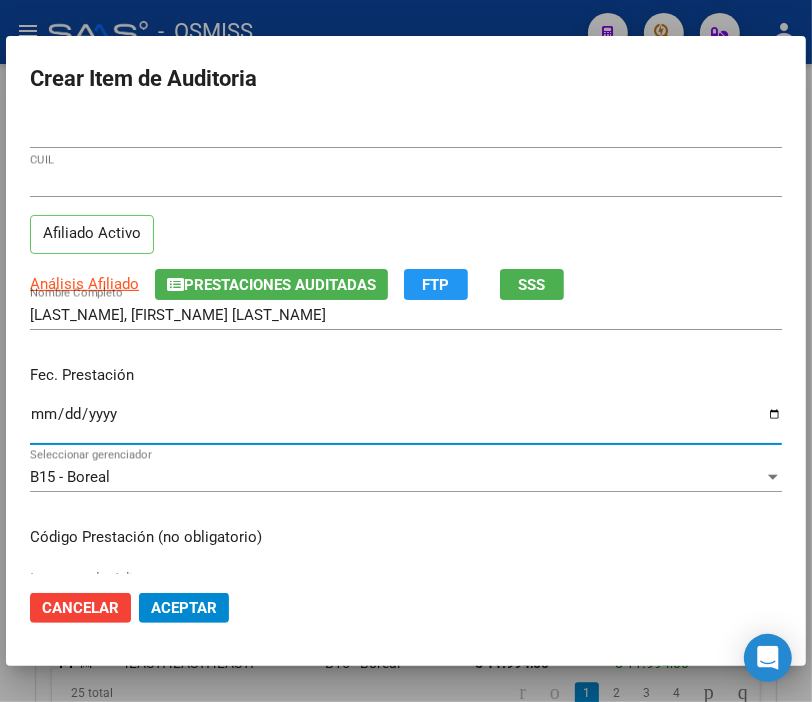 click on "Ingresar la fecha" at bounding box center (406, 422) 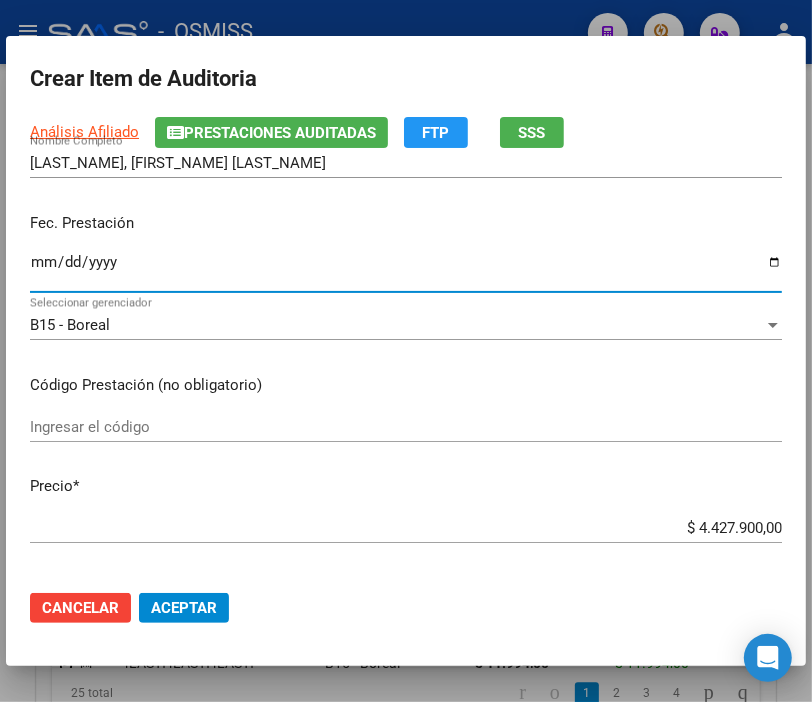 scroll, scrollTop: 222, scrollLeft: 0, axis: vertical 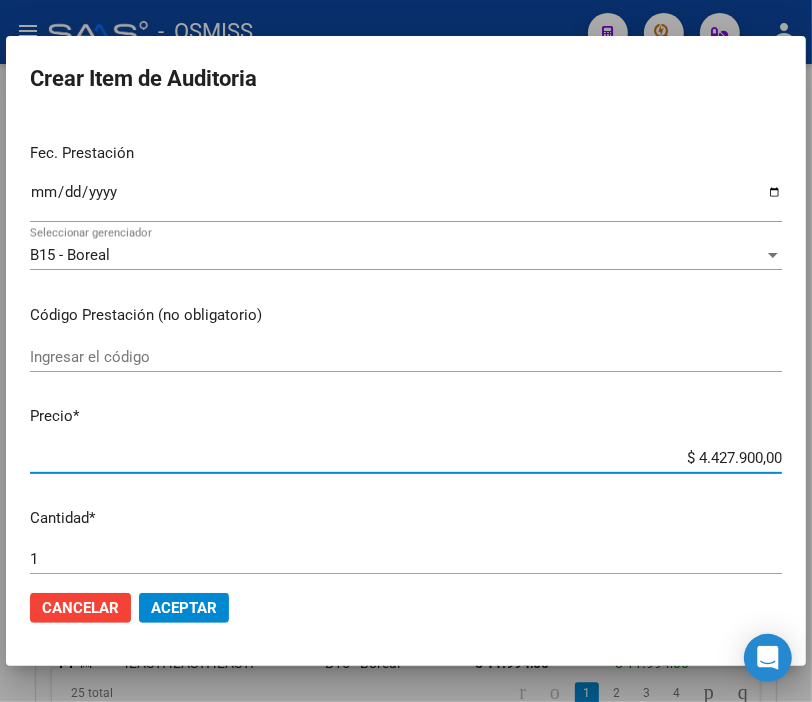 drag, startPoint x: 648, startPoint y: 458, endPoint x: 828, endPoint y: 460, distance: 180.01111 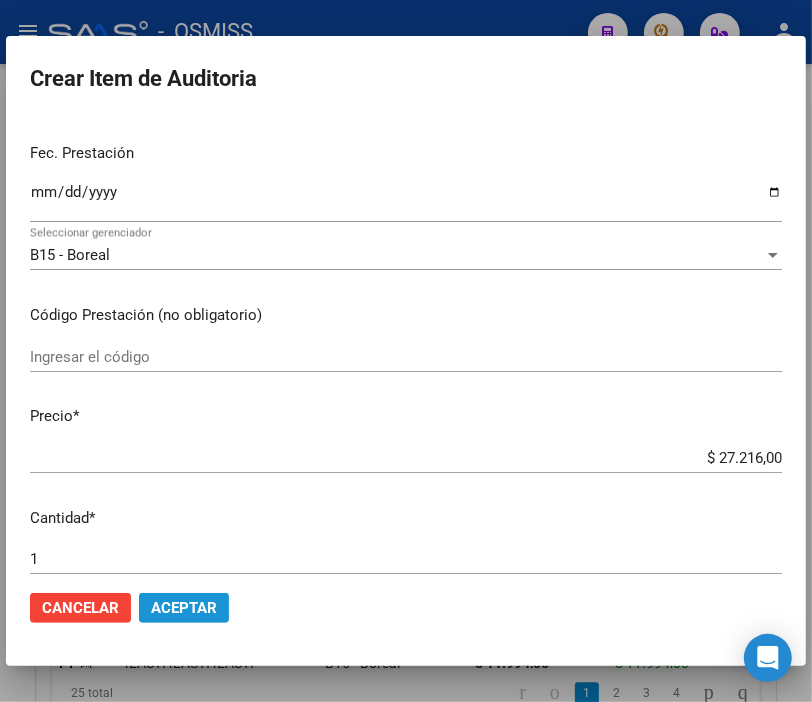 click on "Aceptar" 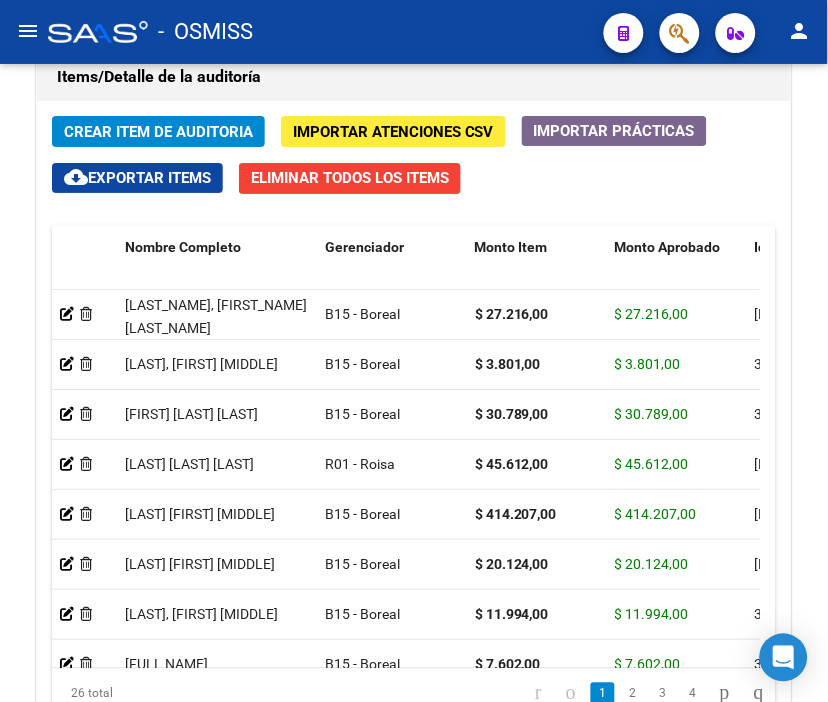 click on "-   OSMISS" 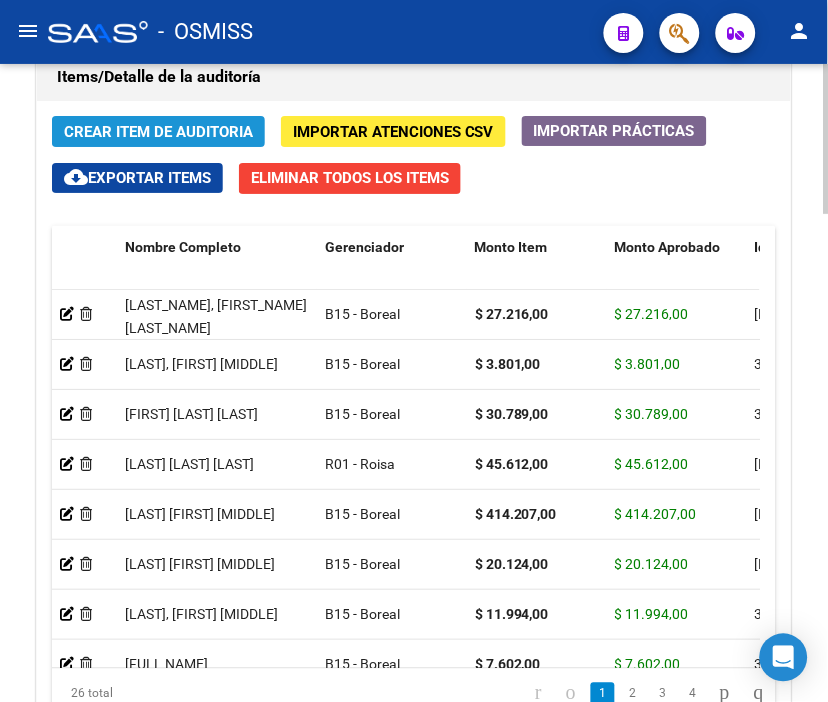 click on "Crear Item de Auditoria" 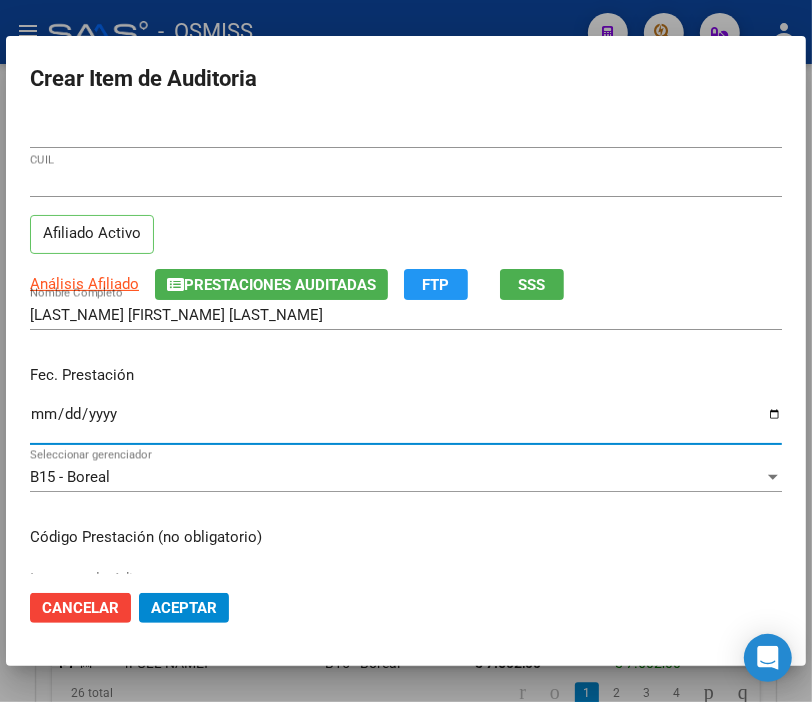 click on "Ingresar la fecha" at bounding box center (406, 422) 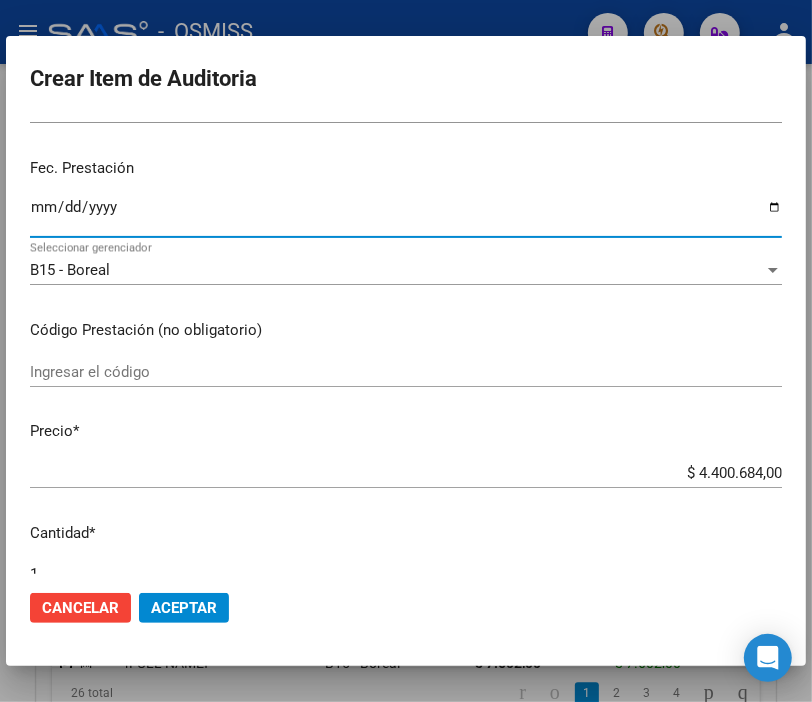 scroll, scrollTop: 222, scrollLeft: 0, axis: vertical 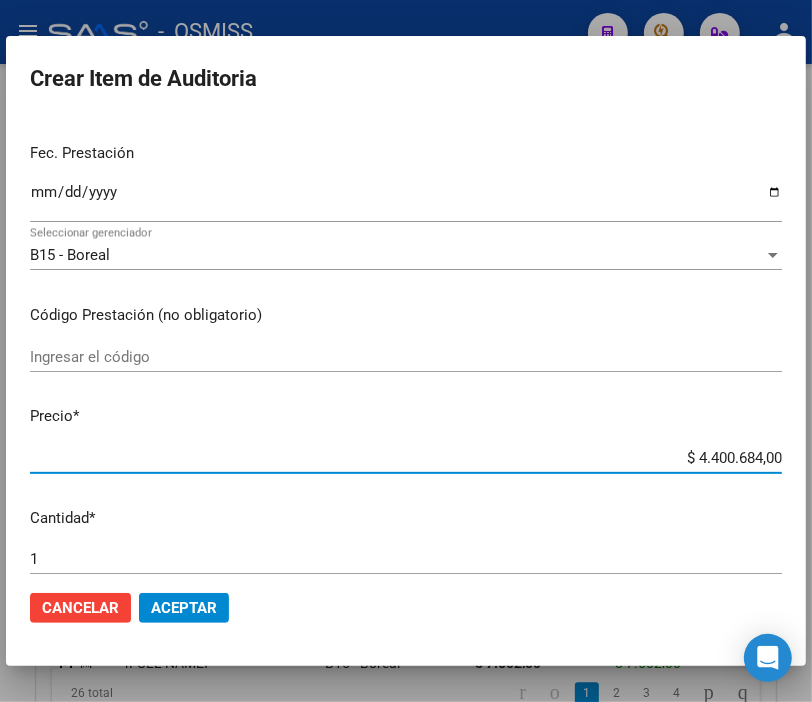 drag, startPoint x: 655, startPoint y: 460, endPoint x: 828, endPoint y: 470, distance: 173.28877 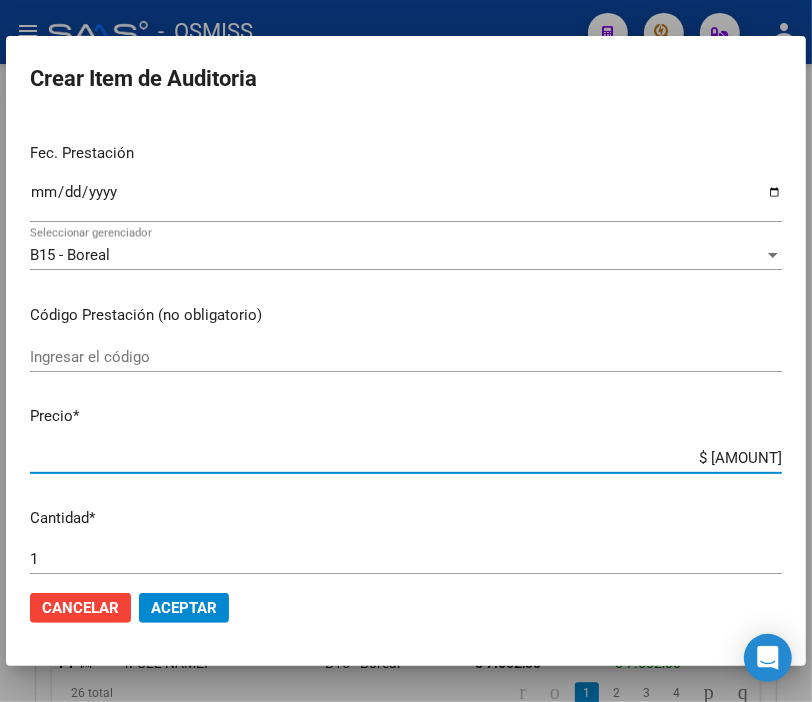 click on "Aceptar" 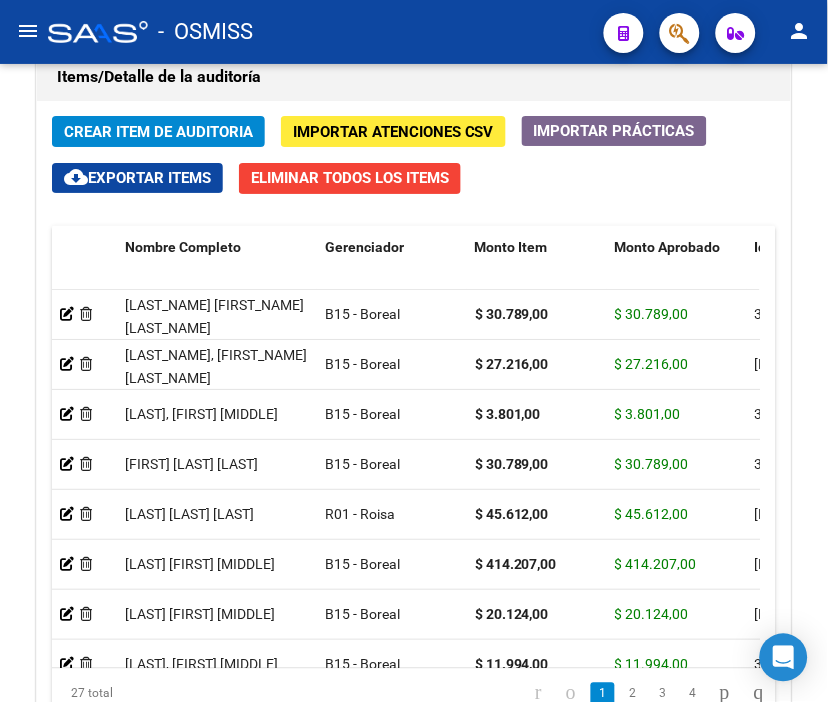 click on "-   OSMISS" 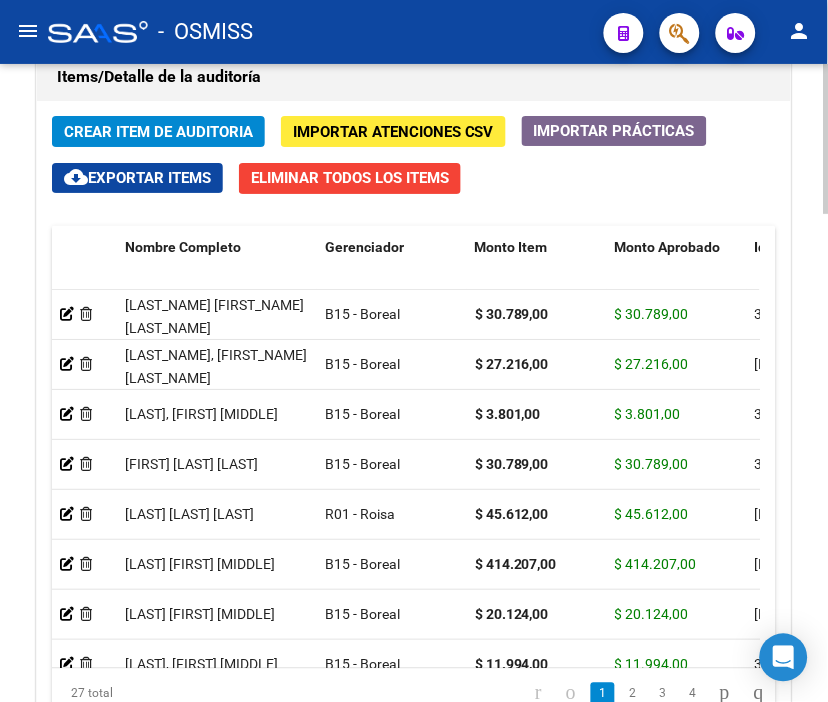 click on "Crear Item de Auditoria" 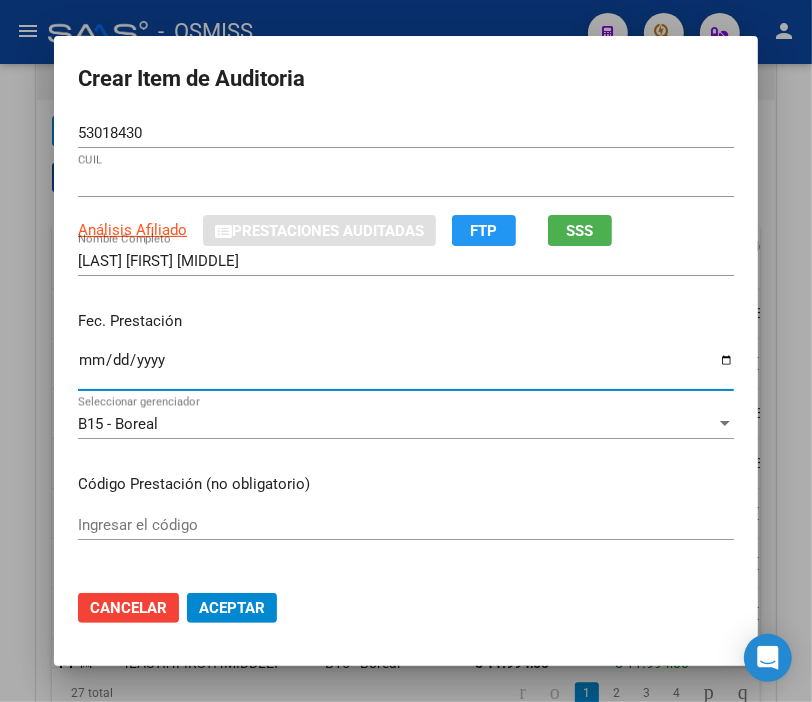 click on "Ingresar la fecha" at bounding box center (406, 368) 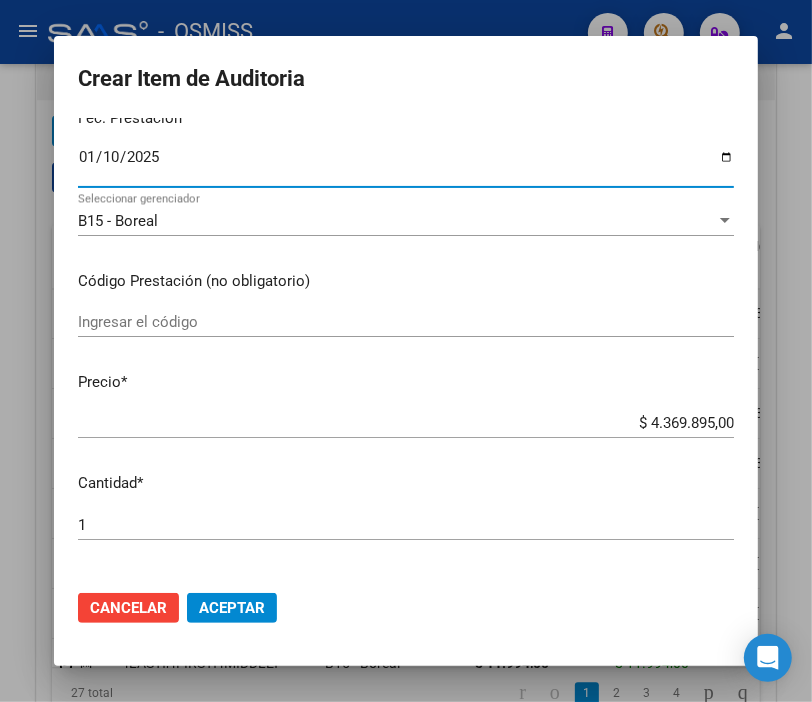 scroll, scrollTop: 222, scrollLeft: 0, axis: vertical 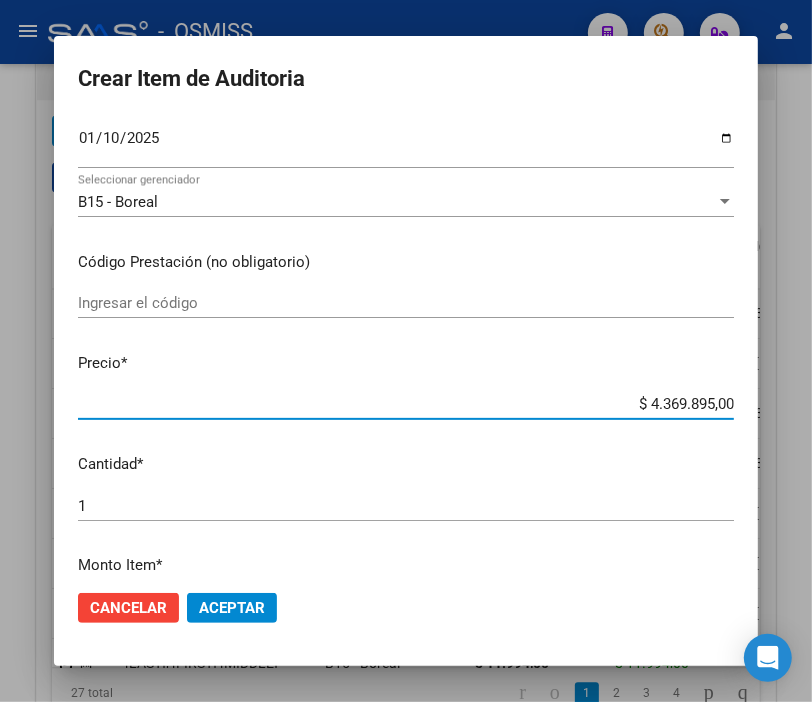 drag, startPoint x: 610, startPoint y: 398, endPoint x: 828, endPoint y: 405, distance: 218.11235 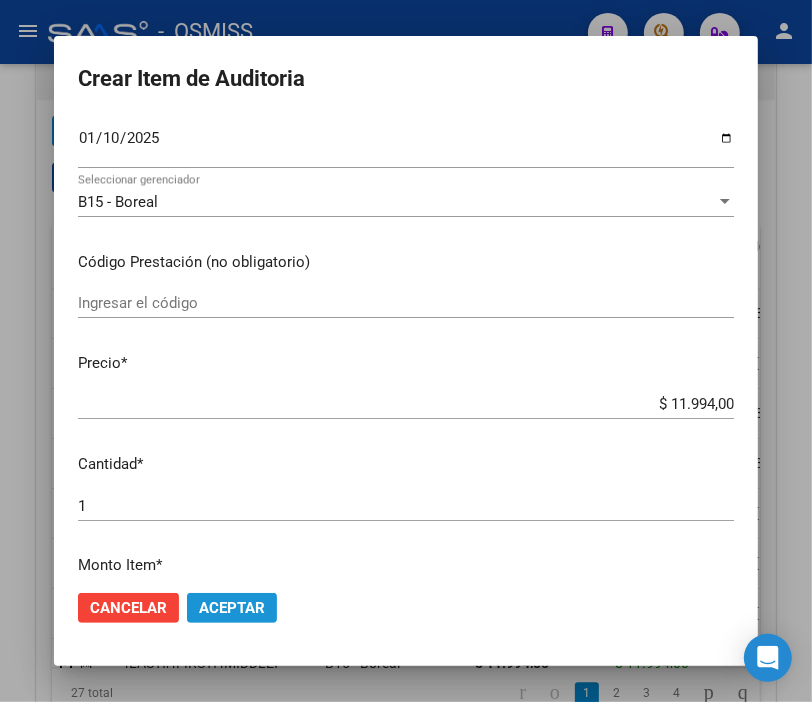 click on "Aceptar" 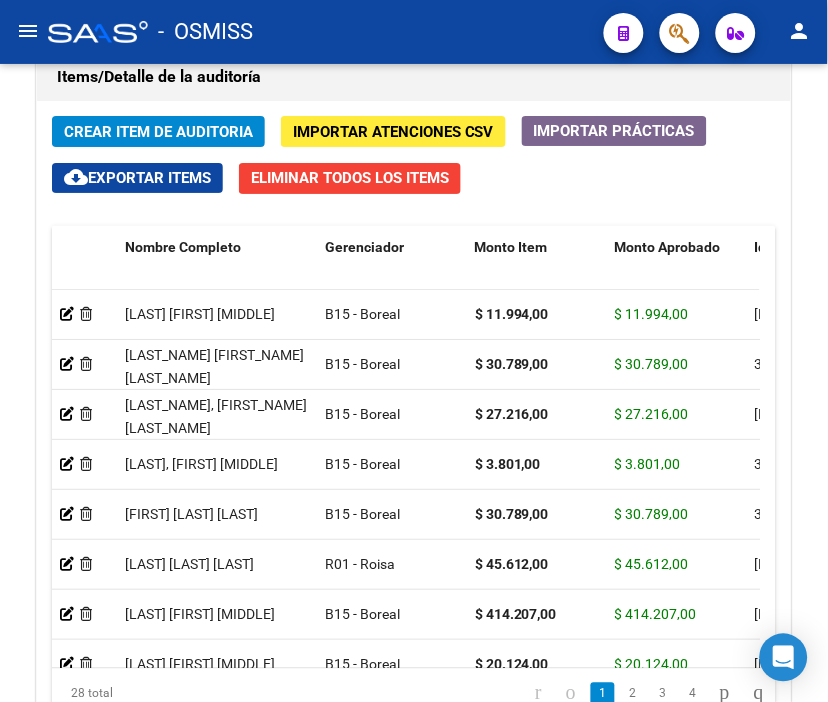 drag, startPoint x: 496, startPoint y: 34, endPoint x: 457, endPoint y: 34, distance: 39 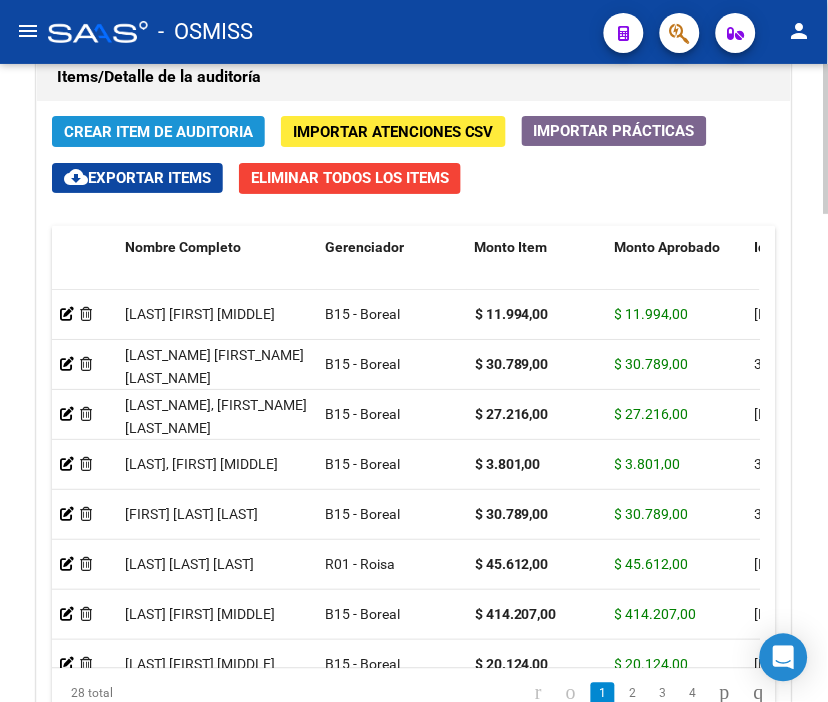 click on "Crear Item de Auditoria" 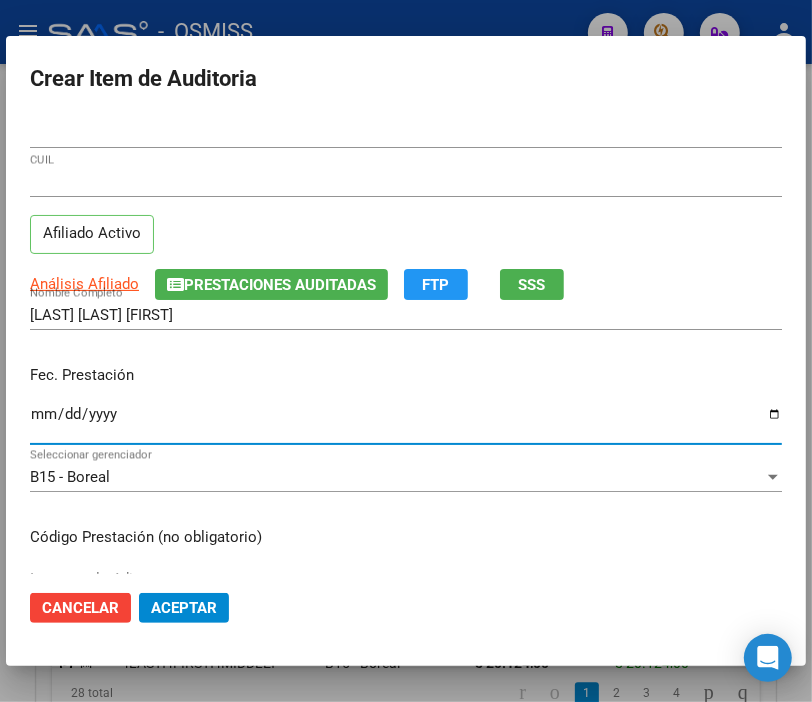 click on "Ingresar la fecha" at bounding box center (406, 422) 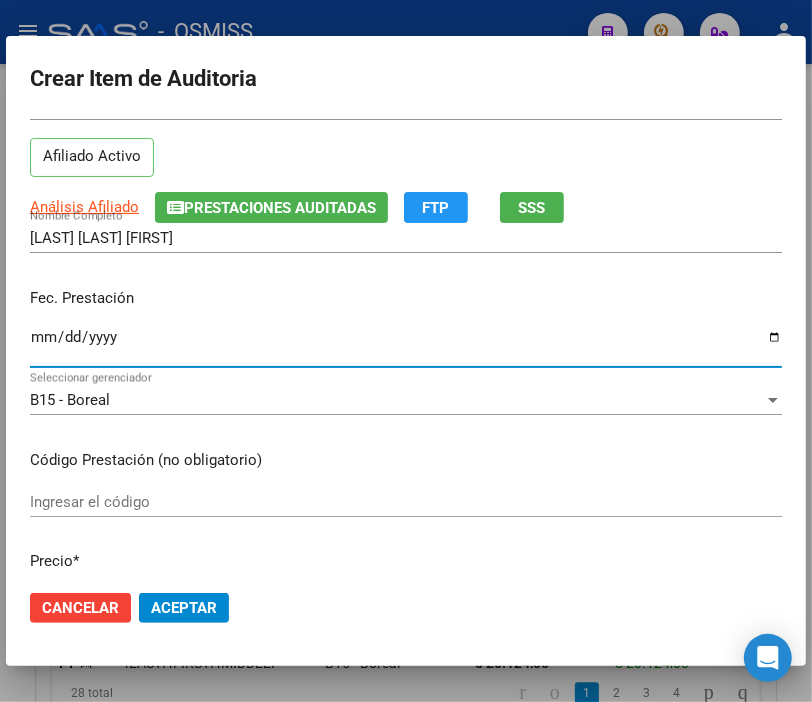 scroll, scrollTop: 222, scrollLeft: 0, axis: vertical 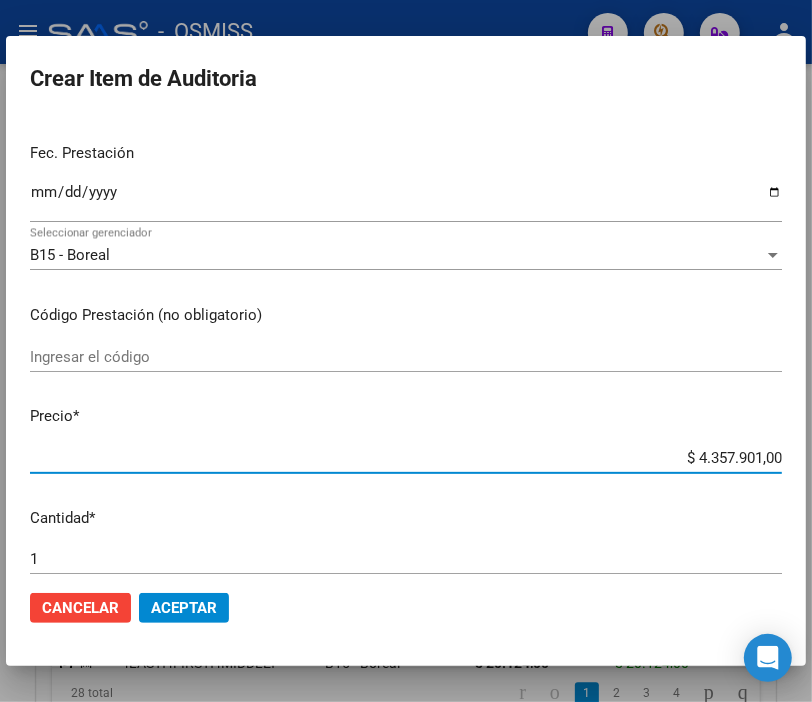 drag, startPoint x: 645, startPoint y: 454, endPoint x: 828, endPoint y: 475, distance: 184.20097 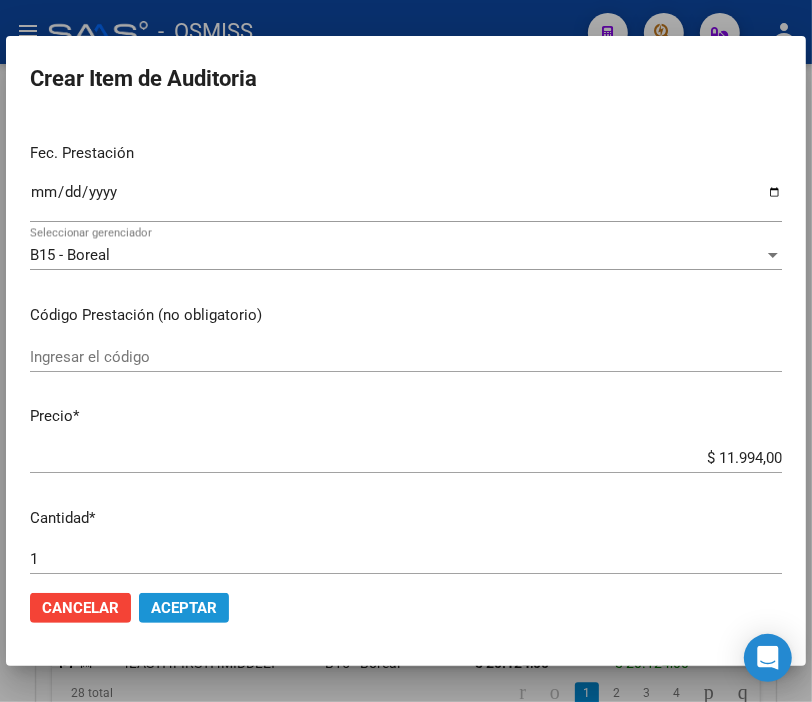 click on "Aceptar" 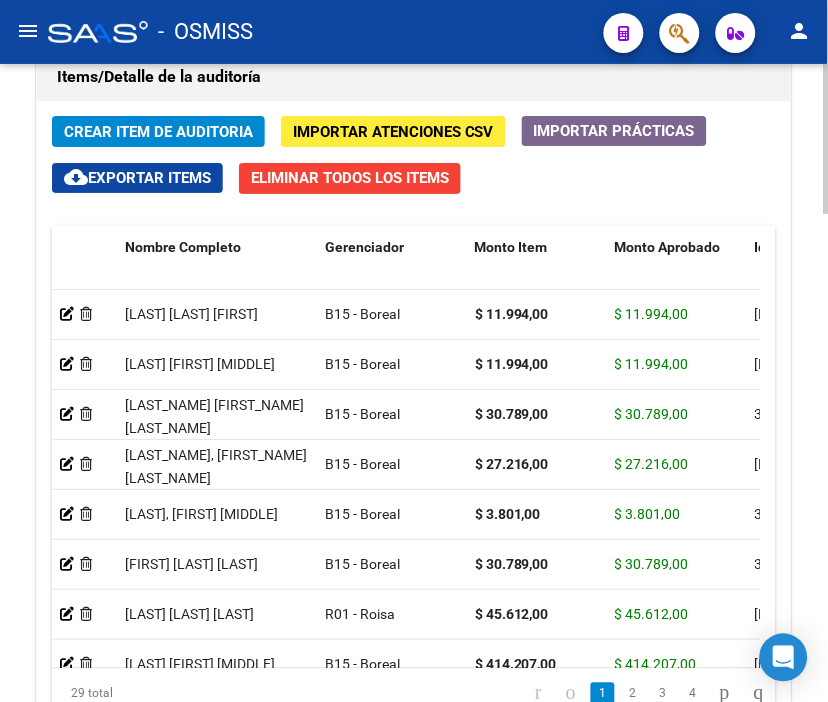 drag, startPoint x: 521, startPoint y: 51, endPoint x: 274, endPoint y: 75, distance: 248.16325 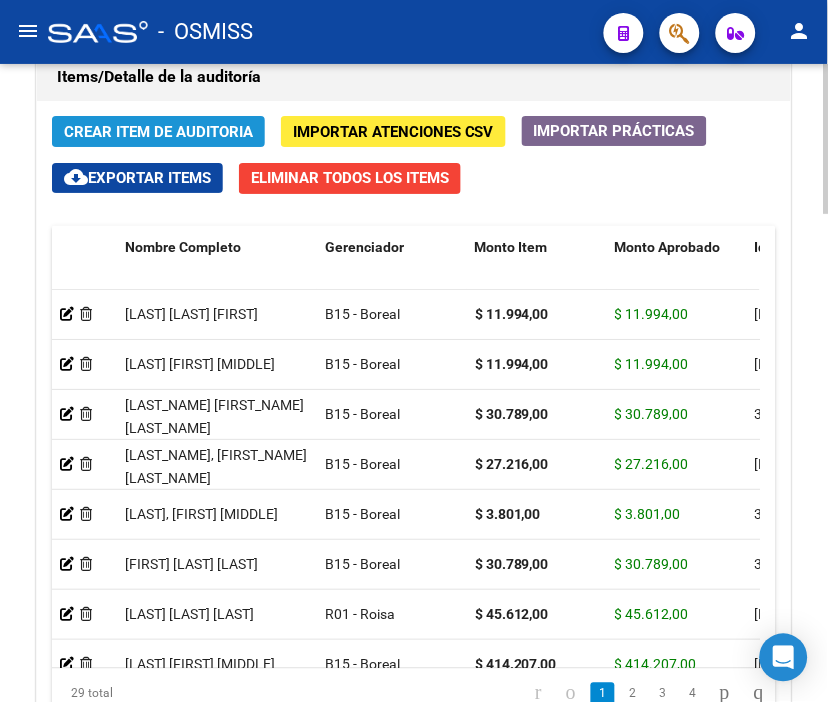 click on "Crear Item de Auditoria" 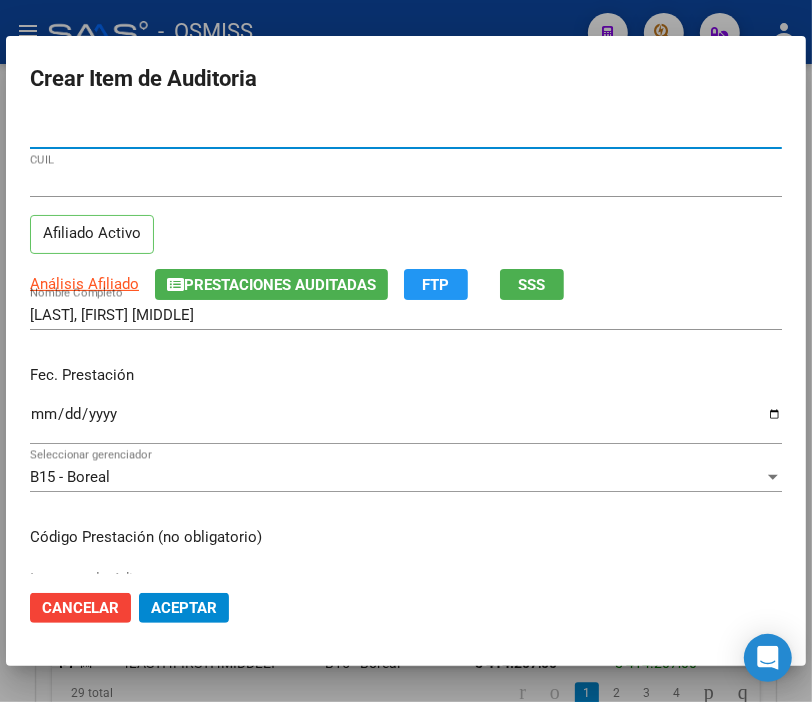 click on "Ingresar la fecha" at bounding box center [406, 422] 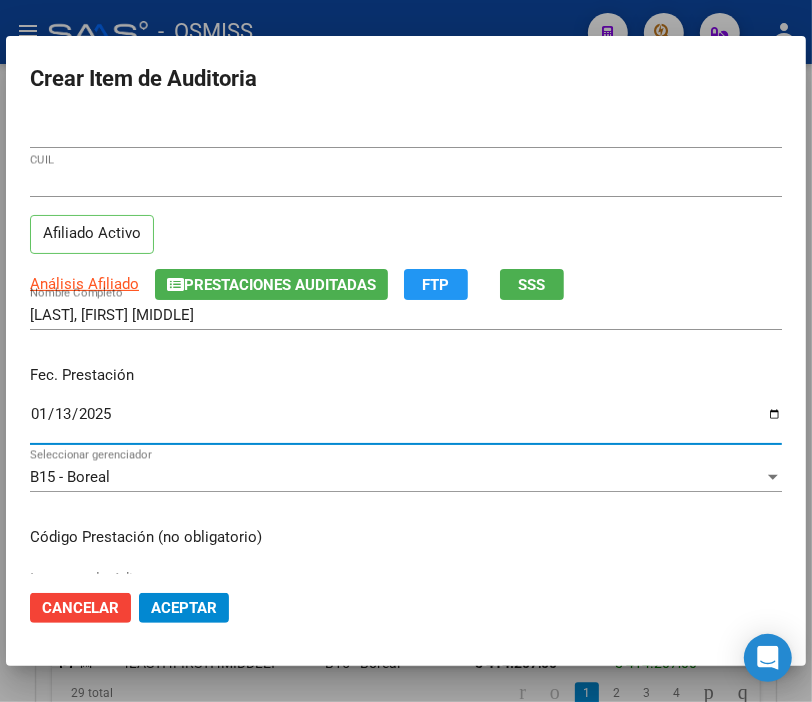 scroll, scrollTop: 222, scrollLeft: 0, axis: vertical 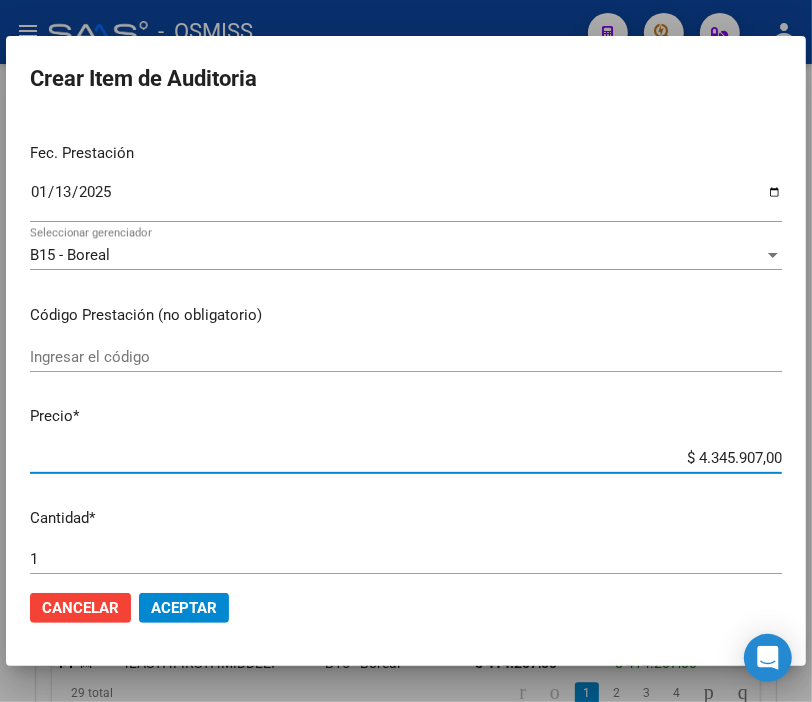 drag, startPoint x: 617, startPoint y: 454, endPoint x: 828, endPoint y: 465, distance: 211.28653 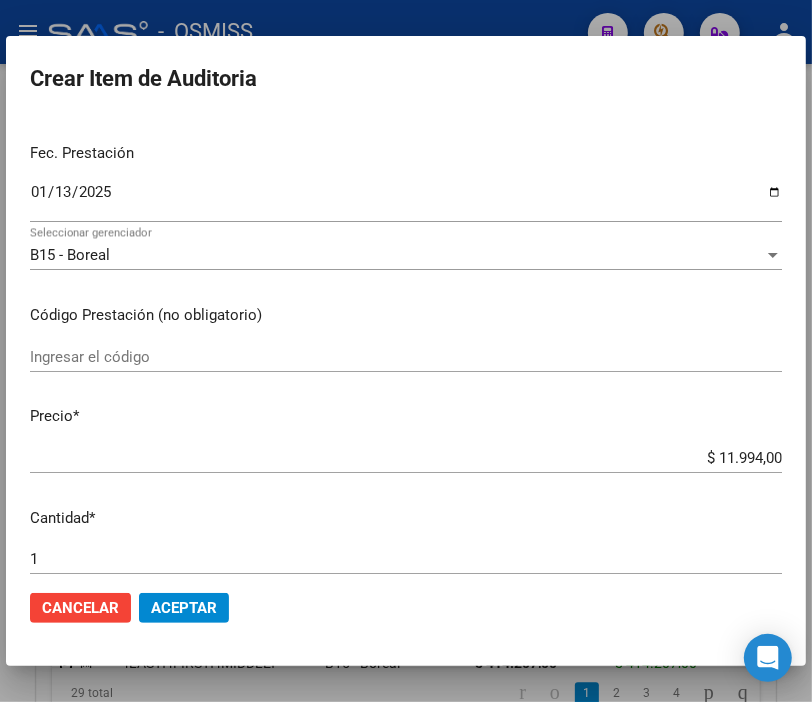 click on "Cancelar Aceptar" 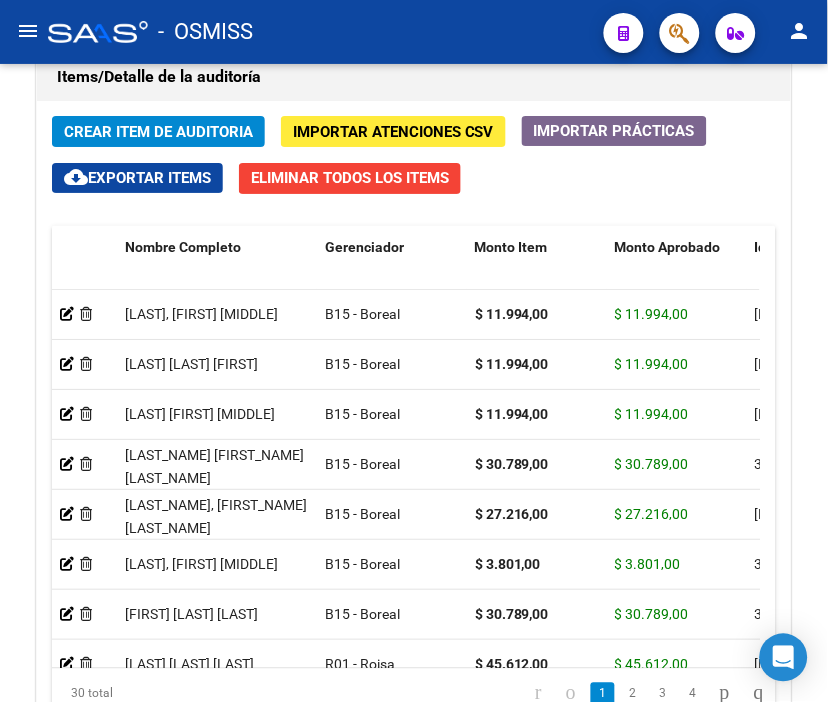click on "-   OSMISS" 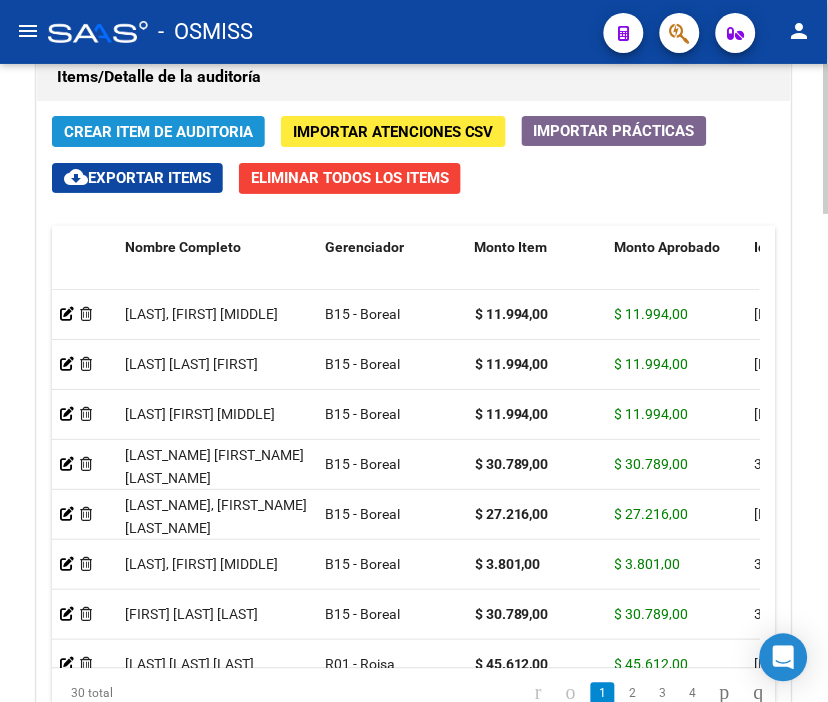click on "Crear Item de Auditoria" 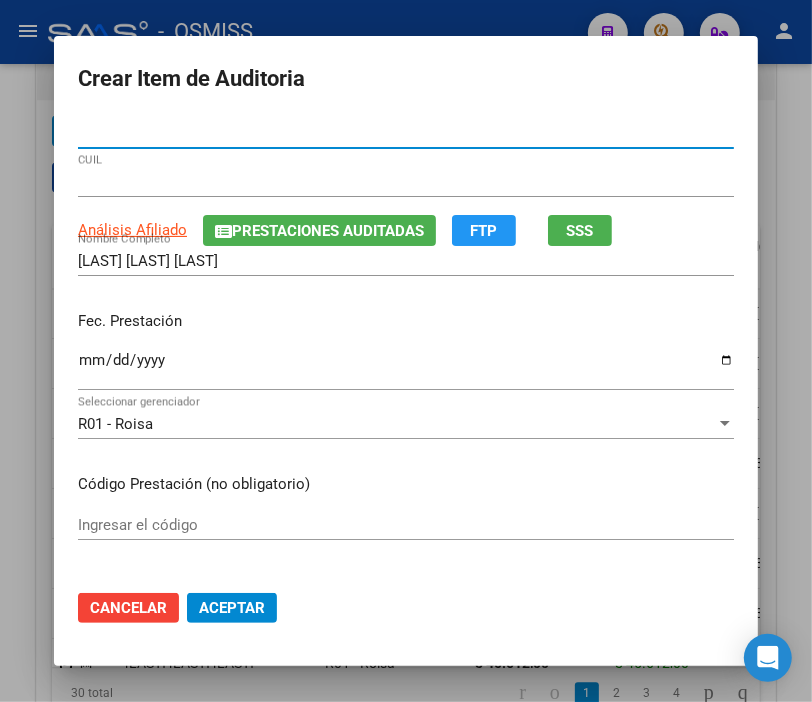 click on "Ingresar la fecha" at bounding box center [406, 368] 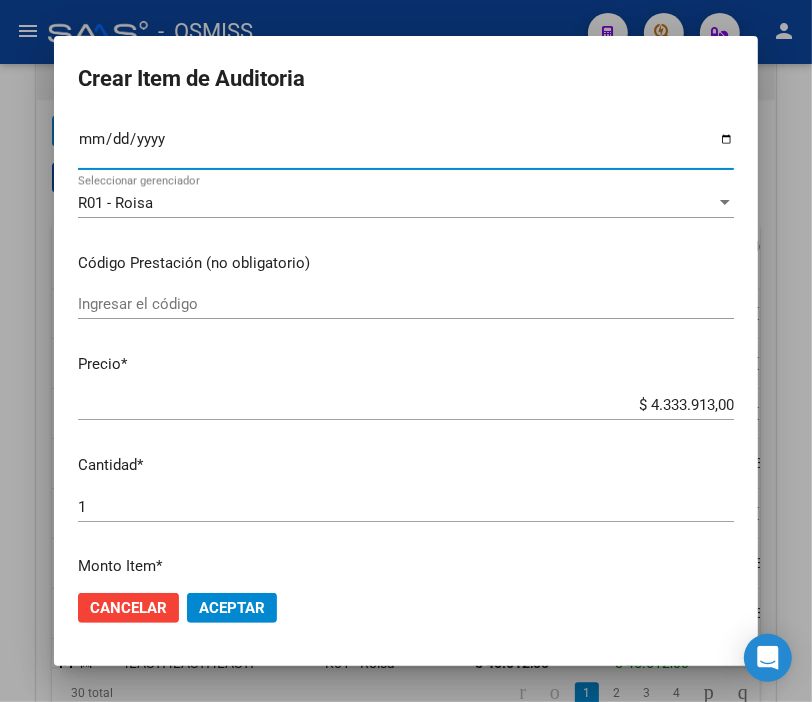 scroll, scrollTop: 222, scrollLeft: 0, axis: vertical 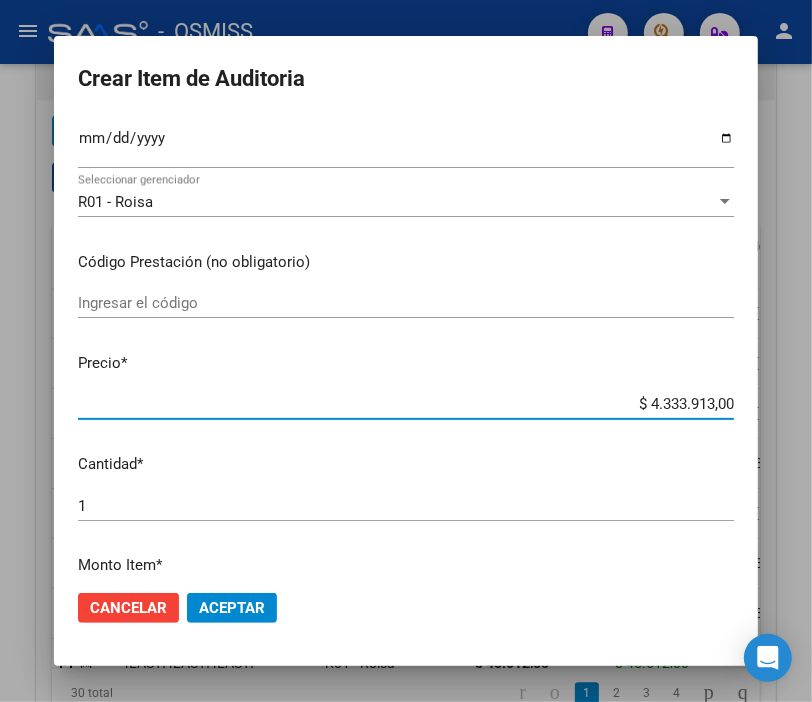 drag, startPoint x: 616, startPoint y: 403, endPoint x: 813, endPoint y: 412, distance: 197.20547 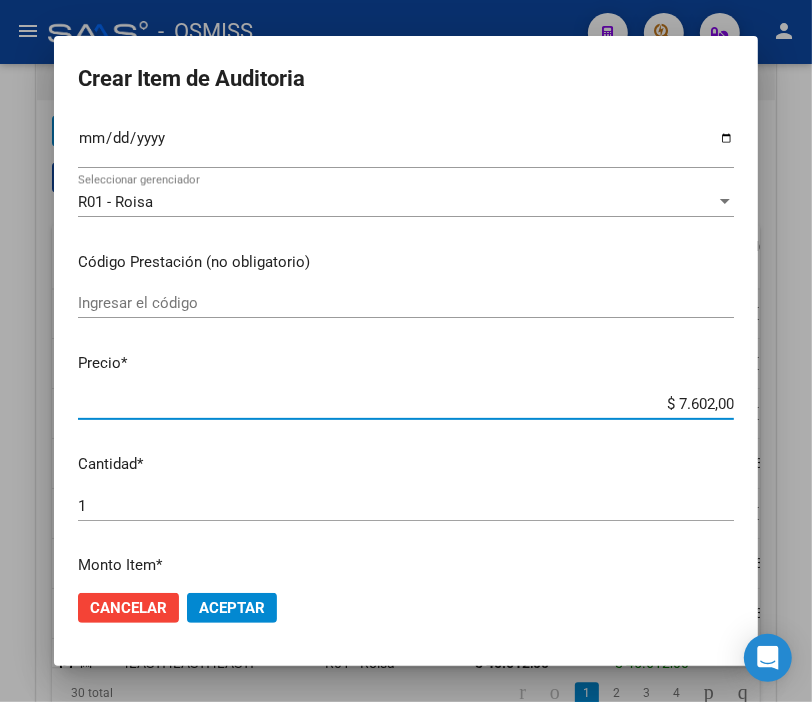 click on "Aceptar" 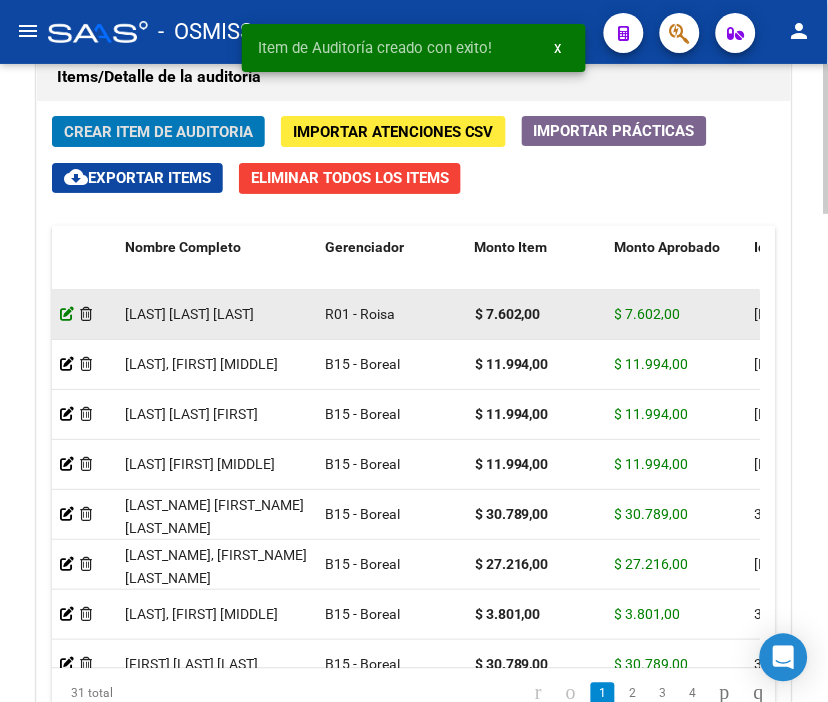 click 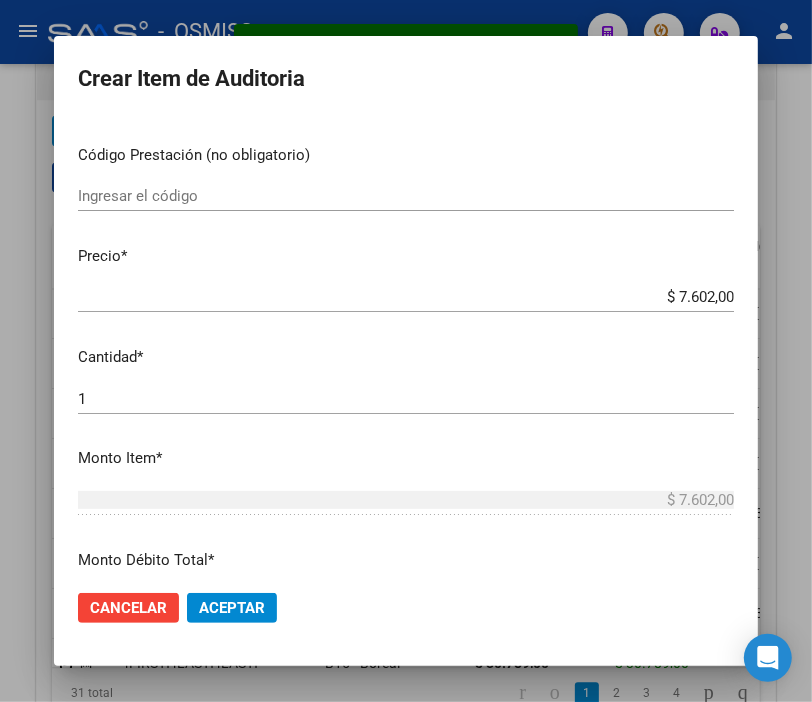 scroll, scrollTop: 333, scrollLeft: 0, axis: vertical 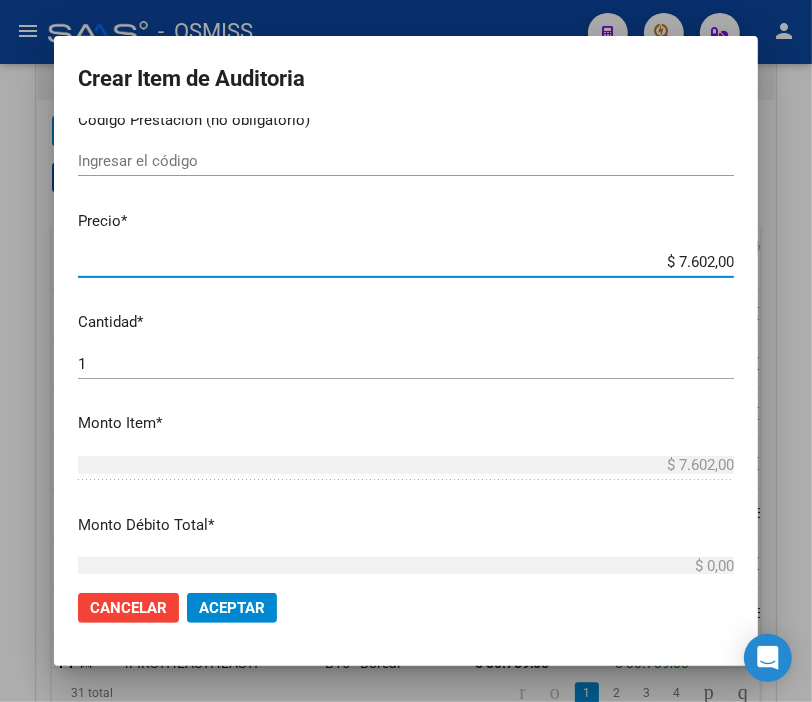 drag, startPoint x: 632, startPoint y: 263, endPoint x: 810, endPoint y: 261, distance: 178.01123 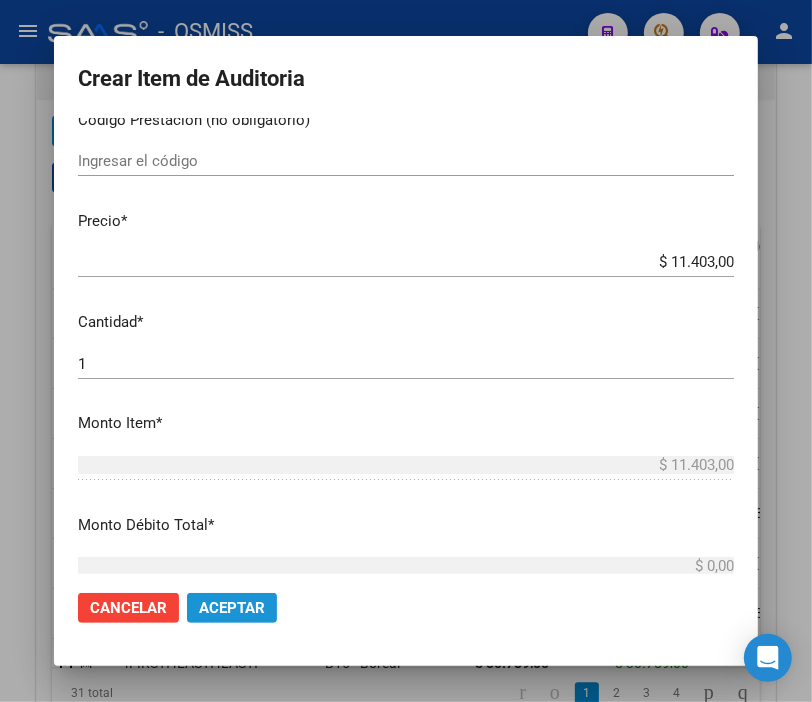 click on "Aceptar" 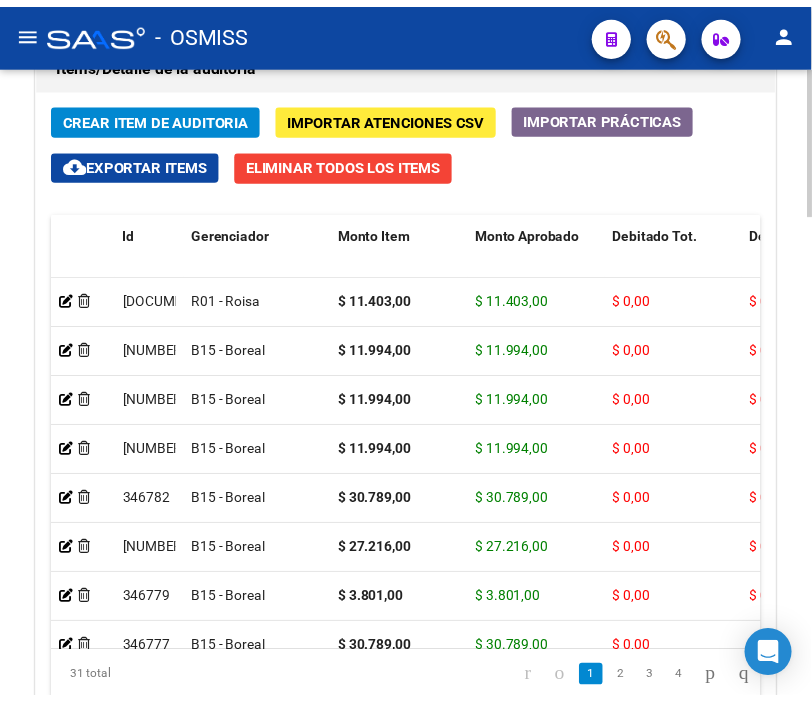 scroll, scrollTop: 1888, scrollLeft: 0, axis: vertical 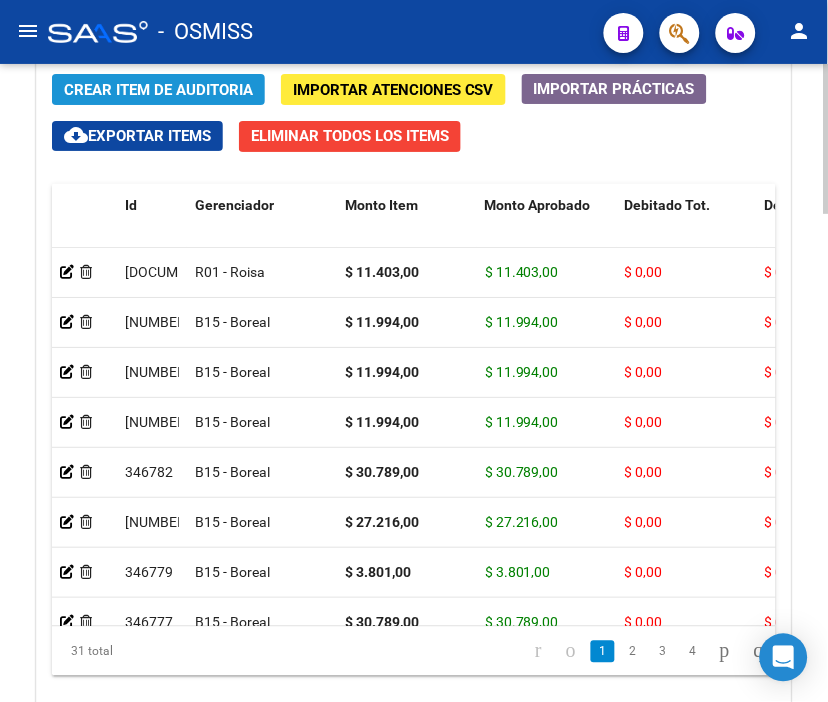 click on "Crear Item de Auditoria" 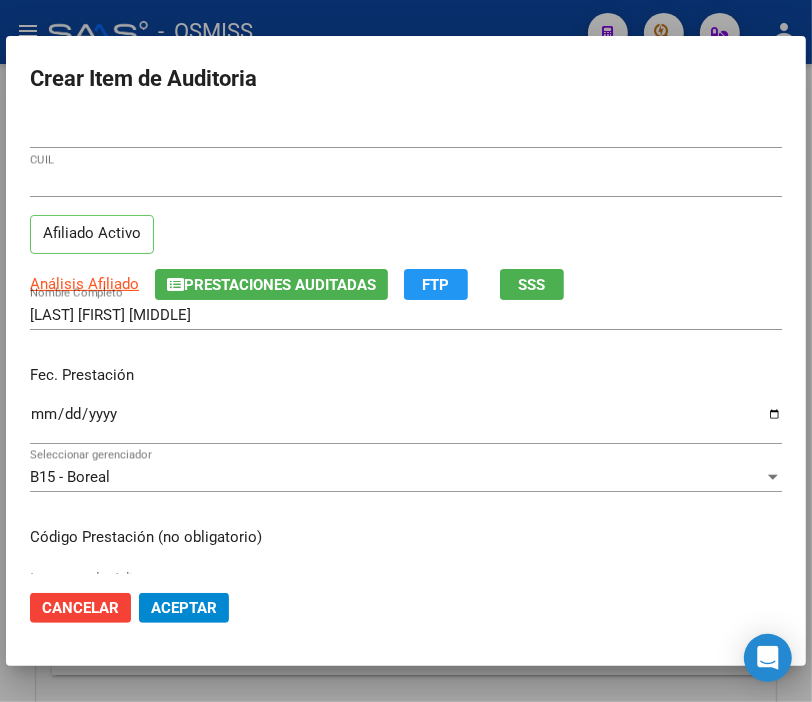 drag, startPoint x: 525, startPoint y: 123, endPoint x: 513, endPoint y: 123, distance: 12 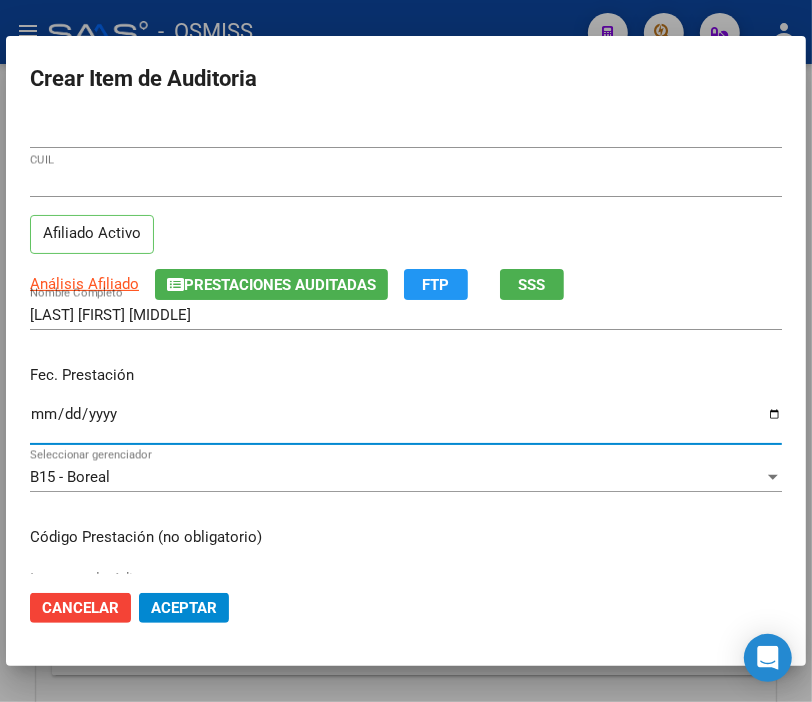 click on "Ingresar la fecha" at bounding box center (406, 422) 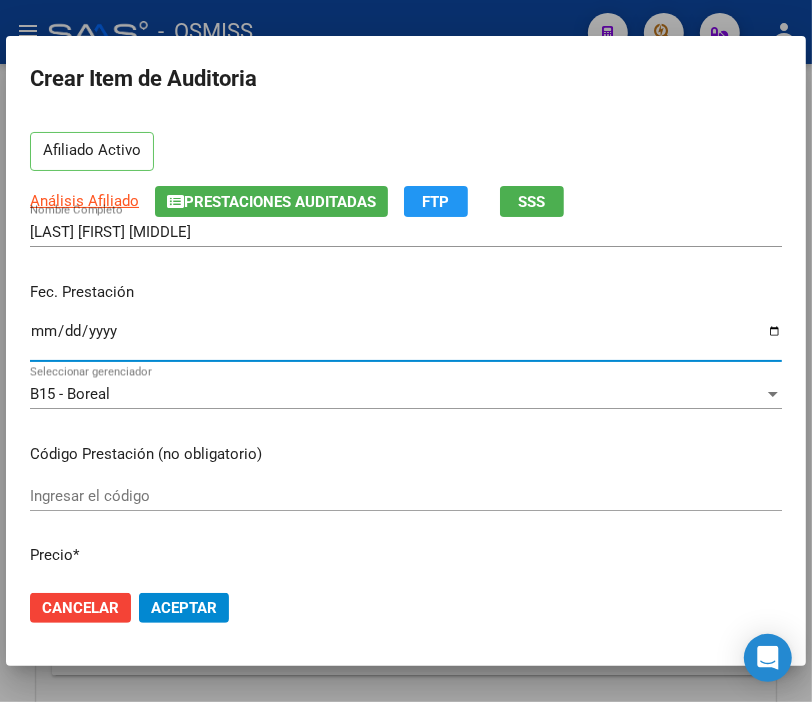 scroll, scrollTop: 222, scrollLeft: 0, axis: vertical 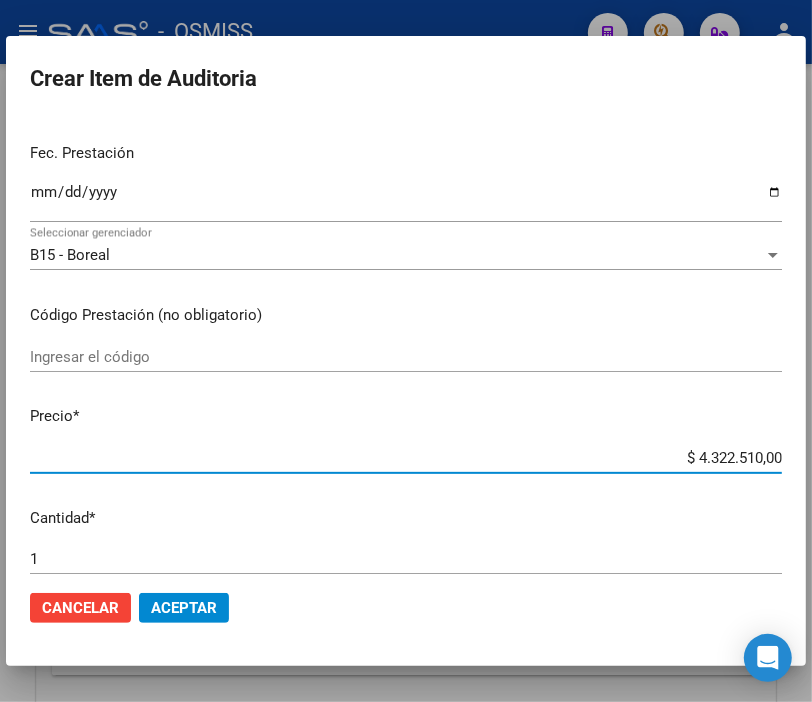 drag, startPoint x: 650, startPoint y: 461, endPoint x: 828, endPoint y: 473, distance: 178.40404 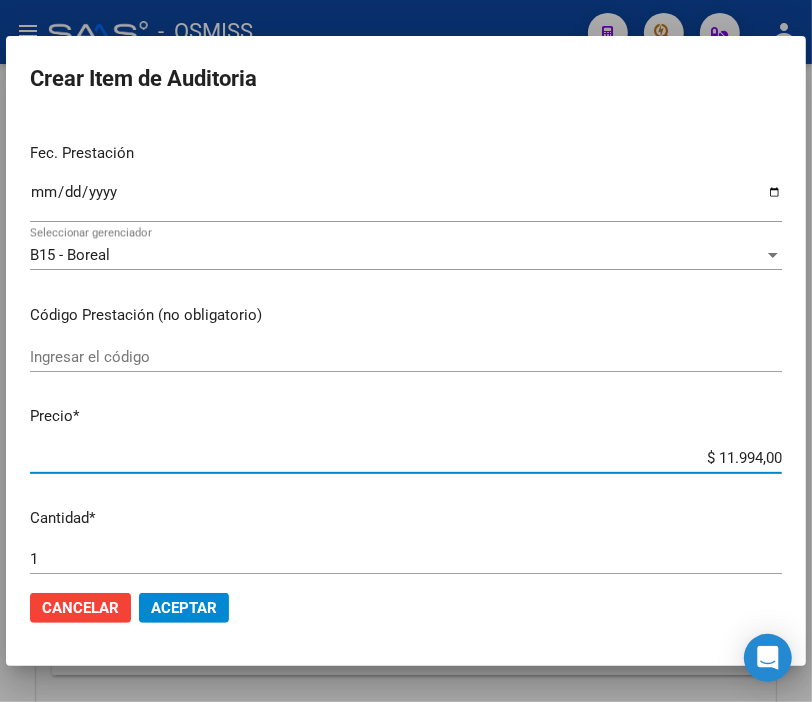 scroll, scrollTop: 333, scrollLeft: 0, axis: vertical 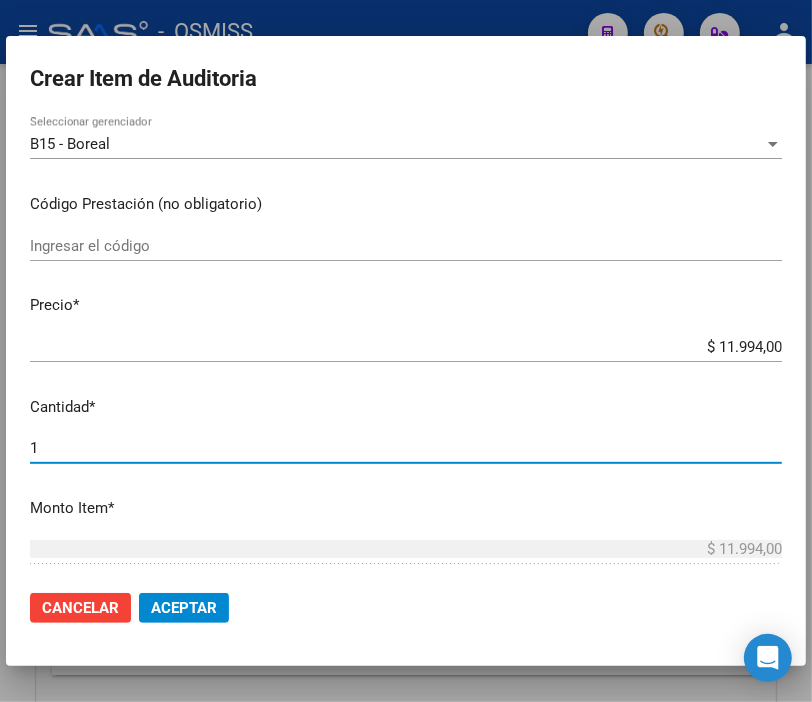 drag, startPoint x: 66, startPoint y: 442, endPoint x: -24, endPoint y: 444, distance: 90.02222 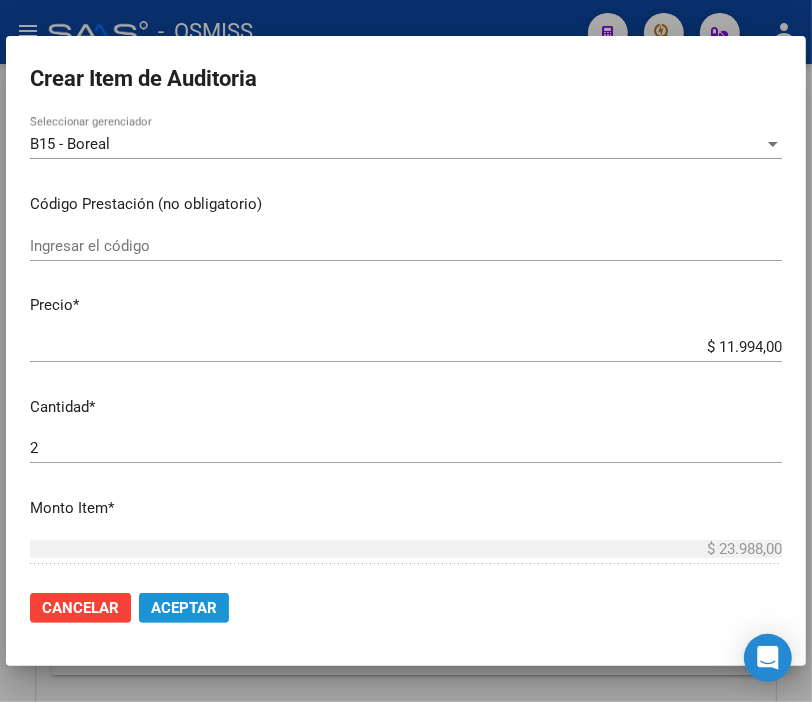 click on "Aceptar" 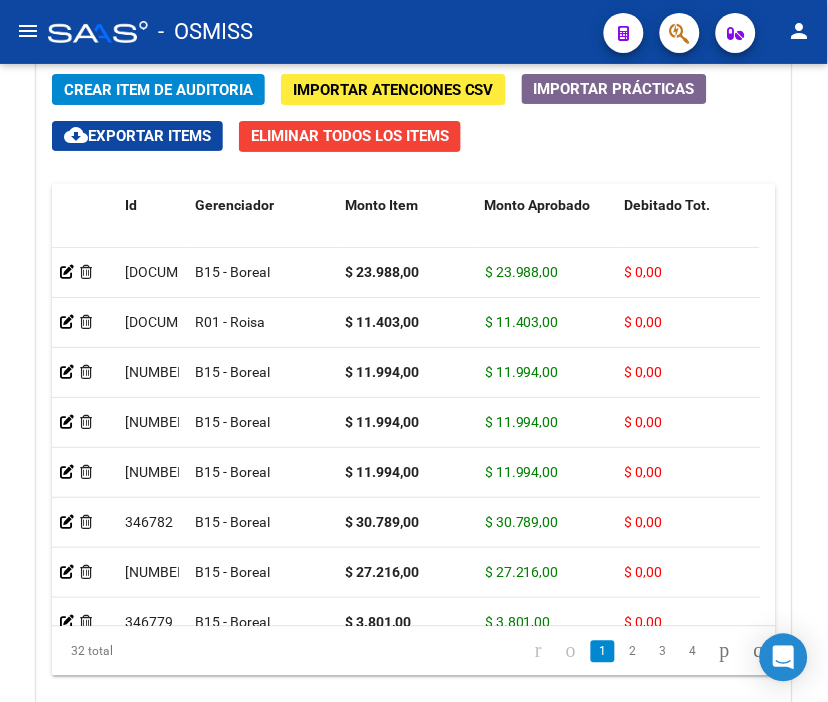 click on "-   OSMISS" 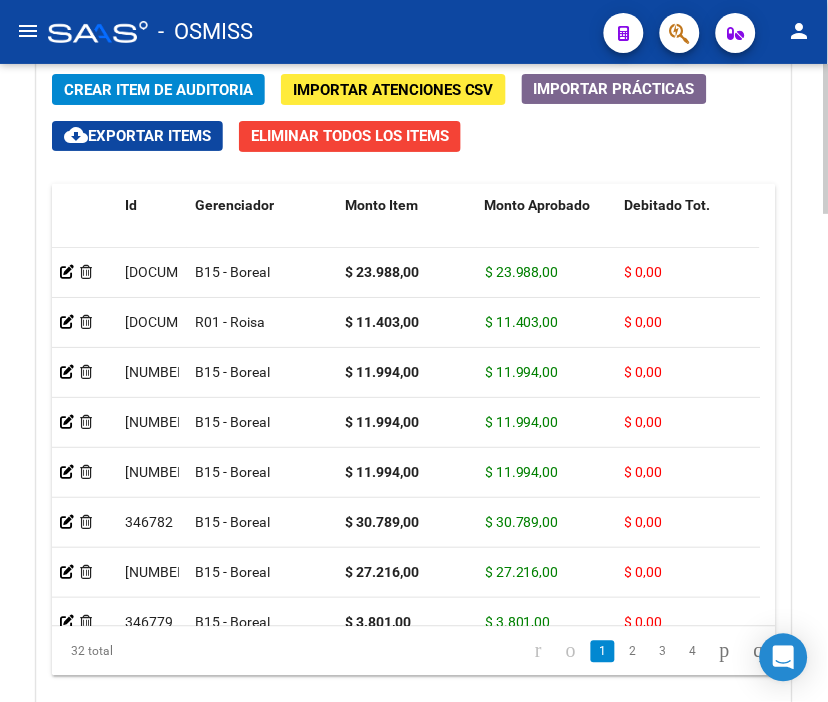 click on "Crear Item de Auditoria" 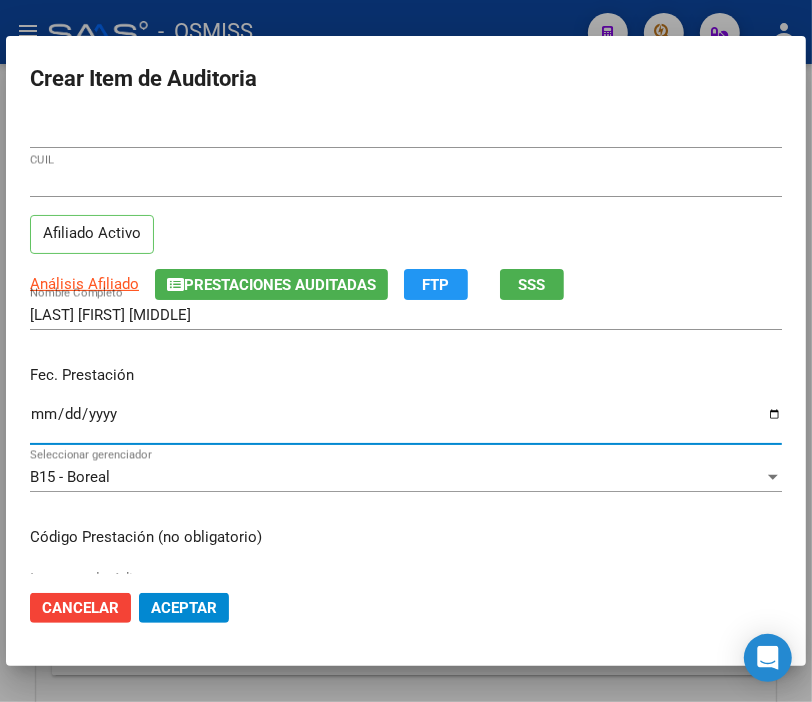 click on "Ingresar la fecha" at bounding box center [406, 422] 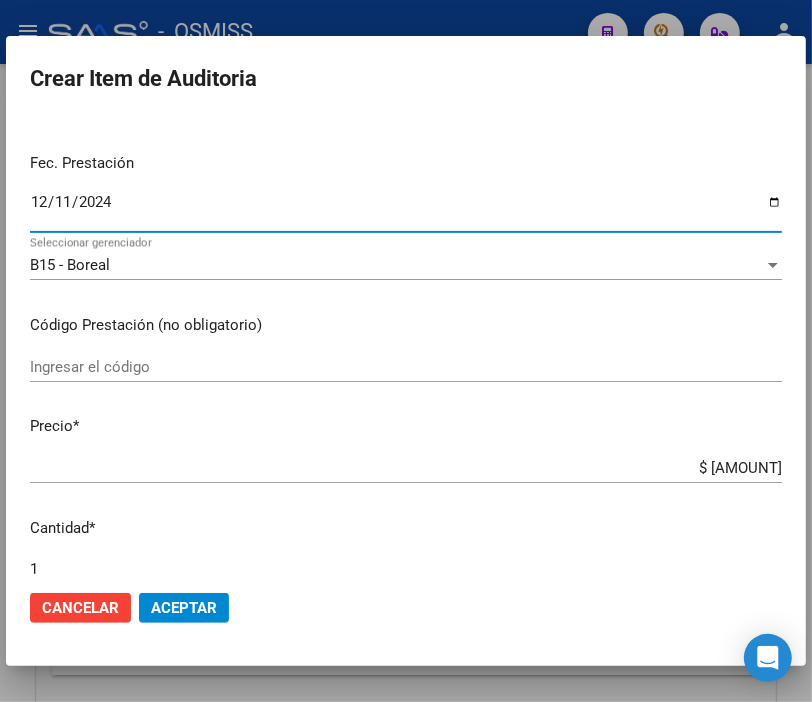 scroll, scrollTop: 222, scrollLeft: 0, axis: vertical 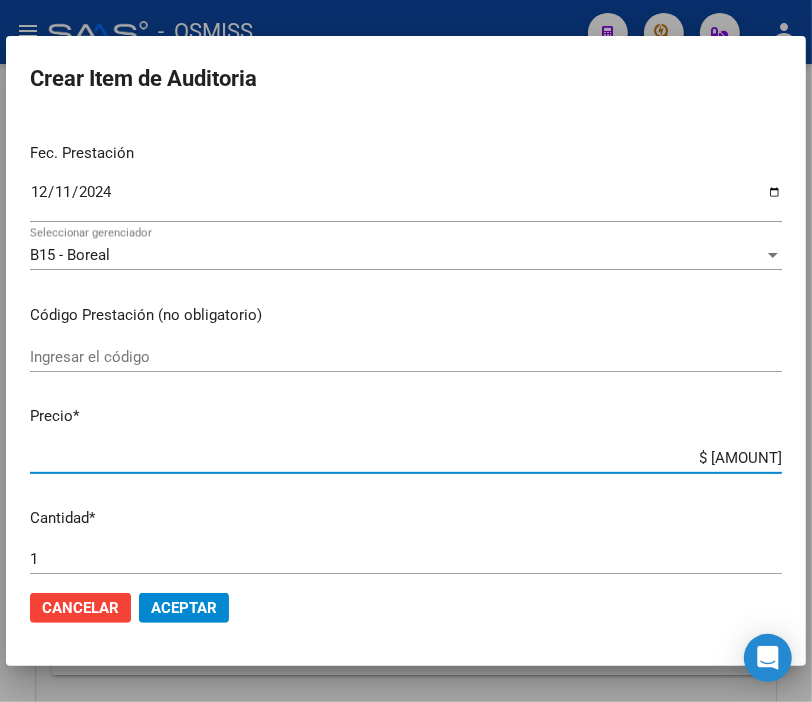drag, startPoint x: 660, startPoint y: 458, endPoint x: 828, endPoint y: 493, distance: 171.60712 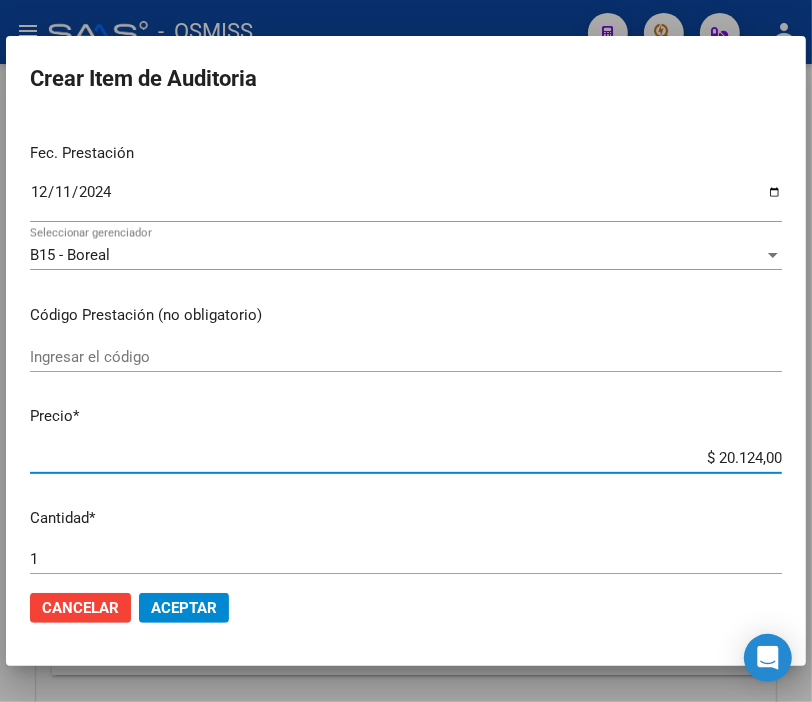 click on "Aceptar" 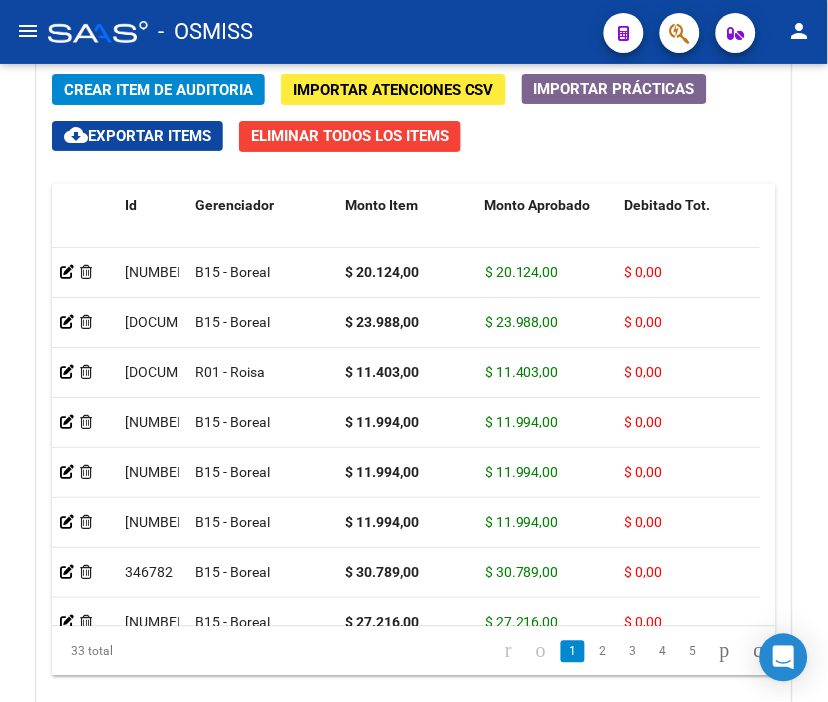 click on "-   OSMISS" 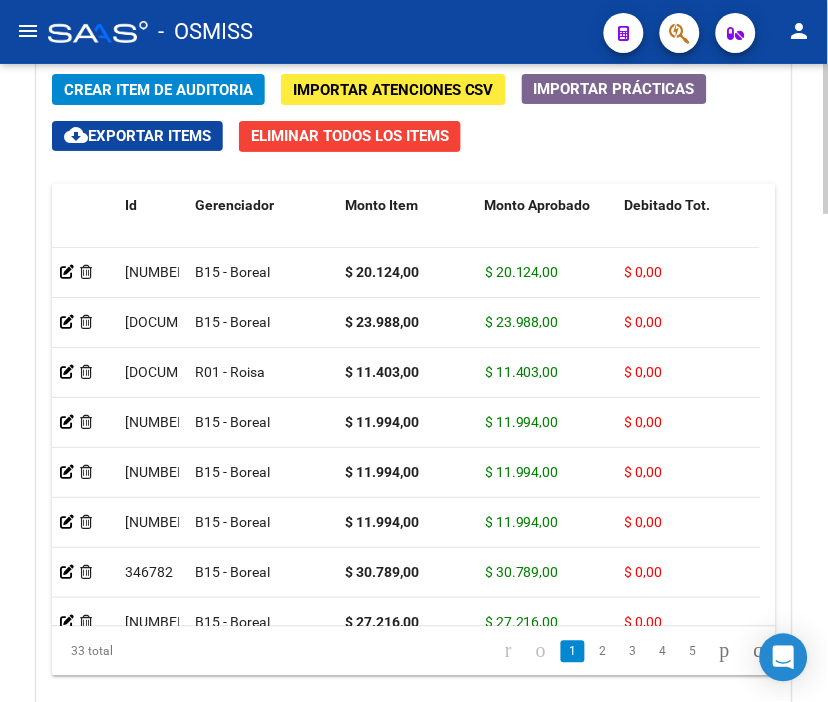 click on "Crear Item de Auditoria" 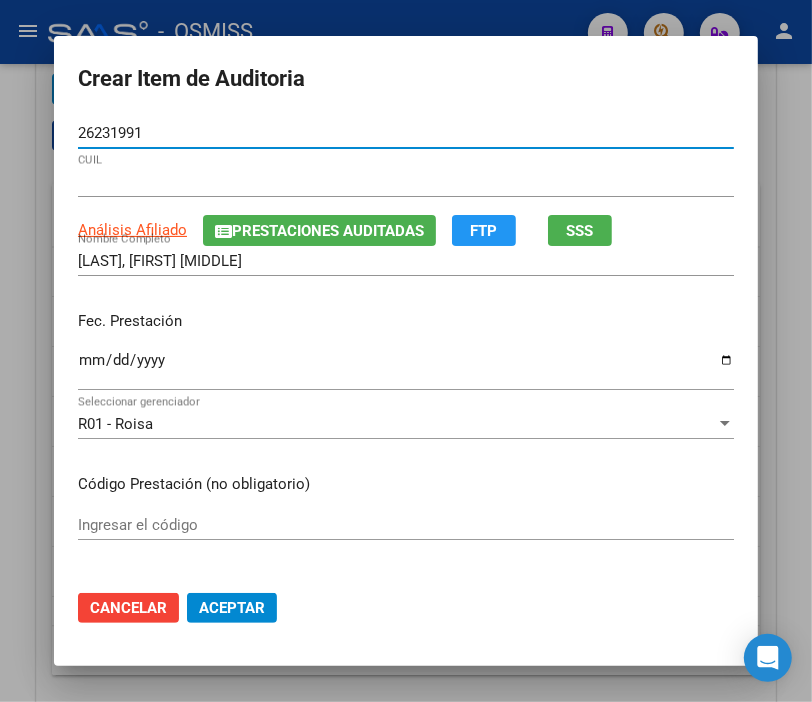 click on "Ingresar la fecha" at bounding box center [406, 368] 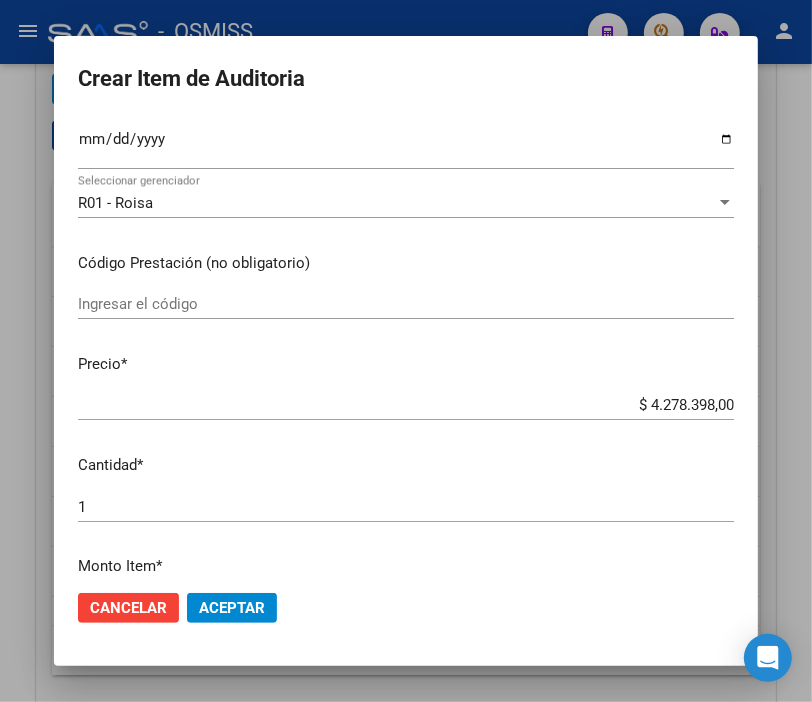 scroll, scrollTop: 222, scrollLeft: 0, axis: vertical 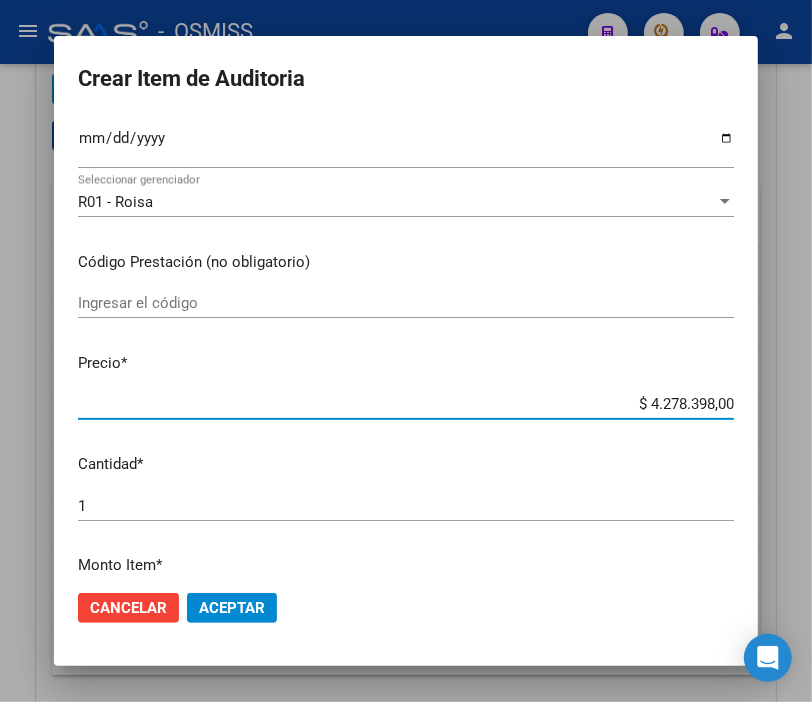 drag, startPoint x: 603, startPoint y: 406, endPoint x: 828, endPoint y: 417, distance: 225.26872 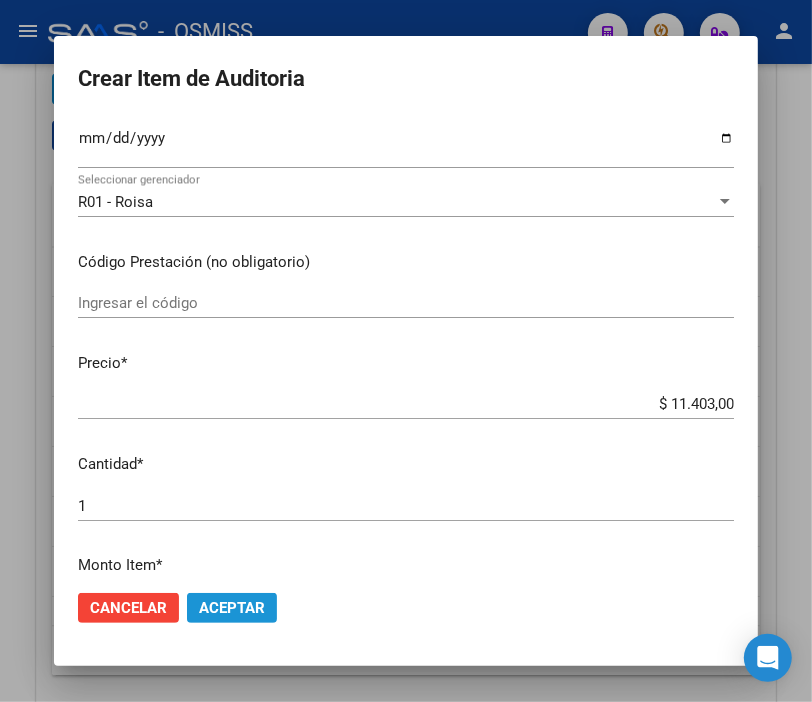 click on "Aceptar" 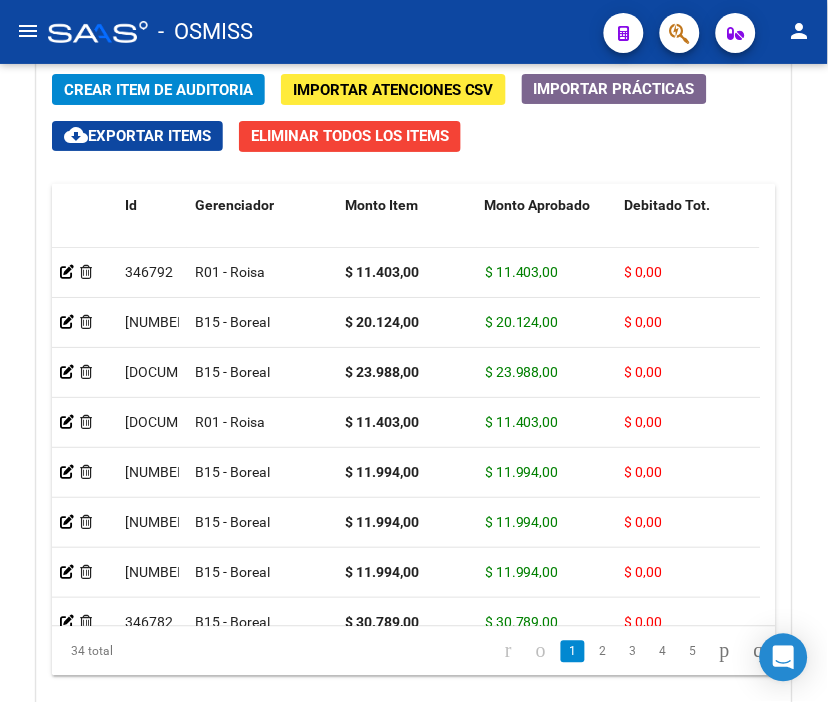 click on "-   OSMISS" 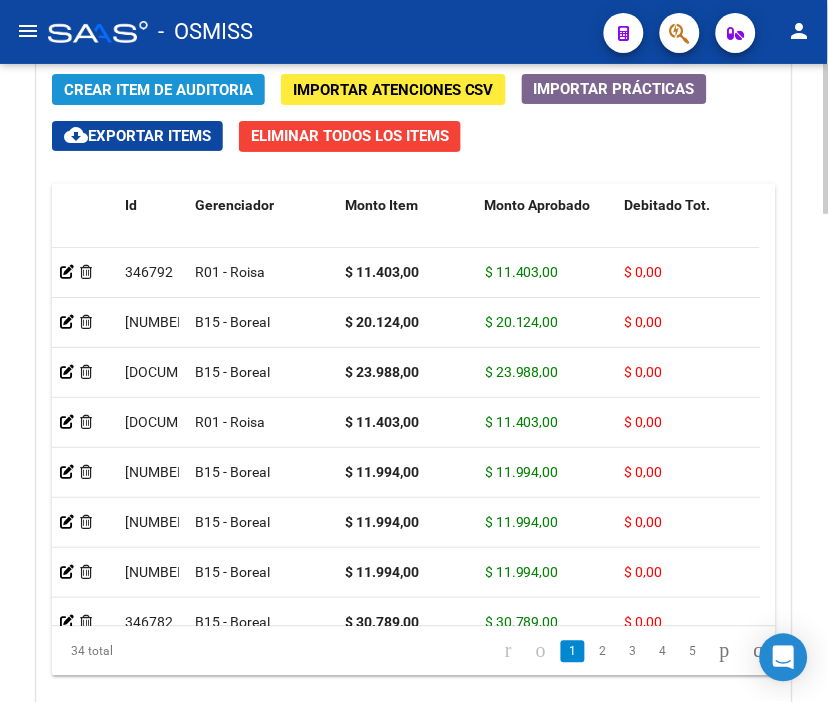 click on "Crear Item de Auditoria" 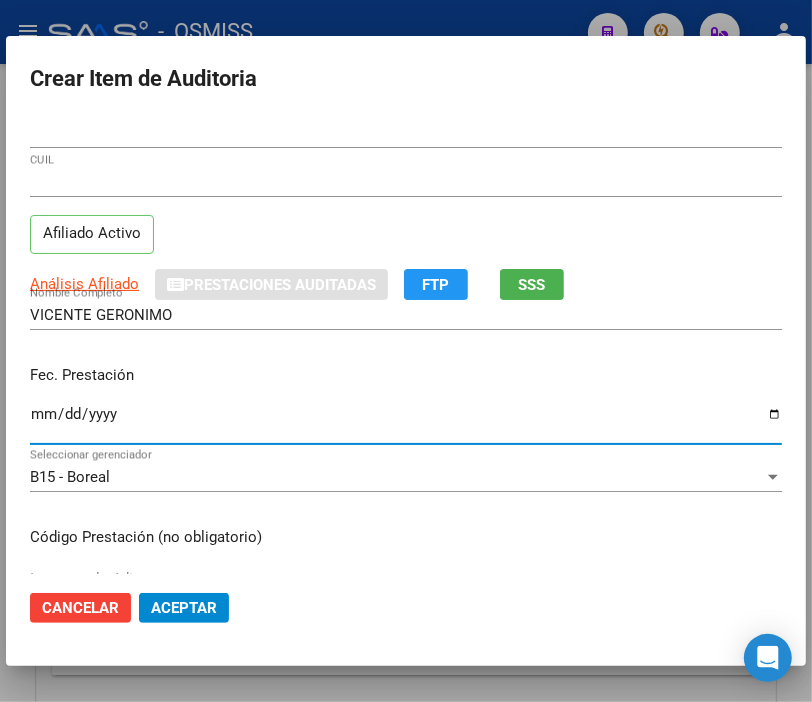 click on "Ingresar la fecha" at bounding box center [406, 422] 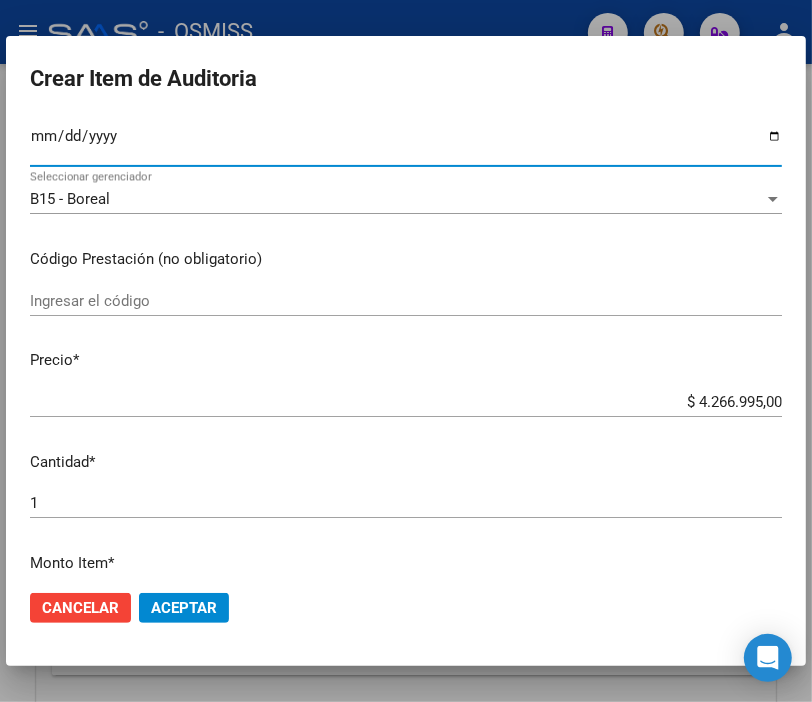 scroll, scrollTop: 333, scrollLeft: 0, axis: vertical 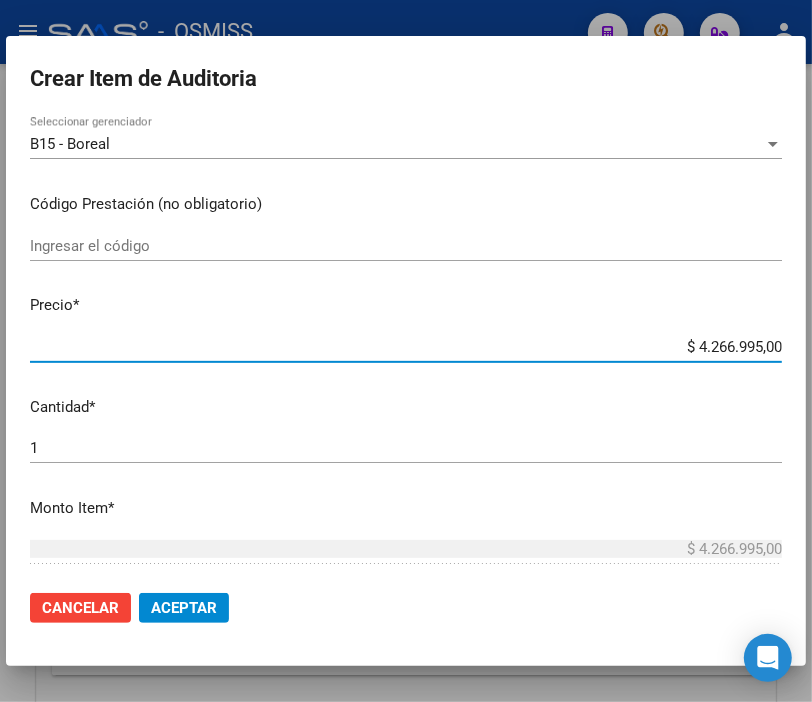 drag, startPoint x: 618, startPoint y: 338, endPoint x: 828, endPoint y: 366, distance: 211.85844 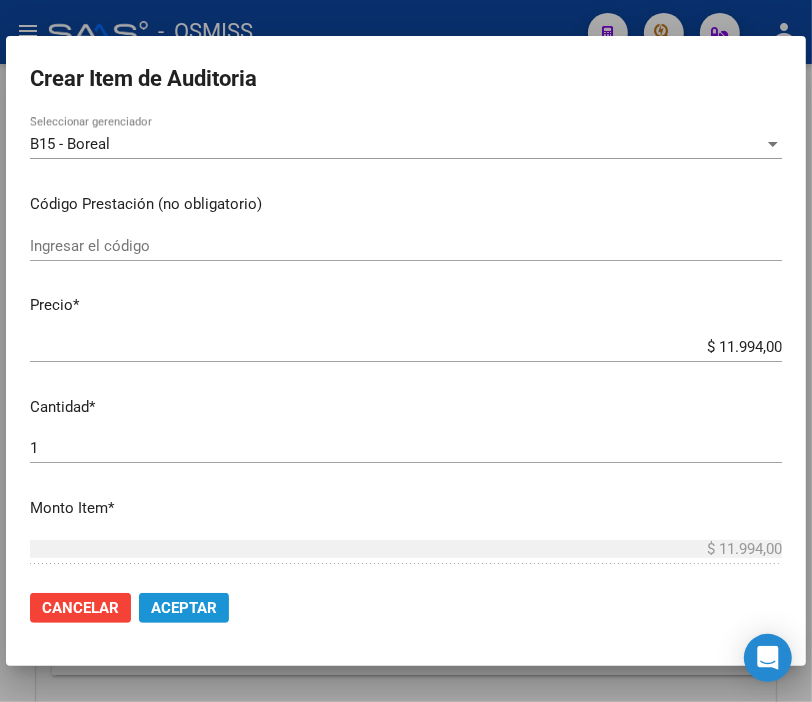 click on "Aceptar" 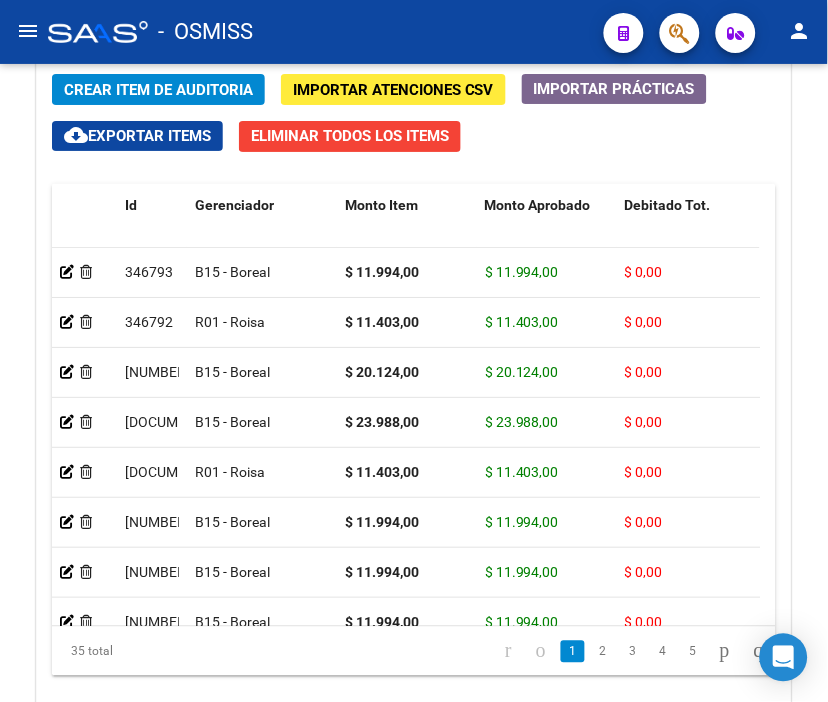 click on "-   OSMISS" 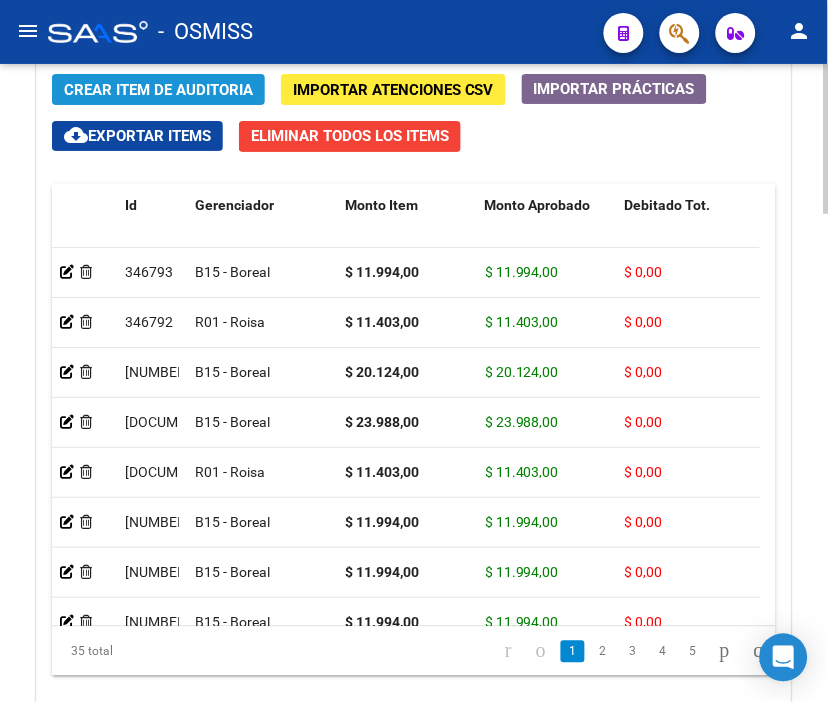 click on "Crear Item de Auditoria" 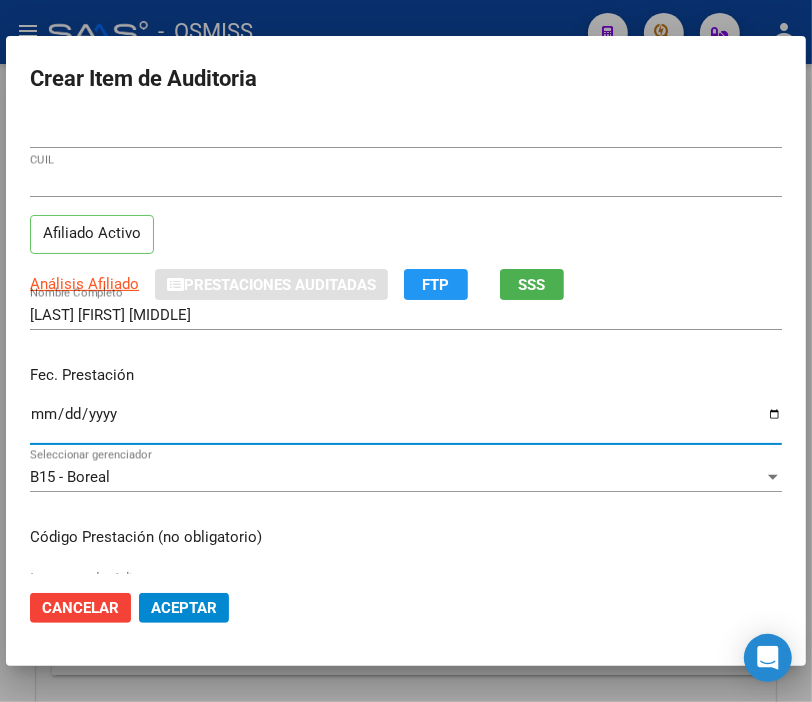 click on "Ingresar la fecha" at bounding box center (406, 422) 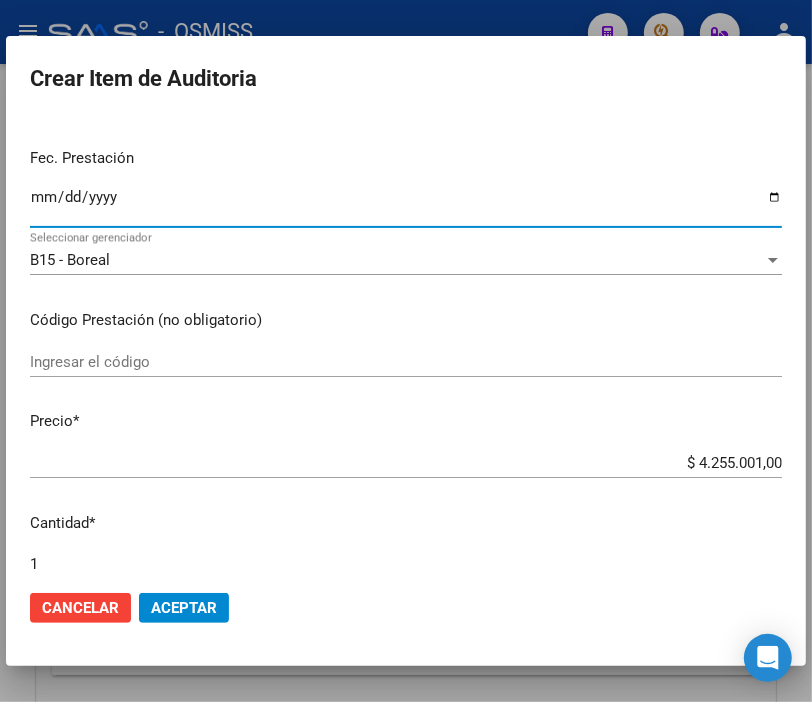 scroll, scrollTop: 222, scrollLeft: 0, axis: vertical 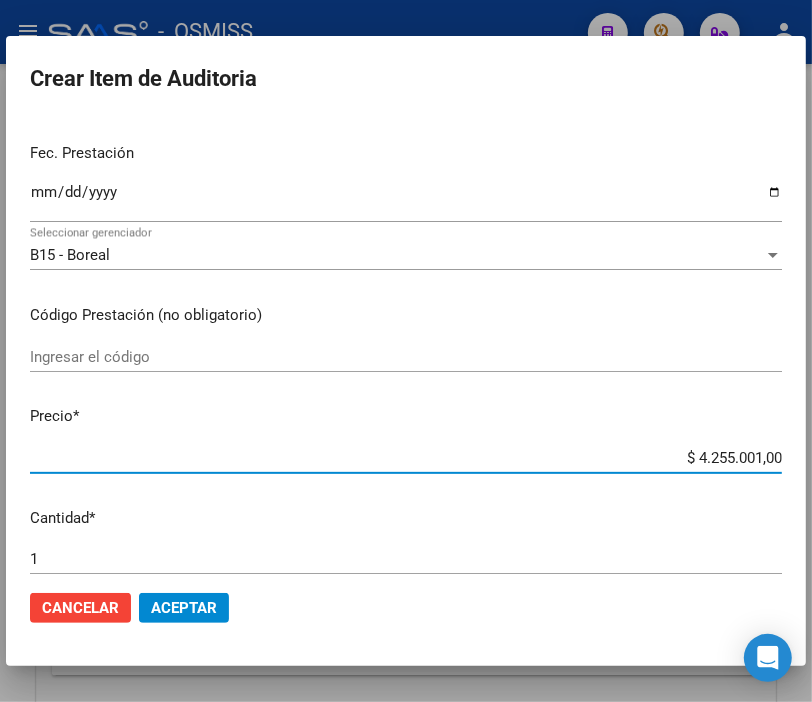 drag, startPoint x: 641, startPoint y: 452, endPoint x: 828, endPoint y: 454, distance: 187.0107 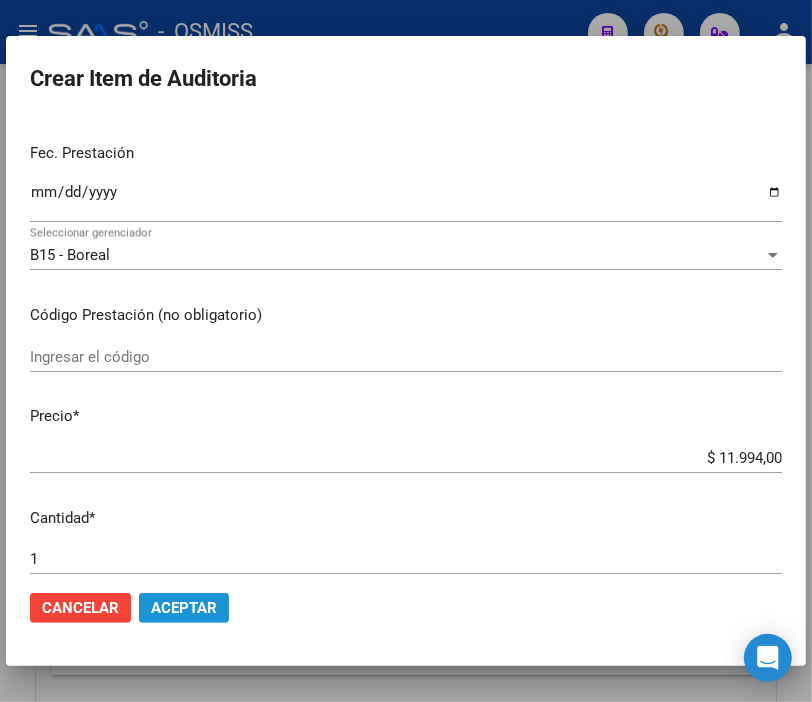 click on "Aceptar" 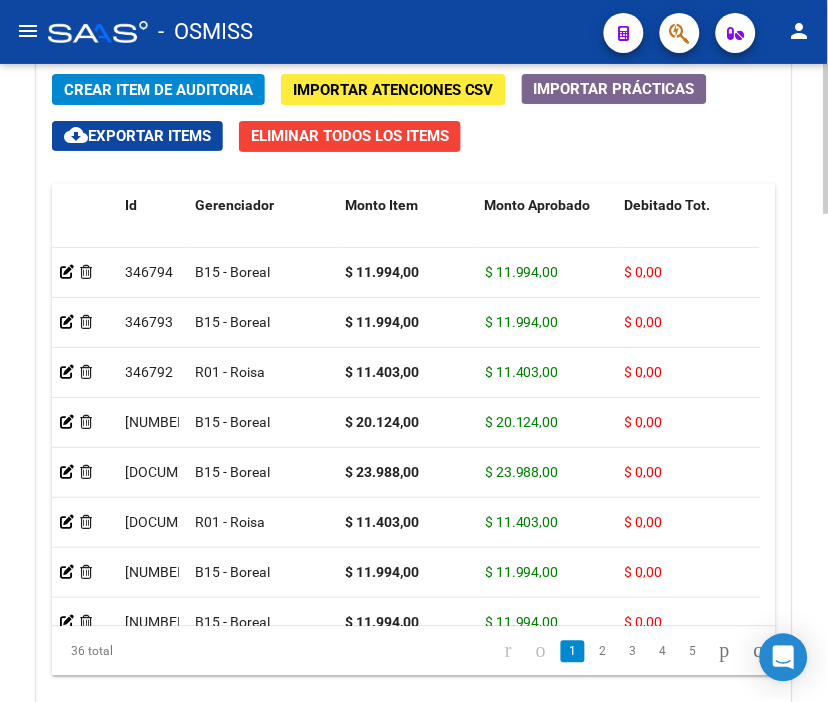 click on "Crear Item de Auditoria Importar Atenciones CSV  Importar Prácticas
cloud_download  Exportar Items   Eliminar Todos los Items  Id Gerenciador Monto Item Monto Aprobado Debitado Tot. Débito Médico Débito Afiliatorio Comentario Comentario Gerenciador Descripción Afiliado Estado CUIL Documento Nombre Completo Fec. Prestación Atencion Tipo Nomenclador Código Nomenclador Nombre Usuario Creado Area Creado Area Modificado     [DOCUMENT_NUMBER]  B15 - Boreal $ [AMOUNT] $ [AMOUNT] $ 0,00 $ 0,00 $ 0,00         [DOCUMENT_NUMBER]  [DOCUMENT_NUMBER]   LESCANO VIRGINIA JAZMIN            [DATE]  Sabrina  Corton   [DATE]      [DOCUMENT_NUMBER]  B15 - Boreal $ [AMOUNT] $ [AMOUNT] $ 0,00 $ 0,00 $ 0,00         [DOCUMENT_NUMBER]  [DOCUMENT_NUMBER]   VICENTE GERONIMO                   [DATE]  Sabrina  Corton   [DATE]      [DOCUMENT_NUMBER]  R01 - Roisa $ [AMOUNT] $ [AMOUNT] $ 0,00 $ 0,00 $ 0,00         [DOCUMENT_NUMBER]  [DOCUMENT_NUMBER]   VAZQUEZ MARISEL NORALI             [DATE]  Sabrina  Corton   [DATE]      [DOCUMENT_NUMBER]  B15 - Boreal $ 0,00" 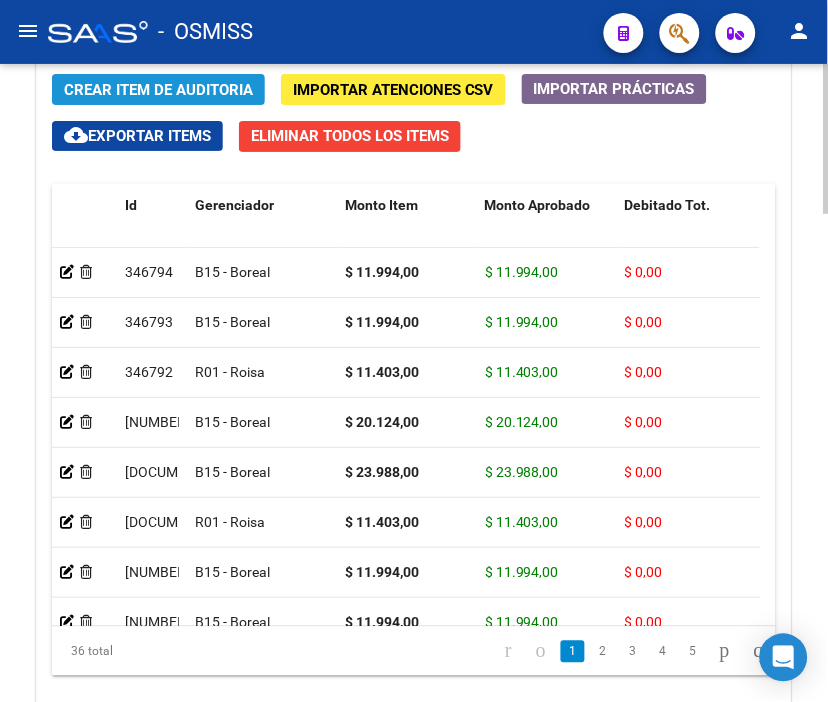 click on "Crear Item de Auditoria" 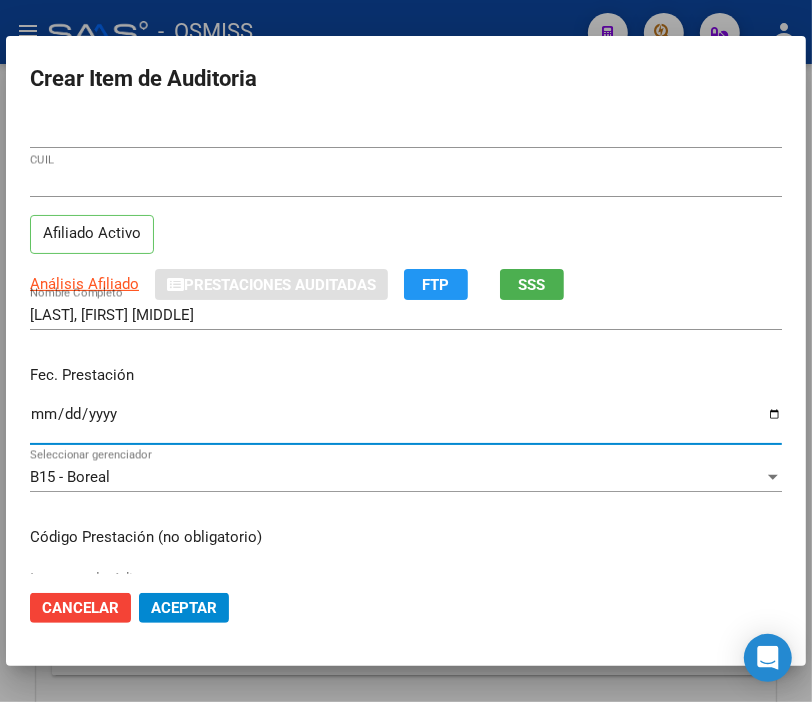 click on "Ingresar la fecha" at bounding box center [406, 422] 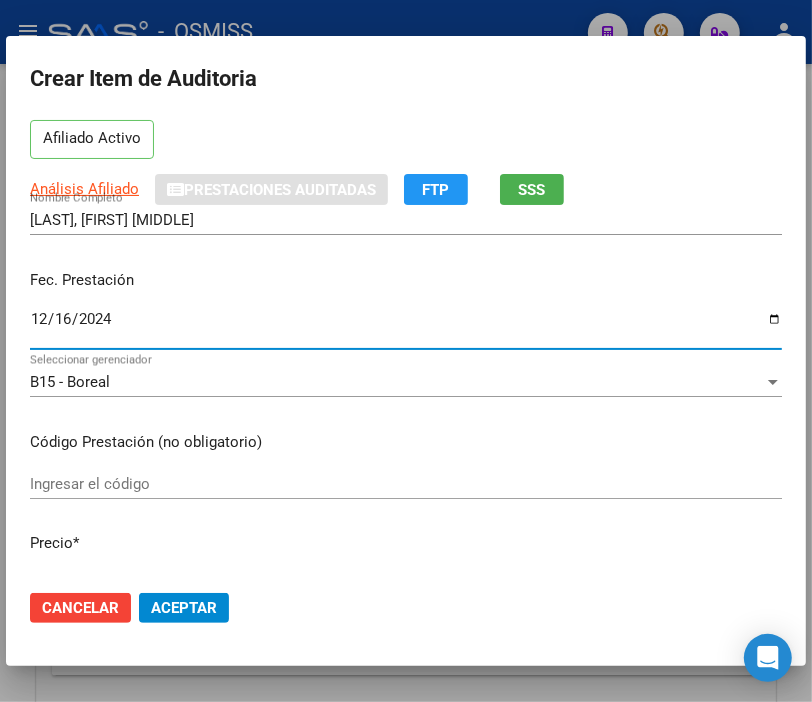 scroll, scrollTop: 222, scrollLeft: 0, axis: vertical 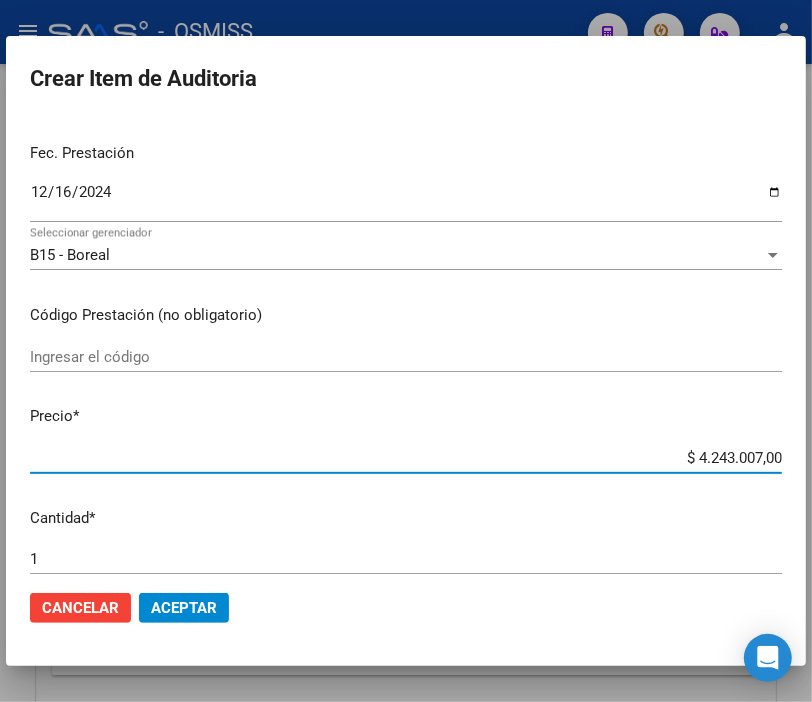 drag, startPoint x: 655, startPoint y: 460, endPoint x: 828, endPoint y: 472, distance: 173.41568 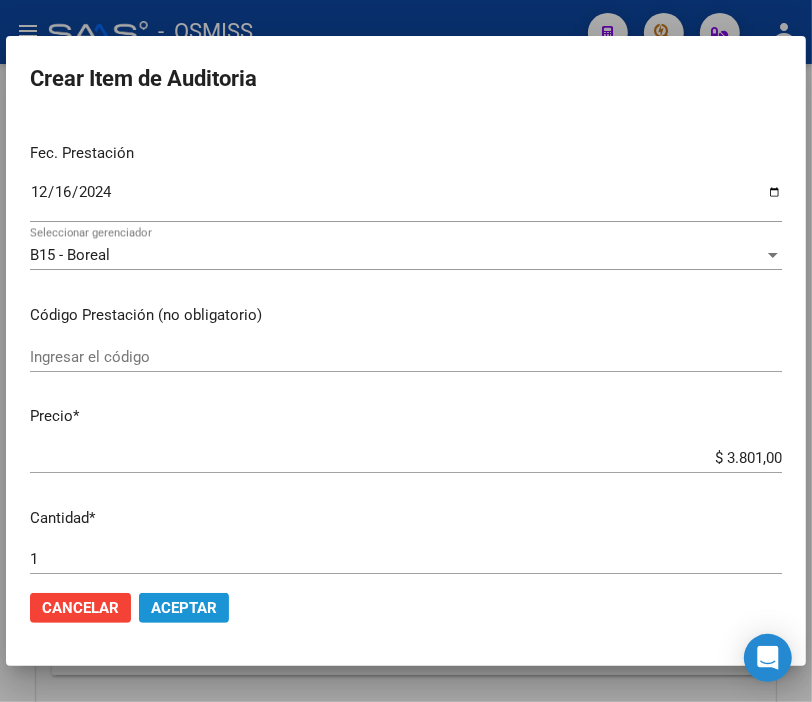 click on "Aceptar" 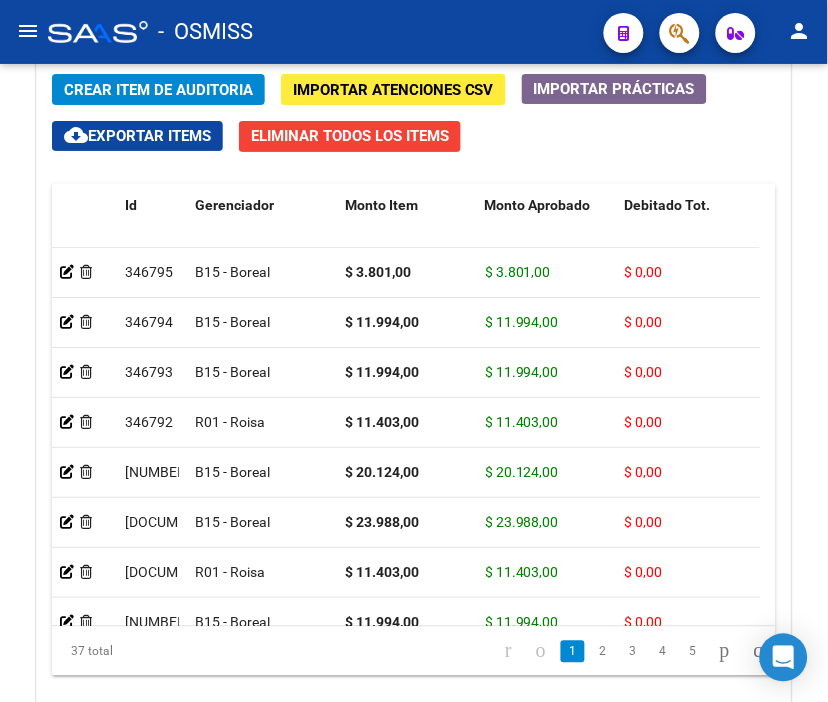 click on "-   OSMISS" 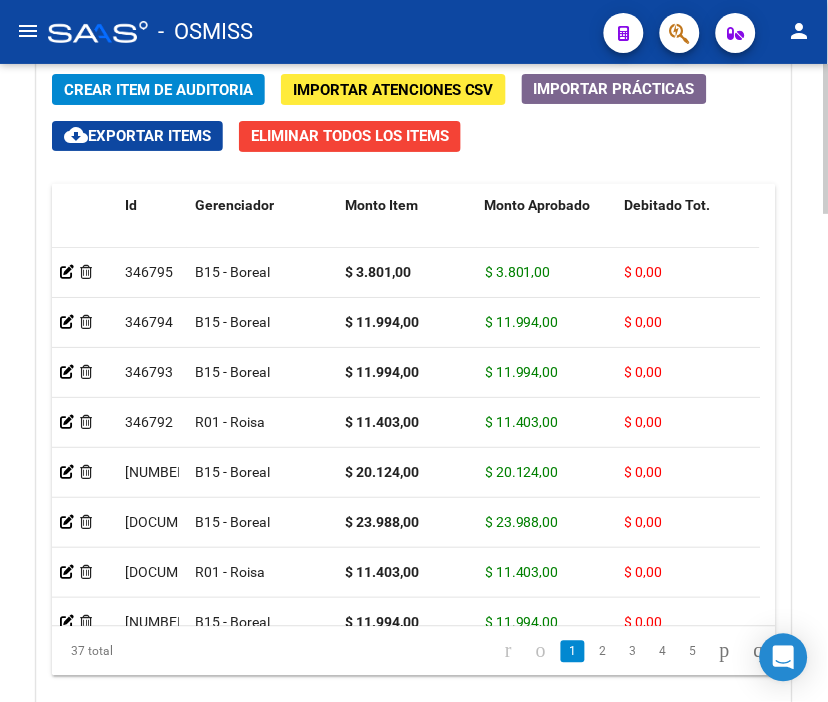 click on "Crear Item de Auditoria Importar Atenciones CSV  Importar Prácticas
cloud_download  Exportar Items   Eliminar Todos los Items  Id Gerenciador Monto Item Monto Aprobado Debitado Tot. Débito Médico Débito Afiliatorio Comentario Comentario Gerenciador Descripción Afiliado Estado CUIL Documento Nombre Completo Fec. Prestación Atencion Tipo Nomenclador Código Nomenclador Nombre Usuario Creado Area Creado Area Modificado     [DOCUMENT_NUMBER]  B15 - Boreal $ [AMOUNT] $ [AMOUNT] $ 0,00 $ 0,00 $ 0,00         [DOCUMENT_NUMBER]  [DOCUMENT_NUMBER]   LESCANO VIRGINIA JAZMIN            [DATE]  Sabrina  Corton   [DATE]      [DOCUMENT_NUMBER]  B15 - Boreal $ [AMOUNT] $ [AMOUNT] $ 0,00 $ 0,00 $ 0,00         [DOCUMENT_NUMBER]  [DOCUMENT_NUMBER]   VICENTE GERONIMO                   [DATE]  Sabrina  Corton   [DATE]      [DOCUMENT_NUMBER]  R01 - Roisa $ [AMOUNT]" 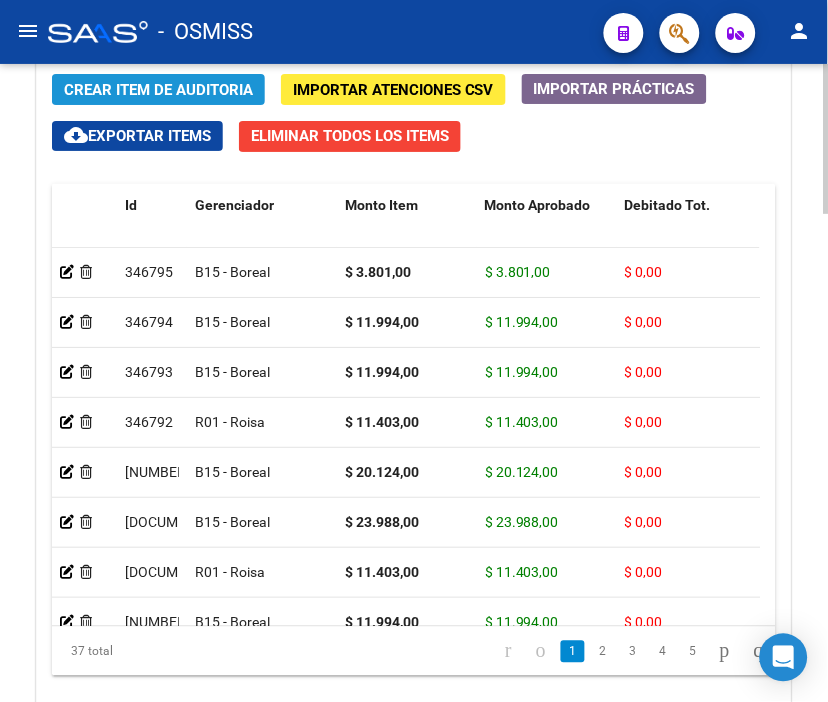 click on "Crear Item de Auditoria" 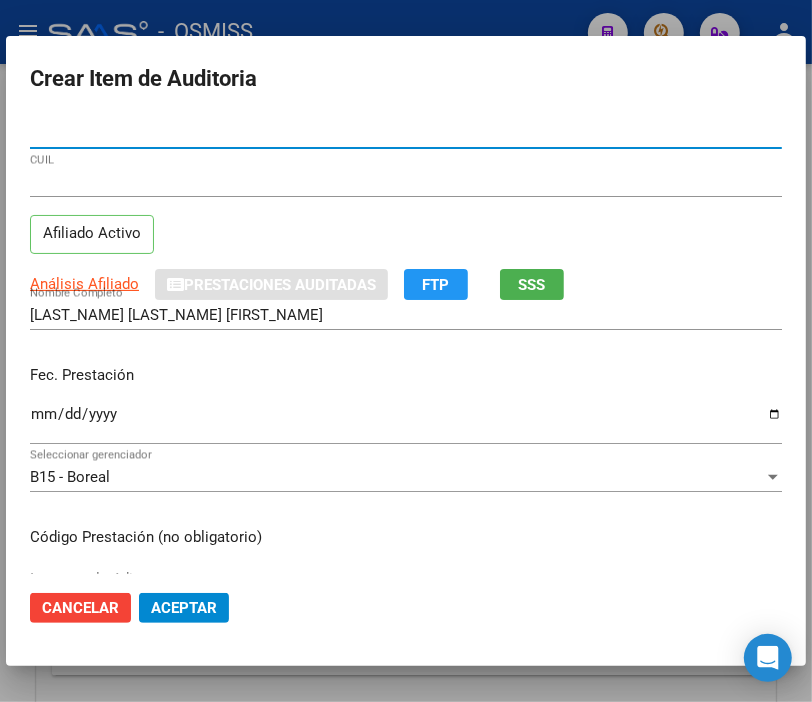 click on "Ingresar la fecha" at bounding box center (406, 422) 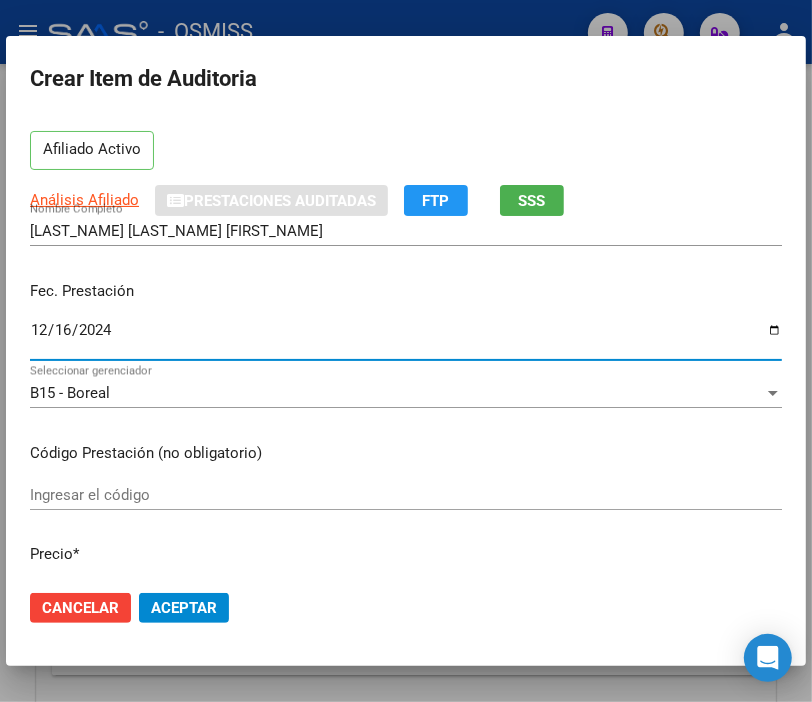 scroll, scrollTop: 222, scrollLeft: 0, axis: vertical 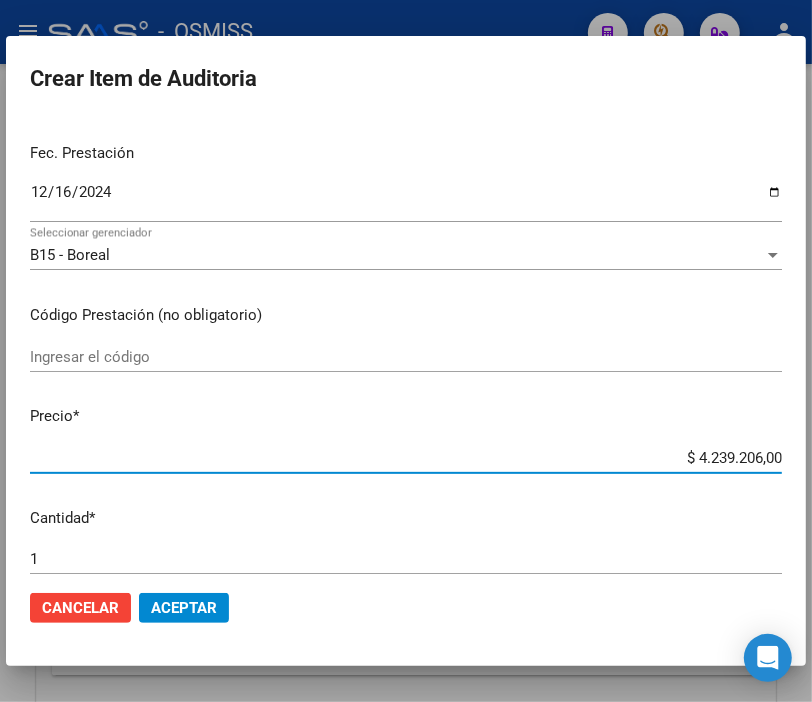 drag, startPoint x: 661, startPoint y: 454, endPoint x: 828, endPoint y: 464, distance: 167.29913 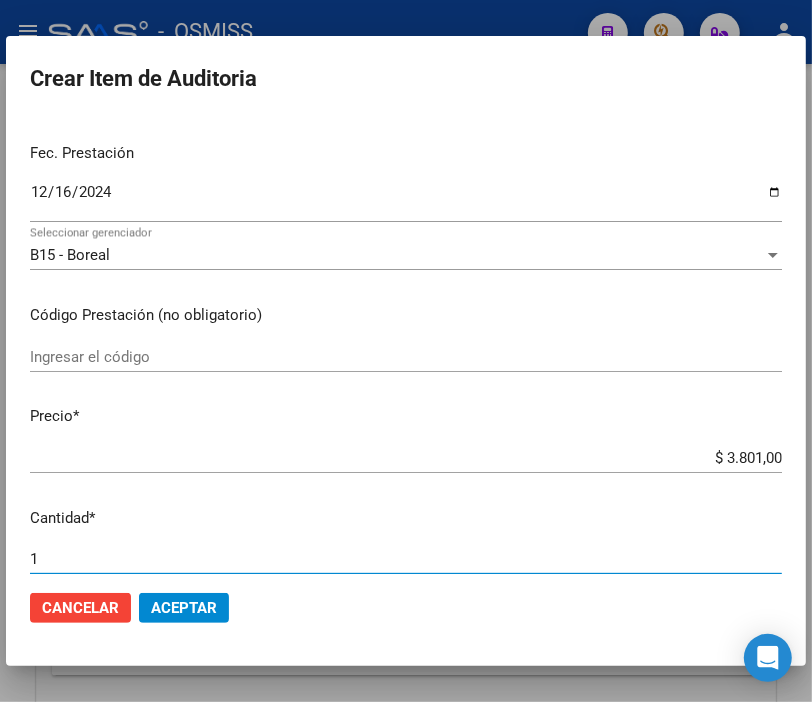 scroll, scrollTop: 302, scrollLeft: 0, axis: vertical 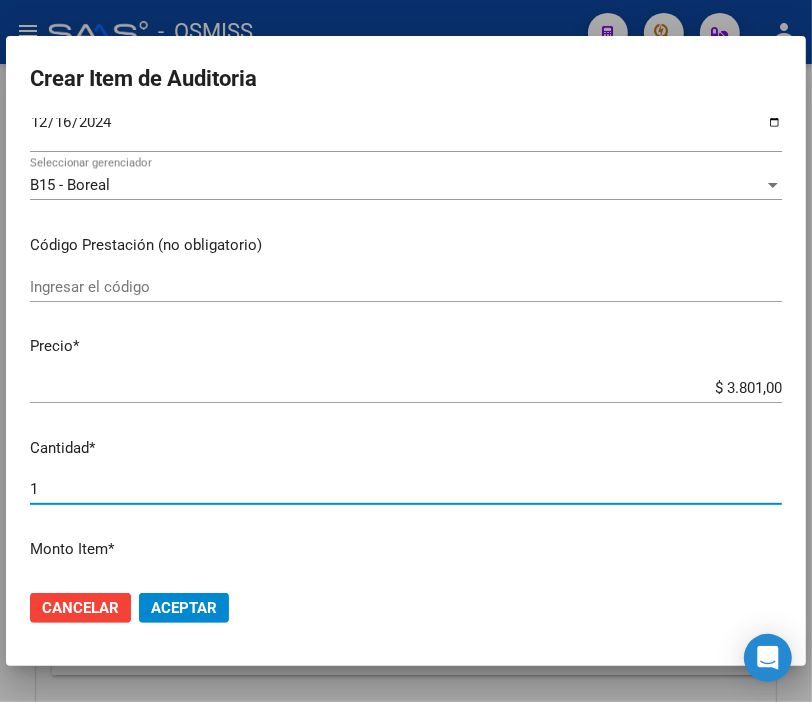 drag, startPoint x: 54, startPoint y: 561, endPoint x: -59, endPoint y: 560, distance: 113.004425 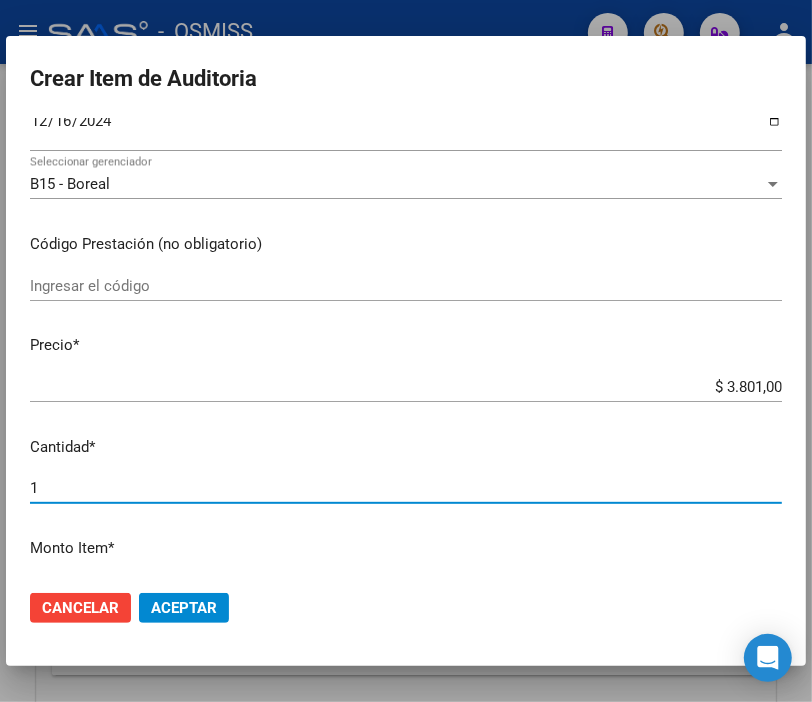 click on "menu - OSMISS person Firma Express Padrón Padrón Ágil Análisis Afiliado Integración (discapacidad) Certificado Discapacidad Prestadores / Proveedores Facturas - Listado/Carga Facturas Sin Auditar Facturas - Documentación Auditorías - Listado Auditorías - Comentarios Auditorías - Cambios Área Auditoría - Ítems Prestadores - Listado Prestadores - Docu. Hospitales Públicos SSS - Censo Hospitalario SSS - Preliquidación SSS - Comprobantes SSS - CPBTs Atenciones Notificaciones Internación Débitos Autogestión (viejo) Casos / Tickets Casos Casos Movimientos Comentarios Documentación Adj. Instructivos Datos de contacto arrow_back Editar [ID] cloud_download Generar informe Puede notificar al gerenciador respecto de esta auditoria, para invitarlo a formar parte de la misma realizando comentarios. NOTIFICAR Totales Auditoría Total Comprobantes: $ [AMOUNT] Total Items Auditados: $ [AMOUNT] Falta Identificar: $ [AMOUNT] $ [AMOUNT]" at bounding box center [406, 351] 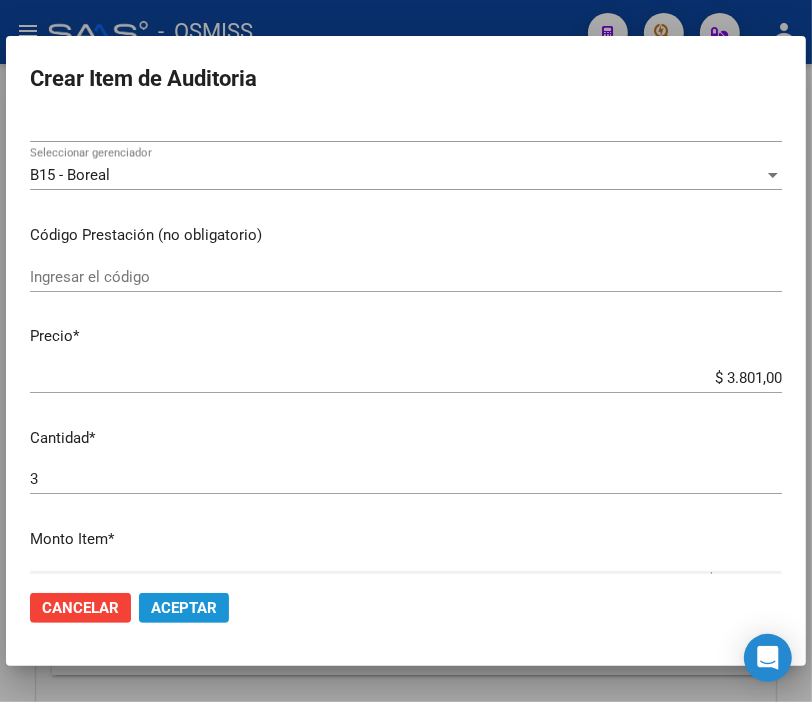 click on "Aceptar" 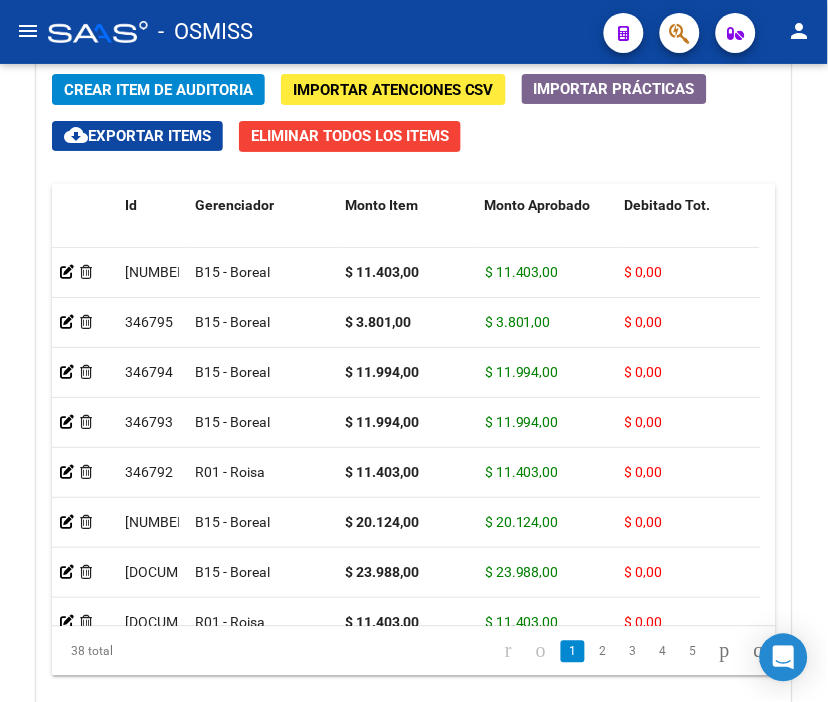 click on "-   OSMISS" 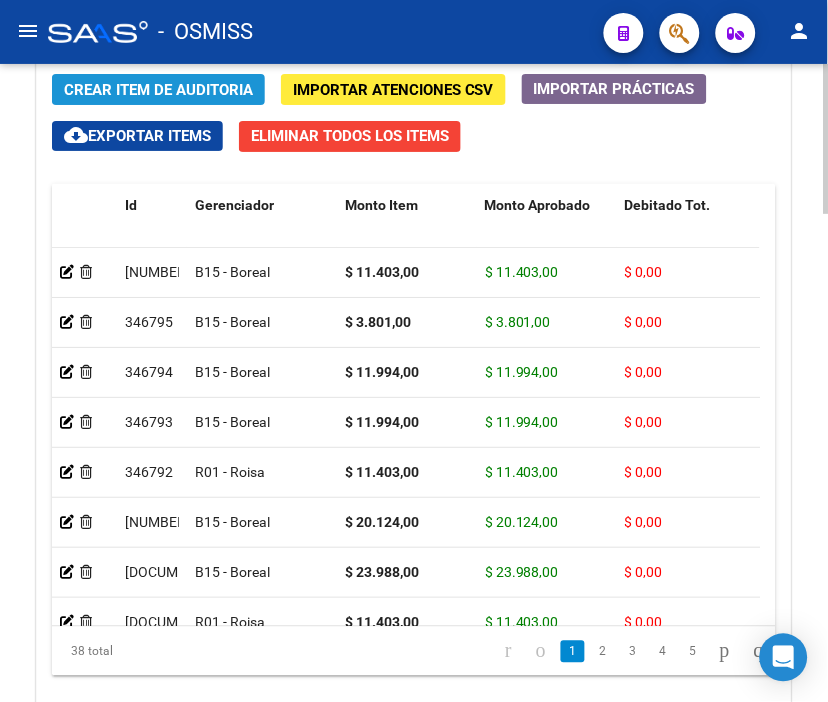click on "Crear Item de Auditoria" 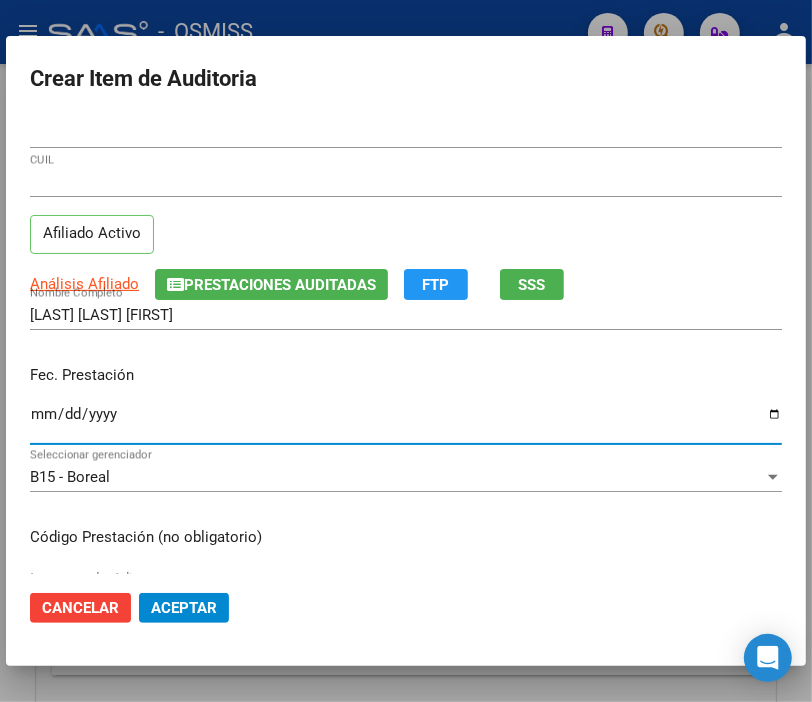 click on "Ingresar la fecha" at bounding box center (406, 422) 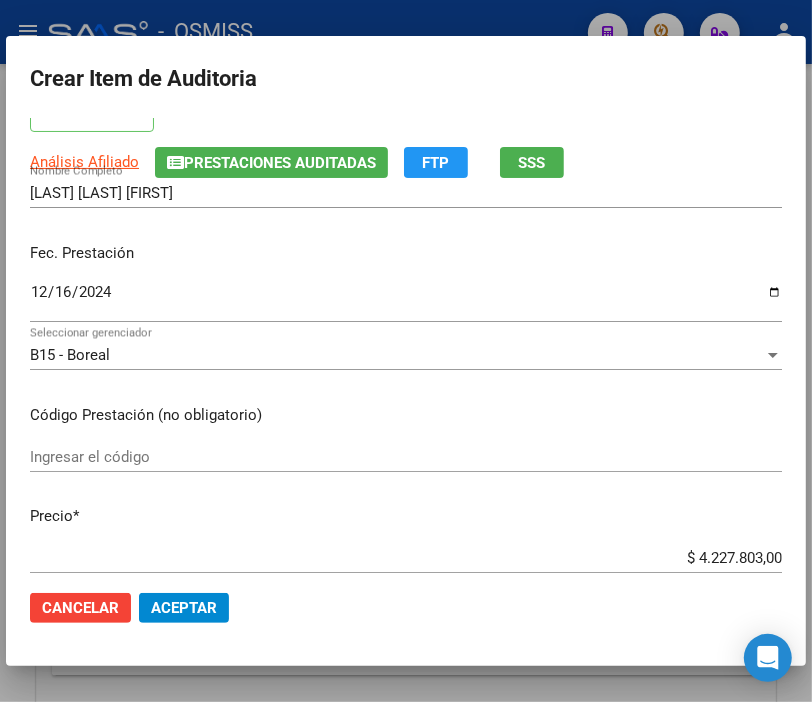 scroll, scrollTop: 222, scrollLeft: 0, axis: vertical 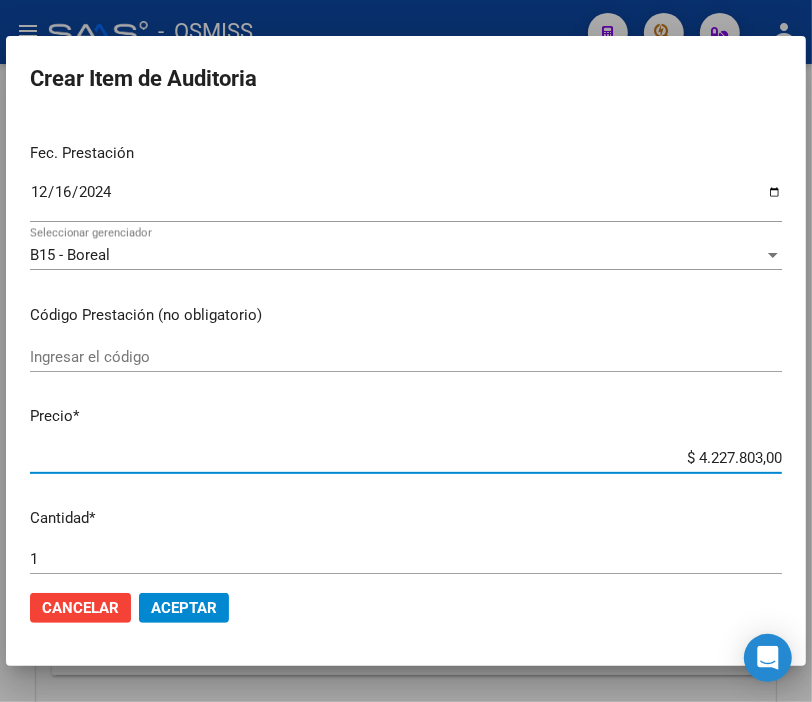 drag, startPoint x: 664, startPoint y: 452, endPoint x: 828, endPoint y: 452, distance: 164 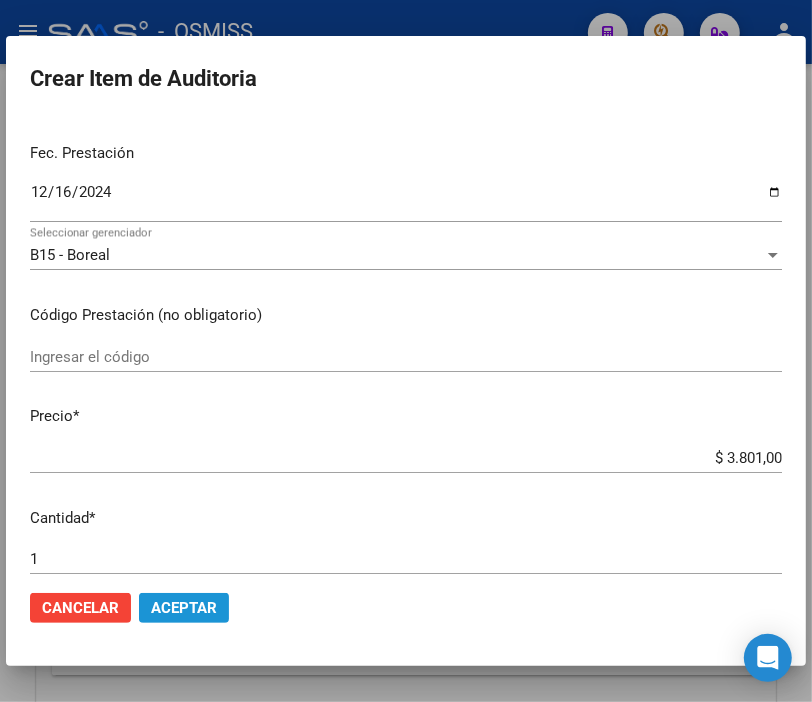 click on "Aceptar" 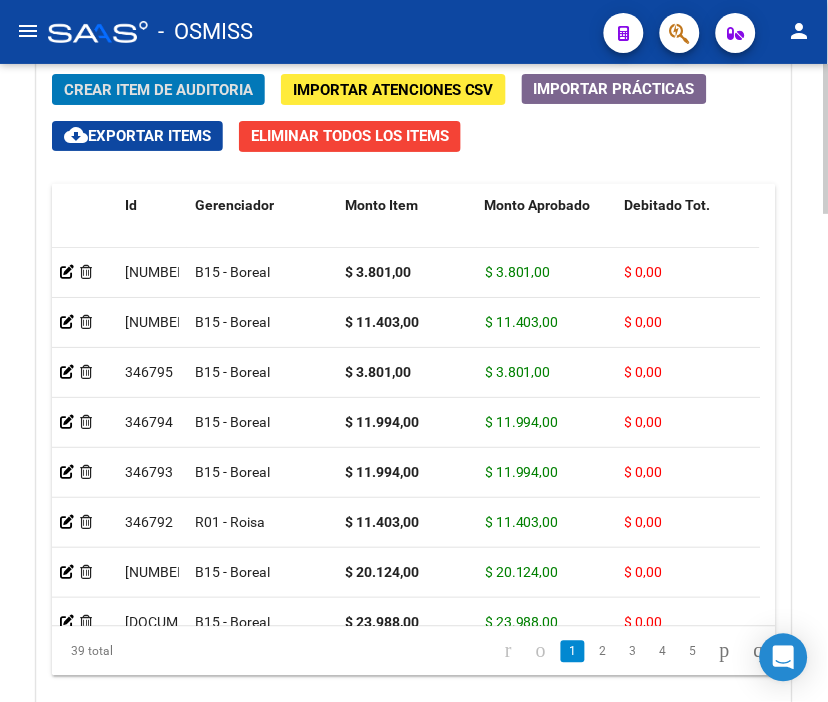 drag, startPoint x: 493, startPoint y: 35, endPoint x: 207, endPoint y: 73, distance: 288.51343 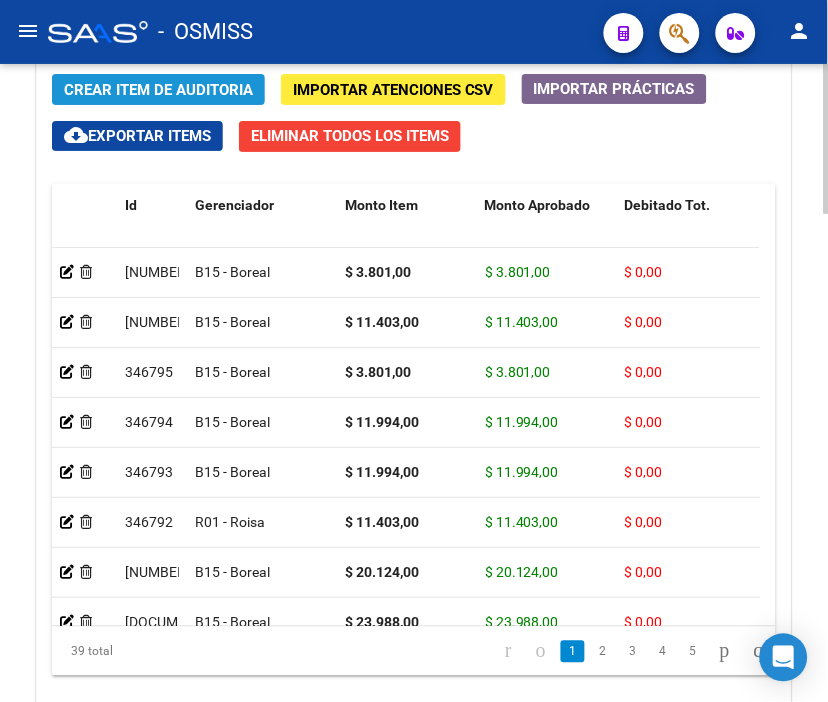 click on "Crear Item de Auditoria" 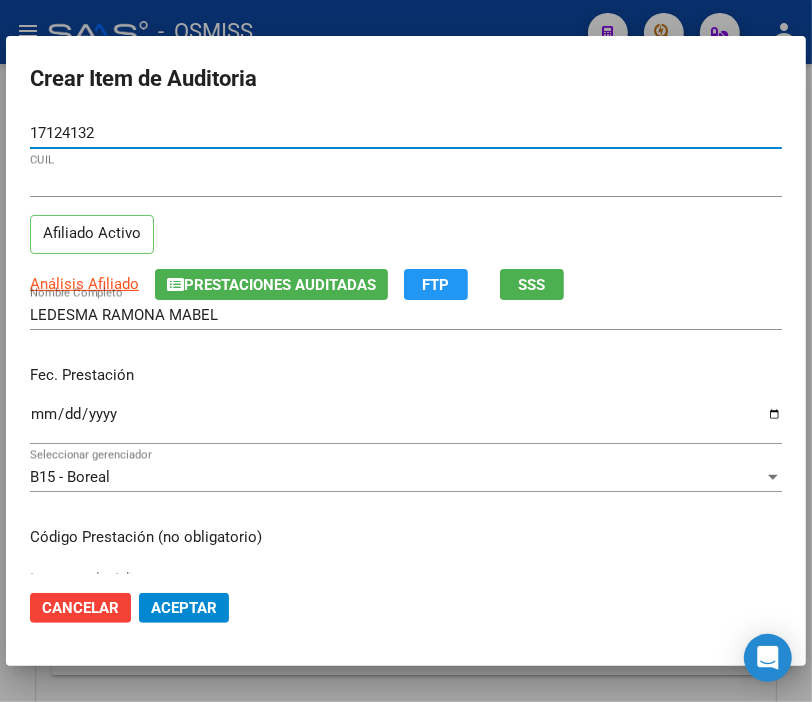 click on "Ingresar la fecha" at bounding box center [406, 422] 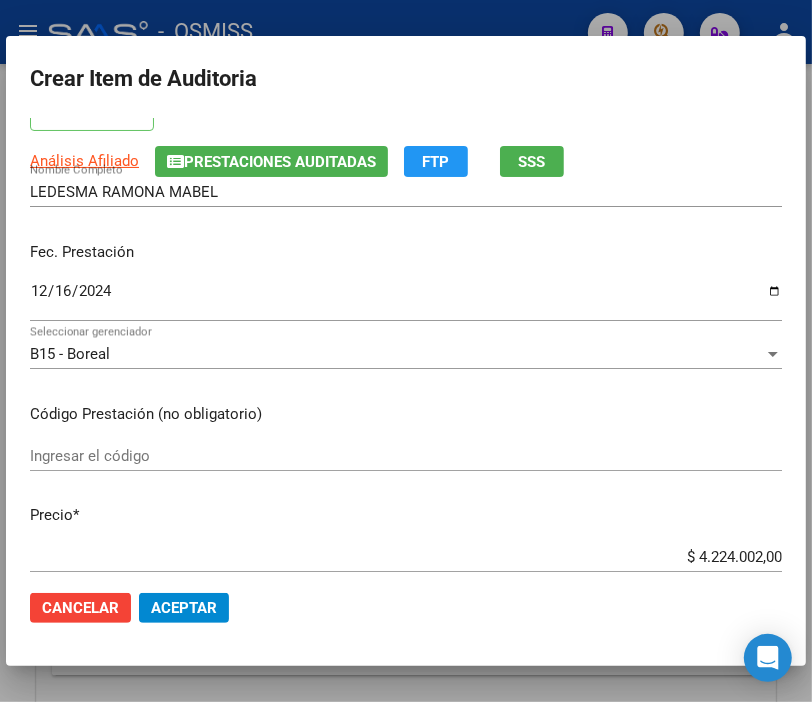 scroll, scrollTop: 222, scrollLeft: 0, axis: vertical 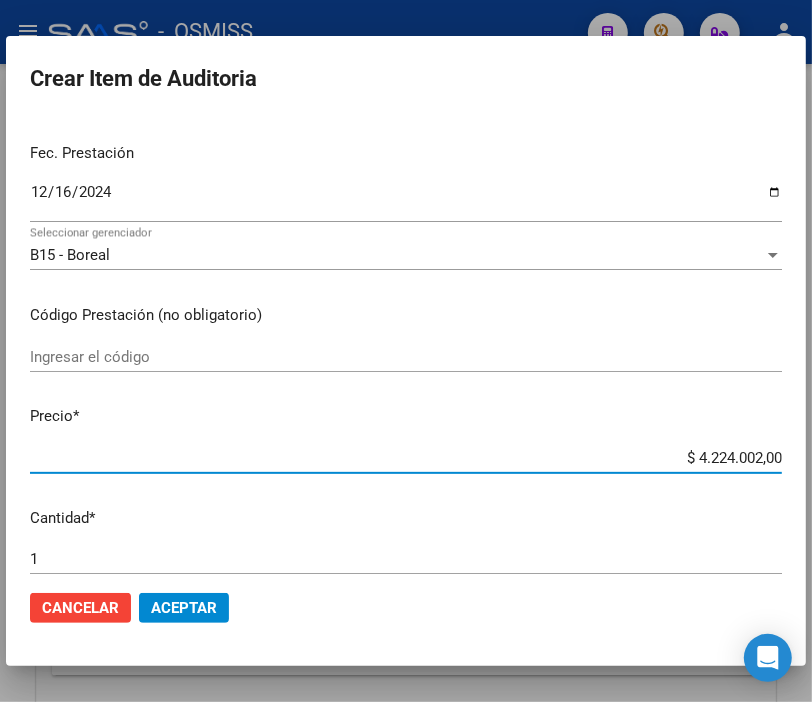drag, startPoint x: 648, startPoint y: 456, endPoint x: 828, endPoint y: 466, distance: 180.27756 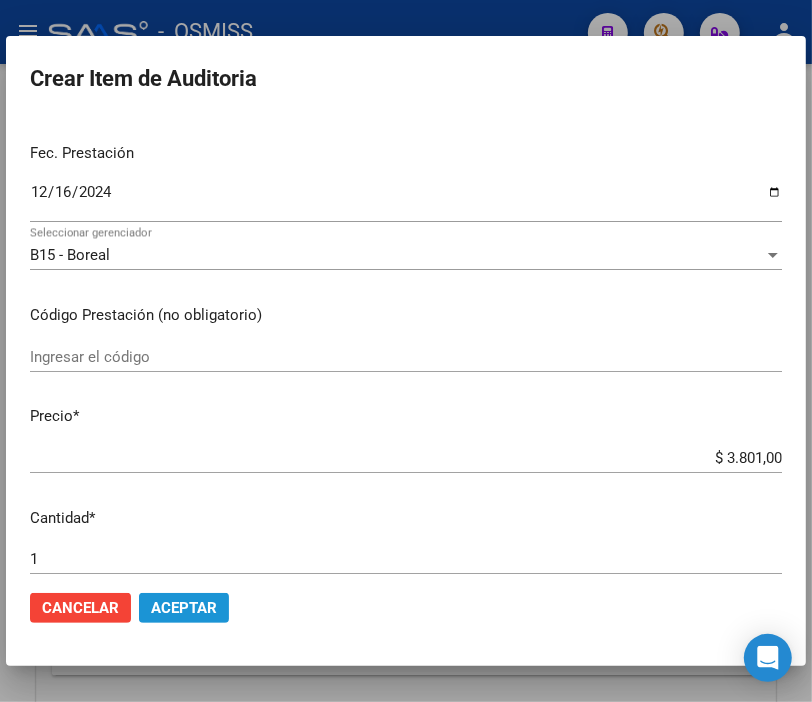click on "Aceptar" 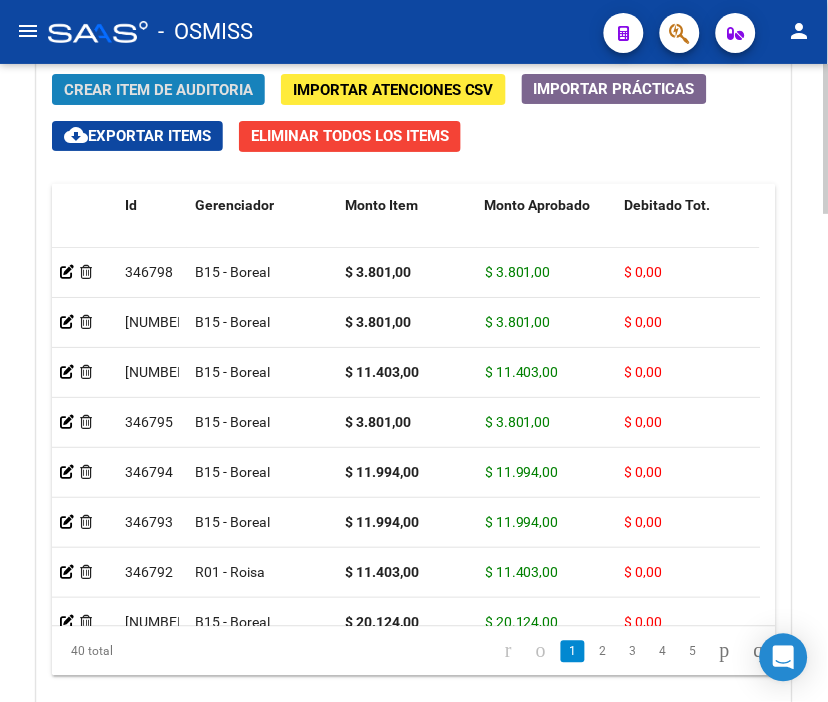 click on "Crear Item de Auditoria" 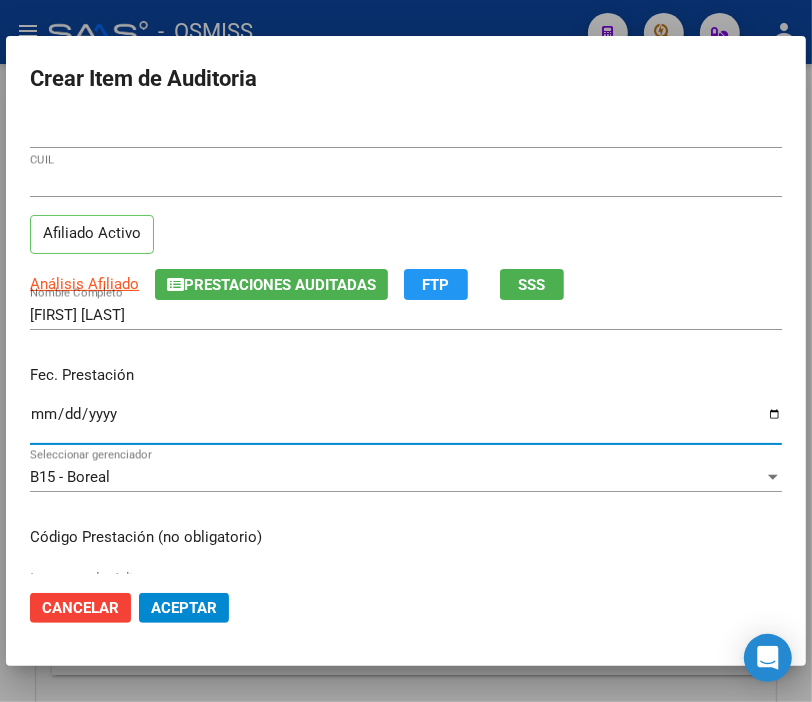 click on "Ingresar la fecha" at bounding box center (406, 422) 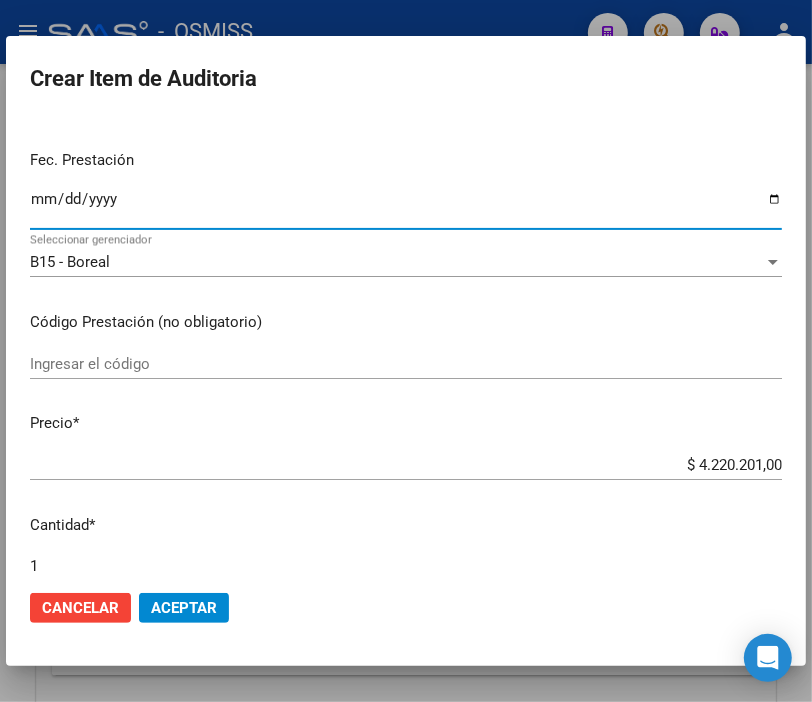 scroll, scrollTop: 222, scrollLeft: 0, axis: vertical 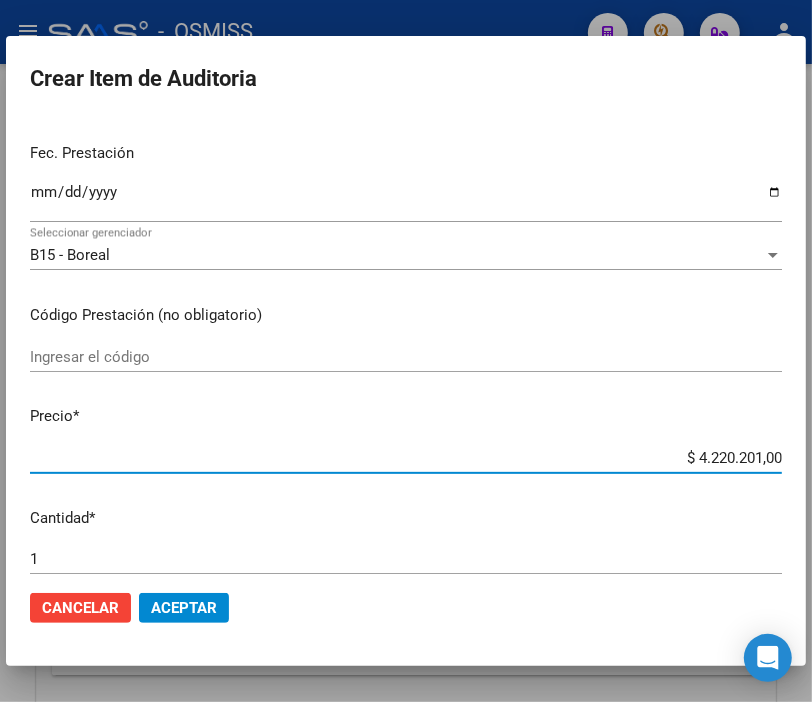 drag, startPoint x: 660, startPoint y: 456, endPoint x: 828, endPoint y: 457, distance: 168.00298 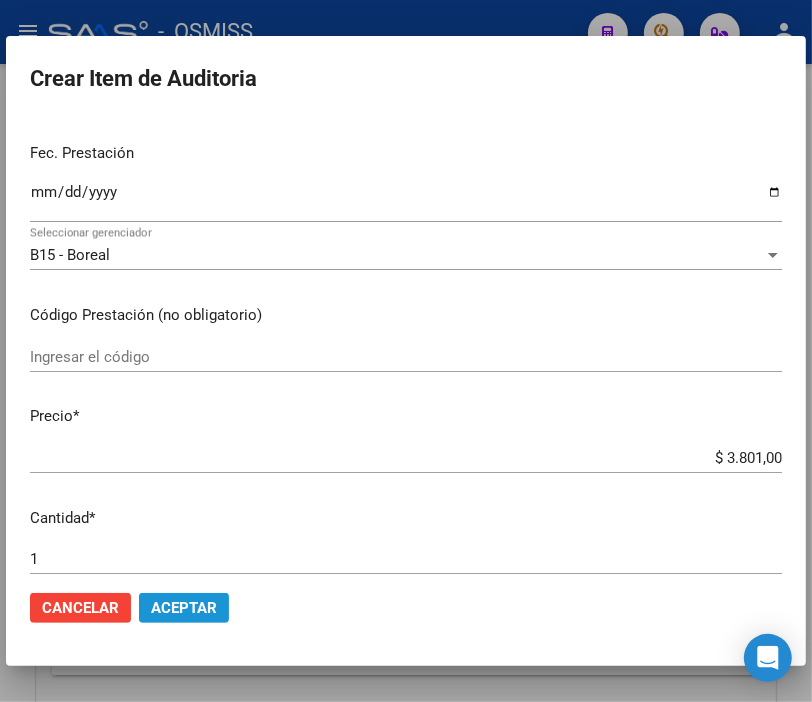 click on "Aceptar" 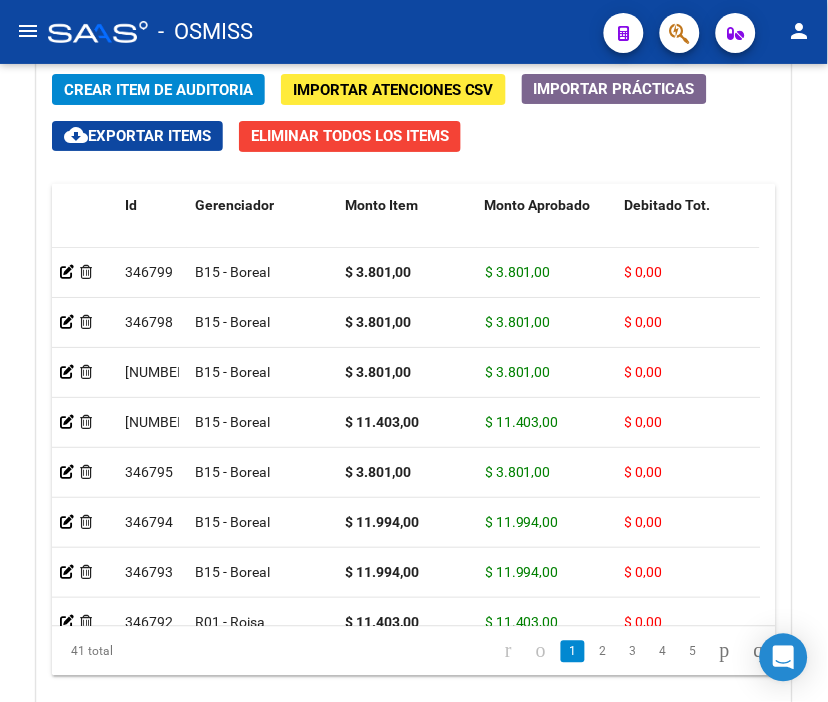 drag, startPoint x: 500, startPoint y: 16, endPoint x: 312, endPoint y: 38, distance: 189.28285 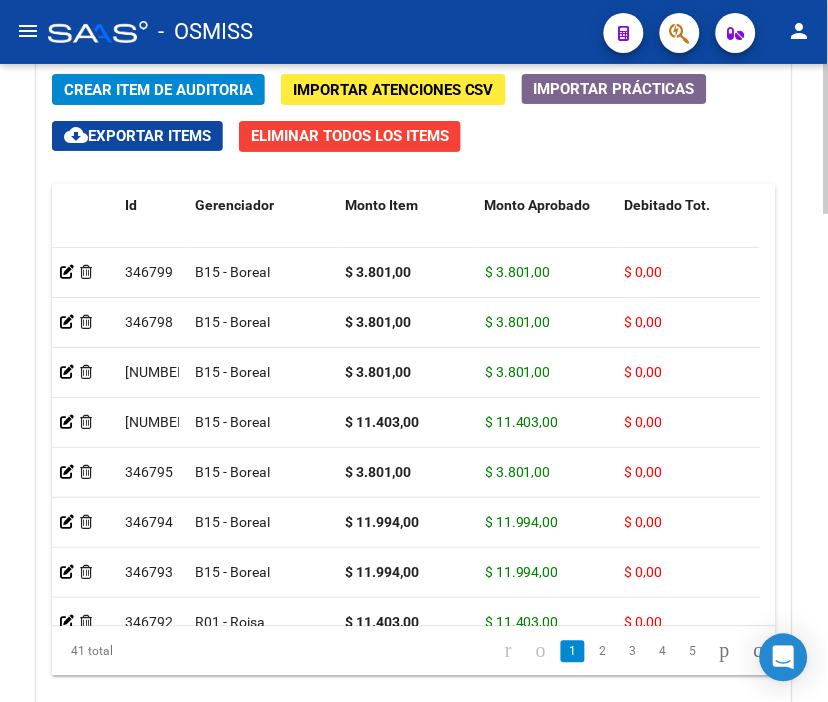 click on "Crear Item de Auditoria" 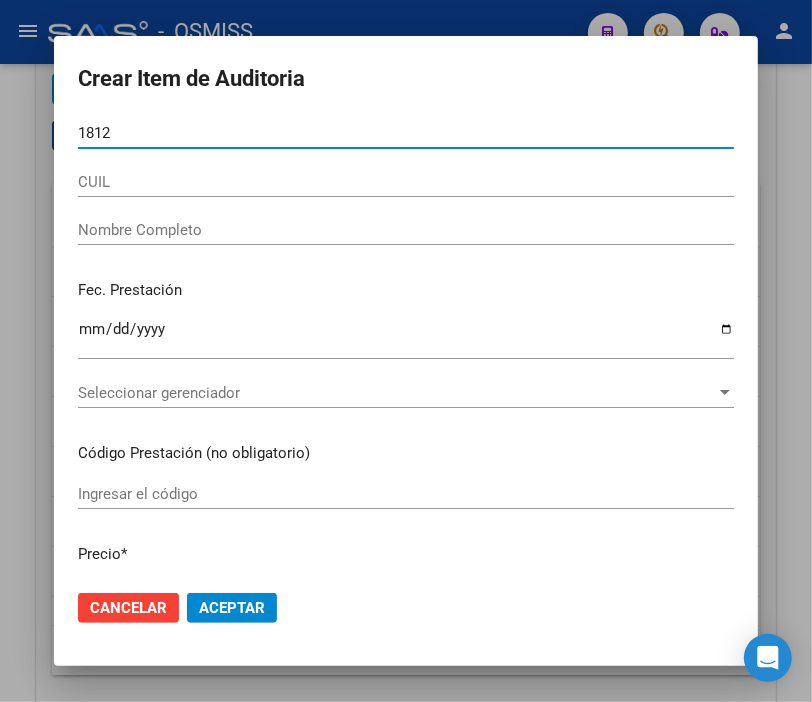 drag, startPoint x: 123, startPoint y: 133, endPoint x: 1, endPoint y: 133, distance: 122 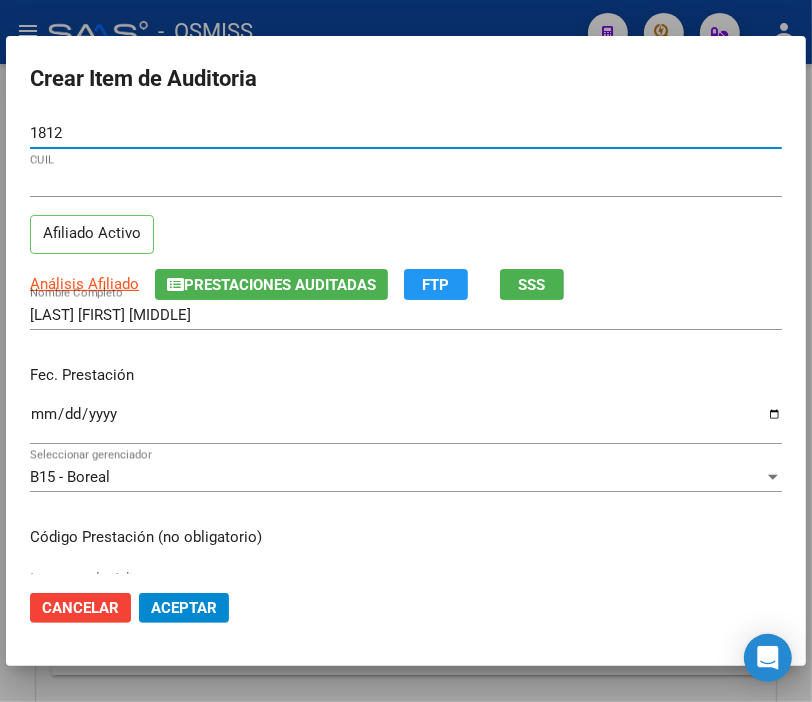 click on "Ingresar la fecha" at bounding box center [406, 422] 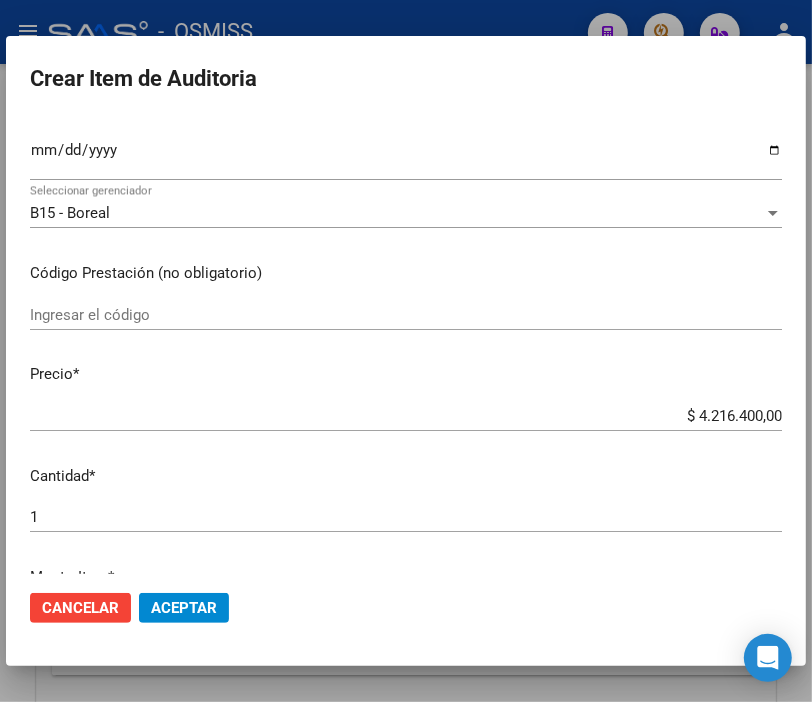 scroll, scrollTop: 333, scrollLeft: 0, axis: vertical 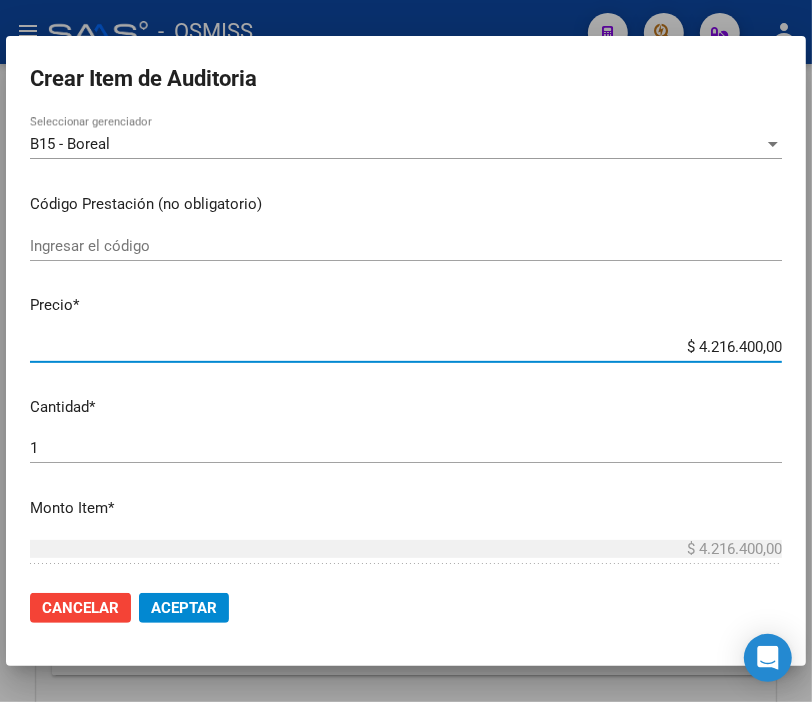 drag, startPoint x: 651, startPoint y: 342, endPoint x: 828, endPoint y: 386, distance: 182.38695 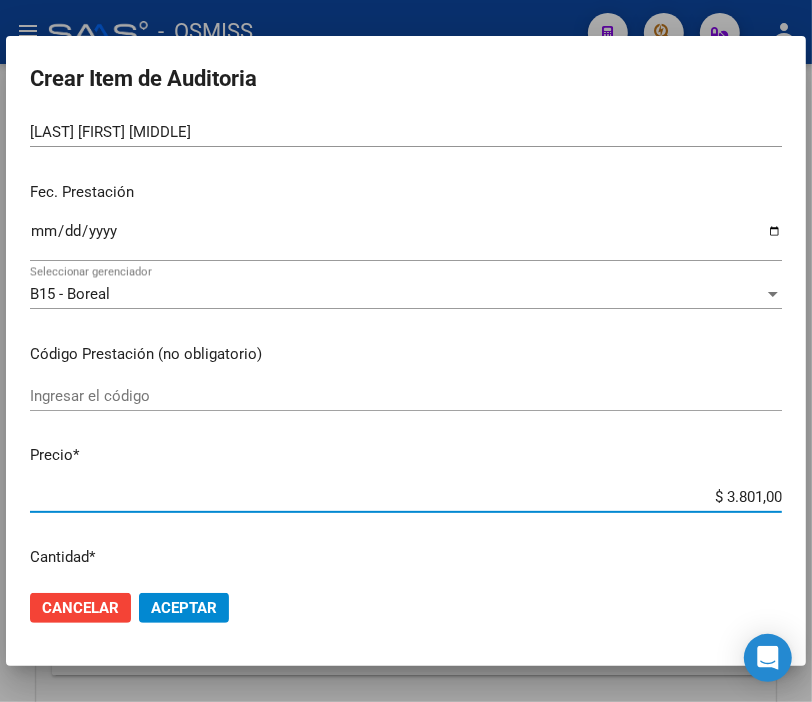 scroll, scrollTop: 222, scrollLeft: 0, axis: vertical 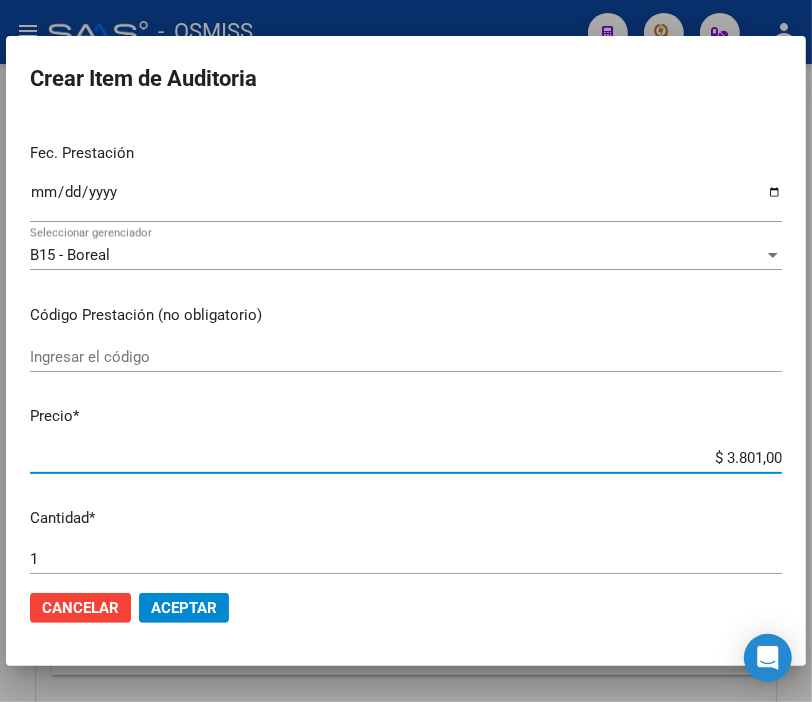 click on "Aceptar" 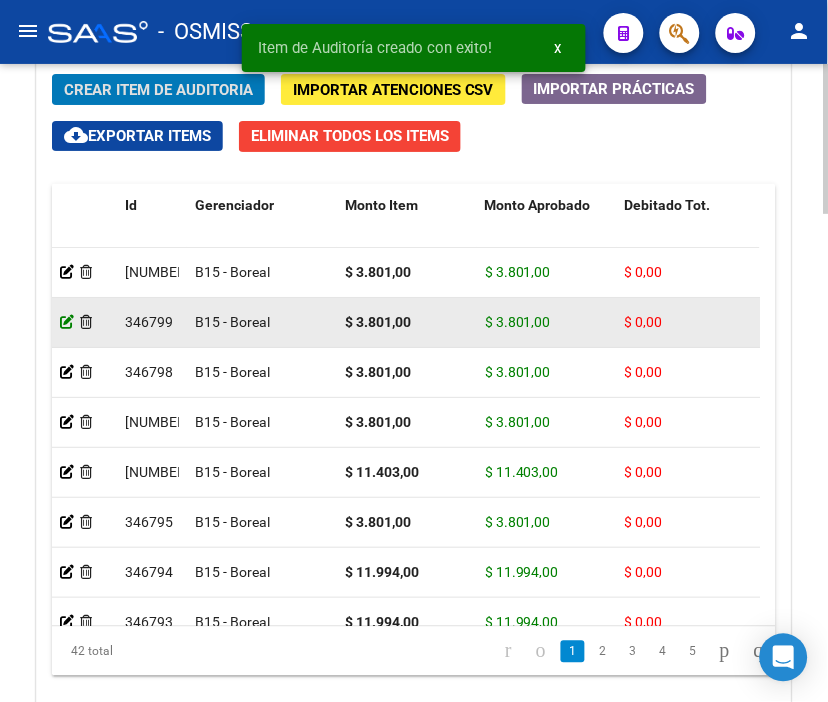 click 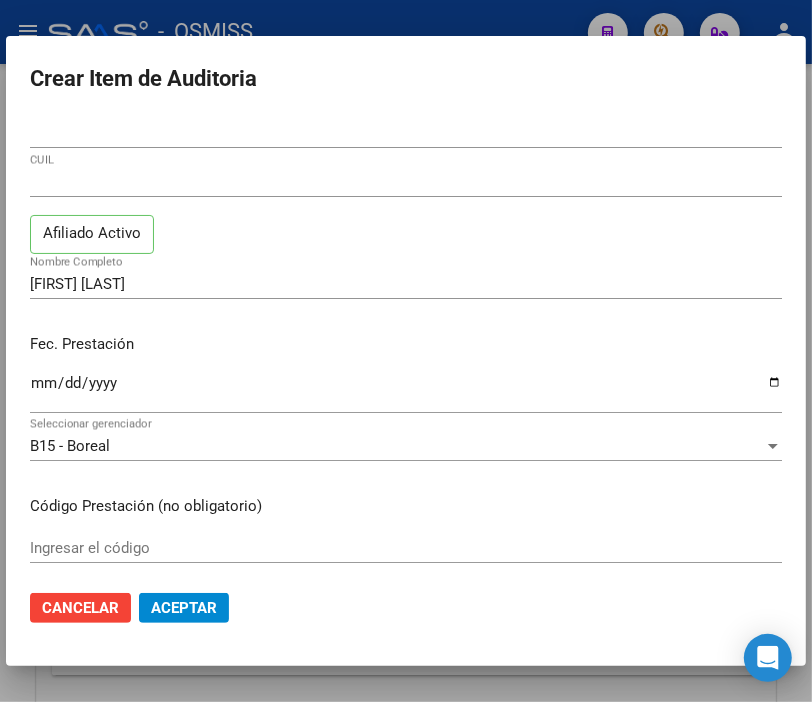 click on "Crear Item de Auditoria" at bounding box center (406, 79) 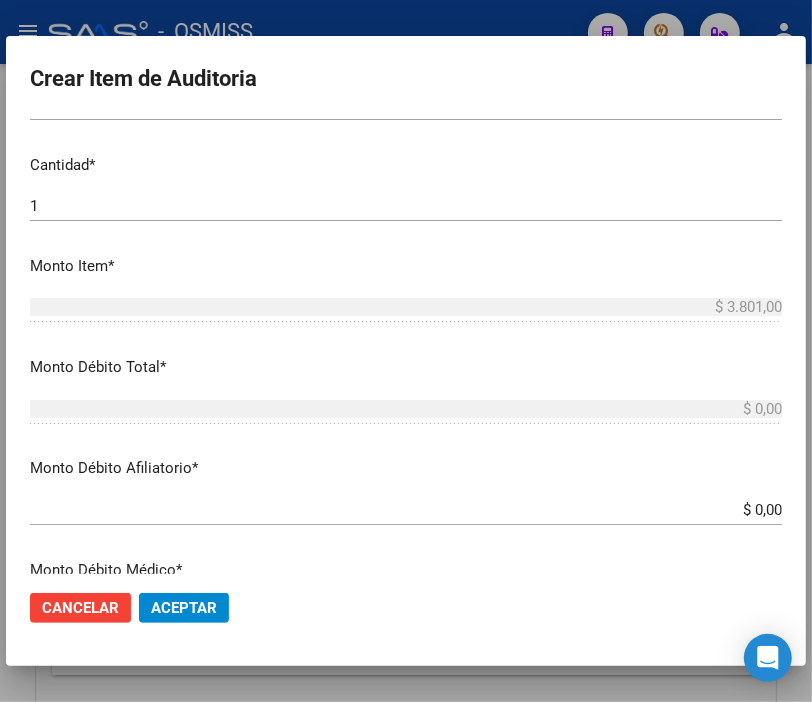 scroll, scrollTop: 555, scrollLeft: 0, axis: vertical 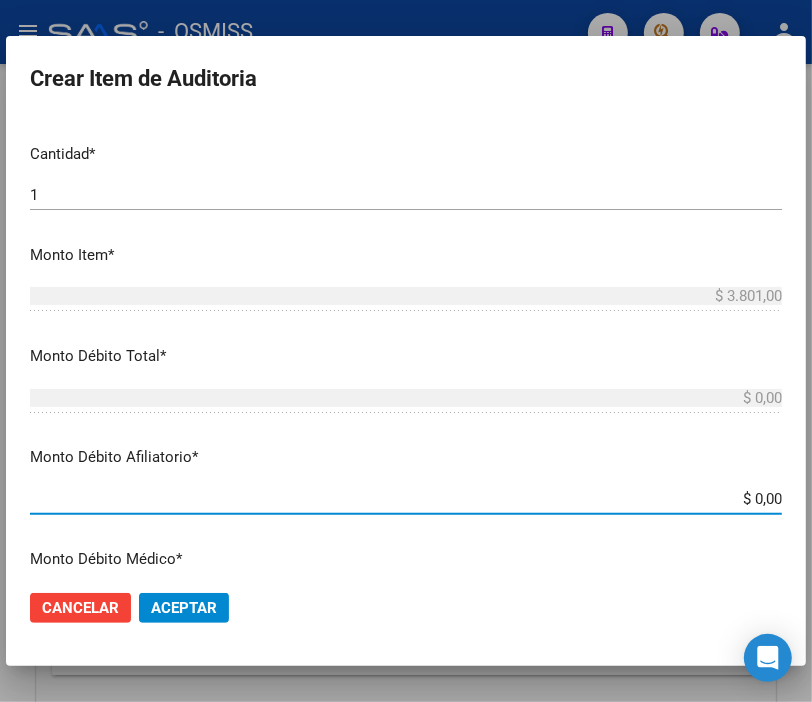 drag, startPoint x: 685, startPoint y: 491, endPoint x: 828, endPoint y: 526, distance: 147.22092 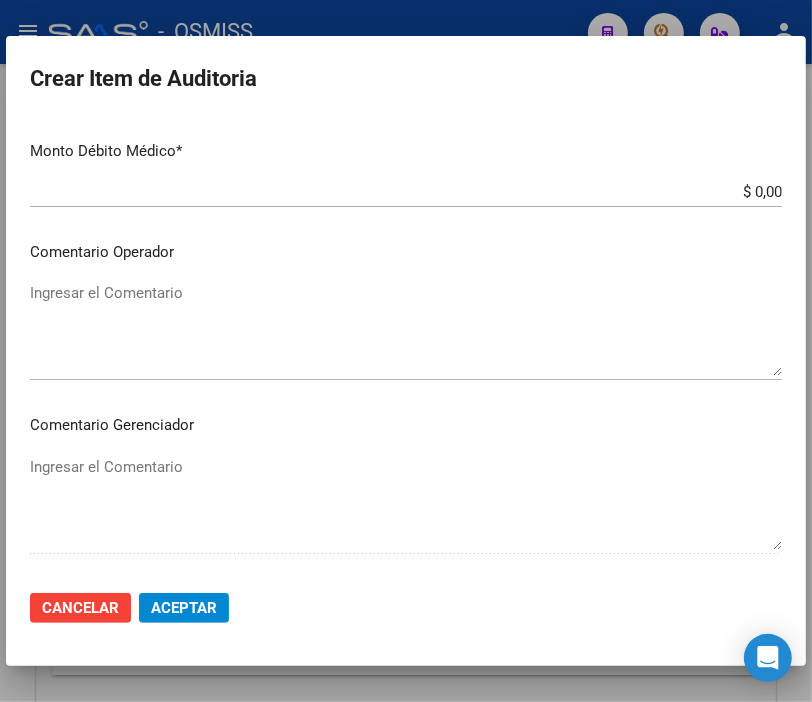 scroll, scrollTop: 1000, scrollLeft: 0, axis: vertical 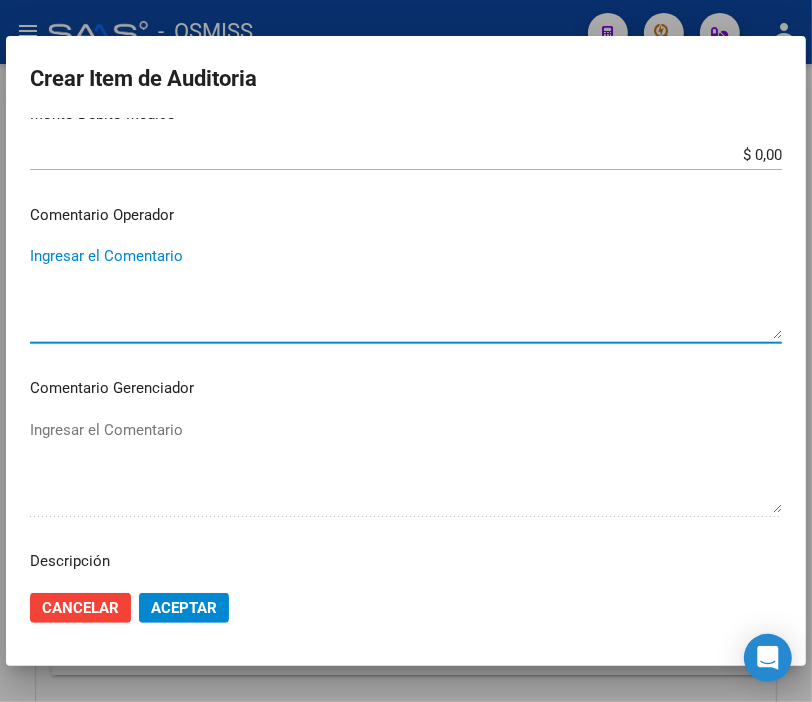 click on "Ingresar el Comentario" at bounding box center (406, 292) 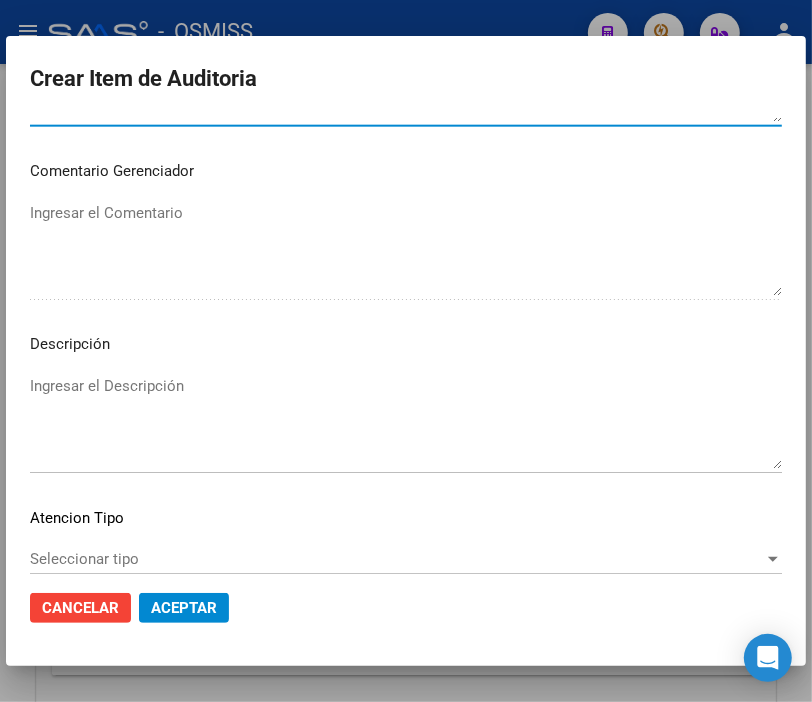 scroll, scrollTop: 1222, scrollLeft: 0, axis: vertical 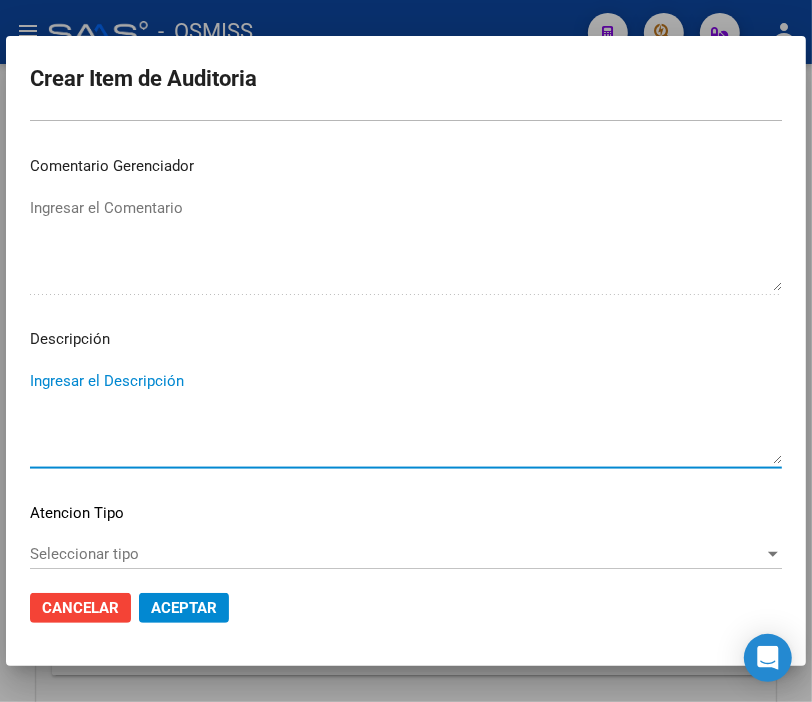 click on "Ingresar el Descripción" at bounding box center [406, 417] 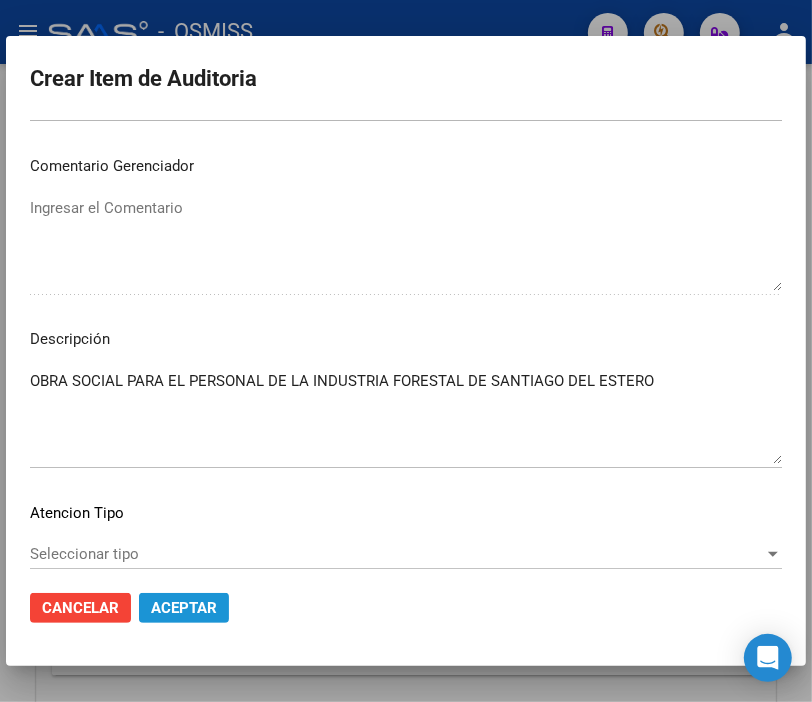 click on "Aceptar" 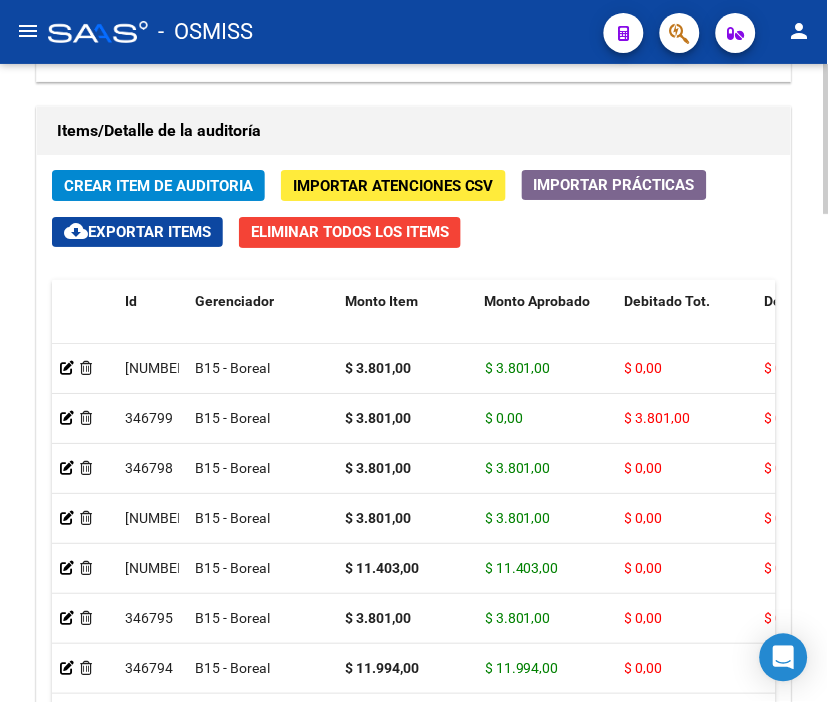 scroll, scrollTop: 1888, scrollLeft: 0, axis: vertical 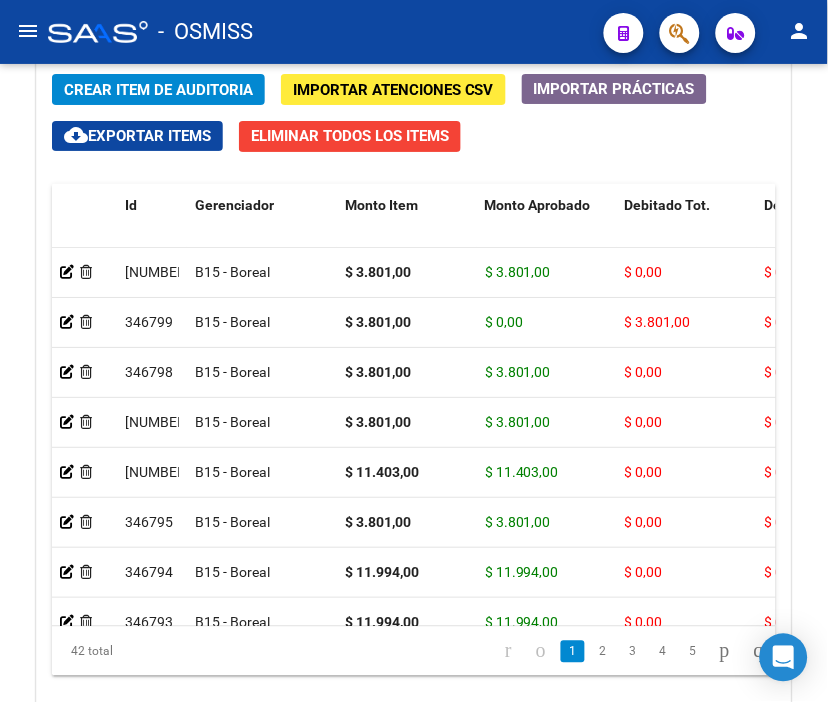 click on "-   OSMISS" 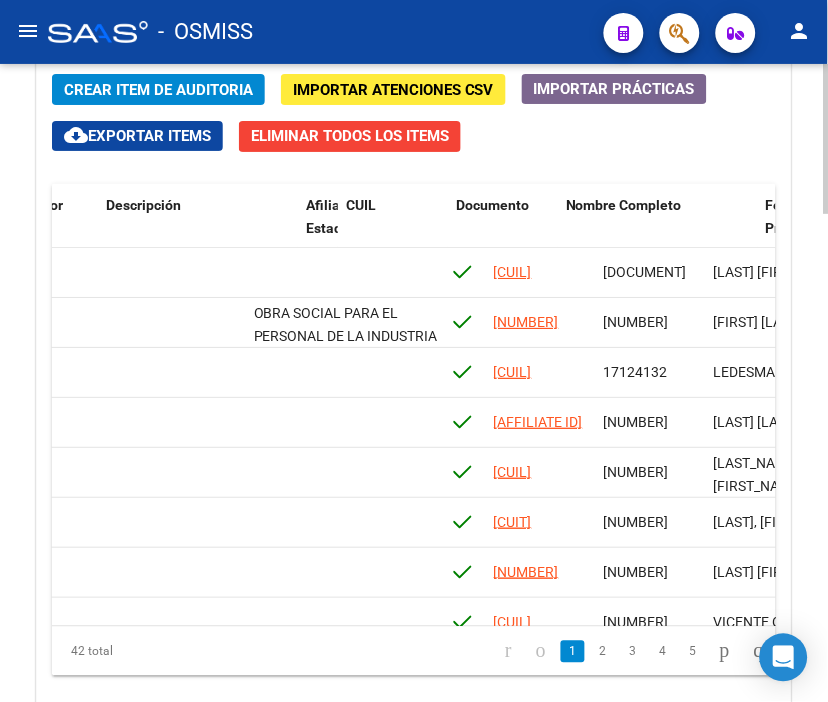 scroll, scrollTop: 0, scrollLeft: 1657, axis: horizontal 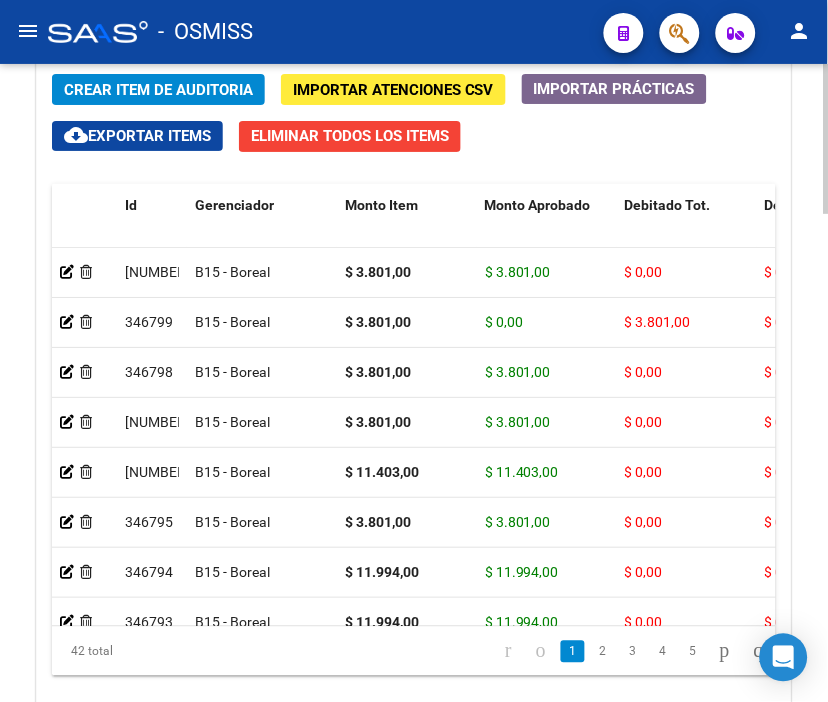 drag, startPoint x: 498, startPoint y: 42, endPoint x: 165, endPoint y: 64, distance: 333.72592 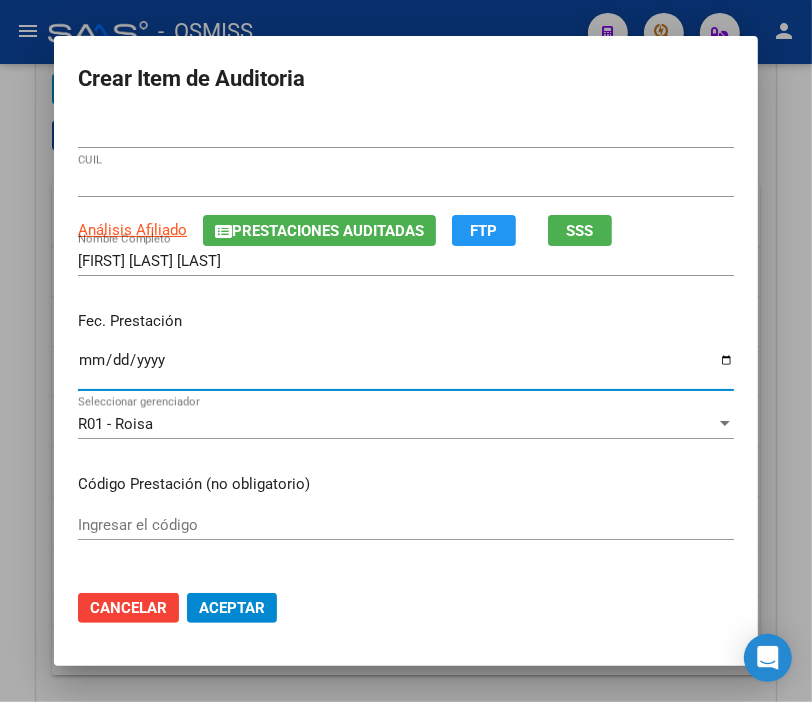 click on "Ingresar la fecha" at bounding box center [406, 368] 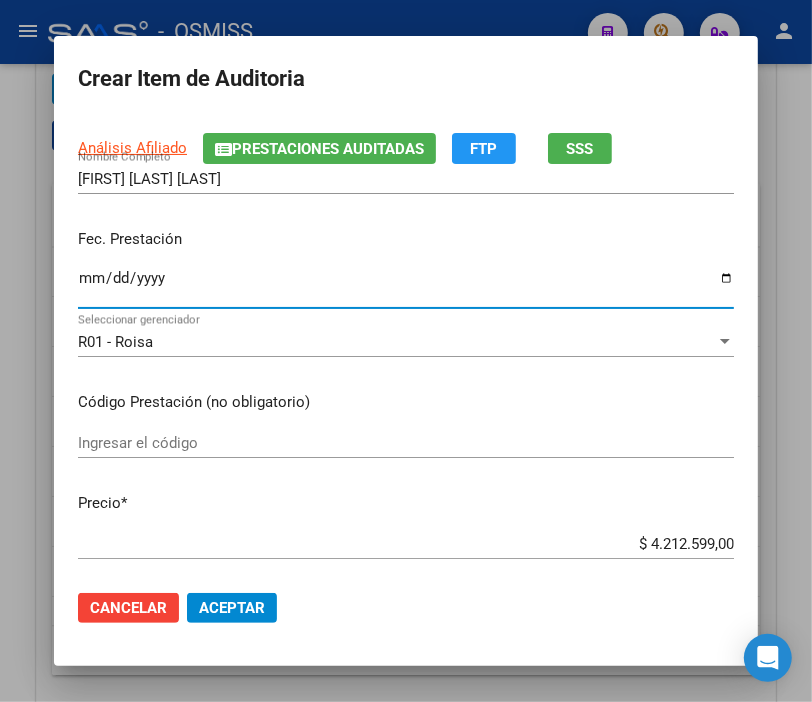 scroll, scrollTop: 222, scrollLeft: 0, axis: vertical 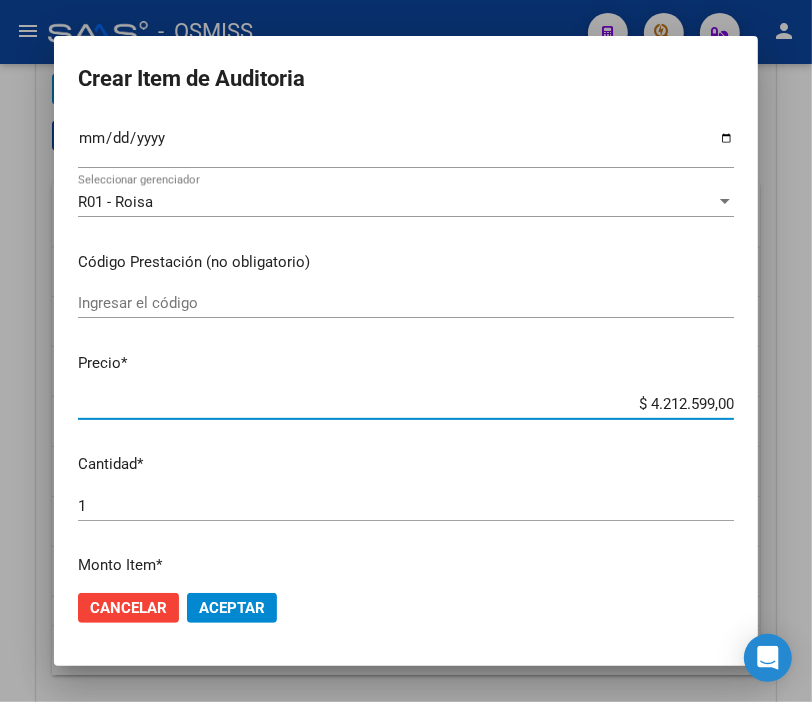 drag, startPoint x: 601, startPoint y: 405, endPoint x: 828, endPoint y: 427, distance: 228.06358 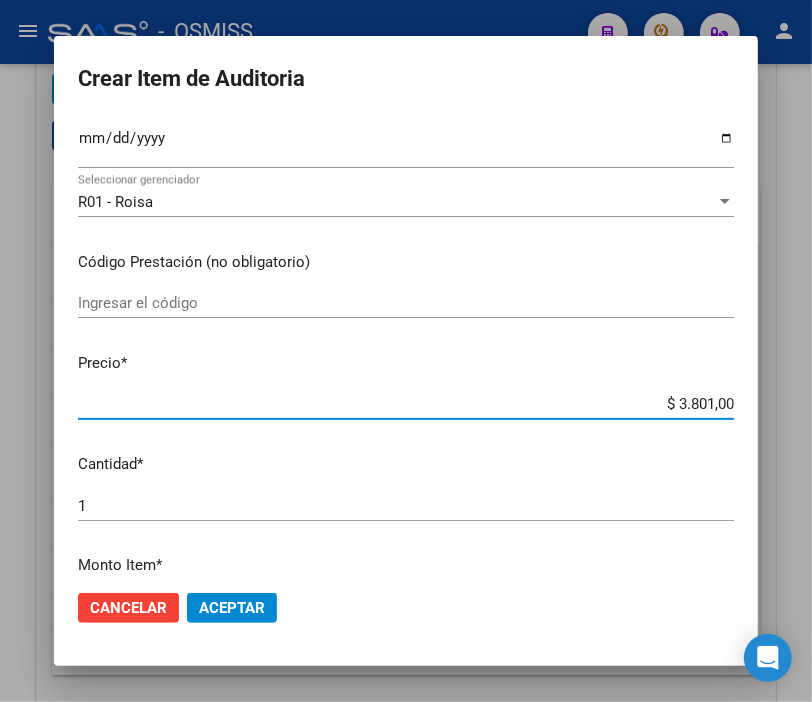 click on "Aceptar" 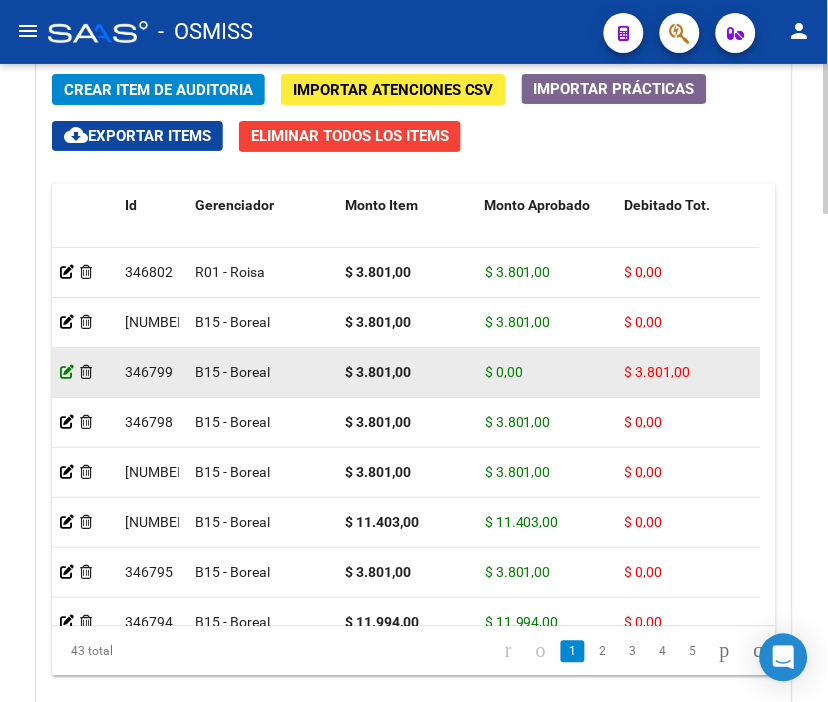 click 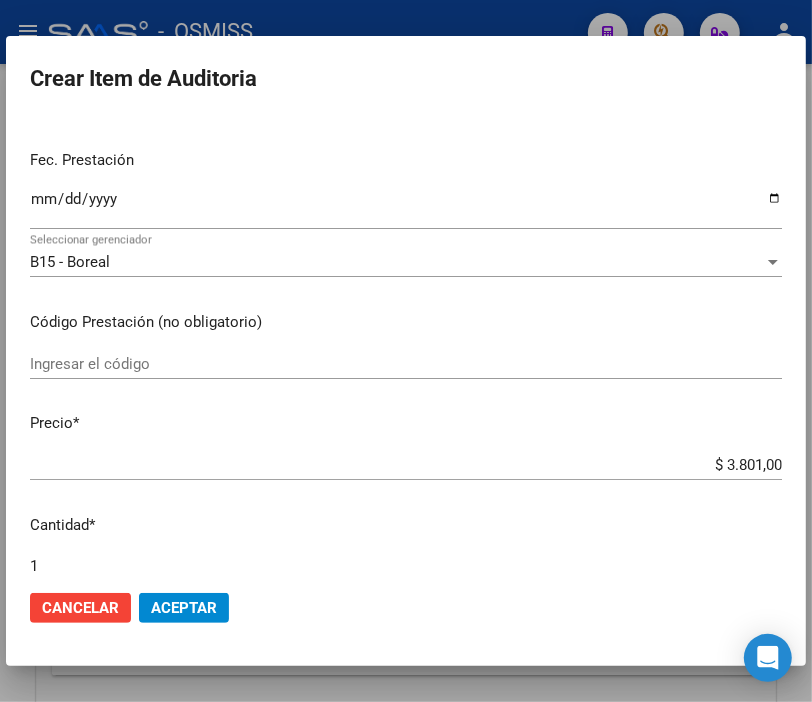 scroll, scrollTop: 333, scrollLeft: 0, axis: vertical 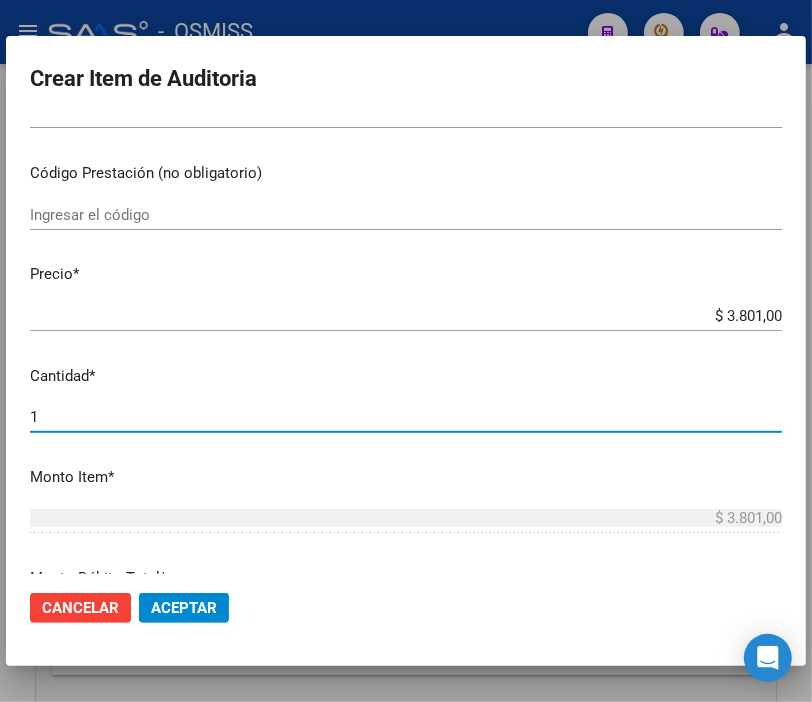drag, startPoint x: 94, startPoint y: 418, endPoint x: -92, endPoint y: 421, distance: 186.02419 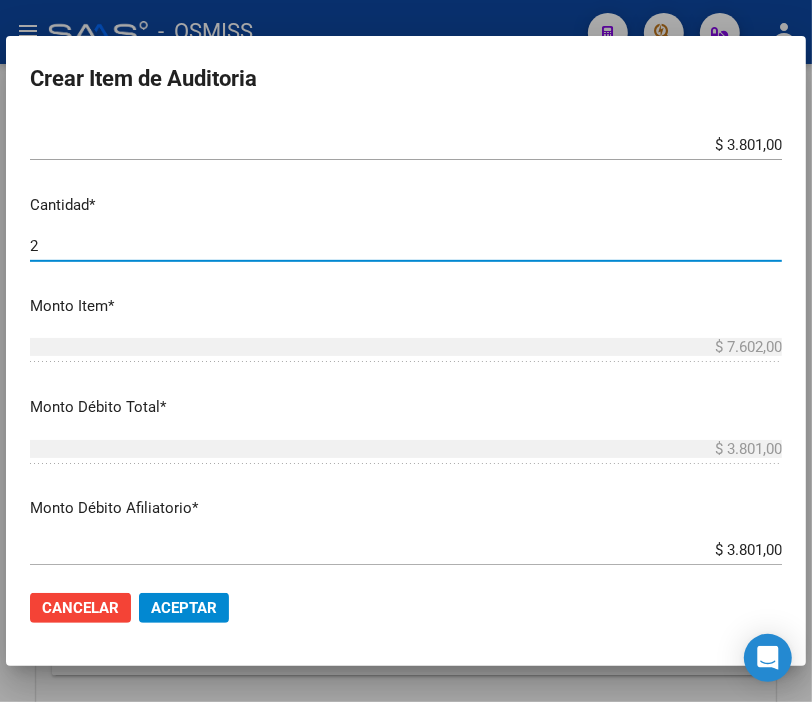 scroll, scrollTop: 555, scrollLeft: 0, axis: vertical 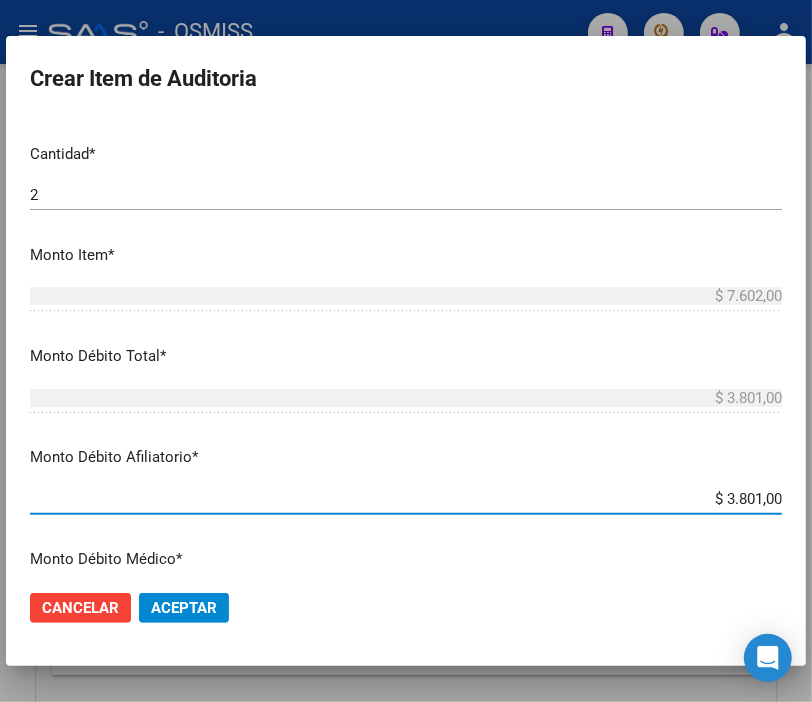 drag, startPoint x: 670, startPoint y: 501, endPoint x: 828, endPoint y: 500, distance: 158.00316 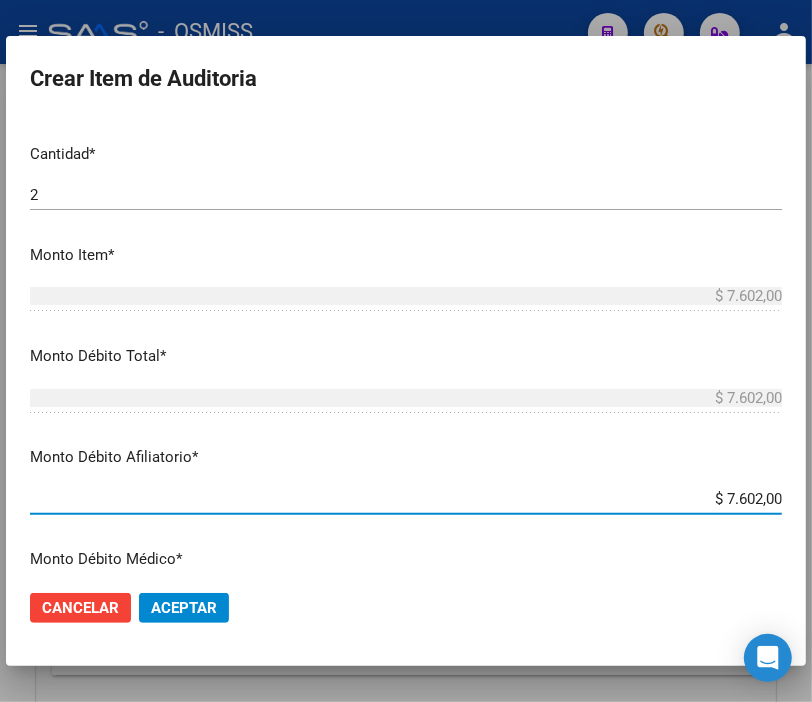 click on "Aceptar" 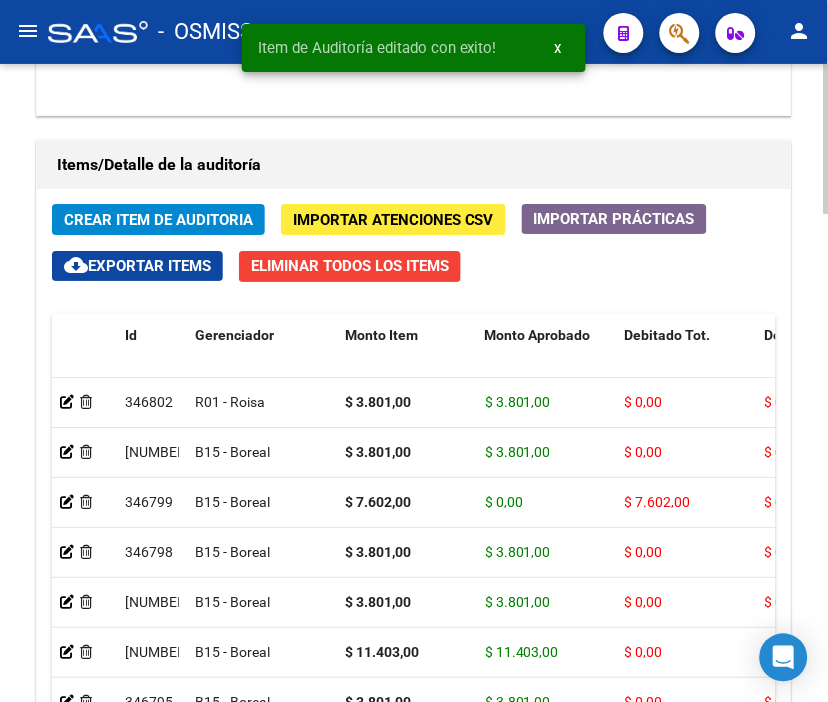 scroll, scrollTop: 1888, scrollLeft: 0, axis: vertical 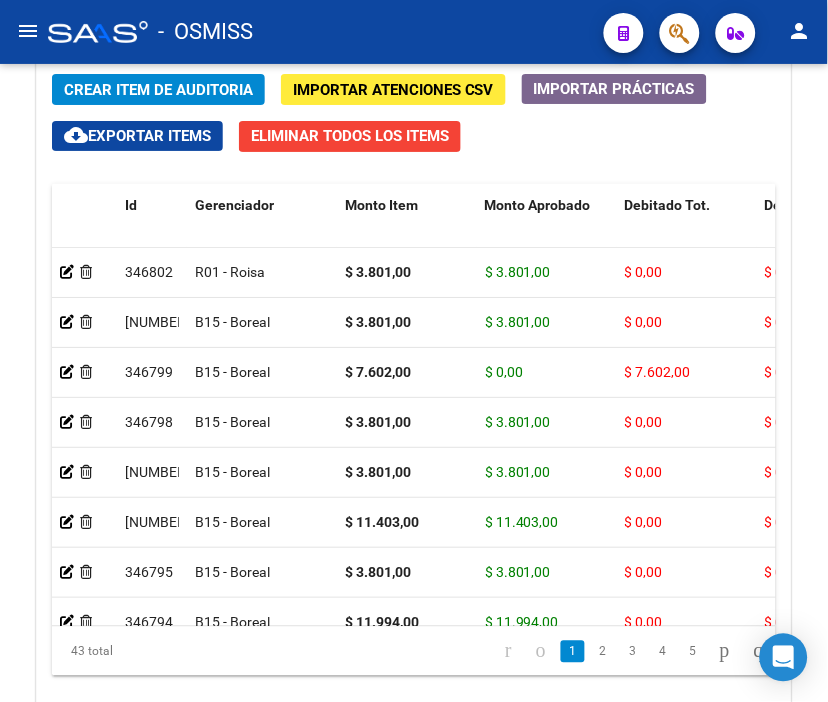 click on "-   OSMISS" 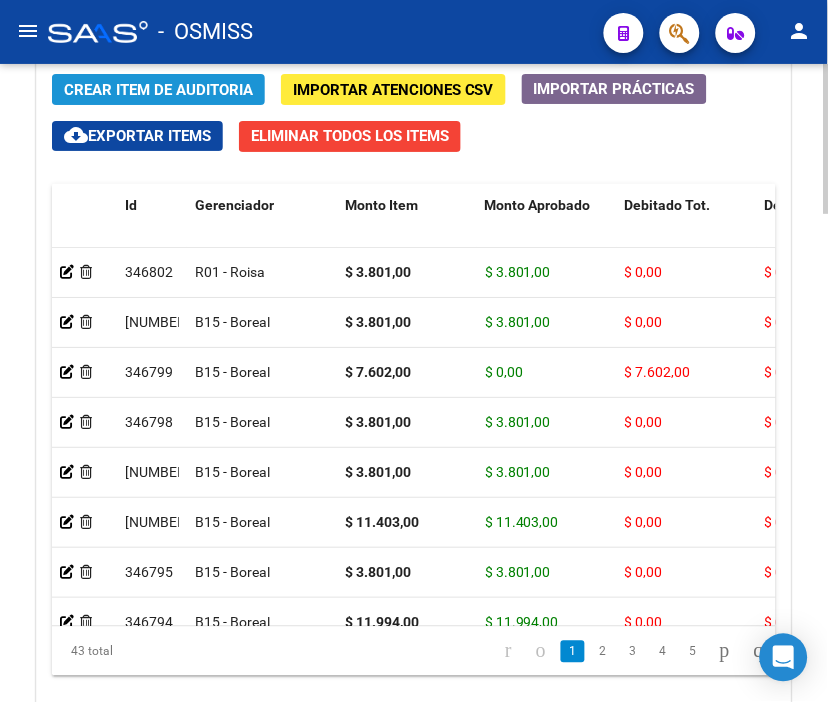 click on "Crear Item de Auditoria" 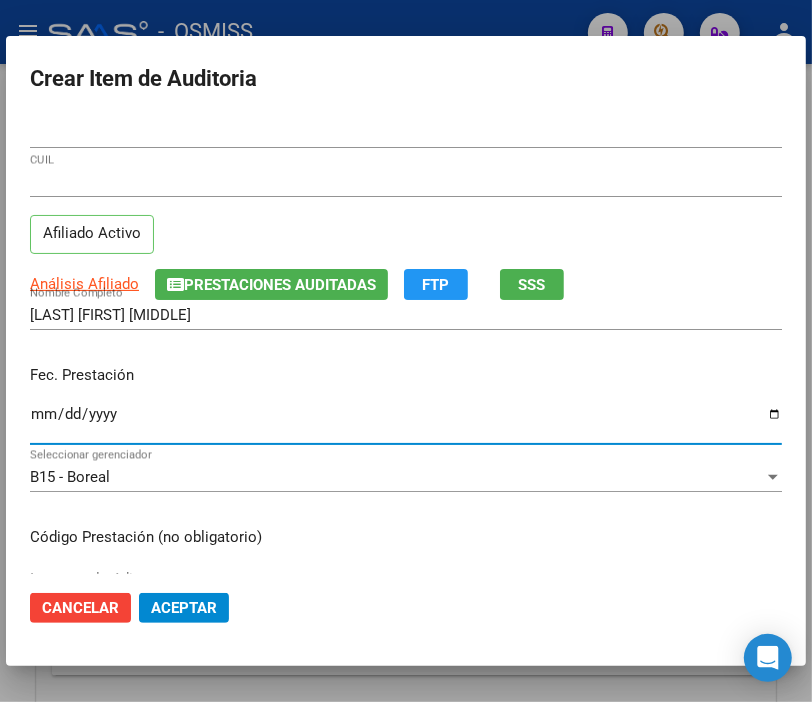 click on "Ingresar la fecha" at bounding box center (406, 422) 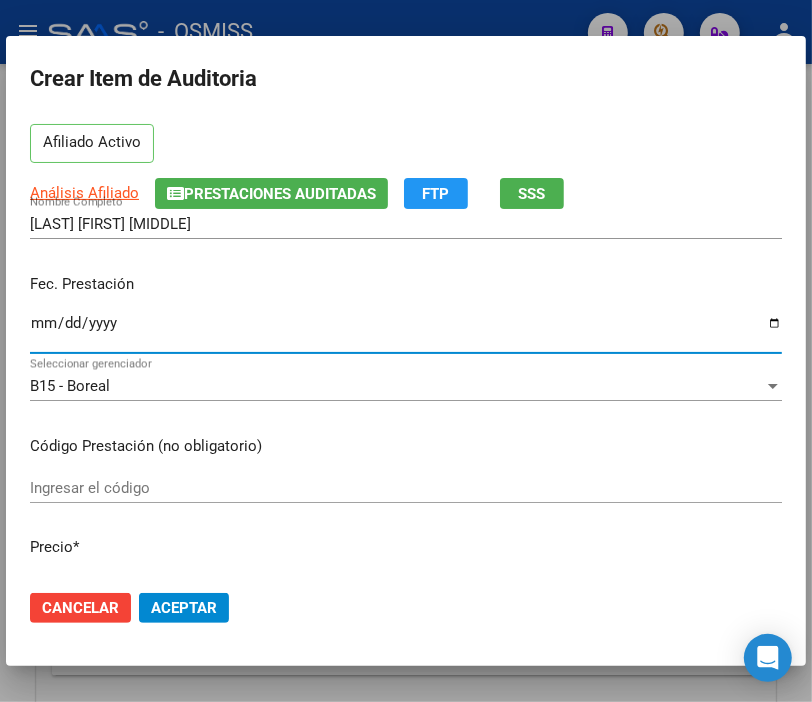 scroll, scrollTop: 222, scrollLeft: 0, axis: vertical 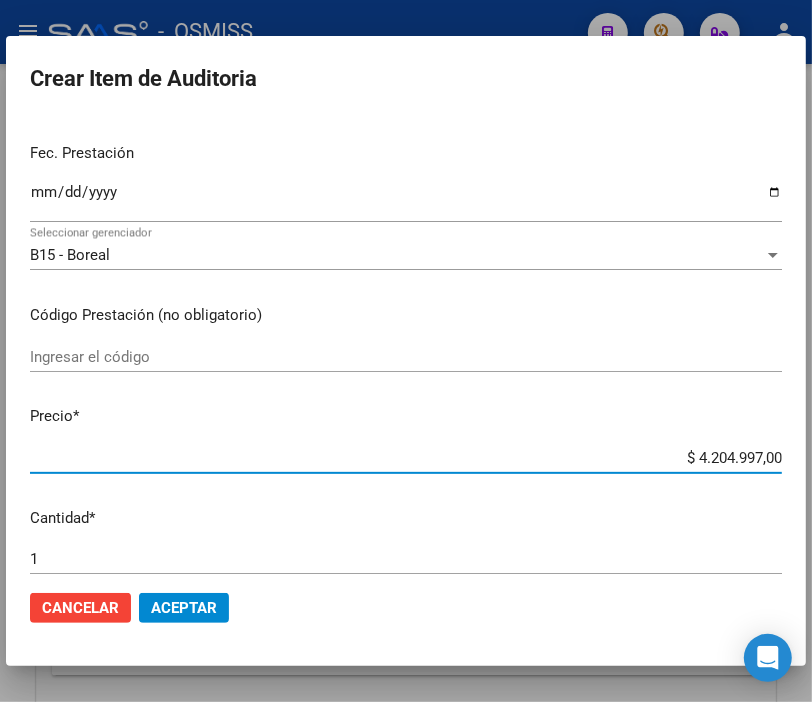 drag, startPoint x: 645, startPoint y: 465, endPoint x: 828, endPoint y: 466, distance: 183.00273 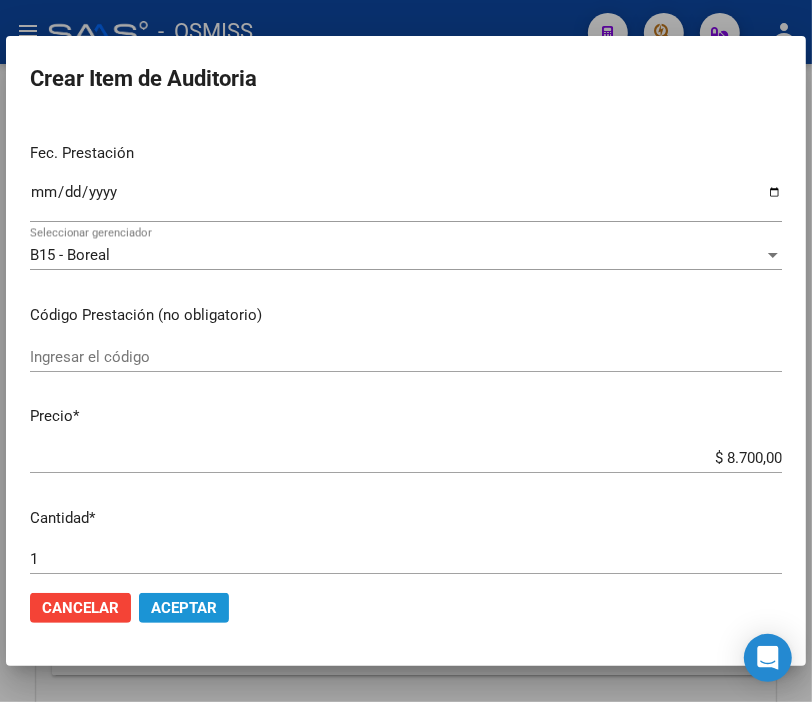 click on "Aceptar" 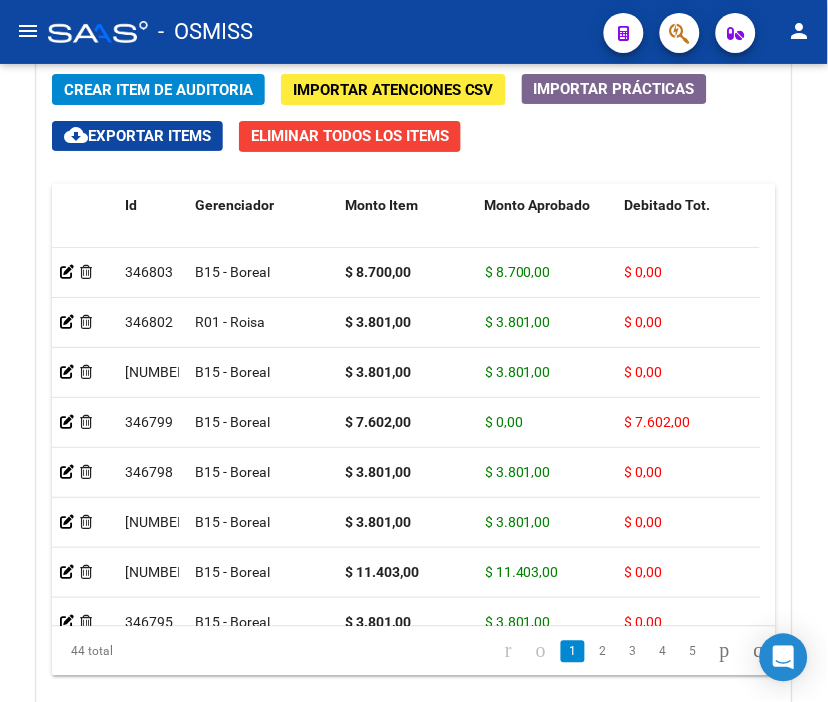 click on "-   OSMISS" 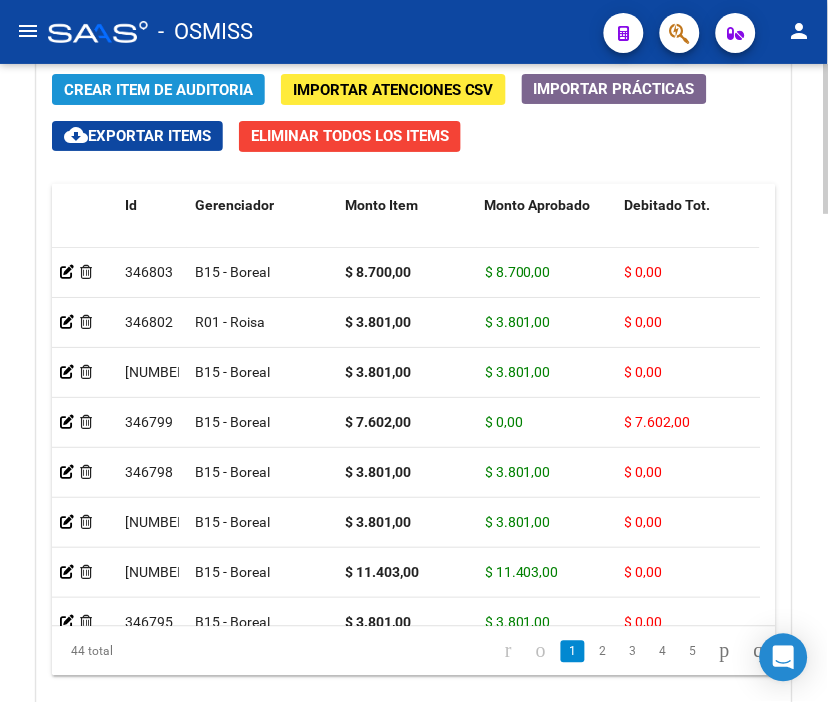 click on "Crear Item de Auditoria" 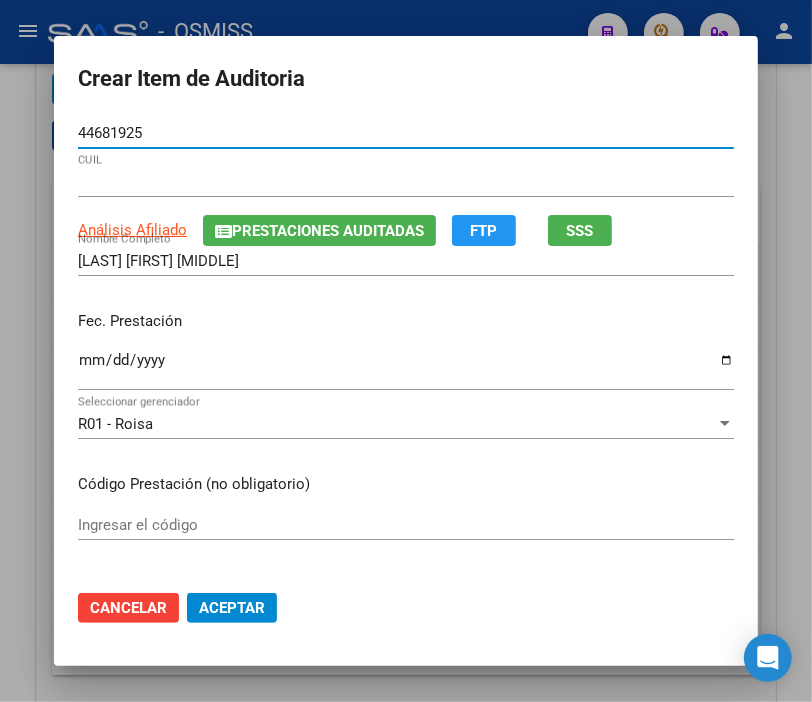click on "Ingresar la fecha" at bounding box center [406, 368] 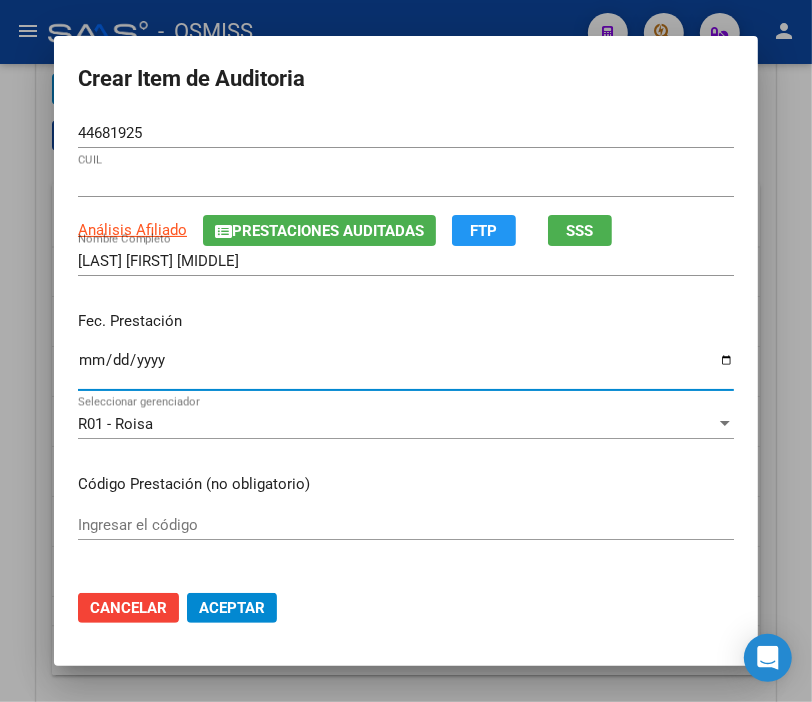 click on "Ingresar la fecha" at bounding box center (406, 368) 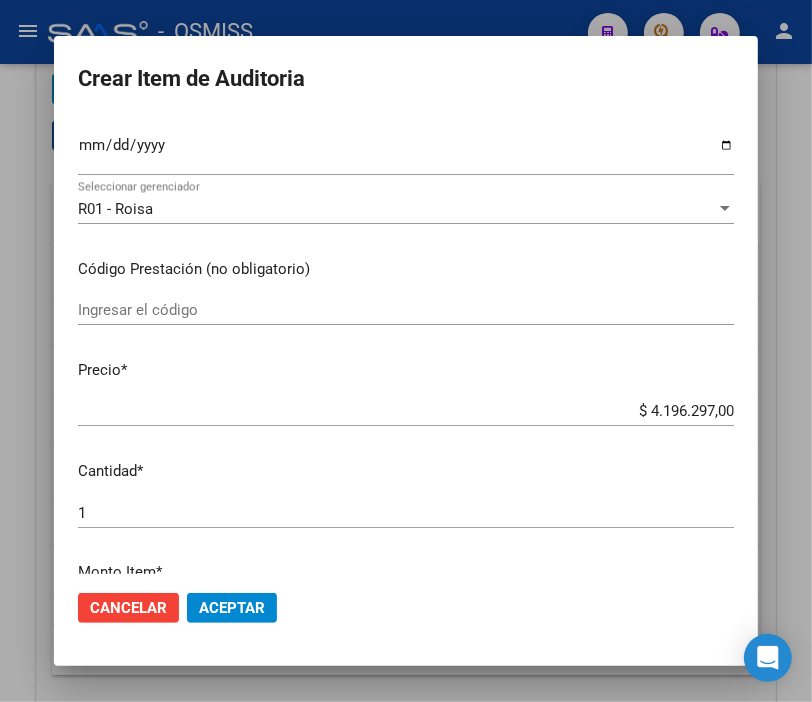 scroll, scrollTop: 222, scrollLeft: 0, axis: vertical 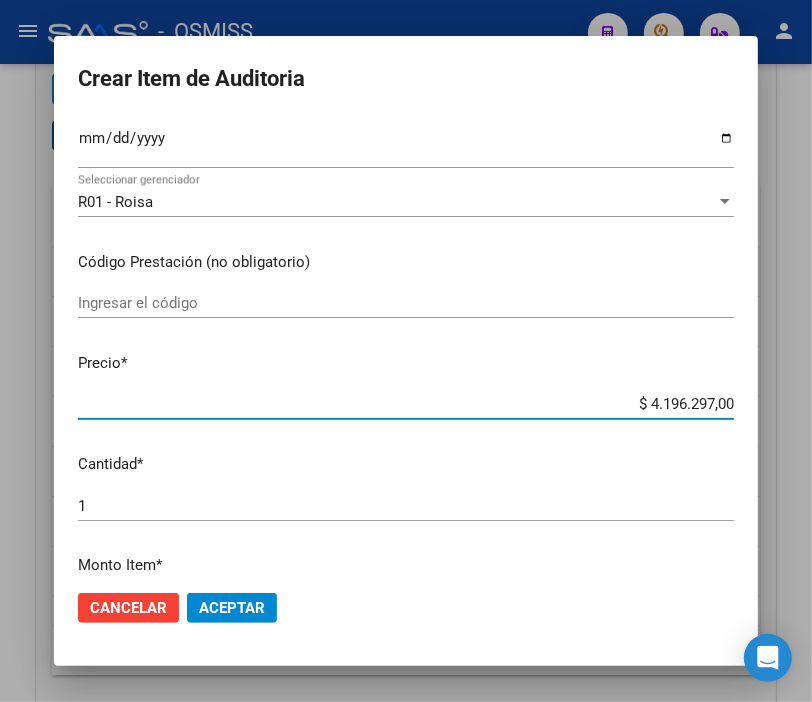 drag, startPoint x: 611, startPoint y: 405, endPoint x: 828, endPoint y: 432, distance: 218.67328 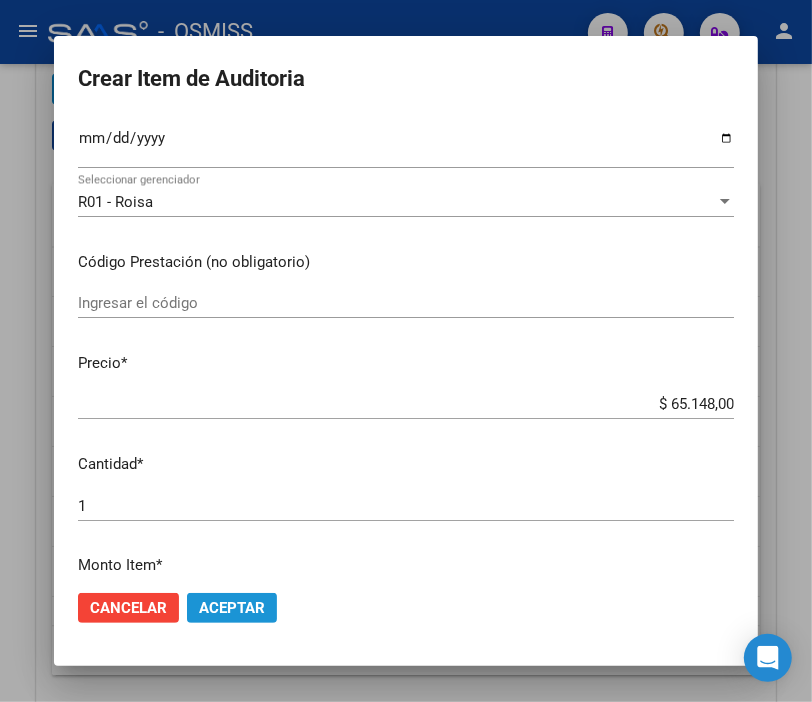 click on "Aceptar" 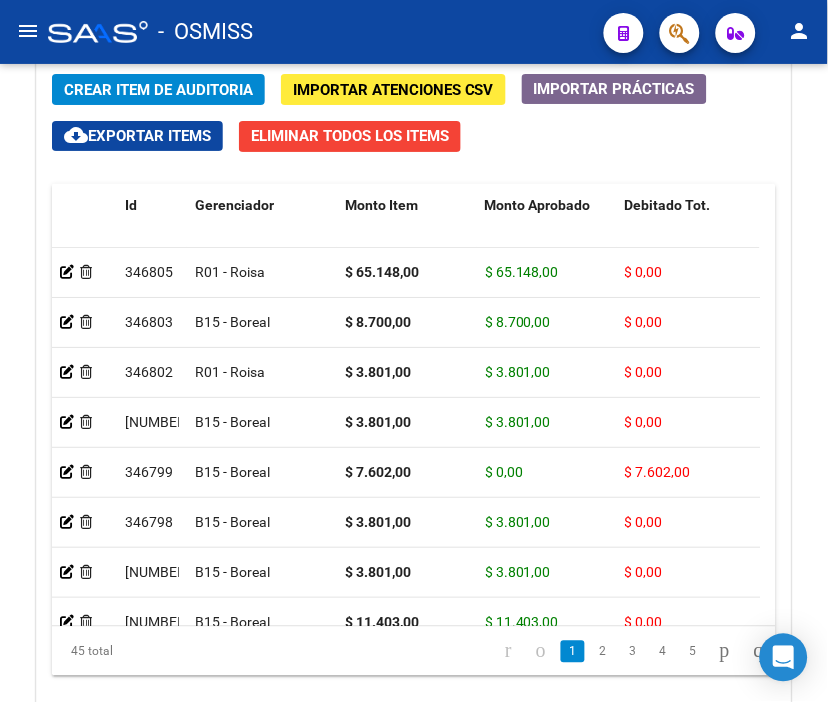 click on "-   OSMISS" 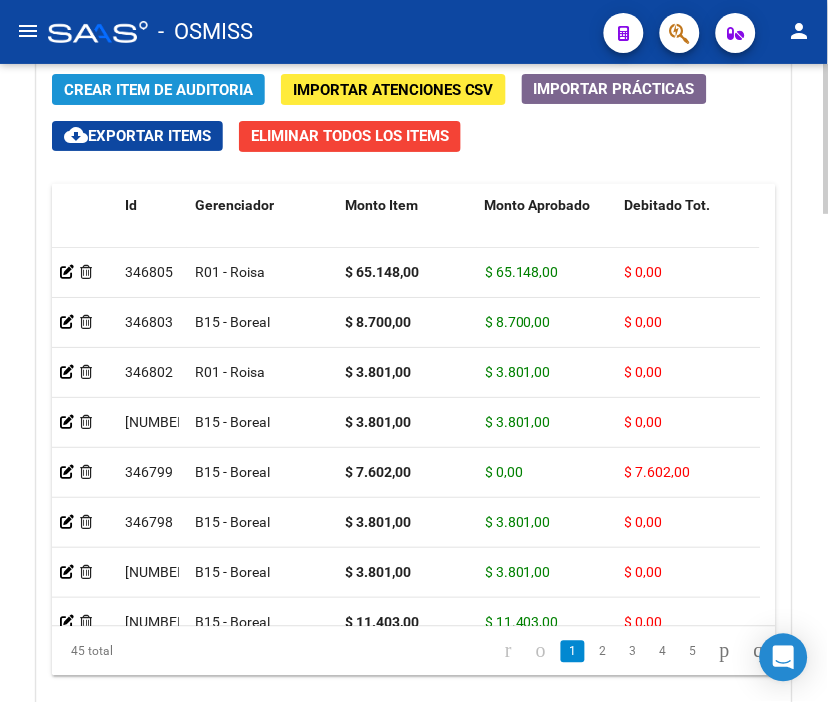 click on "Crear Item de Auditoria" 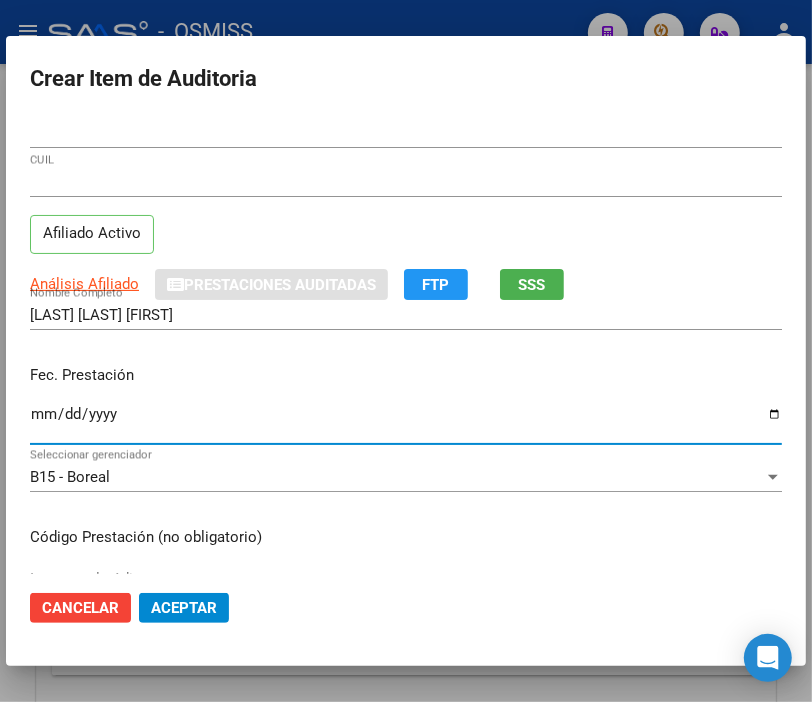 click on "Ingresar la fecha" at bounding box center [406, 422] 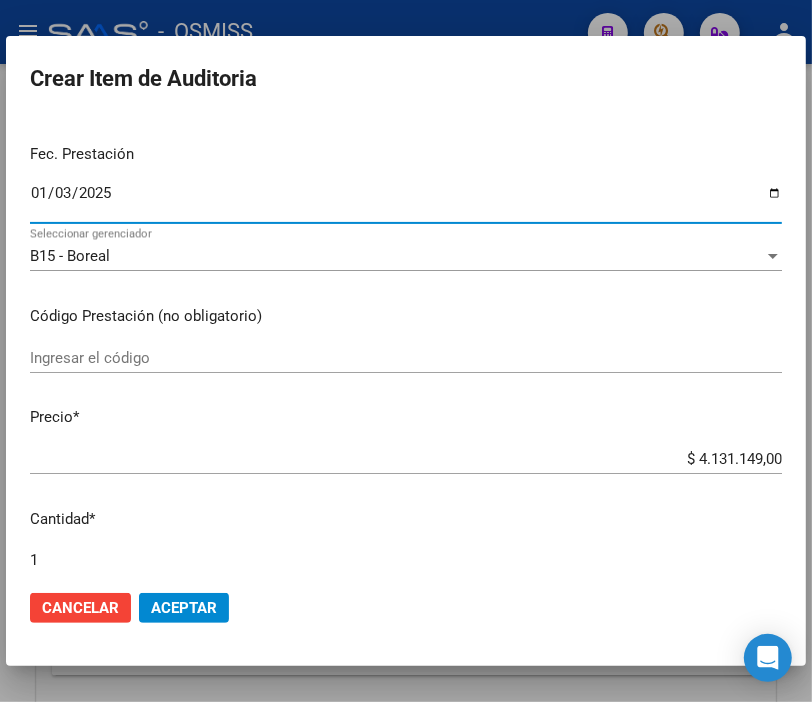 scroll, scrollTop: 222, scrollLeft: 0, axis: vertical 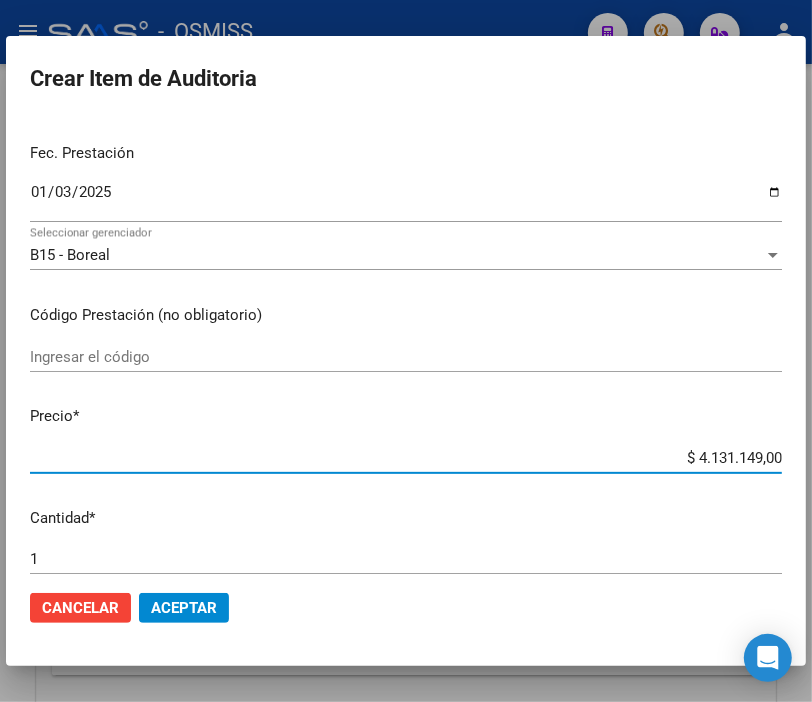 drag, startPoint x: 651, startPoint y: 450, endPoint x: 828, endPoint y: 480, distance: 179.52437 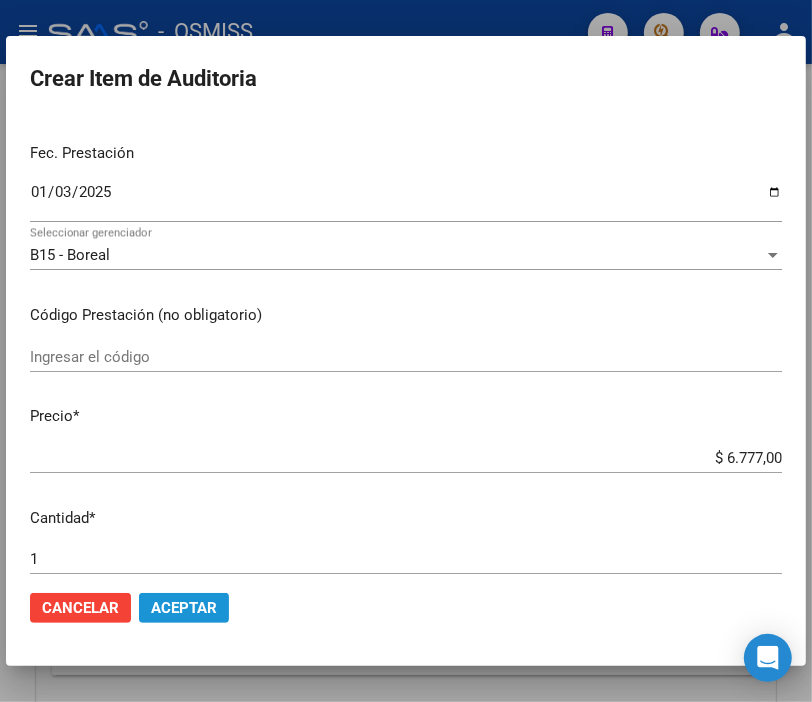 click on "Aceptar" 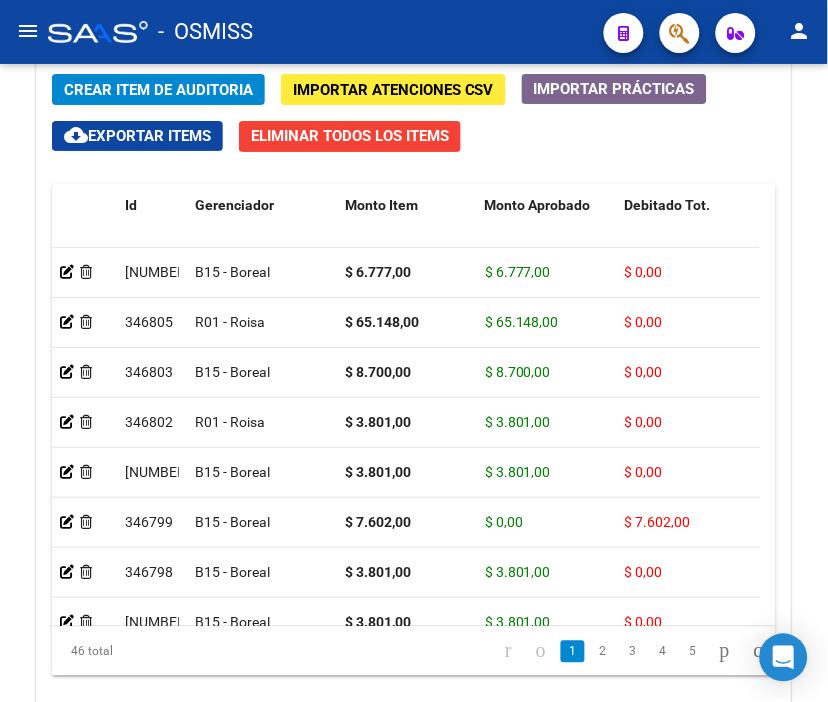 click on "-   OSMISS" 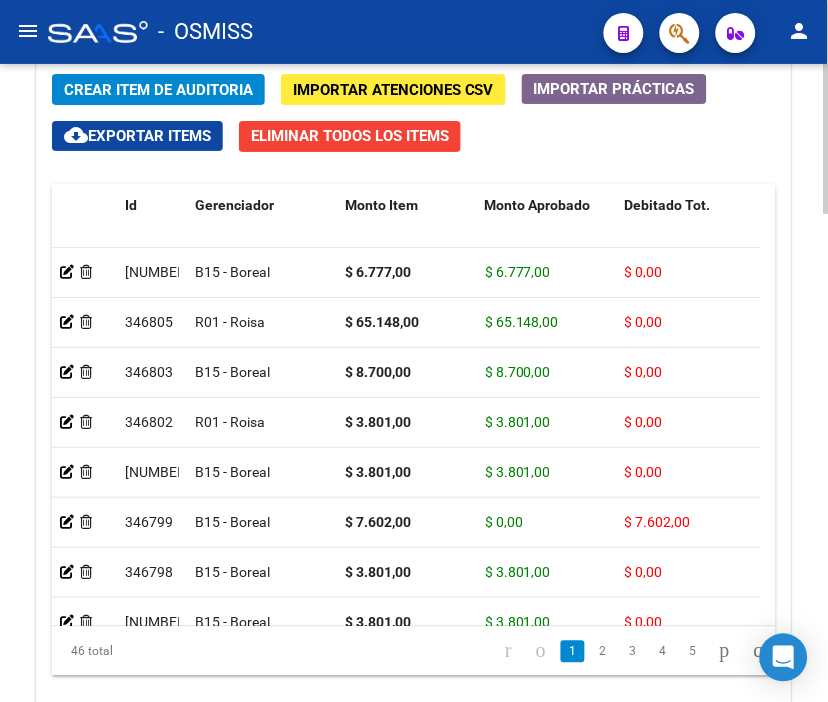 click on "Crear Item de Auditoria" 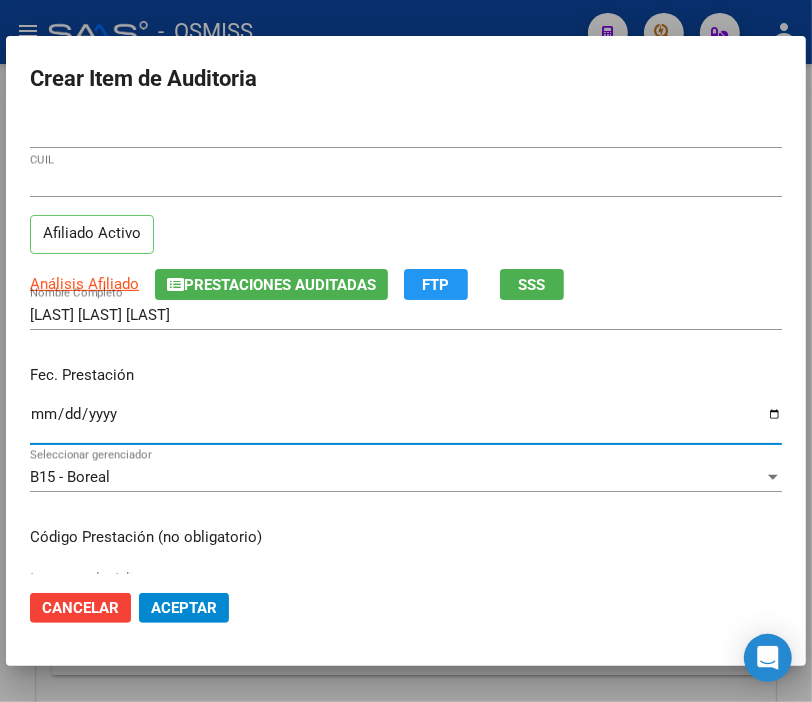 click on "Ingresar la fecha" at bounding box center (406, 422) 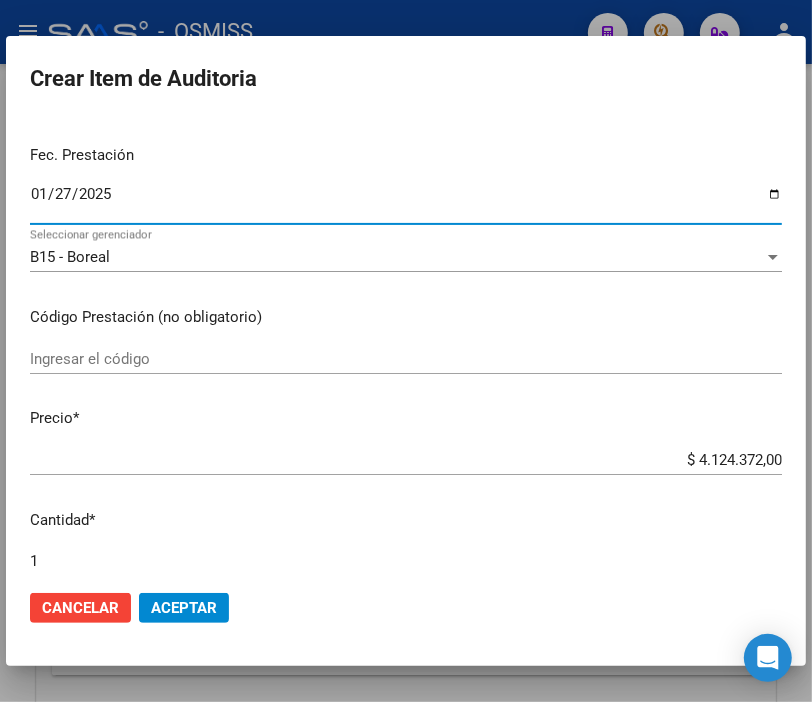 scroll, scrollTop: 222, scrollLeft: 0, axis: vertical 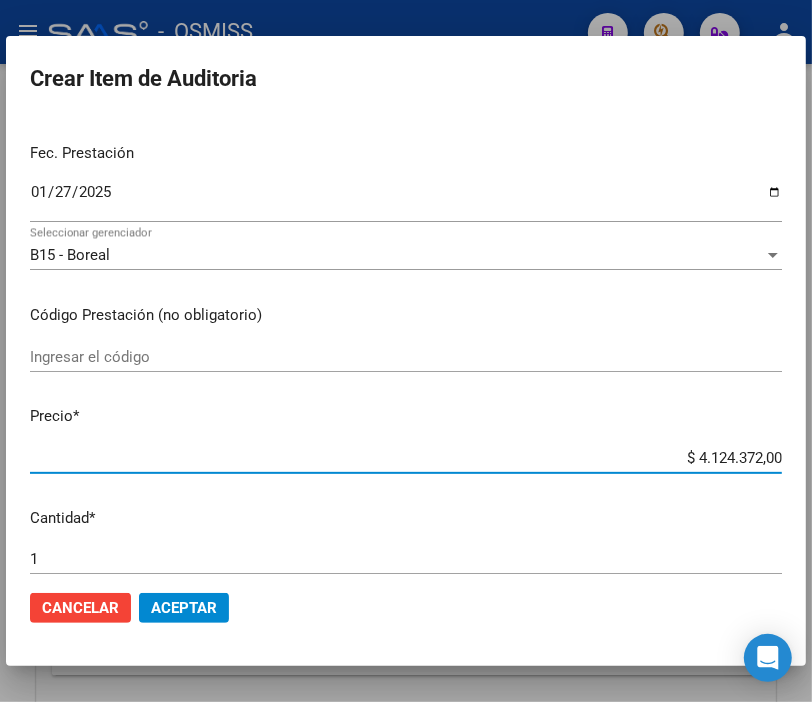drag, startPoint x: 631, startPoint y: 448, endPoint x: 828, endPoint y: 456, distance: 197.16237 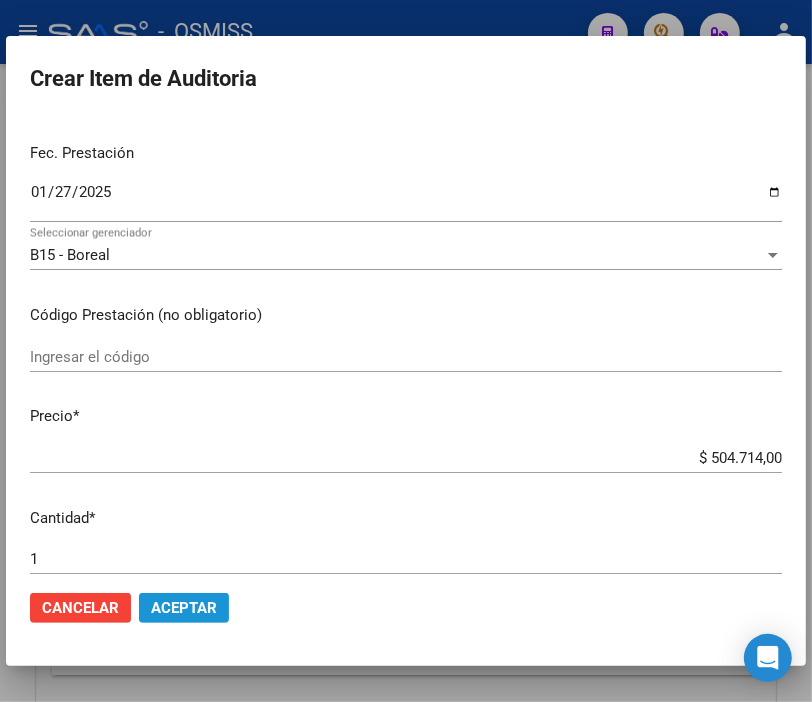 click on "Aceptar" 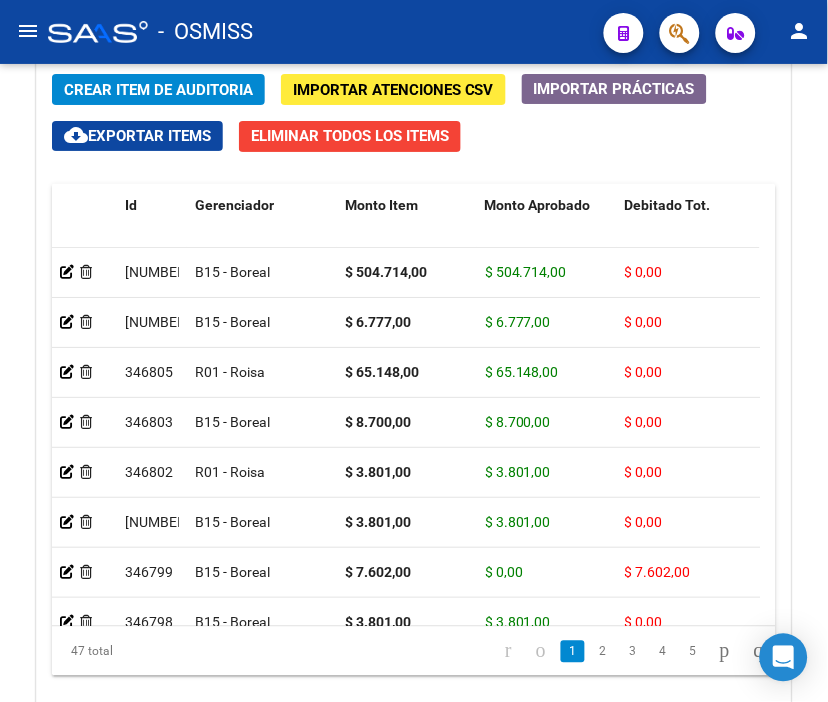 click on "-   OSMISS" 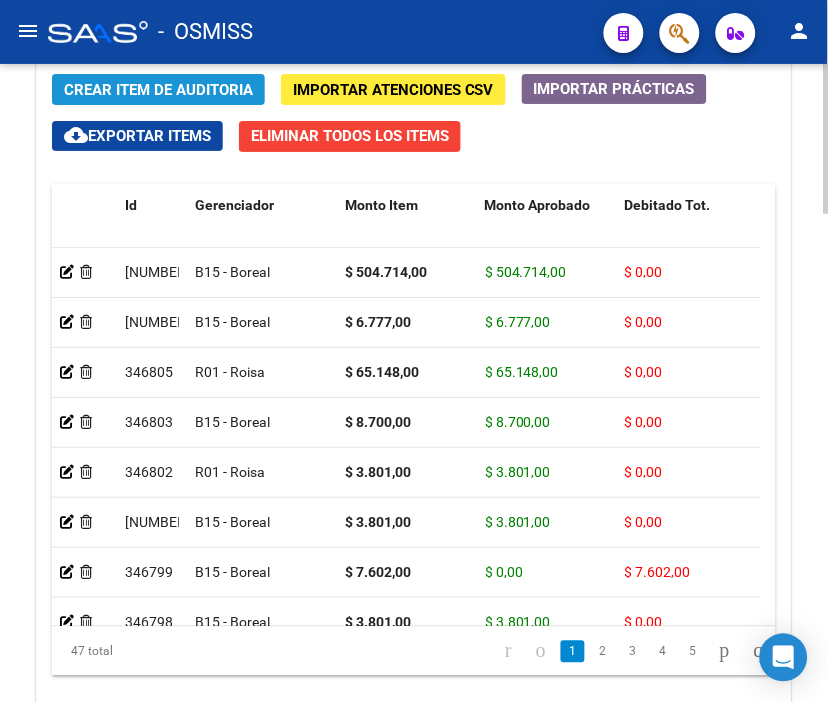 click on "Crear Item de Auditoria" 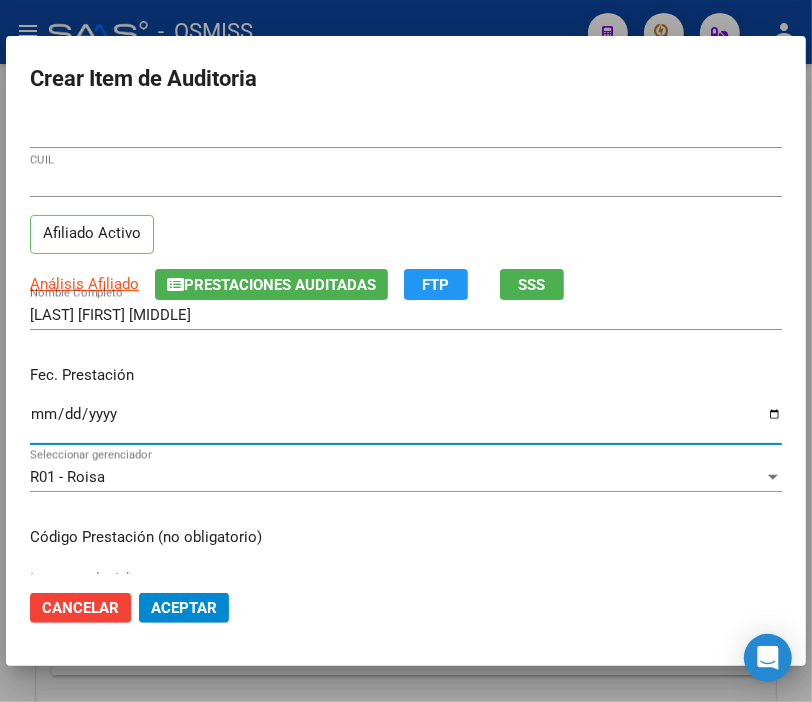 click on "Ingresar la fecha" at bounding box center (406, 422) 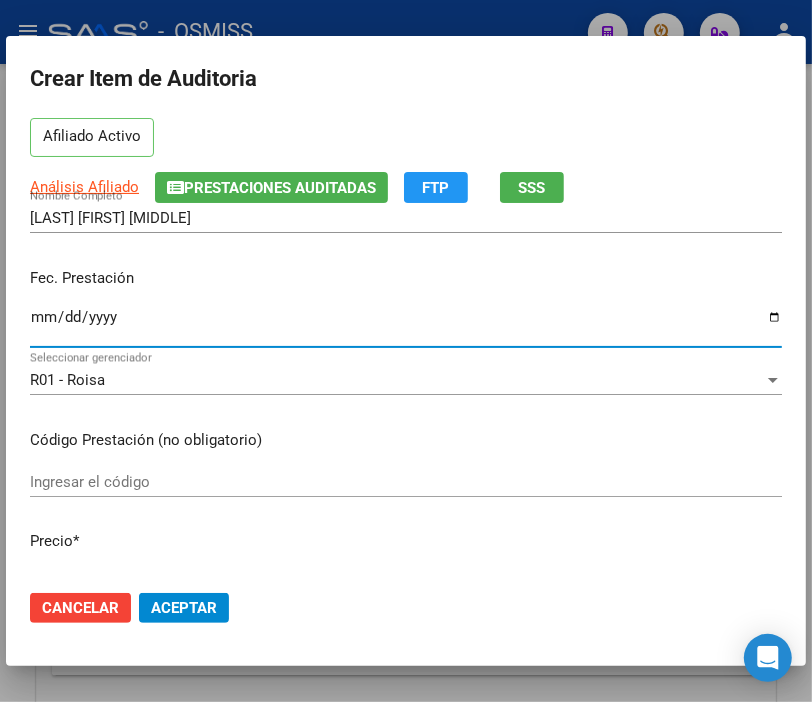 scroll, scrollTop: 222, scrollLeft: 0, axis: vertical 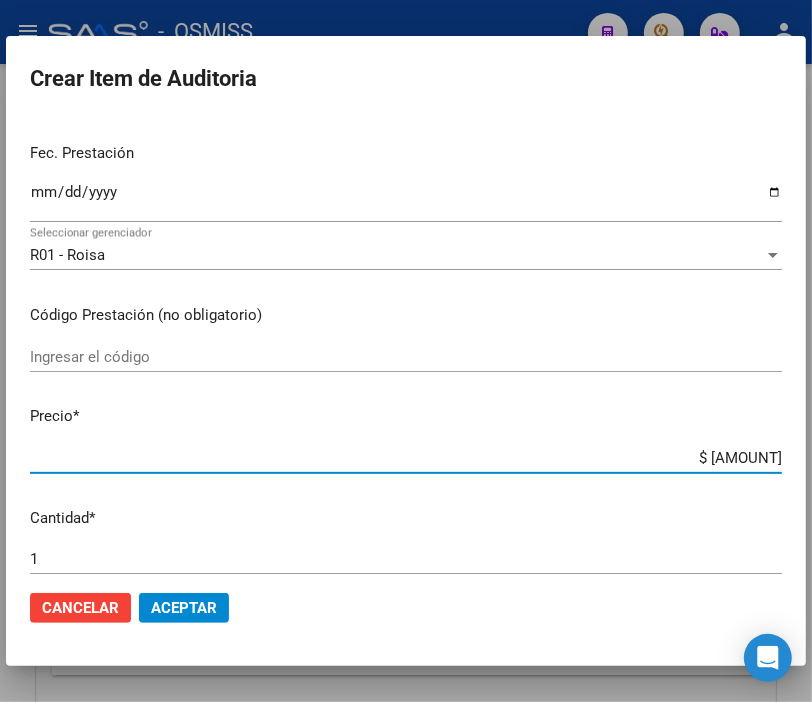 drag, startPoint x: 648, startPoint y: 467, endPoint x: 828, endPoint y: 473, distance: 180.09998 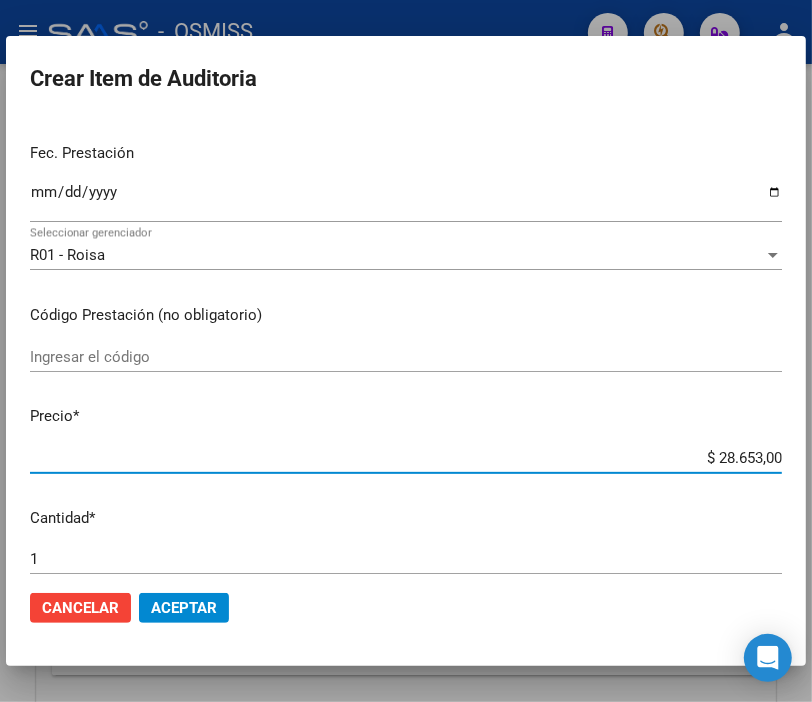 click on "Aceptar" 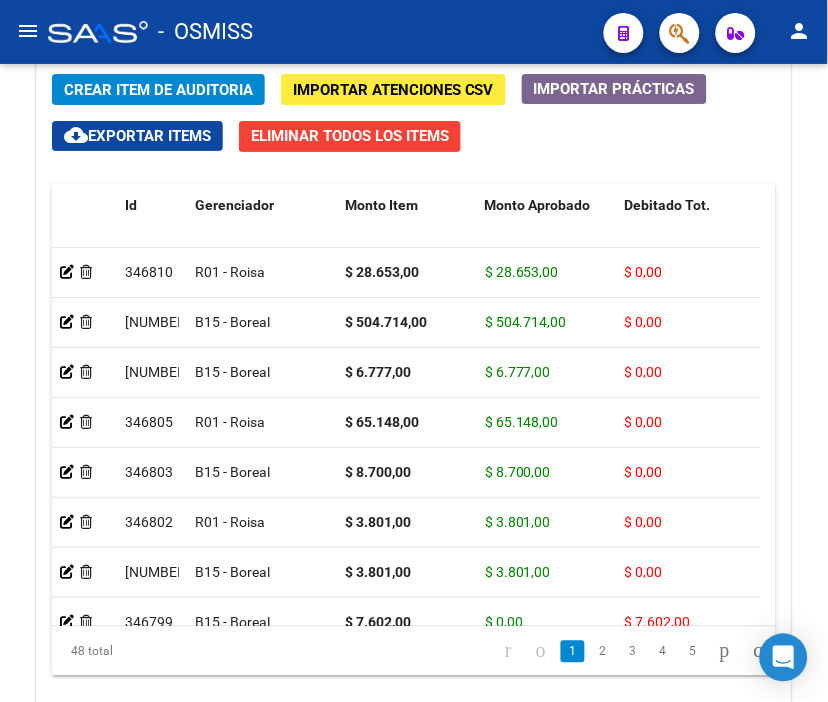 drag, startPoint x: 484, startPoint y: 27, endPoint x: 392, endPoint y: 40, distance: 92.91394 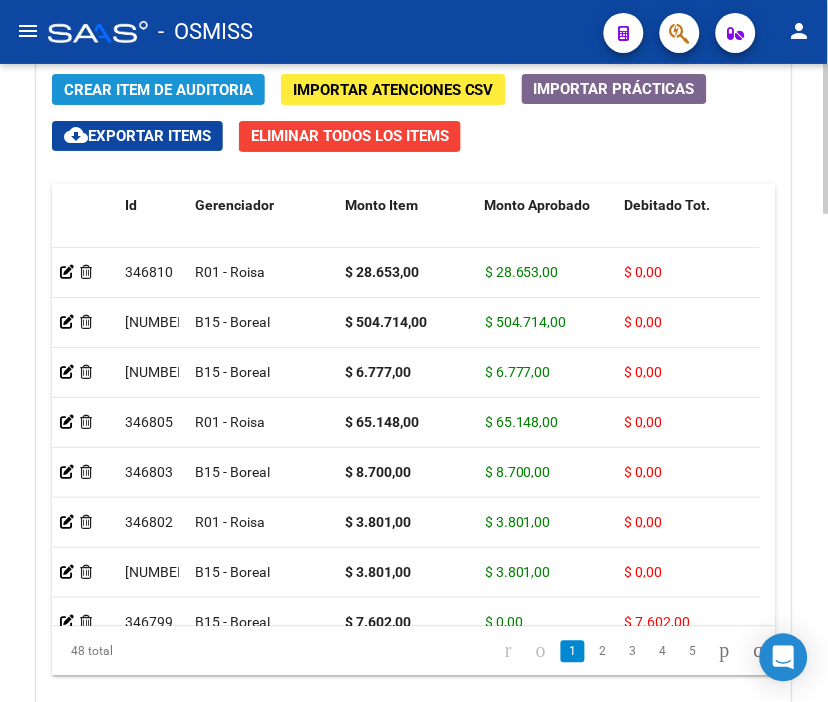 click on "Crear Item de Auditoria" 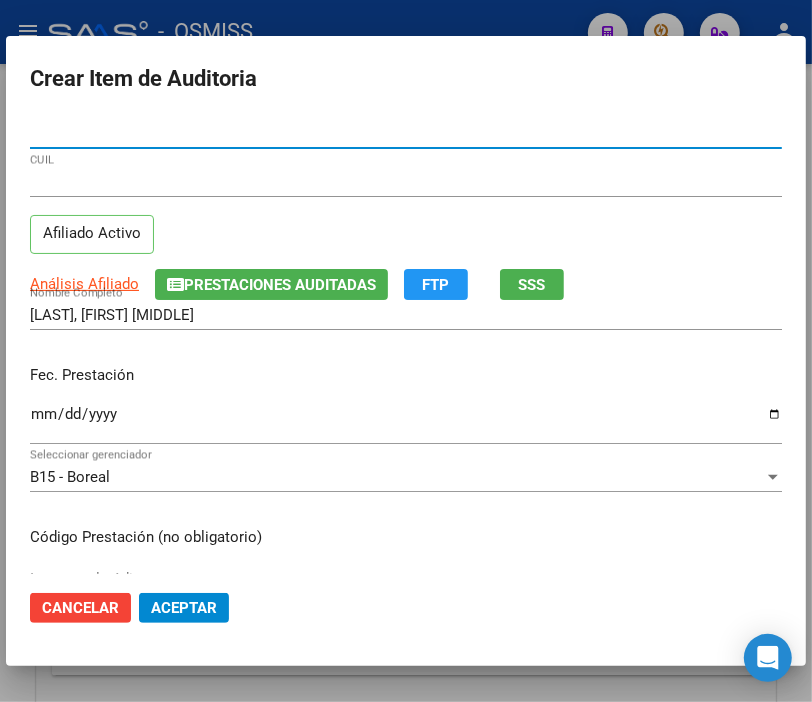click on "Ingresar la fecha" at bounding box center [406, 422] 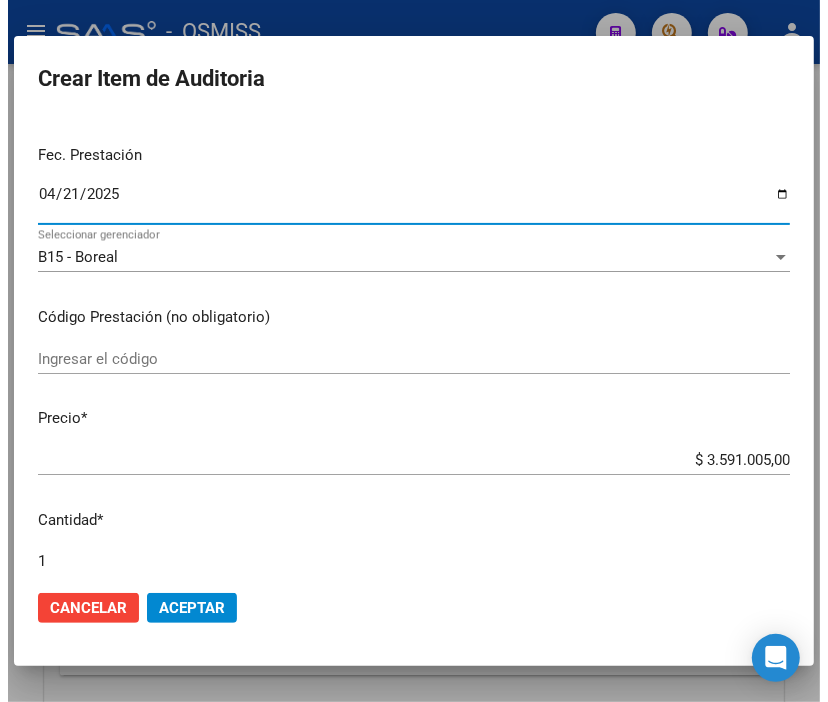 scroll, scrollTop: 222, scrollLeft: 0, axis: vertical 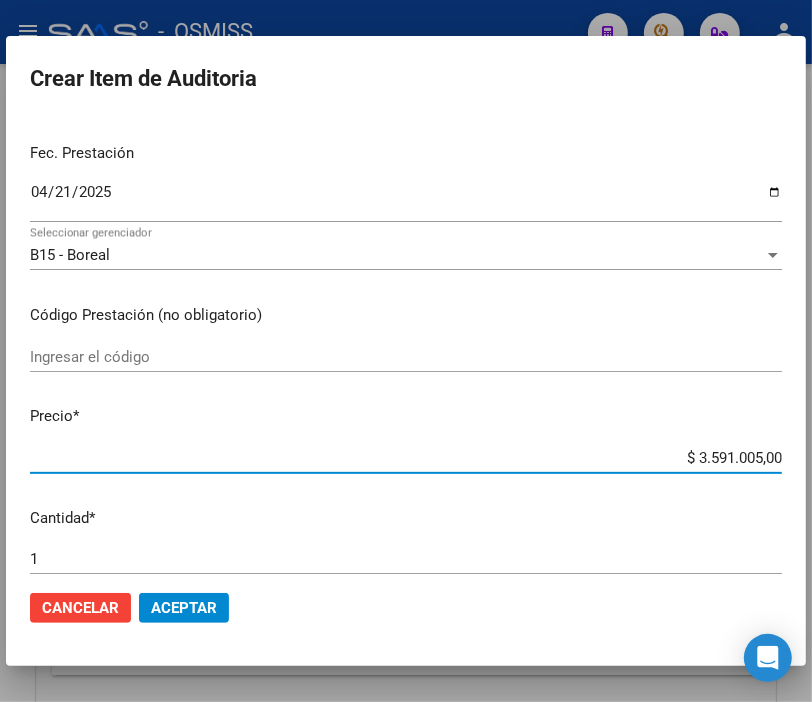 drag, startPoint x: 662, startPoint y: 464, endPoint x: 828, endPoint y: 464, distance: 166 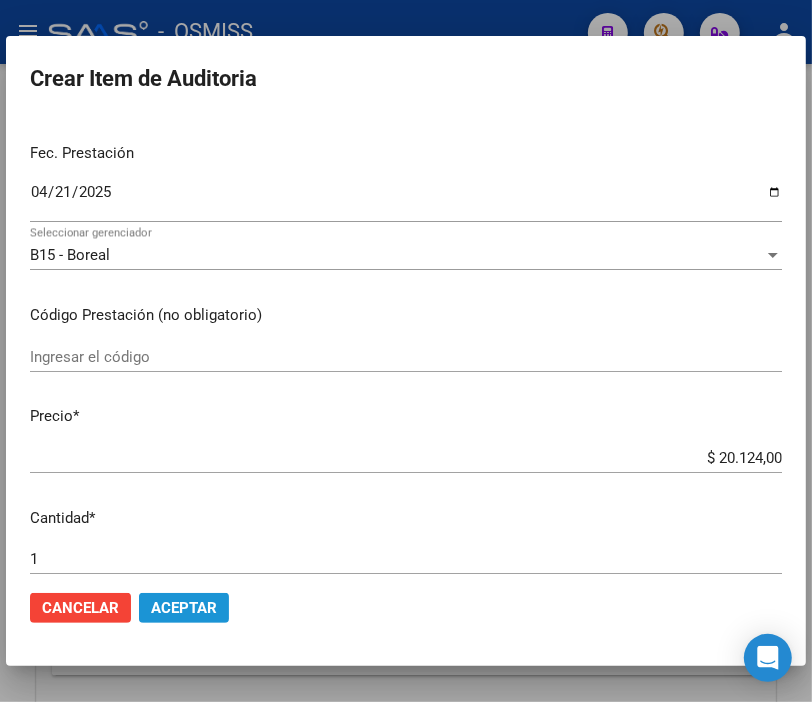 click on "Aceptar" 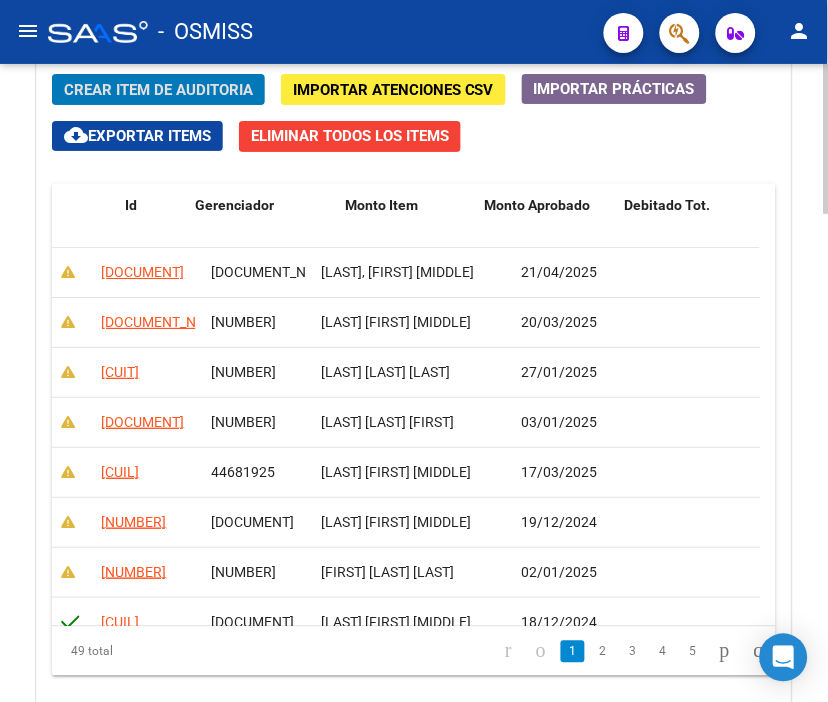 scroll, scrollTop: 0, scrollLeft: 0, axis: both 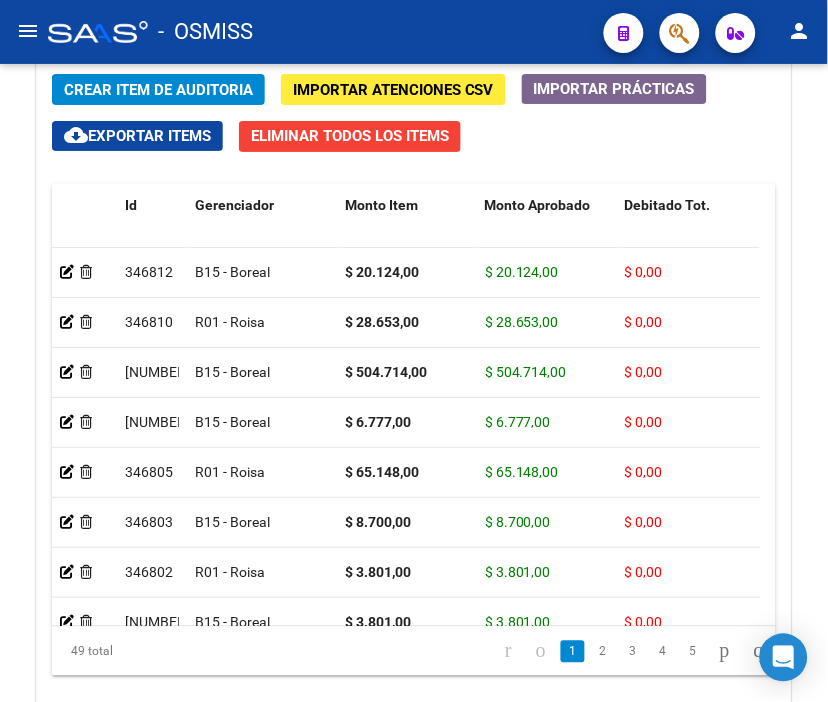 click on "menu -   OSMISS  person" 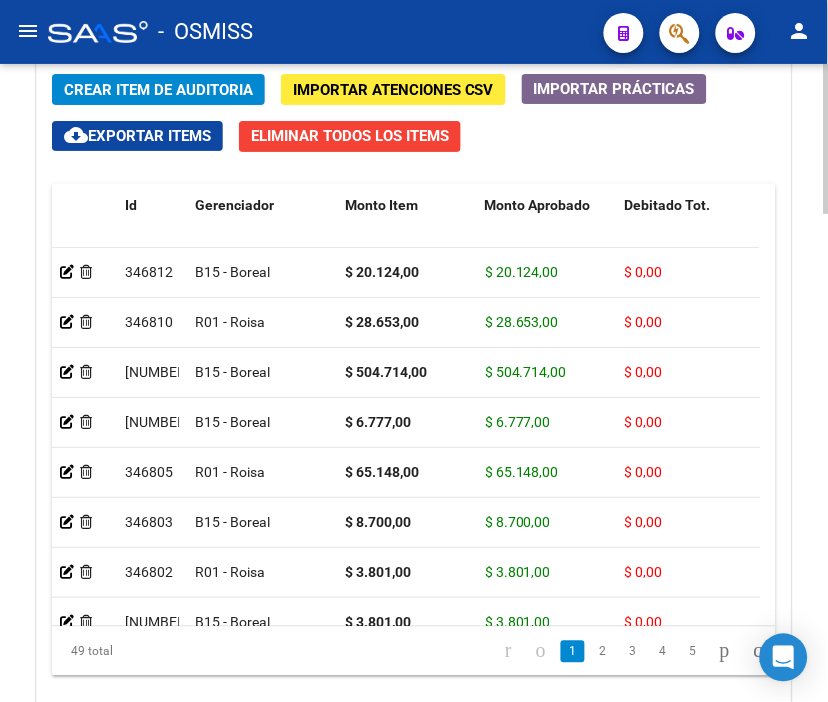 click on "Crear Item de Auditoria" 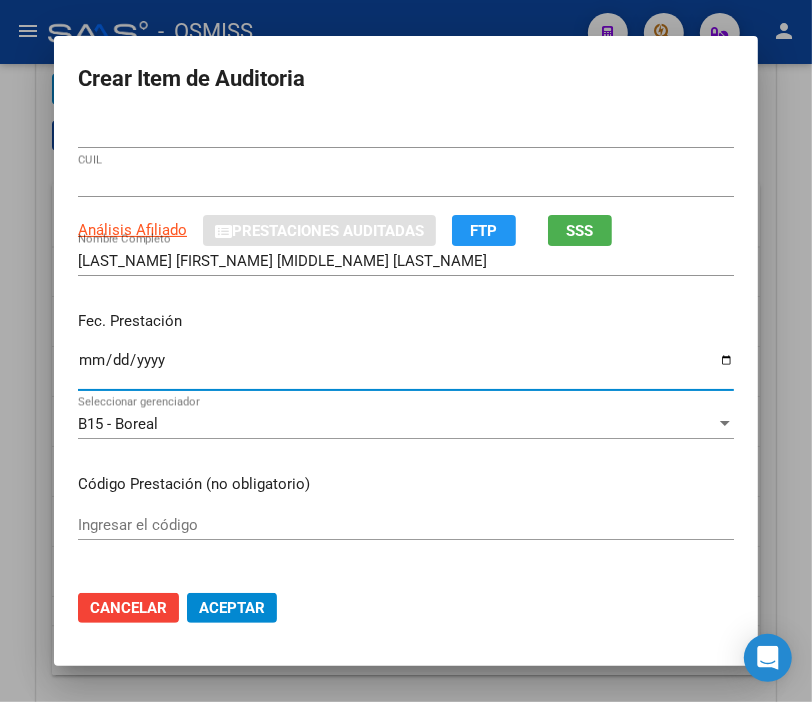click on "Ingresar la fecha" at bounding box center [406, 368] 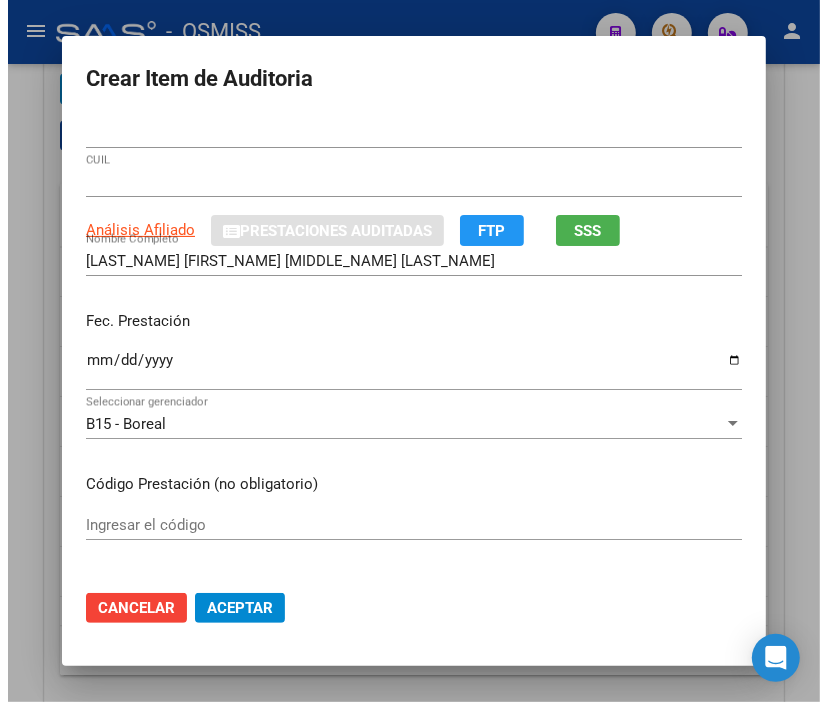 scroll, scrollTop: 222, scrollLeft: 0, axis: vertical 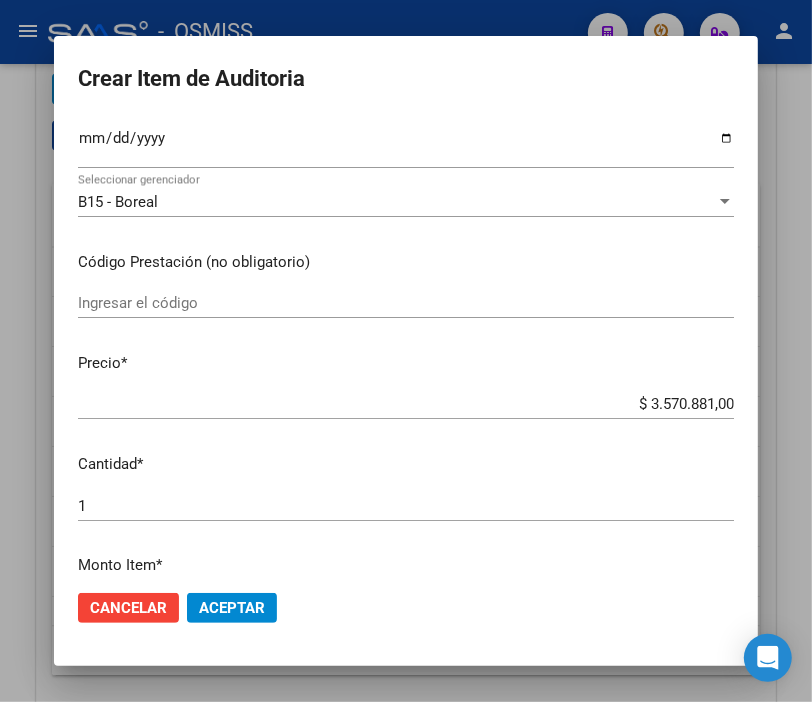 drag, startPoint x: 577, startPoint y: 393, endPoint x: 773, endPoint y: 417, distance: 197.46393 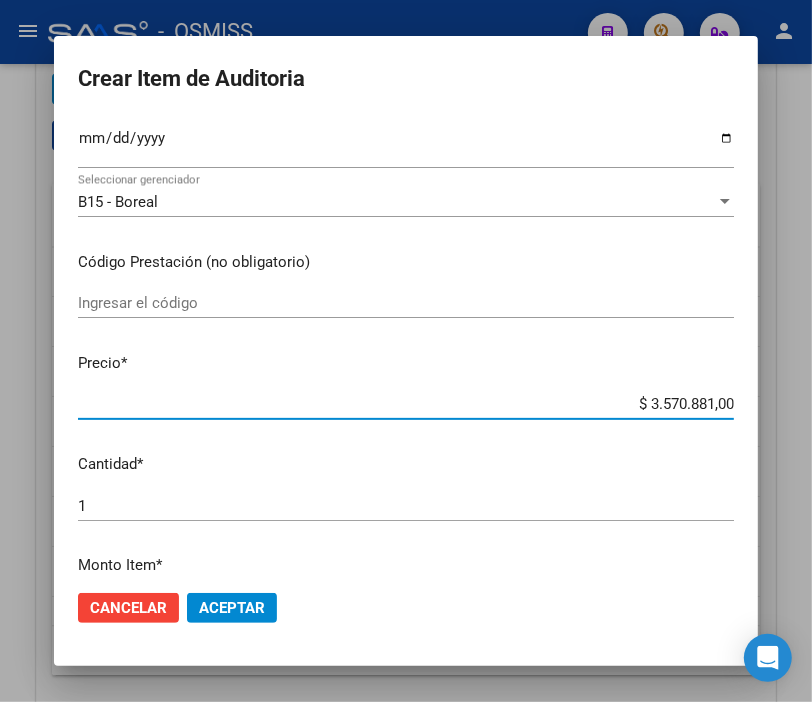 drag, startPoint x: 601, startPoint y: 403, endPoint x: 826, endPoint y: 411, distance: 225.14218 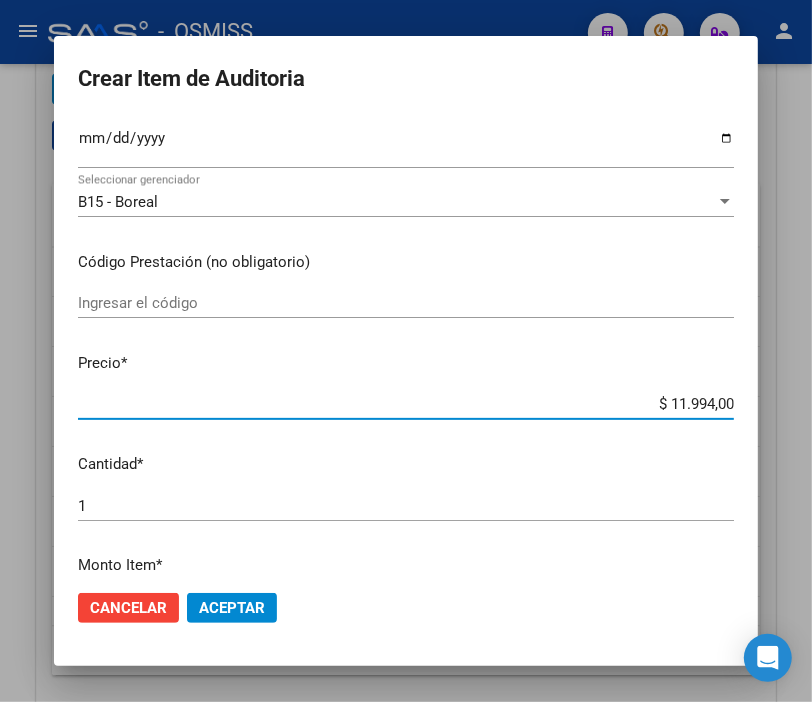 click on "Aceptar" 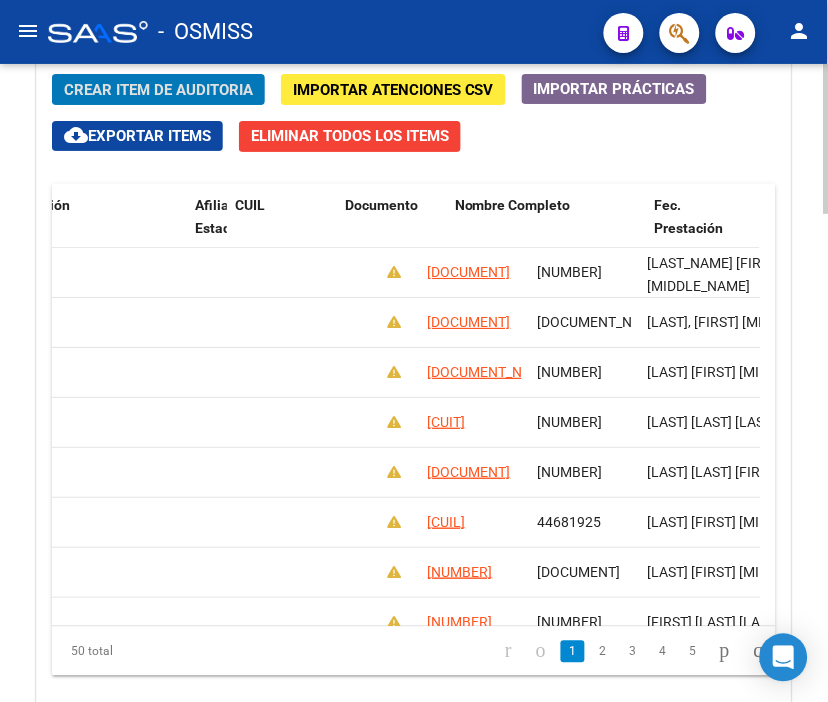scroll, scrollTop: 0, scrollLeft: 1501, axis: horizontal 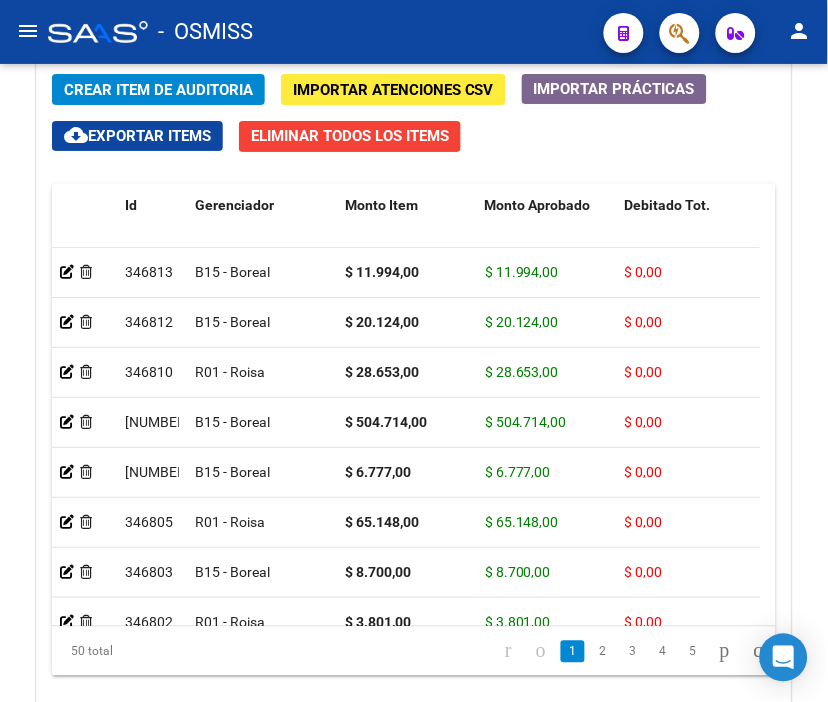 drag, startPoint x: 483, startPoint y: 12, endPoint x: 362, endPoint y: 25, distance: 121.69634 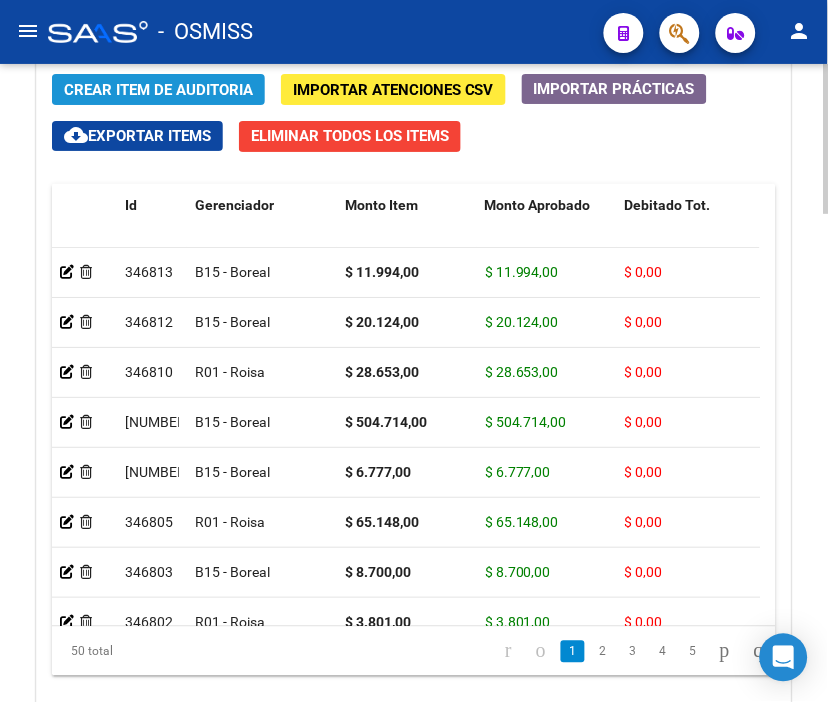 click on "Crear Item de Auditoria" 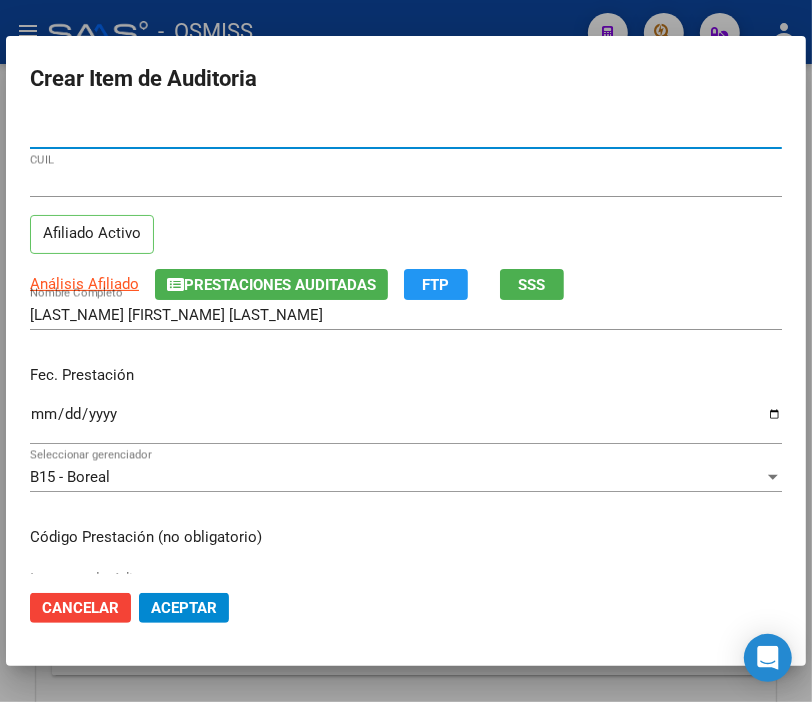 click on "Ingresar la fecha" at bounding box center (406, 422) 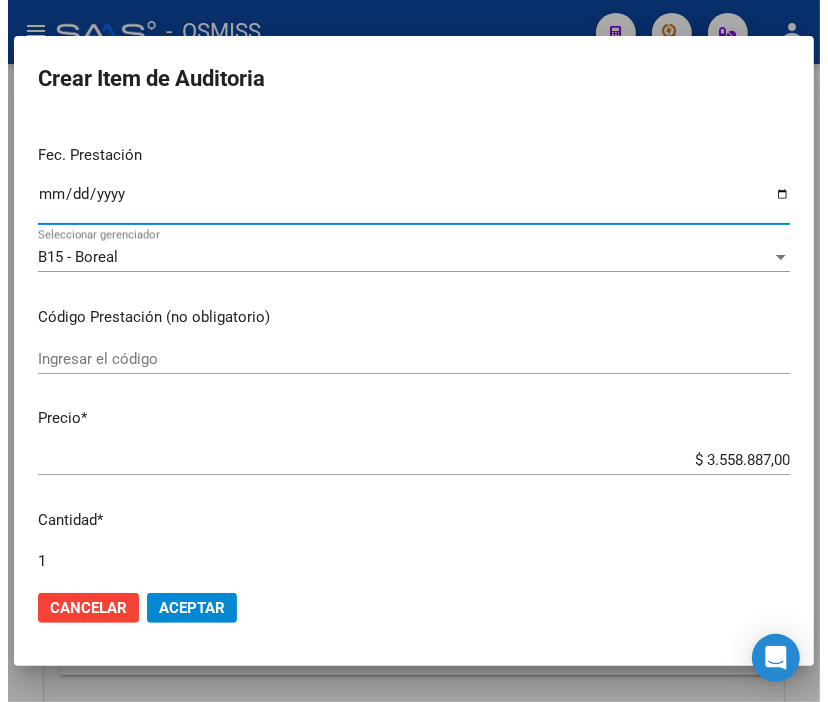 scroll, scrollTop: 222, scrollLeft: 0, axis: vertical 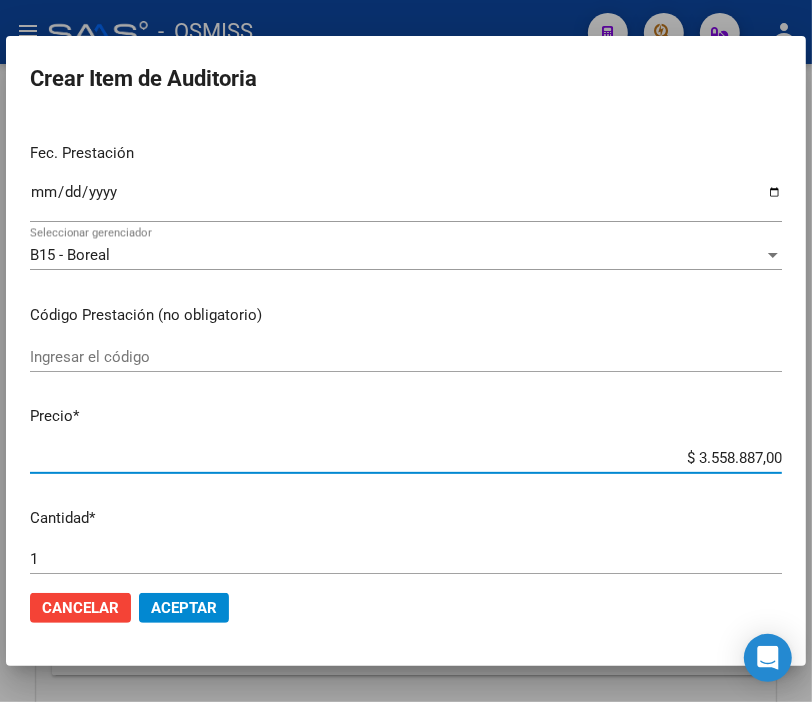 drag, startPoint x: 661, startPoint y: 454, endPoint x: 828, endPoint y: 488, distance: 170.42593 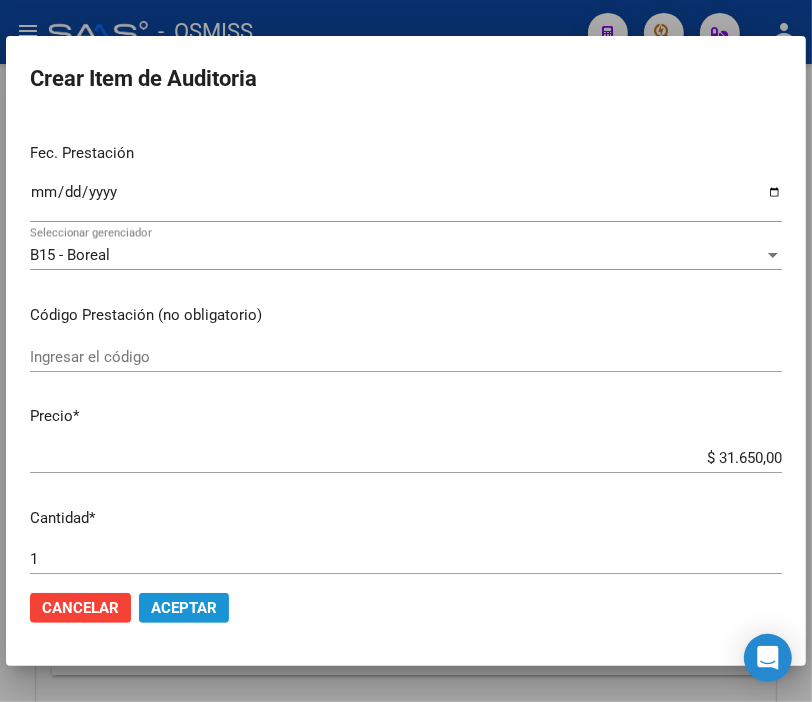 click on "Aceptar" 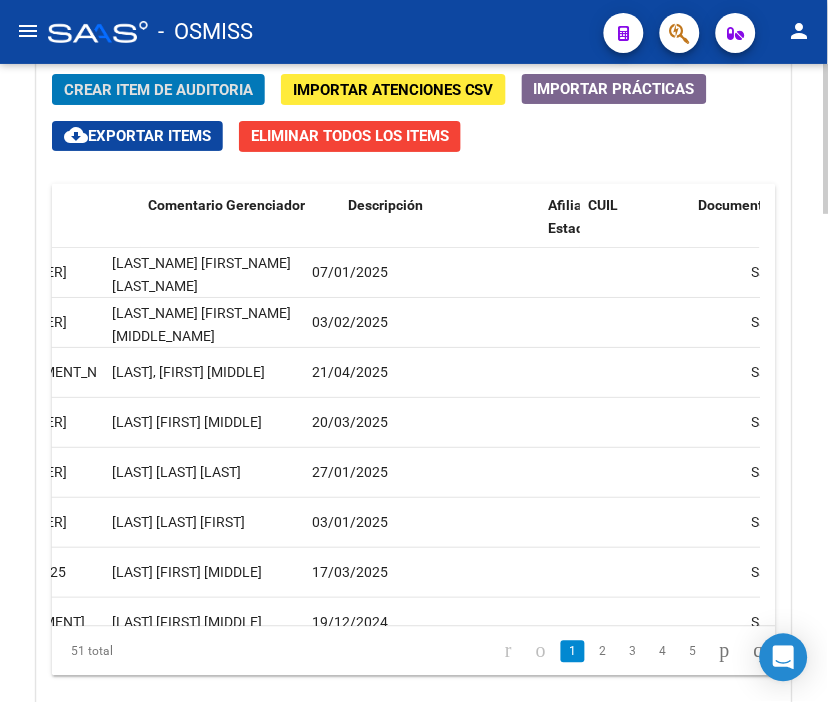 scroll, scrollTop: 0, scrollLeft: 0, axis: both 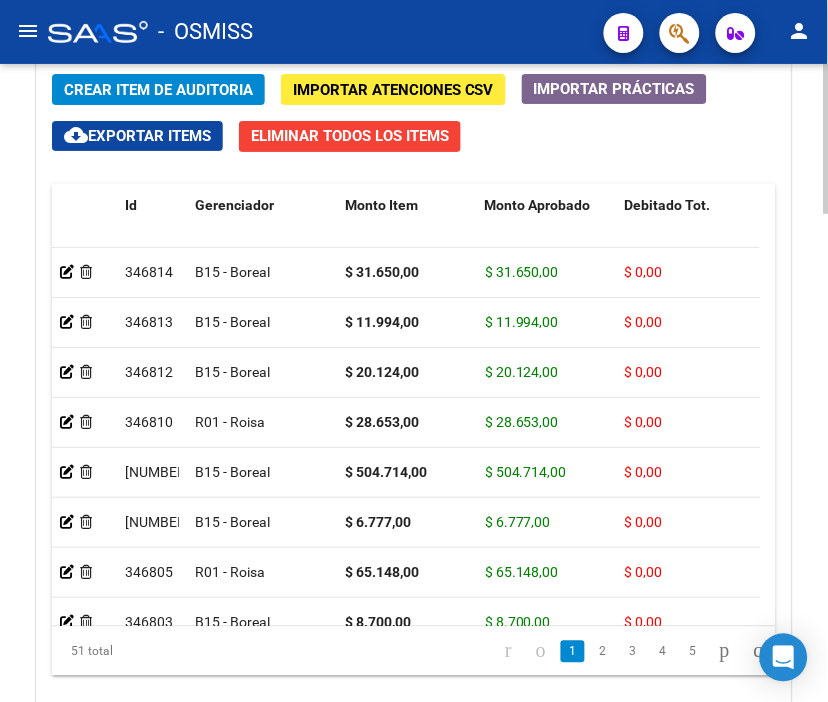 drag, startPoint x: 456, startPoint y: 18, endPoint x: 285, endPoint y: 67, distance: 177.88199 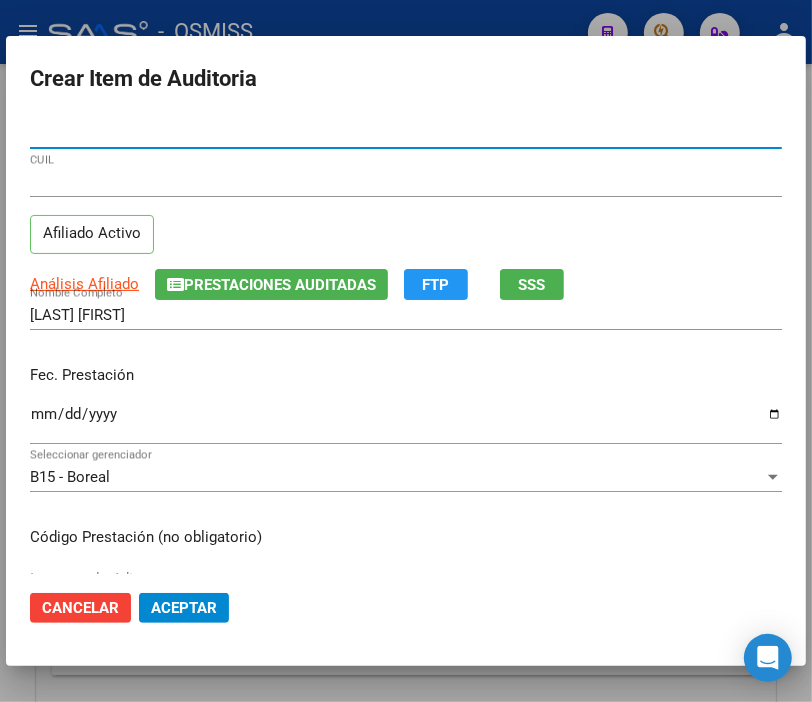 click on "Ingresar la fecha" at bounding box center (406, 422) 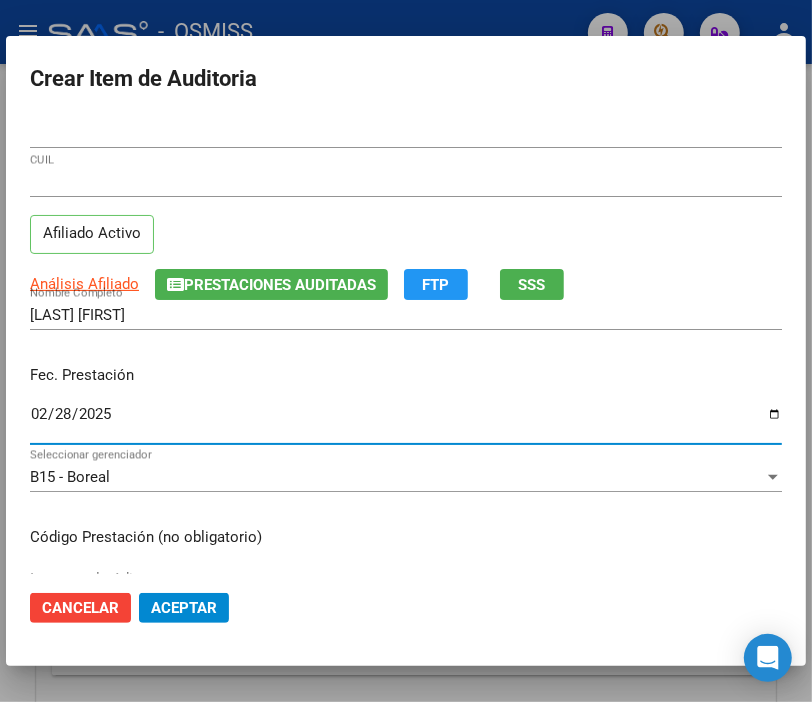scroll, scrollTop: 222, scrollLeft: 0, axis: vertical 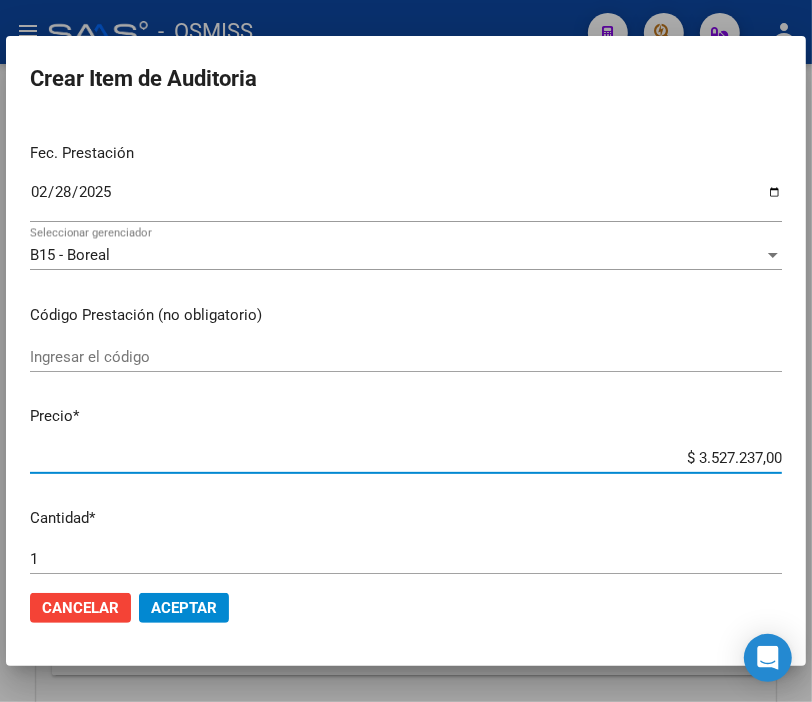drag, startPoint x: 642, startPoint y: 451, endPoint x: 828, endPoint y: 450, distance: 186.00269 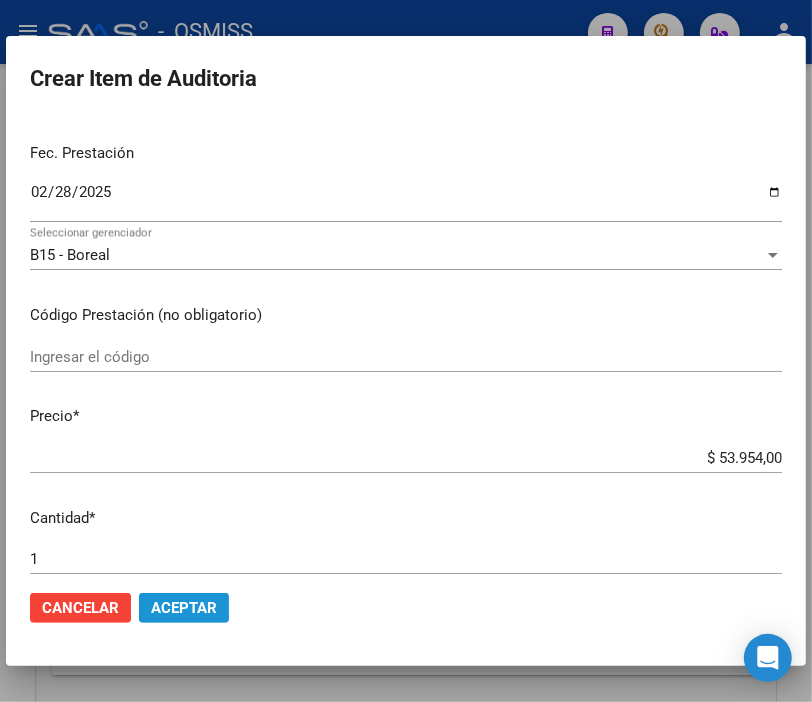 click on "Aceptar" 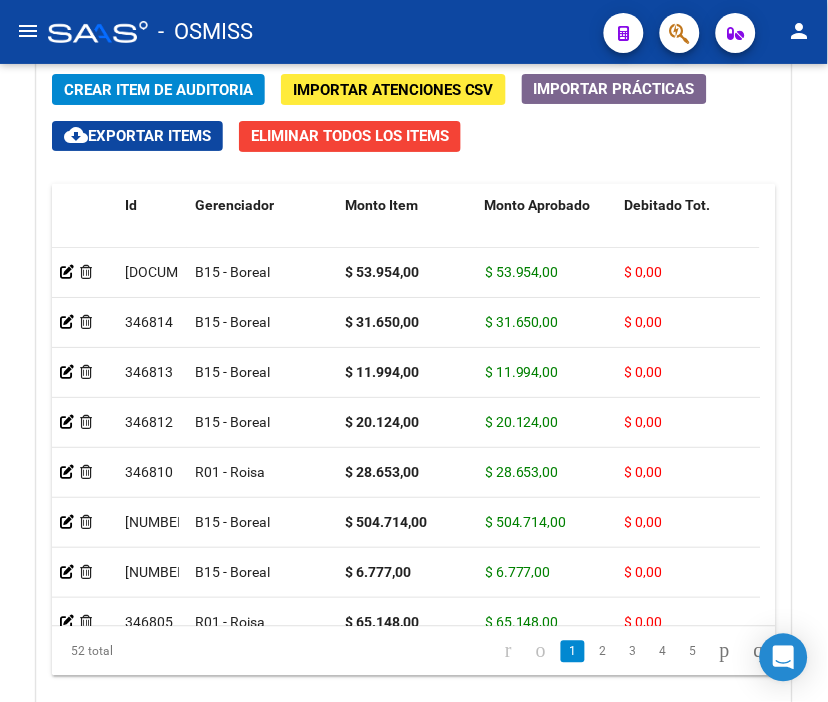 drag, startPoint x: 514, startPoint y: 7, endPoint x: 218, endPoint y: 57, distance: 300.19327 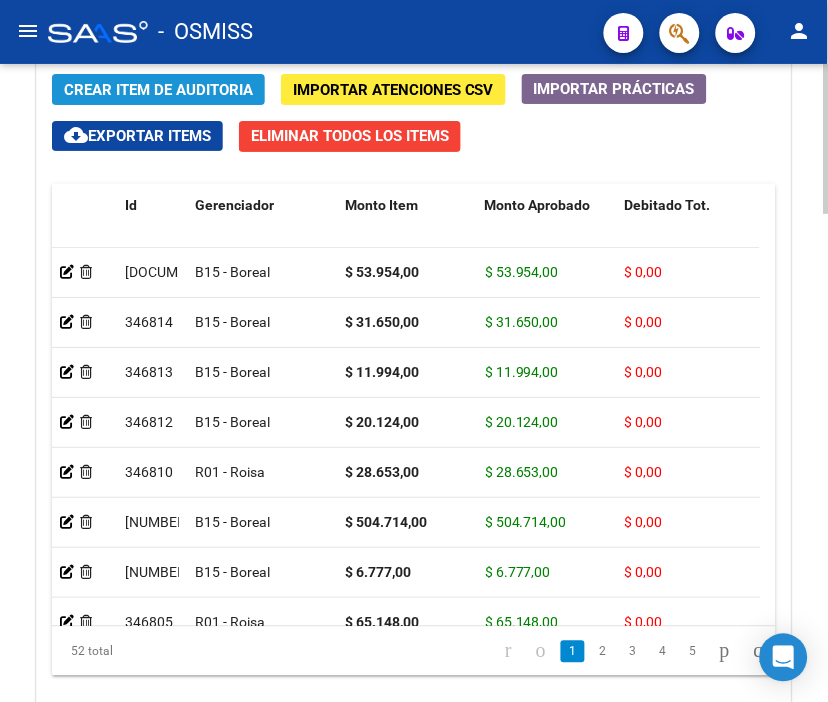 click on "Crear Item de Auditoria" 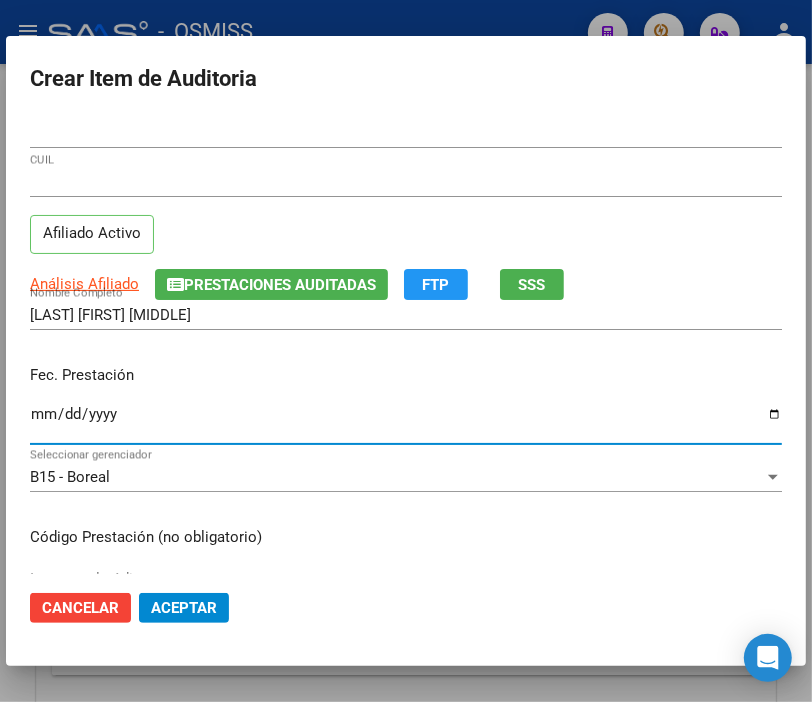 click on "Ingresar la fecha" at bounding box center [406, 422] 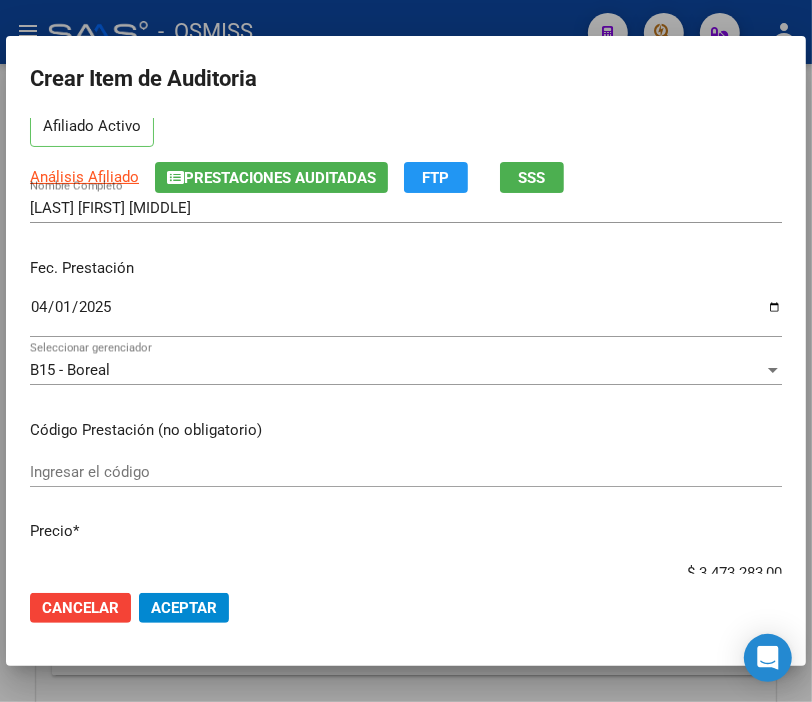 scroll, scrollTop: 222, scrollLeft: 0, axis: vertical 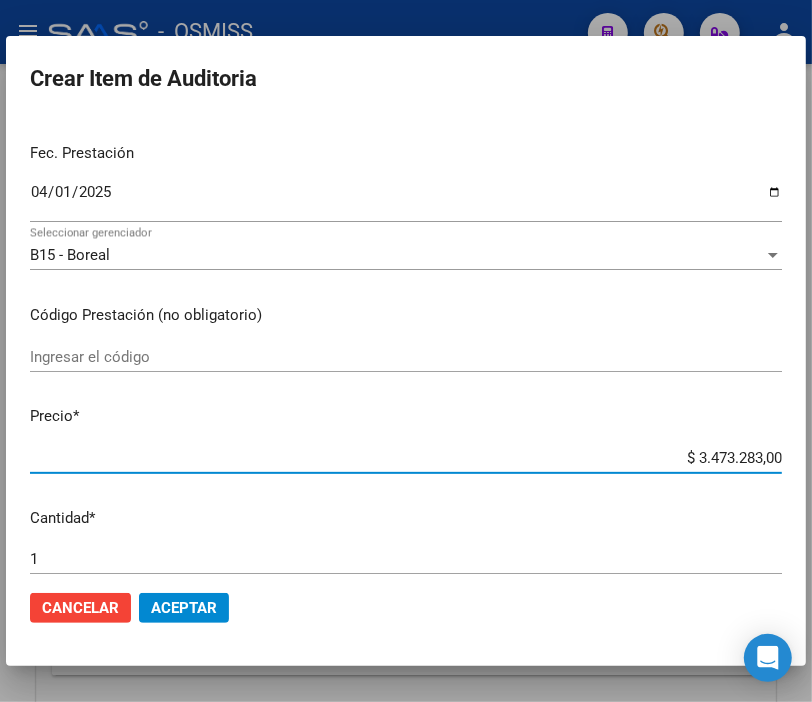 drag, startPoint x: 630, startPoint y: 457, endPoint x: 828, endPoint y: 465, distance: 198.16154 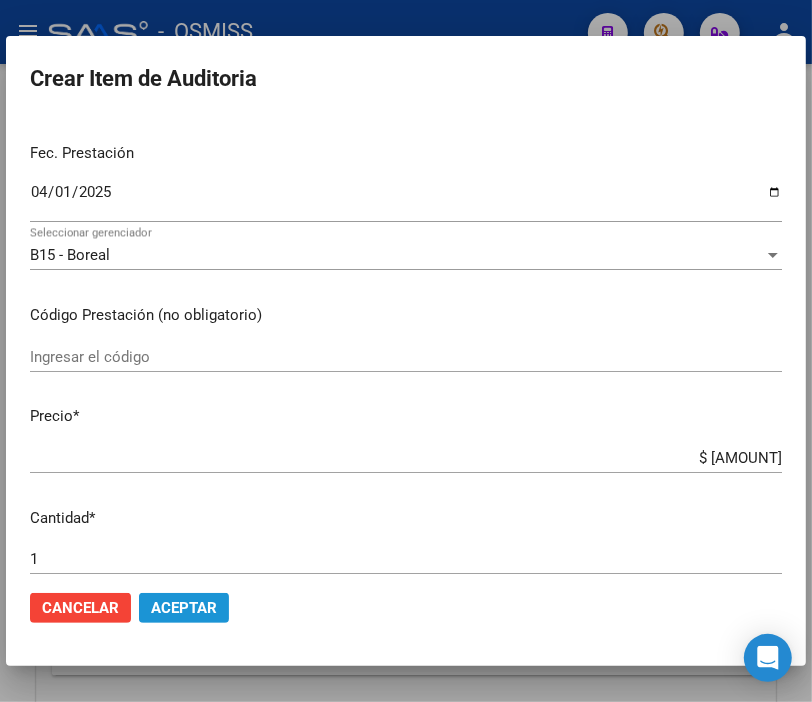 click on "Aceptar" 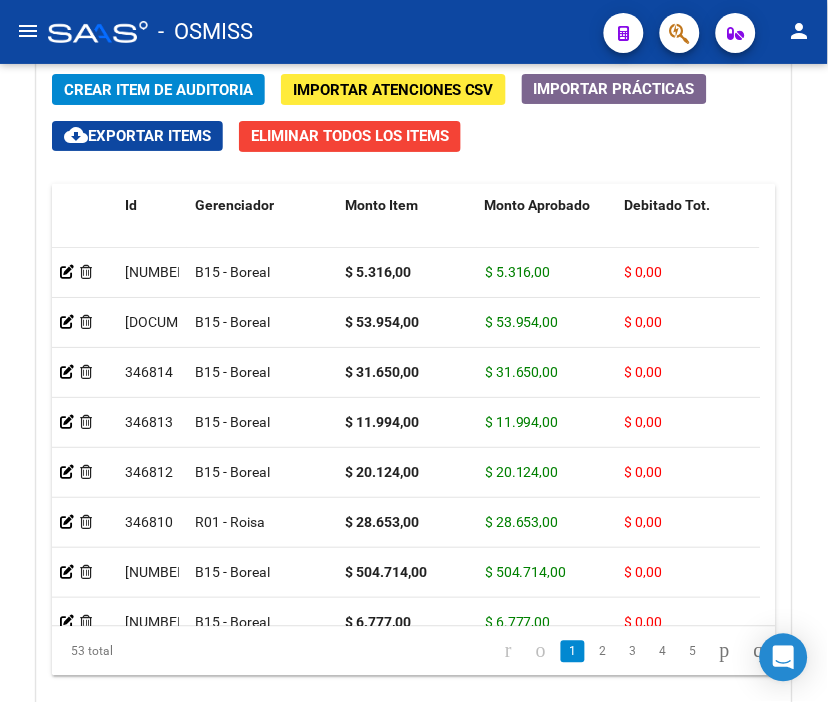 click on "-   OSMISS" 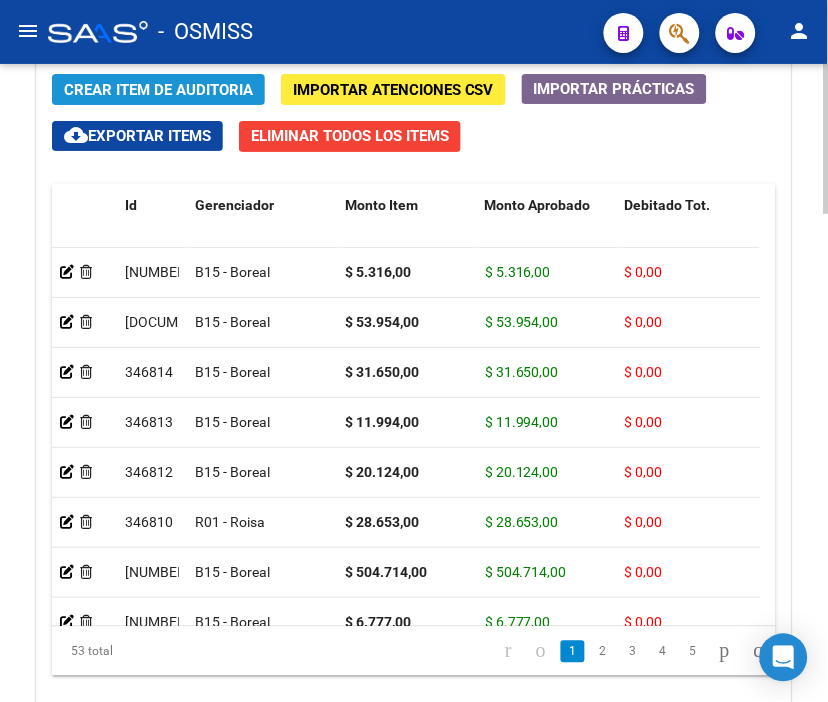 click on "Crear Item de Auditoria" 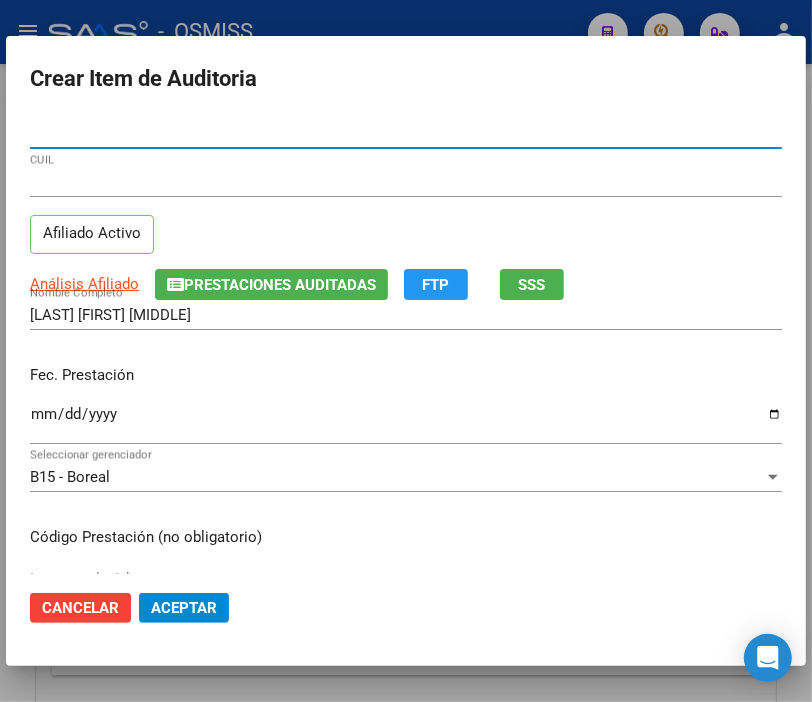click on "Ingresar la fecha" at bounding box center (406, 422) 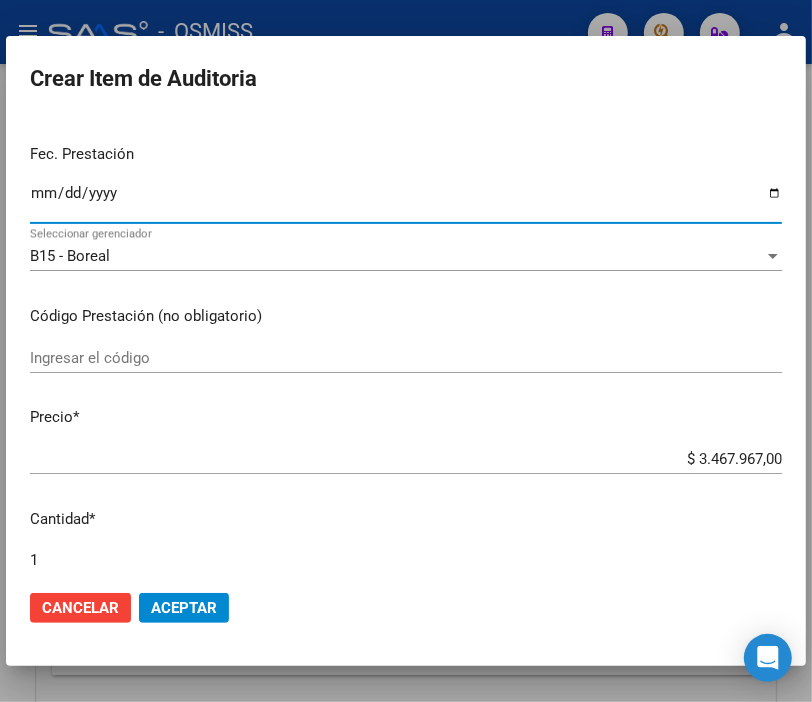 scroll, scrollTop: 222, scrollLeft: 0, axis: vertical 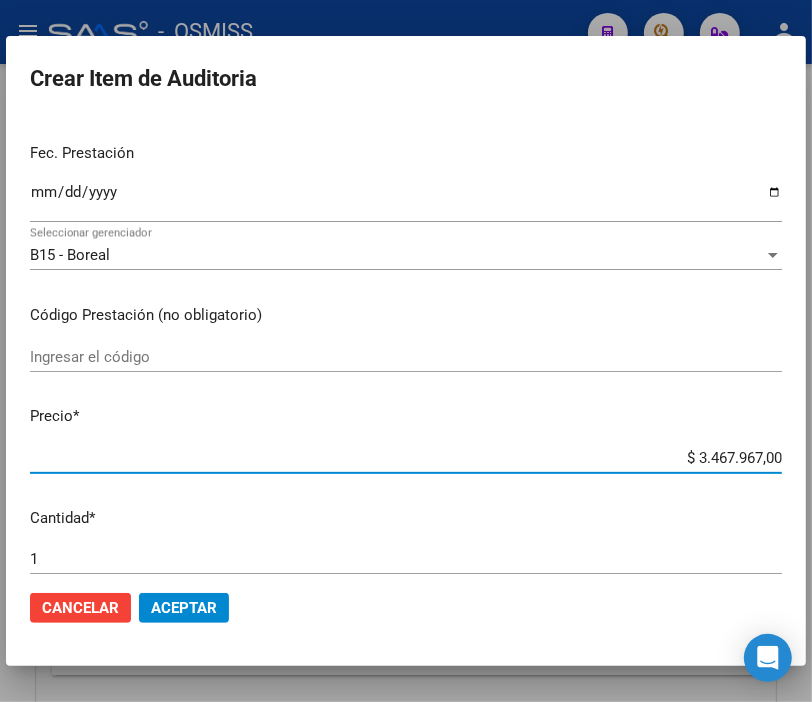 drag, startPoint x: 654, startPoint y: 454, endPoint x: 828, endPoint y: 454, distance: 174 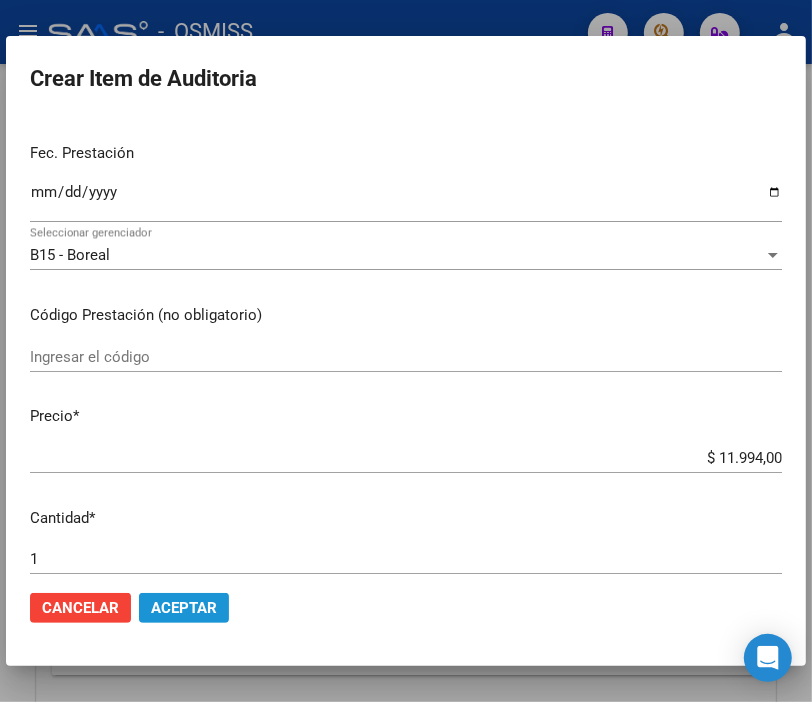 click on "Aceptar" 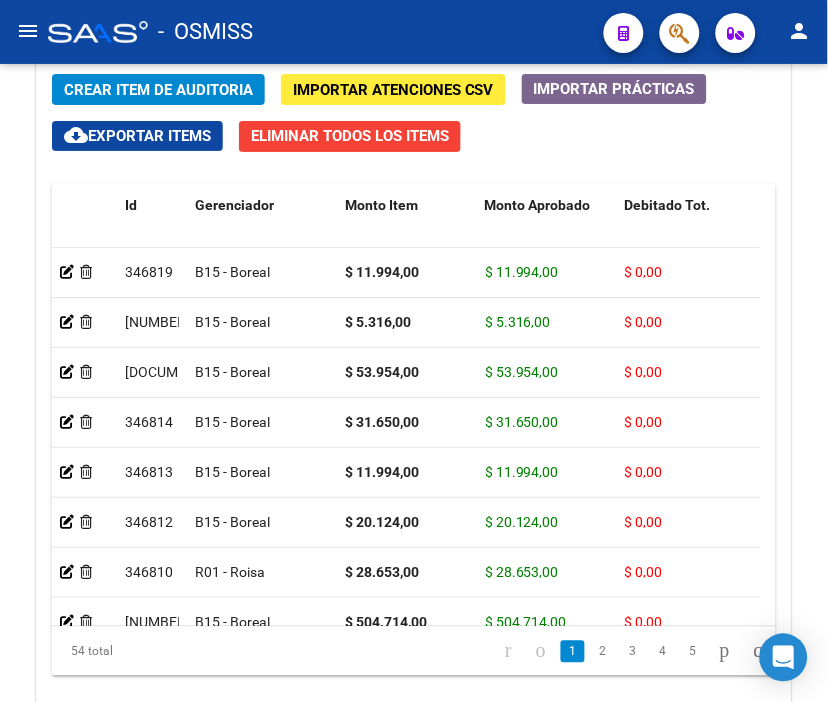 click on "-   OSMISS" 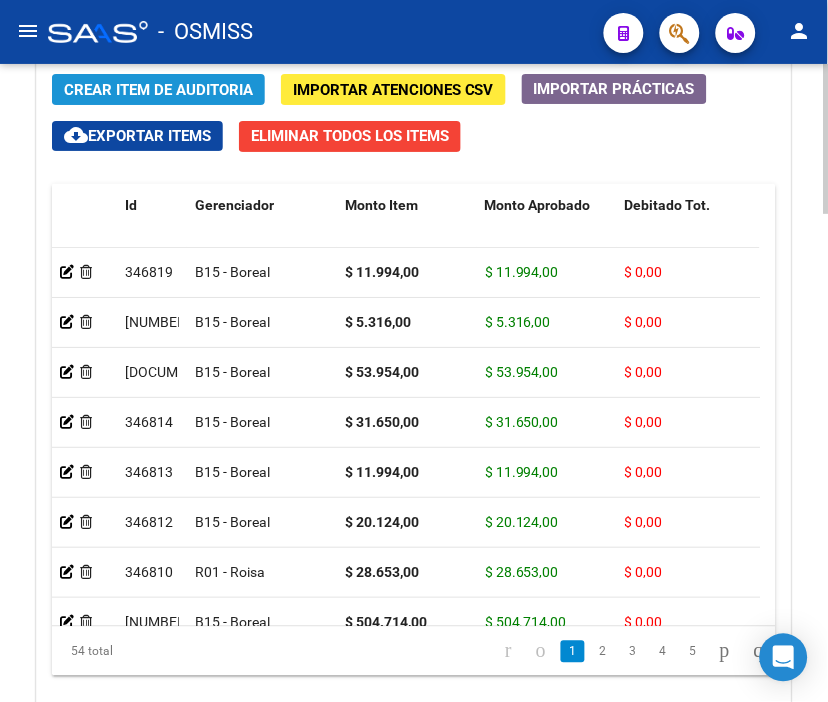 click on "Crear Item de Auditoria" 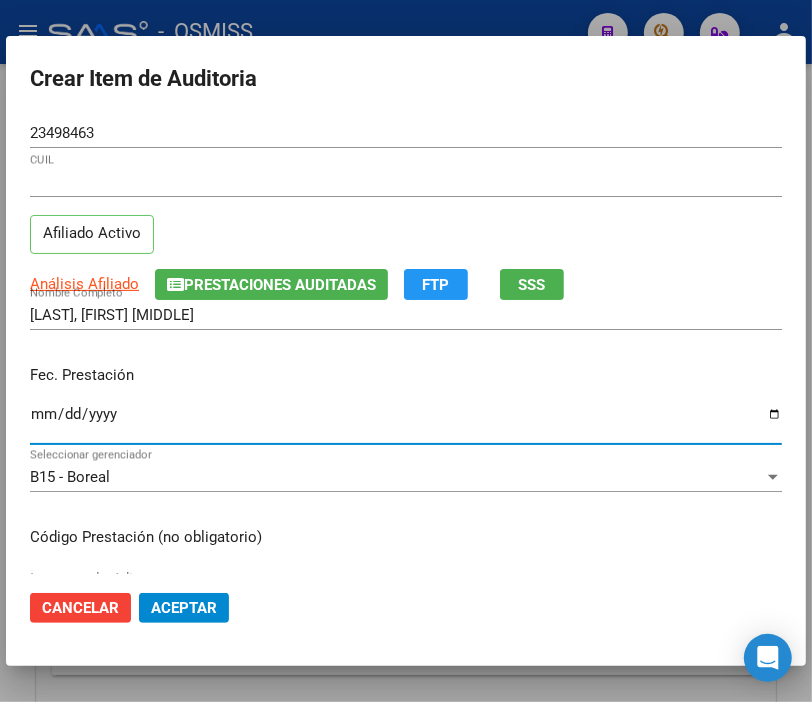 click on "Ingresar la fecha" at bounding box center (406, 422) 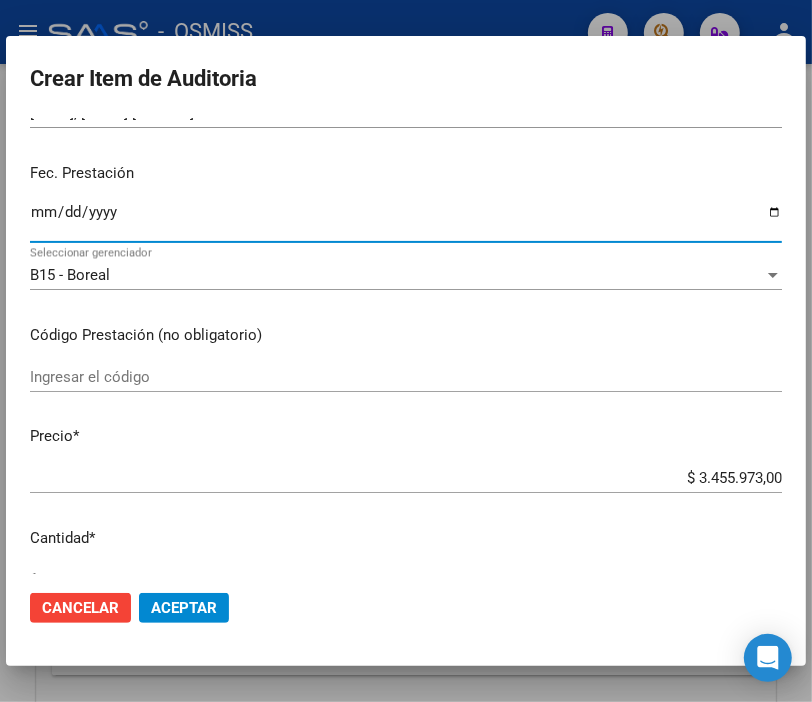 scroll, scrollTop: 222, scrollLeft: 0, axis: vertical 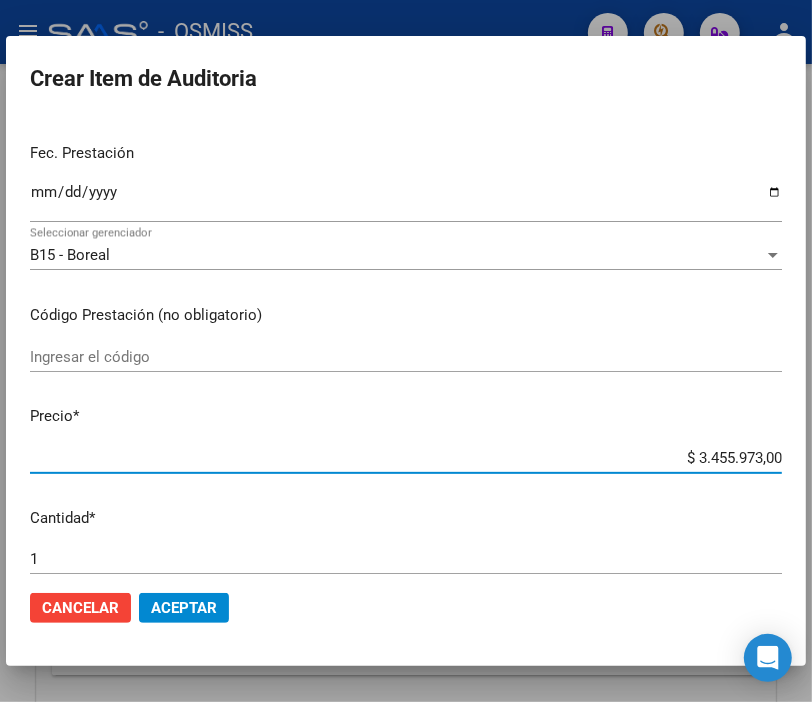 drag, startPoint x: 665, startPoint y: 458, endPoint x: 828, endPoint y: 468, distance: 163.30646 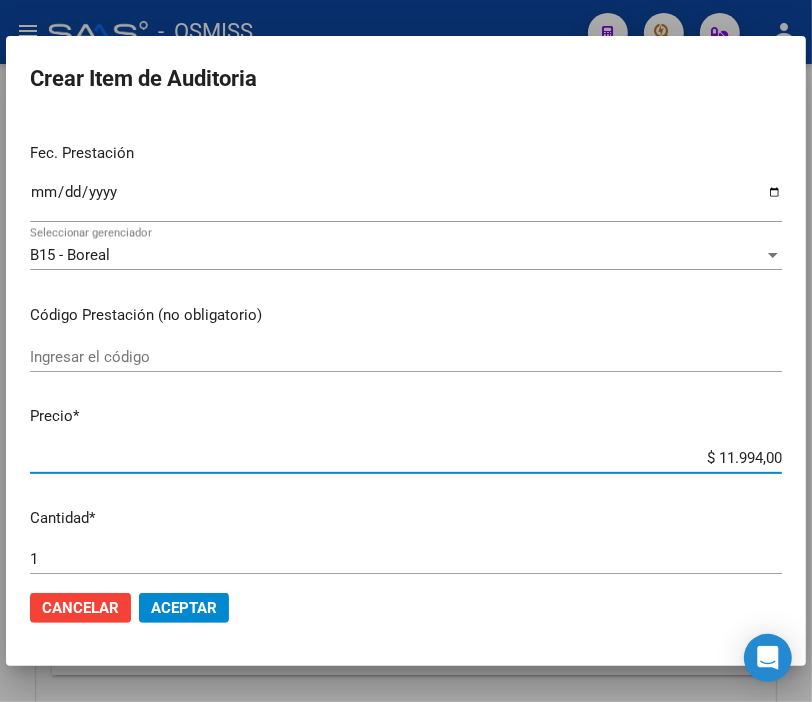 click on "Aceptar" 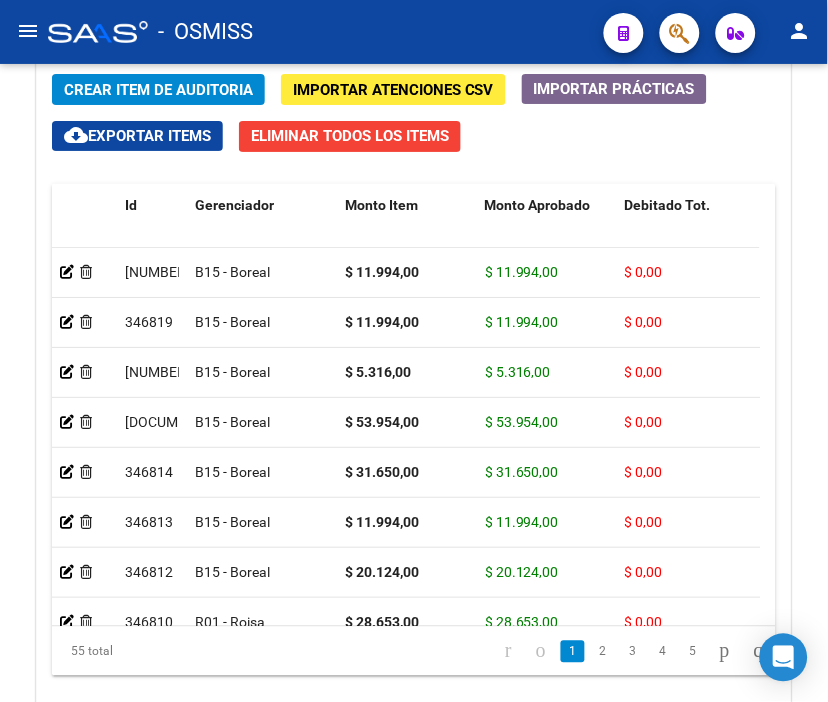 click on "-   OSMISS" 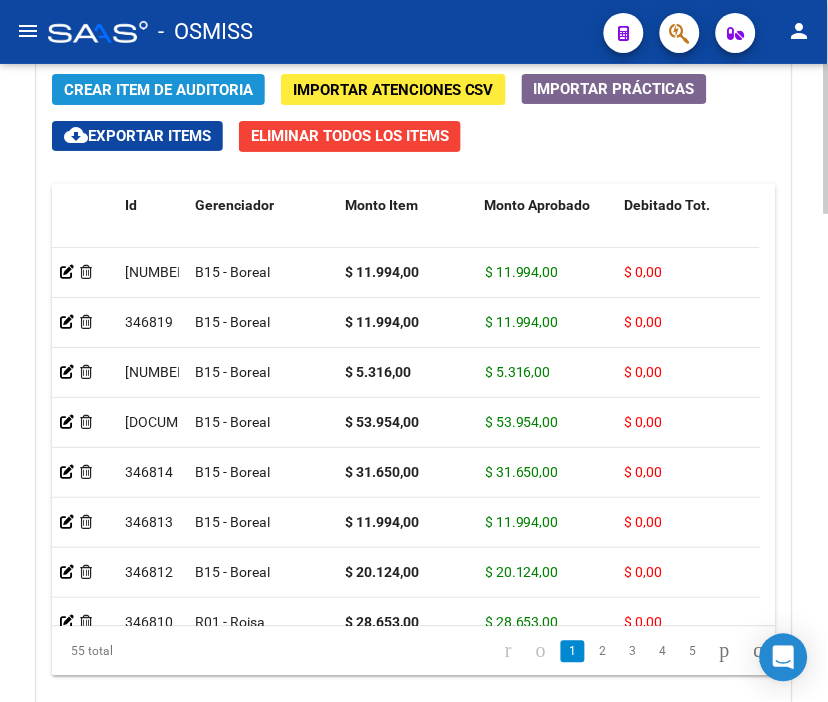 click on "Crear Item de Auditoria" 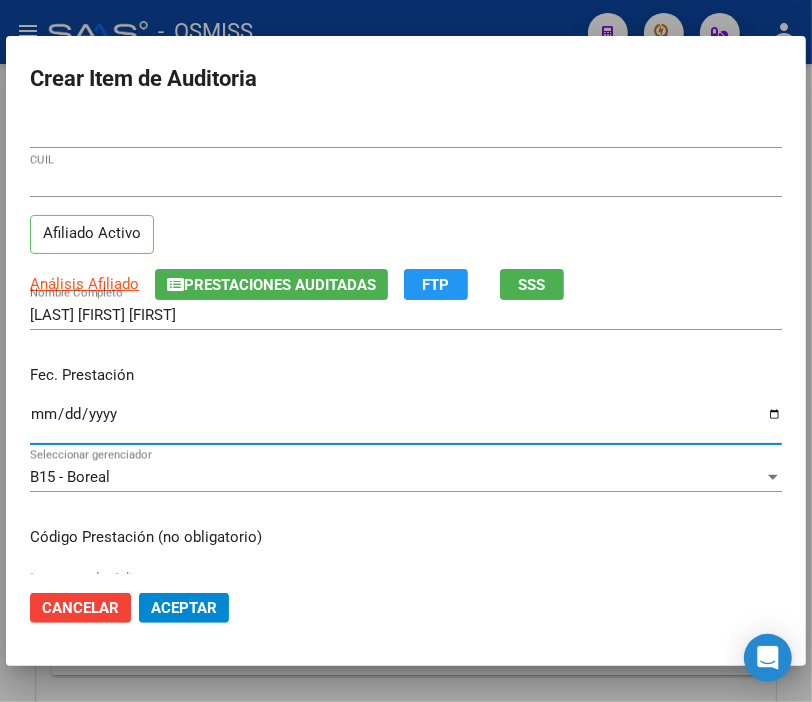 click on "Ingresar la fecha" at bounding box center [406, 422] 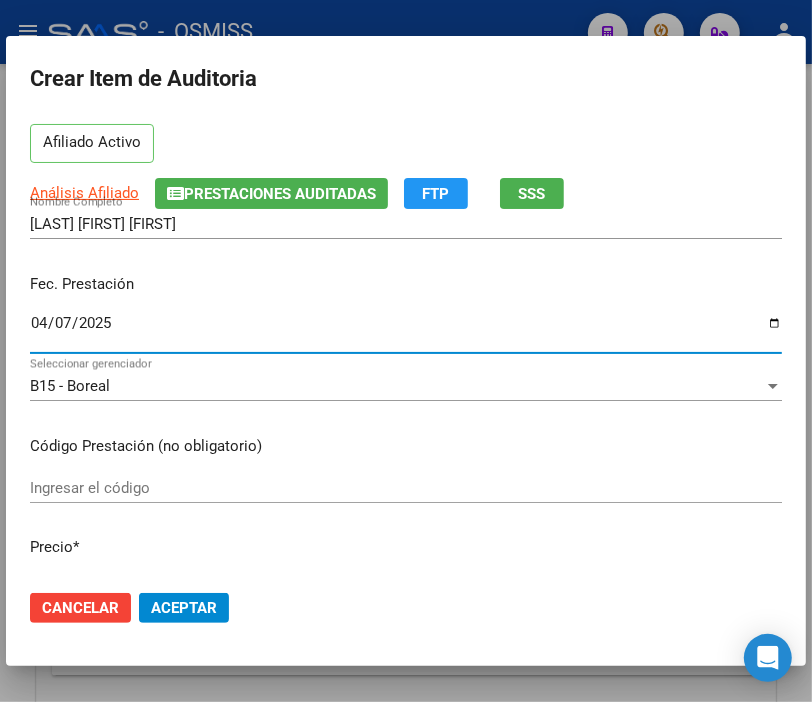 scroll, scrollTop: 222, scrollLeft: 0, axis: vertical 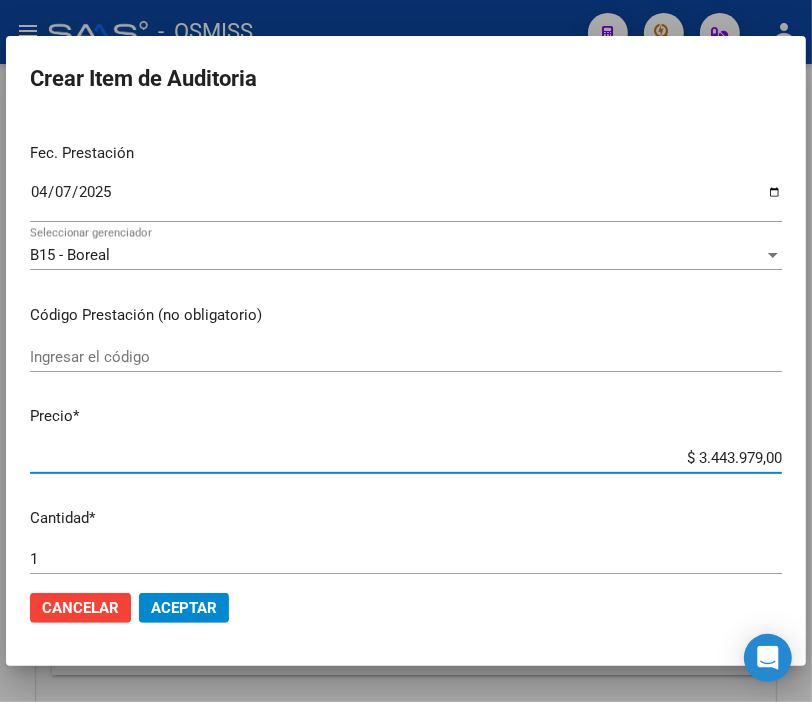 drag, startPoint x: 648, startPoint y: 461, endPoint x: 828, endPoint y: 482, distance: 181.22086 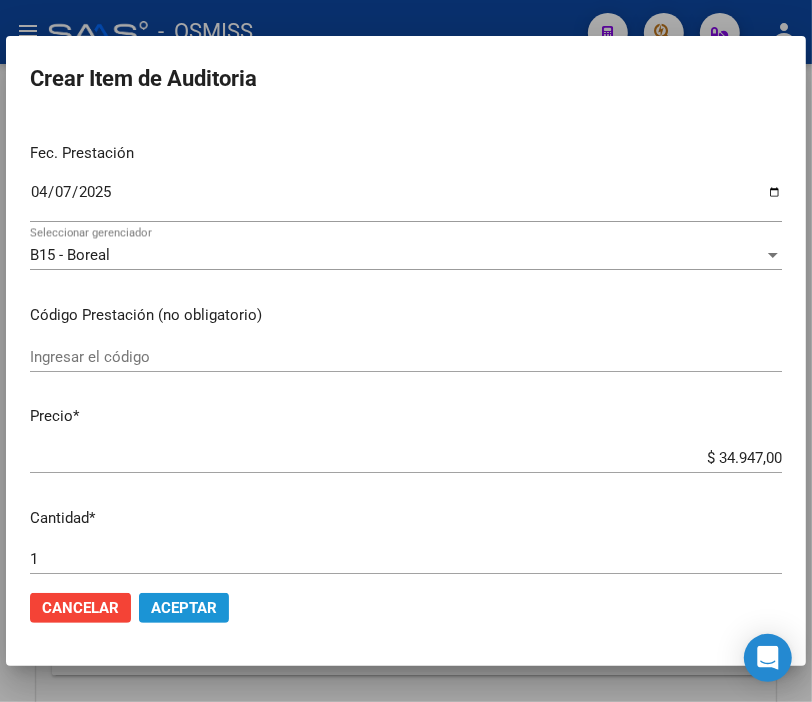 click on "Aceptar" 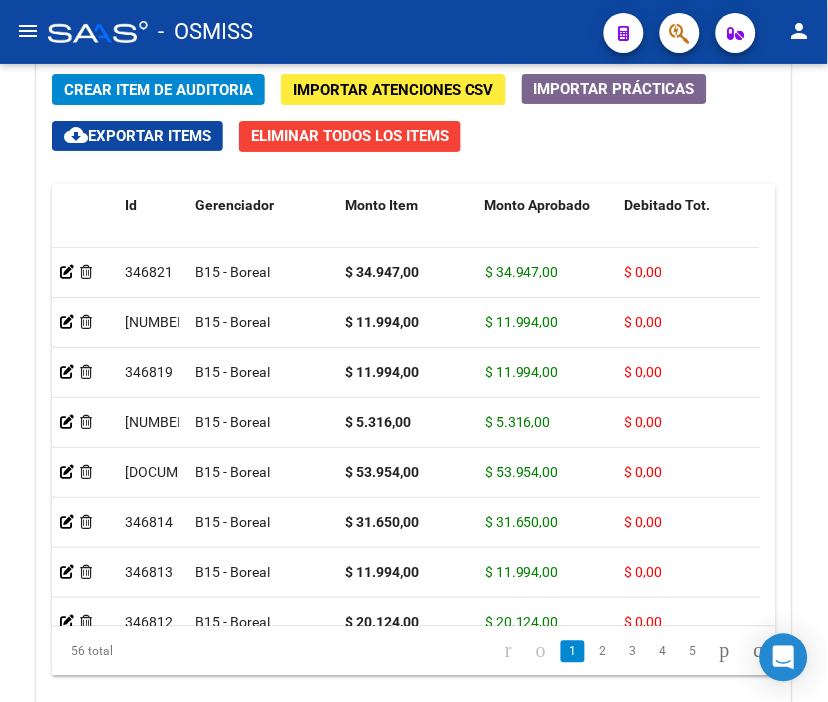 drag, startPoint x: 486, startPoint y: 33, endPoint x: 384, endPoint y: 32, distance: 102.0049 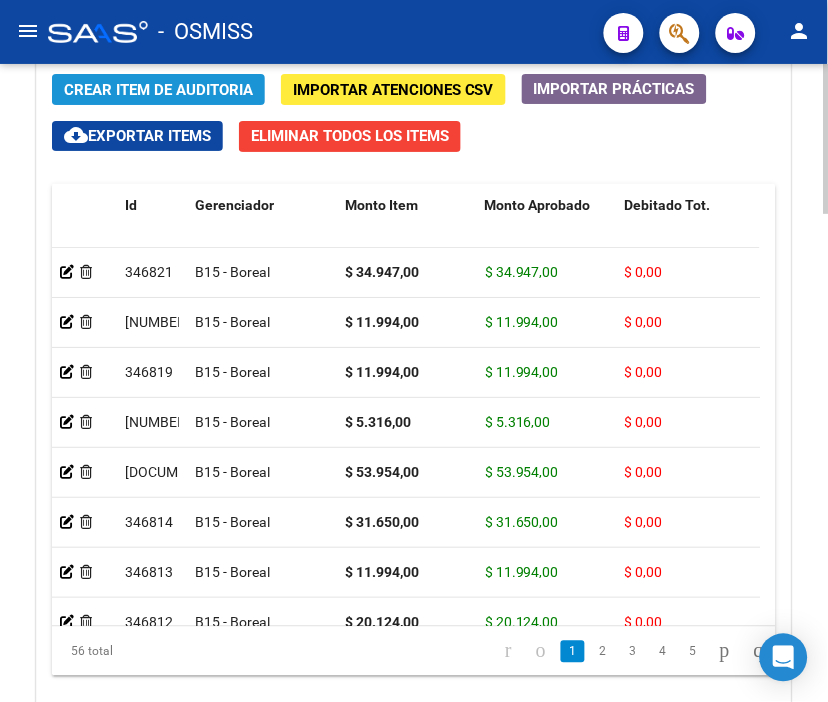 click on "Crear Item de Auditoria" 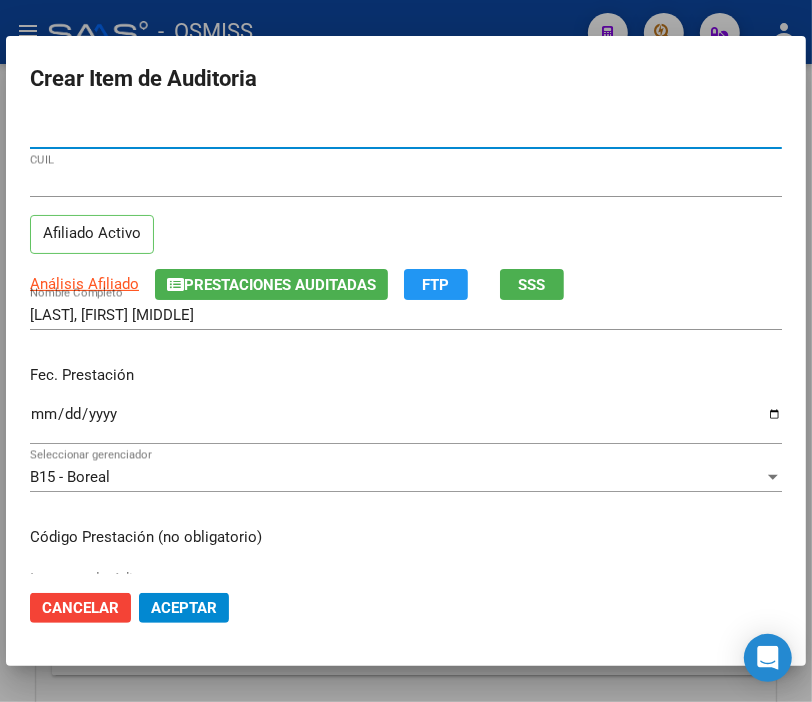 click on "Ingresar la fecha" at bounding box center [406, 422] 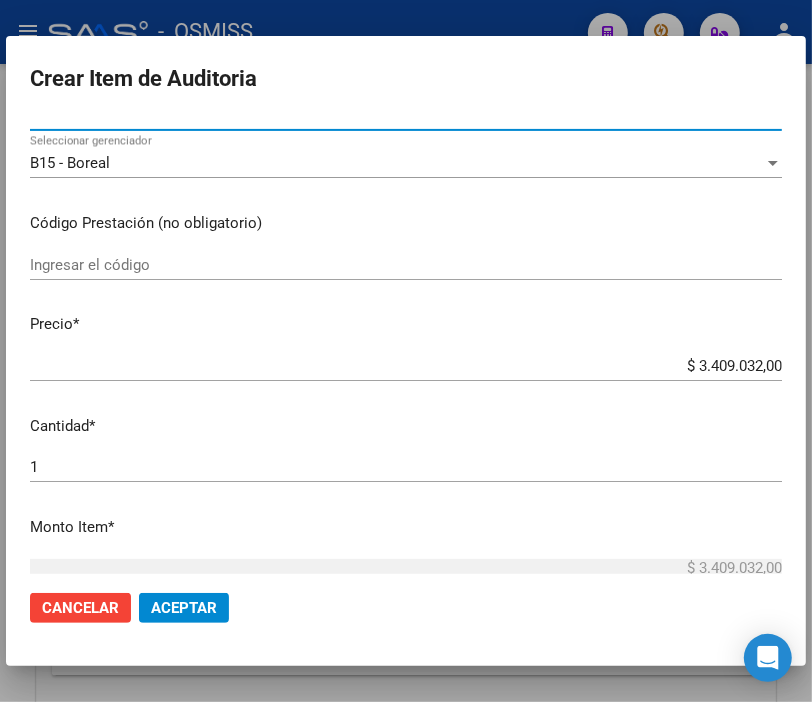 scroll, scrollTop: 333, scrollLeft: 0, axis: vertical 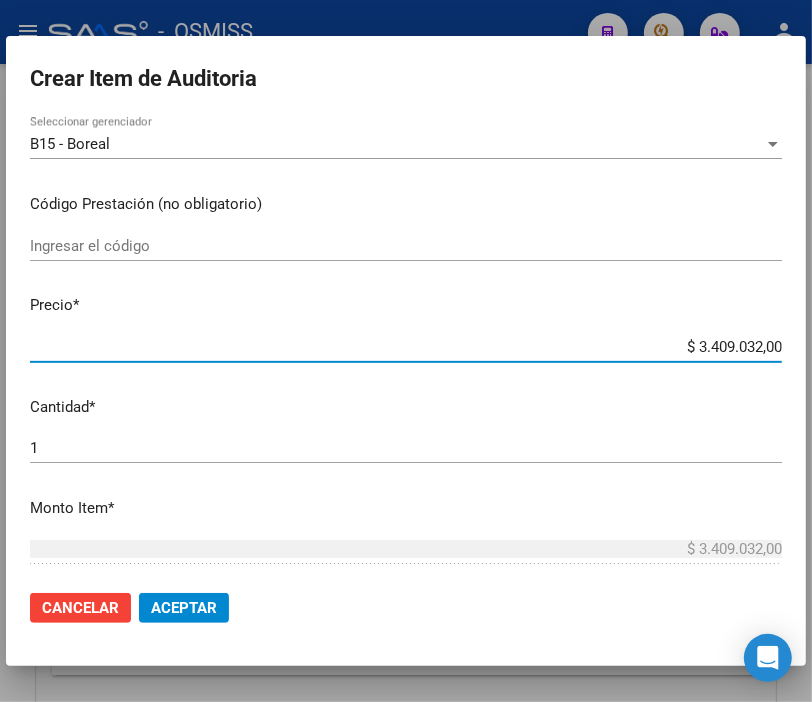 drag, startPoint x: 647, startPoint y: 345, endPoint x: 828, endPoint y: 366, distance: 182.21416 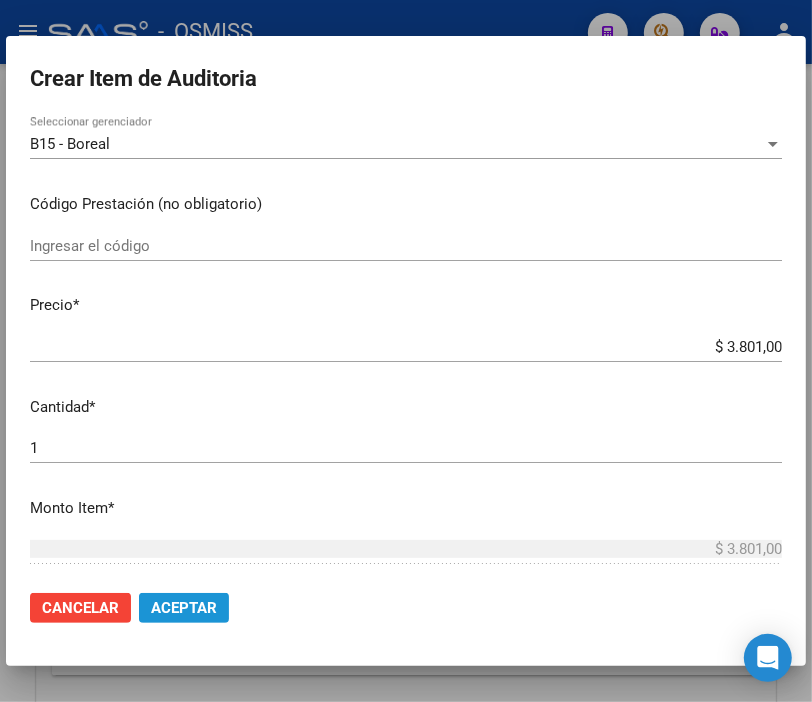 click on "Aceptar" 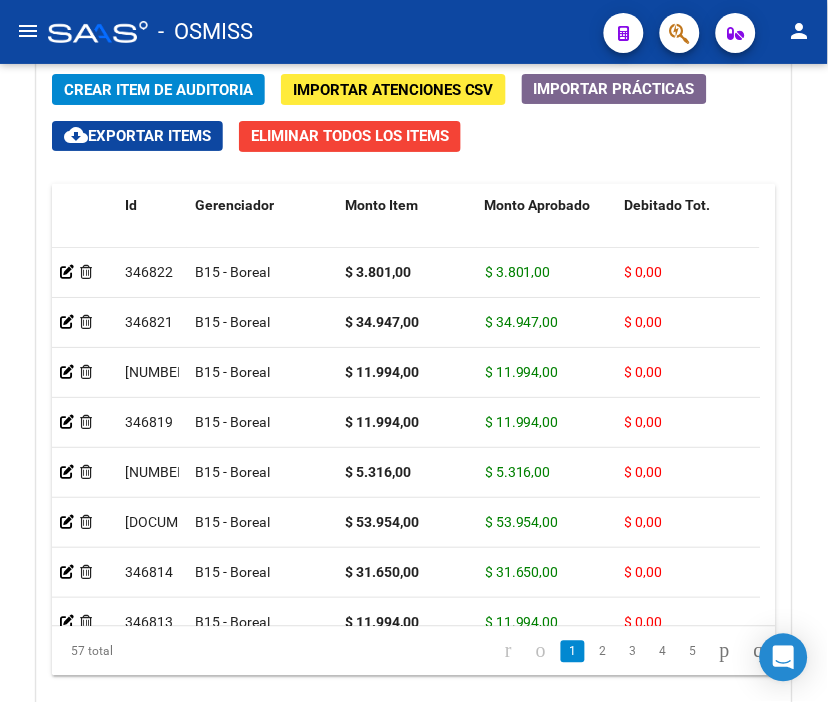 click on "-   OSMISS" 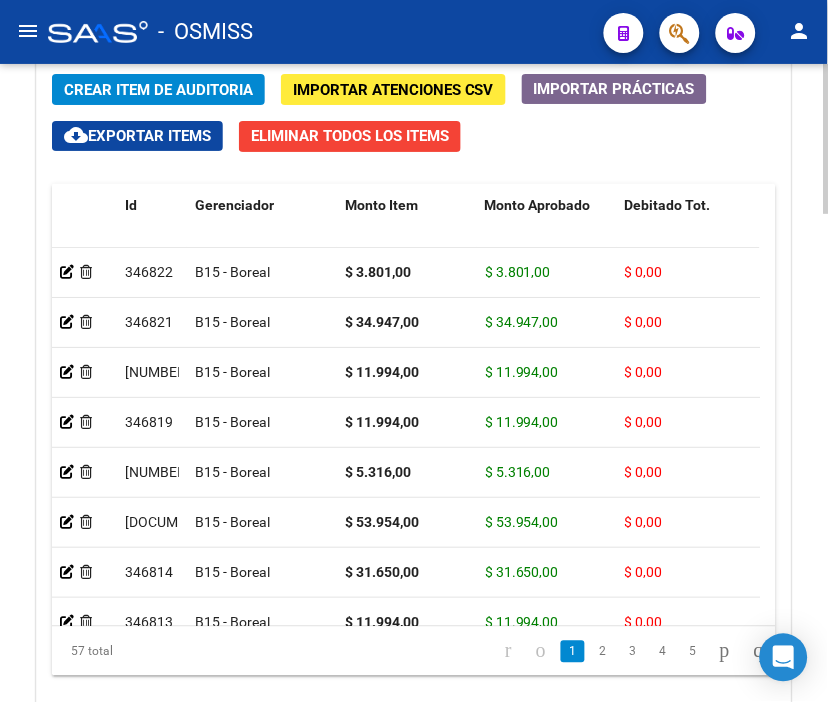 click on "Crear Item de Auditoria" 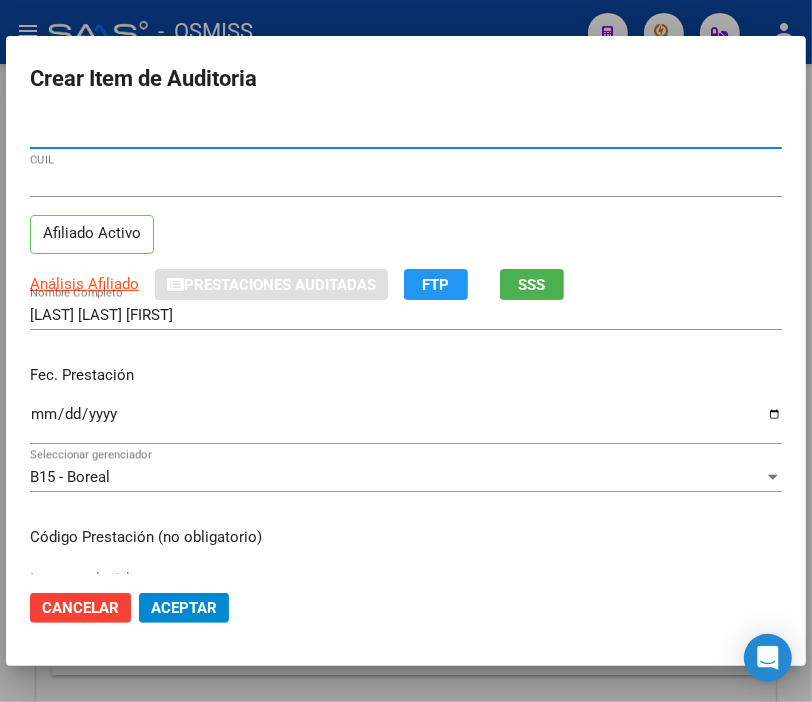 click on "Ingresar la fecha" at bounding box center (406, 422) 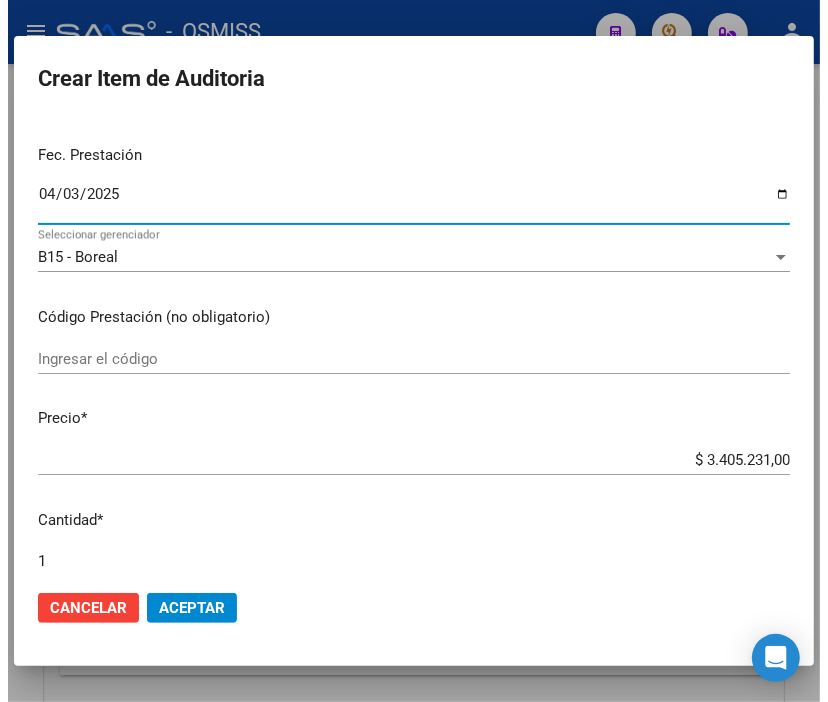 scroll, scrollTop: 222, scrollLeft: 0, axis: vertical 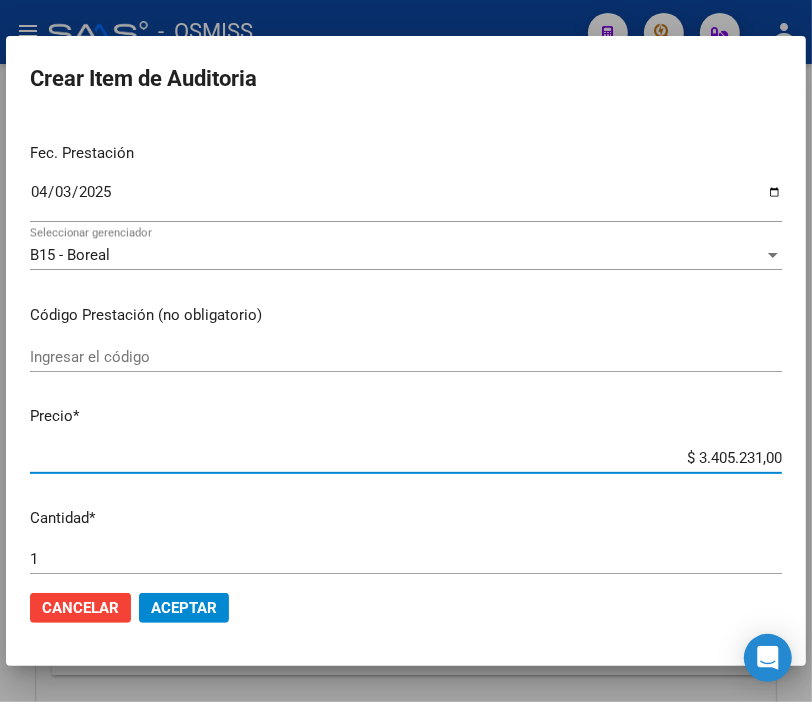 drag, startPoint x: 624, startPoint y: 454, endPoint x: 828, endPoint y: 474, distance: 204.97804 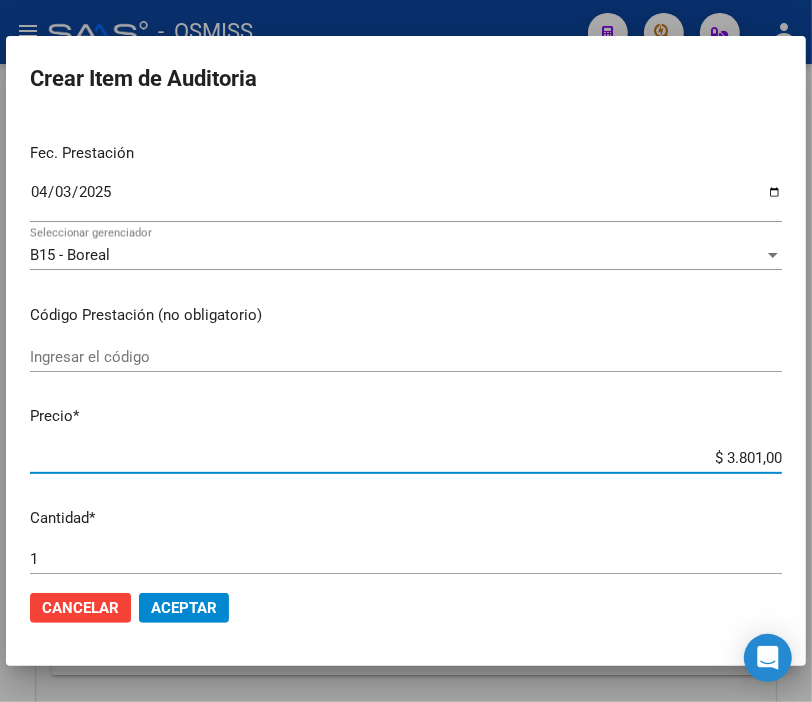 click on "Aceptar" 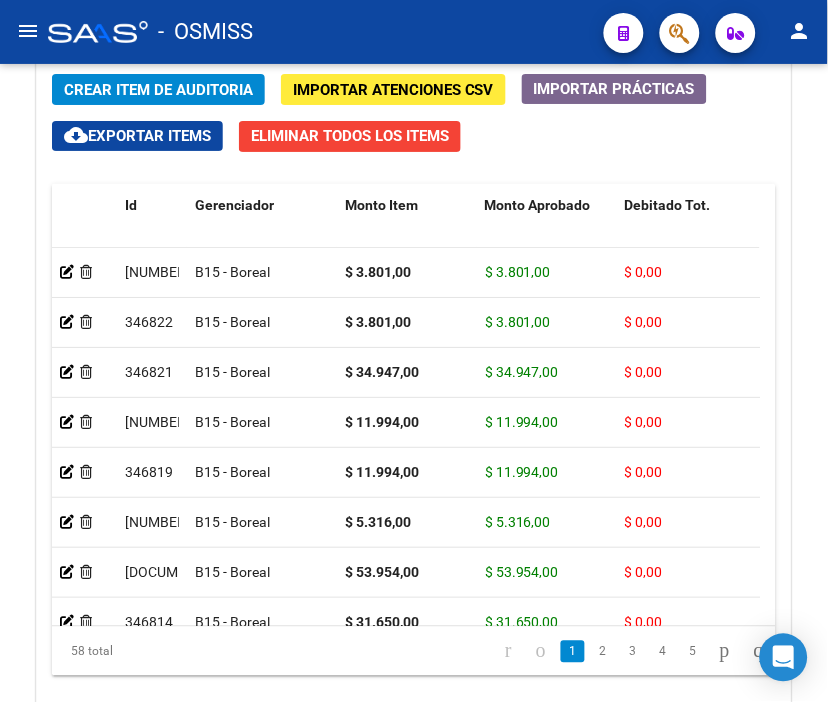 click on "-   OSMISS" 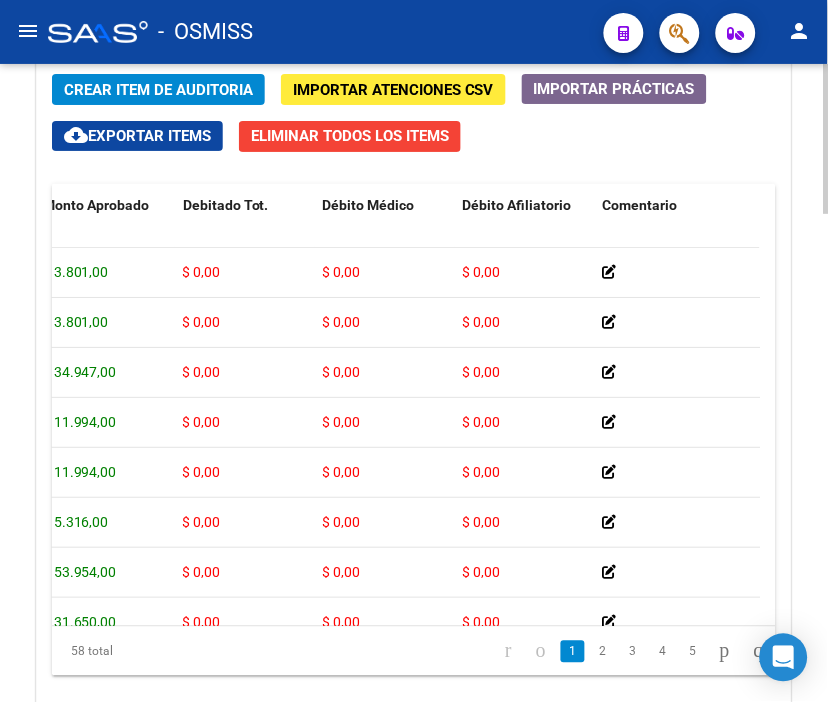 scroll, scrollTop: 0, scrollLeft: 0, axis: both 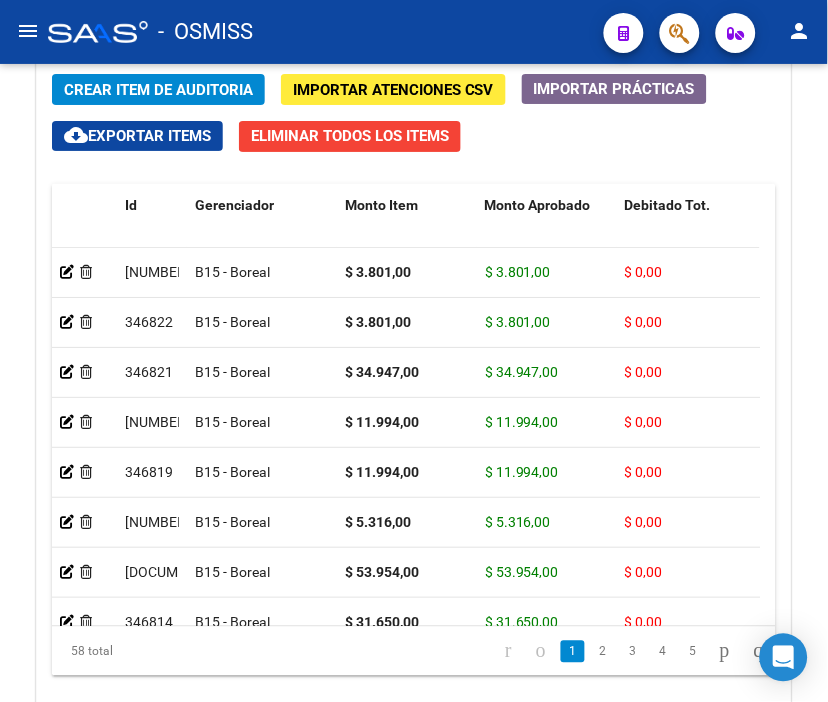 click on "-   OSMISS" 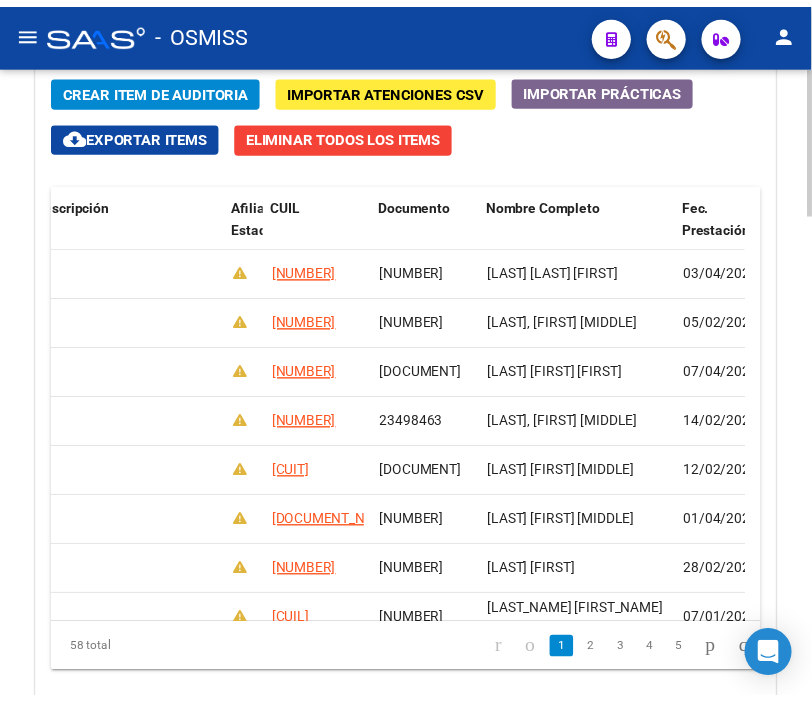 scroll, scrollTop: 0, scrollLeft: 0, axis: both 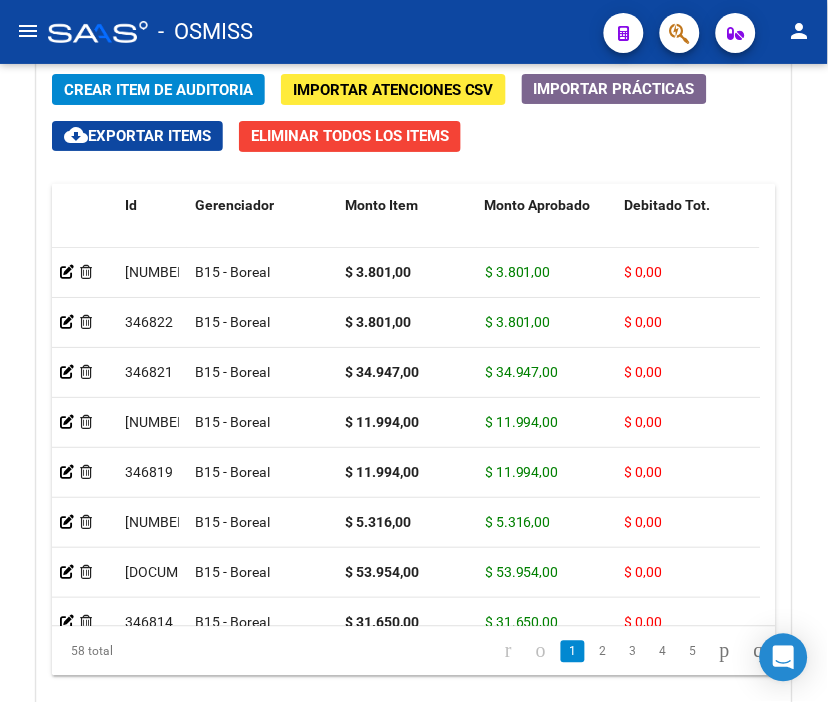 drag, startPoint x: 482, startPoint y: 5, endPoint x: 465, endPoint y: 10, distance: 17.720045 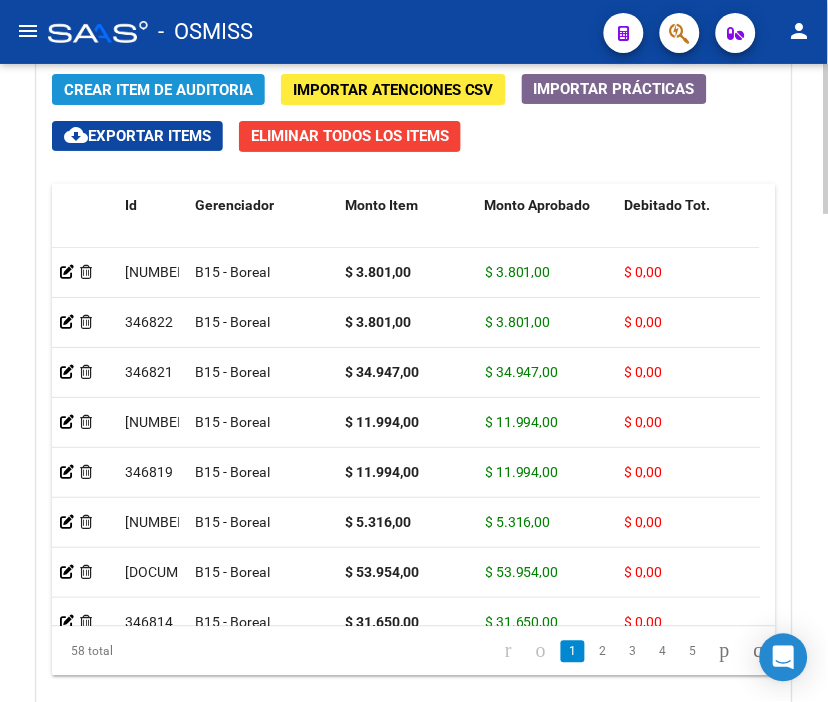 click on "Crear Item de Auditoria" 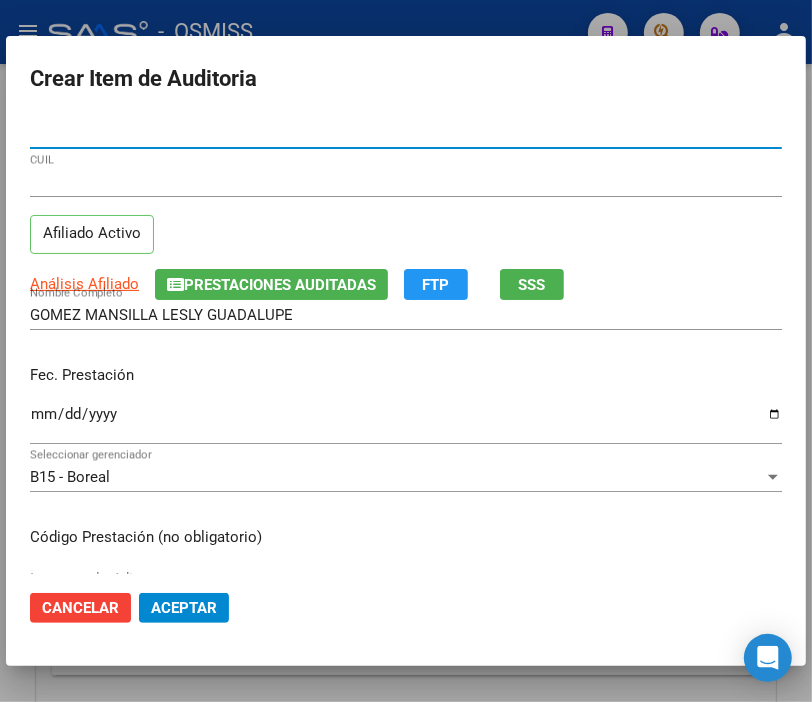 click on "Ingresar la fecha" at bounding box center (406, 422) 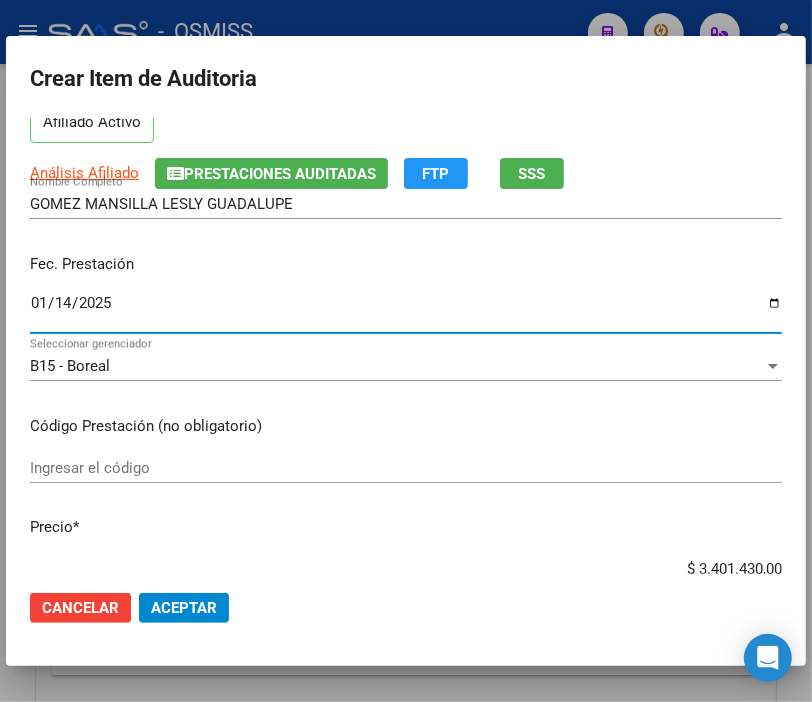 scroll, scrollTop: 222, scrollLeft: 0, axis: vertical 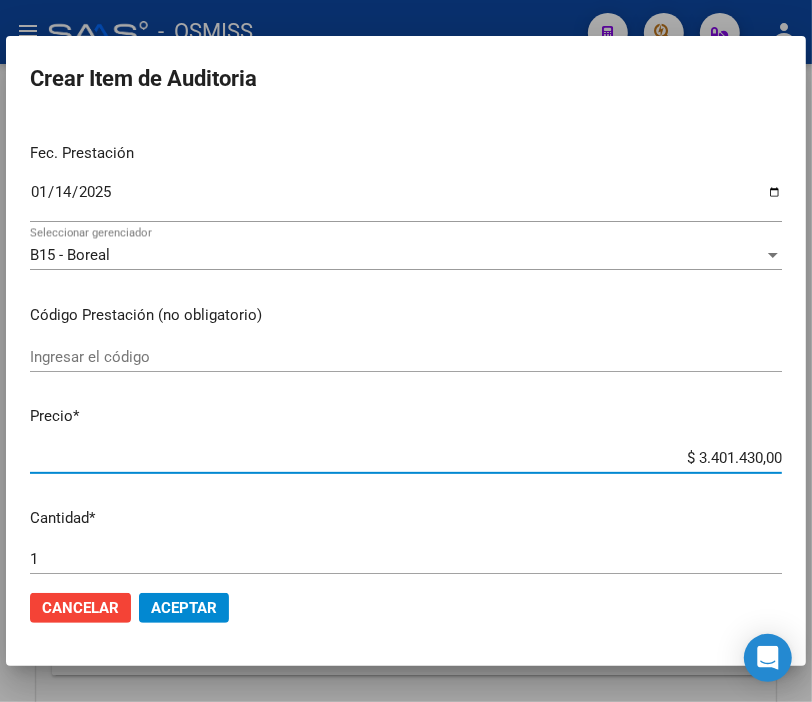 drag, startPoint x: 655, startPoint y: 458, endPoint x: 828, endPoint y: 473, distance: 173.64908 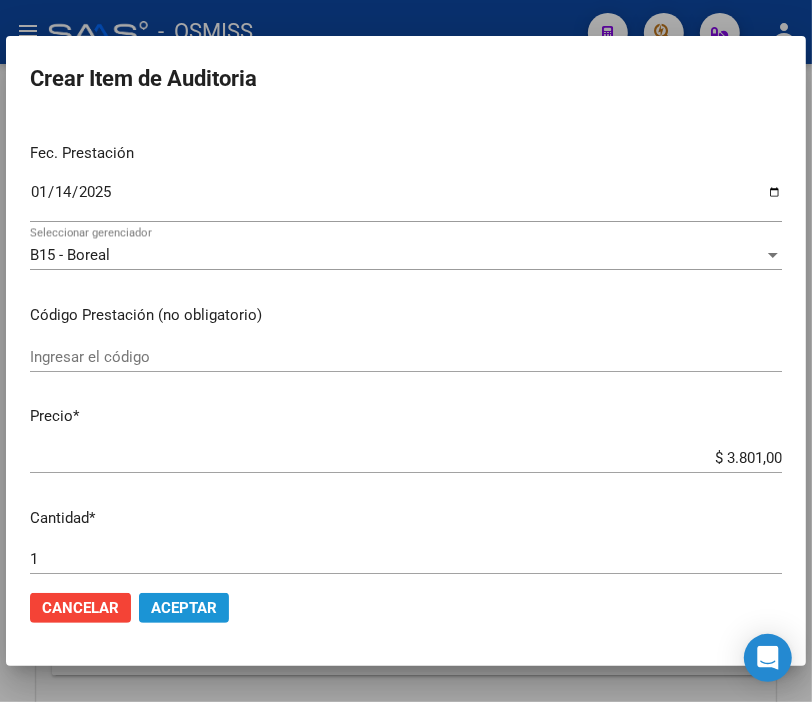 click on "Aceptar" 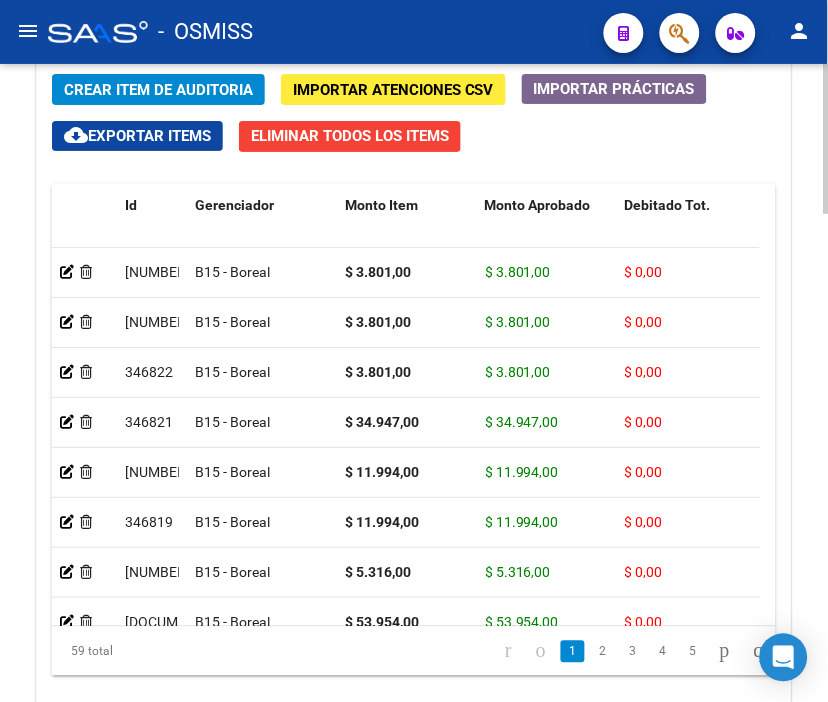 drag, startPoint x: 492, startPoint y: 26, endPoint x: 181, endPoint y: 96, distance: 318.7805 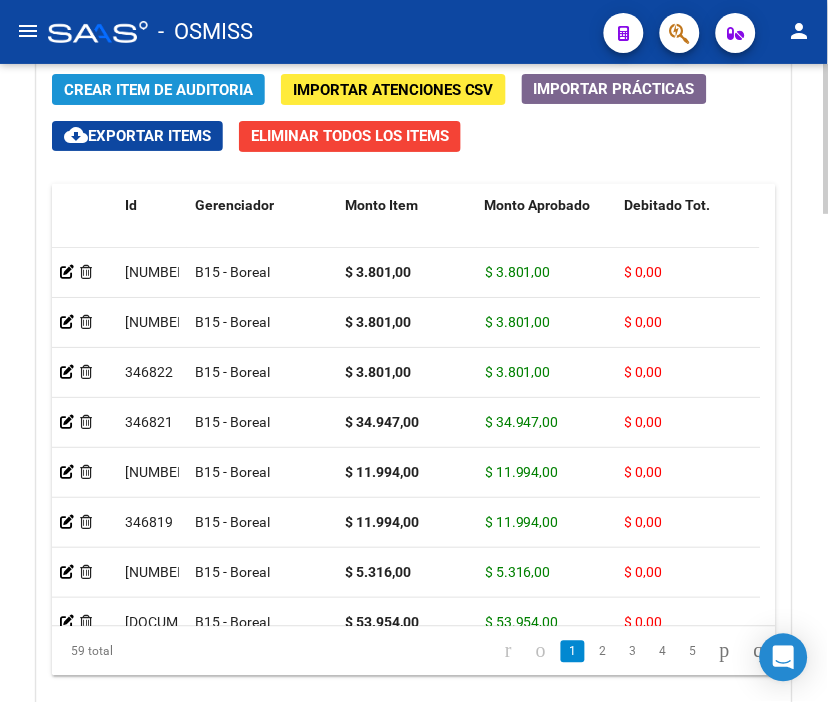 click on "Crear Item de Auditoria" 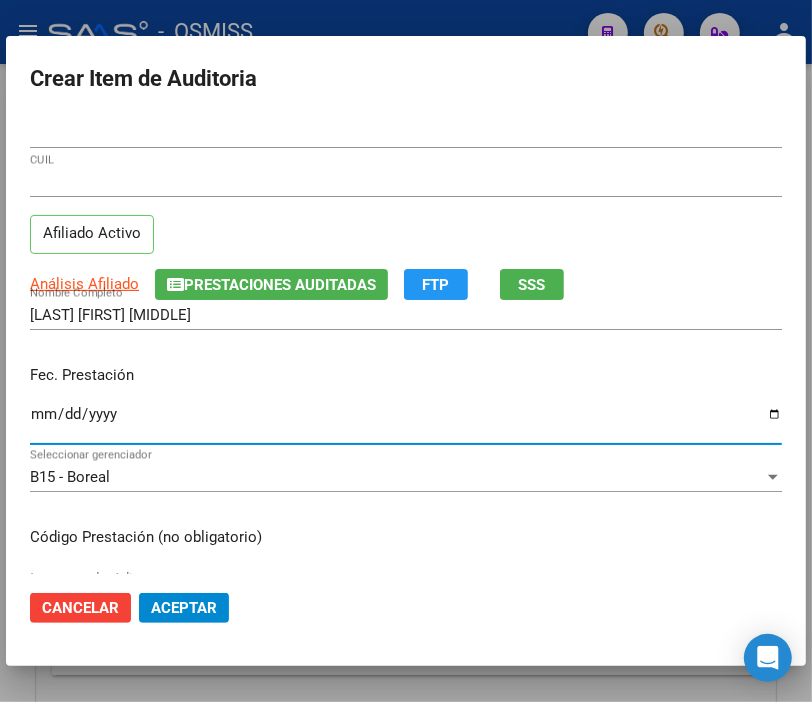 click on "Ingresar la fecha" at bounding box center (406, 422) 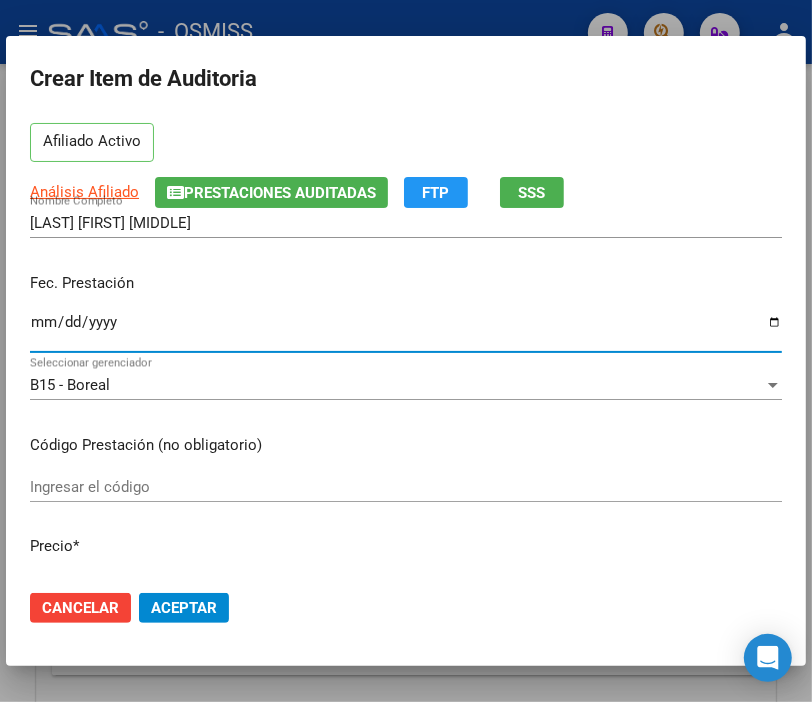 scroll, scrollTop: 333, scrollLeft: 0, axis: vertical 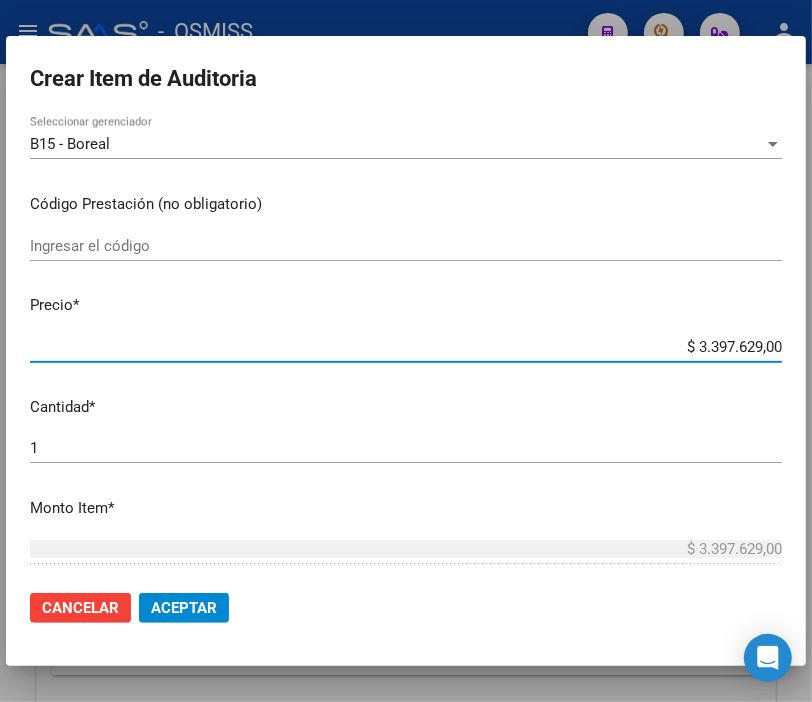 drag, startPoint x: 628, startPoint y: 341, endPoint x: 828, endPoint y: 344, distance: 200.02249 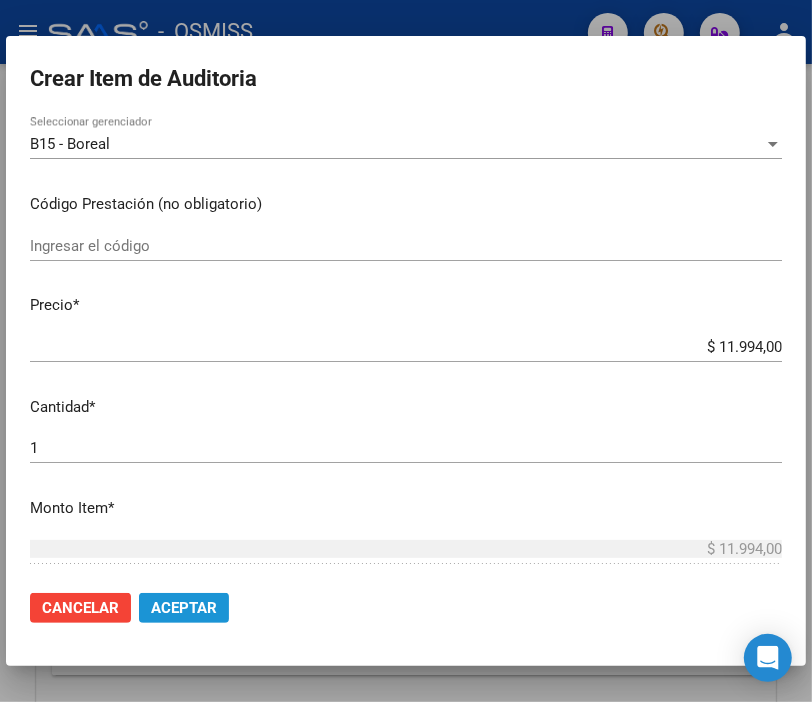 click on "Aceptar" 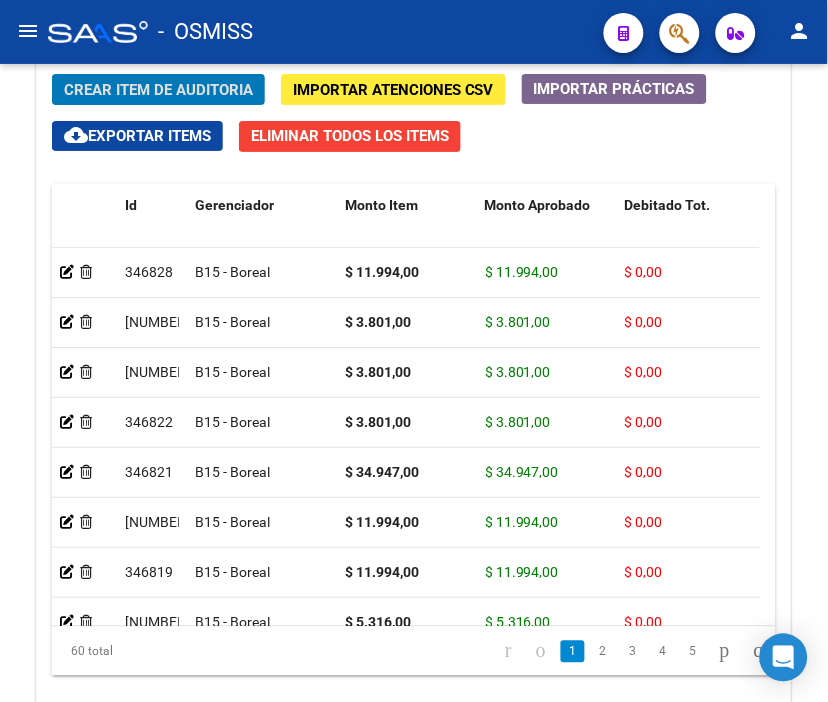 click on "-   OSMISS" 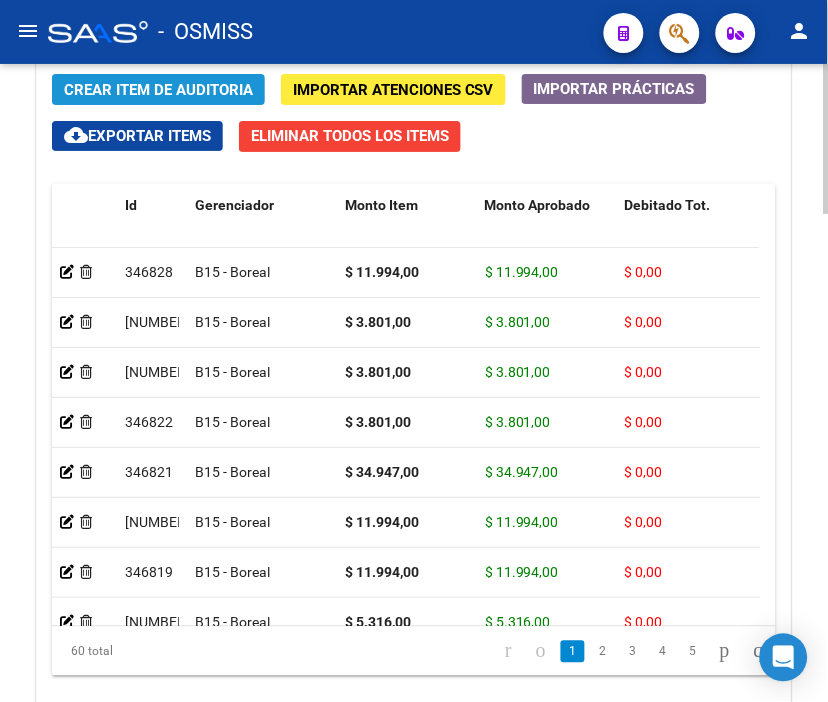 click on "Crear Item de Auditoria" 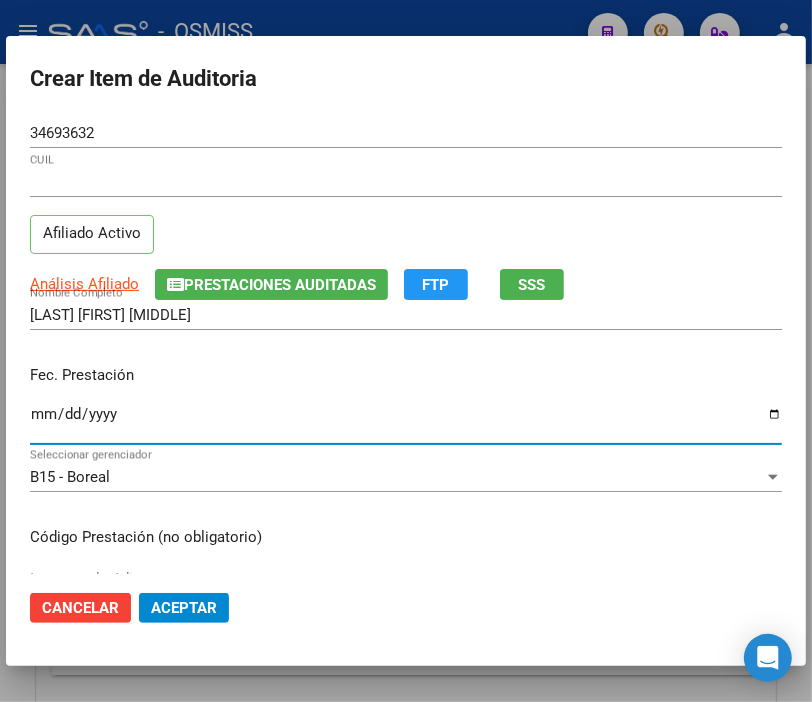 click on "Ingresar la fecha" at bounding box center (406, 422) 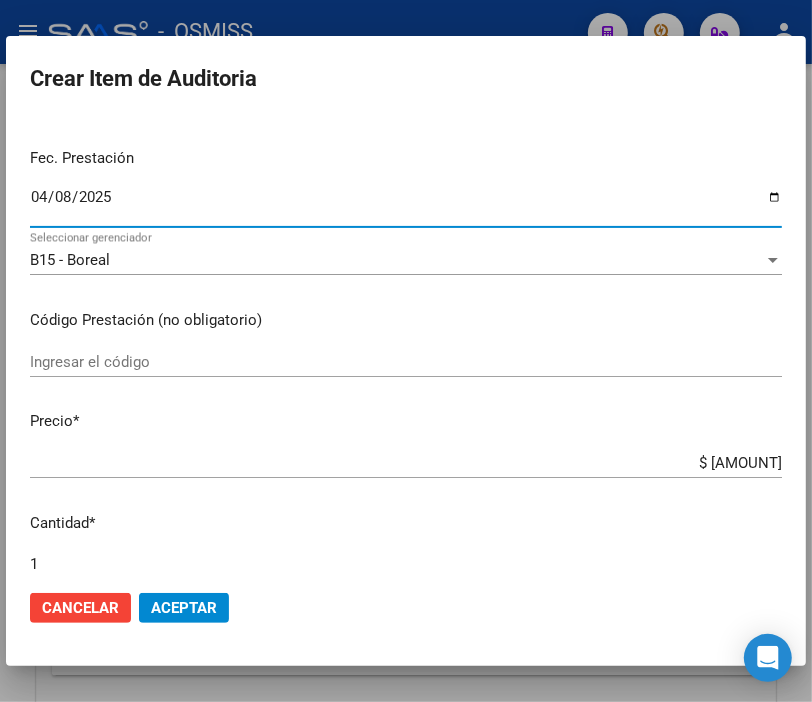 scroll, scrollTop: 222, scrollLeft: 0, axis: vertical 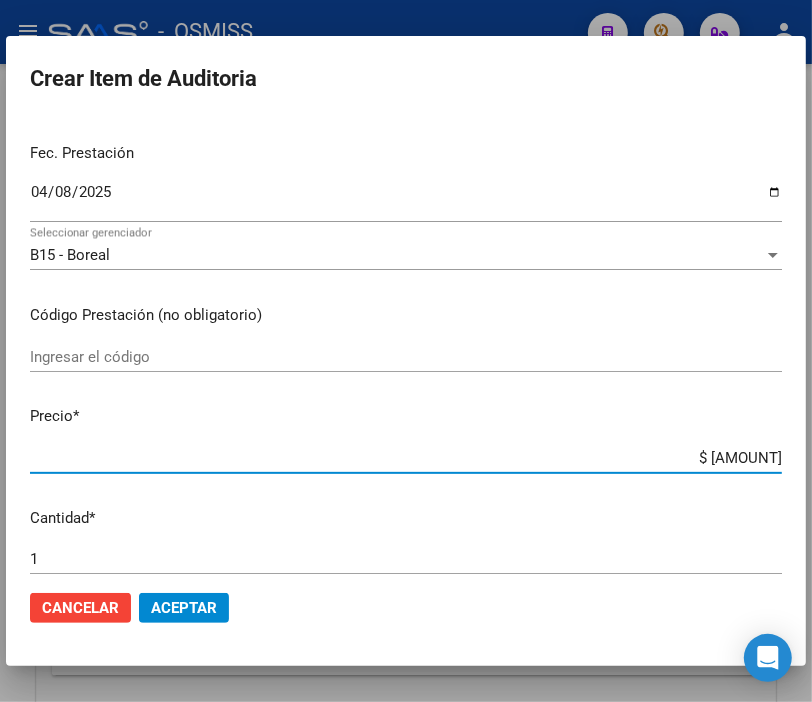 drag, startPoint x: 652, startPoint y: 452, endPoint x: 828, endPoint y: 460, distance: 176.18172 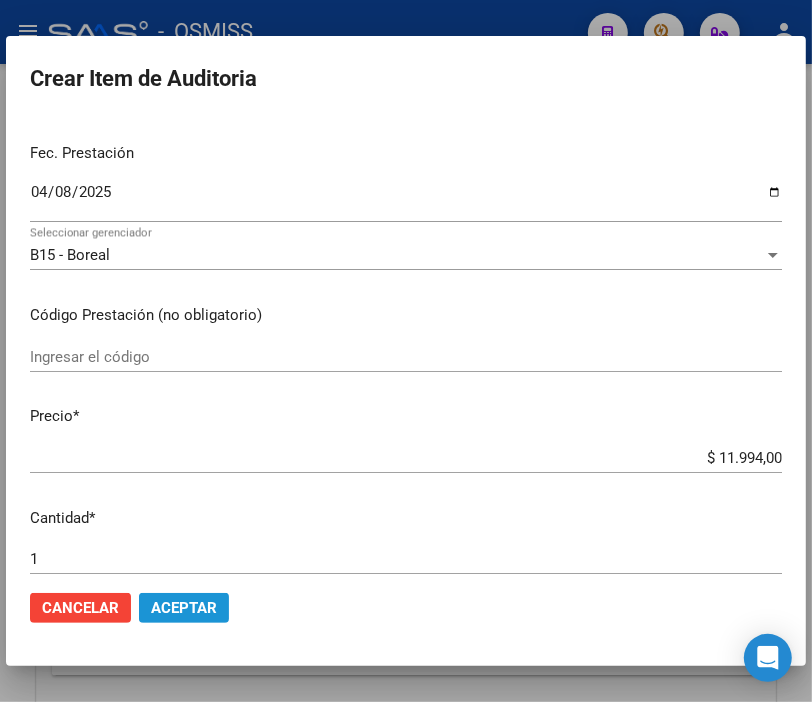 click on "Aceptar" 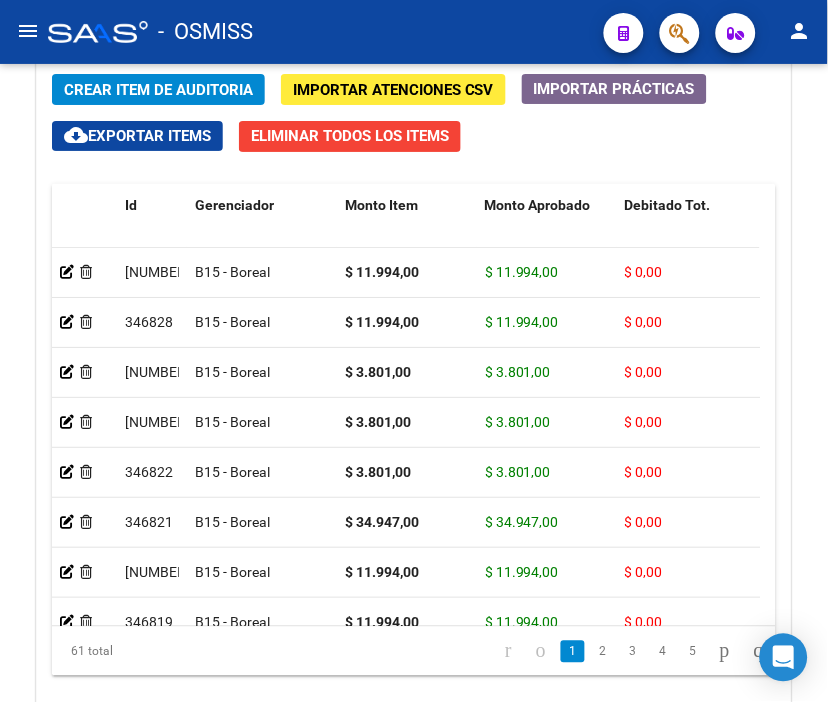 drag, startPoint x: 461, startPoint y: 36, endPoint x: 213, endPoint y: 62, distance: 249.35918 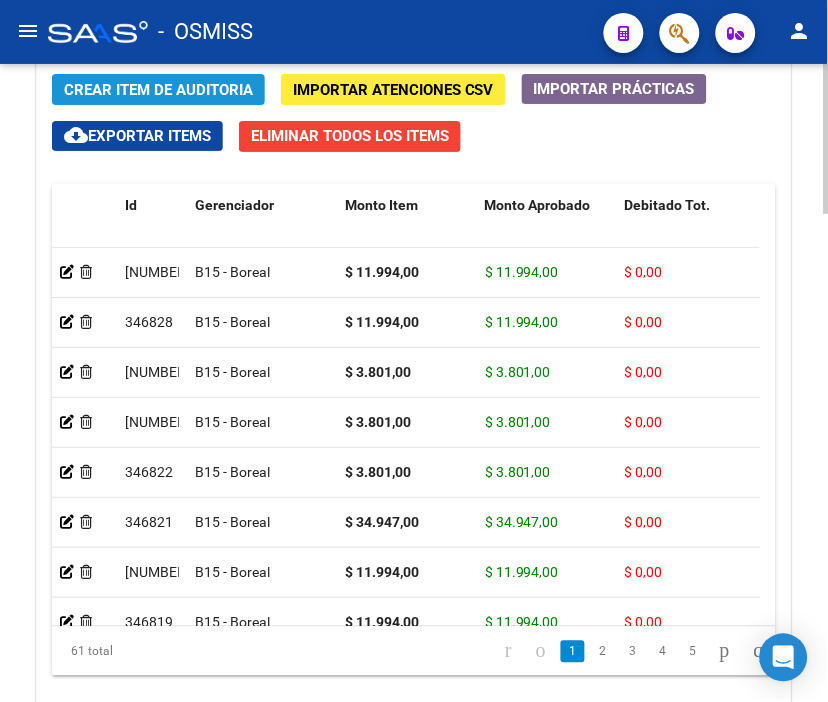 click on "Crear Item de Auditoria" 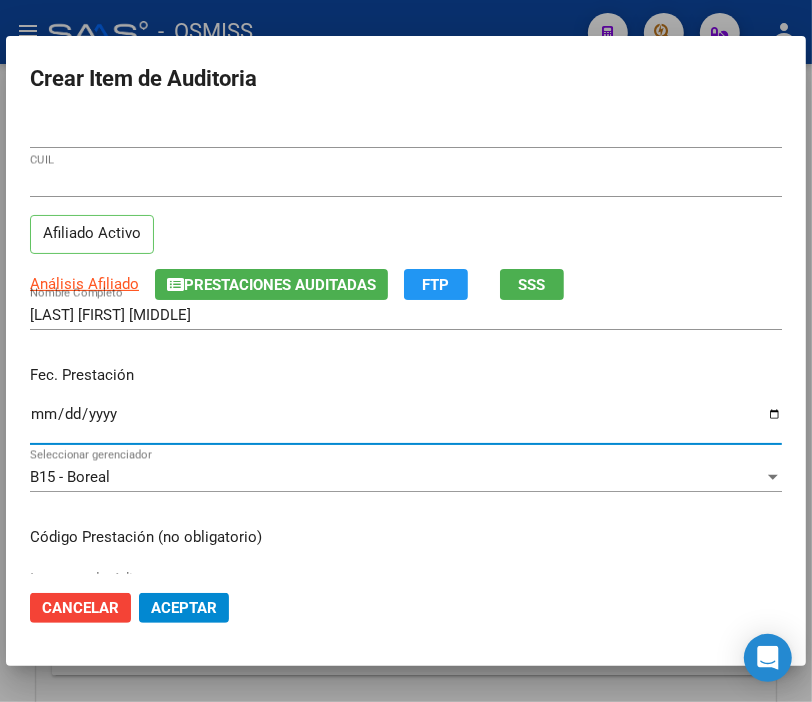 click on "Ingresar la fecha" at bounding box center [406, 422] 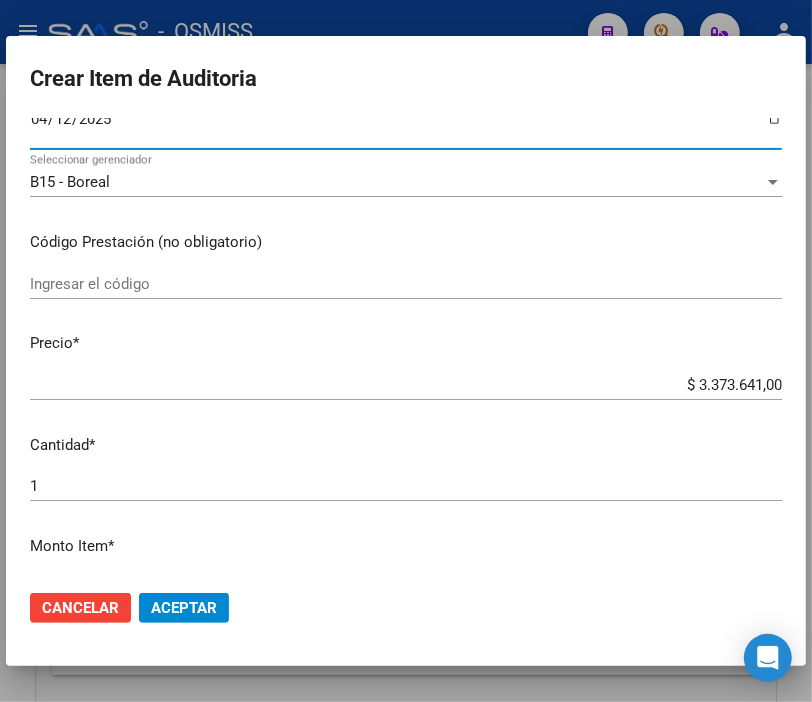 scroll, scrollTop: 333, scrollLeft: 0, axis: vertical 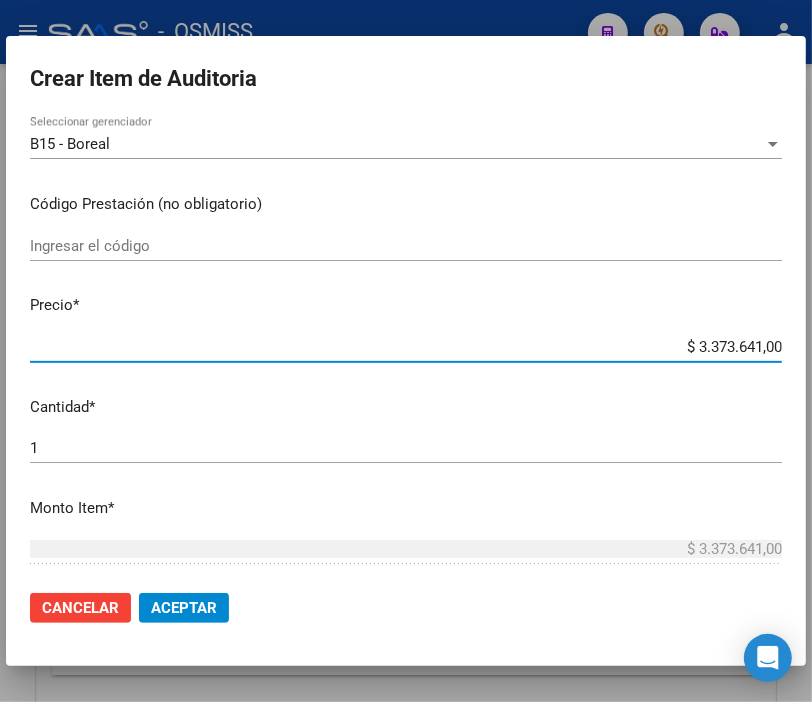 drag, startPoint x: 631, startPoint y: 348, endPoint x: 828, endPoint y: 356, distance: 197.16237 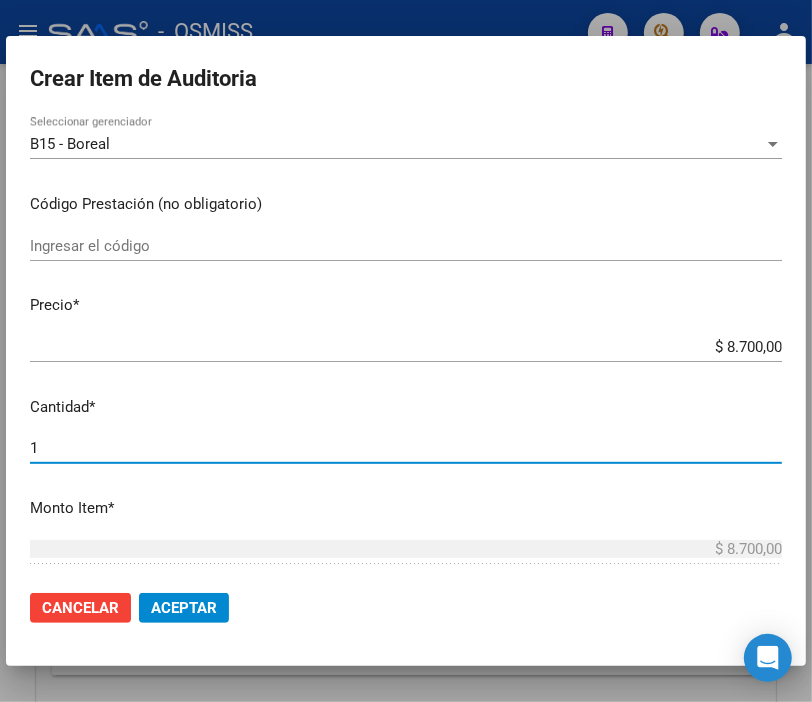 drag, startPoint x: 76, startPoint y: 451, endPoint x: -23, endPoint y: 437, distance: 99.985 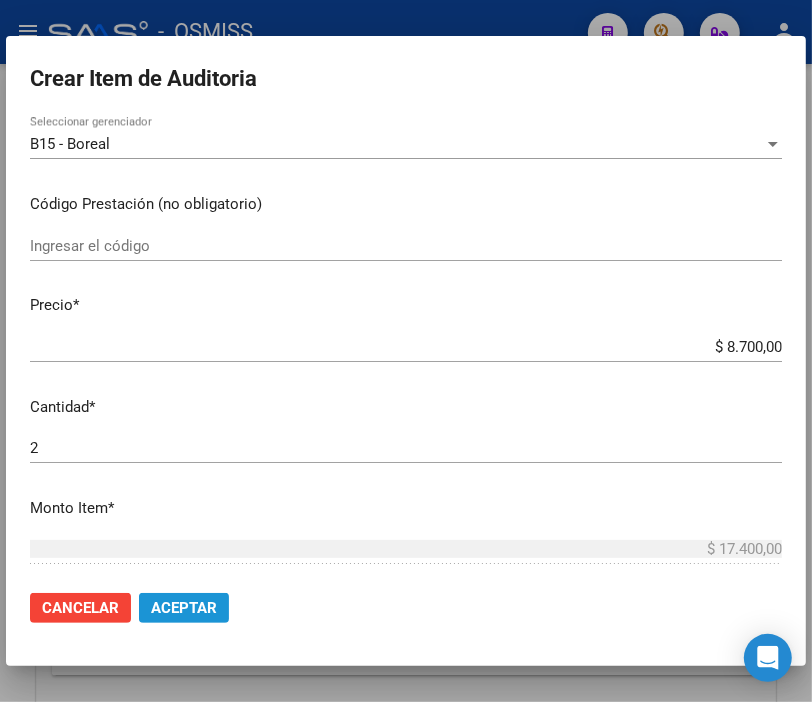 click on "Aceptar" 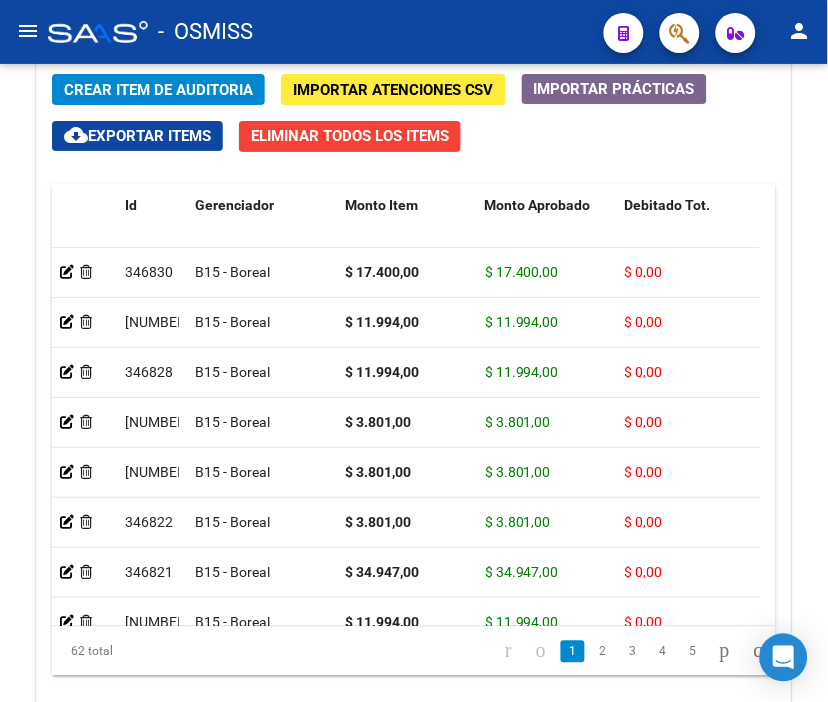 click on "-   OSMISS" 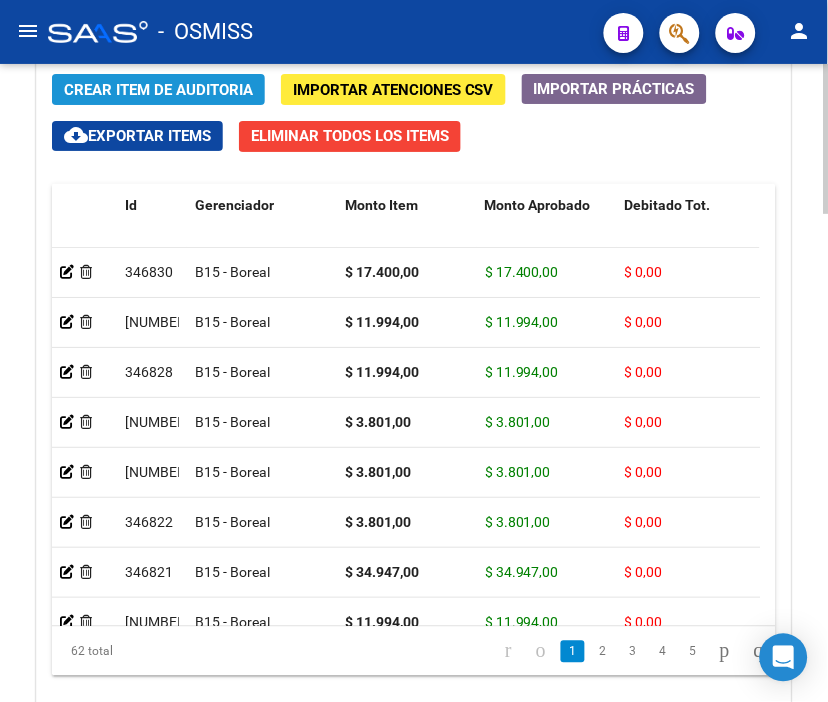 click on "Crear Item de Auditoria" 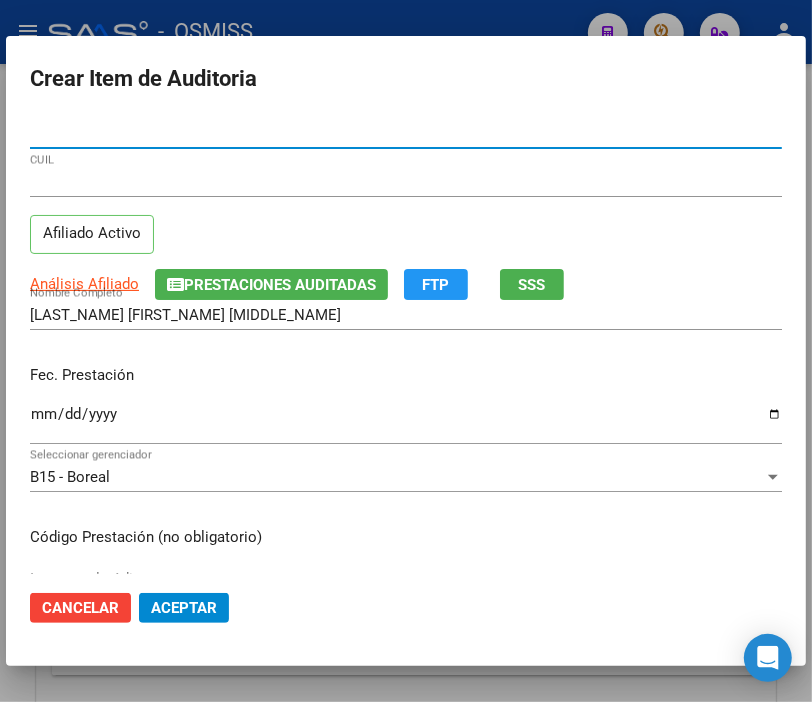 click on "Ingresar la fecha" at bounding box center [406, 422] 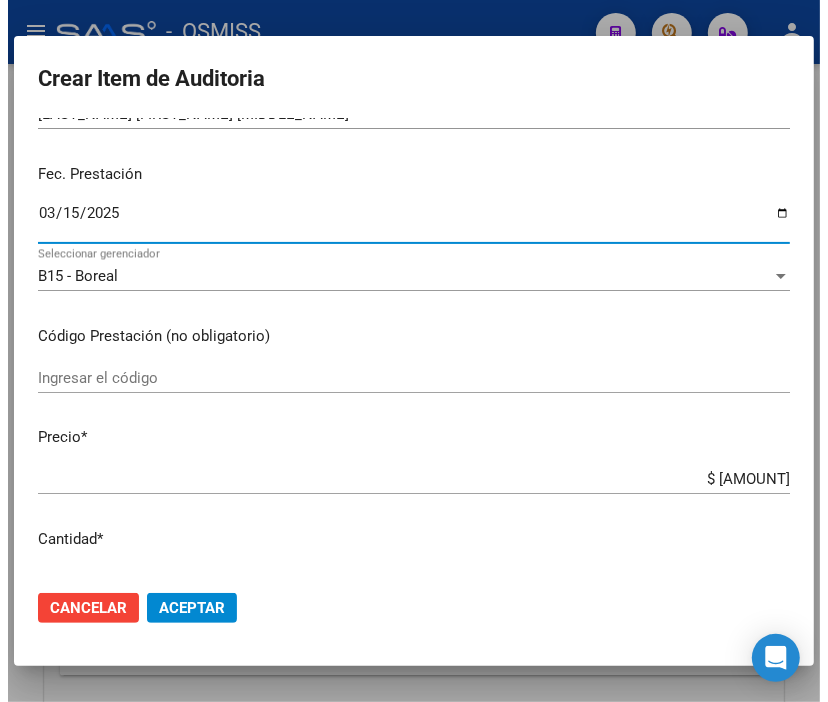 scroll, scrollTop: 222, scrollLeft: 0, axis: vertical 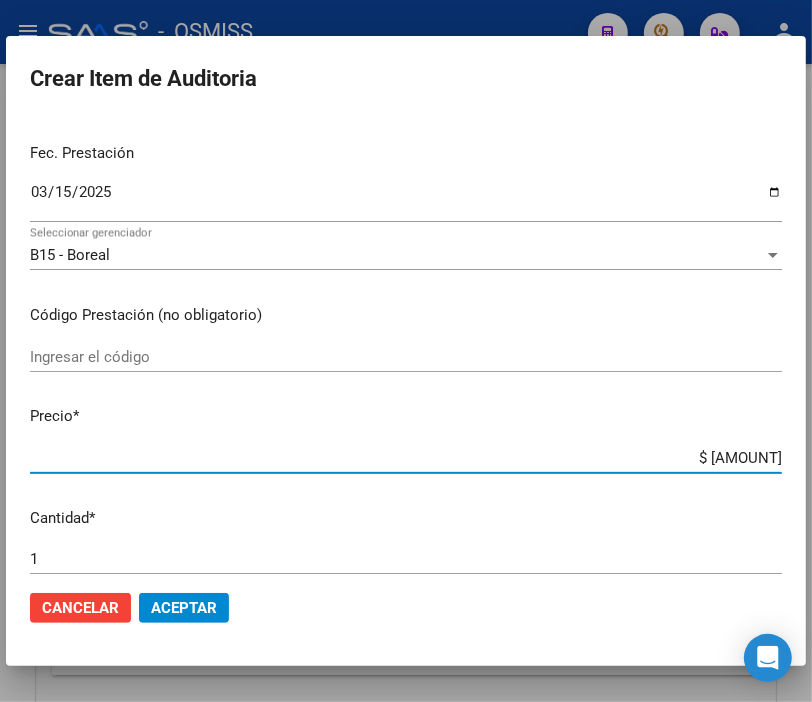 drag, startPoint x: 633, startPoint y: 454, endPoint x: 828, endPoint y: 453, distance: 195.00256 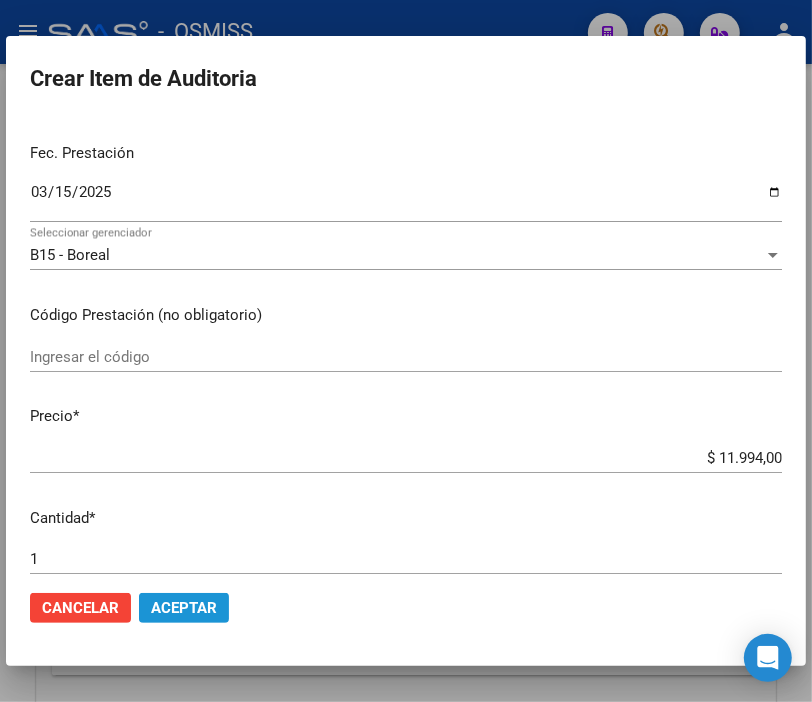 click on "Aceptar" 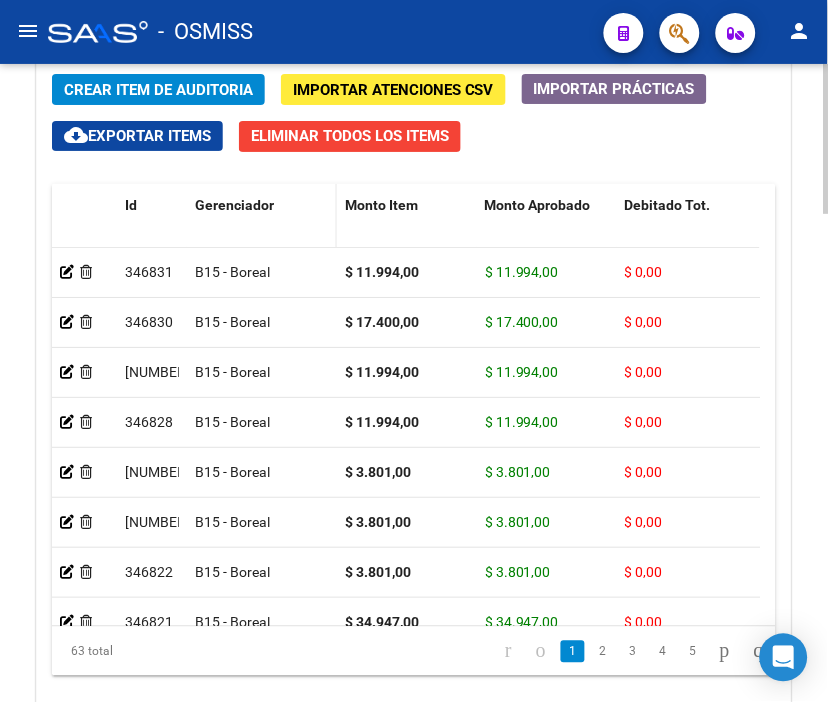 drag, startPoint x: 555, startPoint y: 43, endPoint x: 250, endPoint y: 230, distance: 357.76248 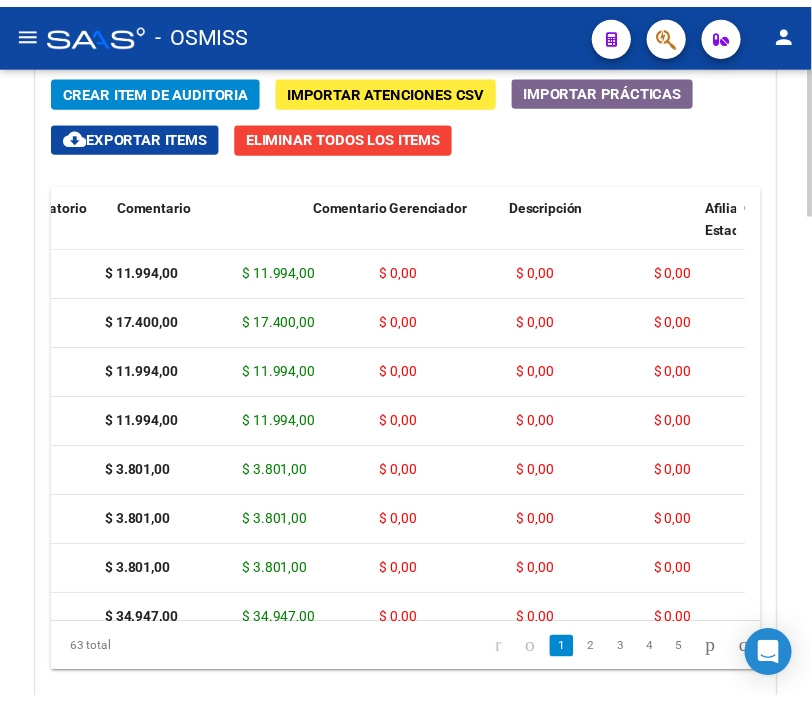 scroll, scrollTop: 0, scrollLeft: 0, axis: both 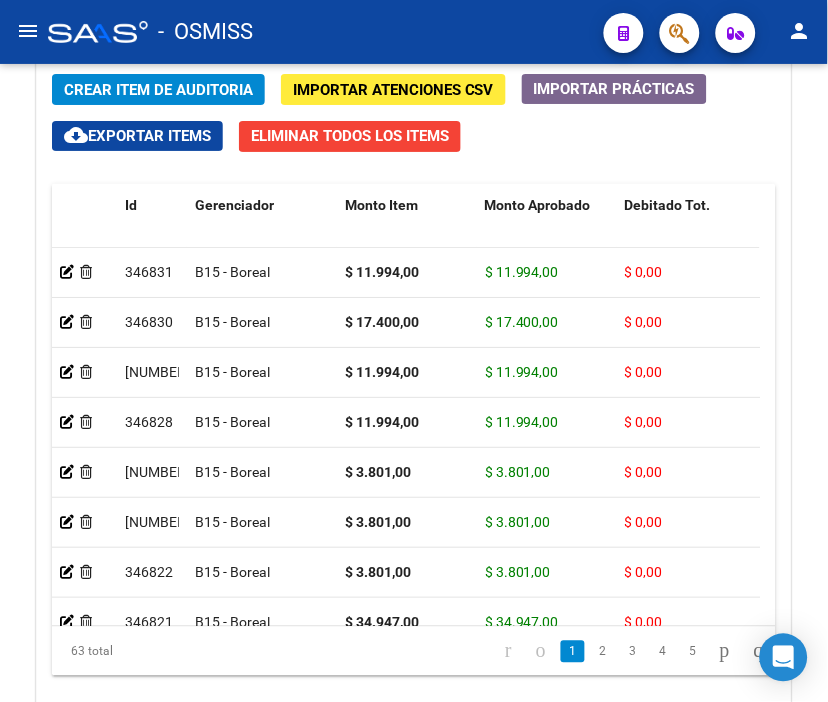 click on "-   OSMISS" 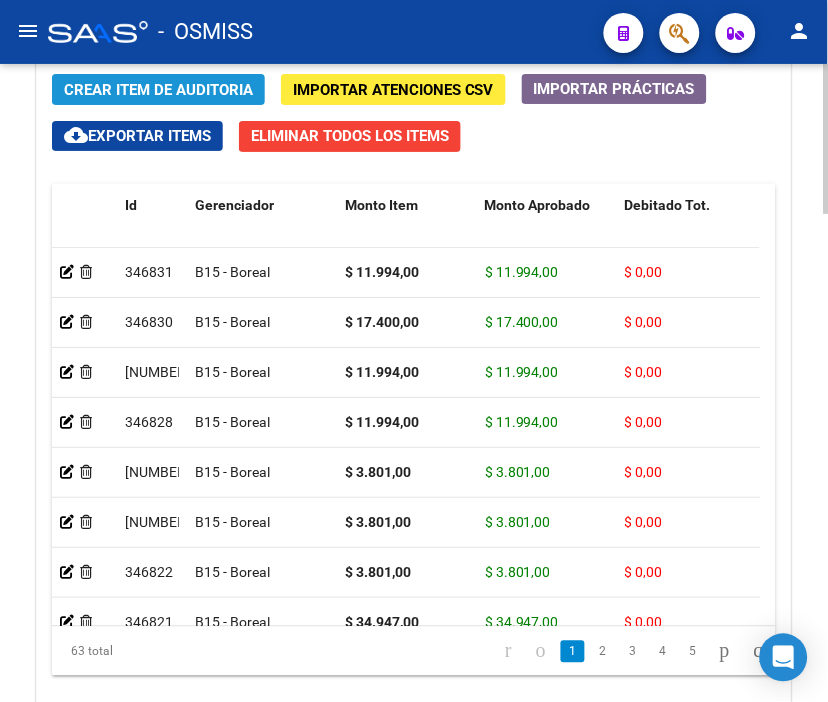 click on "Crear Item de Auditoria" 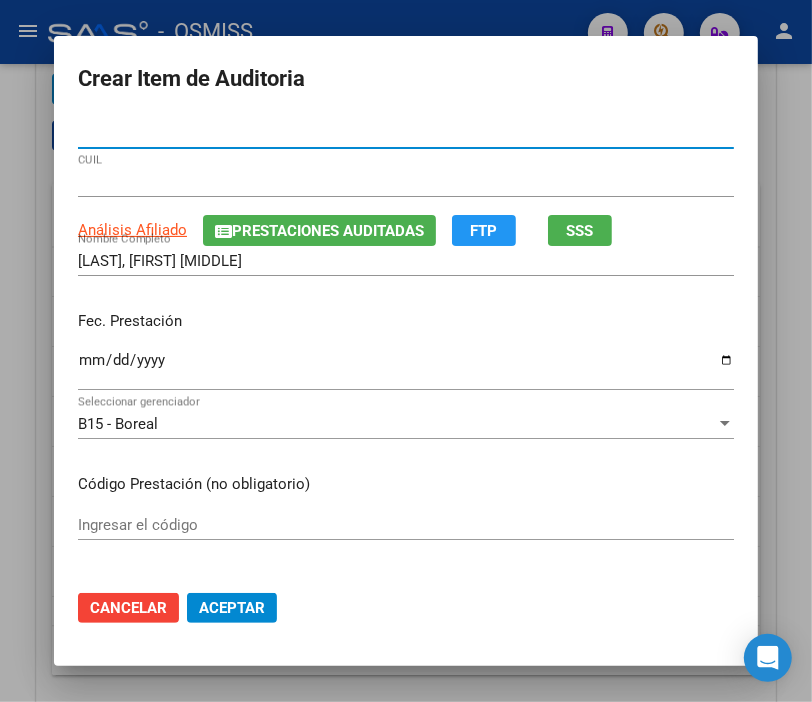 click on "Ingresar la fecha" at bounding box center [406, 368] 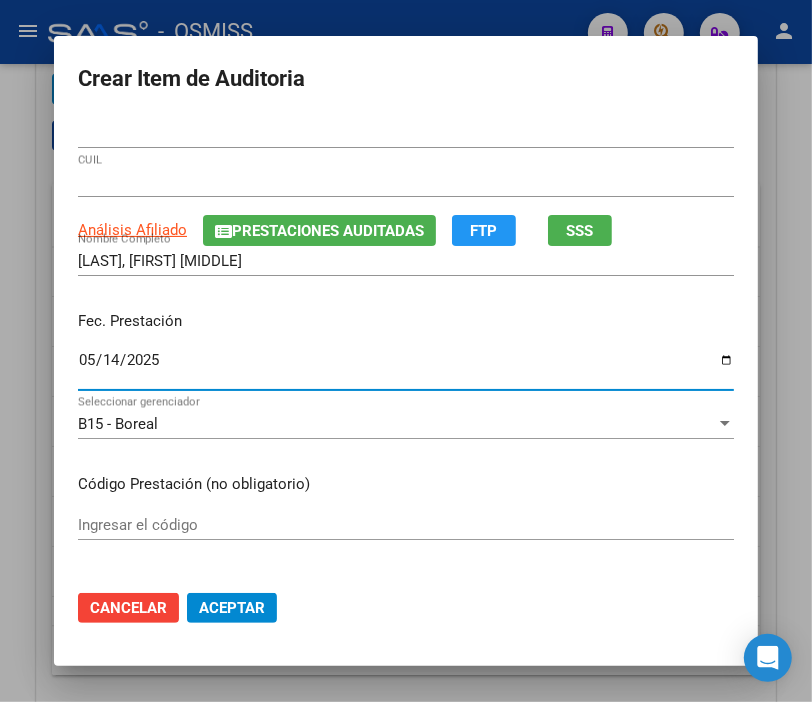 scroll, scrollTop: 222, scrollLeft: 0, axis: vertical 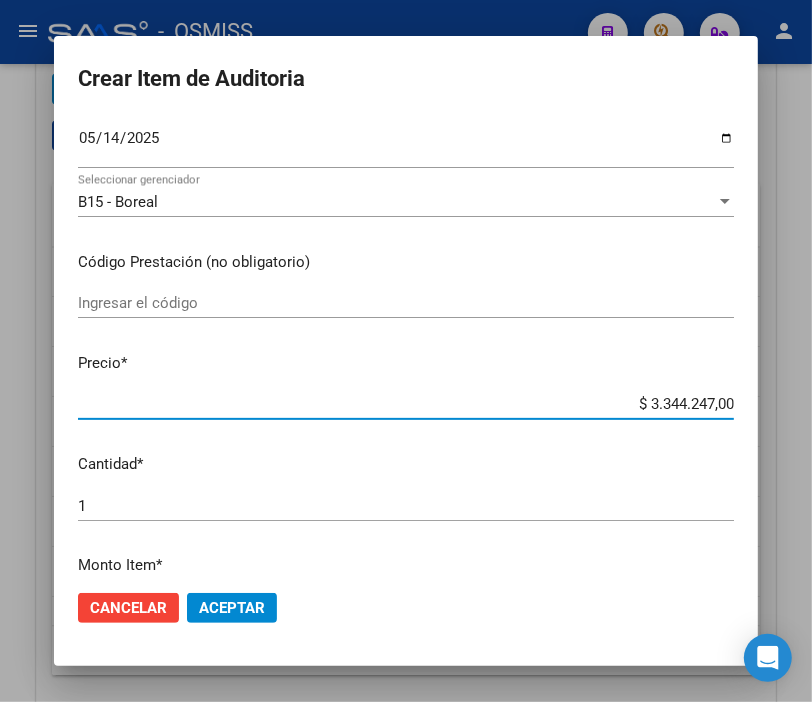 drag, startPoint x: 611, startPoint y: 405, endPoint x: 828, endPoint y: 418, distance: 217.38905 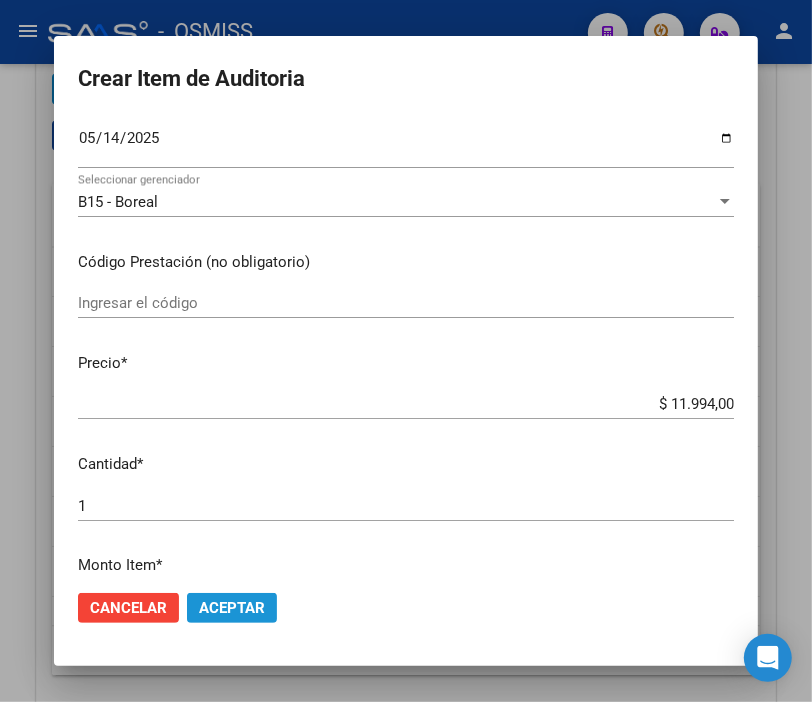 click on "Aceptar" 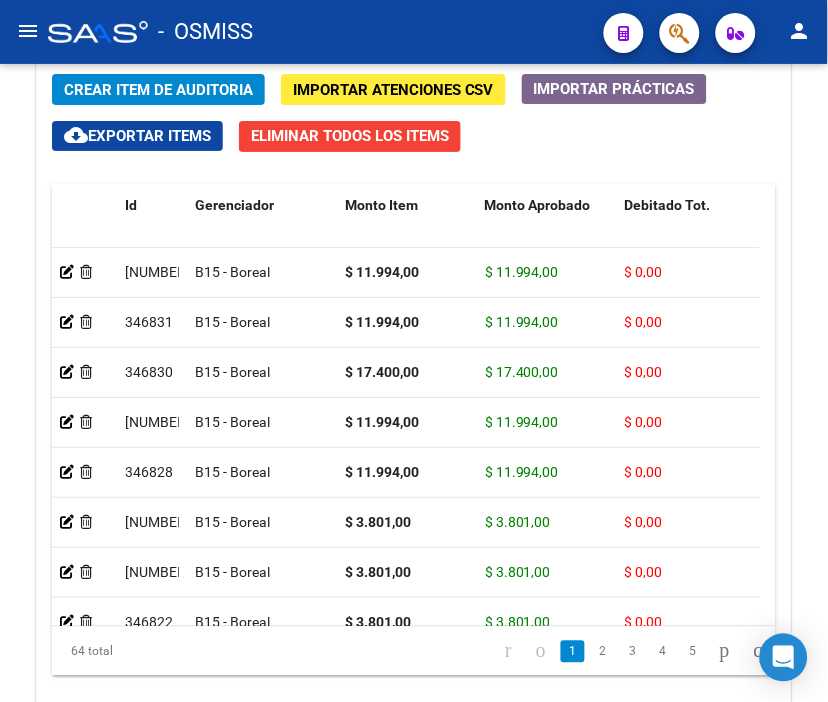 drag, startPoint x: 453, startPoint y: 32, endPoint x: 394, endPoint y: 34, distance: 59.03389 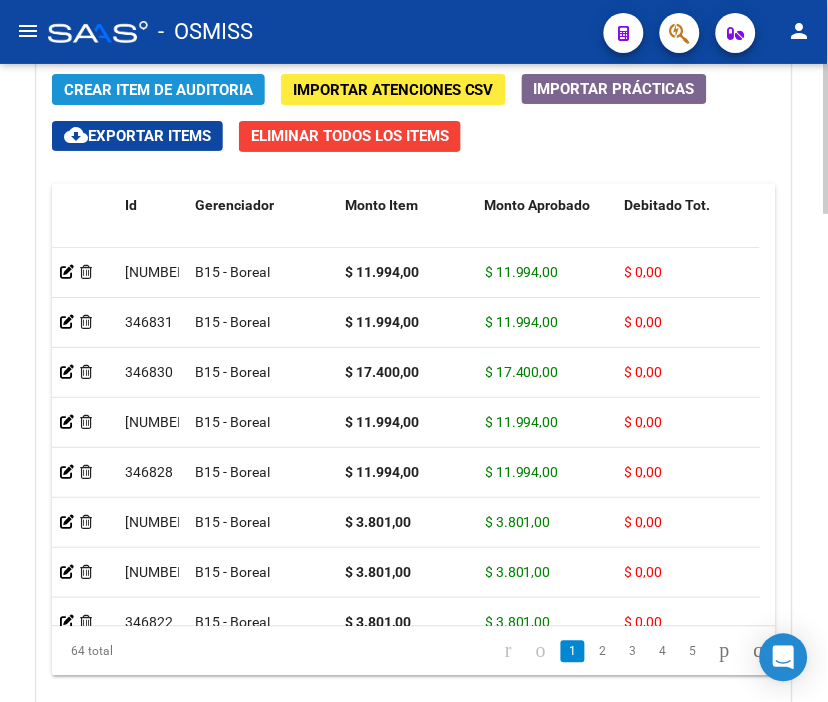 click on "Crear Item de Auditoria" 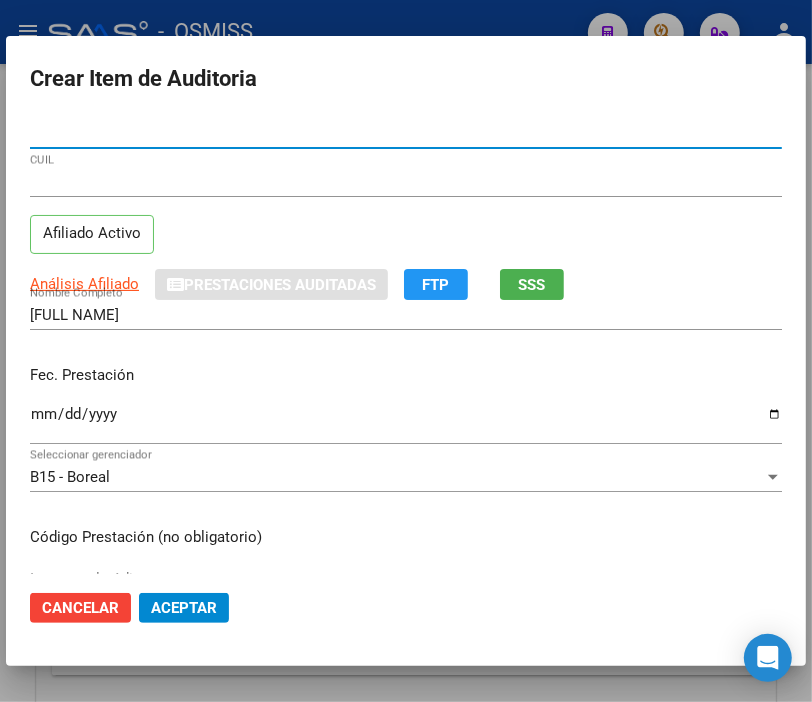 click on "Ingresar la fecha" at bounding box center [406, 422] 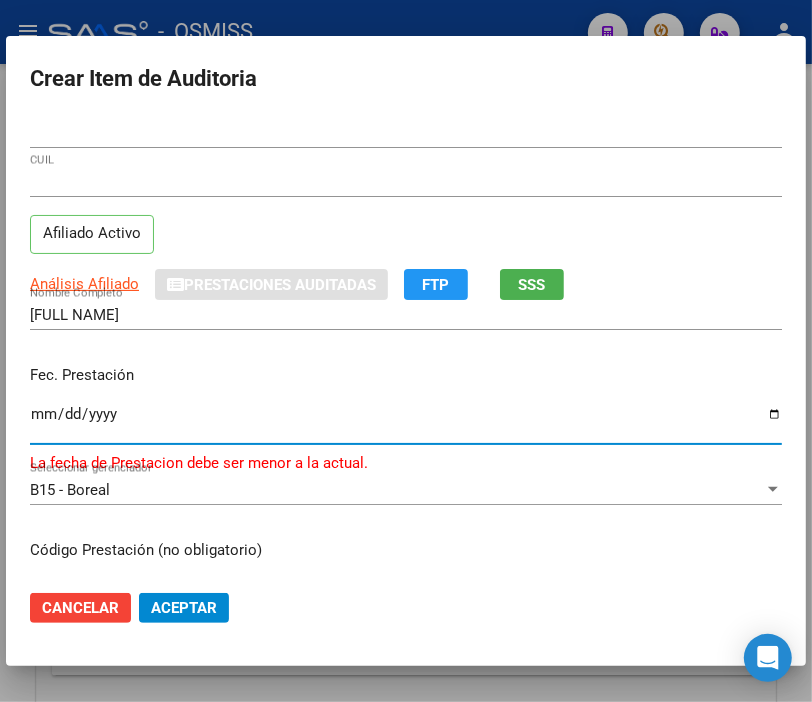 click on "[DATE]" at bounding box center [406, 422] 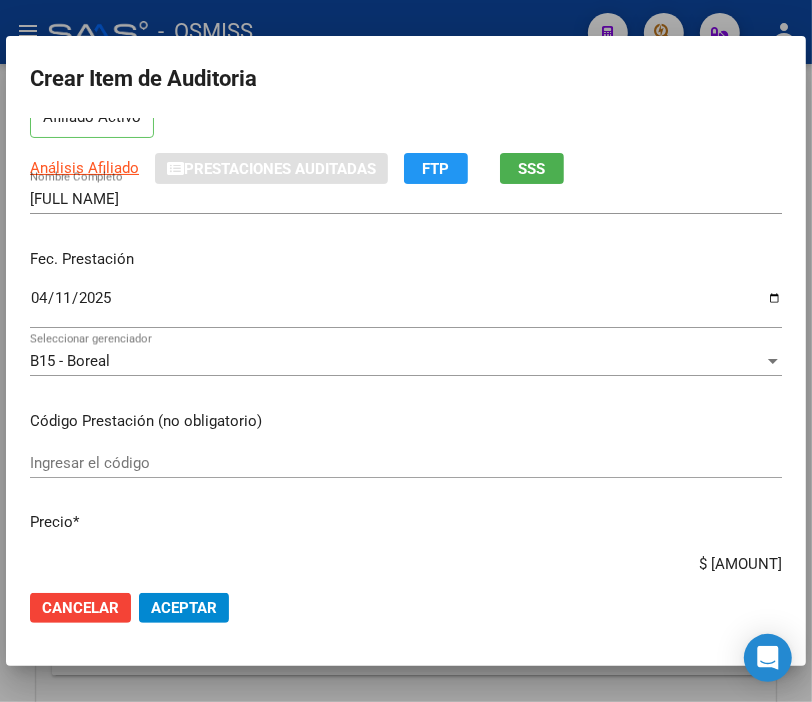 scroll, scrollTop: 222, scrollLeft: 0, axis: vertical 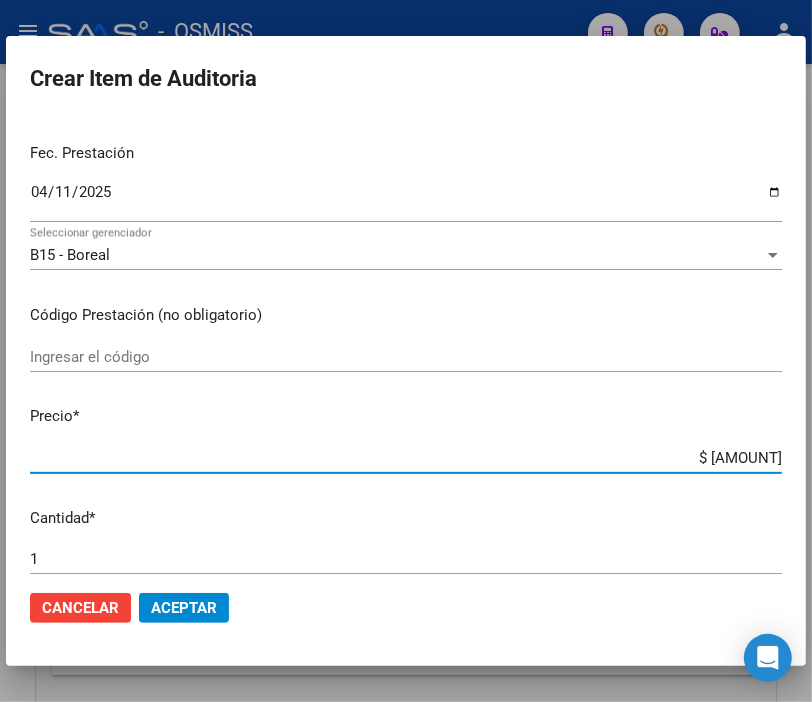 drag, startPoint x: 618, startPoint y: 456, endPoint x: 828, endPoint y: 461, distance: 210.05951 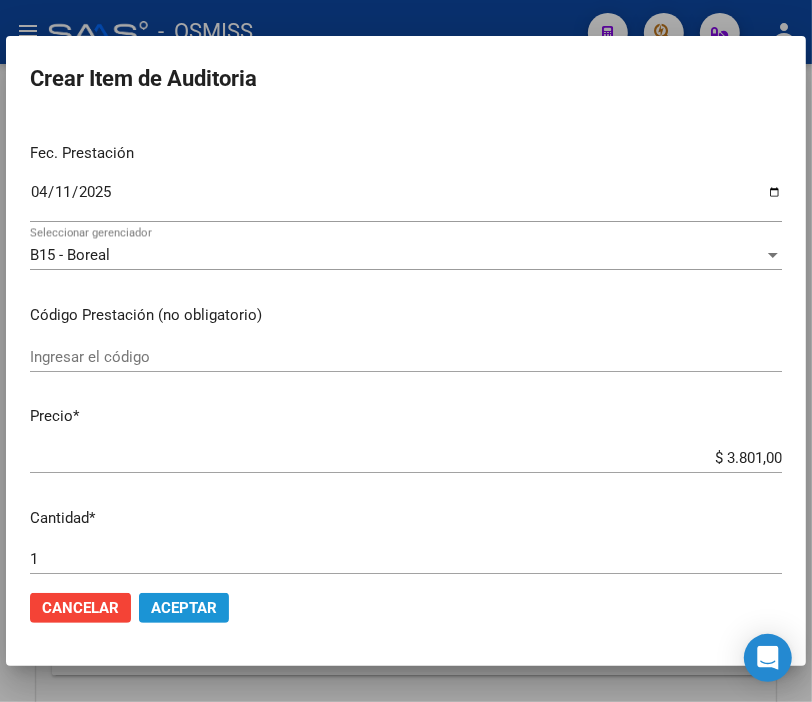 click on "Aceptar" 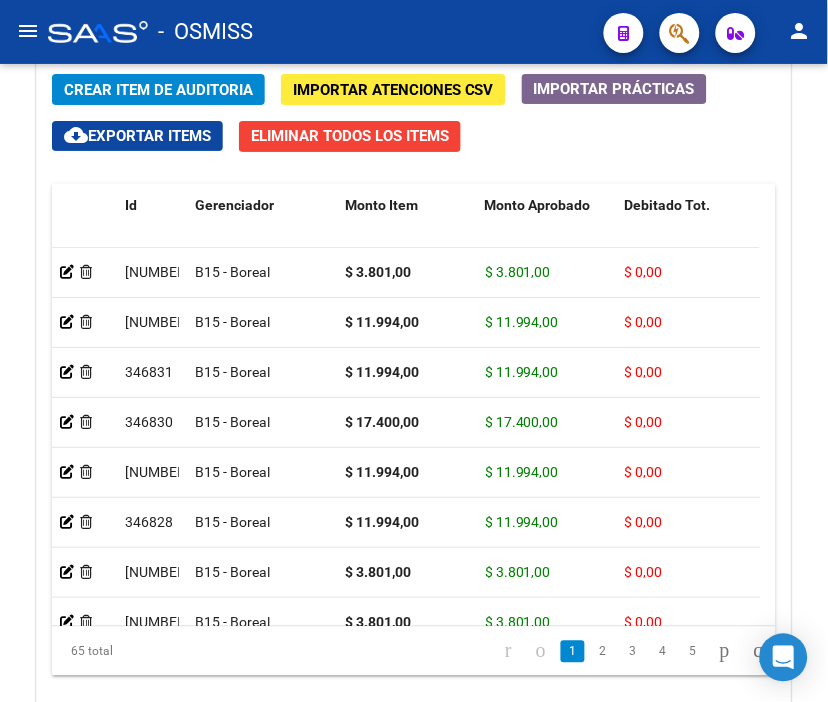 click on "-   OSMISS" 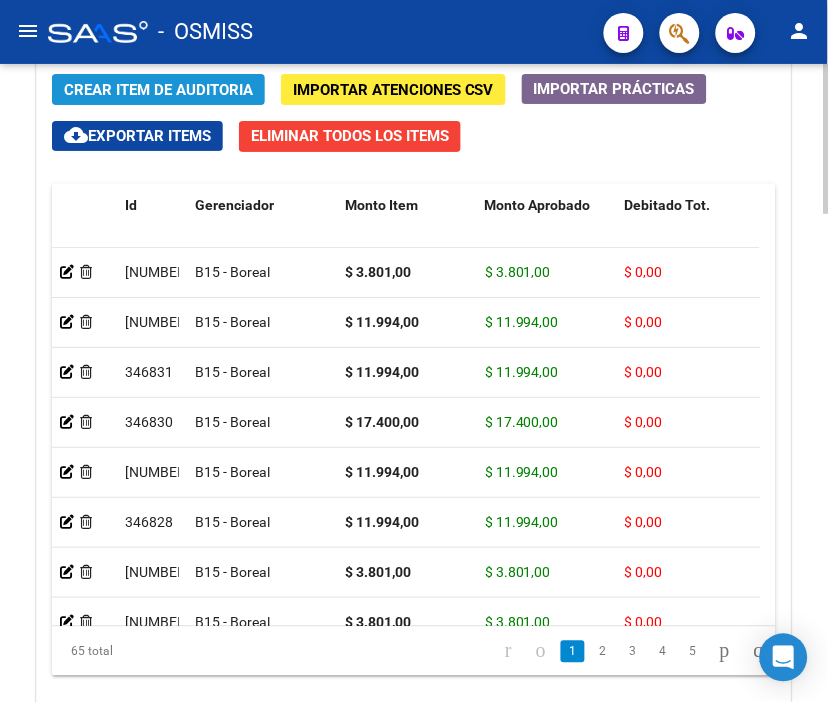 click on "Crear Item de Auditoria" 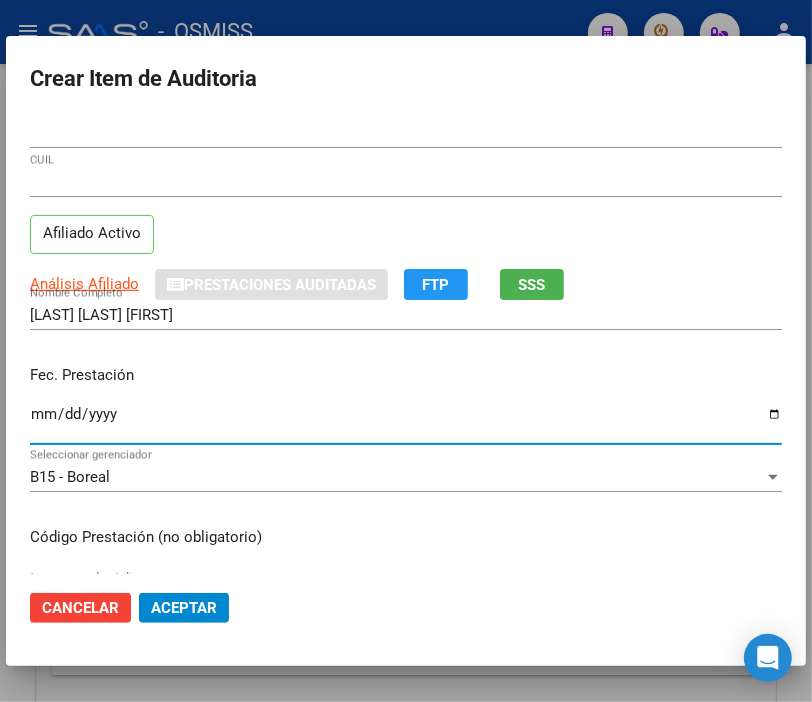 click on "Ingresar la fecha" at bounding box center (406, 422) 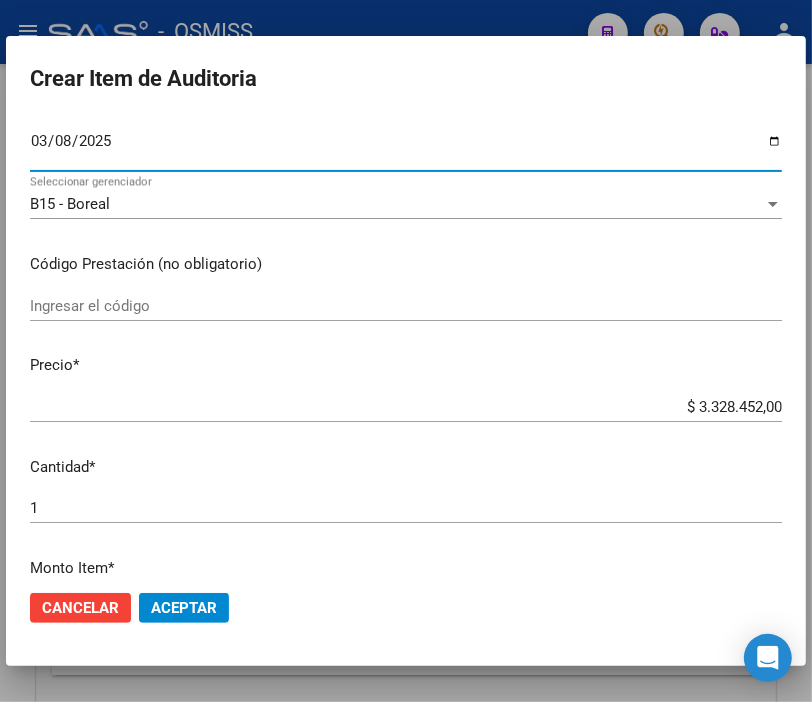 scroll, scrollTop: 333, scrollLeft: 0, axis: vertical 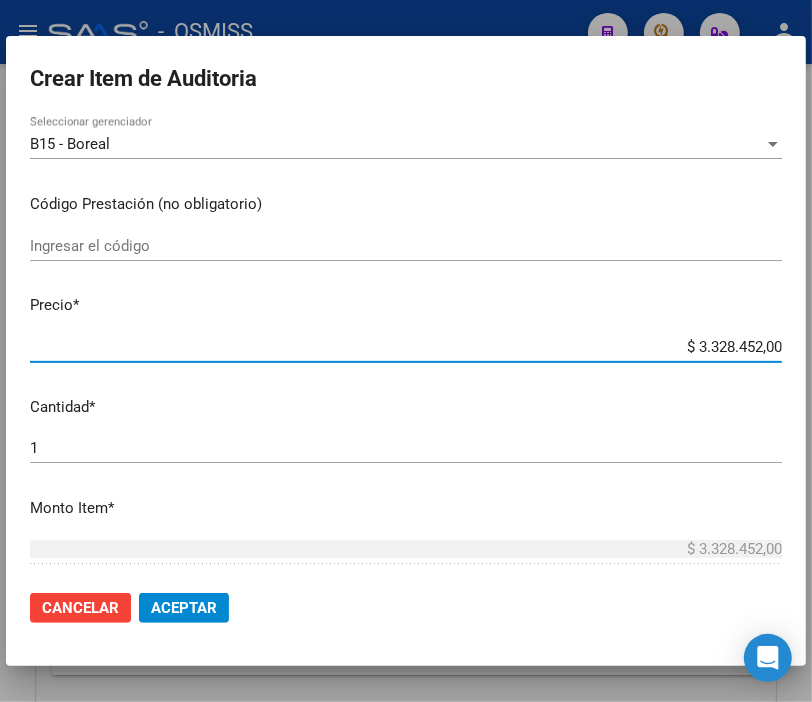 drag, startPoint x: 637, startPoint y: 350, endPoint x: 828, endPoint y: 350, distance: 191 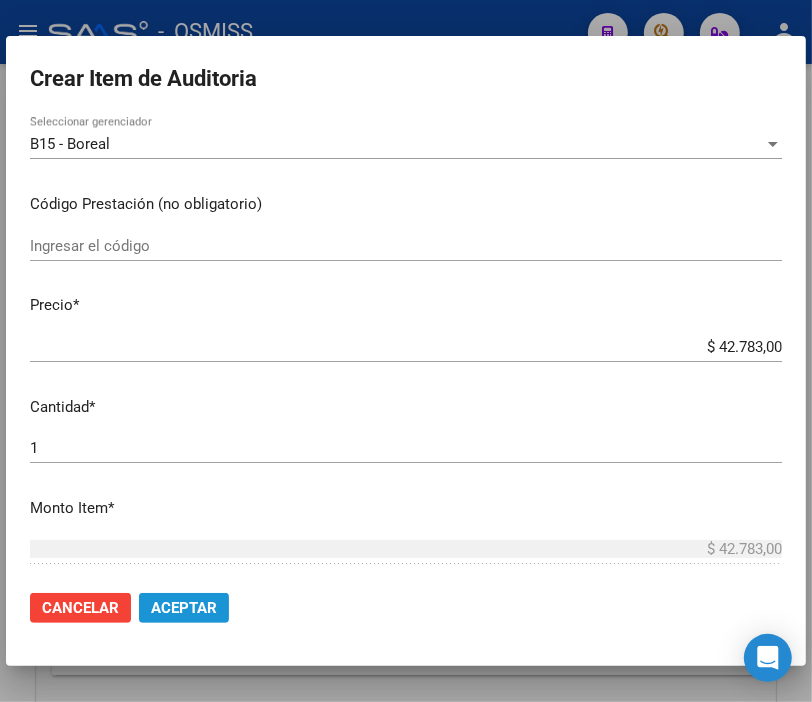 click on "Aceptar" 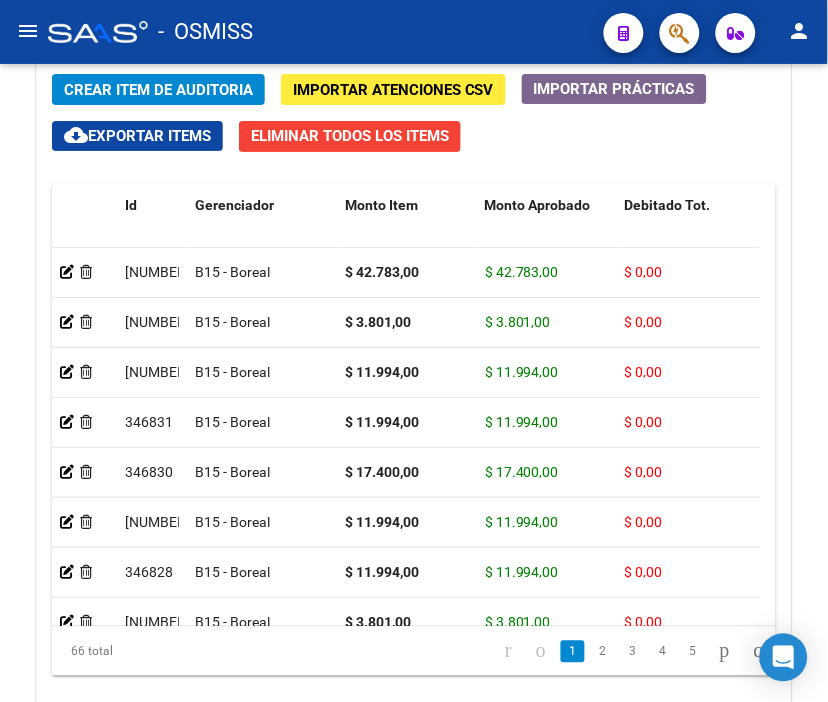 click on "-   OSMISS" 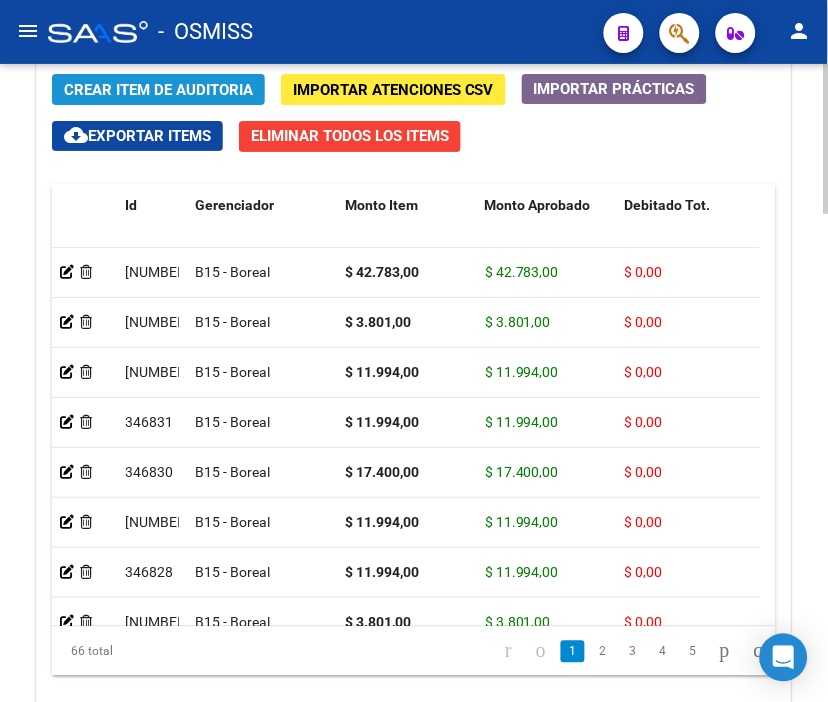 click on "Crear Item de Auditoria" 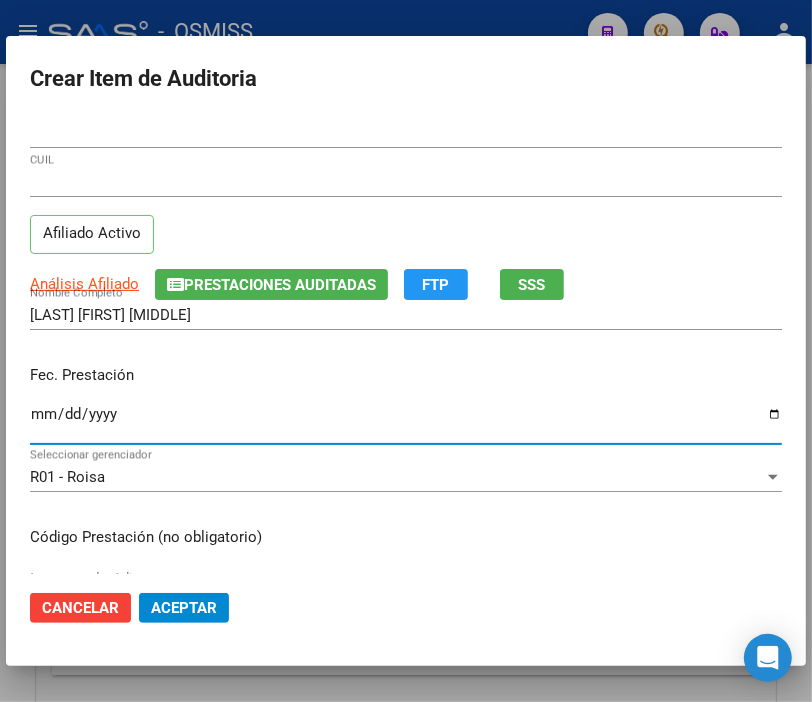 click on "Ingresar la fecha" at bounding box center [406, 422] 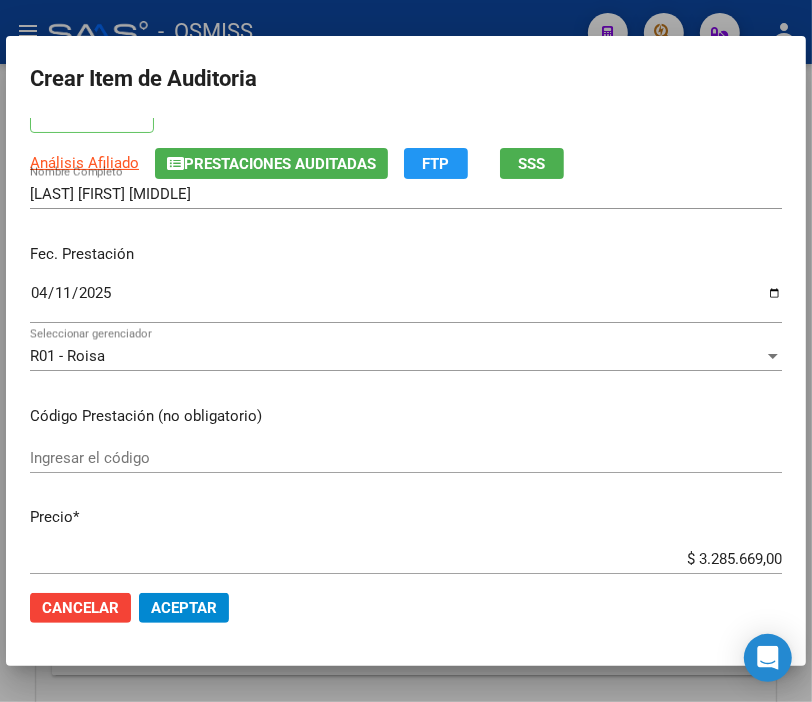 scroll, scrollTop: 222, scrollLeft: 0, axis: vertical 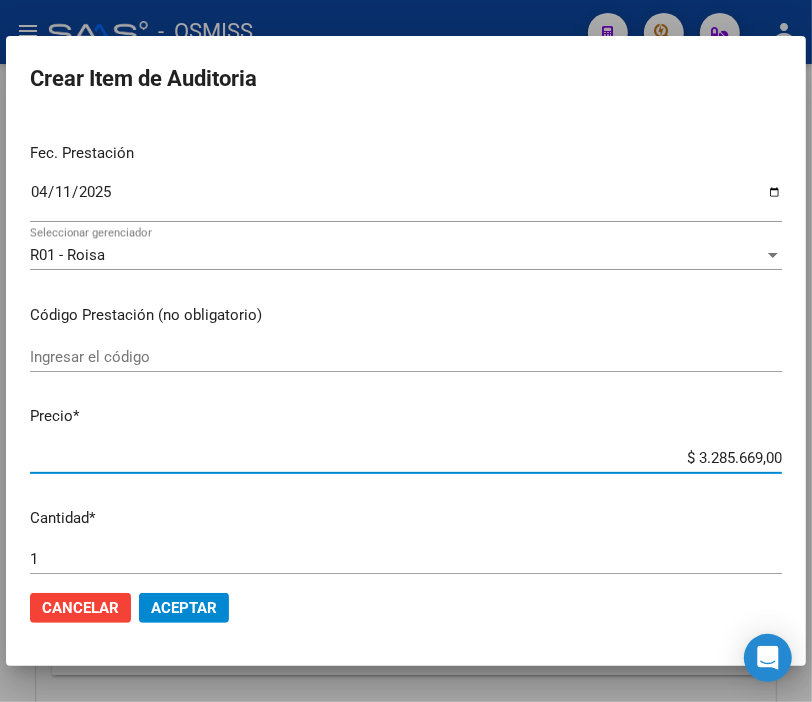 drag, startPoint x: 634, startPoint y: 457, endPoint x: 828, endPoint y: 465, distance: 194.16487 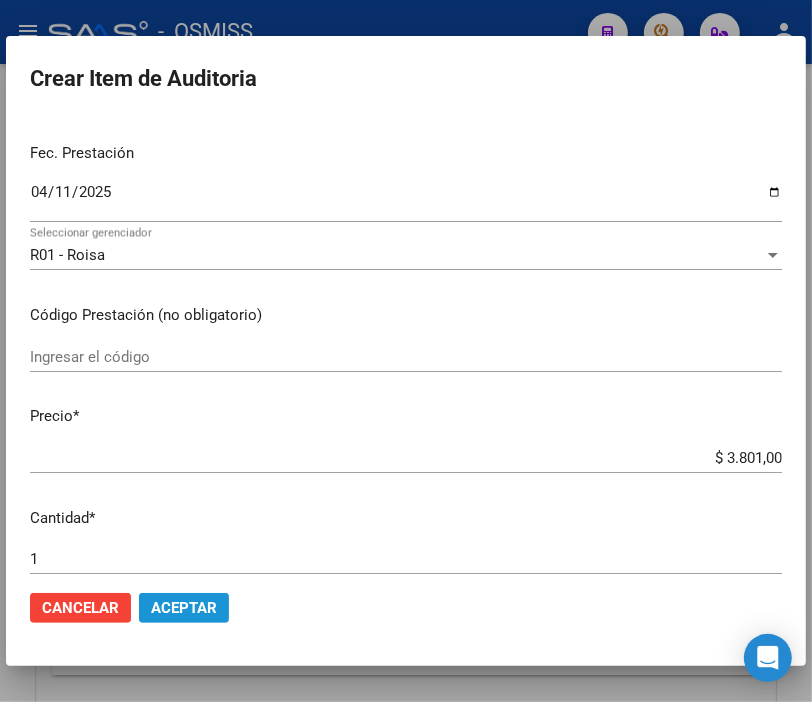 click on "Aceptar" 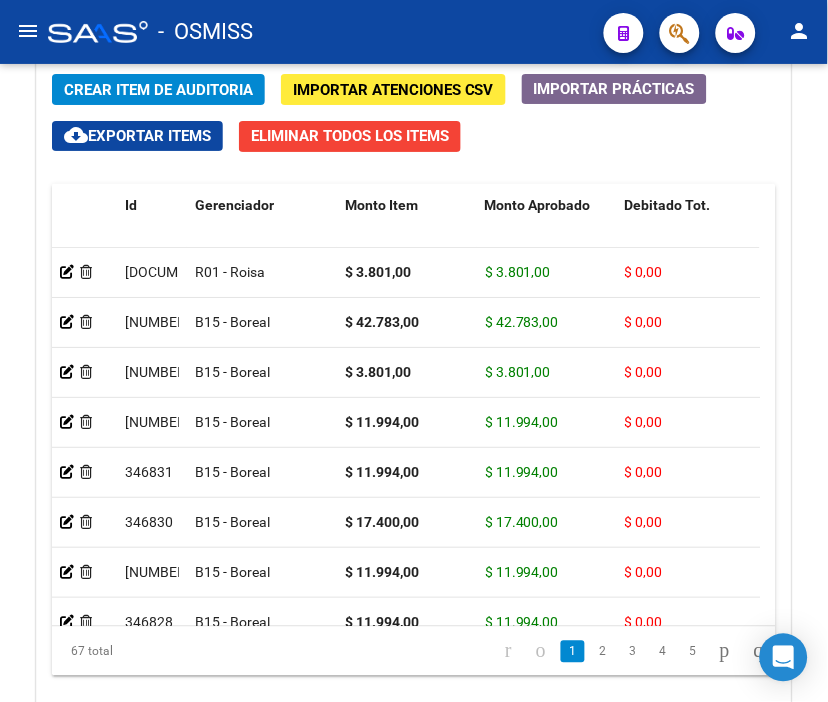click on "-   OSMISS" 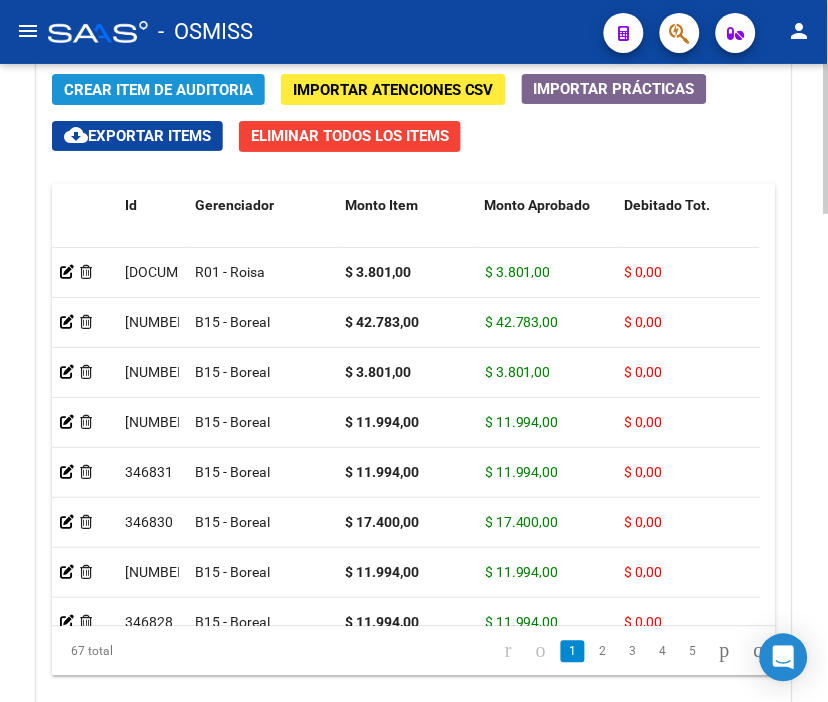 click on "Crear Item de Auditoria" 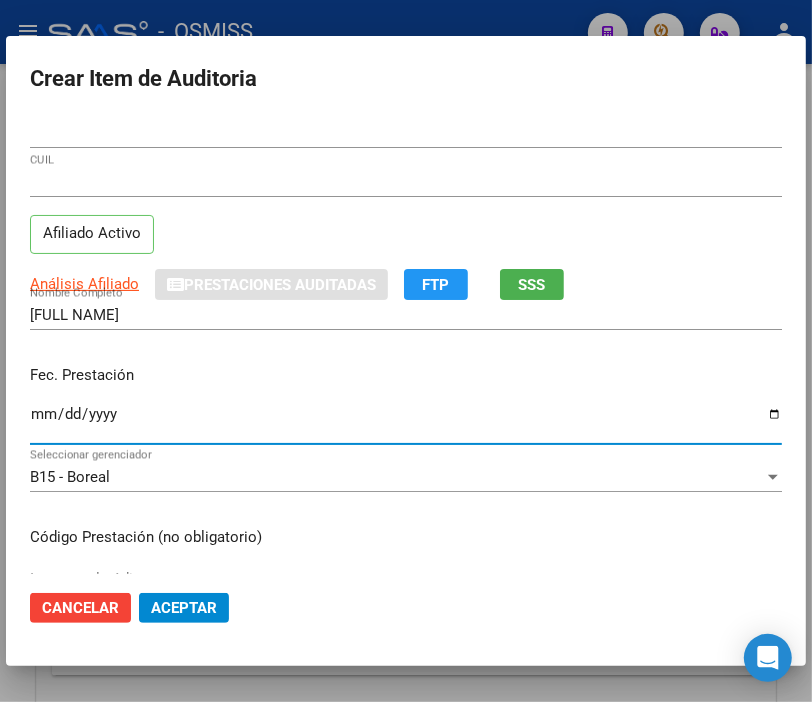 click on "Ingresar la fecha" at bounding box center (406, 422) 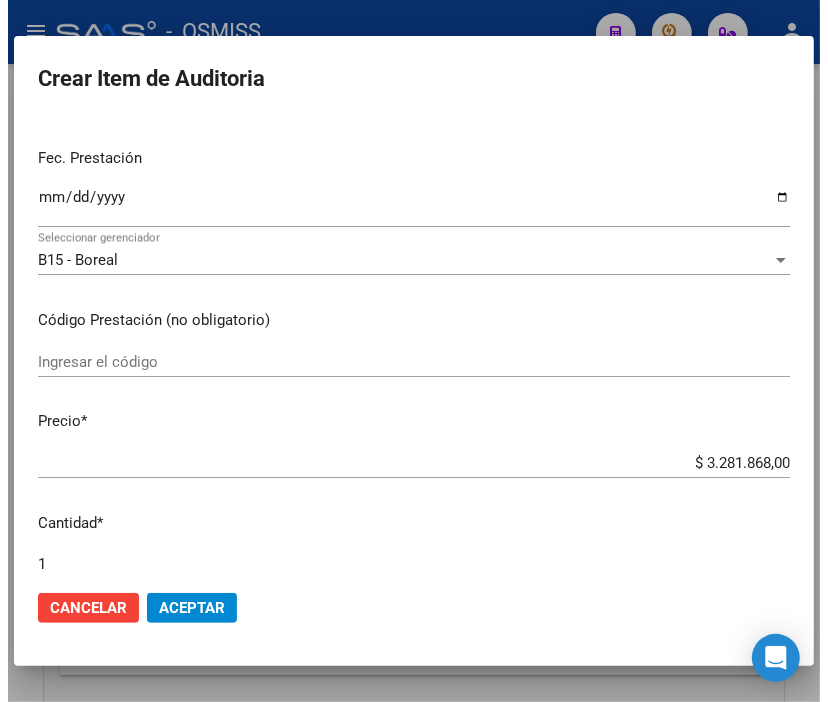 scroll, scrollTop: 222, scrollLeft: 0, axis: vertical 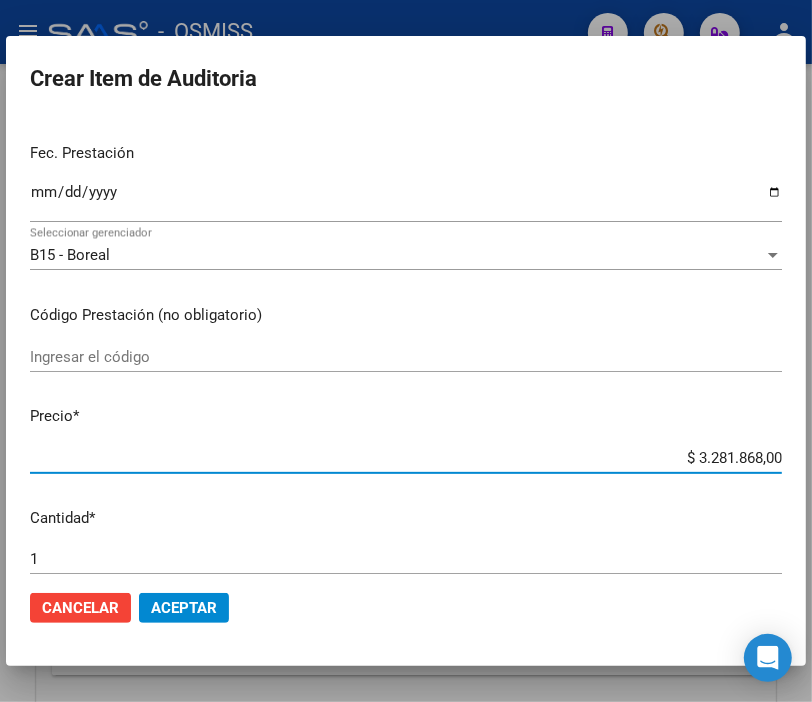 drag, startPoint x: 656, startPoint y: 454, endPoint x: 828, endPoint y: 460, distance: 172.10461 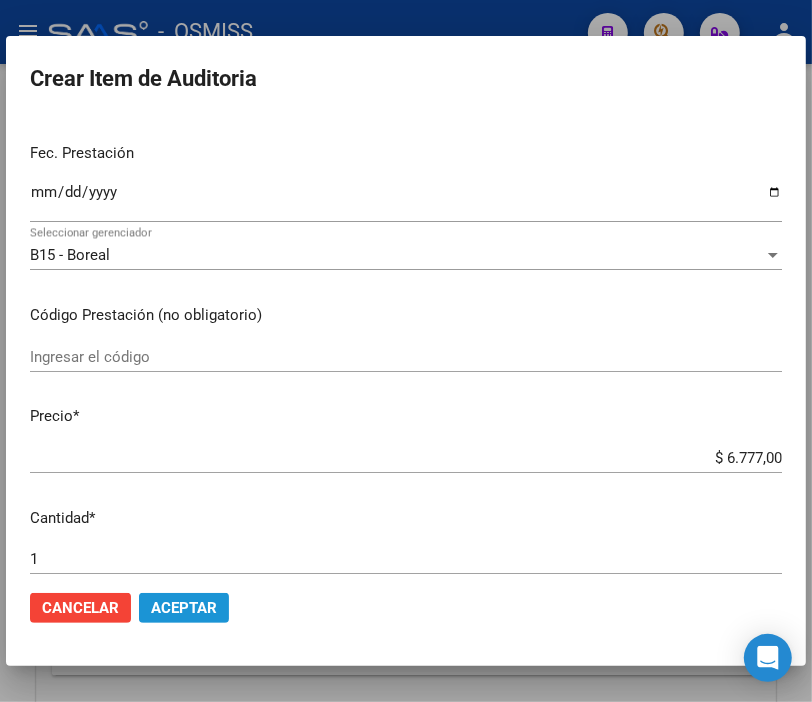 click on "Aceptar" 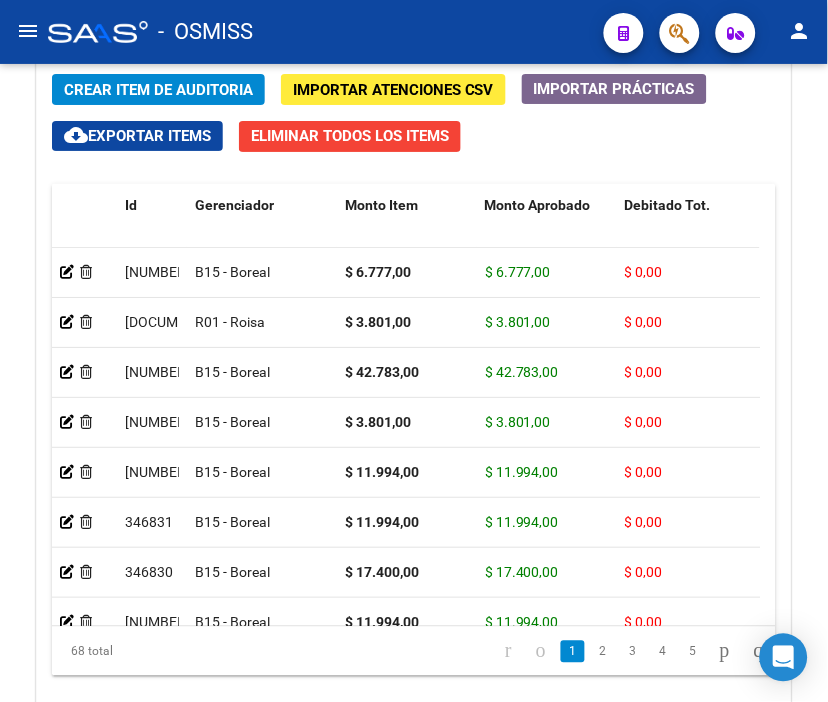 click on "-   OSMISS" 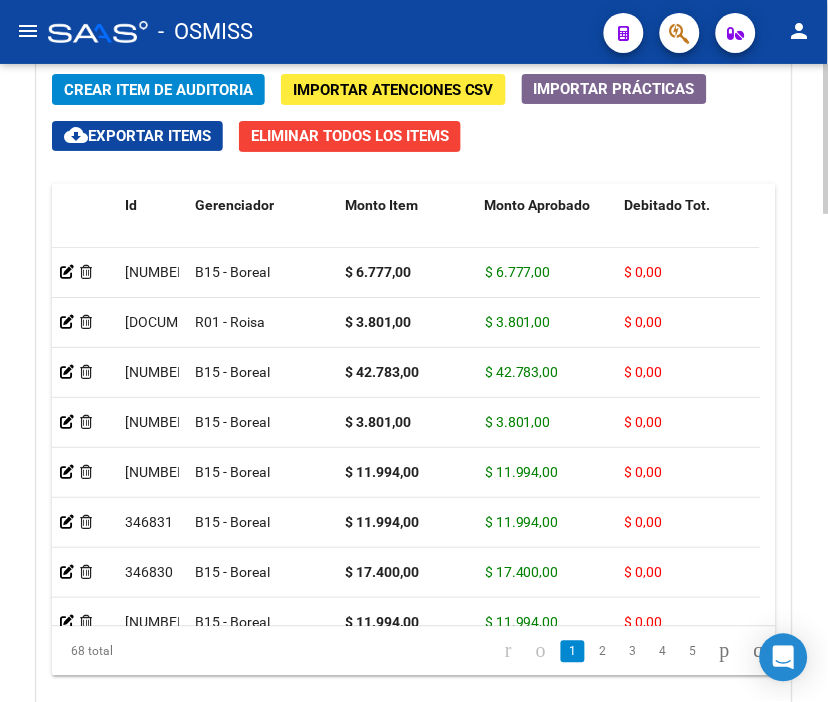 click on "Crear Item de Auditoria" 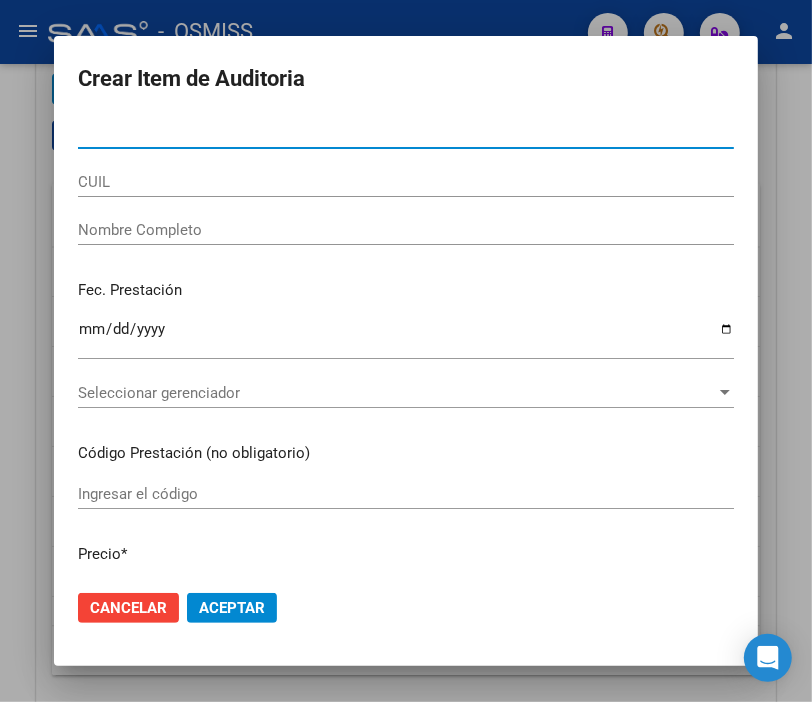 click at bounding box center [406, 351] 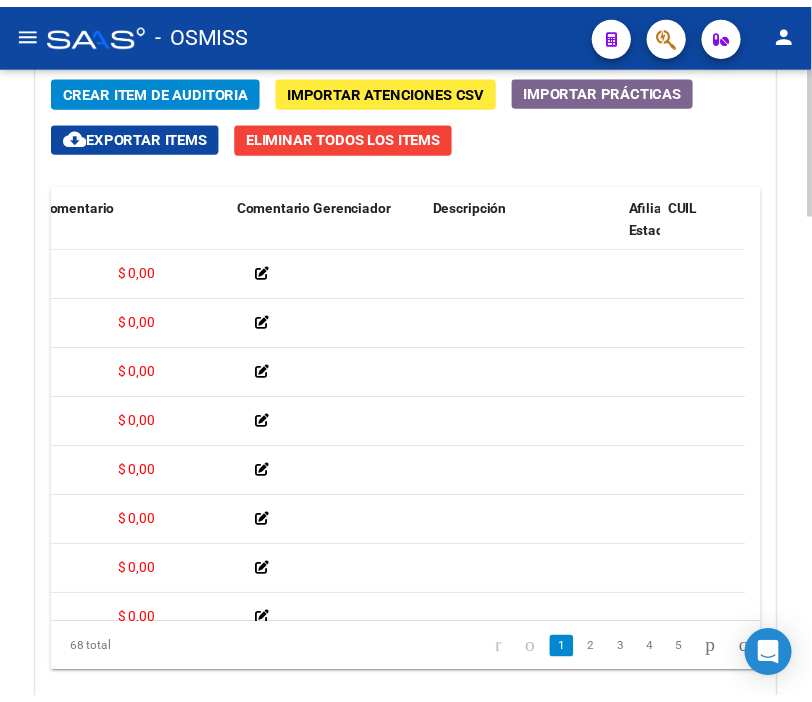 scroll, scrollTop: 0, scrollLeft: 0, axis: both 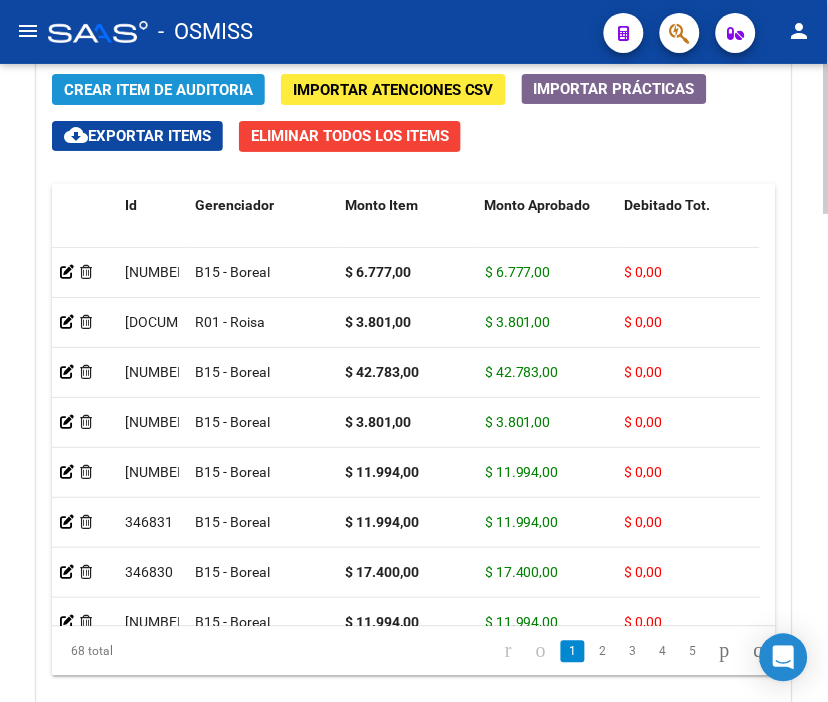 click on "Crear Item de Auditoria" 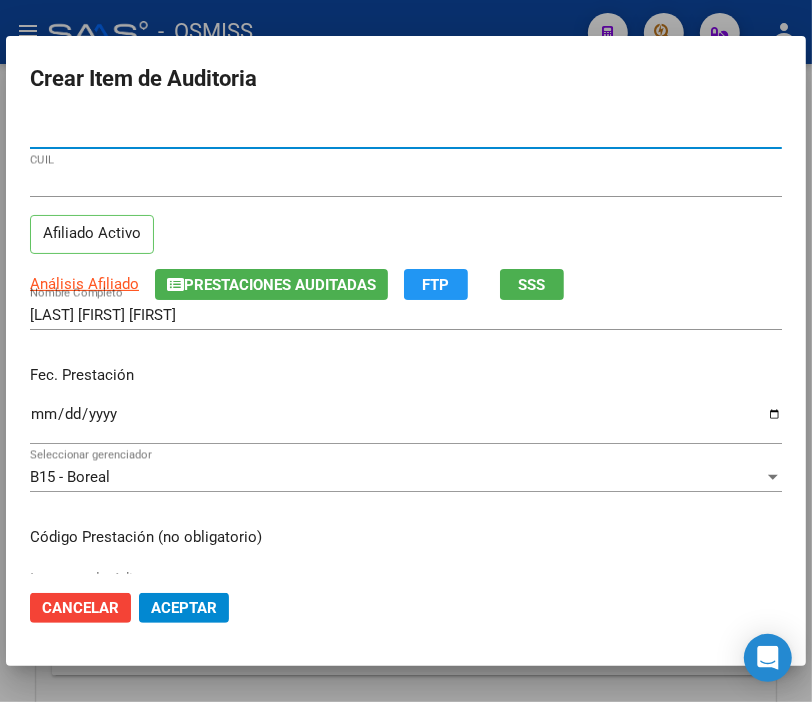 click on "Ingresar la fecha" at bounding box center [406, 422] 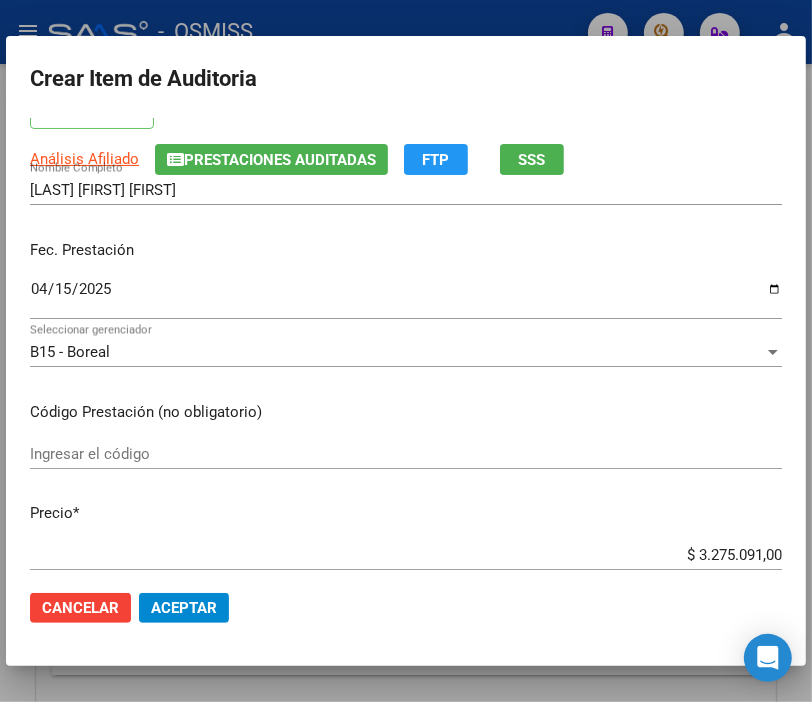 scroll, scrollTop: 222, scrollLeft: 0, axis: vertical 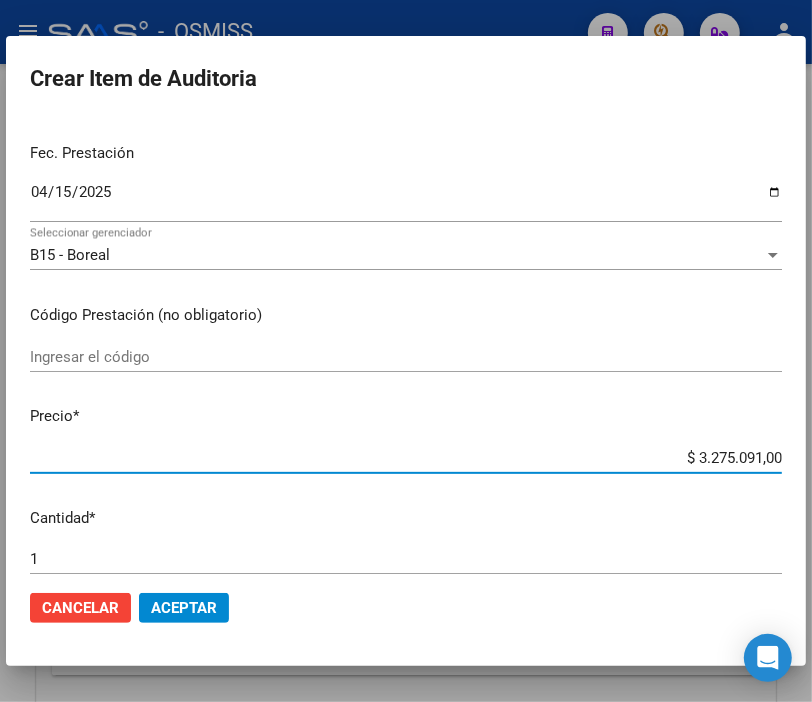 drag, startPoint x: 656, startPoint y: 454, endPoint x: 828, endPoint y: 456, distance: 172.01163 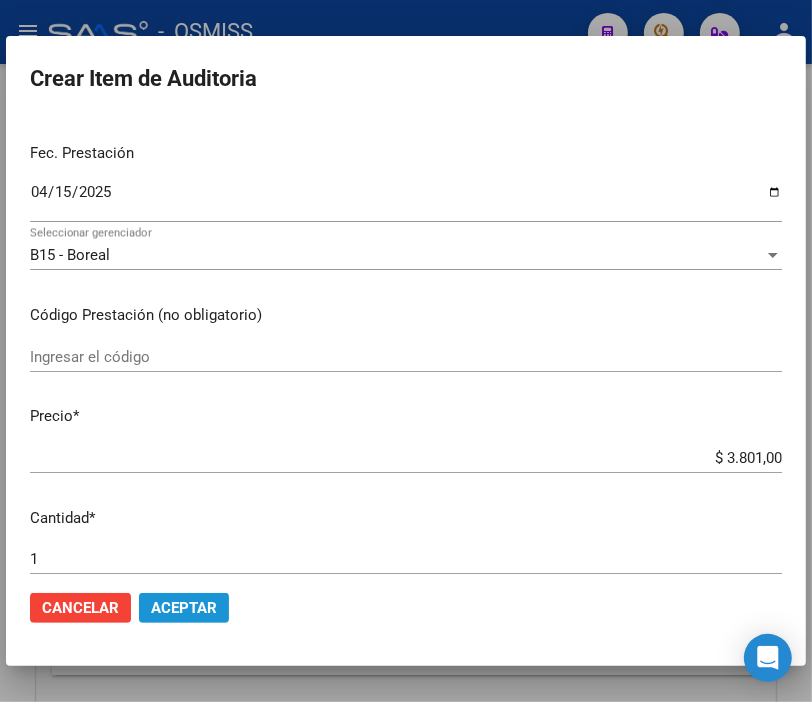 click on "Aceptar" 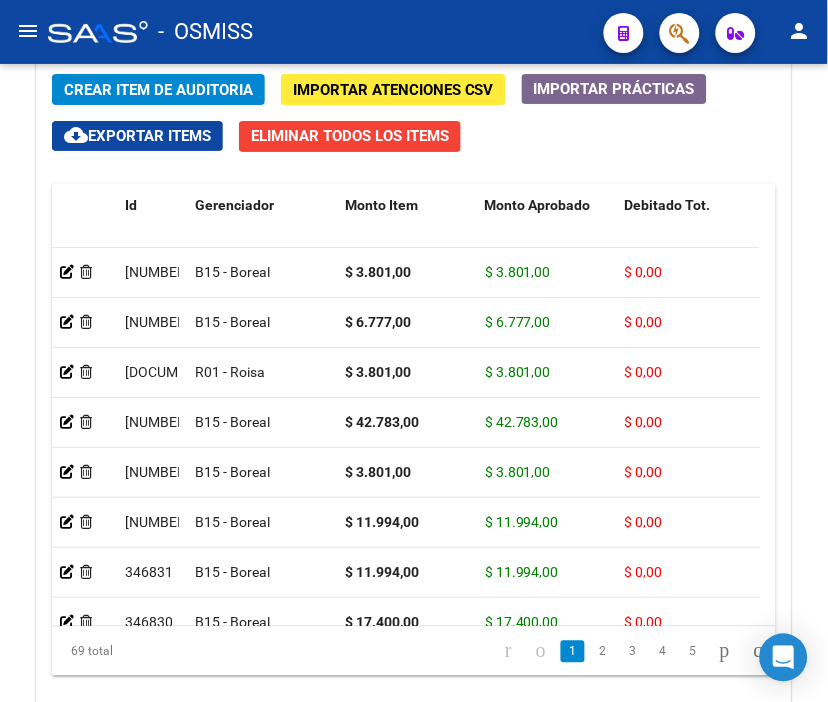 drag, startPoint x: 482, startPoint y: 34, endPoint x: 377, endPoint y: 34, distance: 105 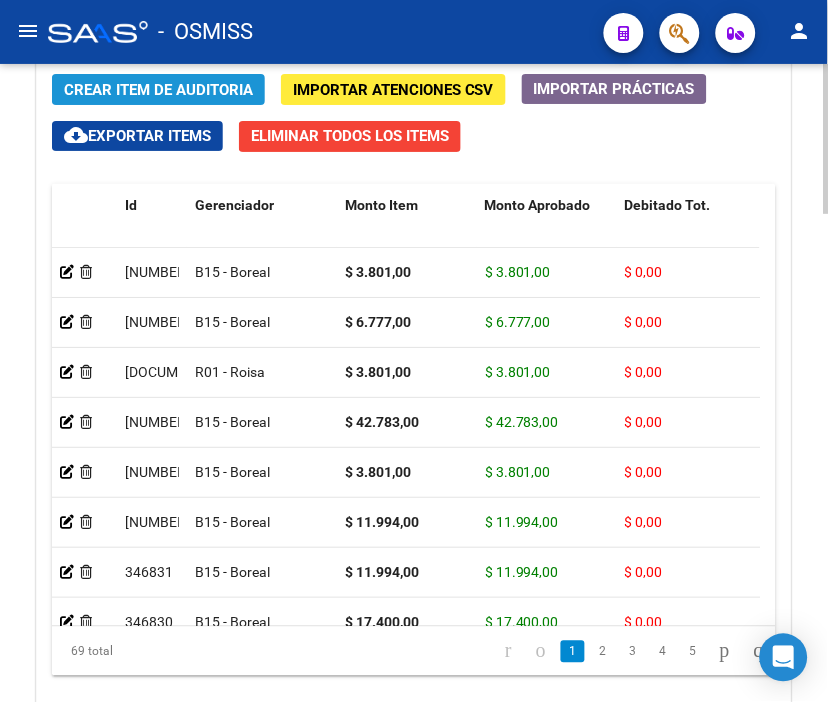 click on "Crear Item de Auditoria" 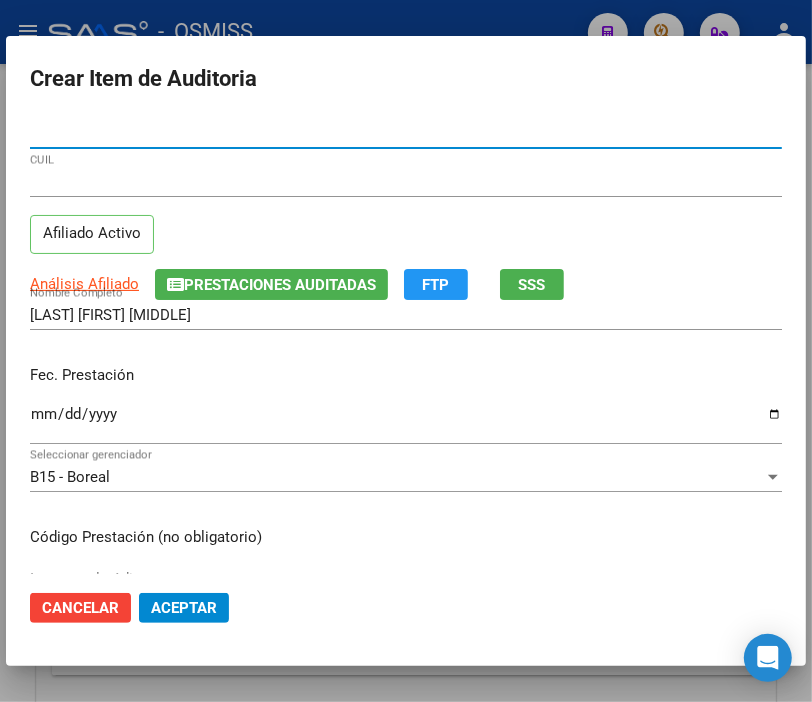 click on "Ingresar la fecha" at bounding box center [406, 422] 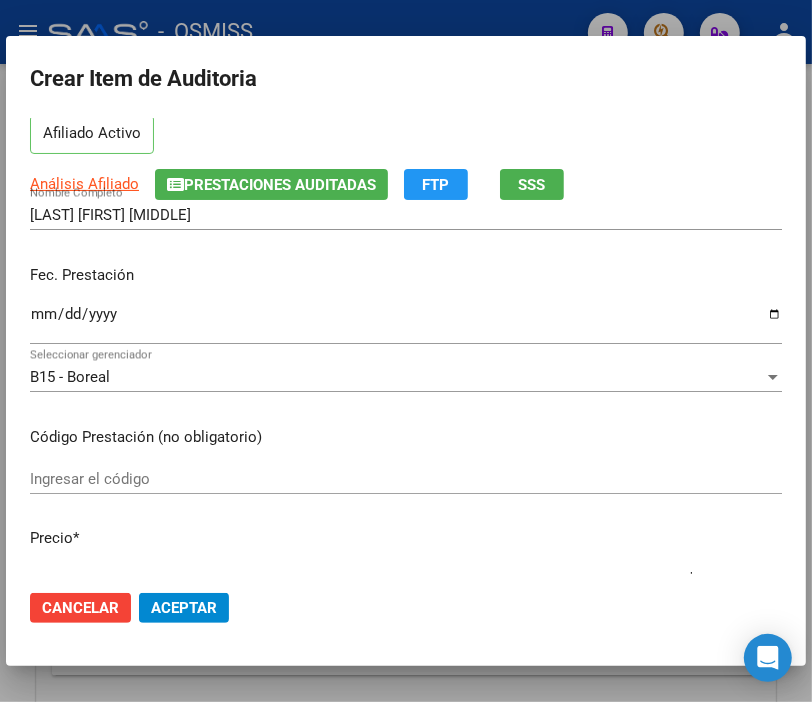 scroll, scrollTop: 222, scrollLeft: 0, axis: vertical 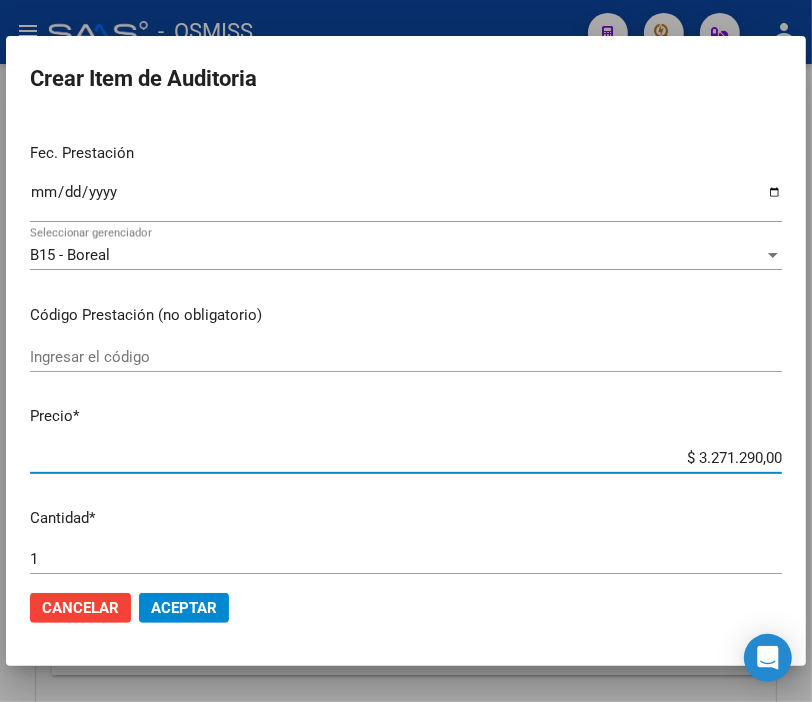 drag, startPoint x: 616, startPoint y: 458, endPoint x: 828, endPoint y: 456, distance: 212.00943 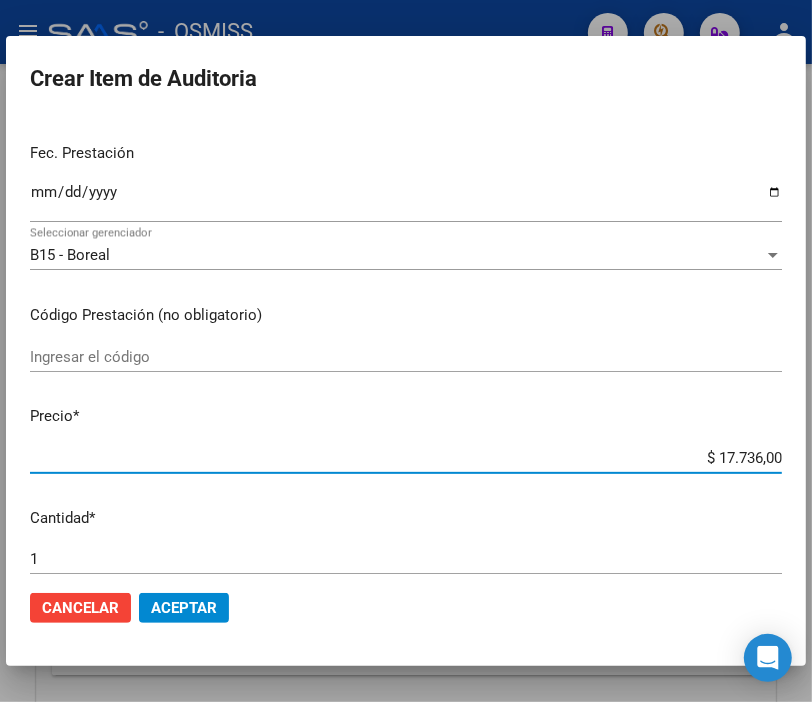 click on "Aceptar" 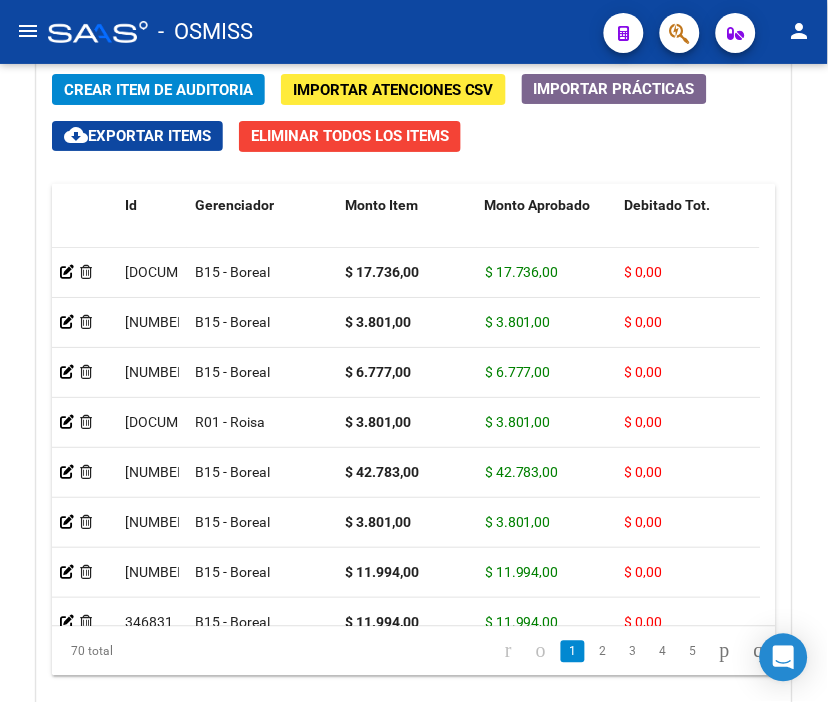 drag, startPoint x: 485, startPoint y: 5, endPoint x: 232, endPoint y: 50, distance: 256.97083 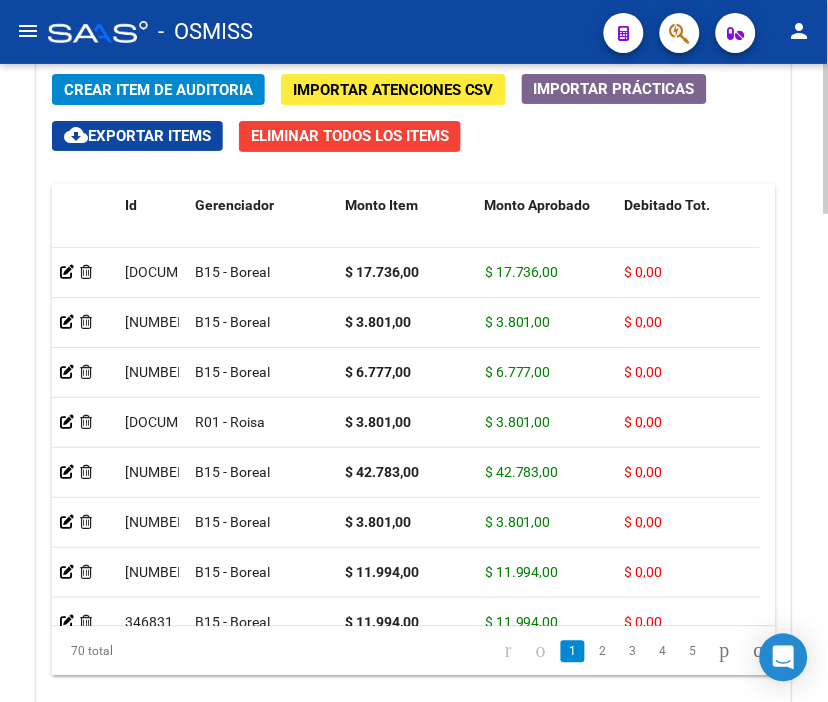 click on "Crear Item de Auditoria Importar Atenciones CSV Importar Prácticas cloud_download Exportar Items Eliminar Todos los Items Id Gerenciador Monto Item Monto Aprobado Debitado Tot. Débito Médico Débito Afiliatorio Comentario Comentario Gerenciador Descripción Afiliado Estado CUIL Documento Nombre Completo Fec. Prestación Atencion Tipo Nomenclador Código Nomenclador Nombre Usuario Creado Area Creado Area Modificado [NUMBER] B15 - Boreal $ [AMOUNT] $ [AMOUNT] $ [AMOUNT] $ [AMOUNT] $ [AMOUNT] [NUMBER] [NUMBER] ORELLANA DAVID MISAEL [DATE] Sabrina Corton [DATE] [NUMBER] B15 - Boreal $ [AMOUNT] $ [AMOUNT] $ [AMOUNT] $ [AMOUNT] $ [AMOUNT] [NUMBER] [NUMBER] CARRIZO HUGO OMAR [DATE] Sabrina Corton [DATE] [NUMBER] B15 - Boreal $ [AMOUNT] $ [AMOUNT] $ [AMOUNT] $ [AMOUNT] $ [AMOUNT] [NUMBER] [NUMBER] LENCINA CIAPPINO DANIEL IGNACO [DATE] Sabrina Corton [DATE] [NUMBER] R01 - Roisa $ [AMOUNT]" 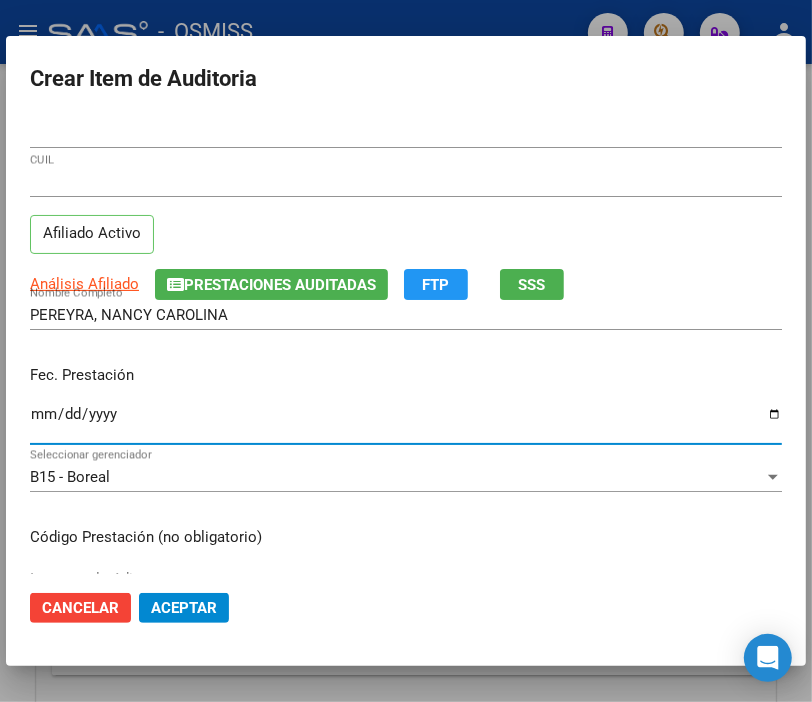 click on "Ingresar la fecha" at bounding box center (406, 422) 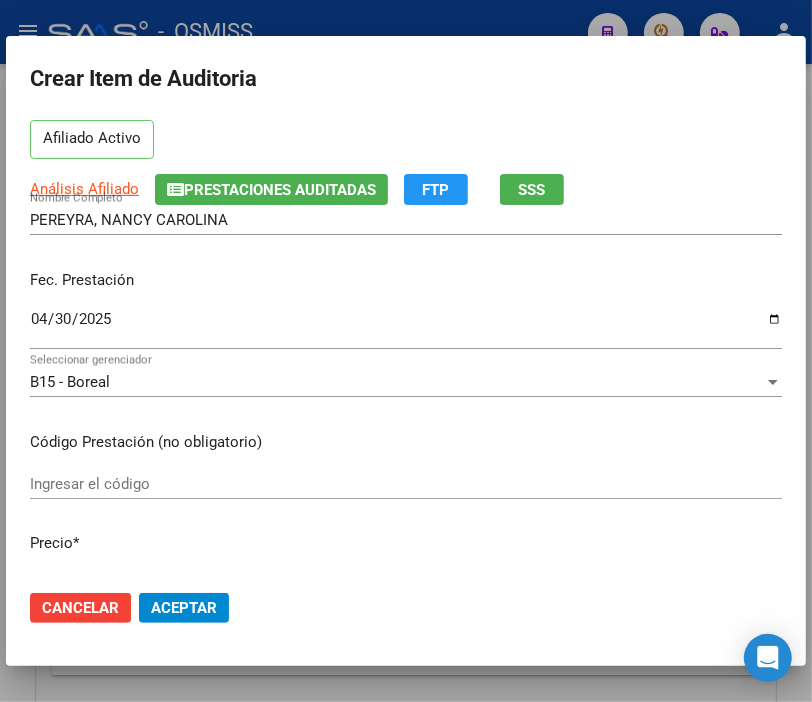 scroll, scrollTop: 222, scrollLeft: 0, axis: vertical 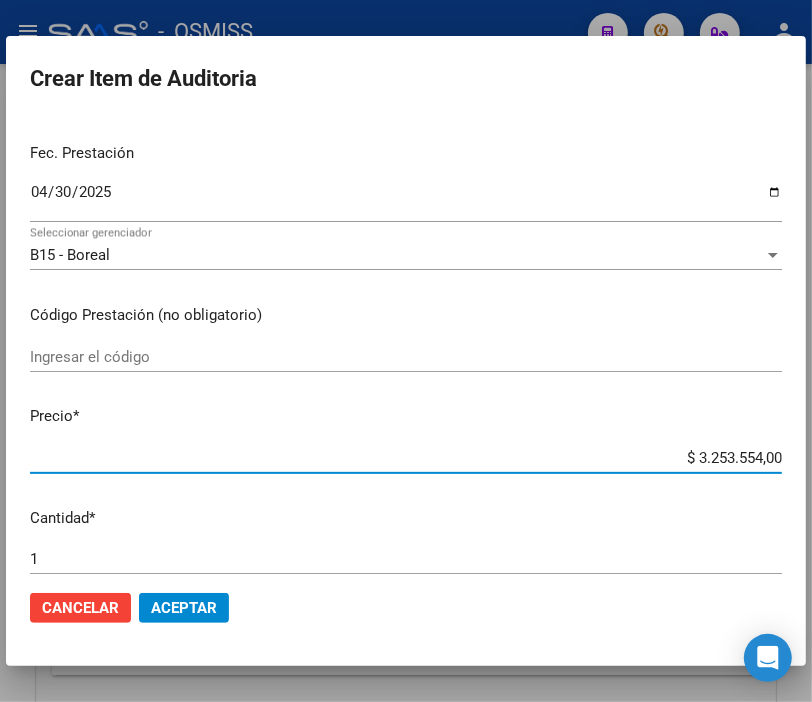 drag, startPoint x: 763, startPoint y: 454, endPoint x: 828, endPoint y: 457, distance: 65.06919 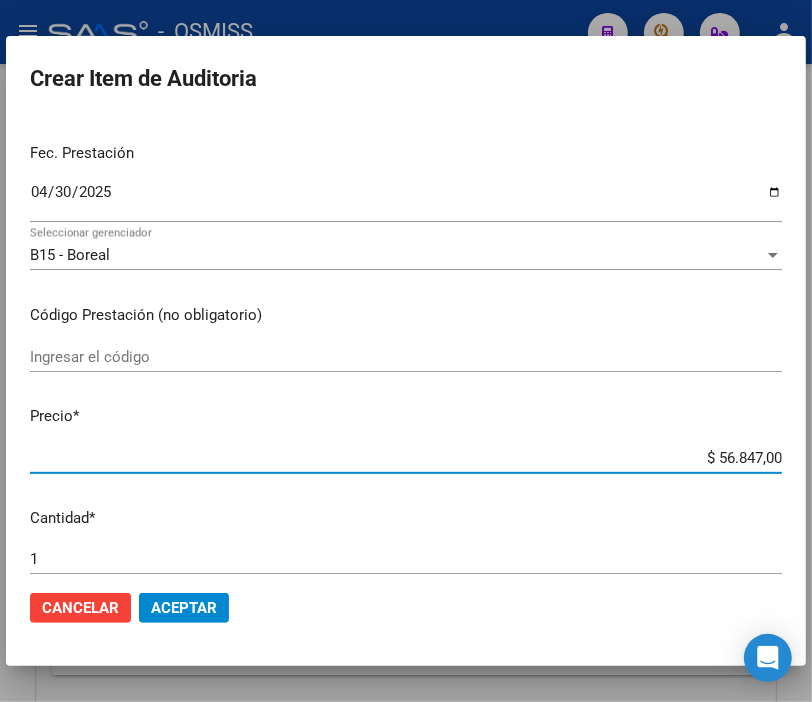 click on "Aceptar" 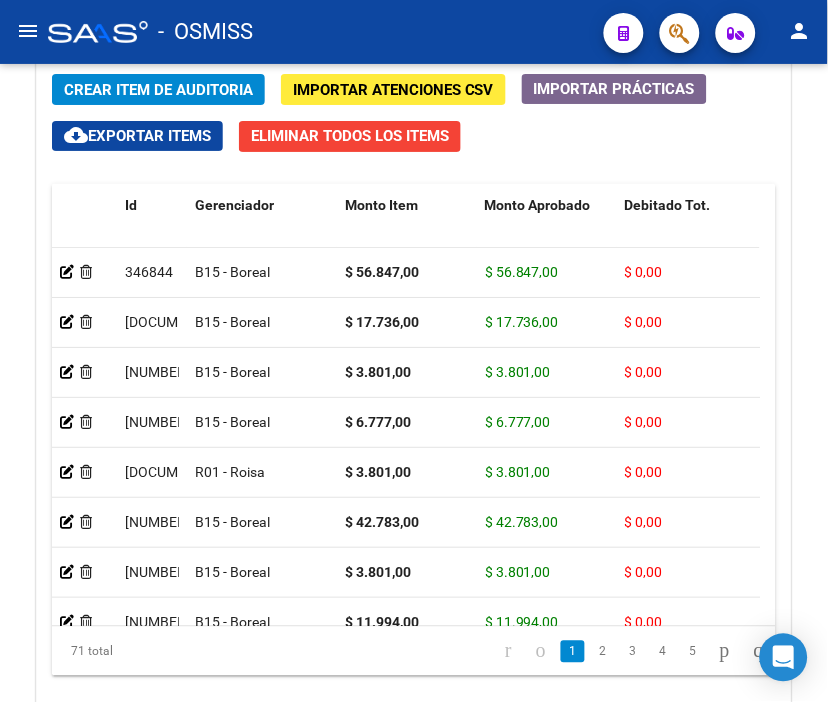 drag, startPoint x: 514, startPoint y: 48, endPoint x: 474, endPoint y: 47, distance: 40.012497 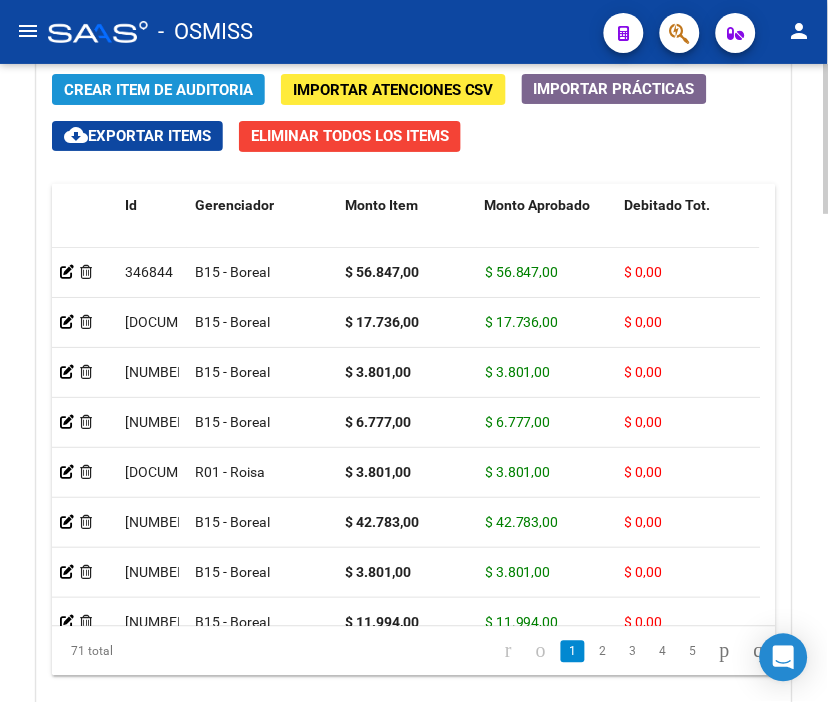 click on "Crear Item de Auditoria" 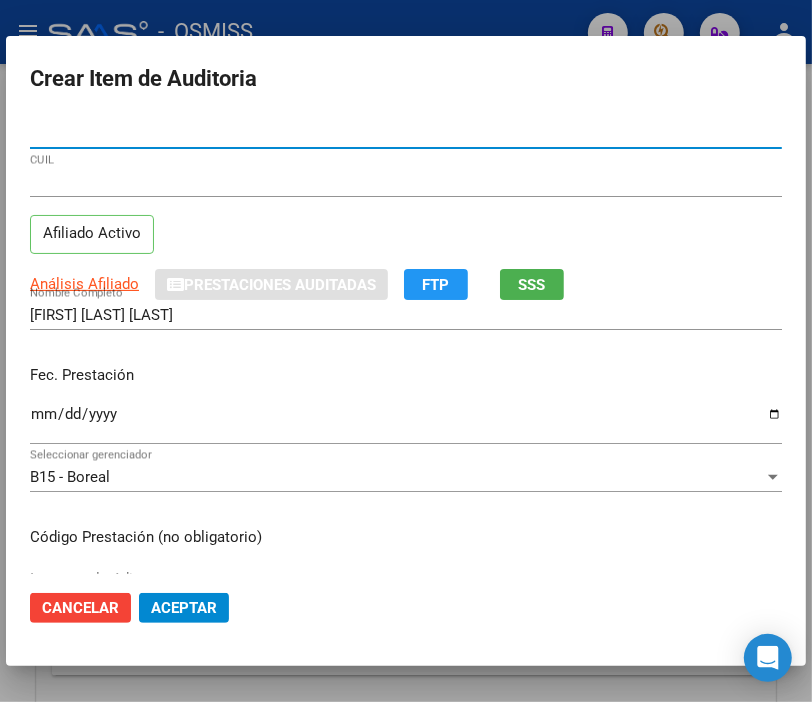 click on "Ingresar la fecha" at bounding box center [406, 422] 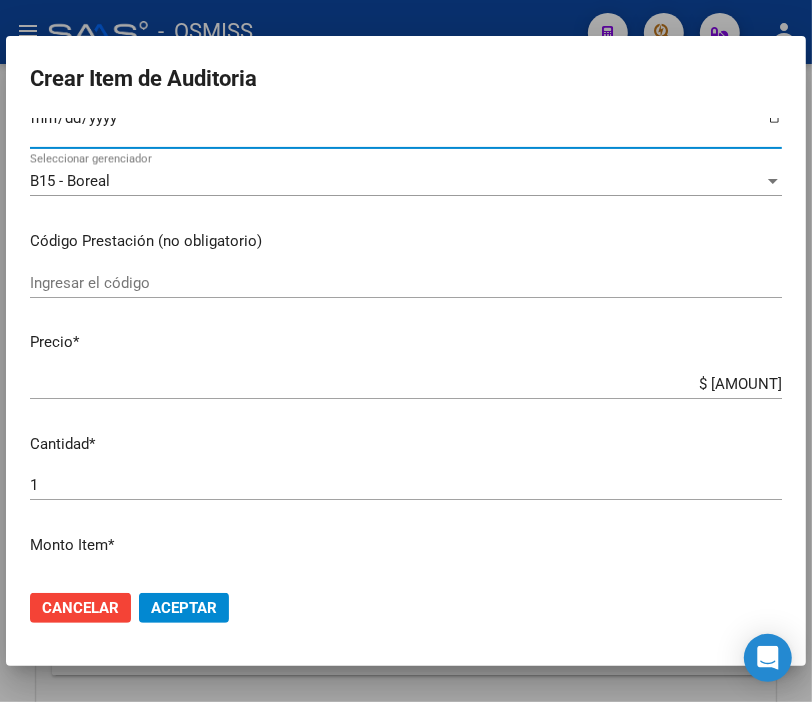 scroll, scrollTop: 333, scrollLeft: 0, axis: vertical 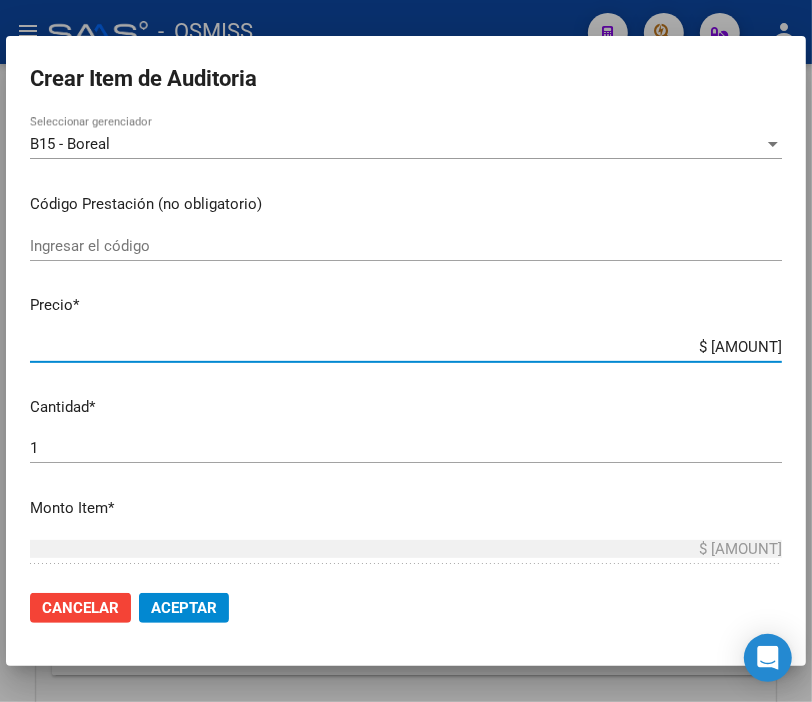 drag, startPoint x: 657, startPoint y: 342, endPoint x: 828, endPoint y: 353, distance: 171.35344 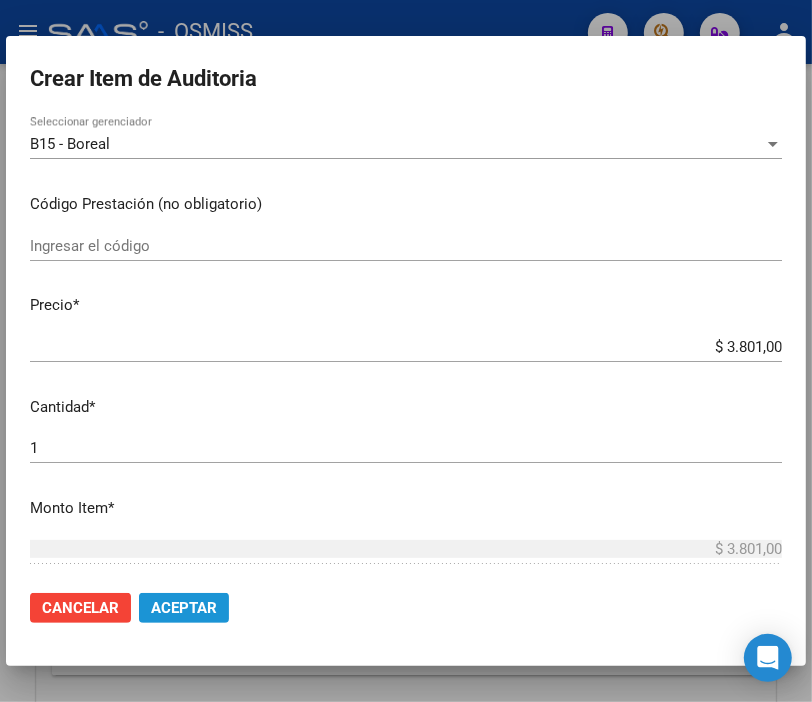 click on "Aceptar" 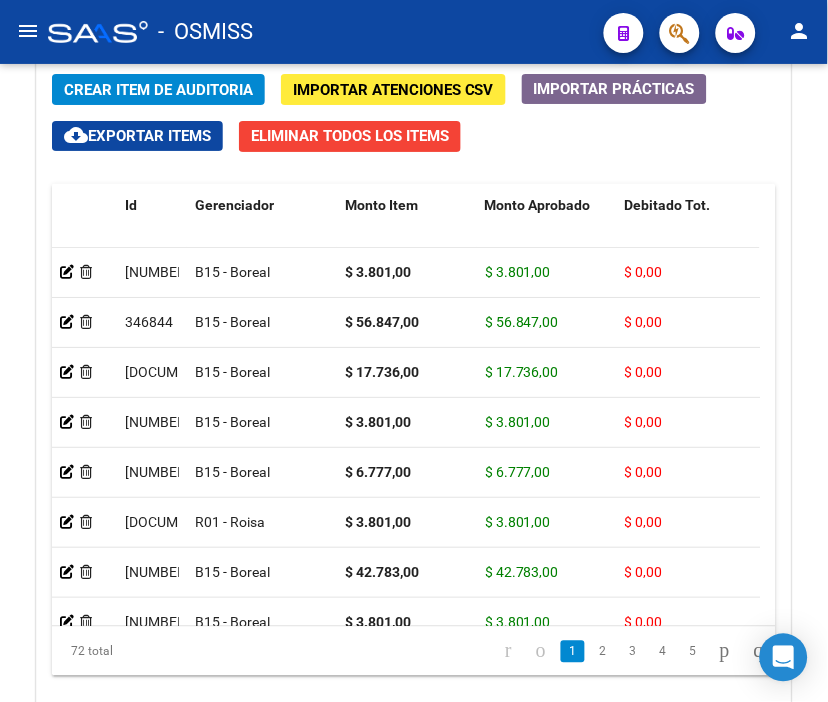 drag, startPoint x: 447, startPoint y: 40, endPoint x: 264, endPoint y: 36, distance: 183.04372 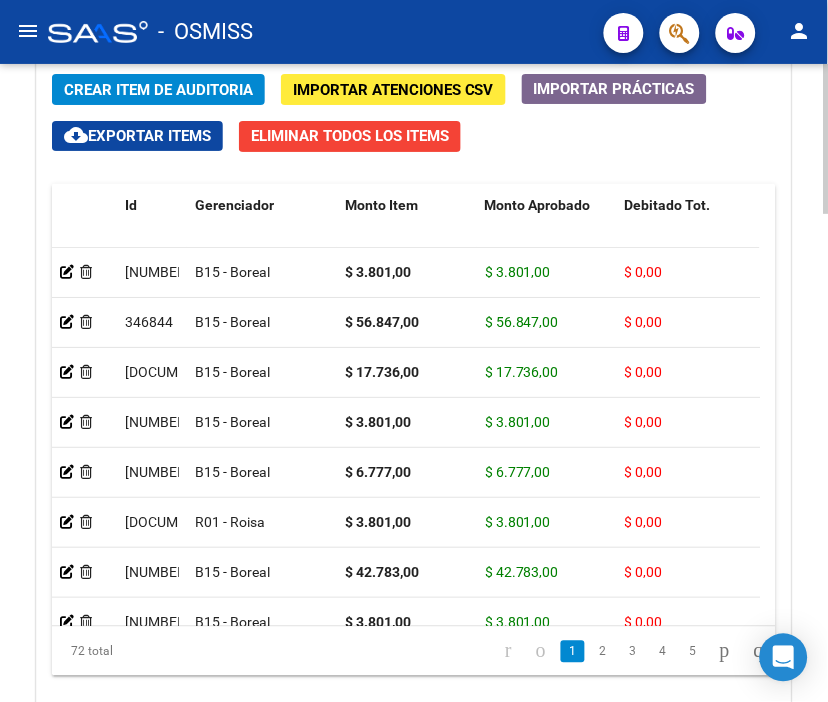 click on "Crear Item de Auditoria" 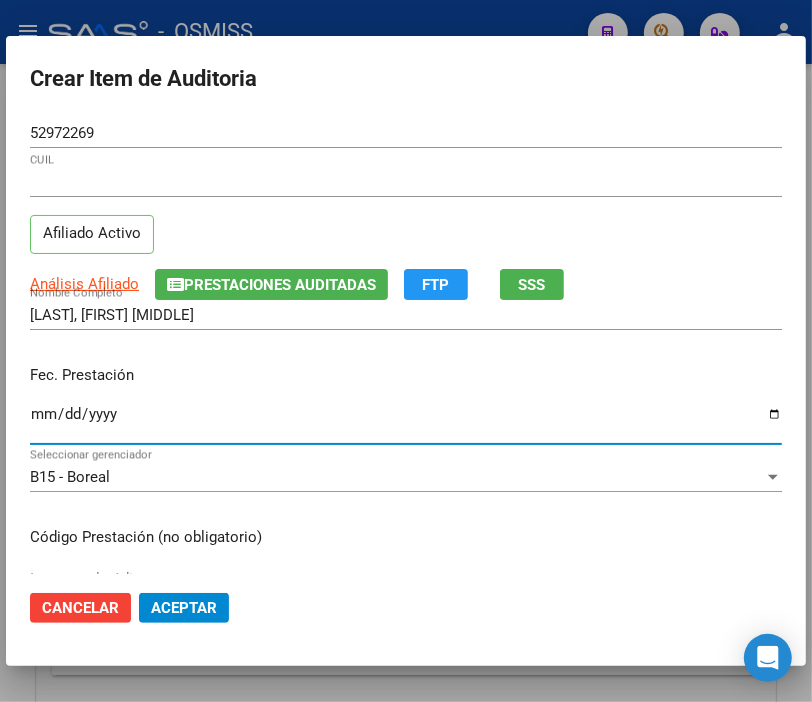 click on "Ingresar la fecha" at bounding box center (406, 422) 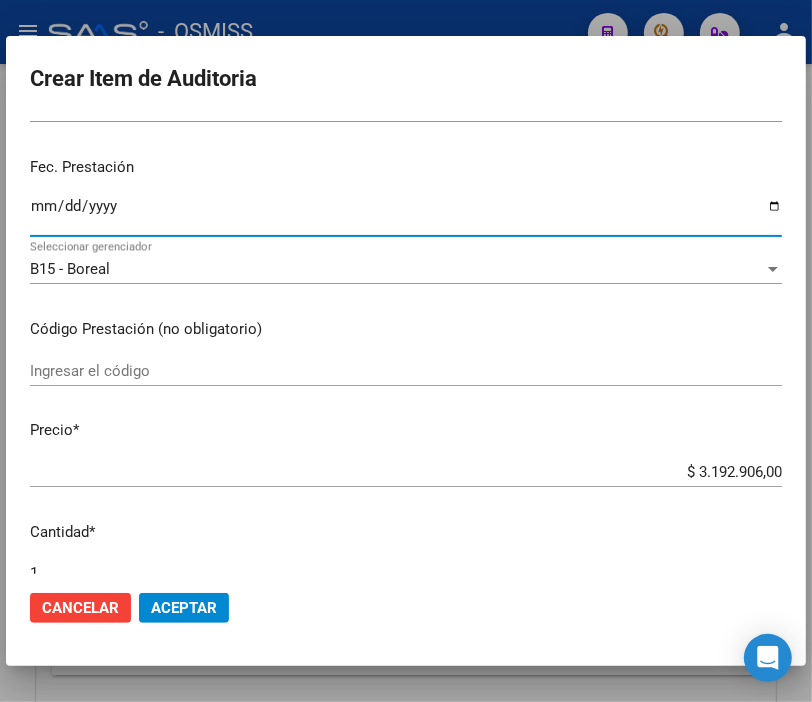 scroll, scrollTop: 222, scrollLeft: 0, axis: vertical 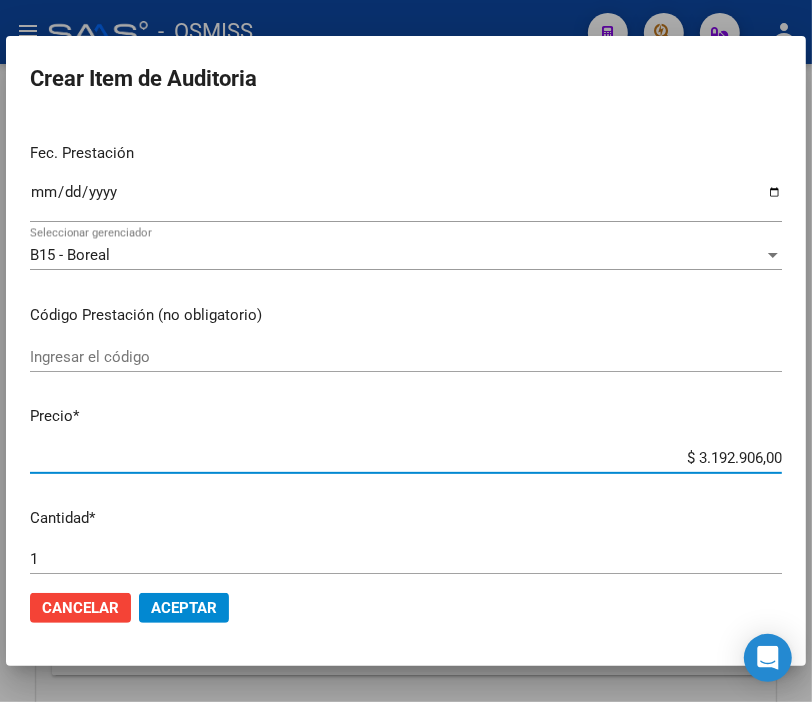 drag, startPoint x: 647, startPoint y: 464, endPoint x: 811, endPoint y: 460, distance: 164.04877 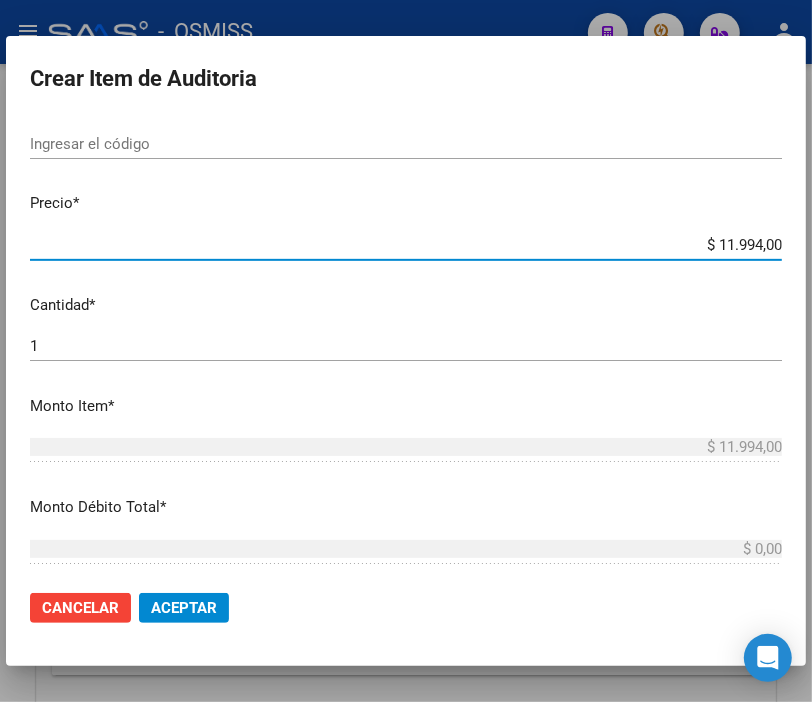 scroll, scrollTop: 444, scrollLeft: 0, axis: vertical 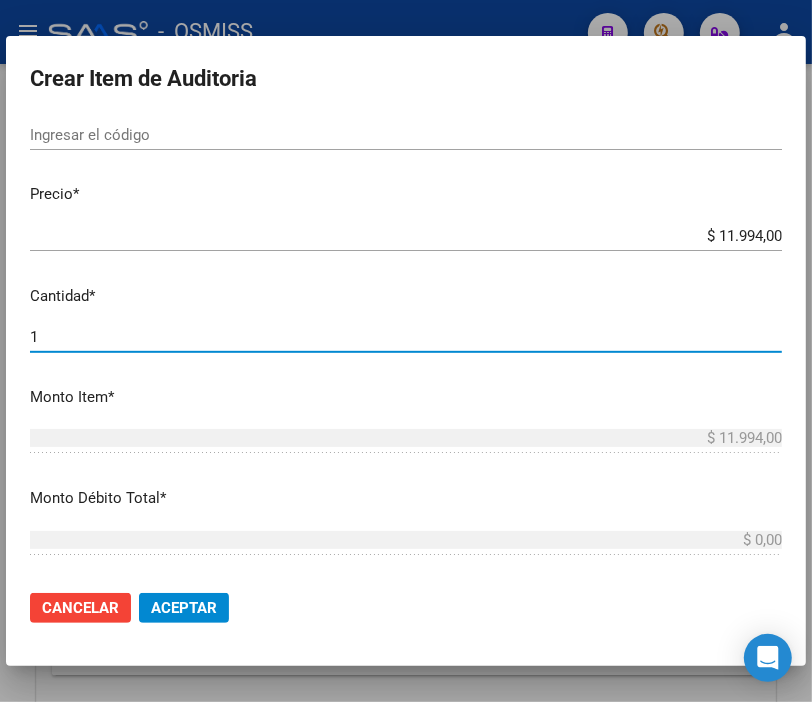 drag, startPoint x: 11, startPoint y: 327, endPoint x: -14, endPoint y: 324, distance: 25.179358 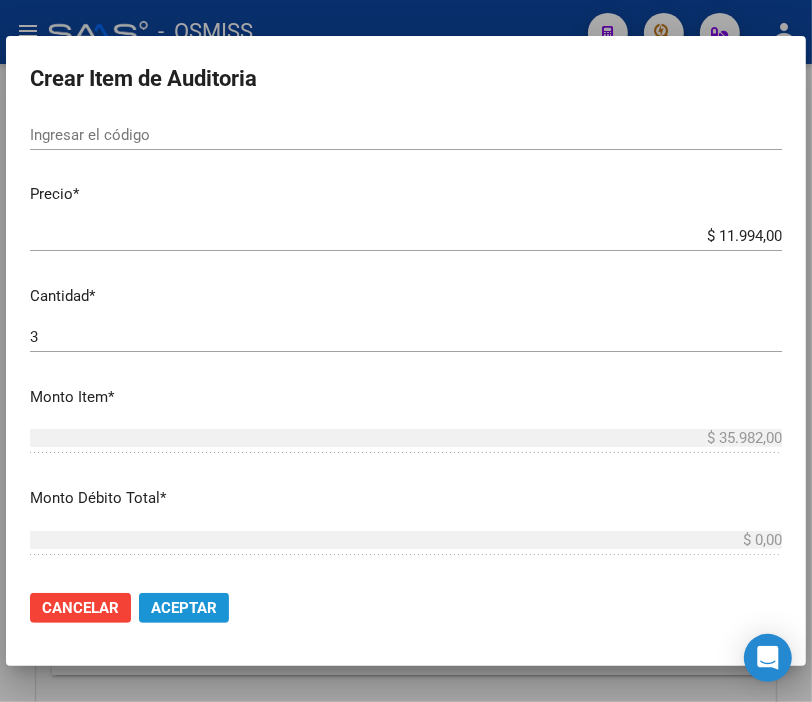 click on "Aceptar" 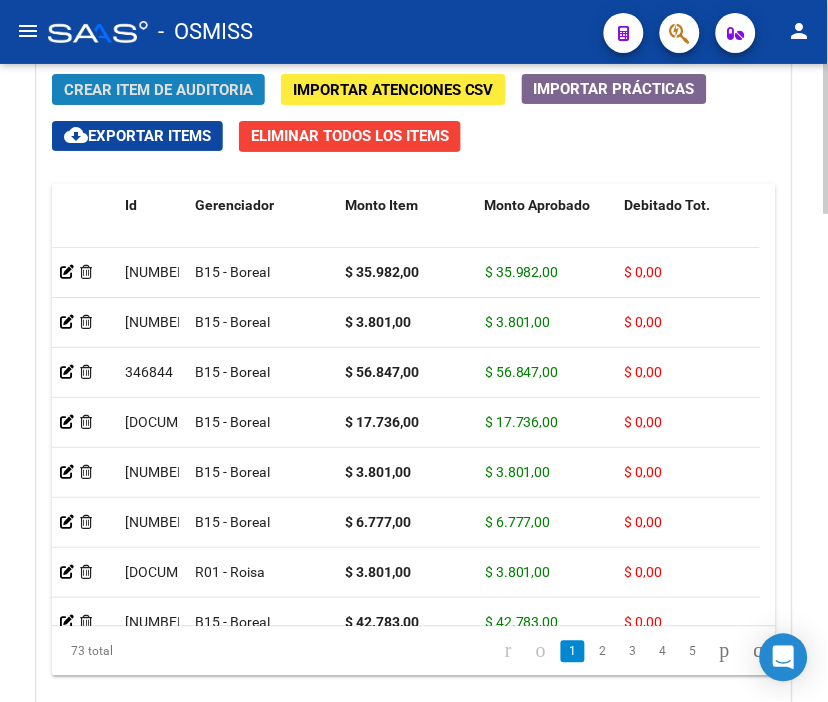 click on "Crear Item de Auditoria" 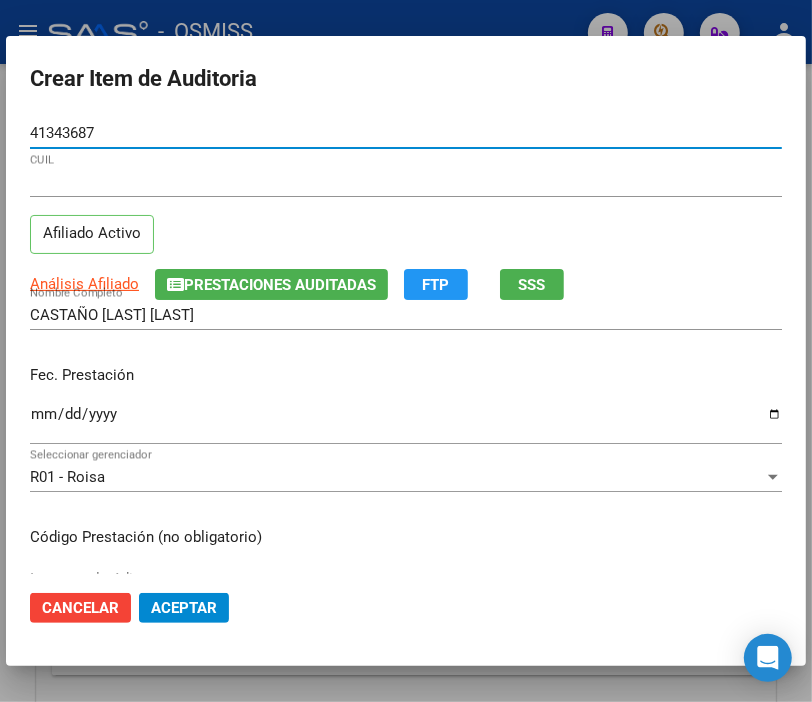 click on "Ingresar la fecha" at bounding box center [406, 422] 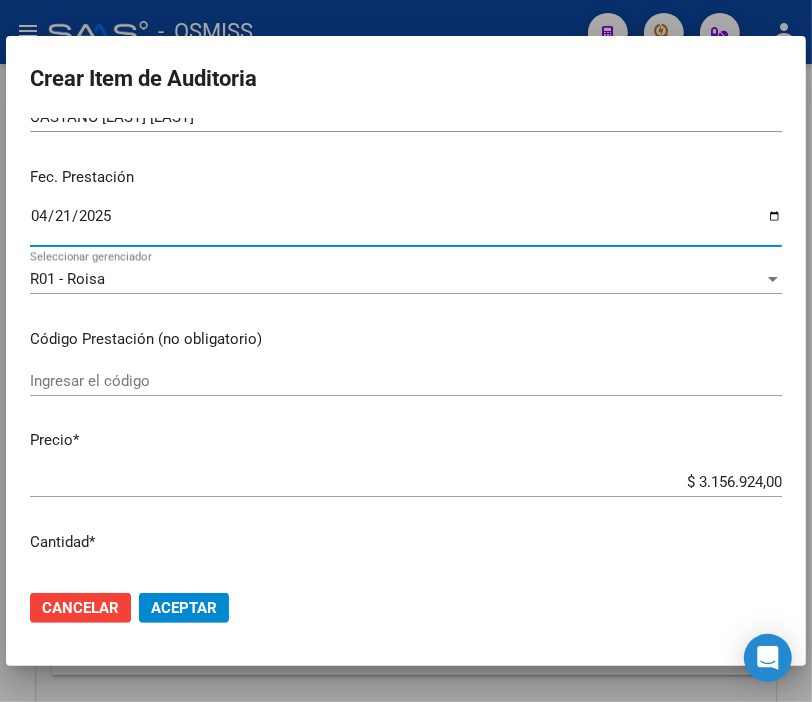 scroll, scrollTop: 222, scrollLeft: 0, axis: vertical 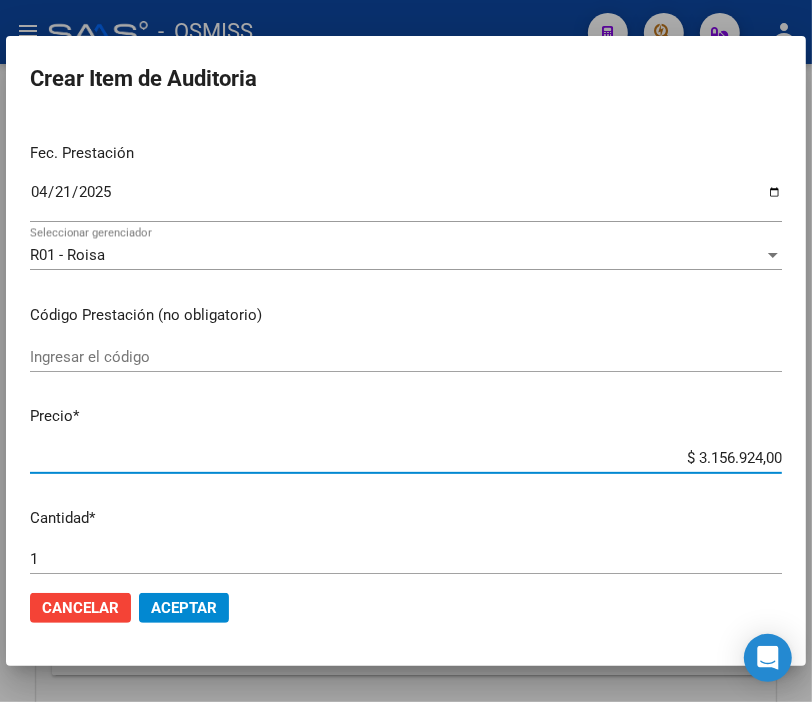 drag, startPoint x: 657, startPoint y: 453, endPoint x: 828, endPoint y: 460, distance: 171.14322 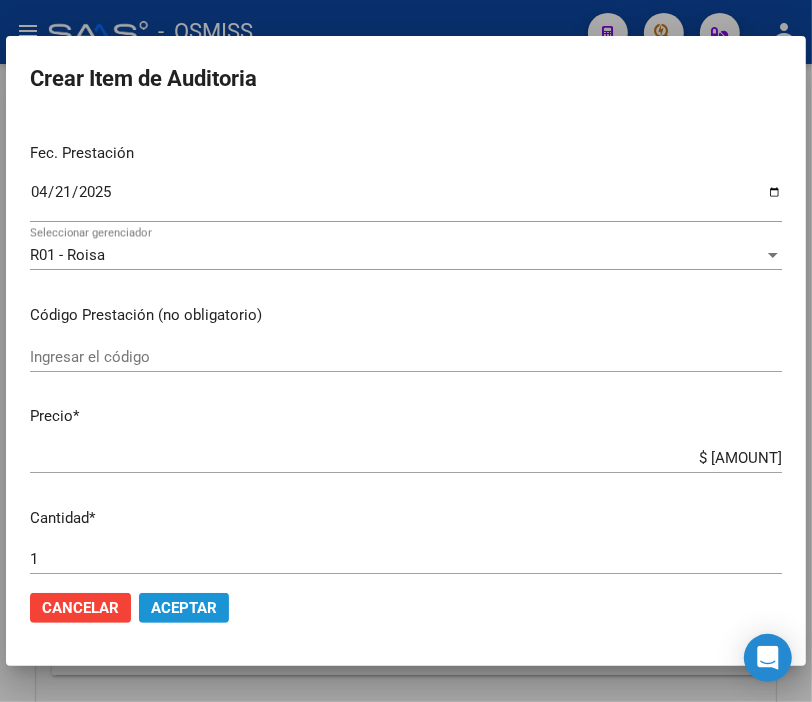 click on "Aceptar" 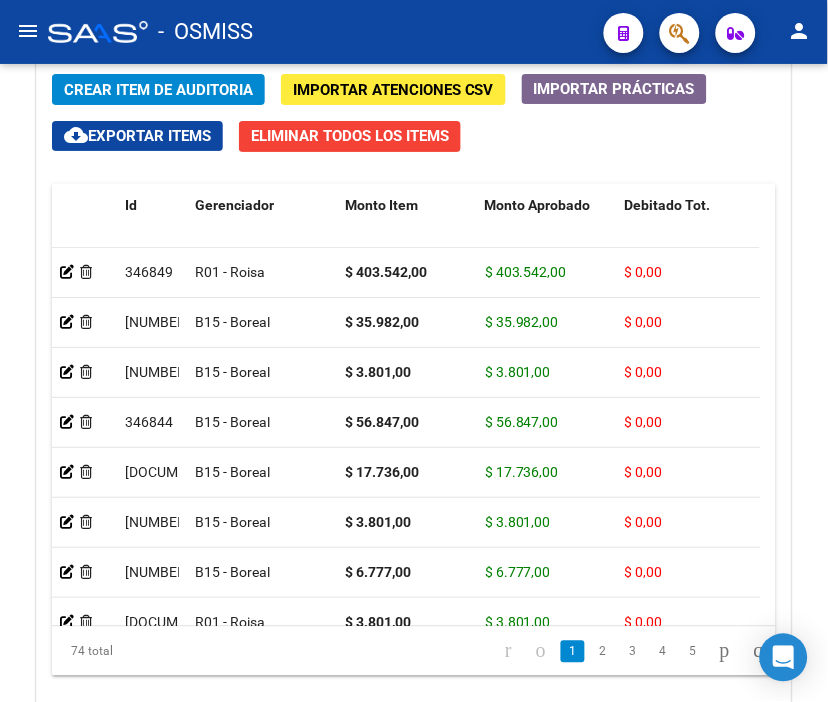 drag, startPoint x: 473, startPoint y: 15, endPoint x: 174, endPoint y: 43, distance: 300.30817 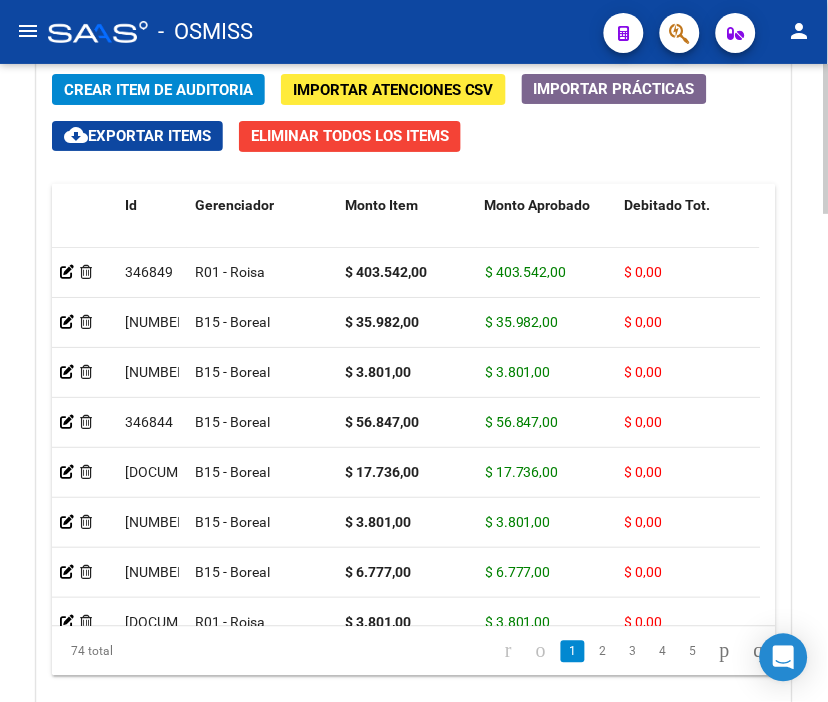 click on "Crear Item de Auditoria" 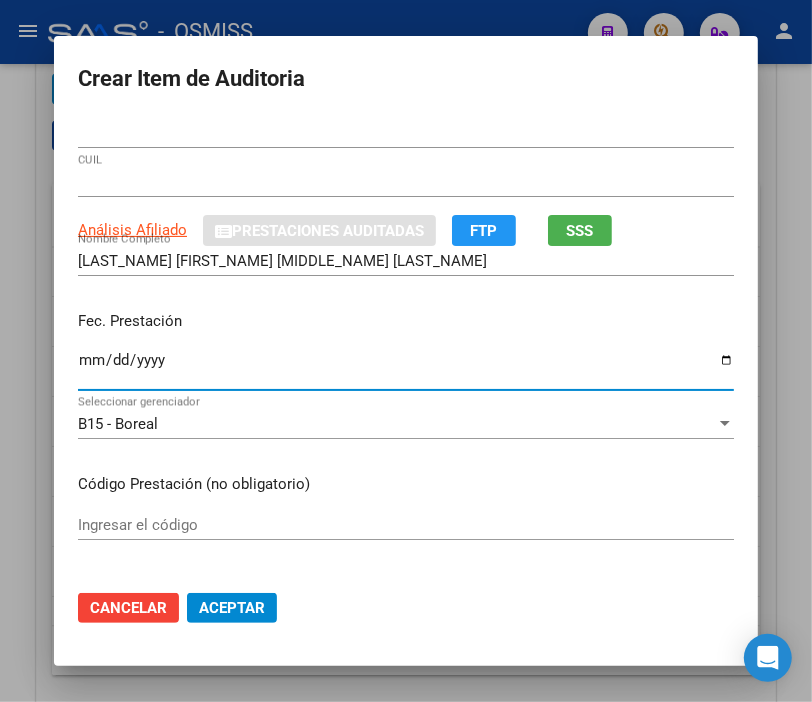 click on "Ingresar la fecha" at bounding box center [406, 368] 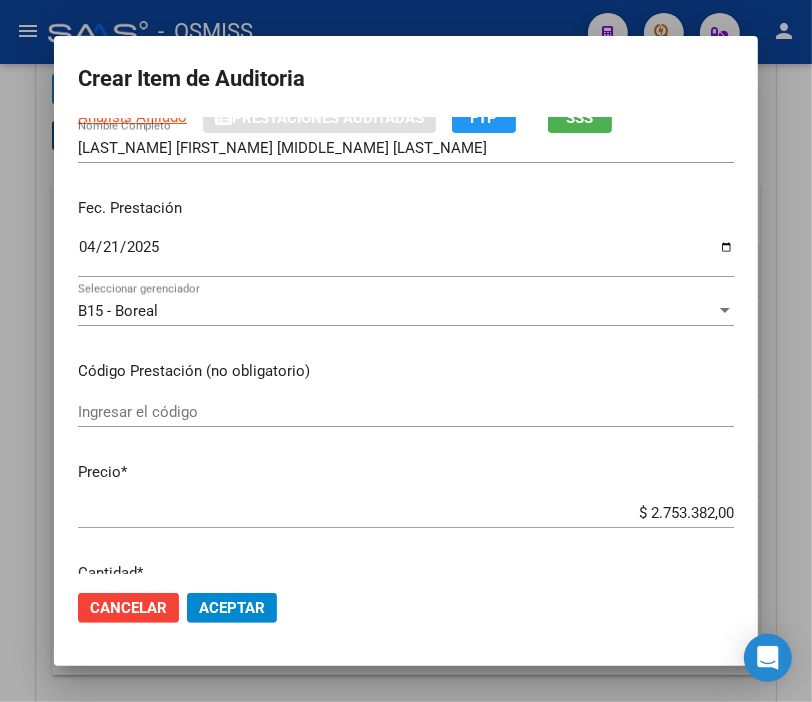 scroll, scrollTop: 222, scrollLeft: 0, axis: vertical 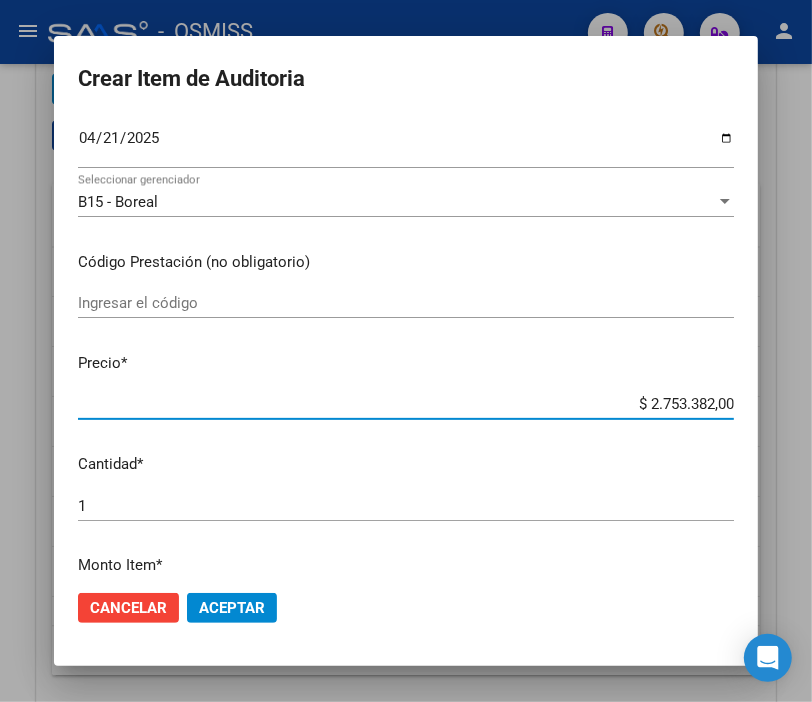 drag, startPoint x: 603, startPoint y: 396, endPoint x: 823, endPoint y: 407, distance: 220.27483 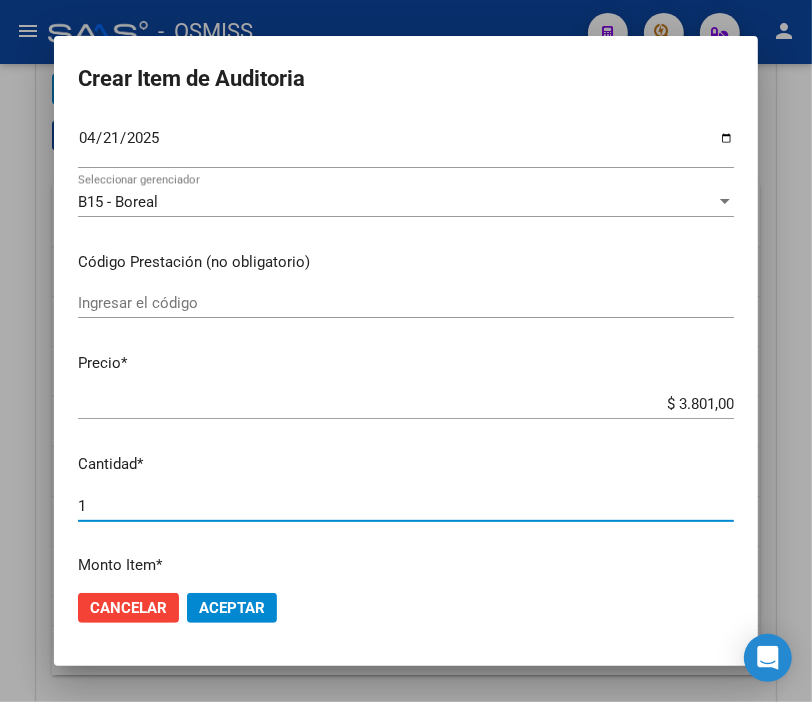 drag, startPoint x: 103, startPoint y: 495, endPoint x: 8, endPoint y: 493, distance: 95.02105 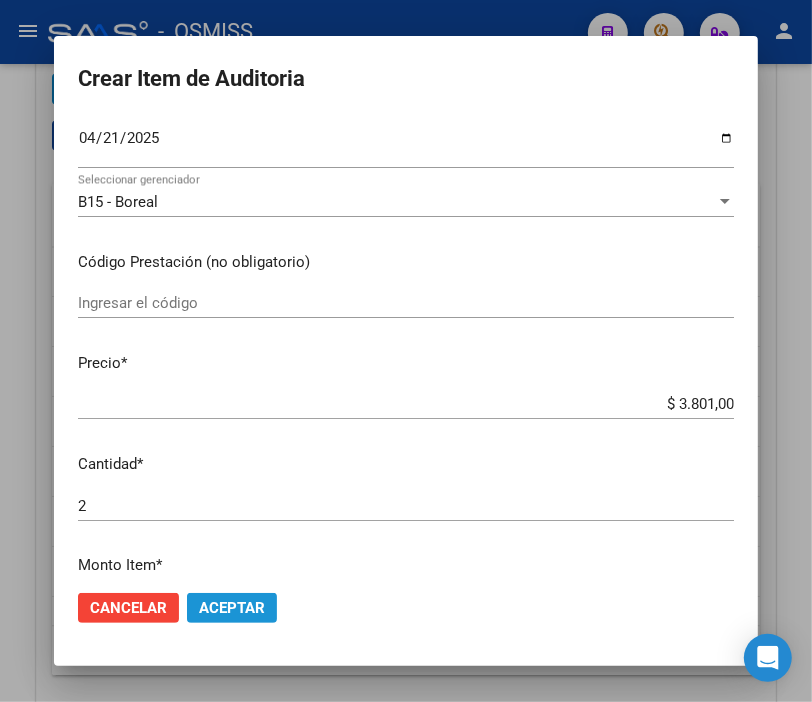 click on "Aceptar" 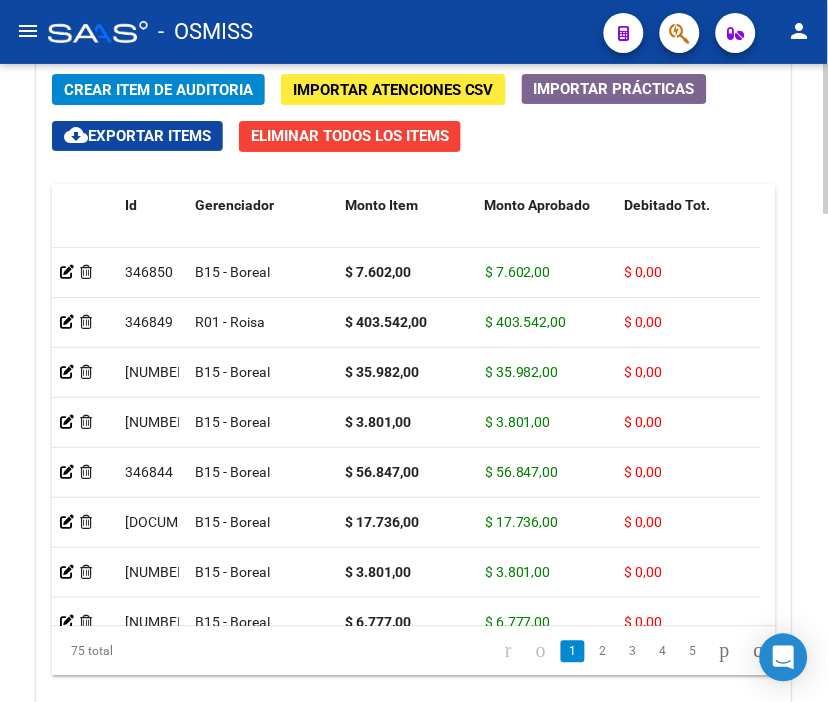 drag, startPoint x: 601, startPoint y: 148, endPoint x: 150, endPoint y: 132, distance: 451.28372 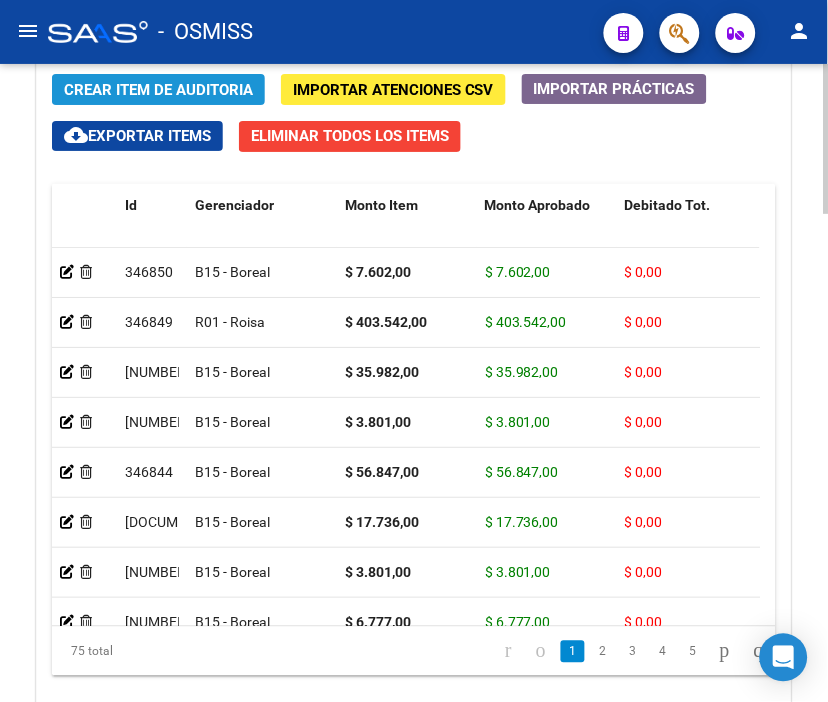 click on "Crear Item de Auditoria" 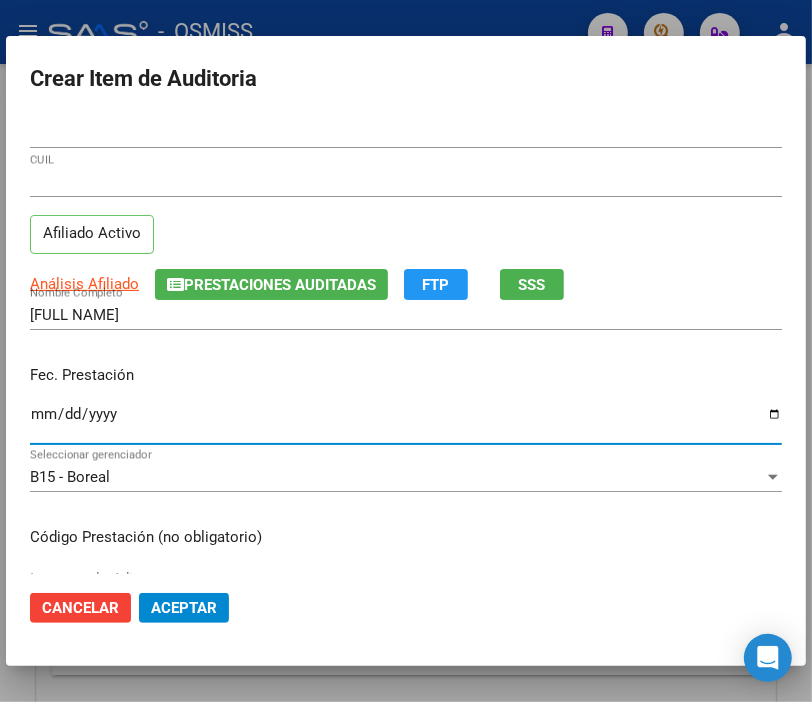click on "Ingresar la fecha" at bounding box center (406, 422) 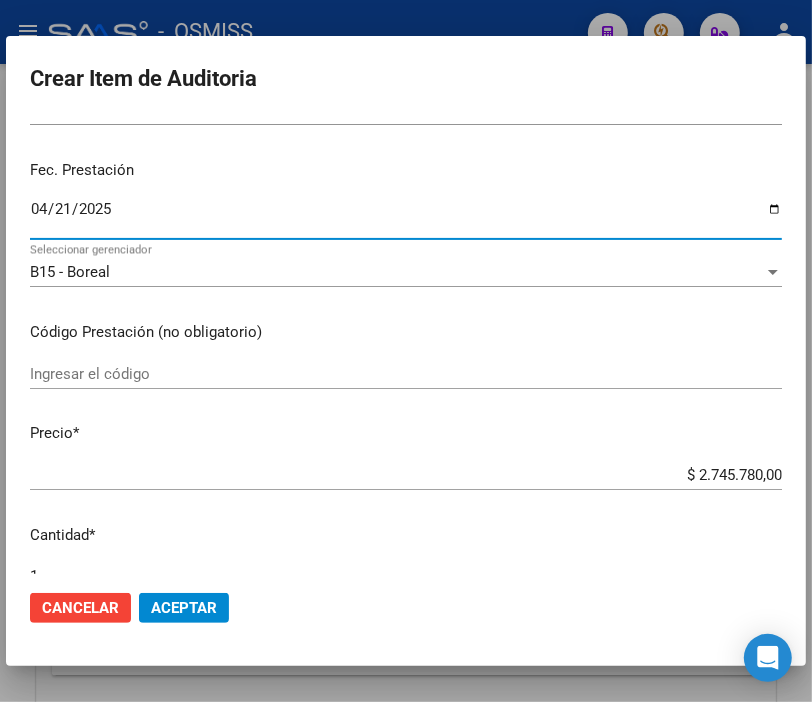 scroll, scrollTop: 222, scrollLeft: 0, axis: vertical 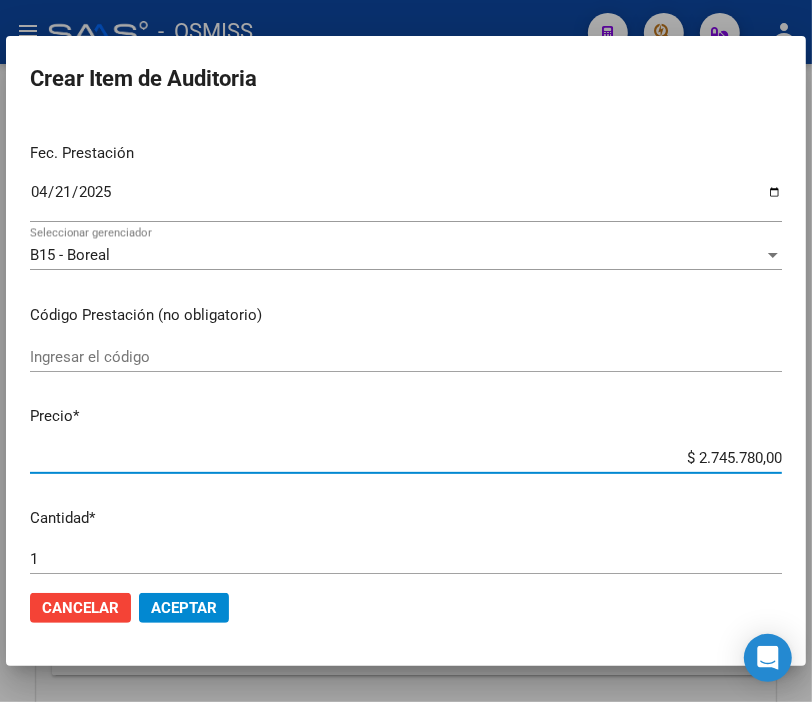 drag, startPoint x: 648, startPoint y: 451, endPoint x: 828, endPoint y: 477, distance: 181.86809 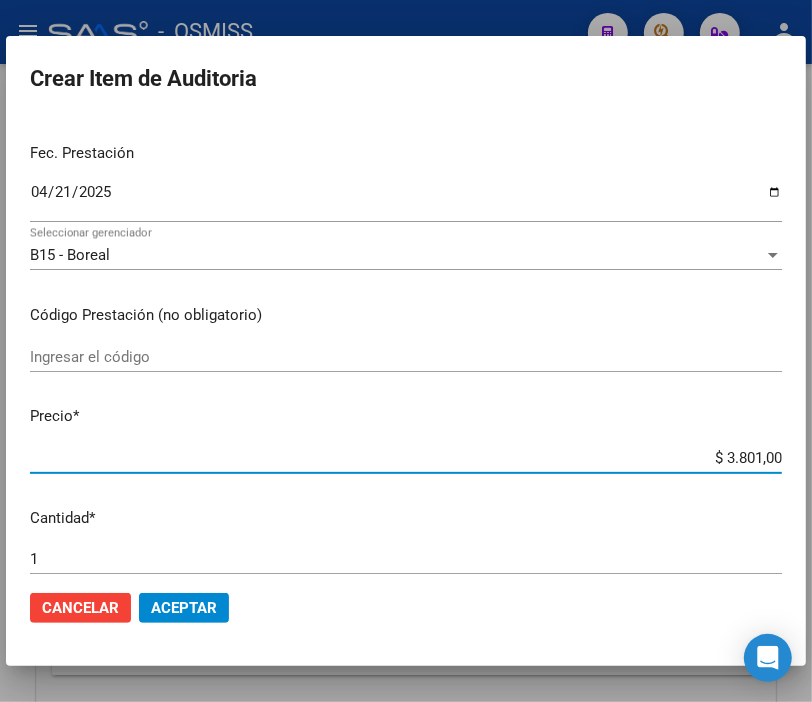 scroll, scrollTop: 333, scrollLeft: 0, axis: vertical 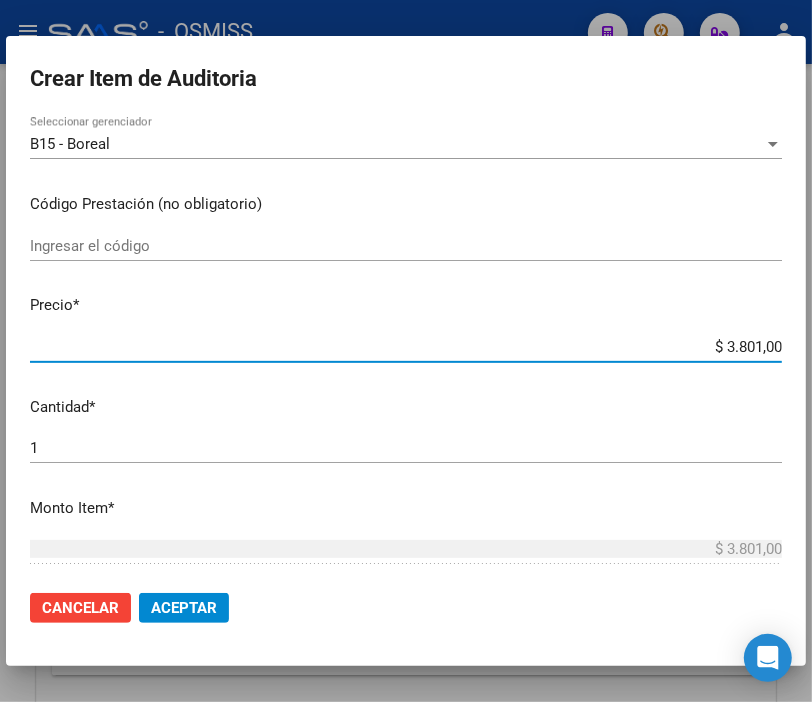 drag, startPoint x: -27, startPoint y: 452, endPoint x: -53, endPoint y: 452, distance: 26 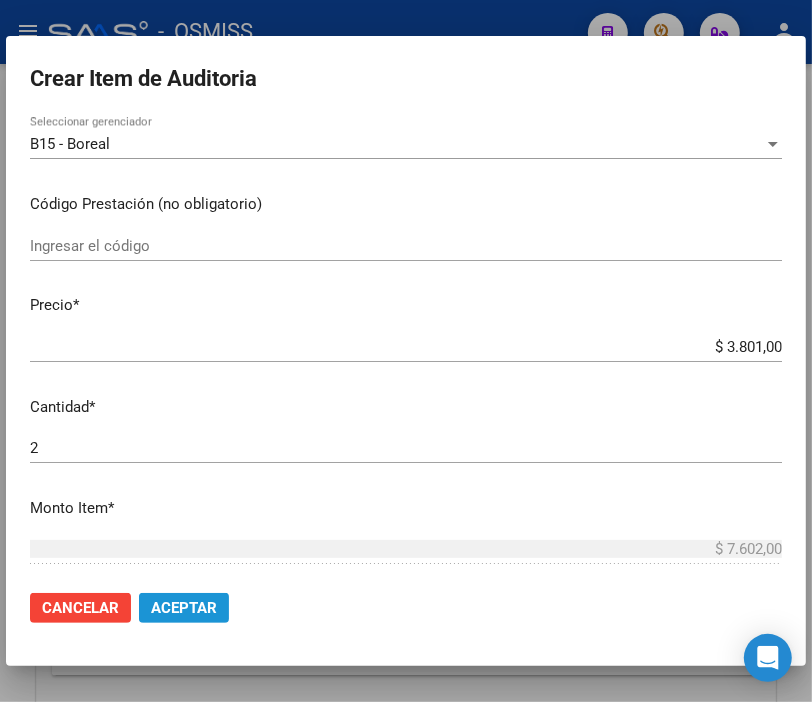 click on "Aceptar" 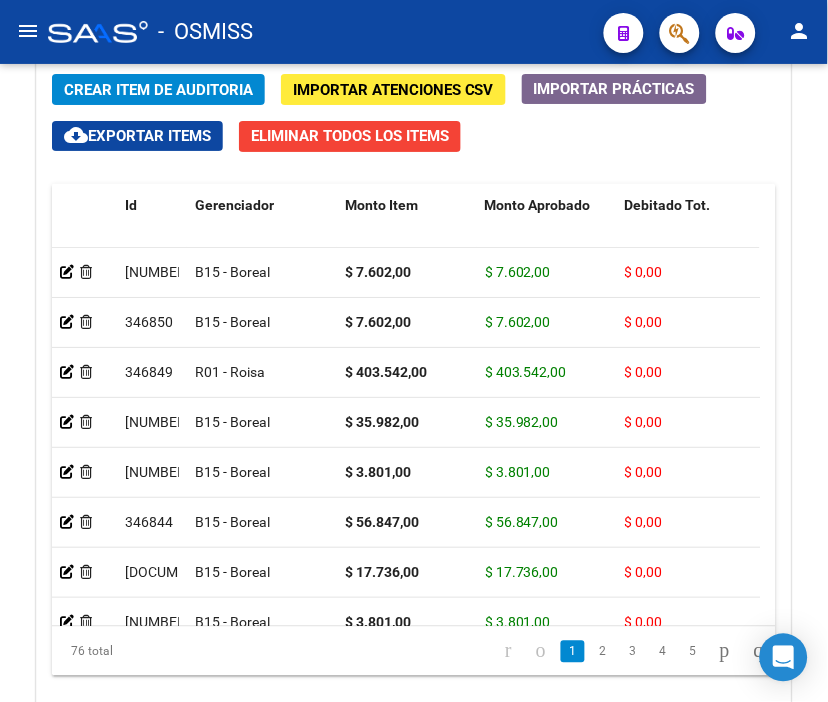 click on "-   OSMISS" 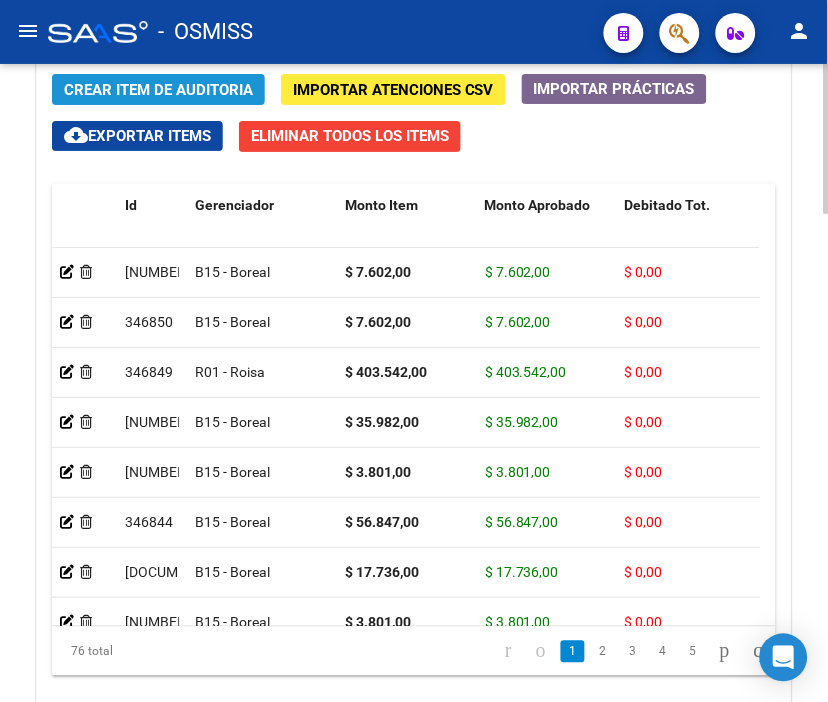 click on "Crear Item de Auditoria" 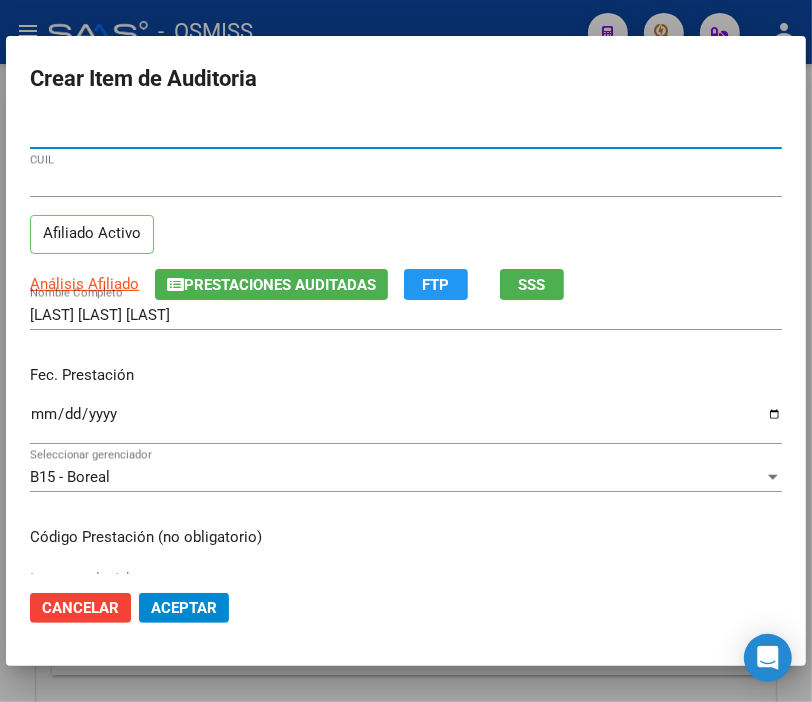 click on "Ingresar la fecha" at bounding box center (406, 422) 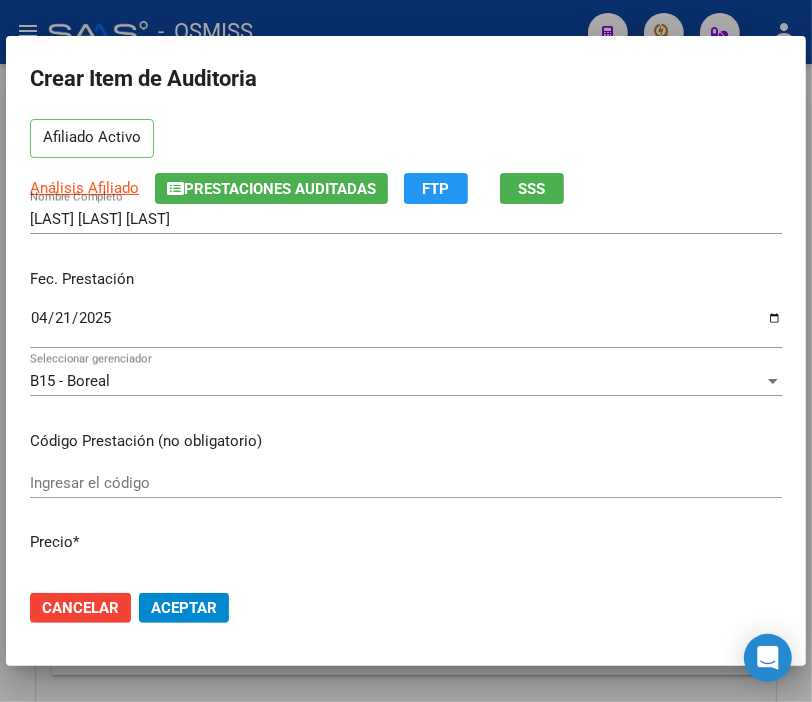 scroll, scrollTop: 333, scrollLeft: 0, axis: vertical 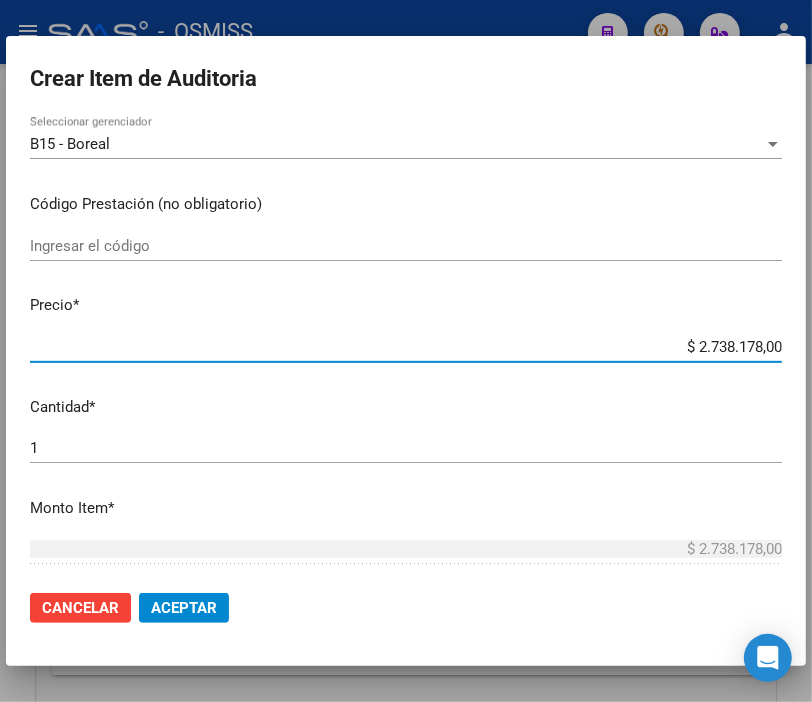 drag, startPoint x: 636, startPoint y: 340, endPoint x: 828, endPoint y: 344, distance: 192.04166 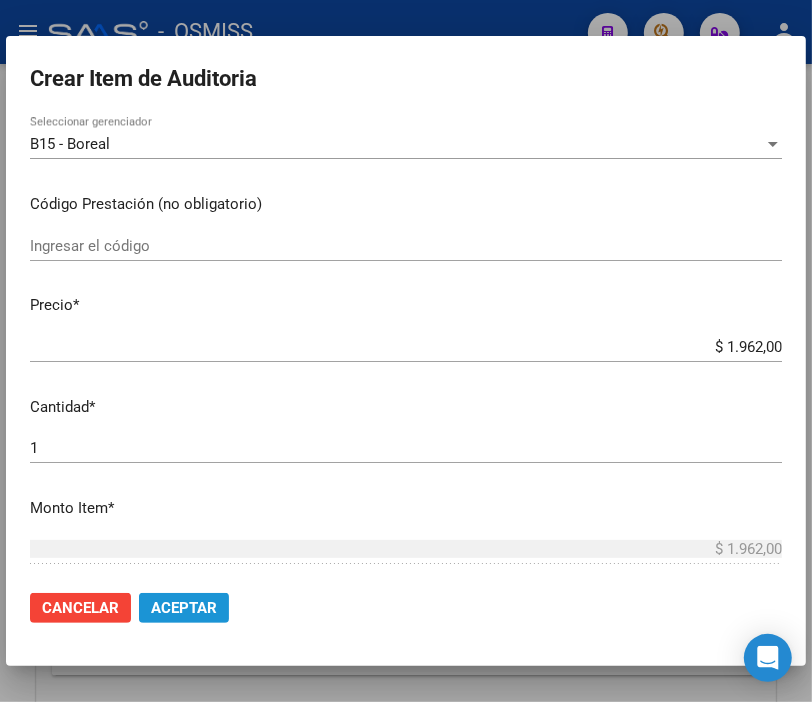 click on "Aceptar" 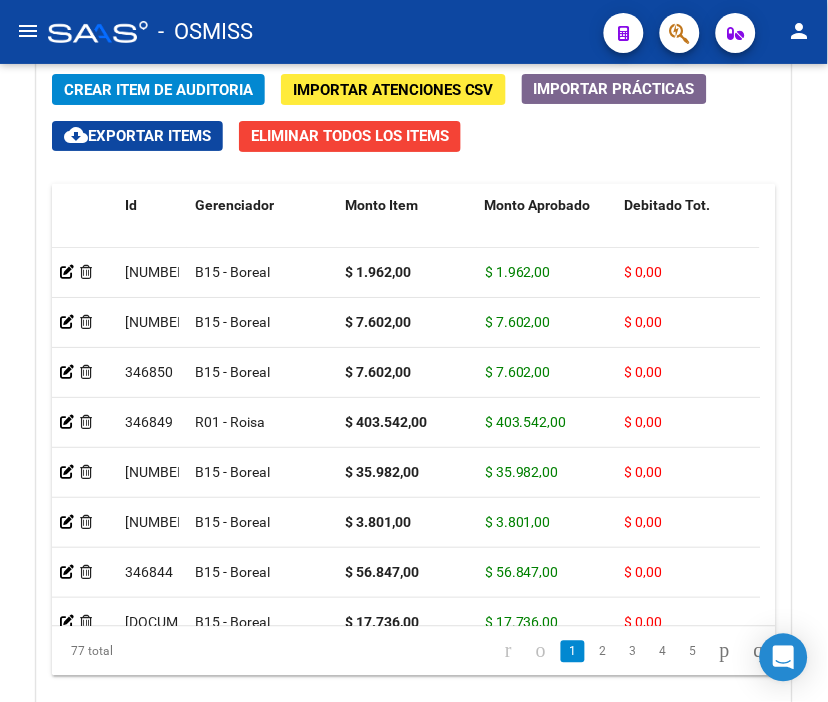 click on "-   OSMISS" 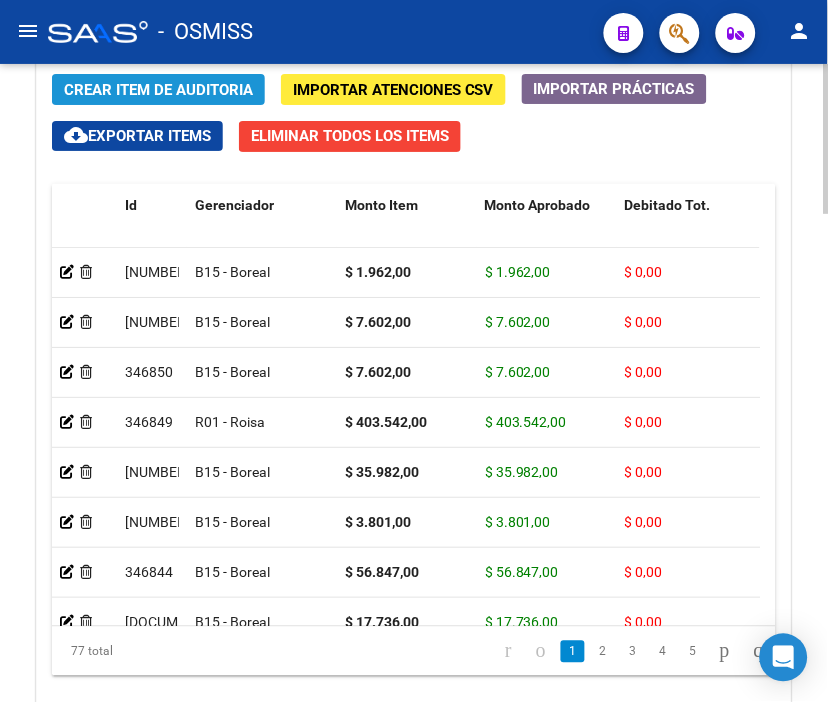 click on "Crear Item de Auditoria" 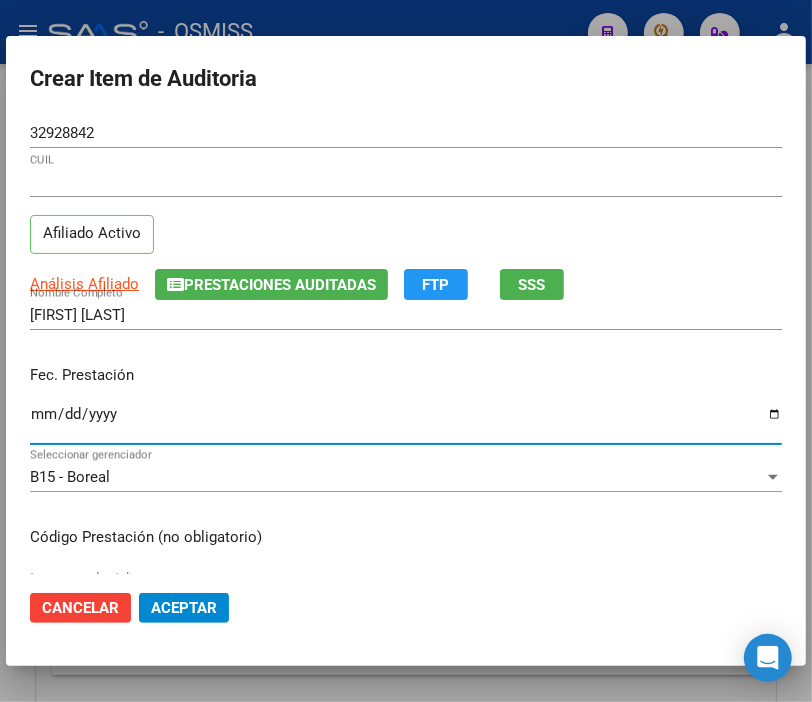 click on "Ingresar la fecha" at bounding box center (406, 422) 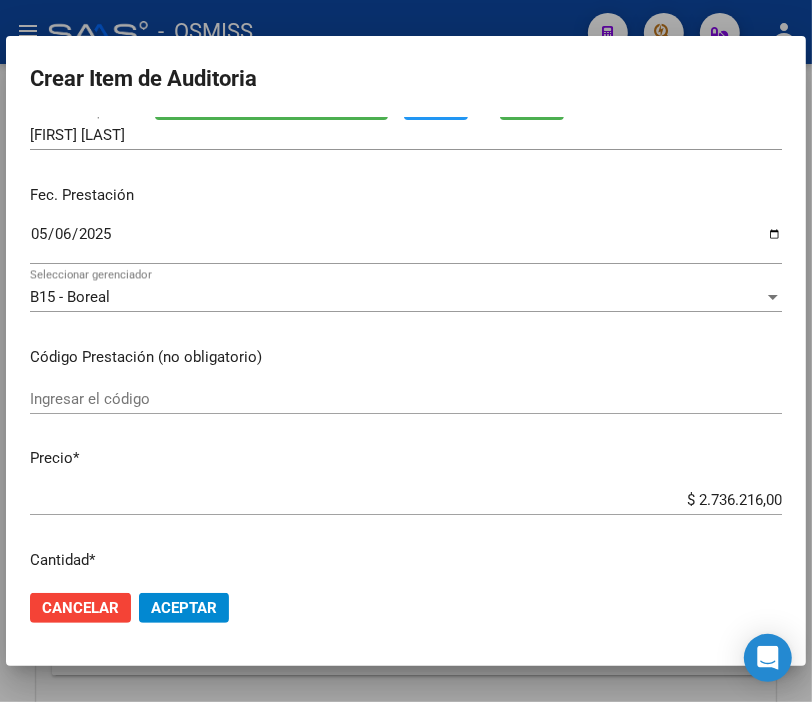 scroll, scrollTop: 222, scrollLeft: 0, axis: vertical 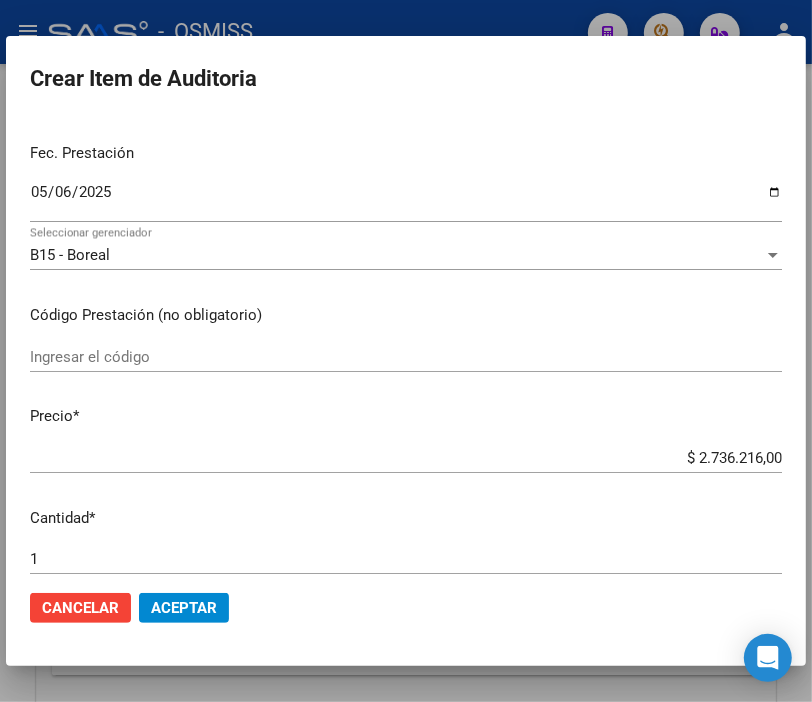 click on "$ 2.736.216,00 Ingresar el precio" at bounding box center [406, 458] 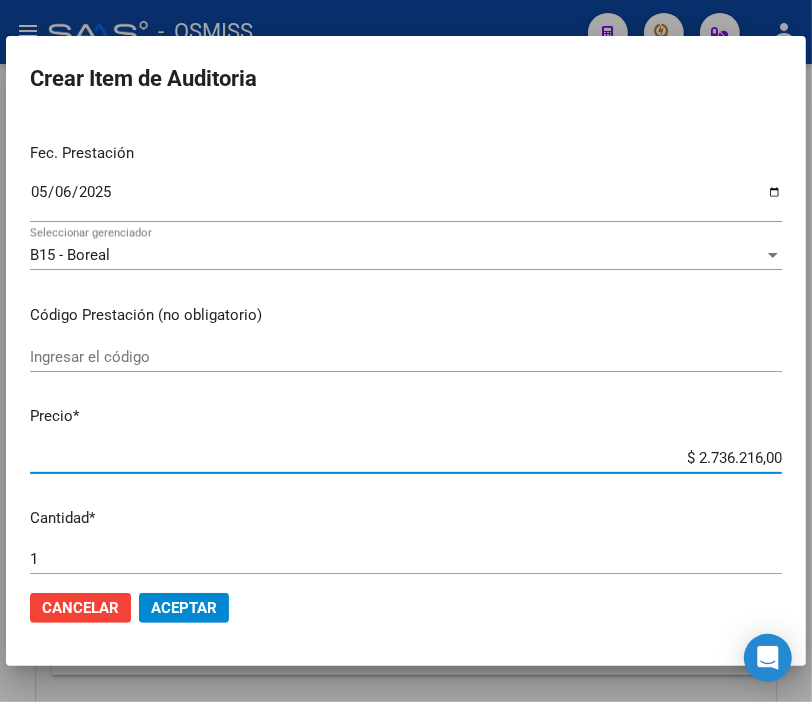 drag, startPoint x: 638, startPoint y: 447, endPoint x: 828, endPoint y: 454, distance: 190.1289 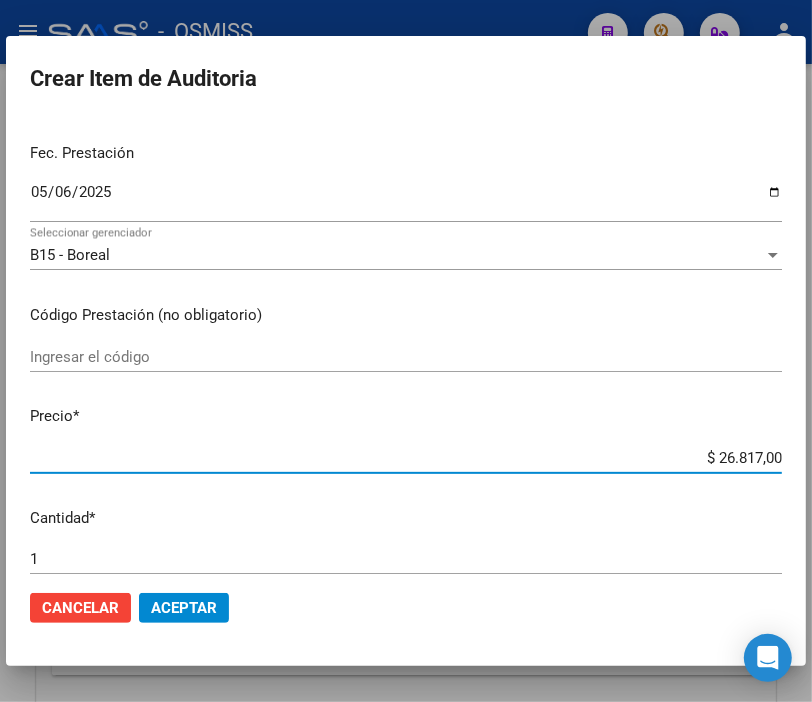 click on "Aceptar" 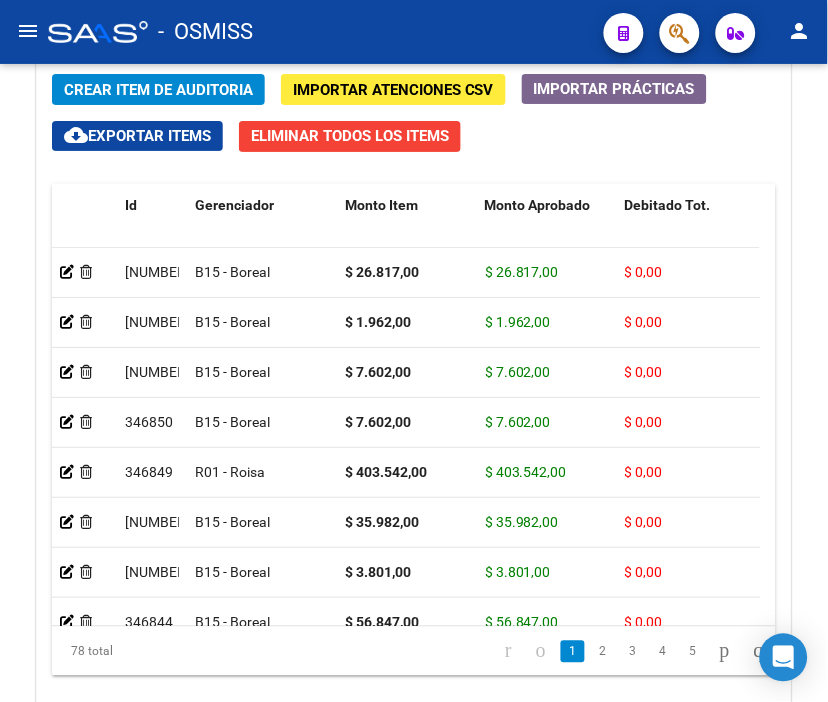 click on "-   OSMISS" 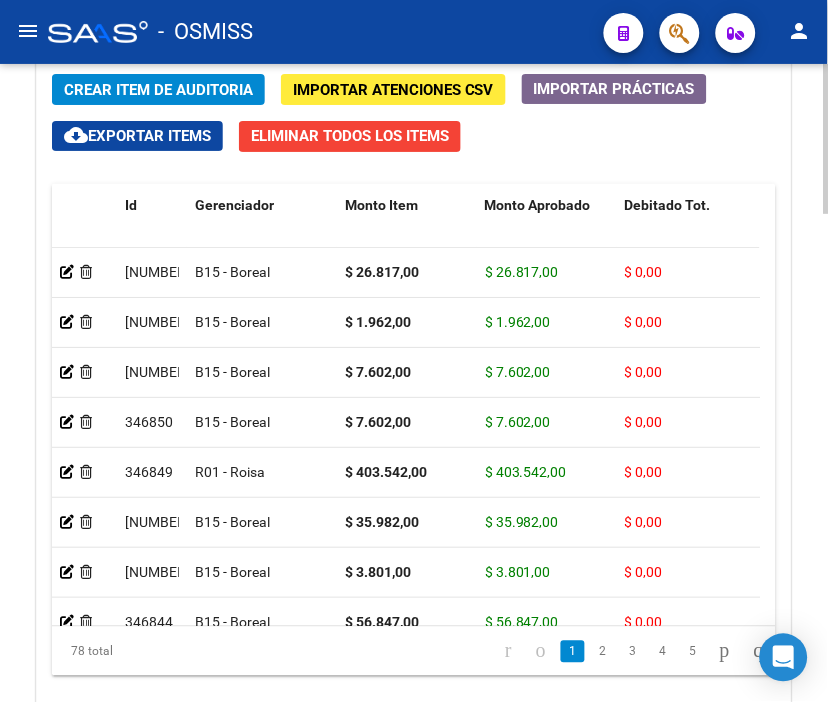 click on "Crear Item de Auditoria" 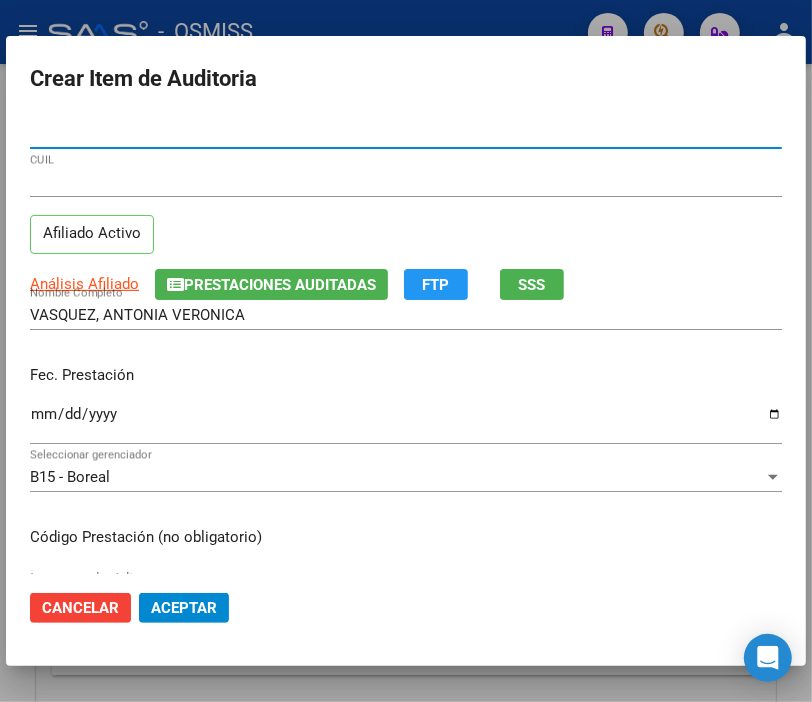 click on "Ingresar la fecha" at bounding box center (406, 422) 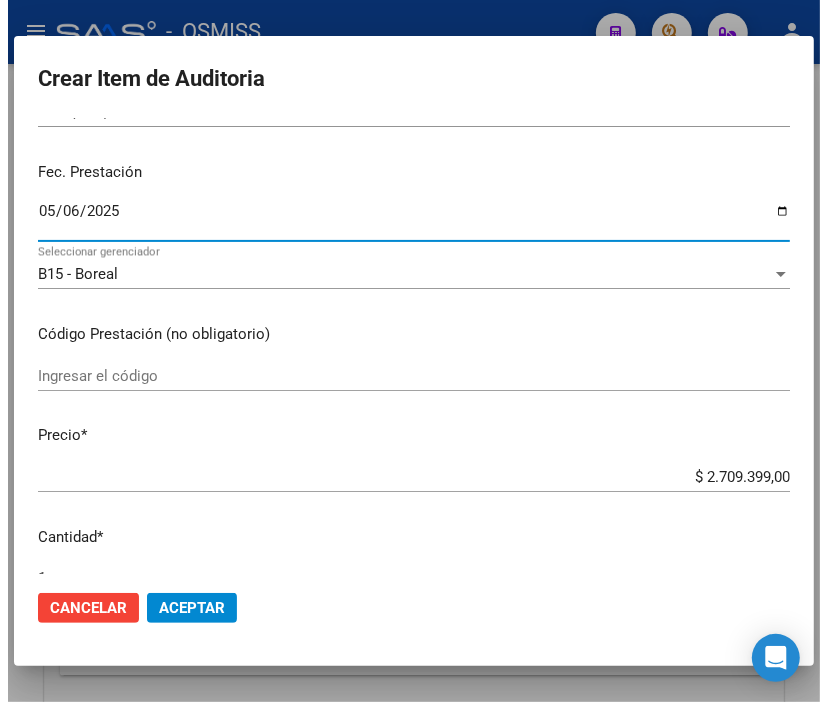 scroll, scrollTop: 222, scrollLeft: 0, axis: vertical 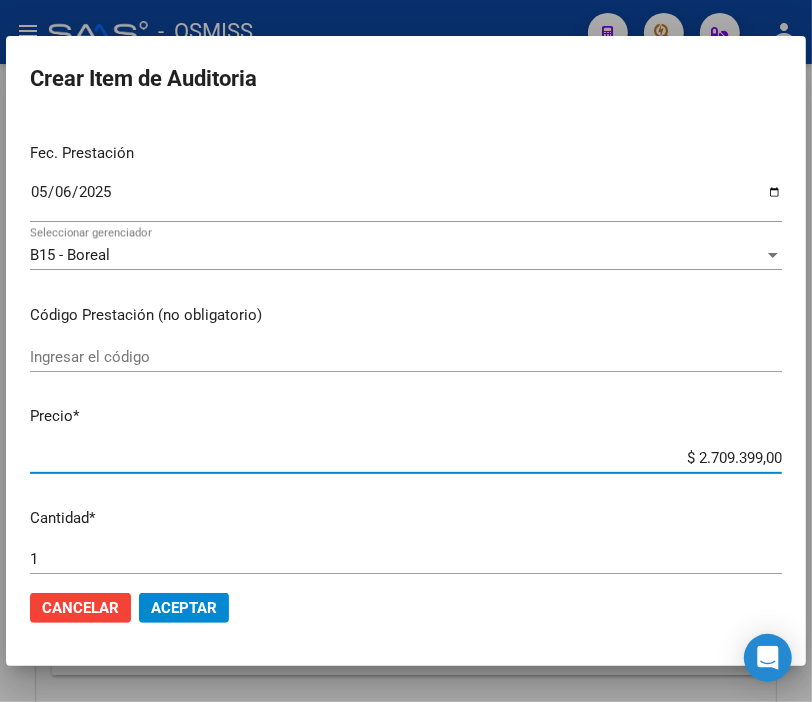 drag, startPoint x: 650, startPoint y: 460, endPoint x: 828, endPoint y: 498, distance: 182.01099 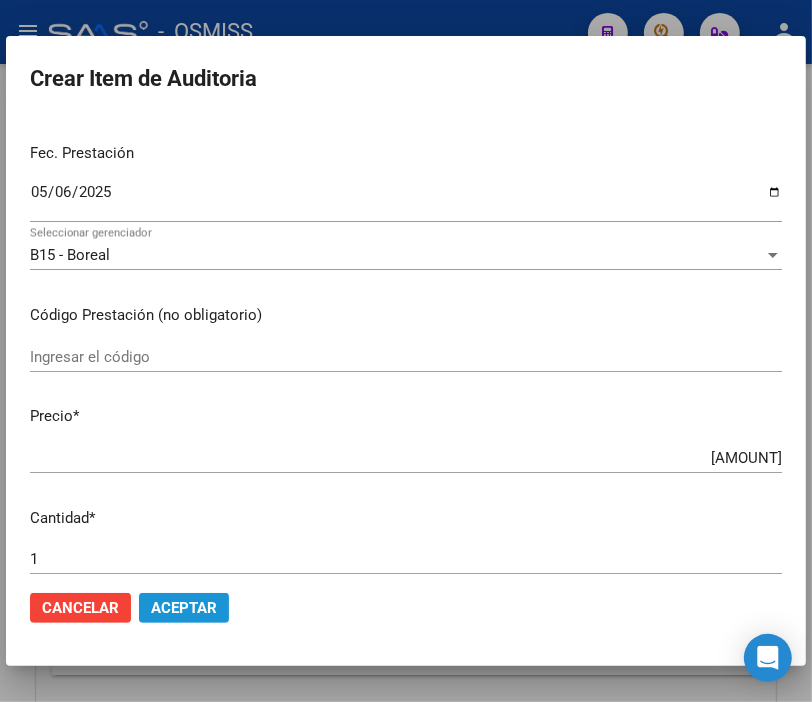 click on "Aceptar" 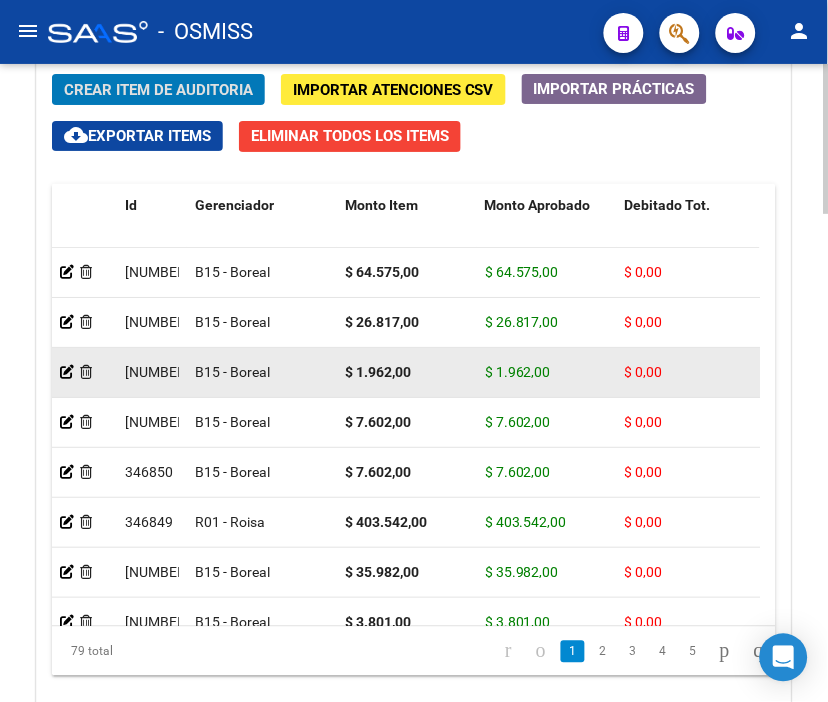 scroll, scrollTop: 1777, scrollLeft: 0, axis: vertical 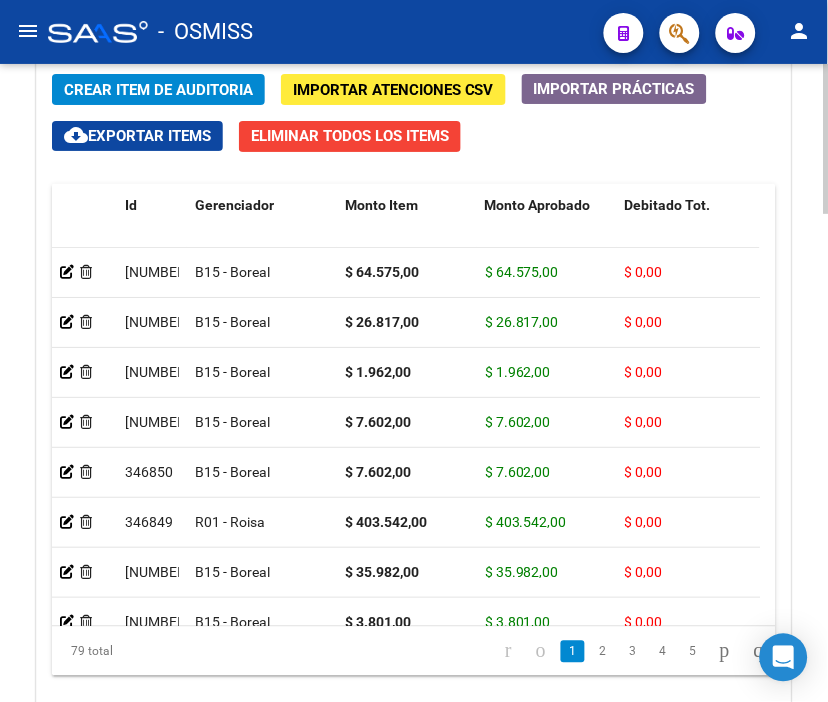 drag, startPoint x: 486, startPoint y: 22, endPoint x: 160, endPoint y: 92, distance: 333.43066 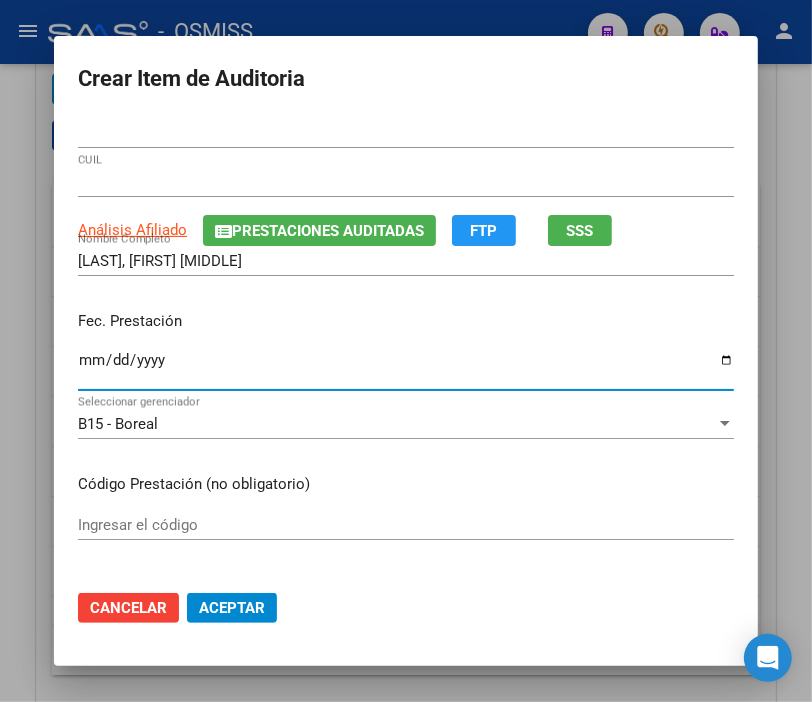 click on "Ingresar la fecha" at bounding box center [406, 368] 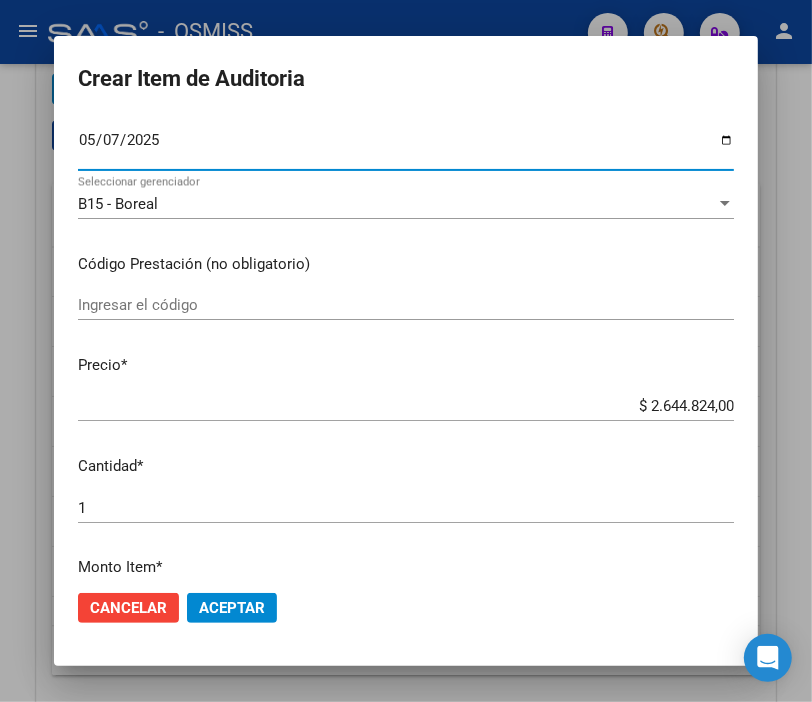 scroll, scrollTop: 222, scrollLeft: 0, axis: vertical 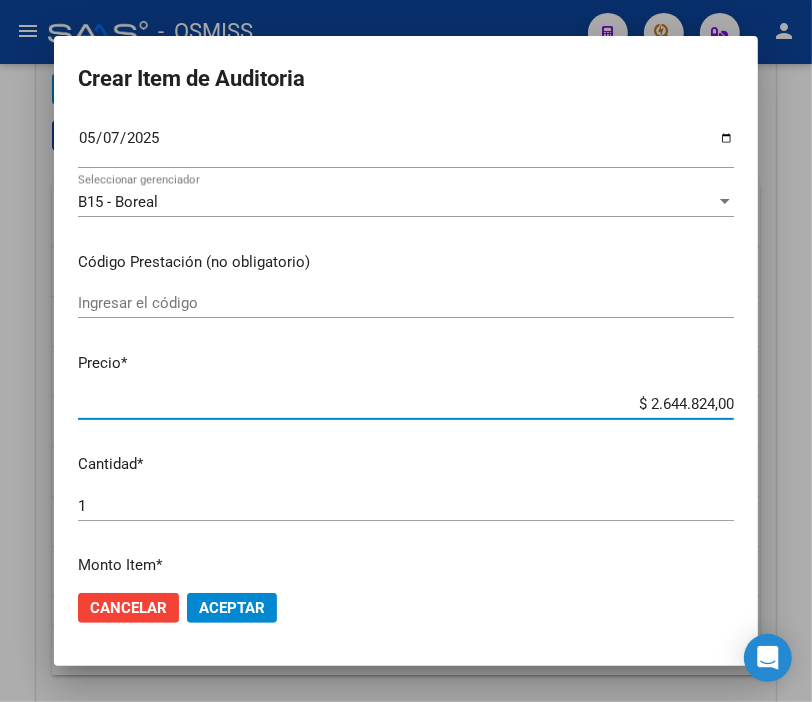 drag, startPoint x: 628, startPoint y: 401, endPoint x: 828, endPoint y: 420, distance: 200.90047 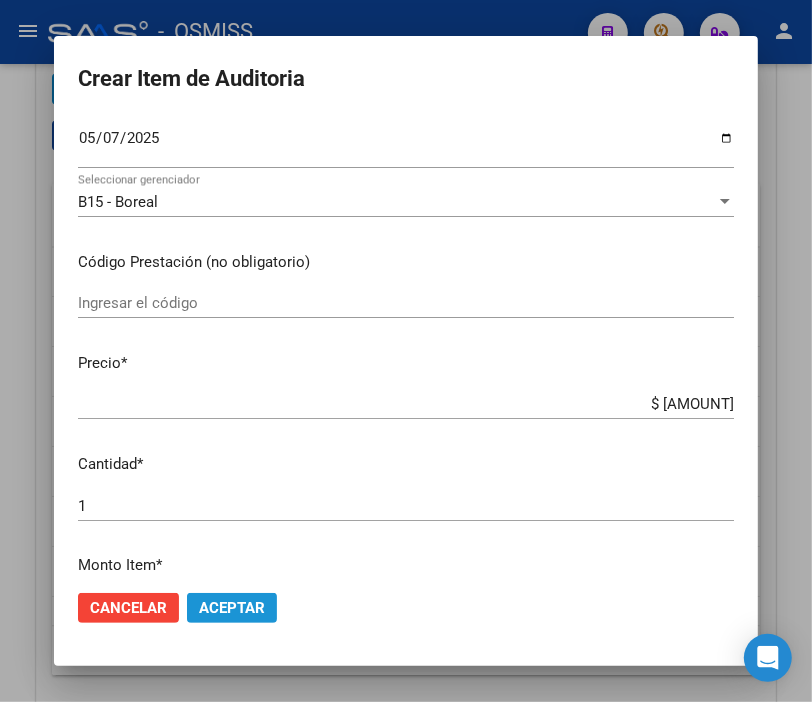 click on "Aceptar" 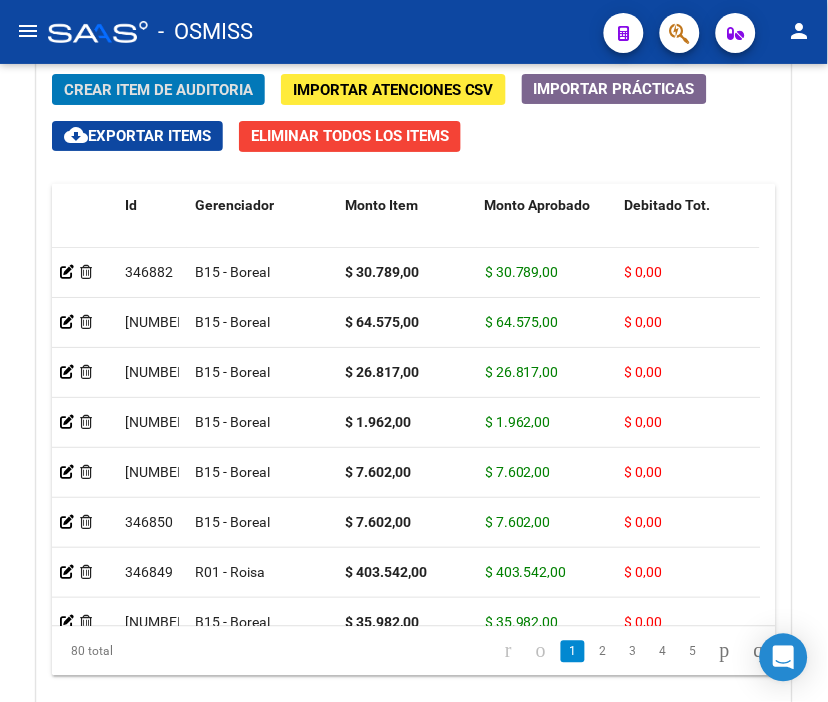 click on "-   OSMISS" 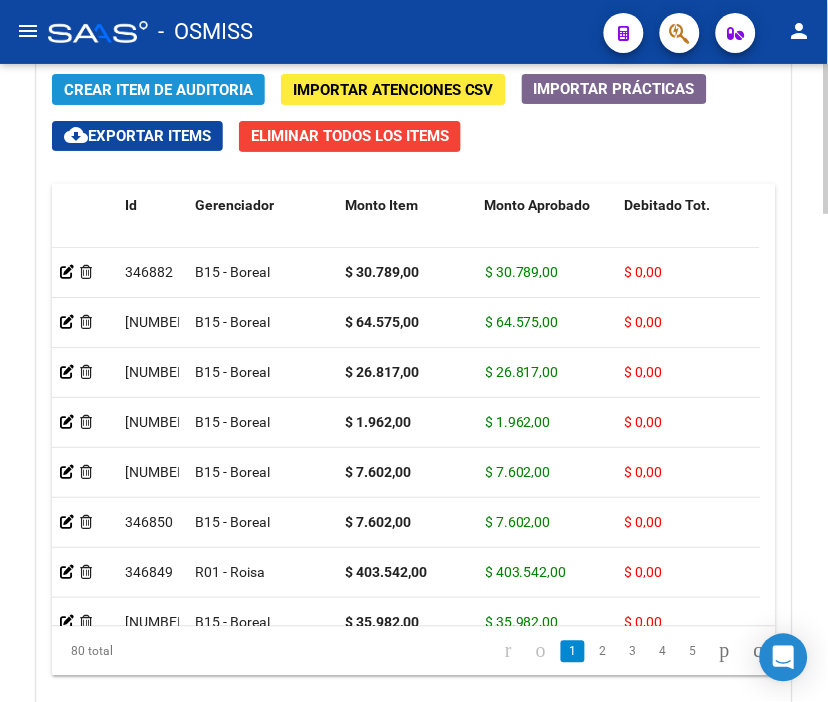click on "Crear Item de Auditoria" 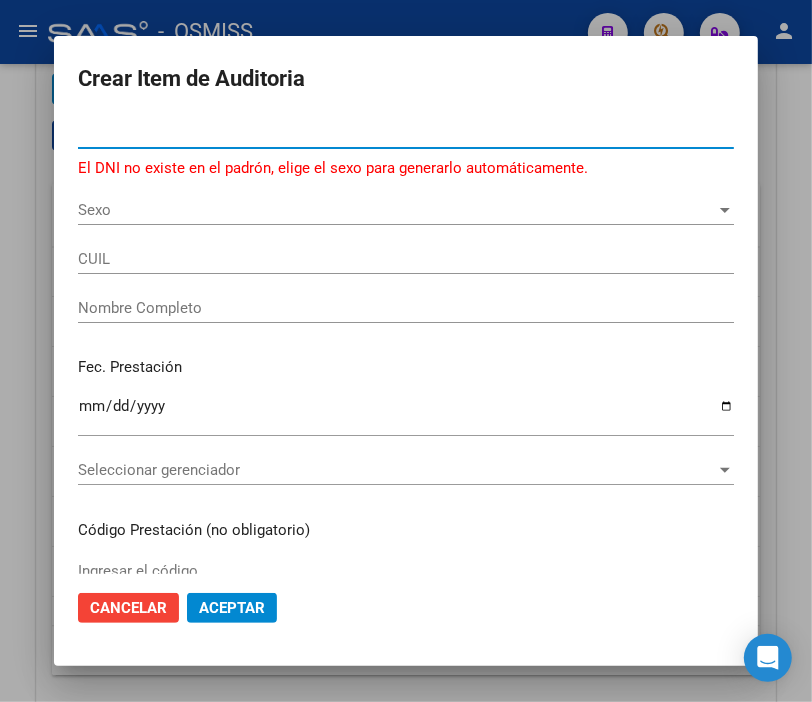 drag, startPoint x: 166, startPoint y: 124, endPoint x: -58, endPoint y: 148, distance: 225.28204 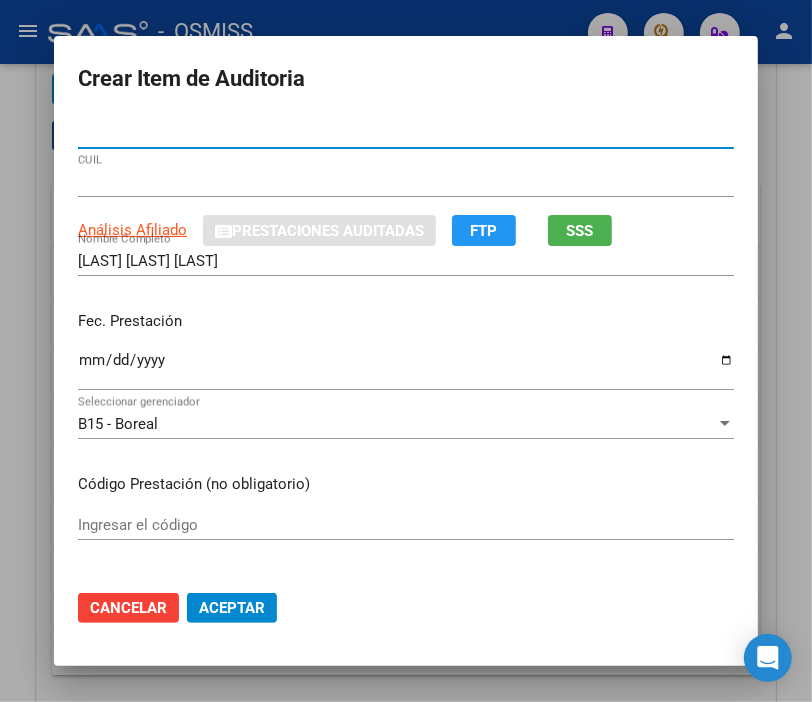click on "Ingresar la fecha" at bounding box center [406, 368] 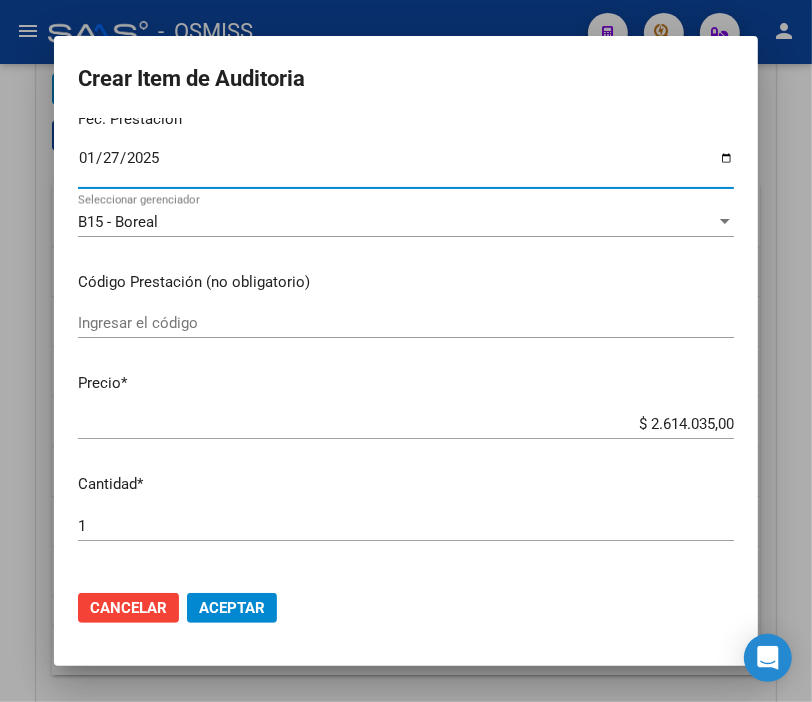 scroll, scrollTop: 222, scrollLeft: 0, axis: vertical 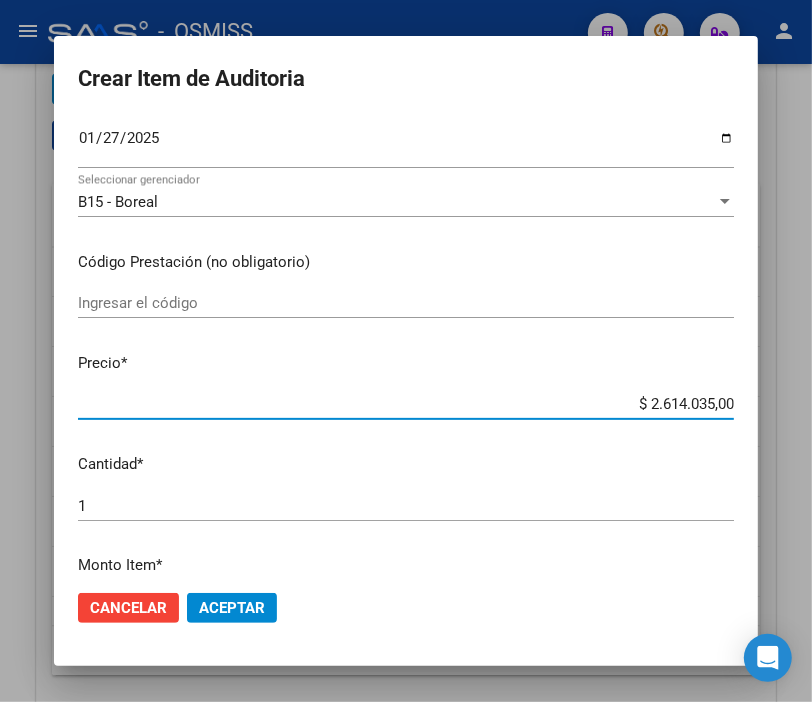 drag, startPoint x: 607, startPoint y: 412, endPoint x: 828, endPoint y: 415, distance: 221.02036 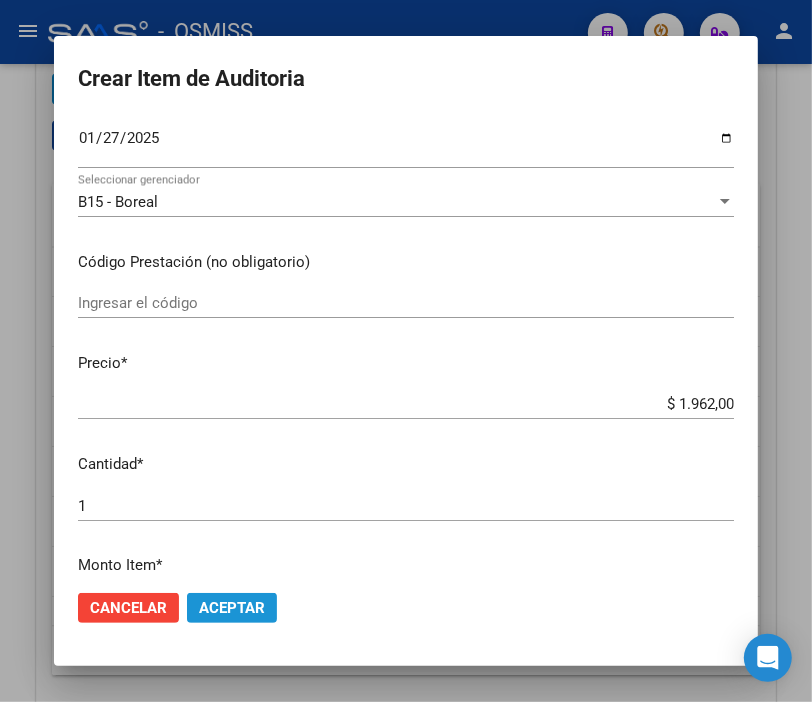 click on "Aceptar" 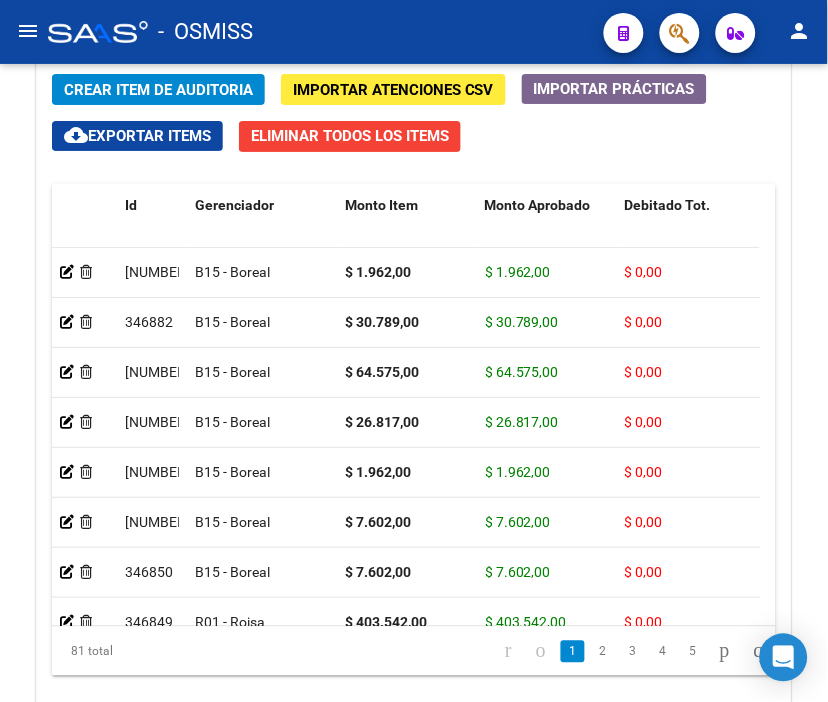 click on "-   OSMISS" 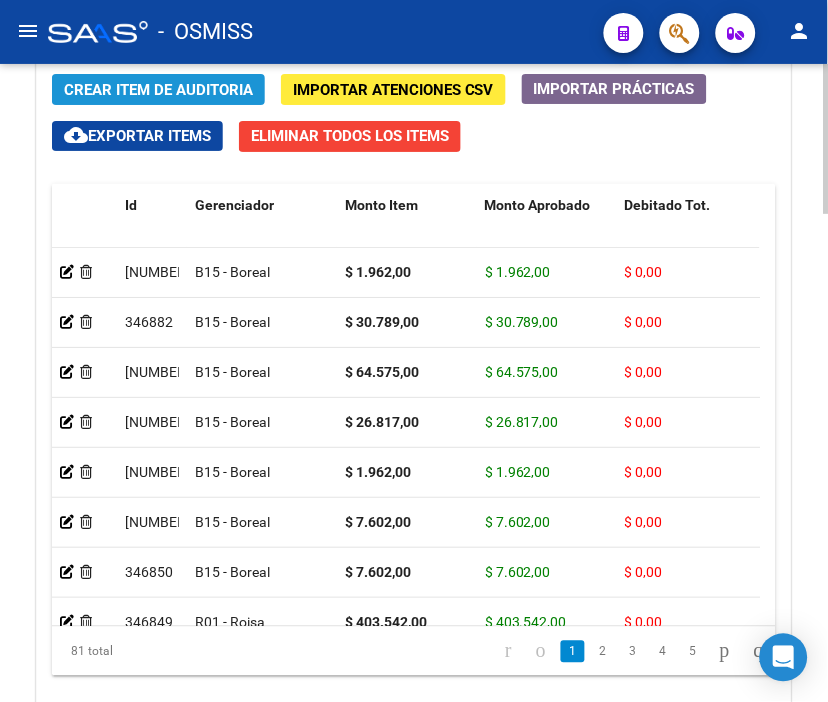 click on "Crear Item de Auditoria" 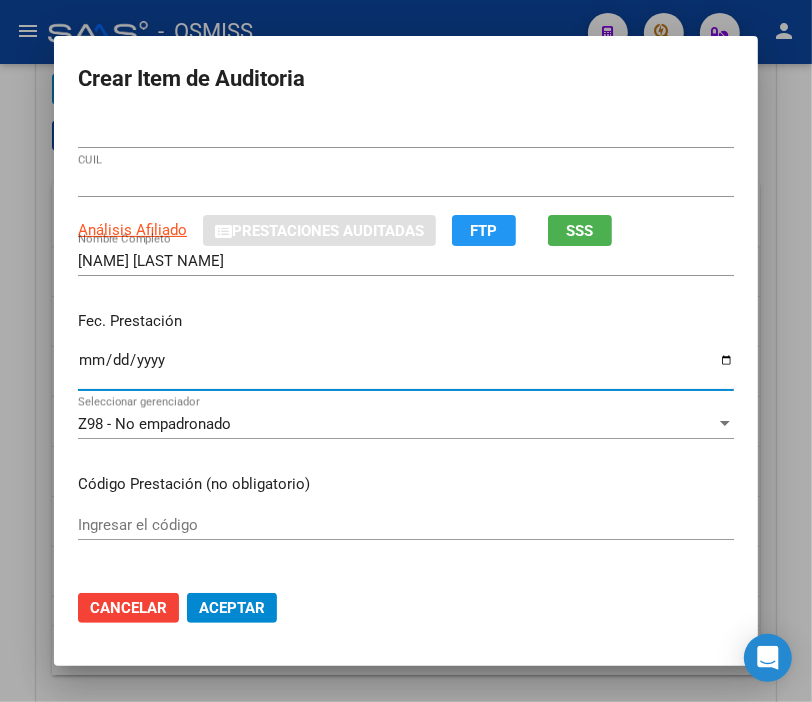 click on "Ingresar la fecha" at bounding box center [406, 368] 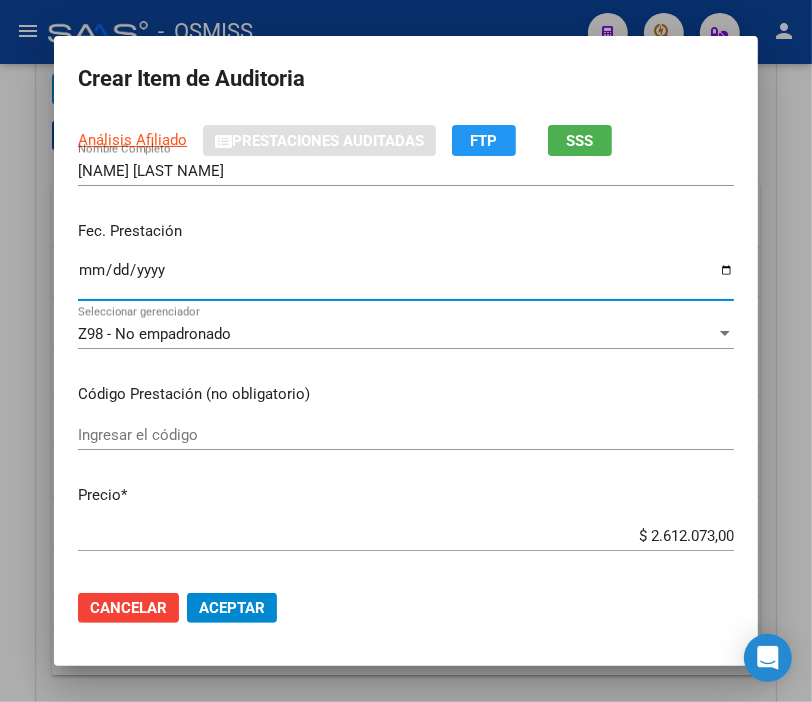 scroll, scrollTop: 222, scrollLeft: 0, axis: vertical 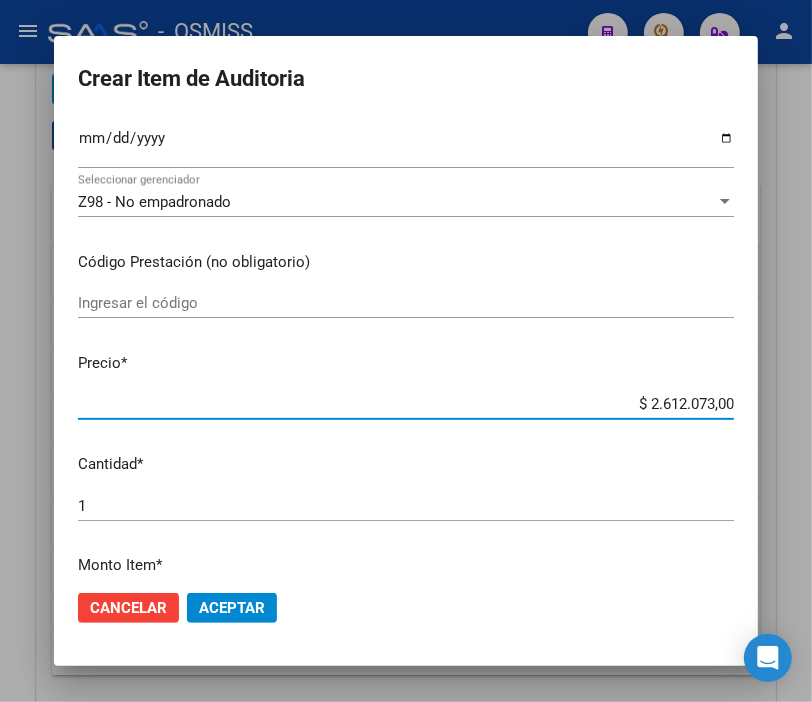 drag, startPoint x: 594, startPoint y: 401, endPoint x: 828, endPoint y: 417, distance: 234.54637 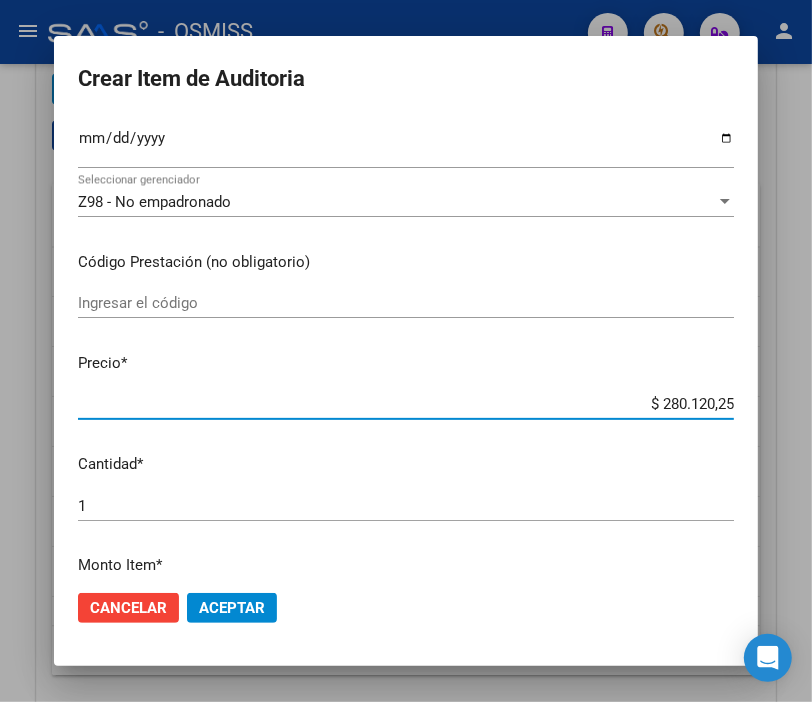drag, startPoint x: 604, startPoint y: 408, endPoint x: 802, endPoint y: 407, distance: 198.00252 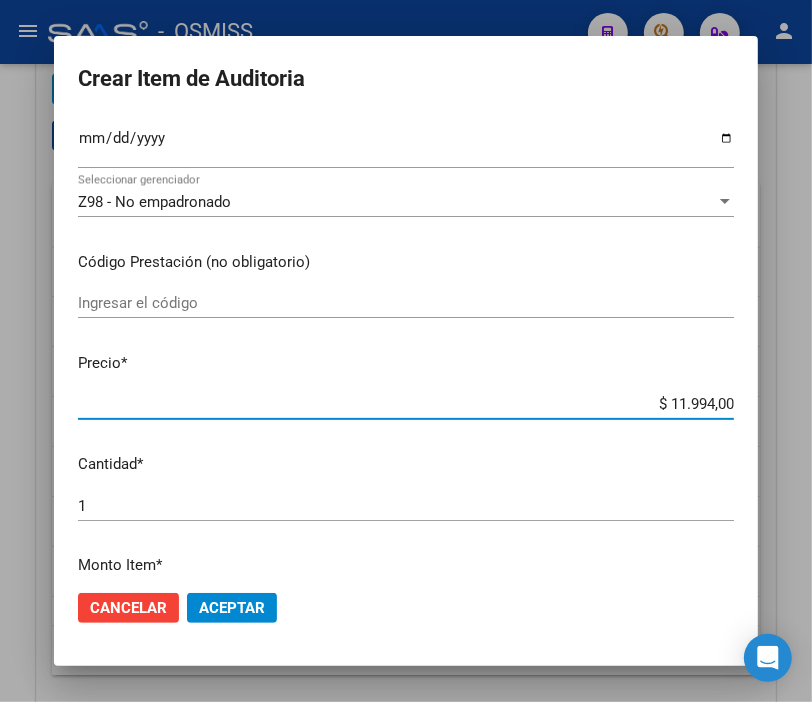 click on "Aceptar" 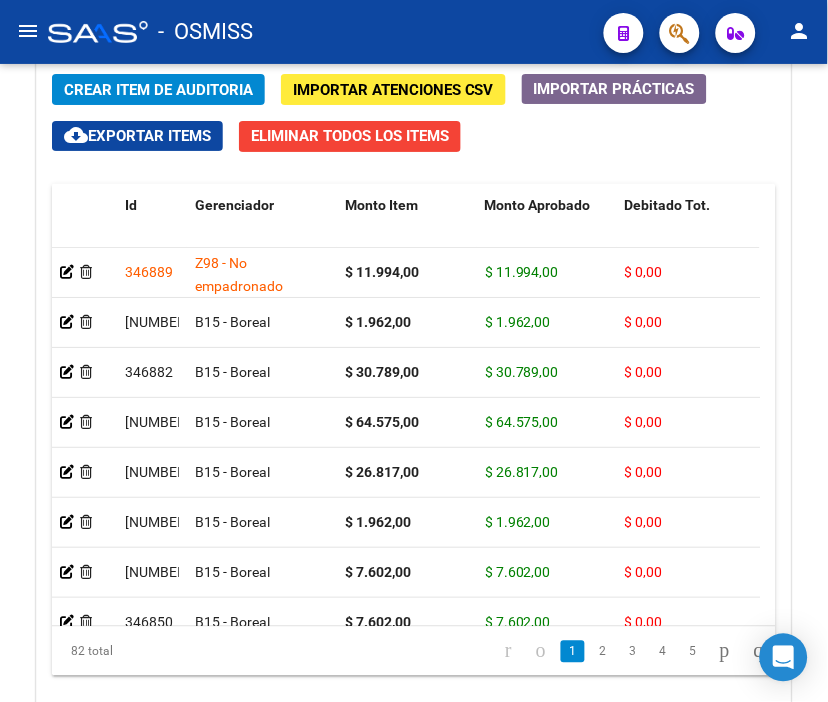 click on "-   OSMISS" 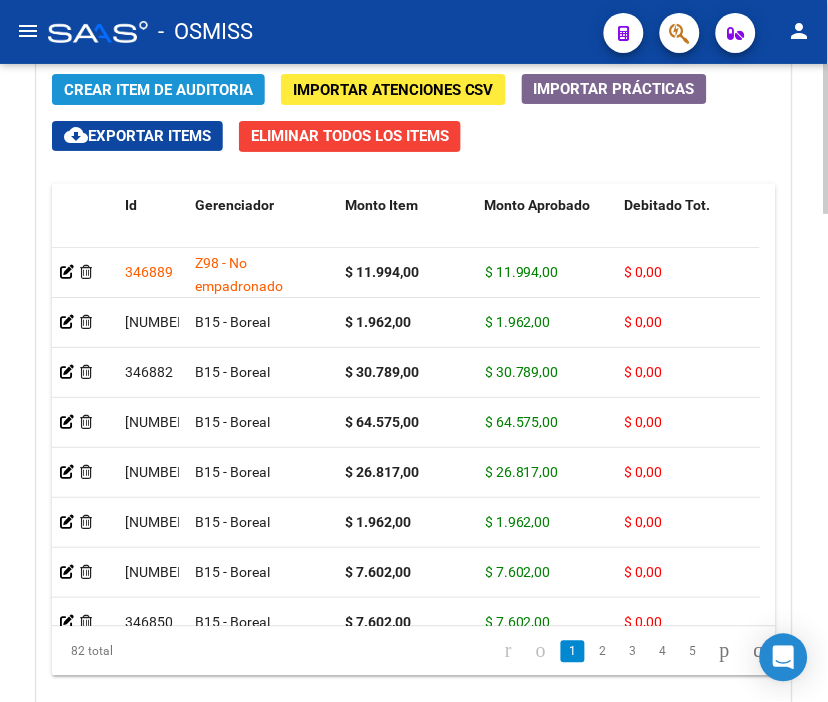click on "Crear Item de Auditoria" 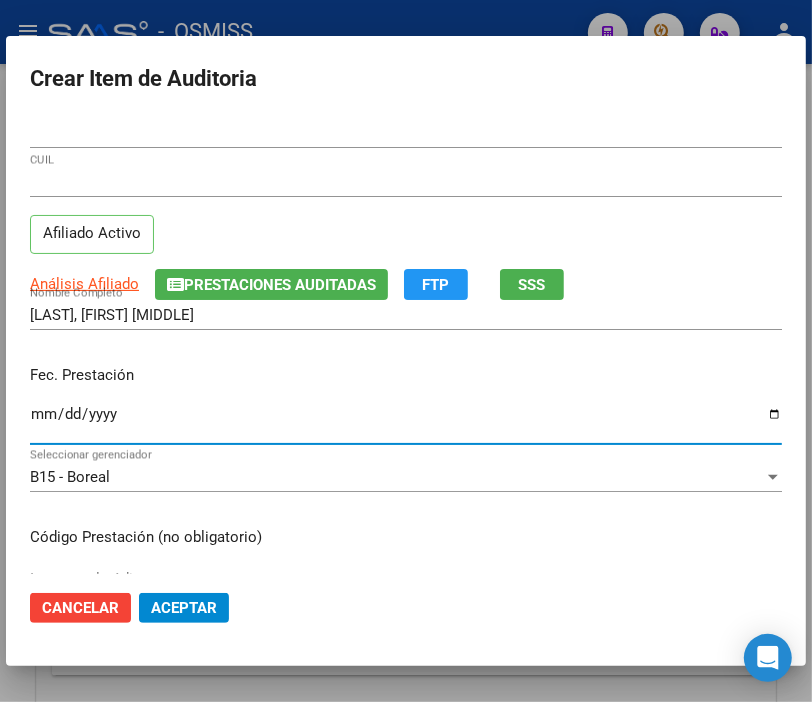 click on "Ingresar la fecha" at bounding box center [406, 422] 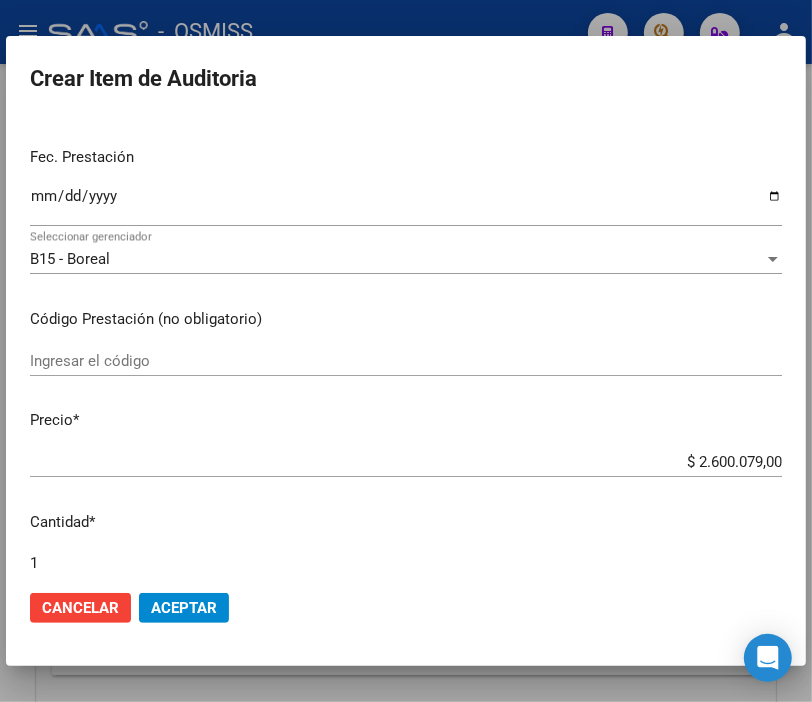 scroll, scrollTop: 222, scrollLeft: 0, axis: vertical 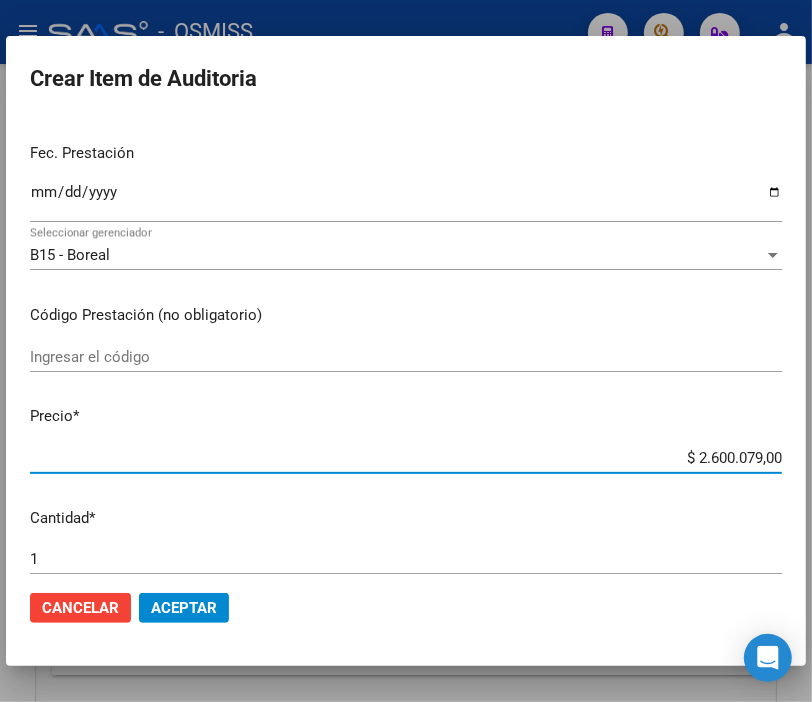 drag, startPoint x: 646, startPoint y: 460, endPoint x: 828, endPoint y: 471, distance: 182.3321 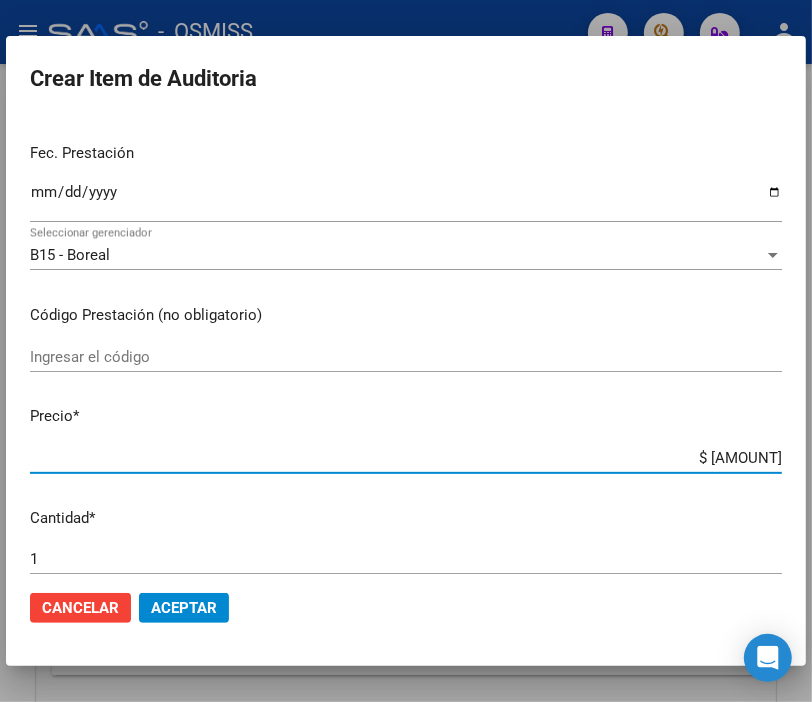 click on "Aceptar" 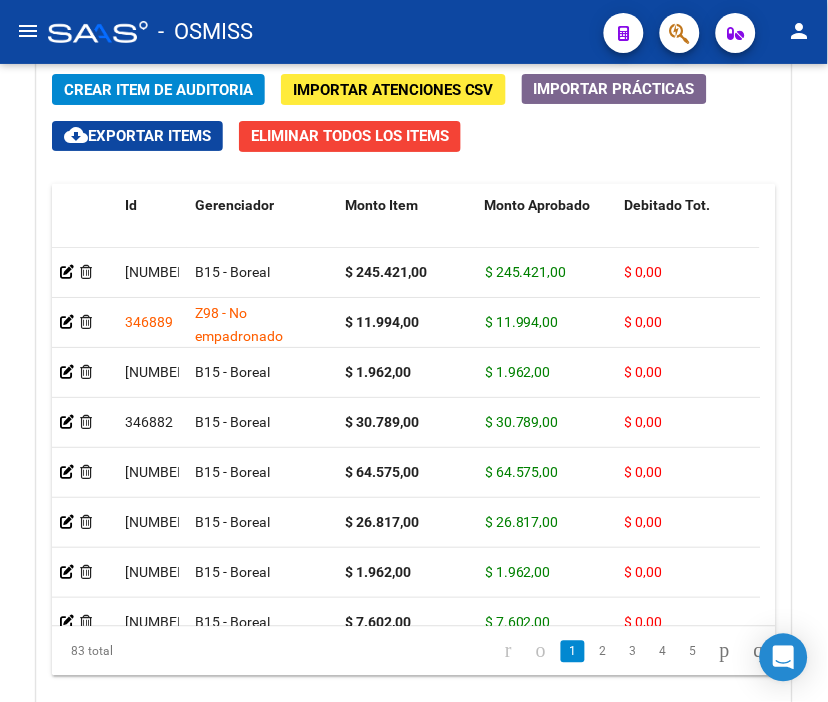 click on "-   OSMISS" 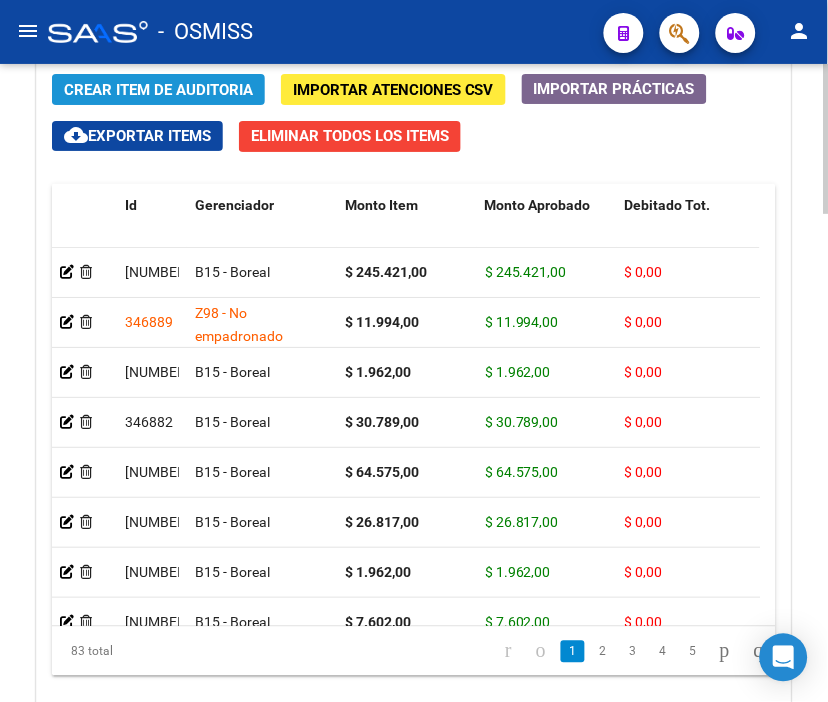 click on "Crear Item de Auditoria" 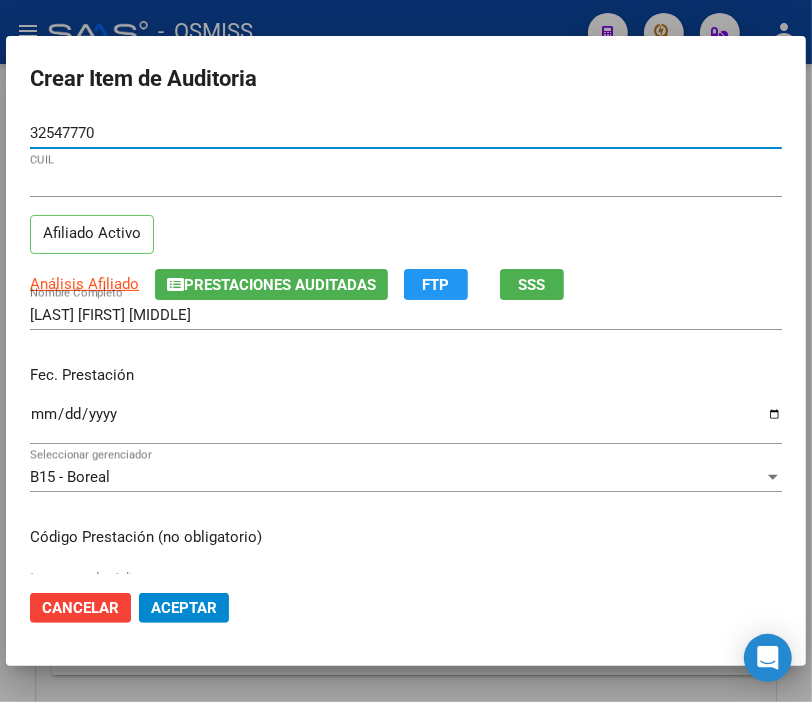 click on "Ingresar la fecha" at bounding box center (406, 422) 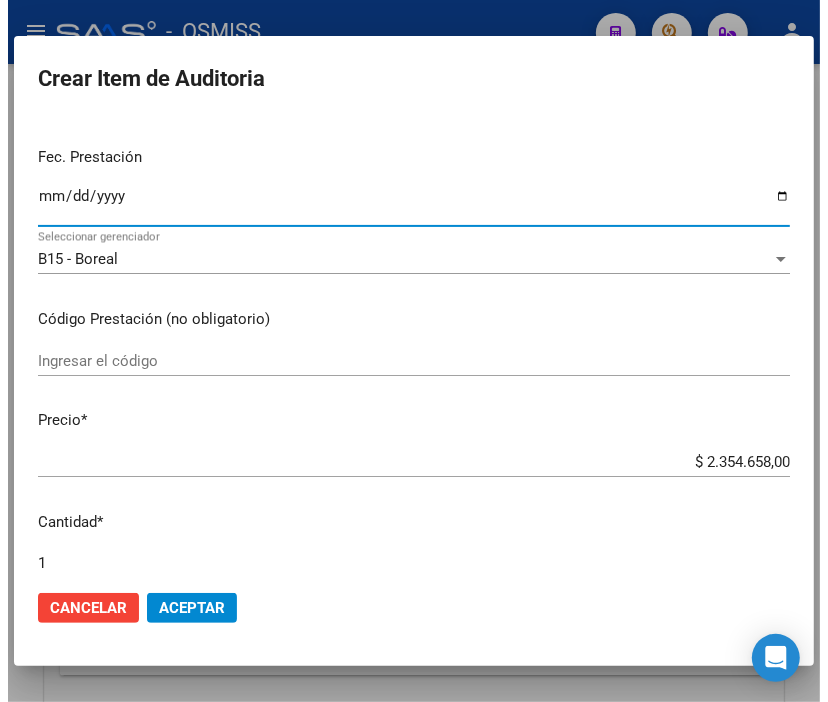 scroll, scrollTop: 222, scrollLeft: 0, axis: vertical 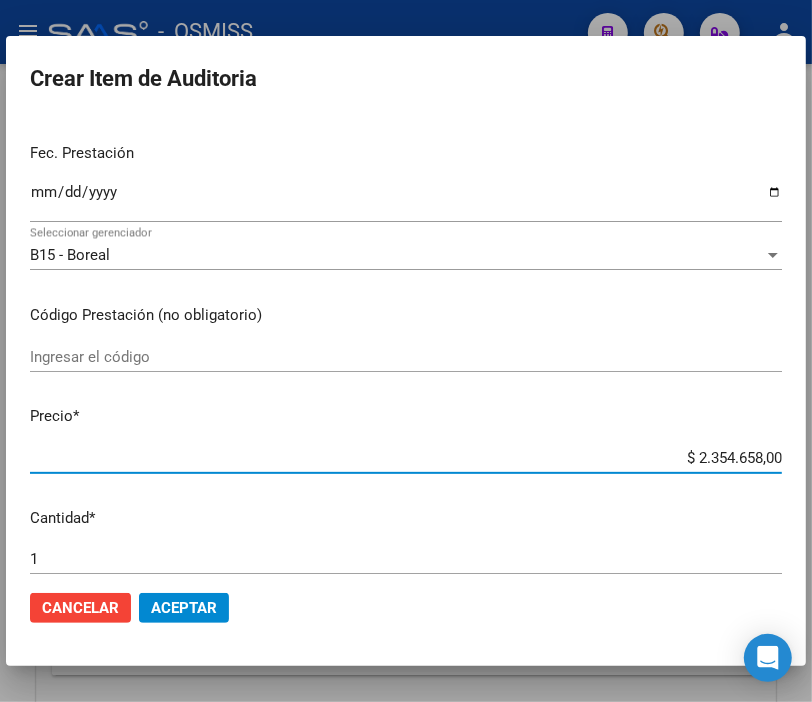 drag, startPoint x: 647, startPoint y: 462, endPoint x: 828, endPoint y: 462, distance: 181 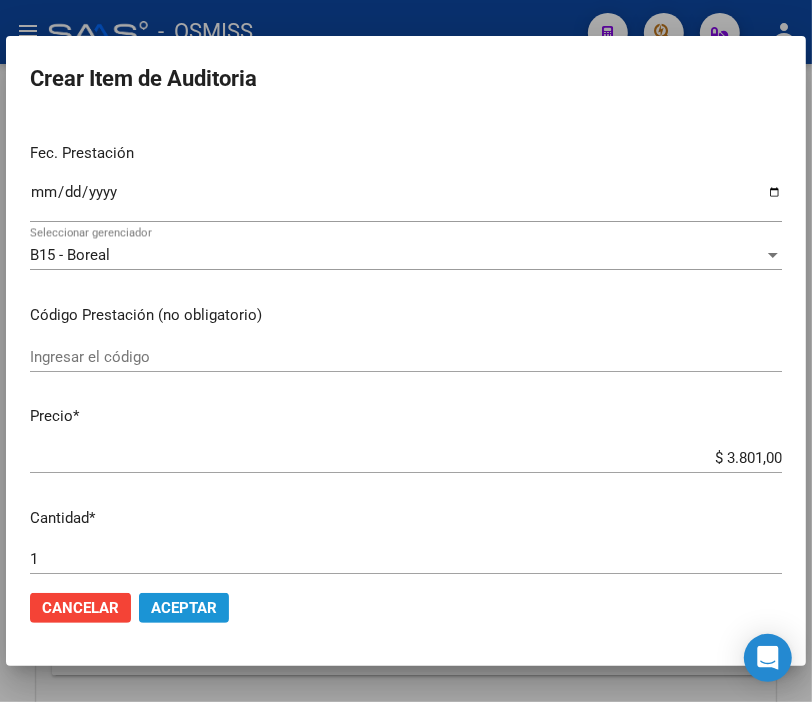 click on "Aceptar" 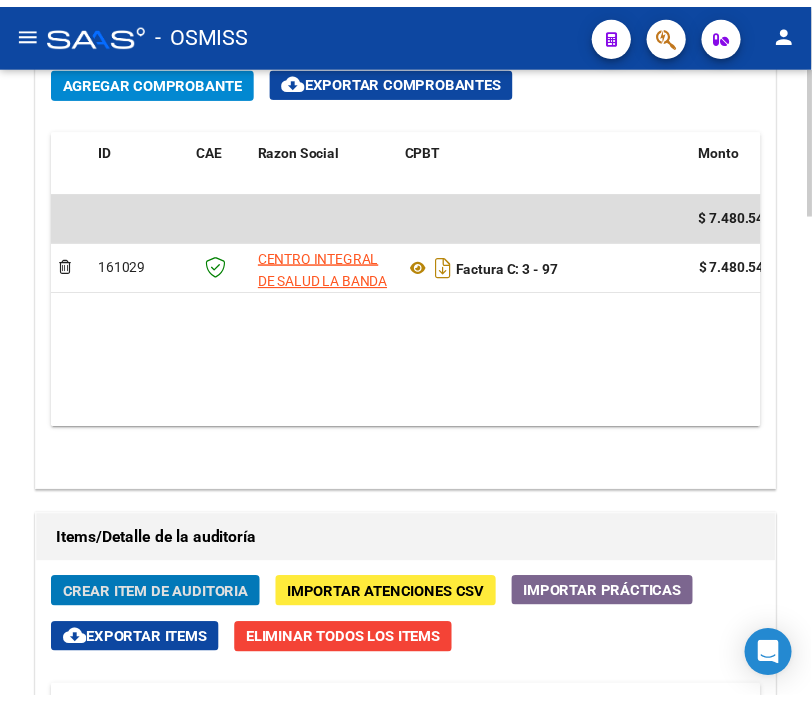 scroll, scrollTop: 0, scrollLeft: 0, axis: both 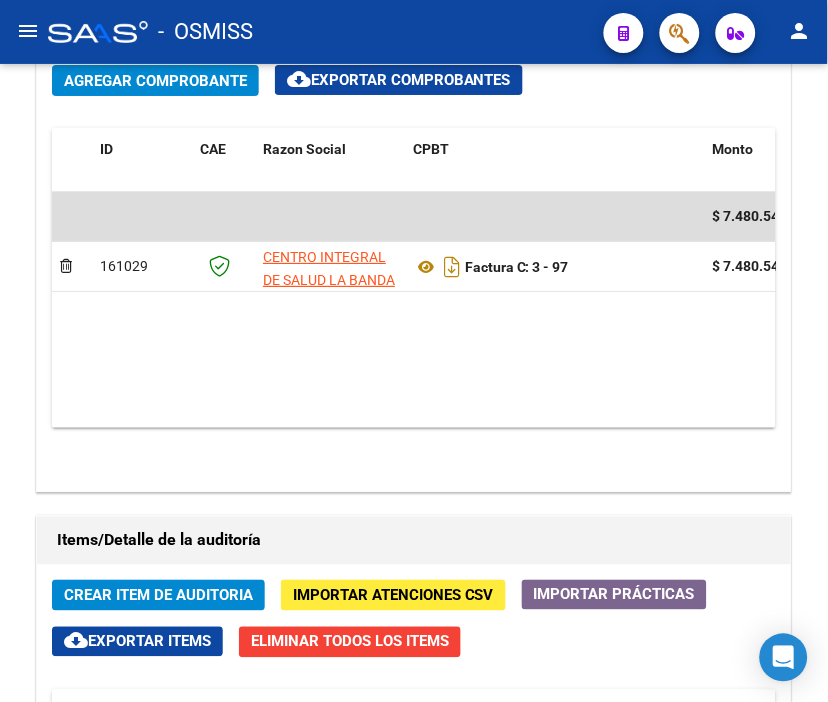 click 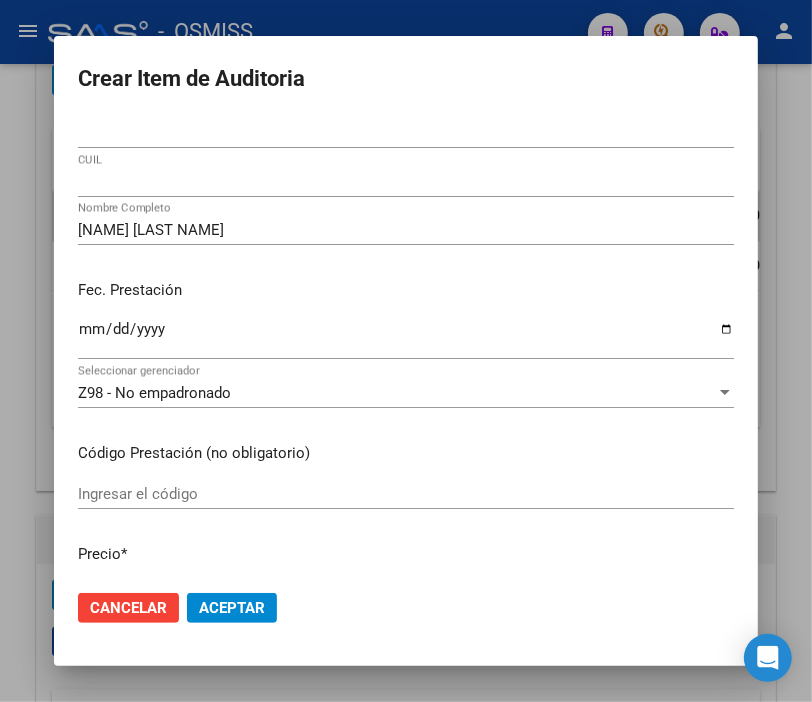 click on "Crear Item de Auditoria" at bounding box center [406, 79] 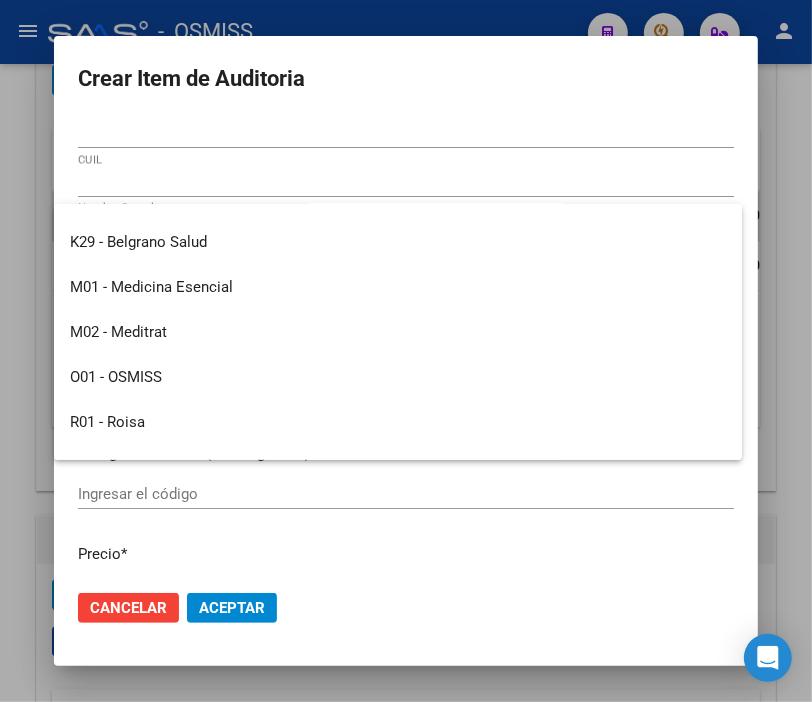 scroll, scrollTop: 221, scrollLeft: 0, axis: vertical 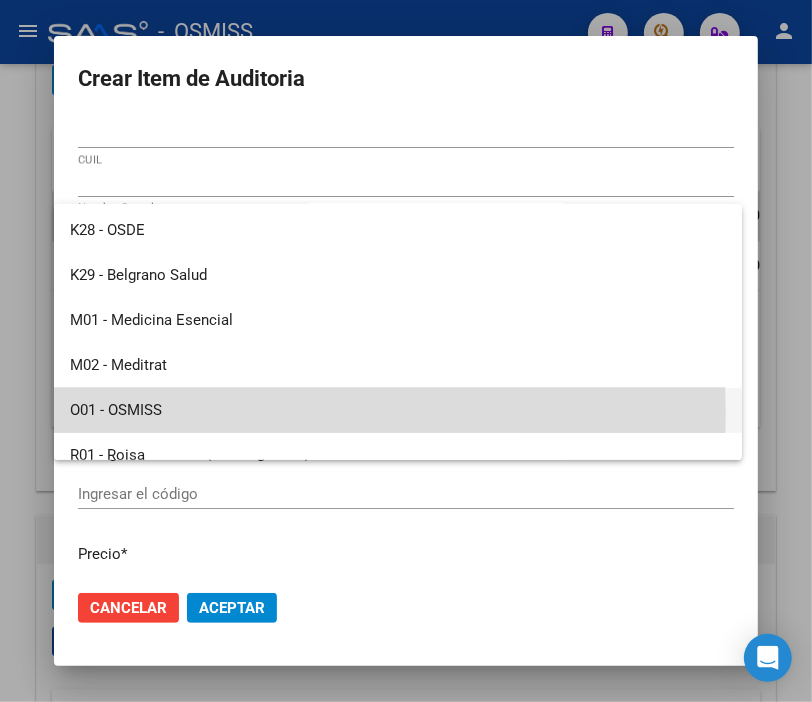 click on "O01 - OSMISS" at bounding box center (398, 410) 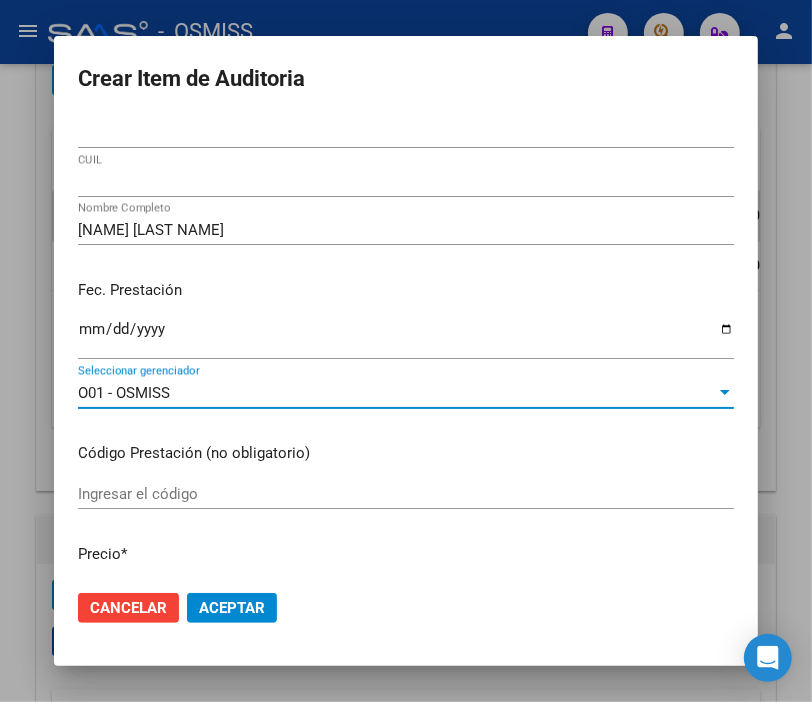 click on "Aceptar" 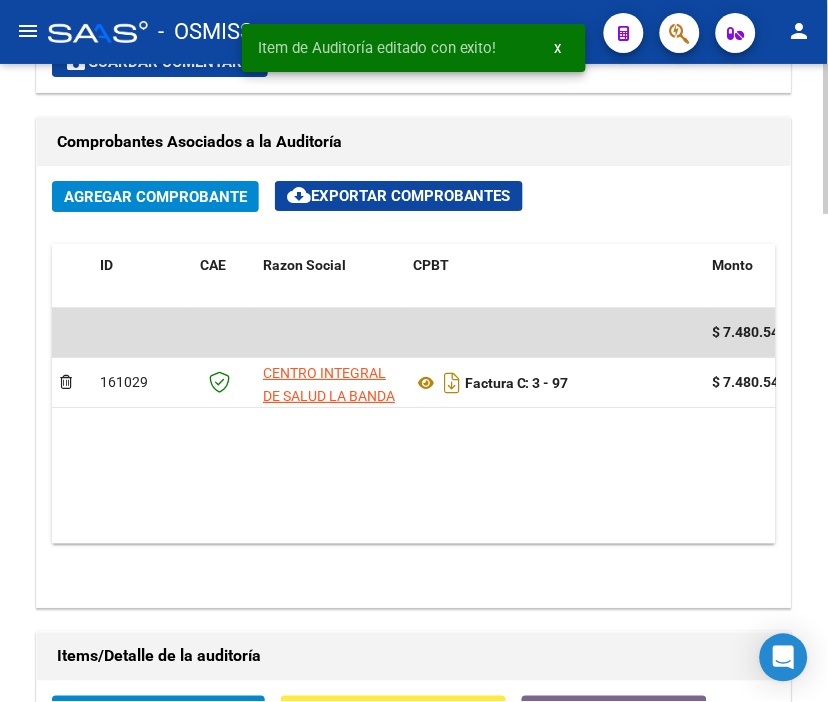 scroll, scrollTop: 1777, scrollLeft: 0, axis: vertical 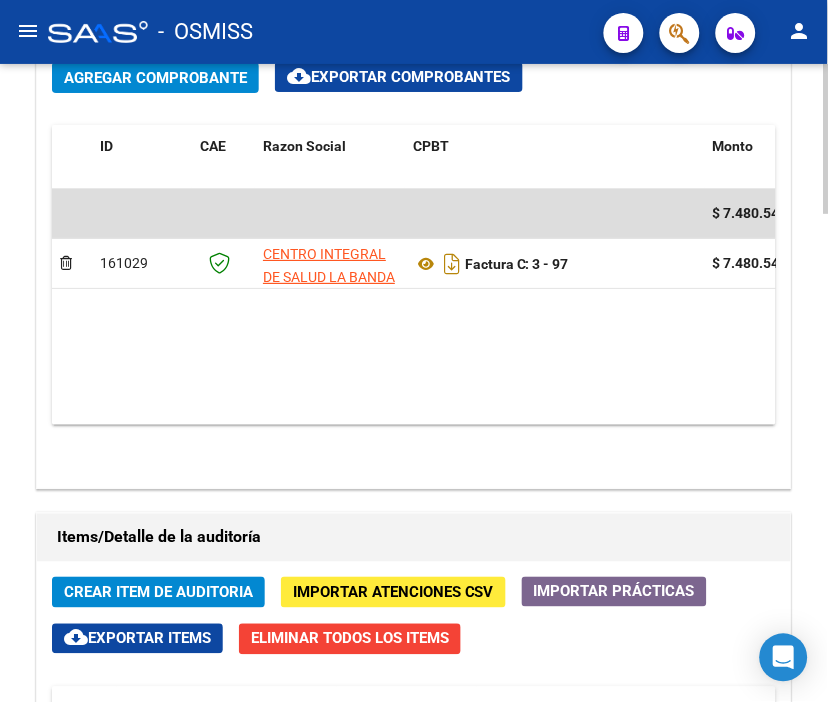 click on "menu -   OSMISS  person    Firma Express     Padrón Padrón Ágil Análisis Afiliado    Integración (discapacidad) Certificado Discapacidad    Prestadores / Proveedores Facturas - Listado/Carga Facturas Sin Auditar Facturas - Documentación Auditorías - Listado Auditorías - Comentarios Auditorías - Cambios Área Auditoría - Ítems Prestadores - Listado Prestadores - Docu.    Hospitales Públicos SSS - Censo Hospitalario SSS - Preliquidación SSS - Comprobantes SSS - CPBTs Atenciones Notificaciones Internación Débitos Autogestión (viejo)    Casos / Tickets Casos Casos Movimientos Comentarios Documentación Adj.    Instructivos    Datos de contacto arrow_back Editar [NUMBER]    cloud_download  Generar informe  Puede notificar al gerenciador respecto de esta auditoria, para invitarlo a formar parte de la misma realizando comentarios.  NOTIFICAR Totales Auditoría Total Comprobantes:  $ 7.480.545,00 Total Items Auditados:  $ 5.129.688,00 Falta Identificar:   $ 2.350.857,00 $ 11.403,00" at bounding box center (414, 351) 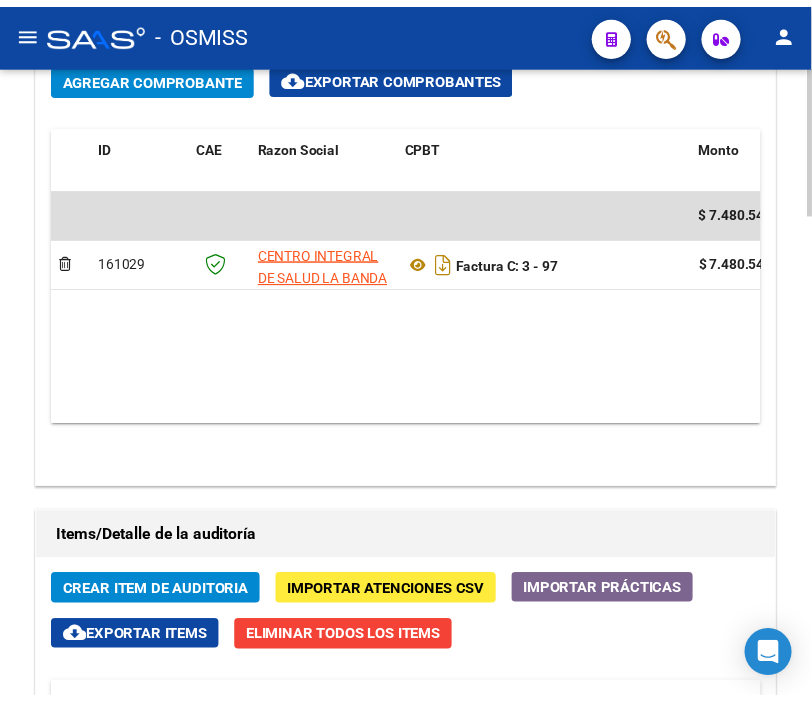 scroll, scrollTop: 0, scrollLeft: 0, axis: both 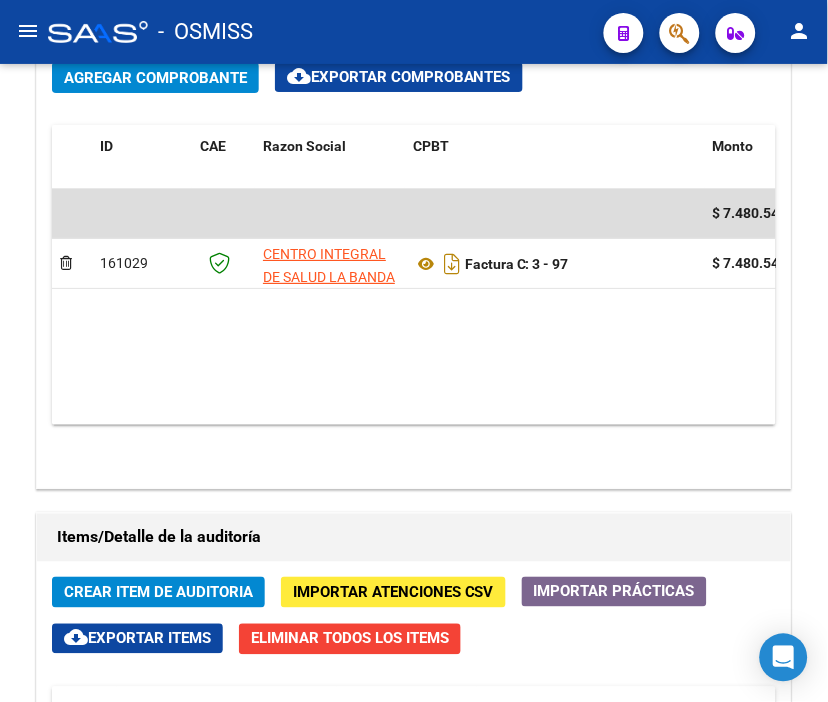 click on "-   OSMISS" 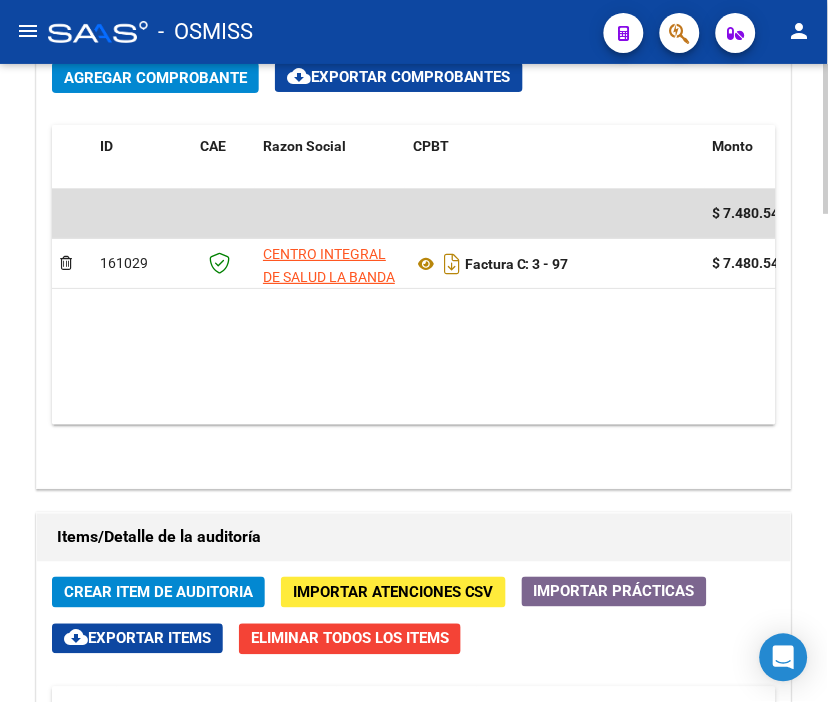 click on "Crear Item de Auditoria" 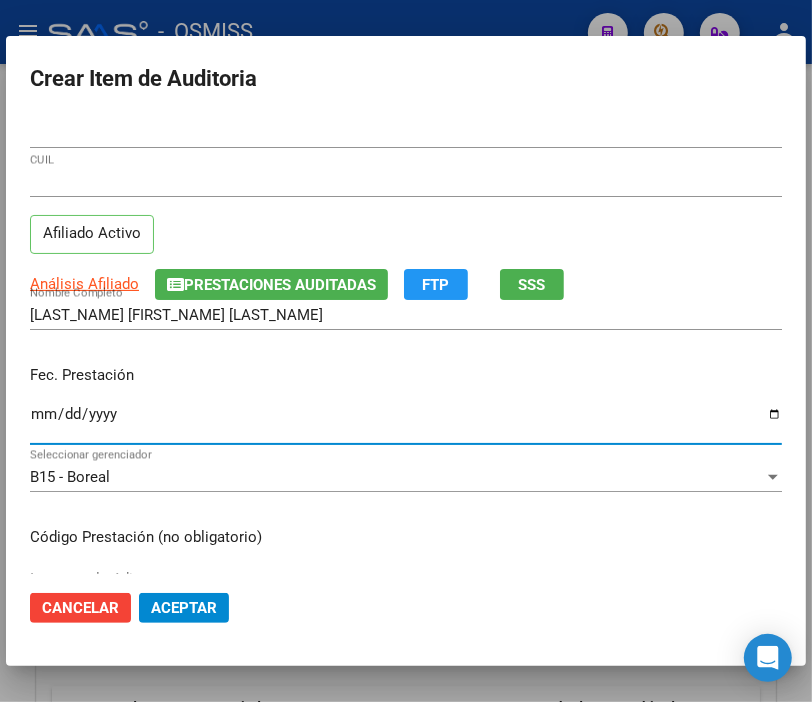 click on "Ingresar la fecha" at bounding box center (406, 422) 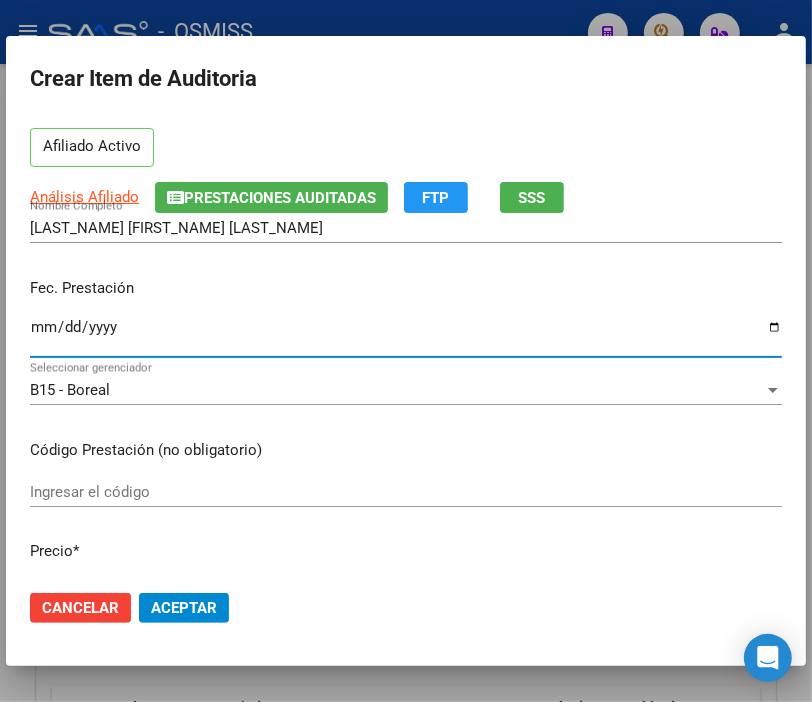 scroll, scrollTop: 222, scrollLeft: 0, axis: vertical 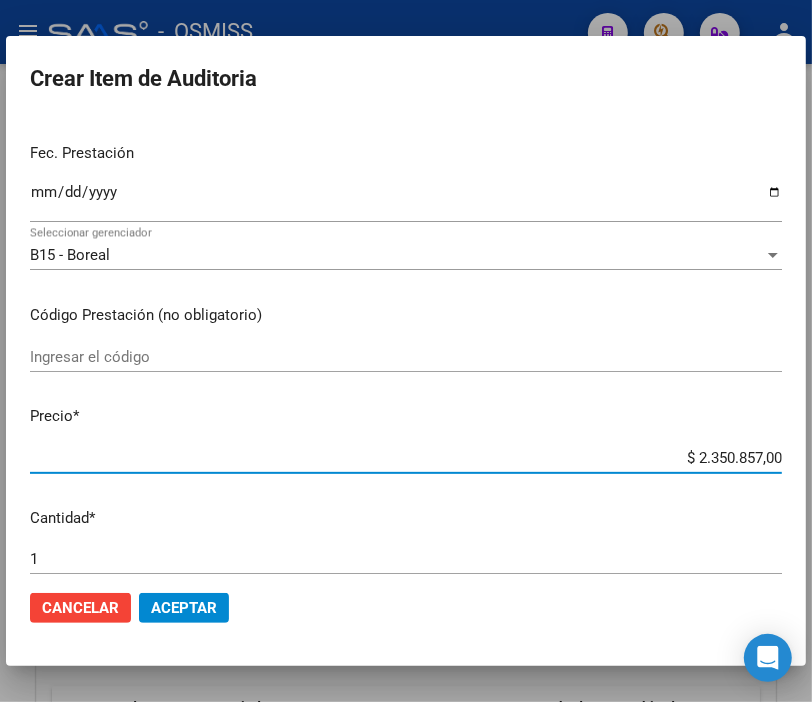 drag, startPoint x: 634, startPoint y: 461, endPoint x: 828, endPoint y: 466, distance: 194.06442 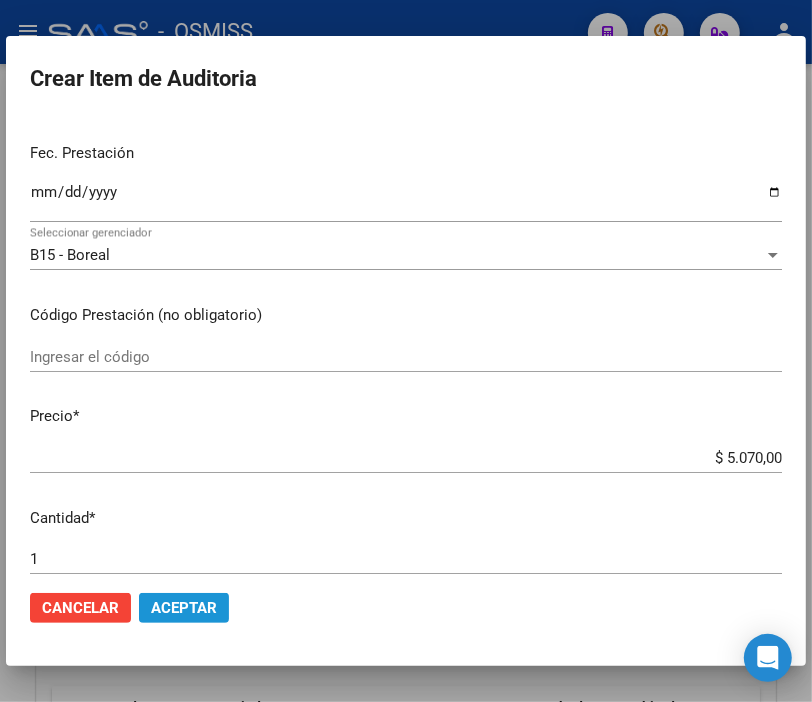 click on "Aceptar" 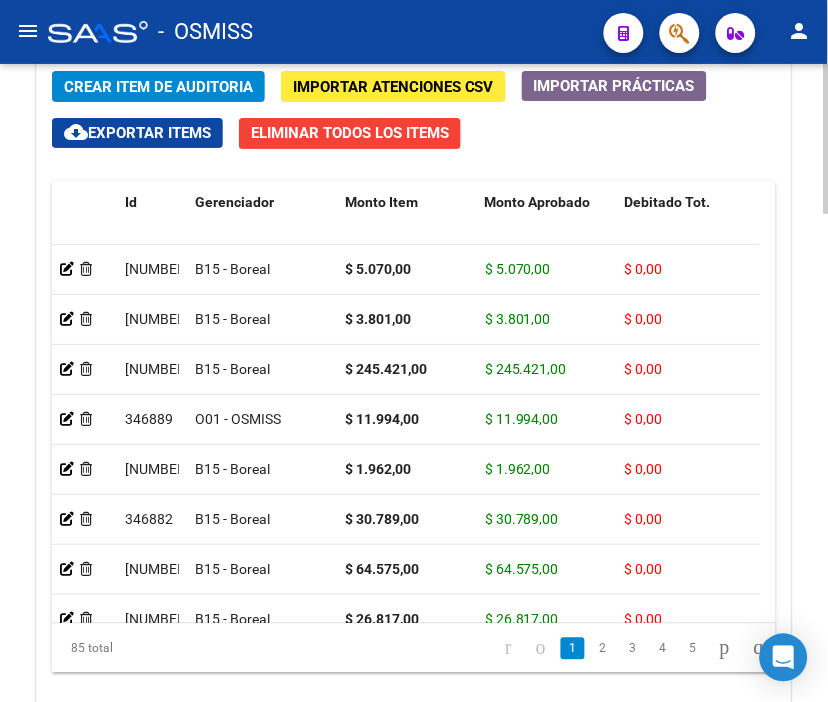 drag, startPoint x: 395, startPoint y: 36, endPoint x: 210, endPoint y: 90, distance: 192.72 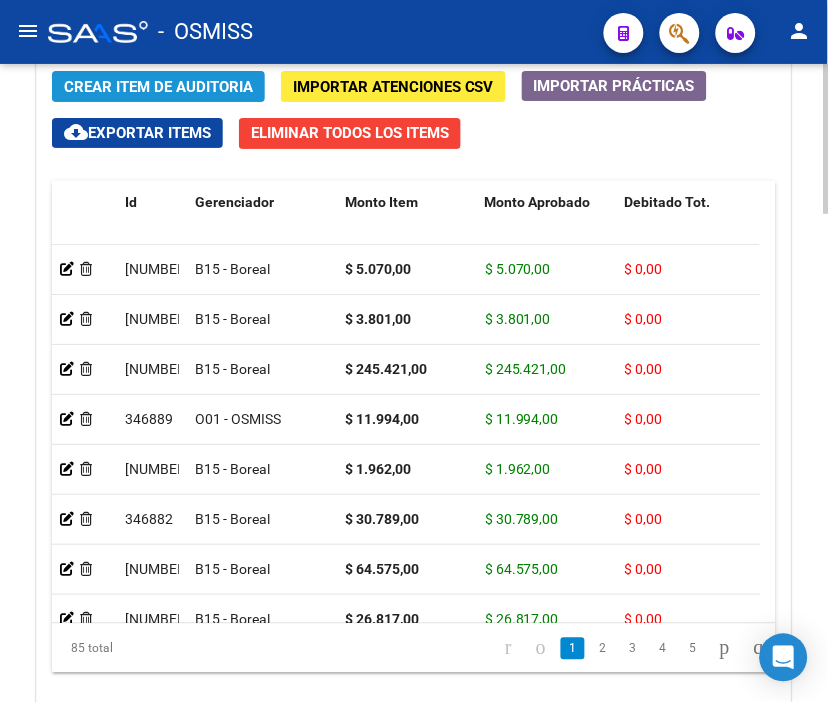 click on "Crear Item de Auditoria" 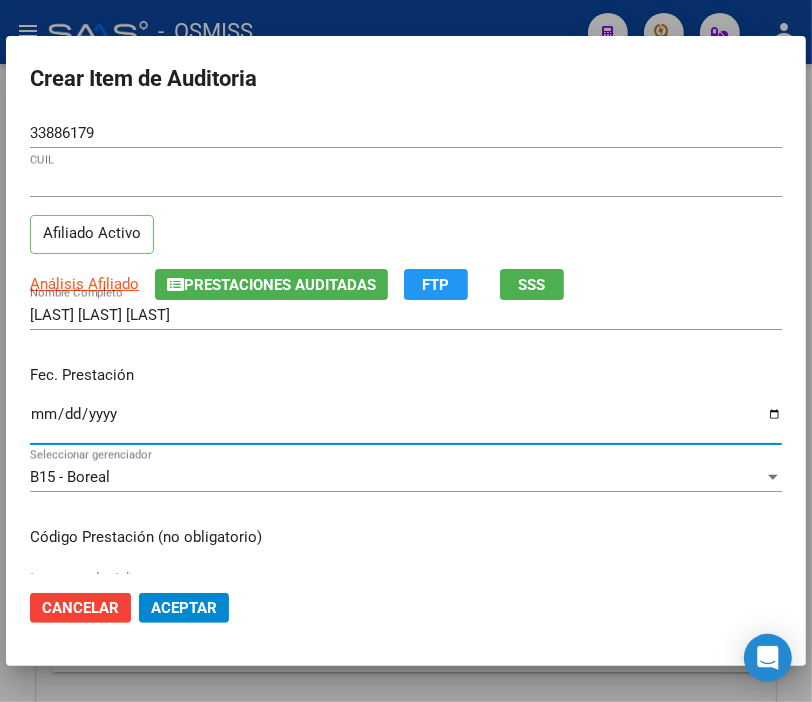 click on "Ingresar la fecha" at bounding box center (406, 422) 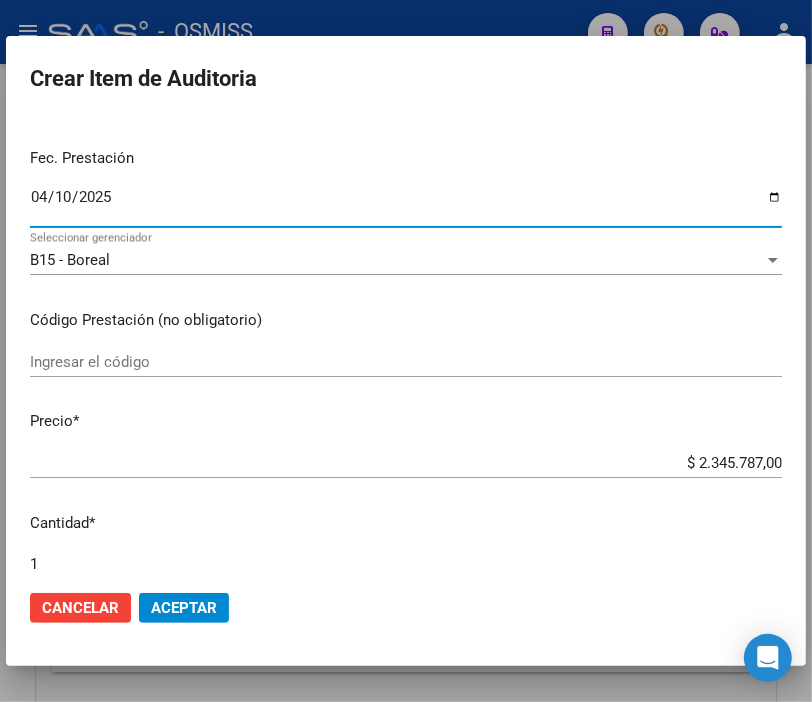 scroll, scrollTop: 222, scrollLeft: 0, axis: vertical 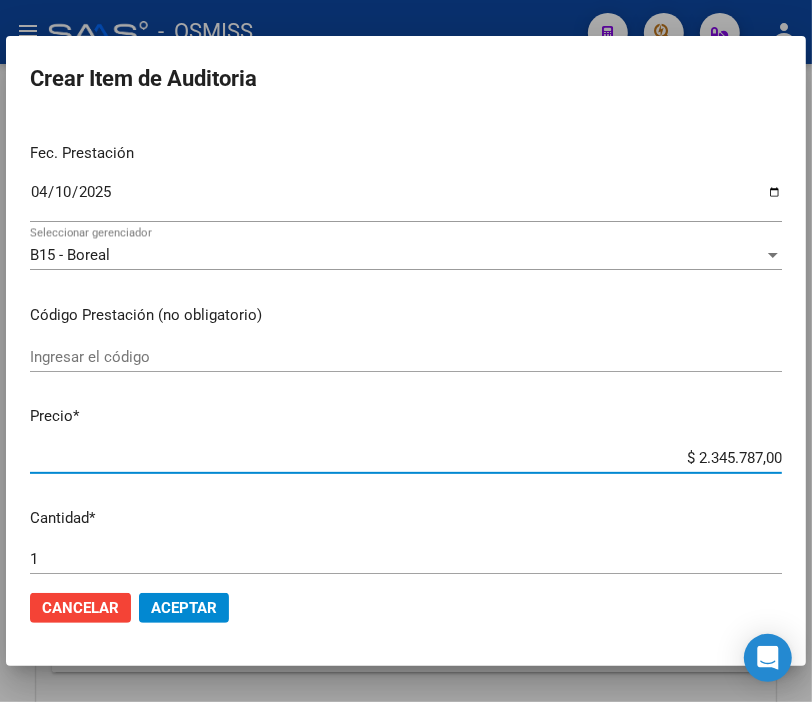 drag, startPoint x: 711, startPoint y: 463, endPoint x: 808, endPoint y: 467, distance: 97.082436 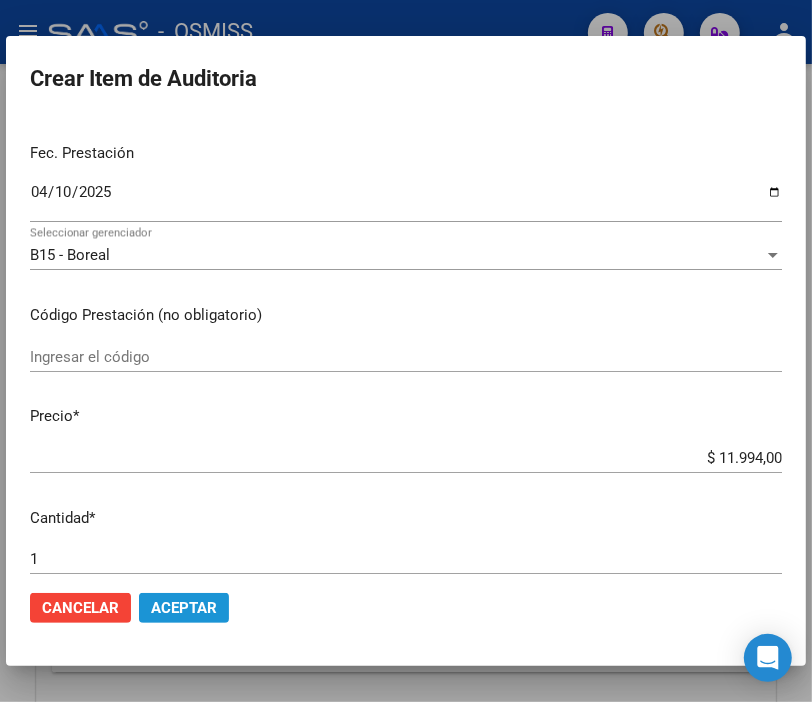 click on "Aceptar" 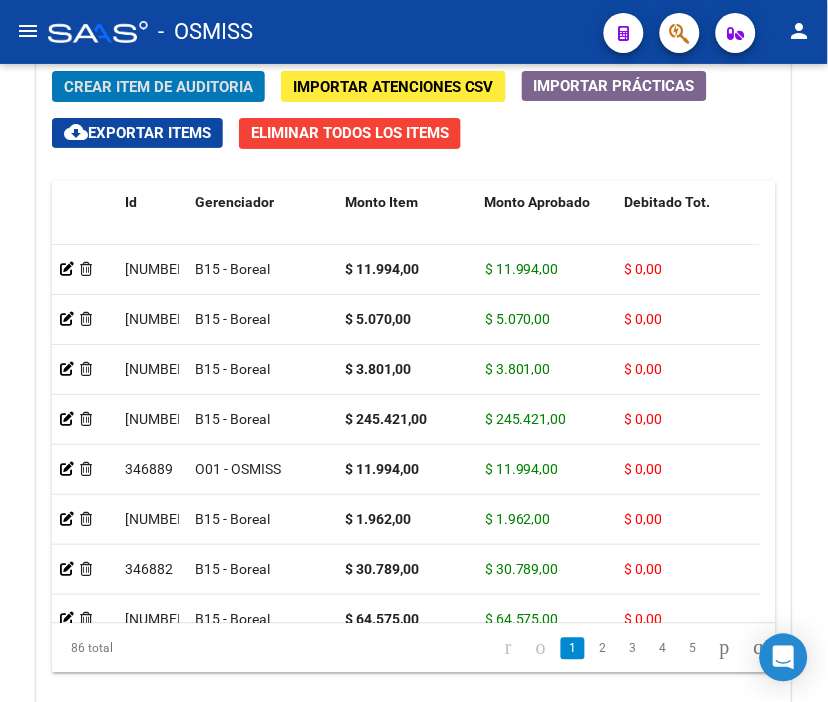 drag, startPoint x: 473, startPoint y: 36, endPoint x: 184, endPoint y: 62, distance: 290.1672 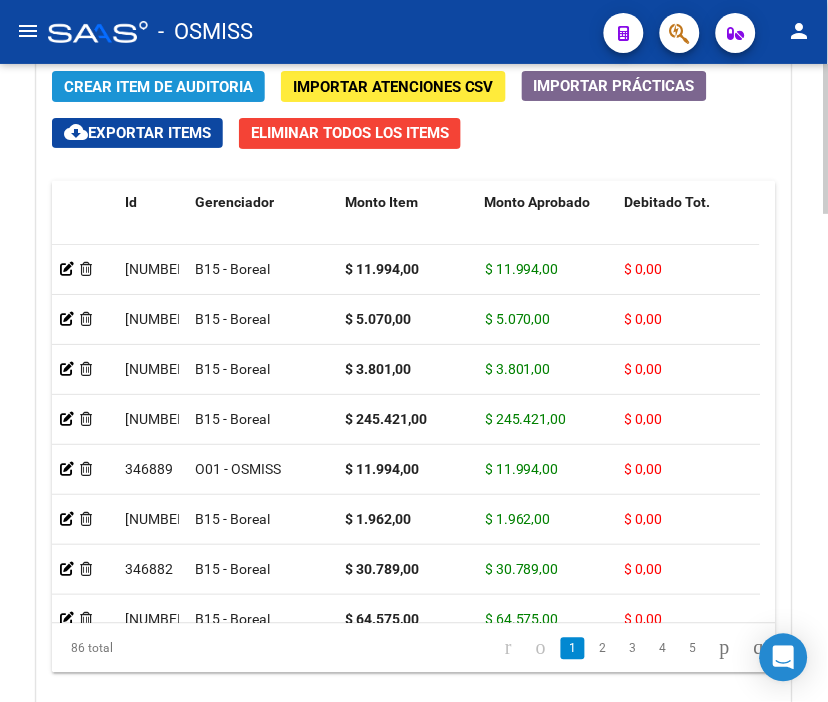 click on "Crear Item de Auditoria" 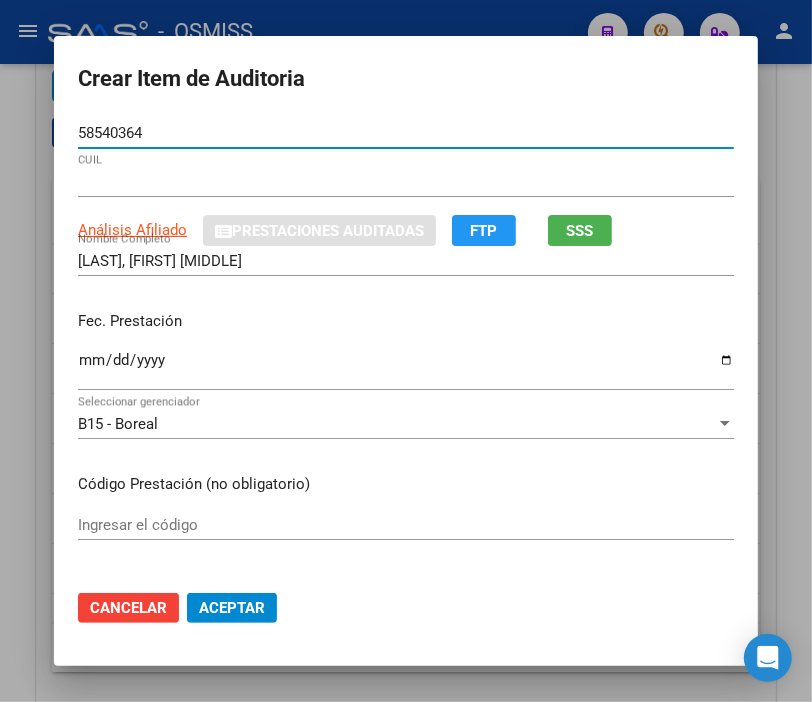 click on "Ingresar la fecha" at bounding box center (406, 368) 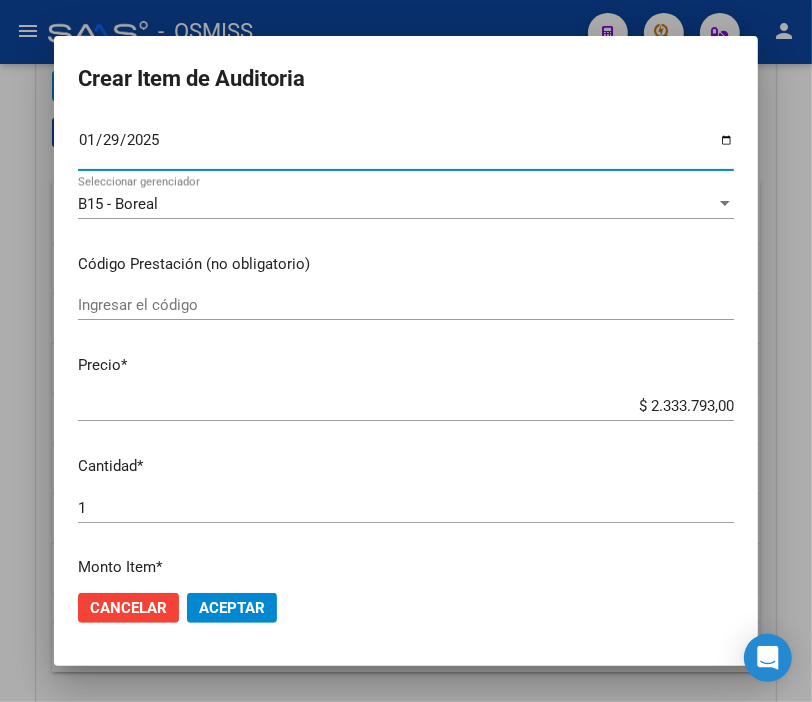scroll, scrollTop: 222, scrollLeft: 0, axis: vertical 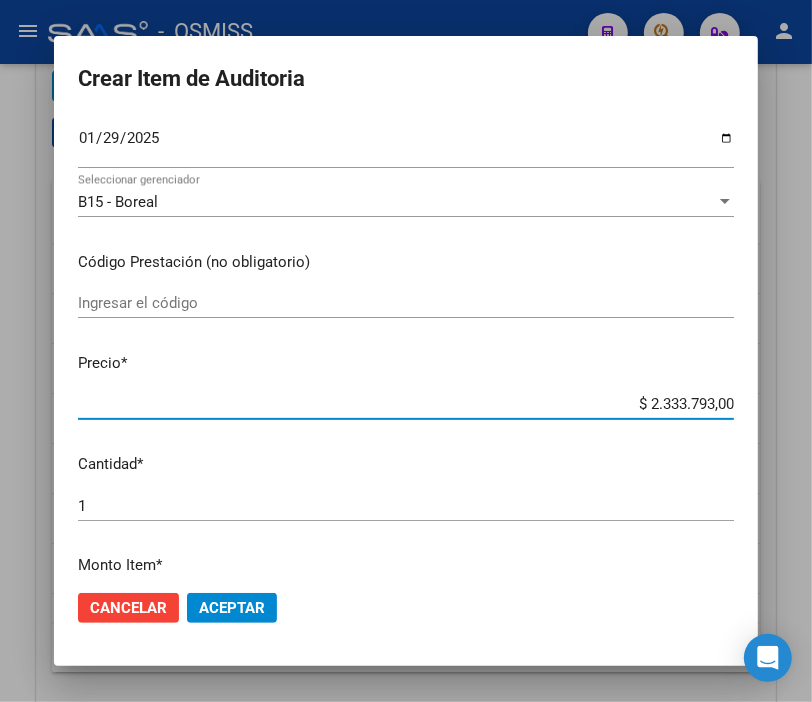 drag, startPoint x: 625, startPoint y: 405, endPoint x: 828, endPoint y: 408, distance: 203.02217 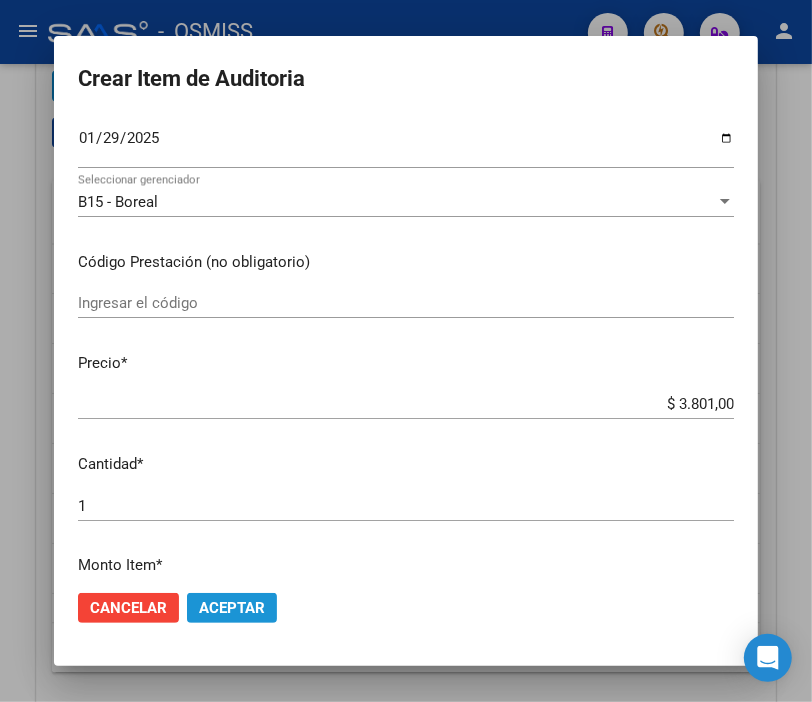 click on "Aceptar" 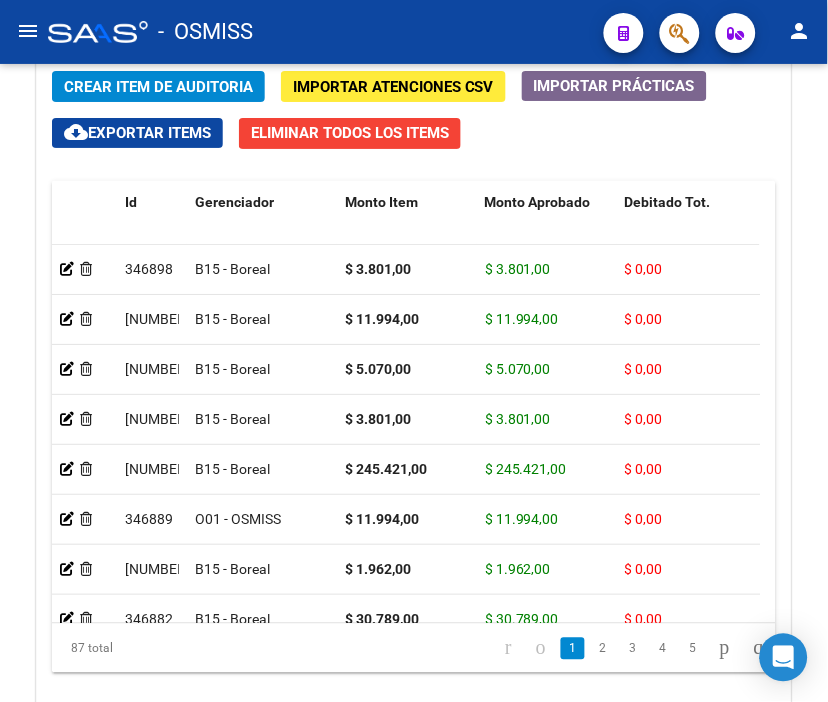 click on "-   OSMISS" 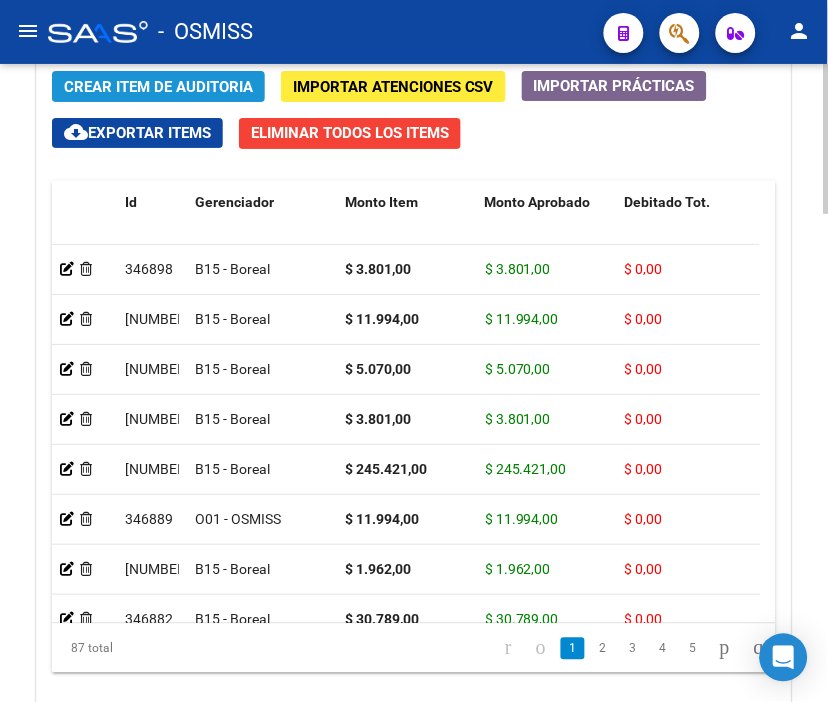 click on "Crear Item de Auditoria" 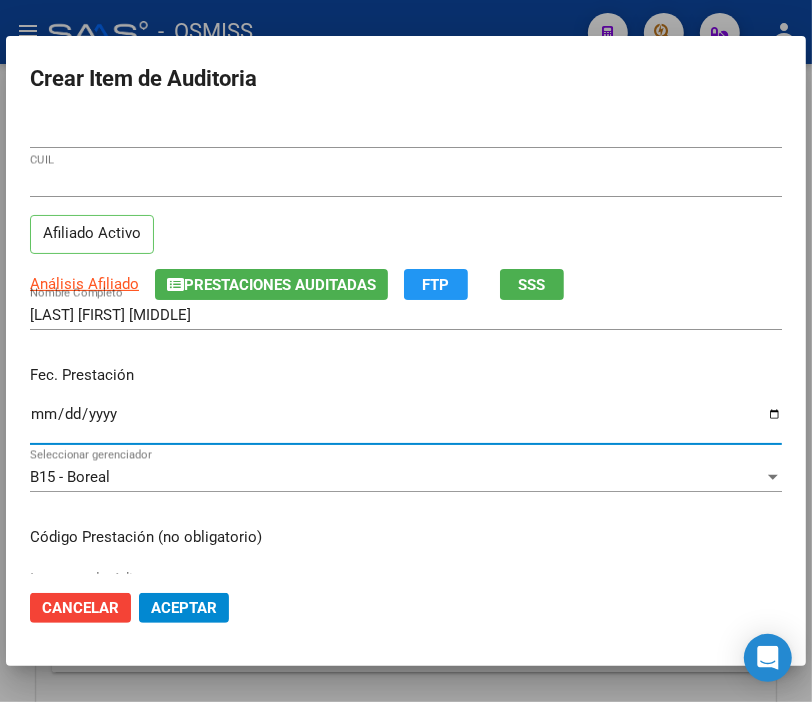 click on "Ingresar la fecha" at bounding box center (406, 422) 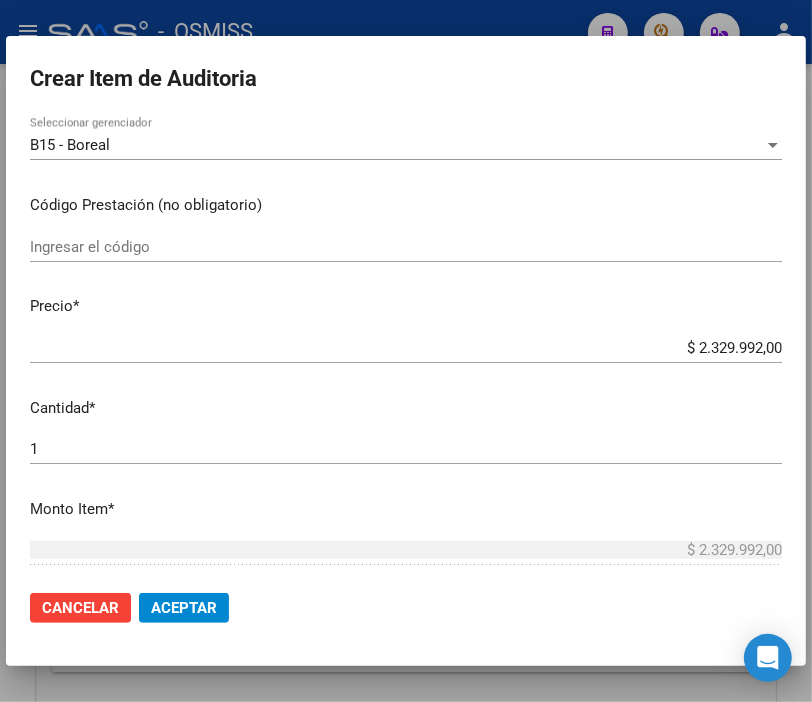 scroll, scrollTop: 333, scrollLeft: 0, axis: vertical 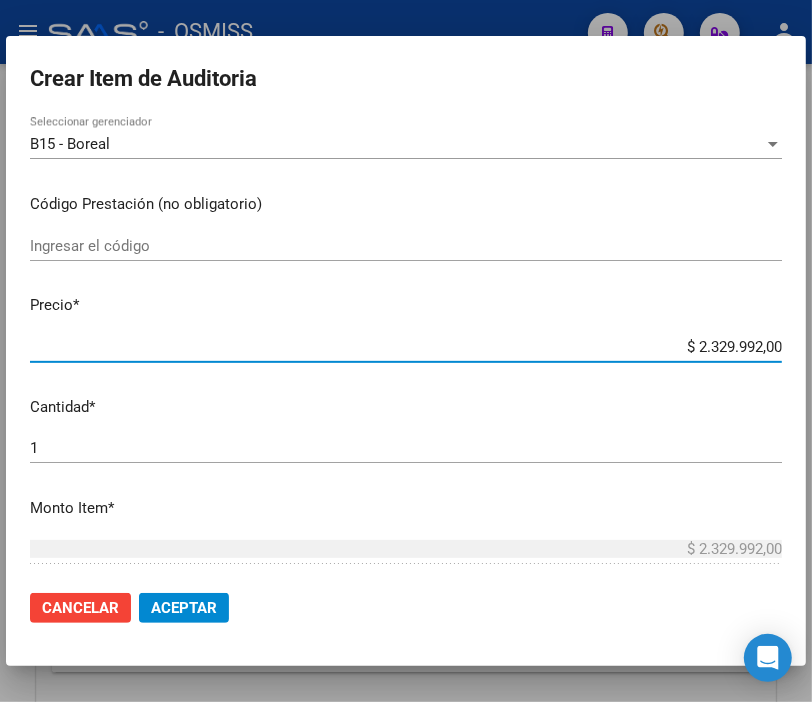 drag, startPoint x: 626, startPoint y: 342, endPoint x: 828, endPoint y: 365, distance: 203.30519 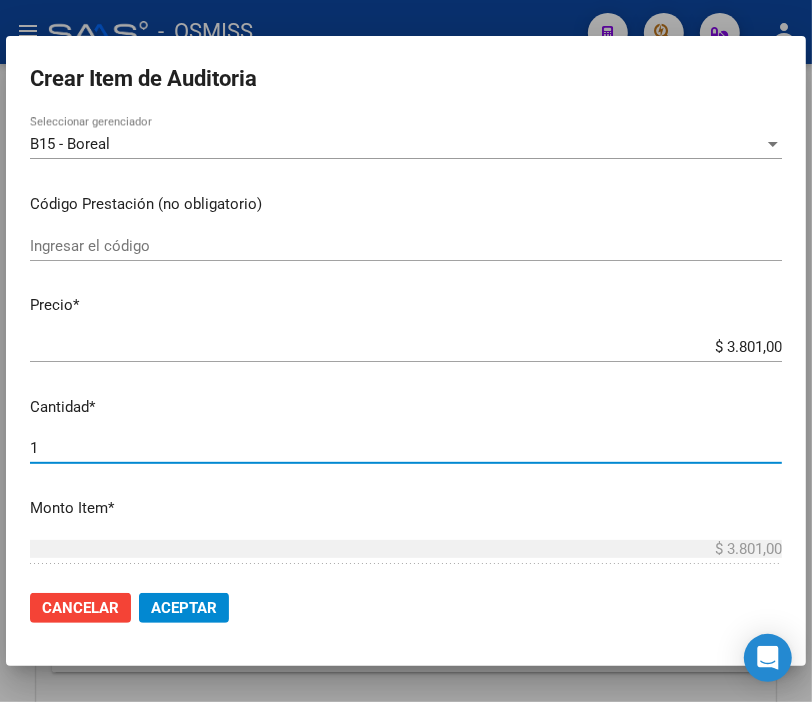 drag, startPoint x: 85, startPoint y: 451, endPoint x: -28, endPoint y: 463, distance: 113.63538 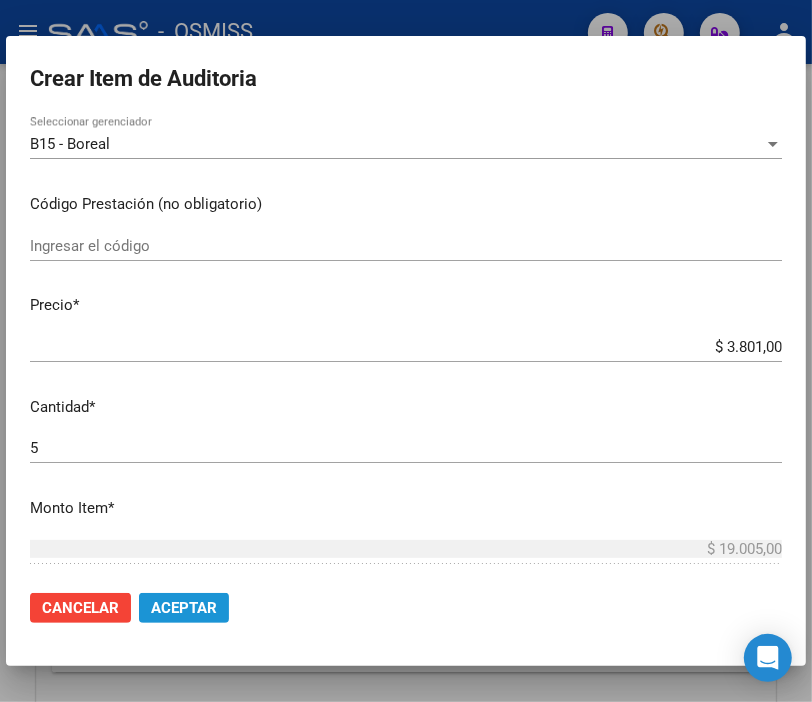 click on "Aceptar" 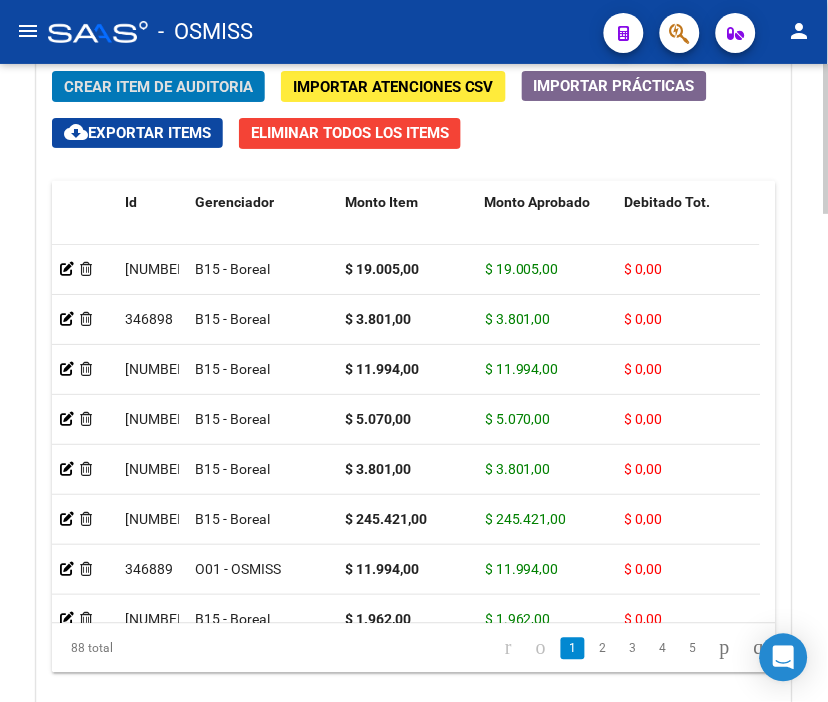 drag, startPoint x: 485, startPoint y: 20, endPoint x: 195, endPoint y: 103, distance: 301.64383 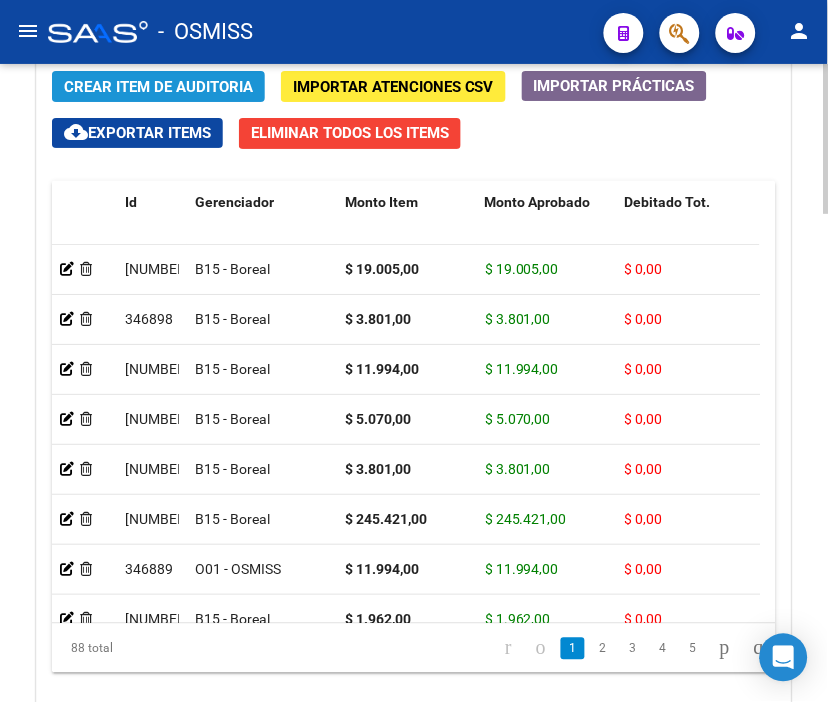 click on "Crear Item de Auditoria" 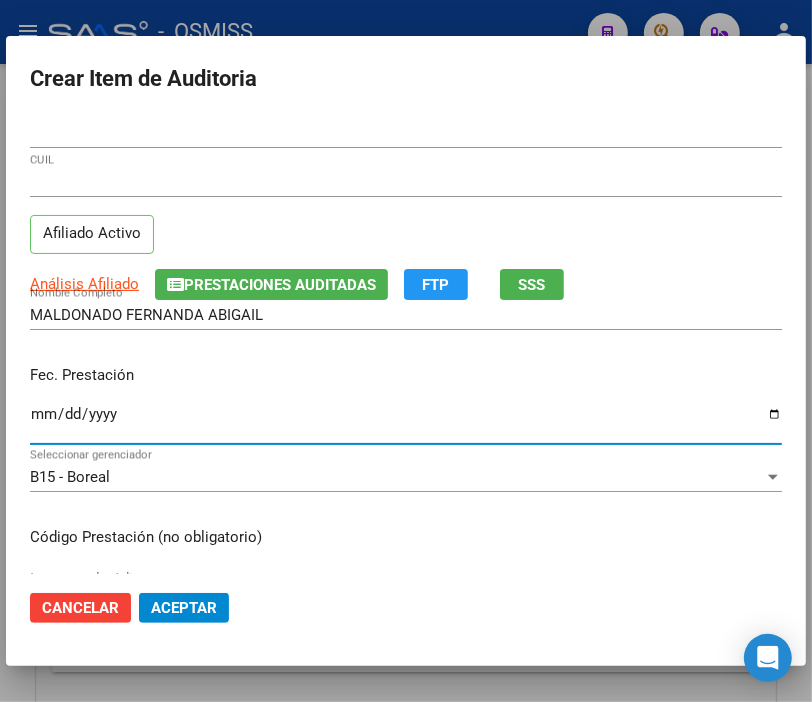 click on "Ingresar la fecha" at bounding box center (406, 422) 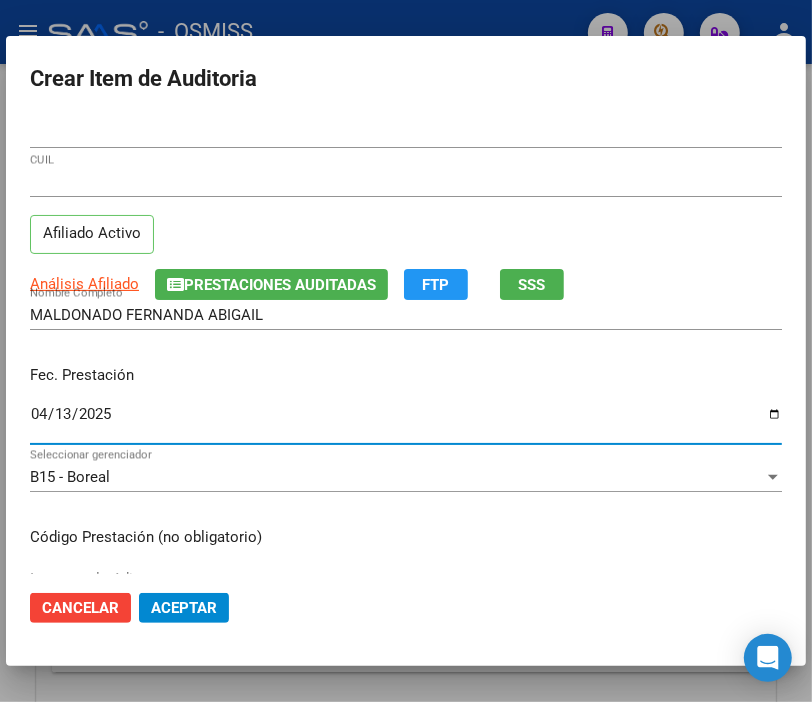 scroll, scrollTop: 222, scrollLeft: 0, axis: vertical 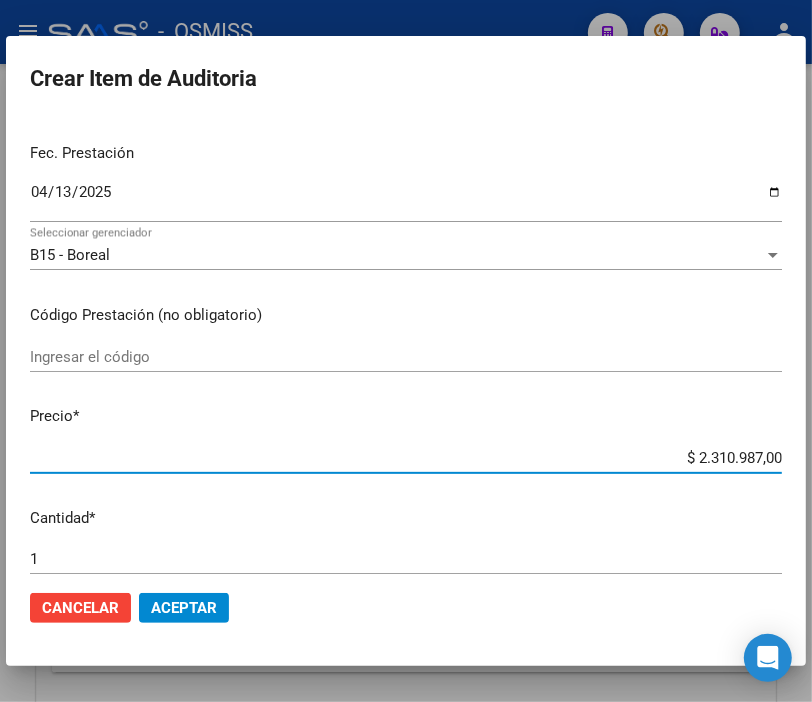 click on "$ 2.310.987,00" at bounding box center (406, 458) 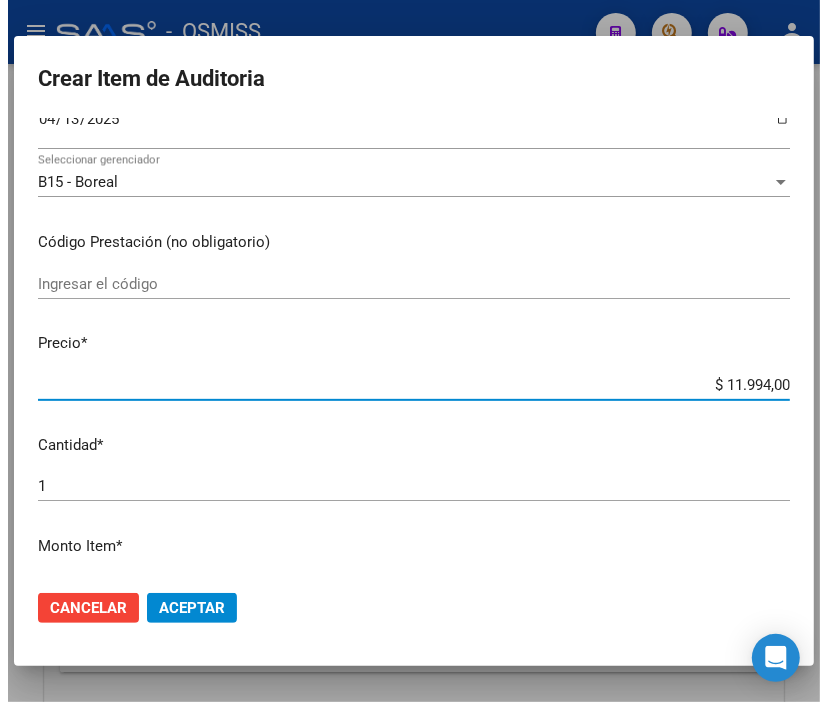 scroll, scrollTop: 333, scrollLeft: 0, axis: vertical 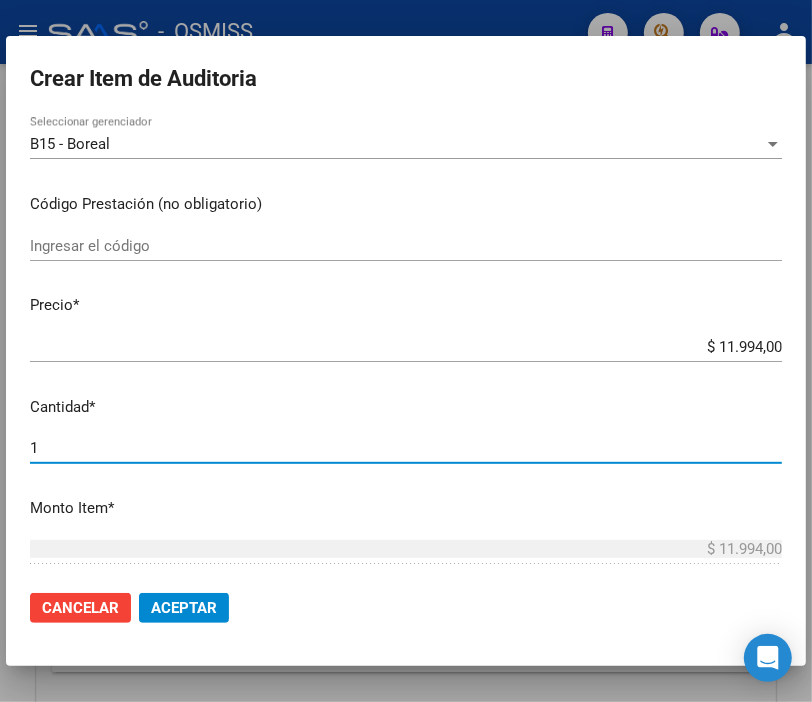 drag, startPoint x: 70, startPoint y: 452, endPoint x: -19, endPoint y: 442, distance: 89.560036 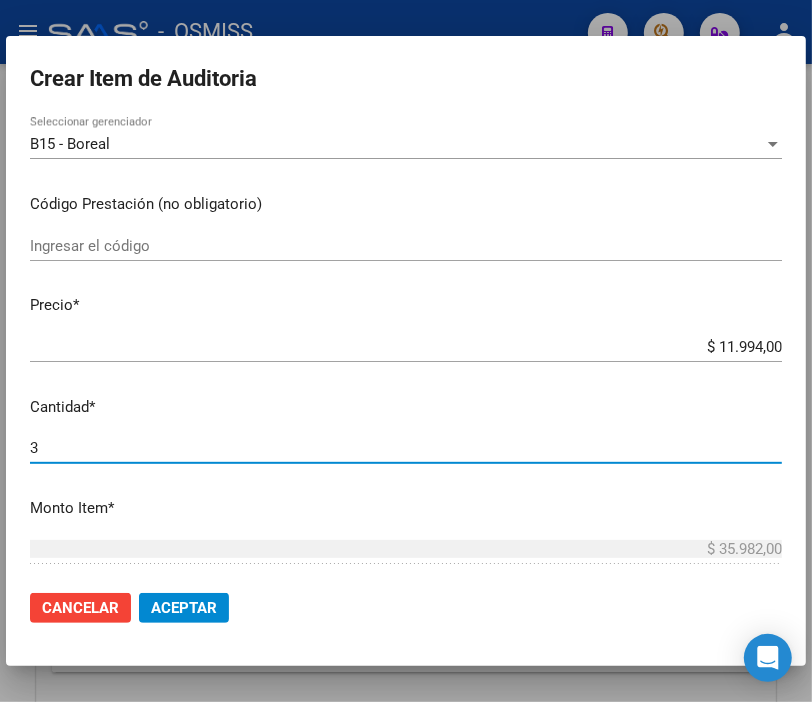 click on "Aceptar" 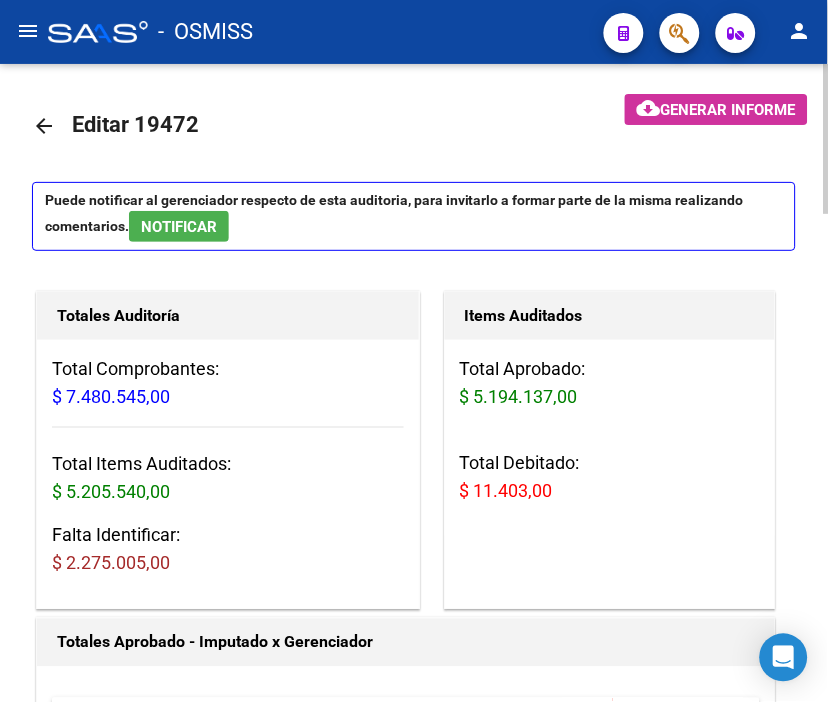 scroll, scrollTop: 0, scrollLeft: 0, axis: both 